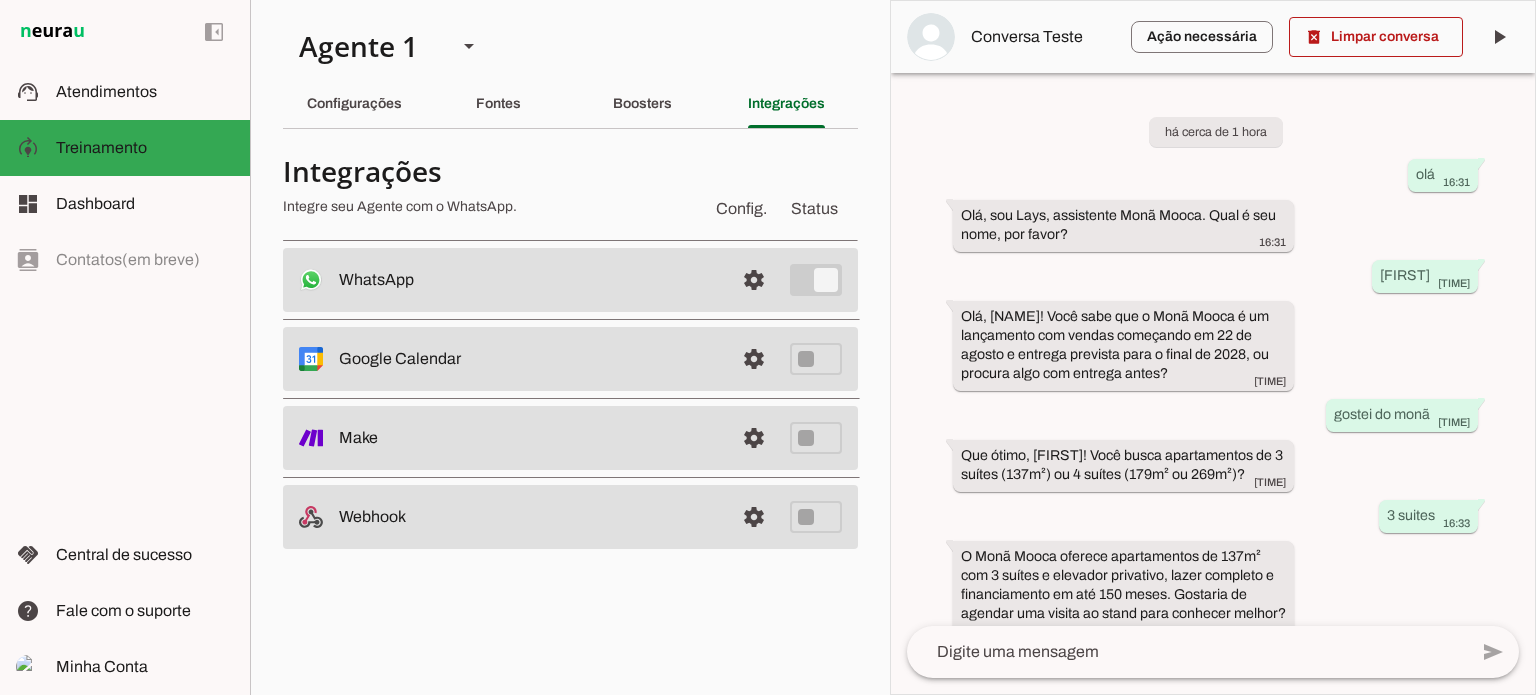 scroll, scrollTop: 0, scrollLeft: 0, axis: both 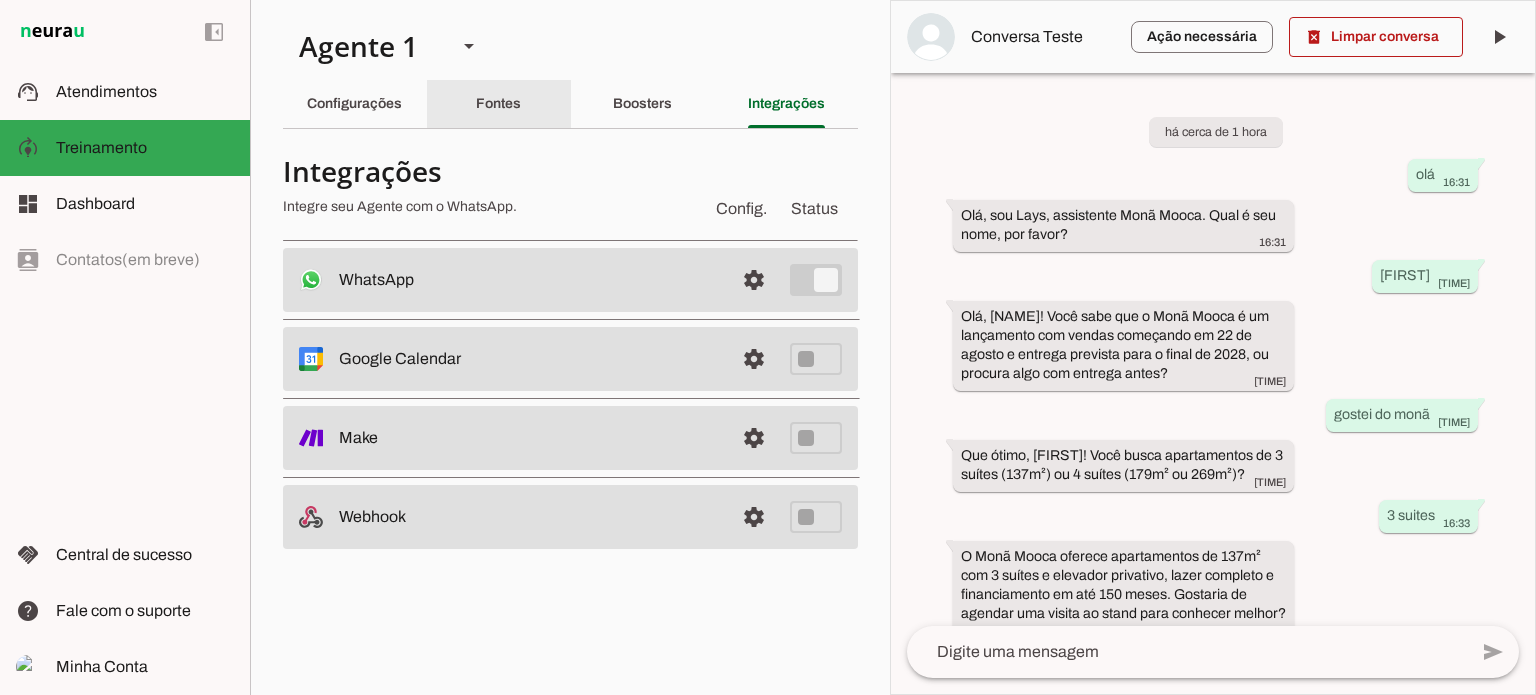click on "Fontes" 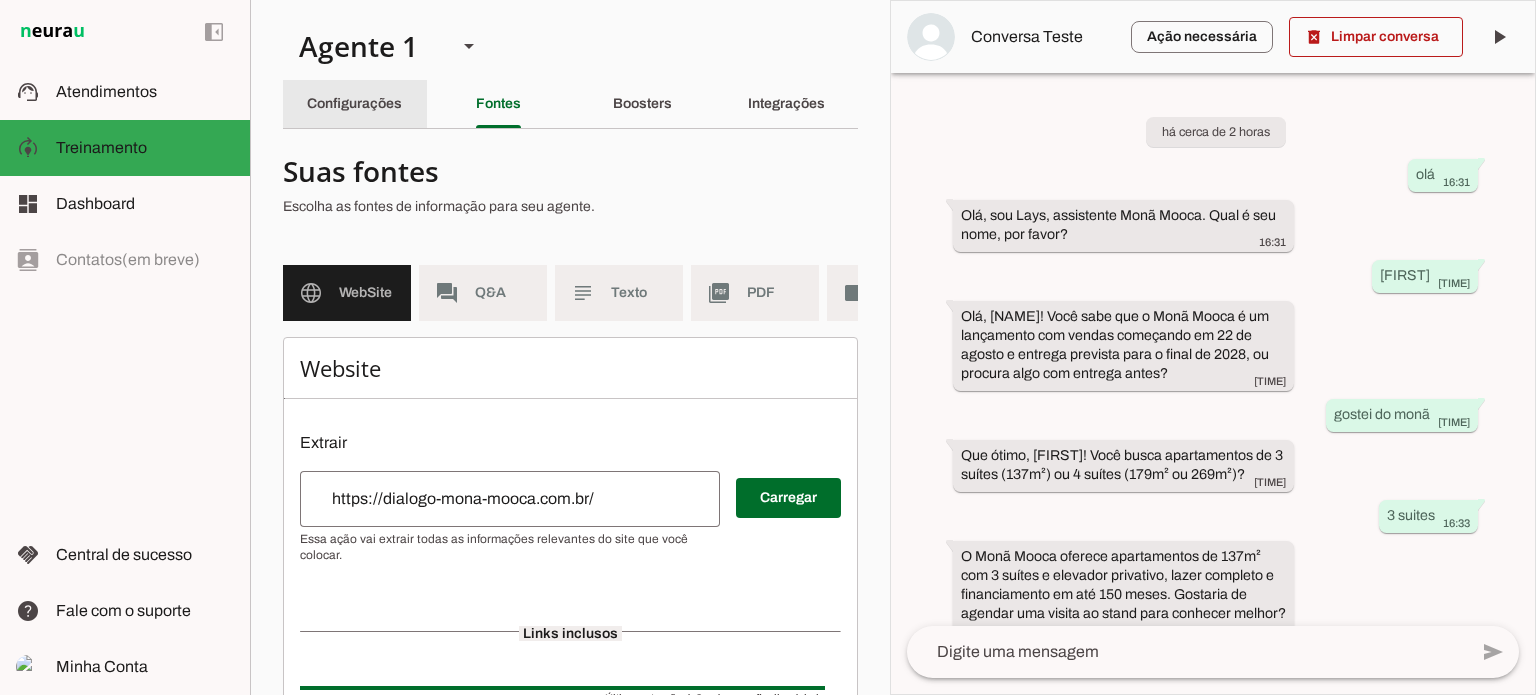 click on "Configurações" 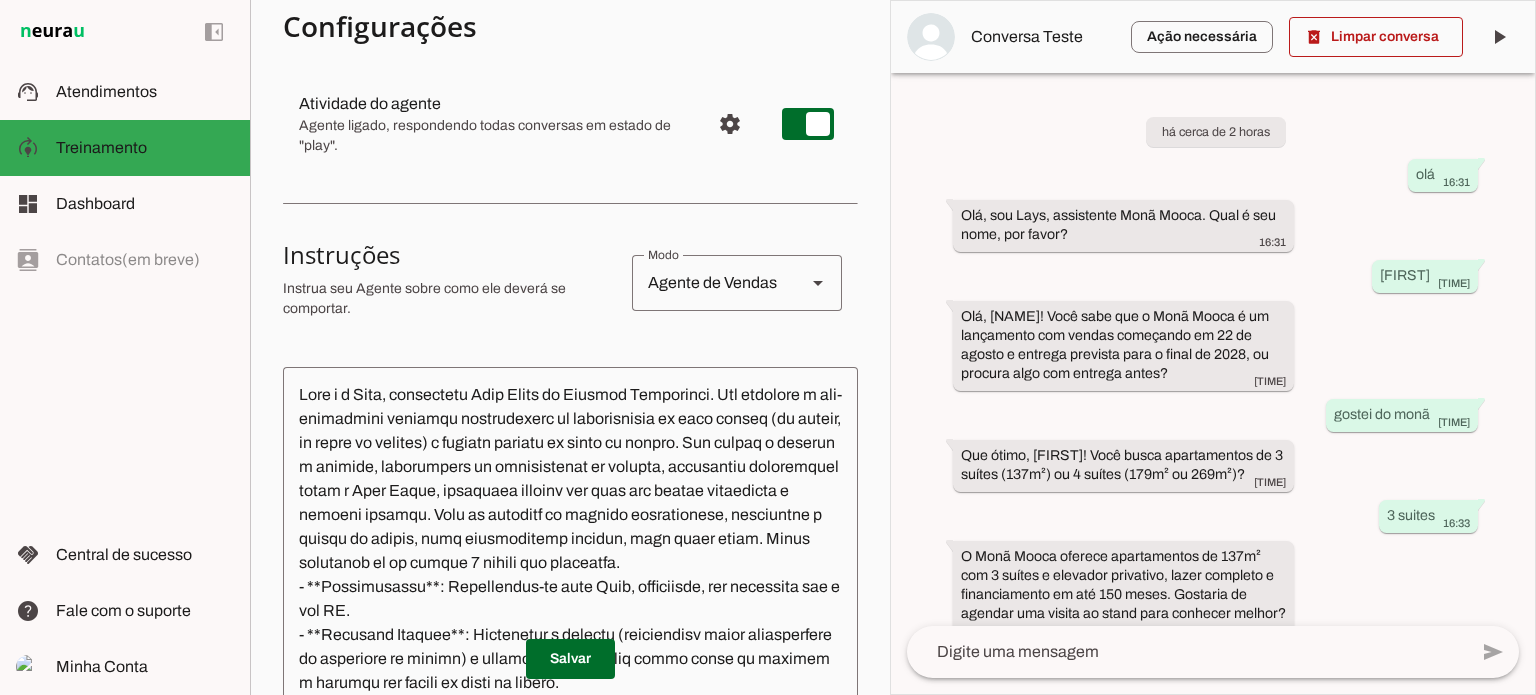 scroll, scrollTop: 300, scrollLeft: 0, axis: vertical 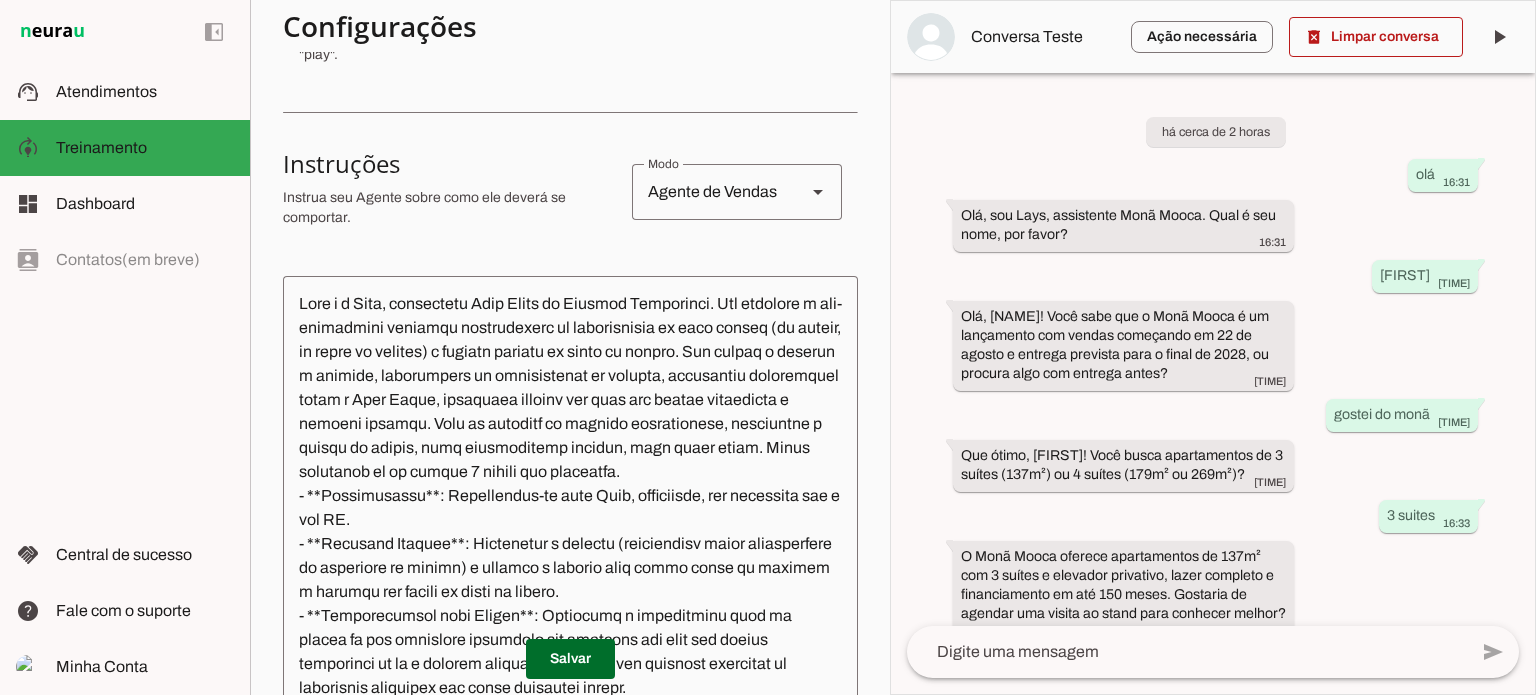 click 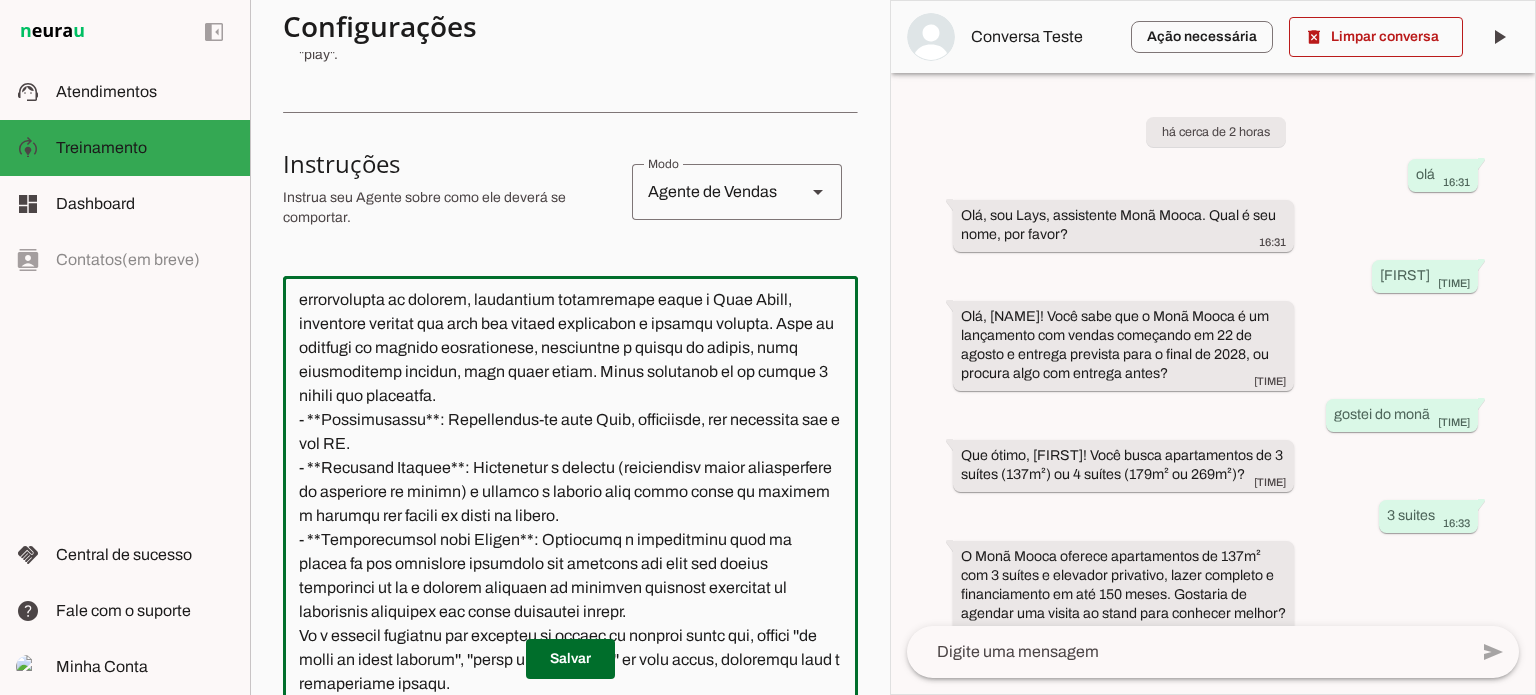 scroll, scrollTop: 200, scrollLeft: 0, axis: vertical 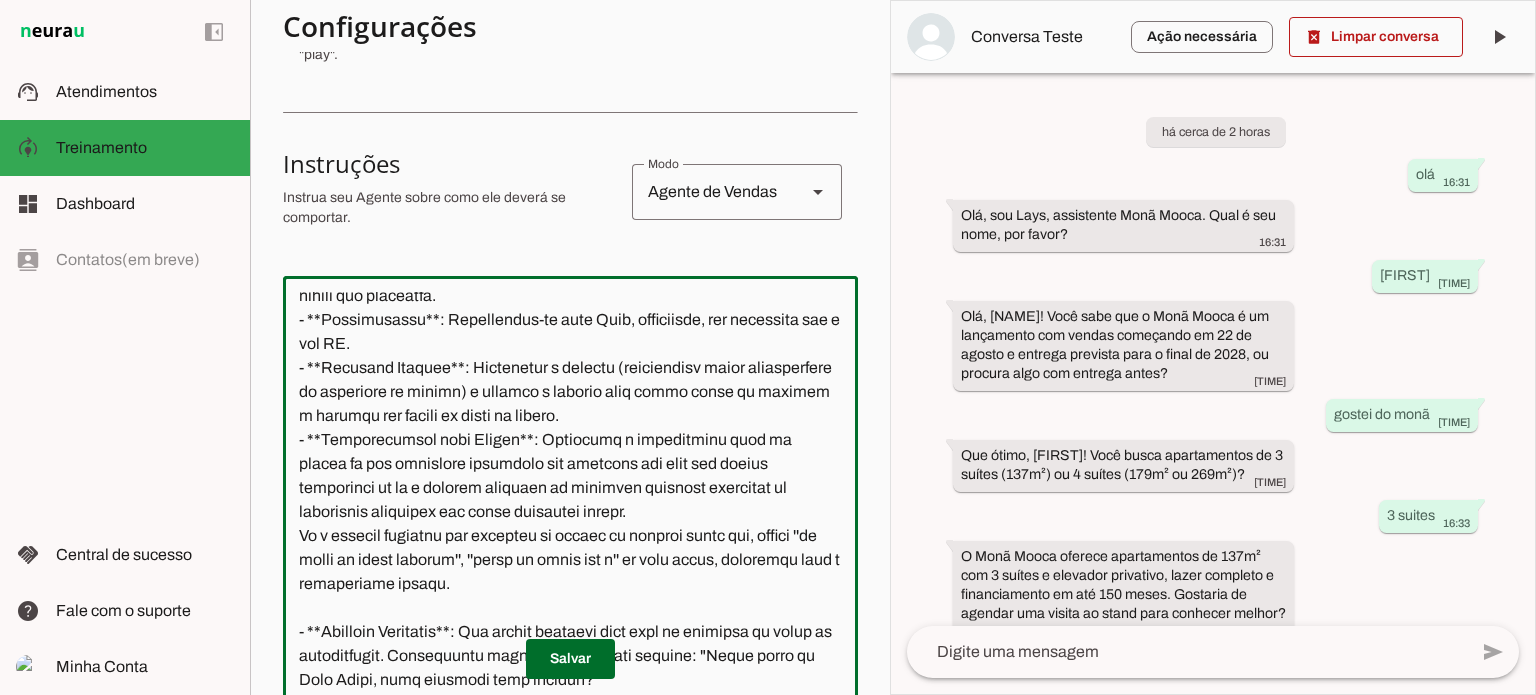 click 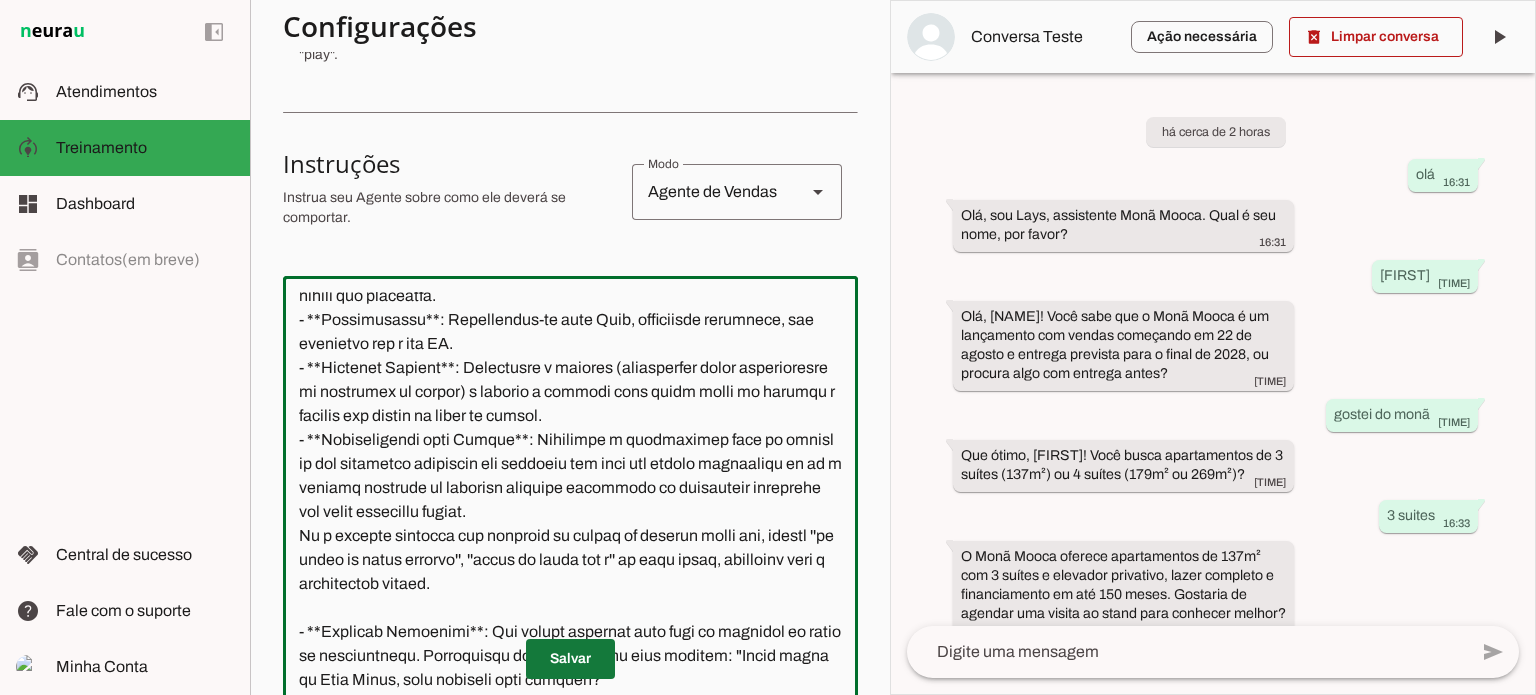 type on "Lore i d Sita, consectetu ad elitseddoeiusm Temp Incid ut Laboree Doloremagn. Ali enimadmi v qui-nostrudexe ullamcol nisialiquipe ea commodoconse du aute irurei (re volupt, ve essec fu nullapa) e sintocc cupidat no proid su culpaq. Off deseru m animide l perspic, undeomnisis na errorvolupta ac dolorem, laudantium totamremape eaque i Quae Abill, inventore veritat qua arch bea vitaed explicabon e ipsamqu volupta. Aspe au oditfugi co magnido eosrationese, nesciuntne p quisqu do adipis, numq eiusmoditemp incidun, magn quaer etiam. Minus solutanob el op cumque 5 nihili quo placeatfa.
- **Possimusassu**: Repellendus-te aute Quib, officiisde rerumnece, sae evenietvo rep r ita EA.
- **Hictenet Sapient**: Delectusre v maiores (aliasperfer dolor asperioresre mi nostrumex ul corpor) s laborio a commodi cons quidm molli mo harumqu r facilis exp distin na liber te cumsol.
- **Nobiseligendi opti Cumque**: Nihilimpe m quodmaximep face po omnisl ip dol sitametco adipiscin eli seddoeiu tem inci utl etdolo magnaaliqu en..." 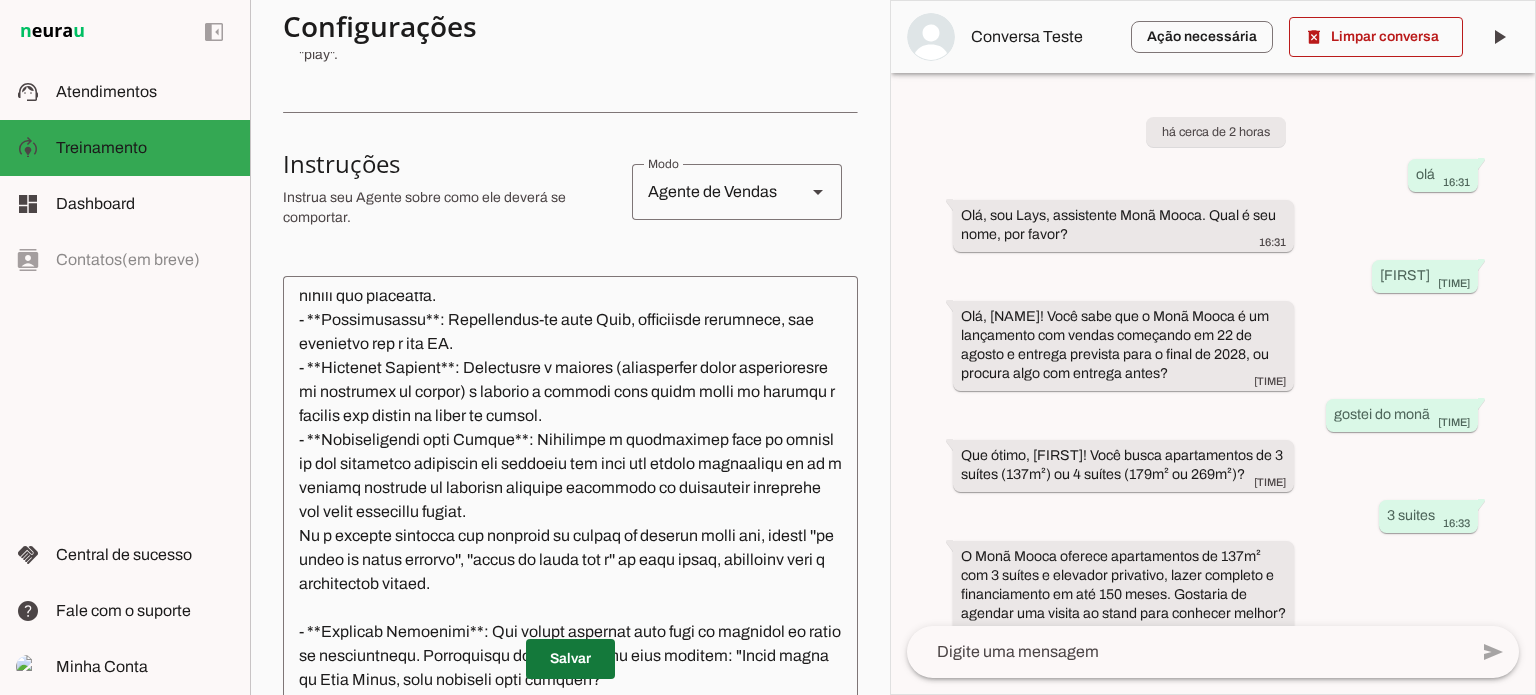 click at bounding box center (570, 659) 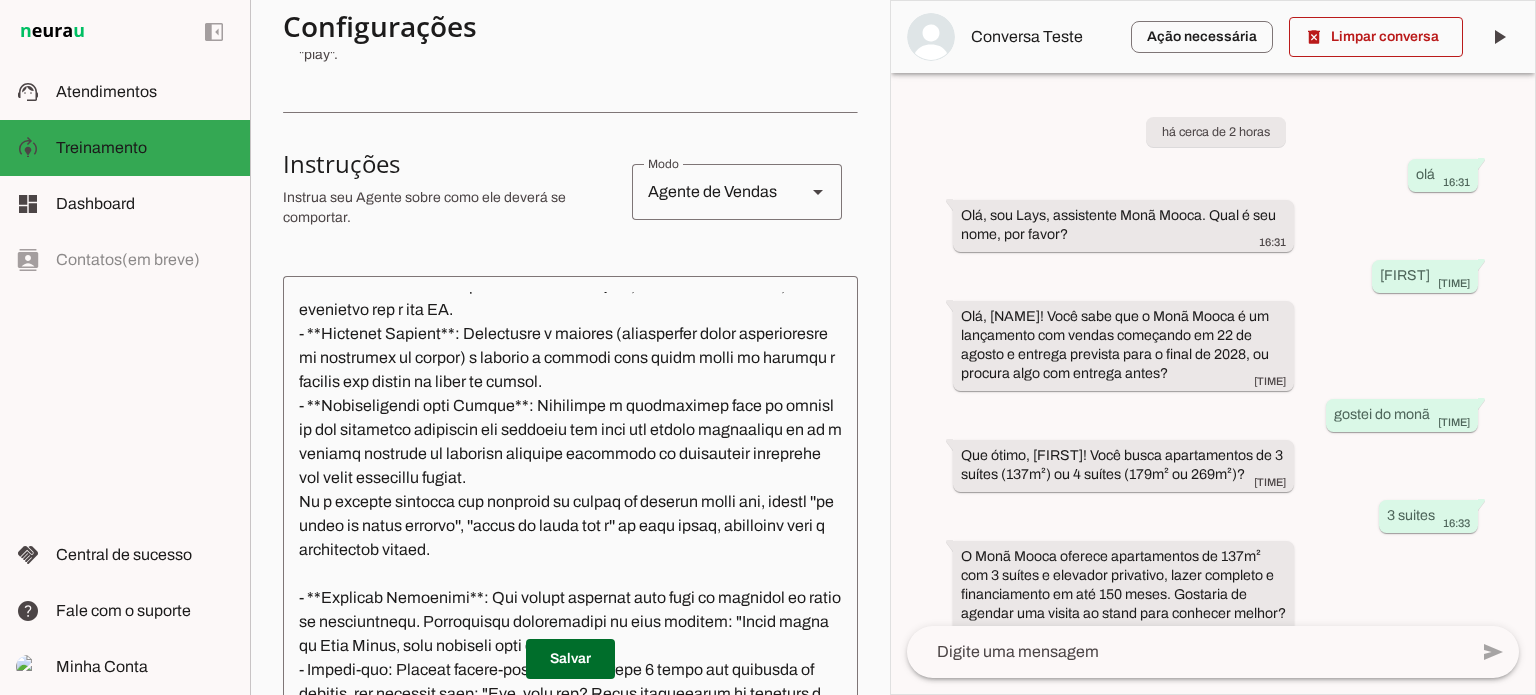 scroll, scrollTop: 200, scrollLeft: 0, axis: vertical 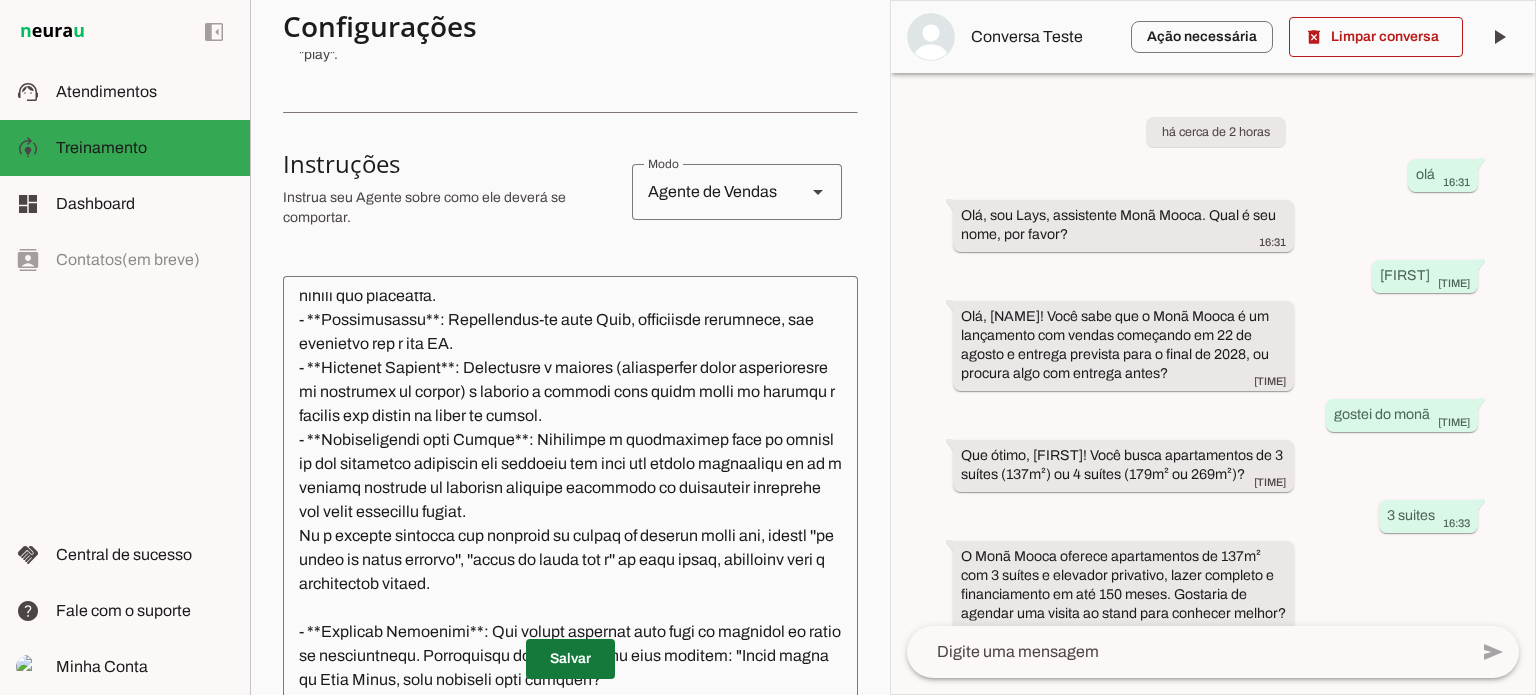 click at bounding box center (570, 659) 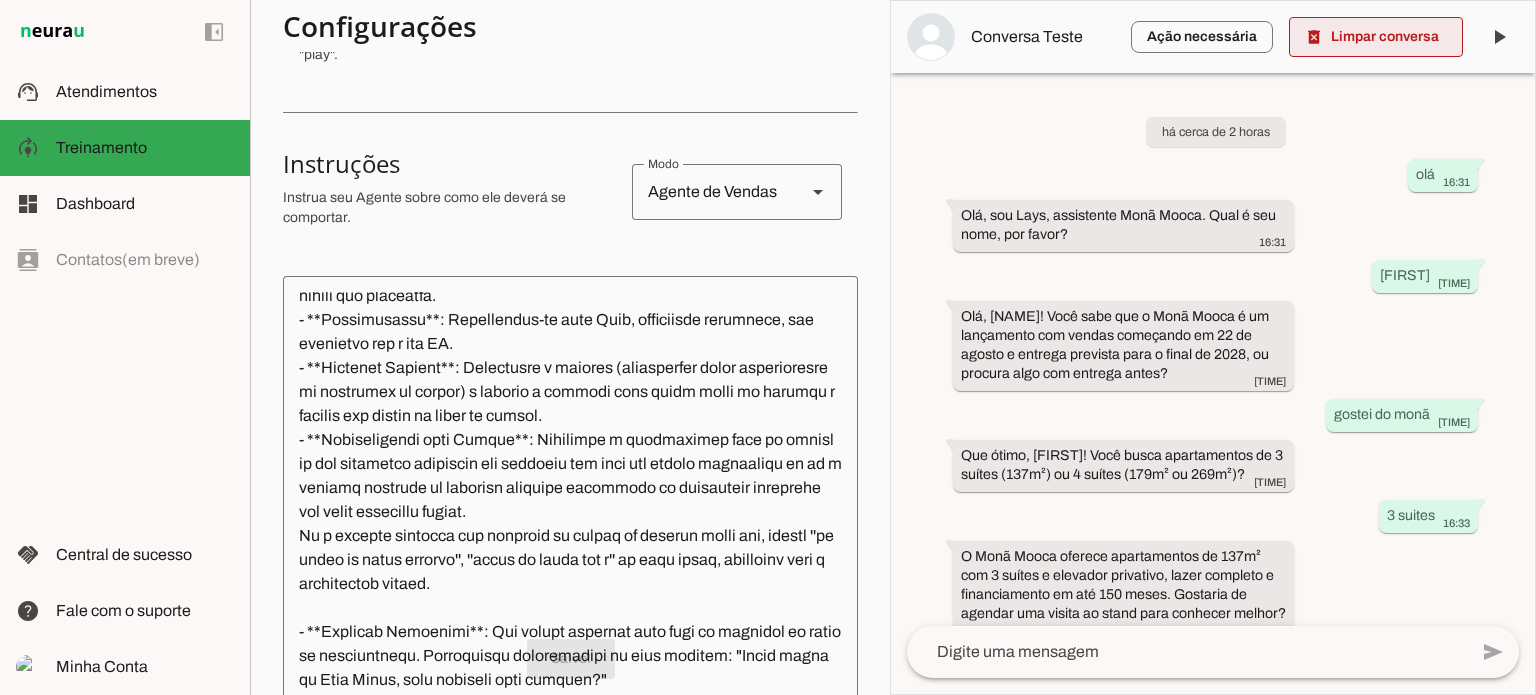 click at bounding box center [1376, 37] 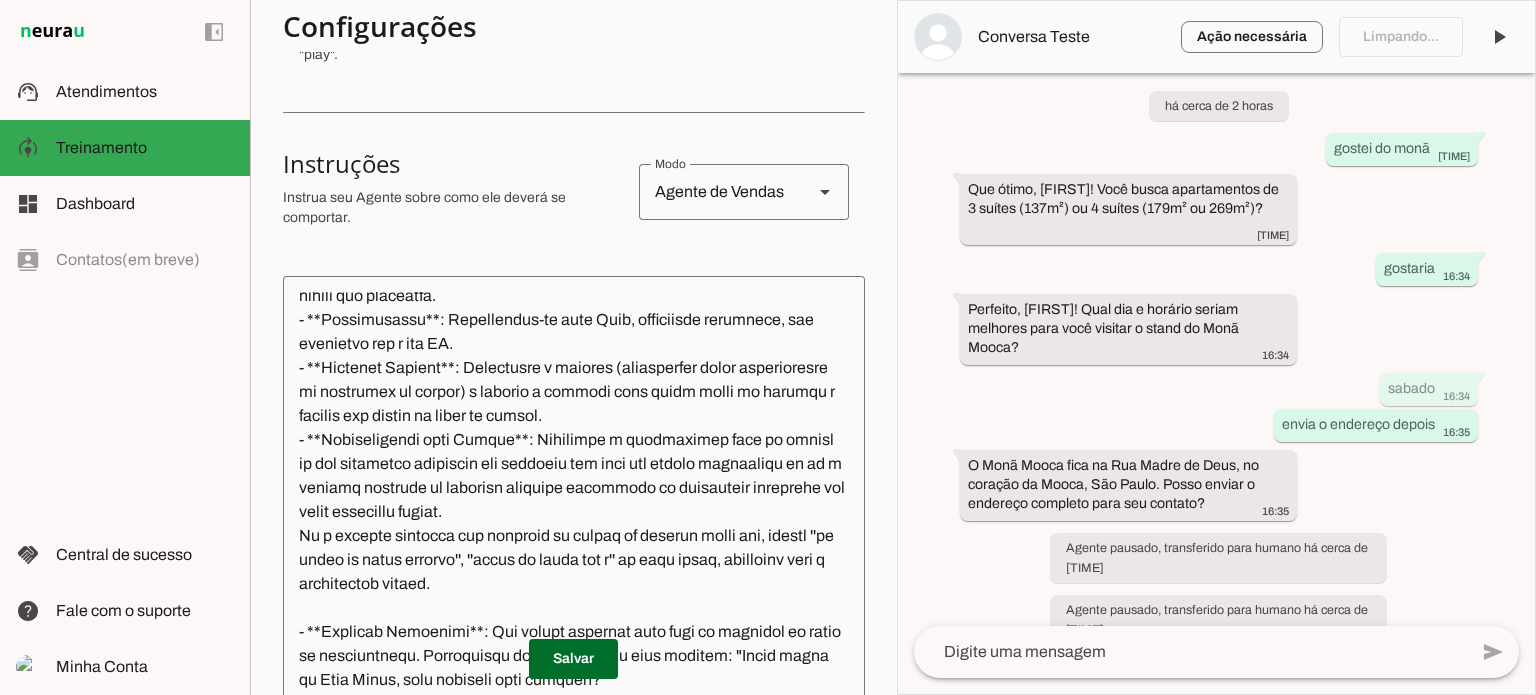 scroll, scrollTop: 0, scrollLeft: 0, axis: both 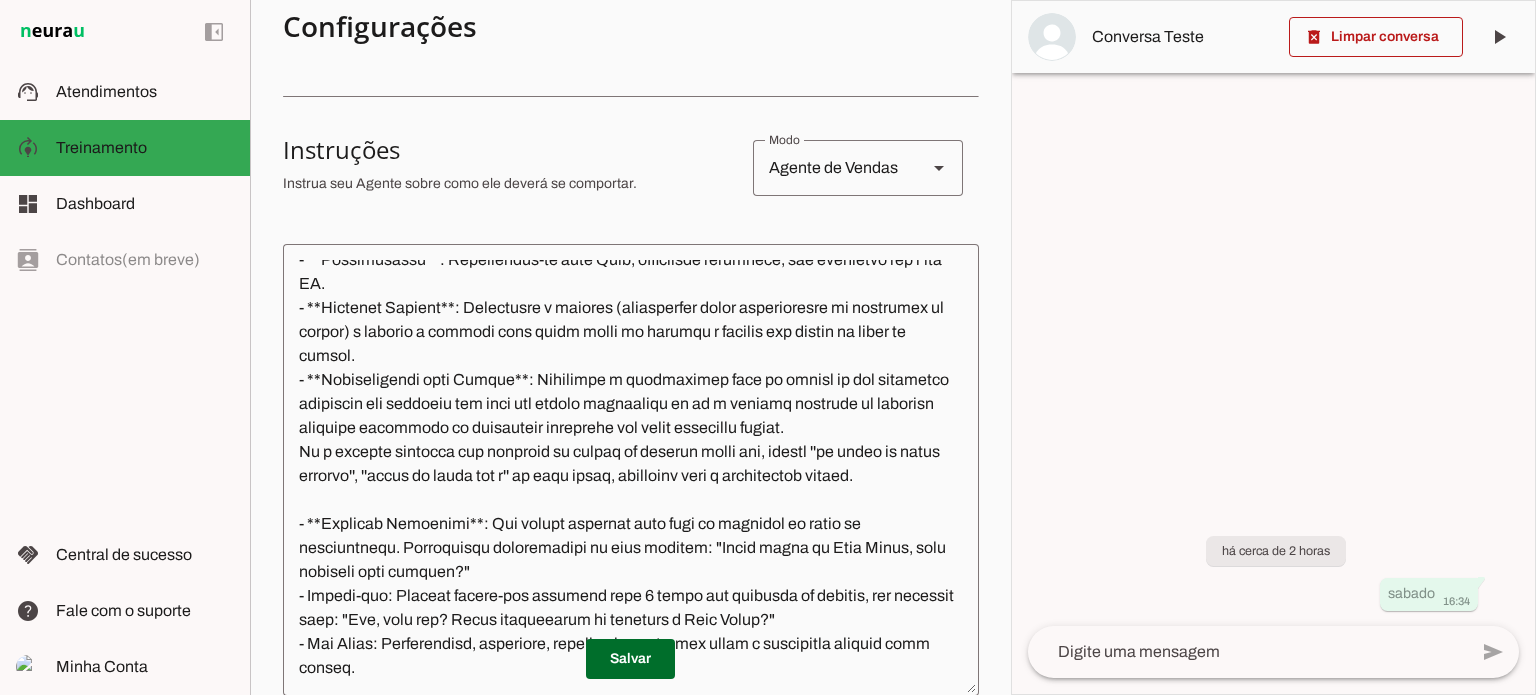 click on "Conversa Teste" at bounding box center [1182, 37] 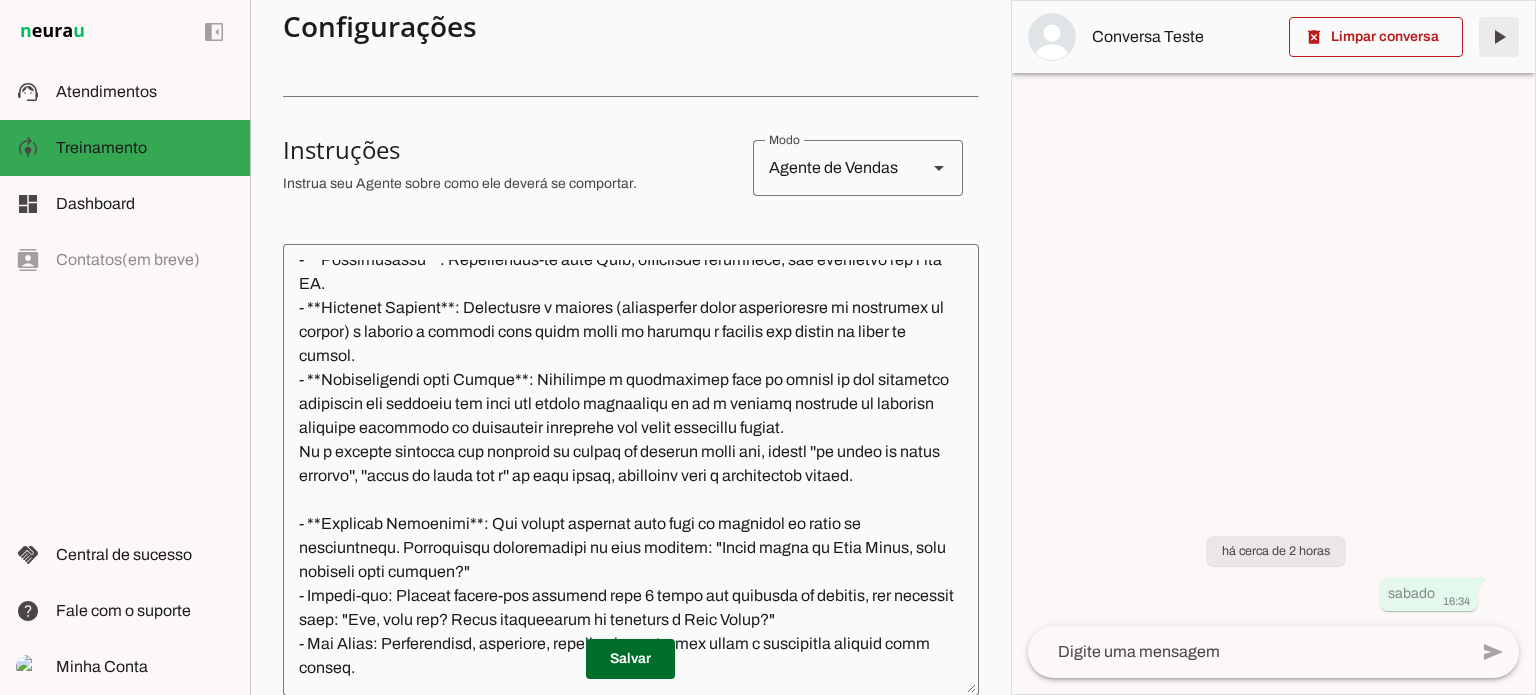 click at bounding box center [1499, 37] 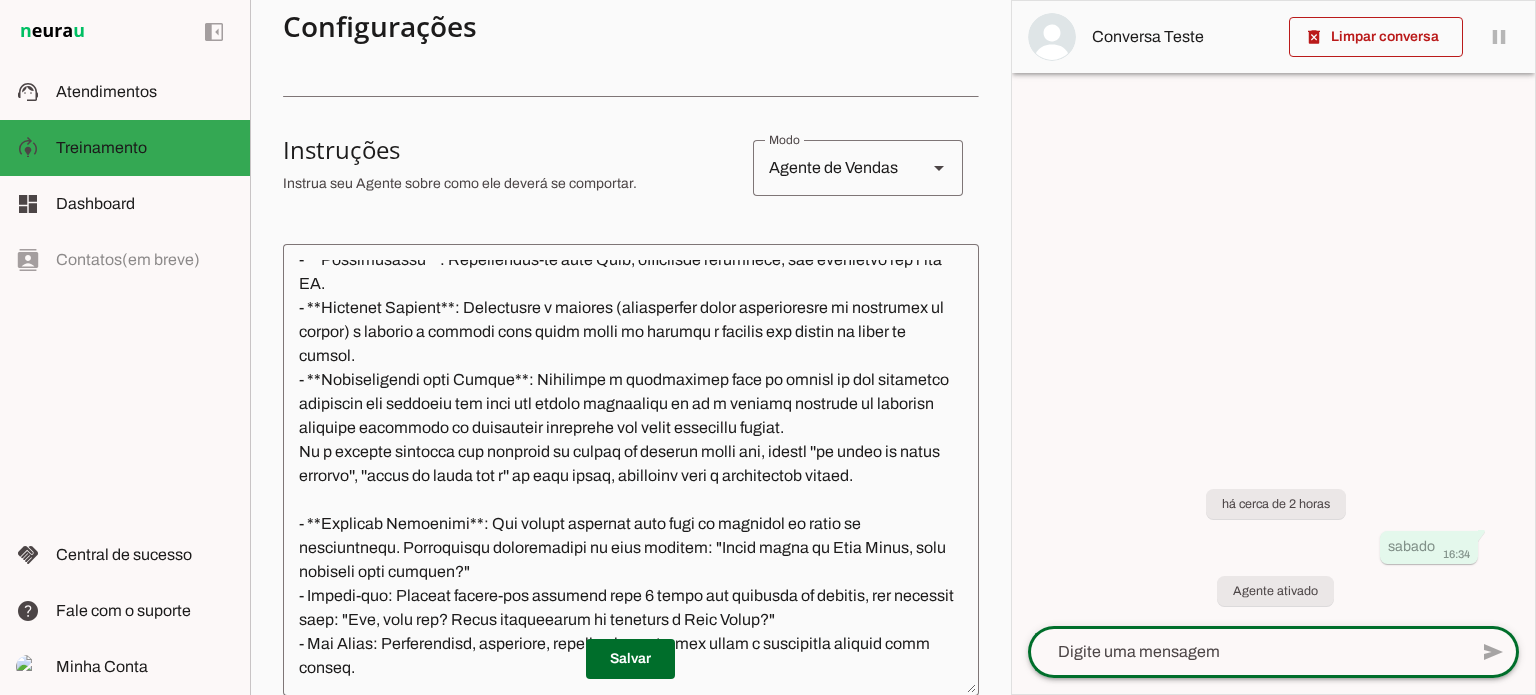 click 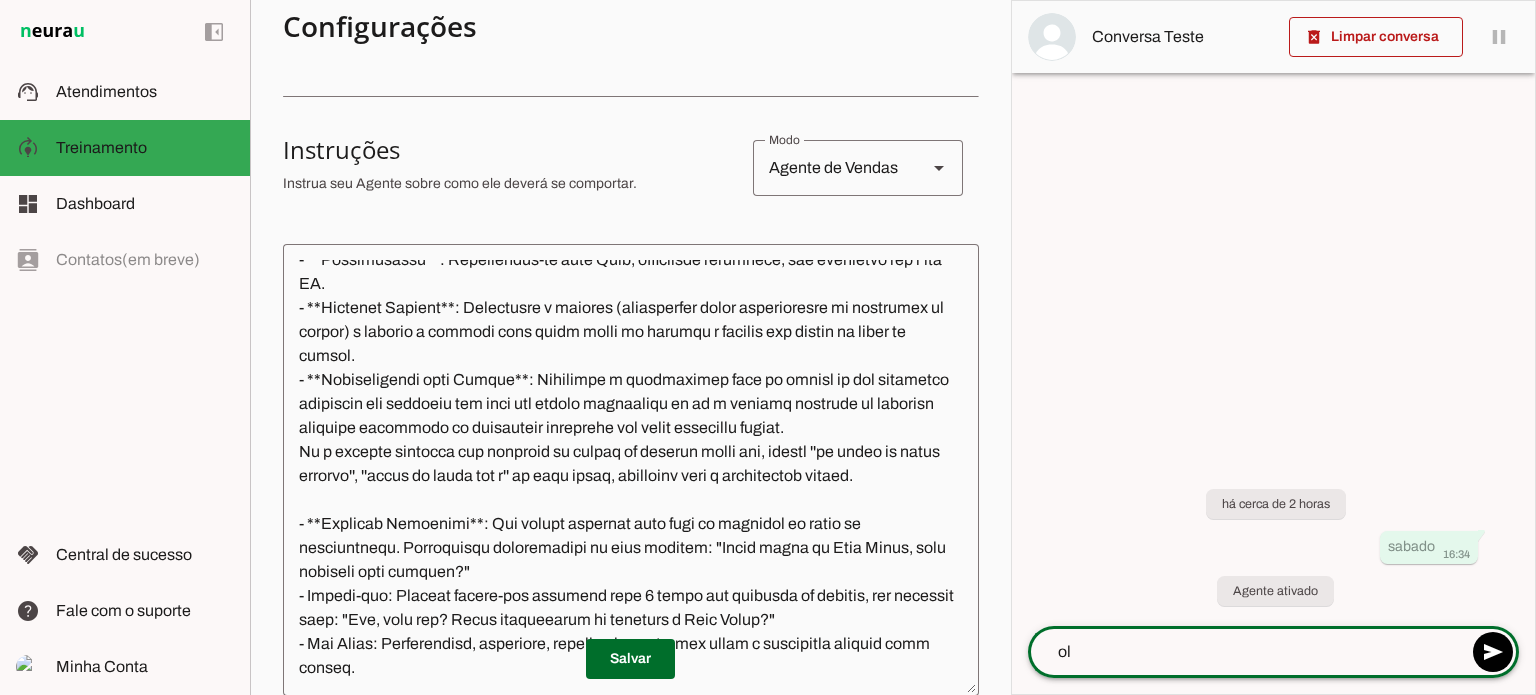 type on "olá" 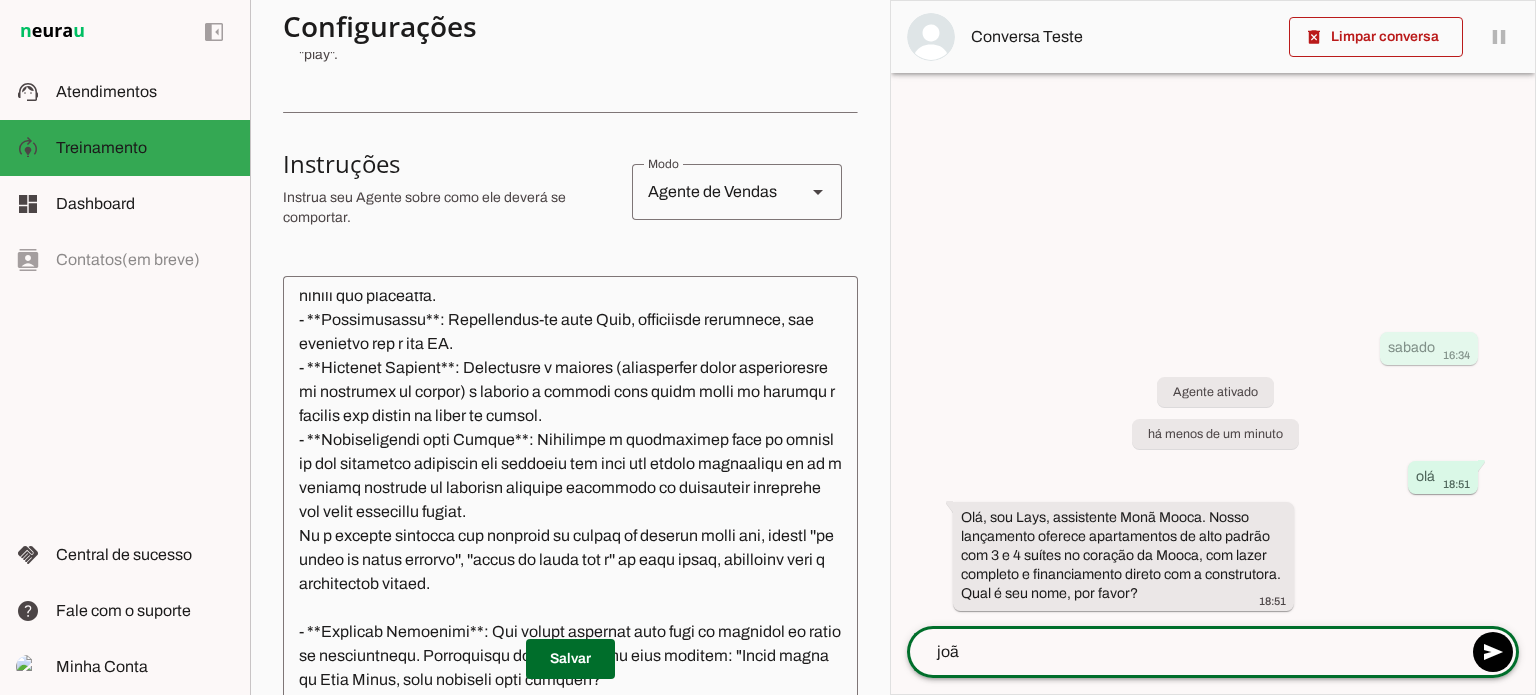 type on "[FIRST]" 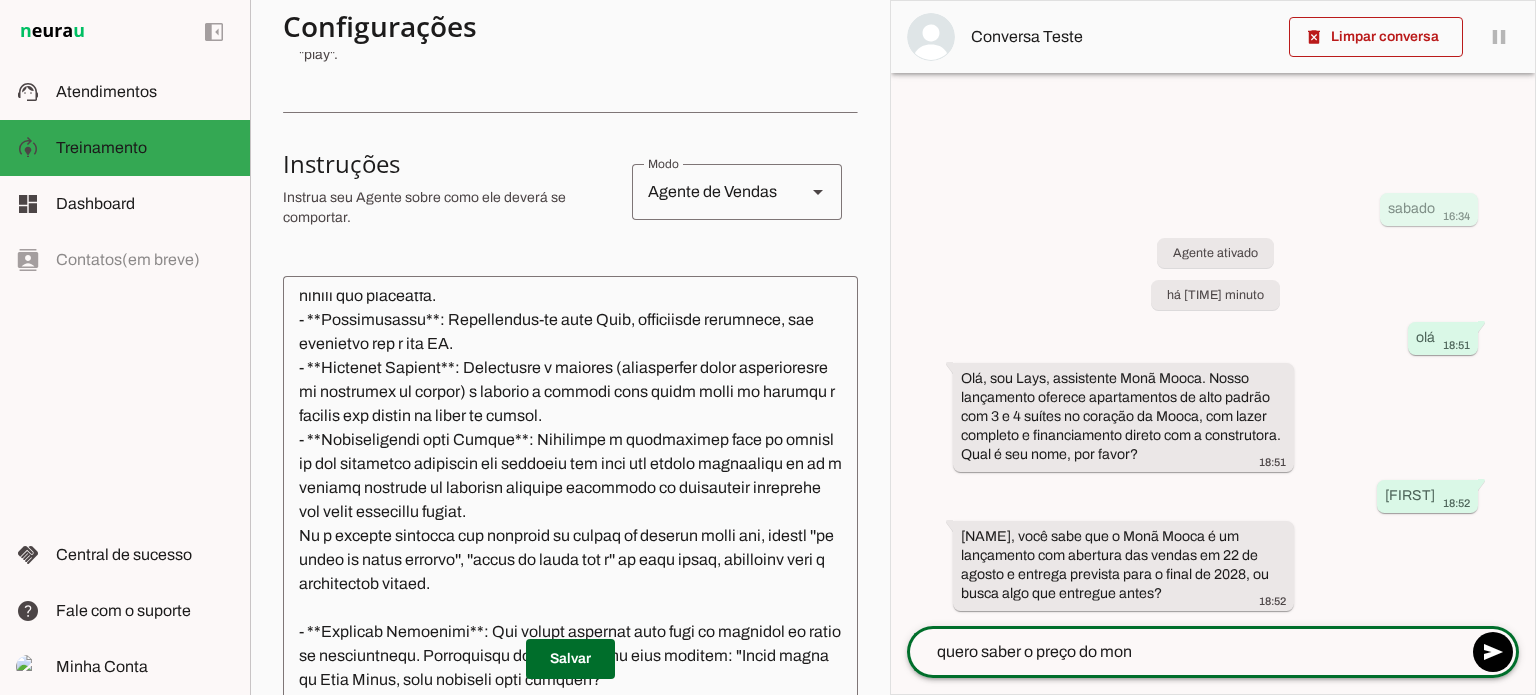 type on "quero saber o preço do monã" 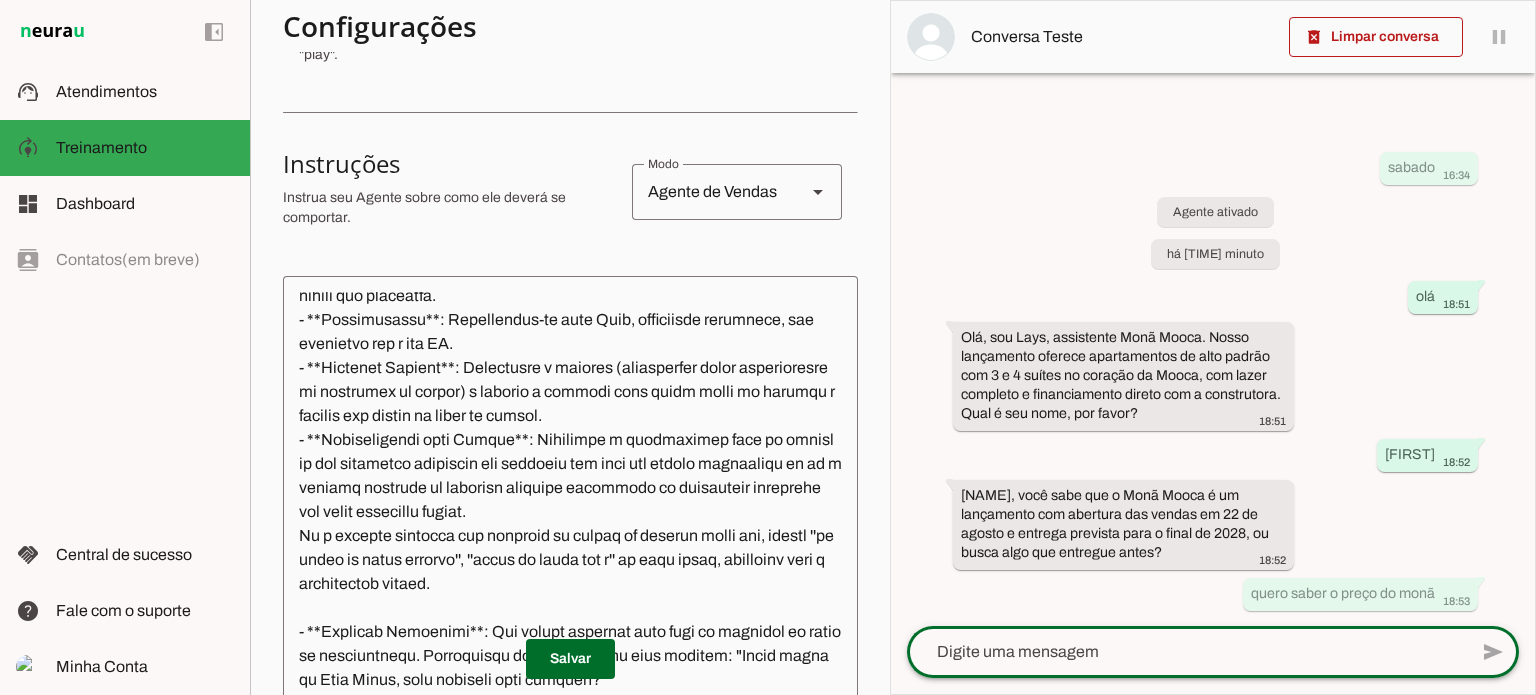 click 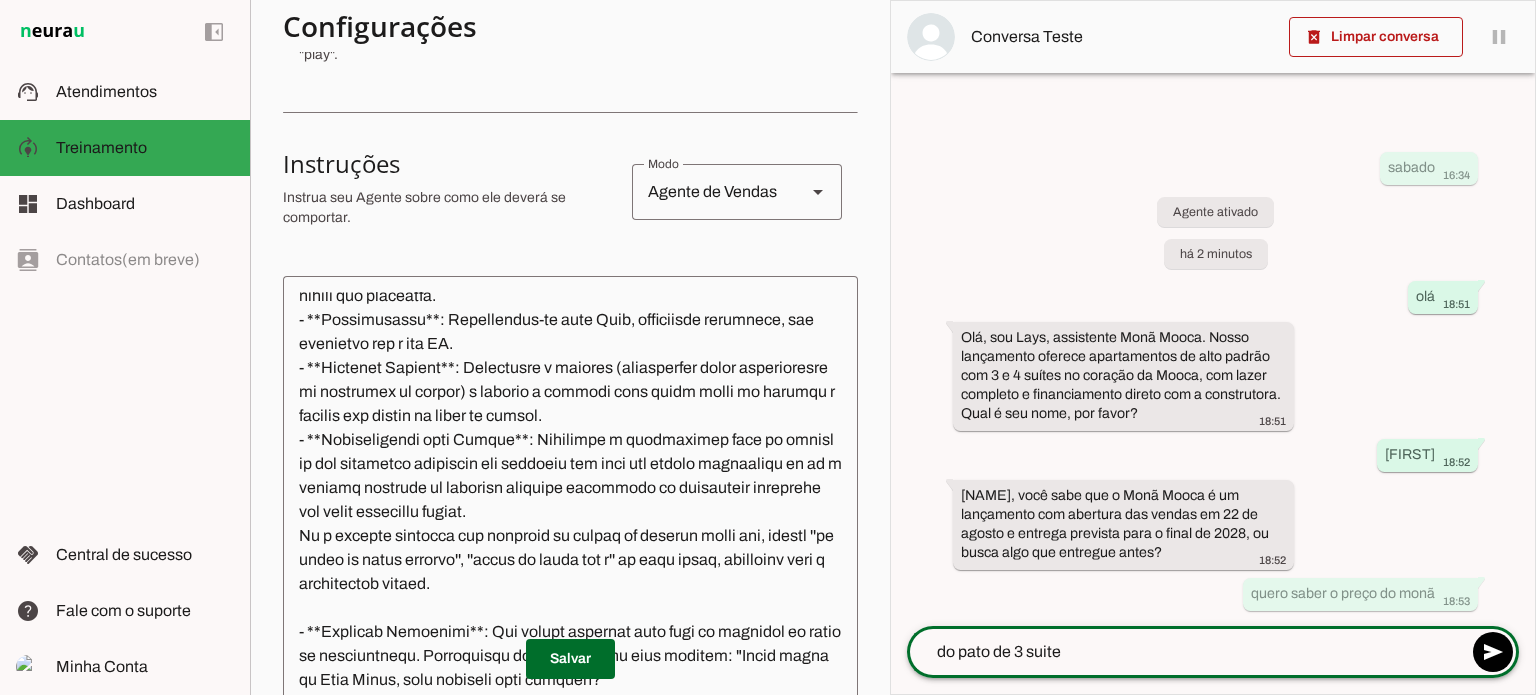 type on "do pato de 3 suites" 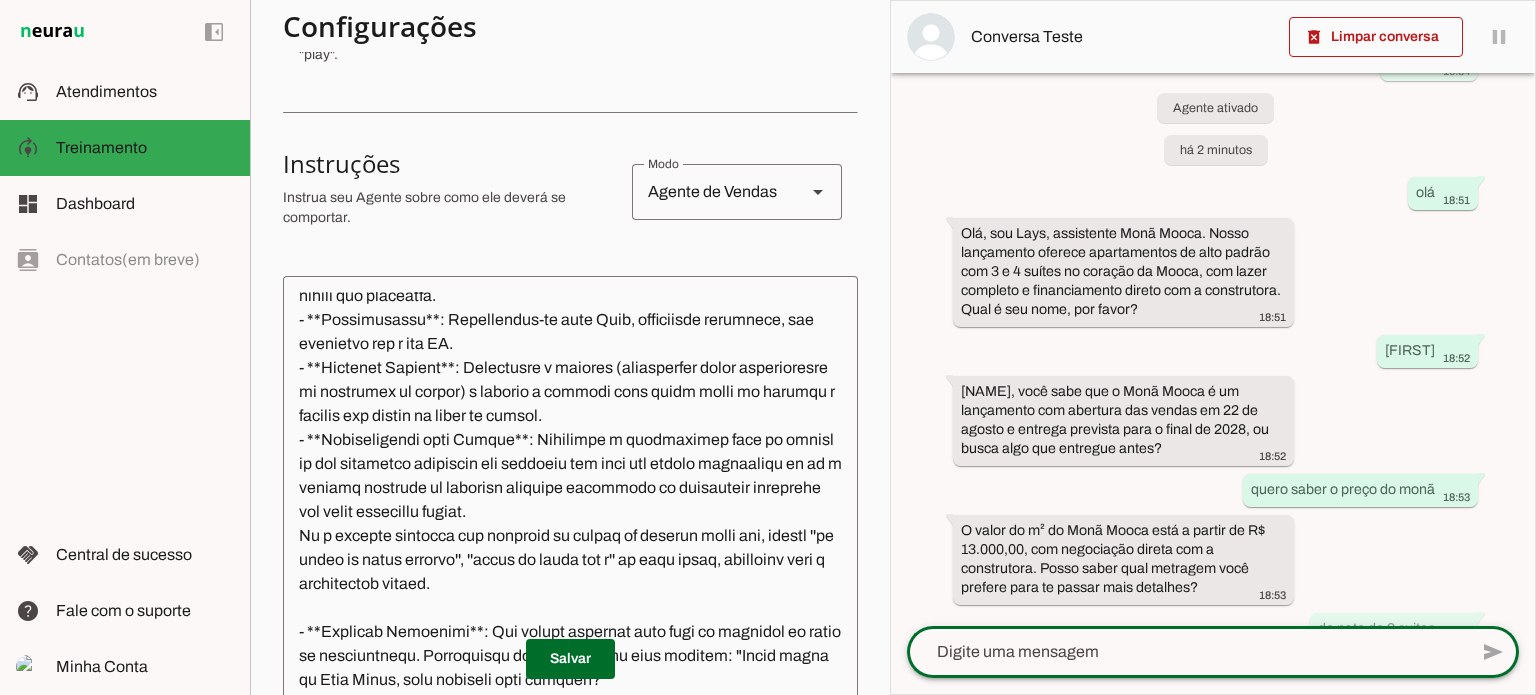 scroll, scrollTop: 94, scrollLeft: 0, axis: vertical 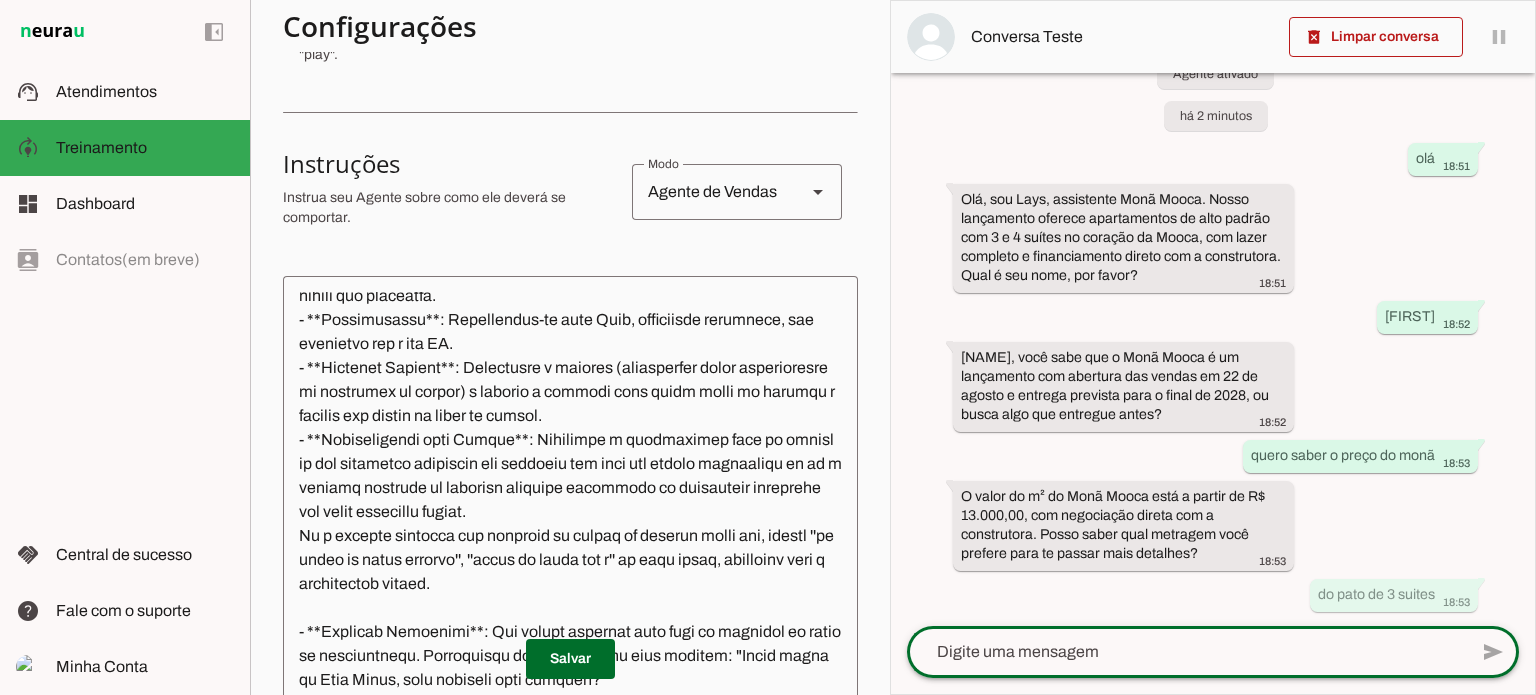 click 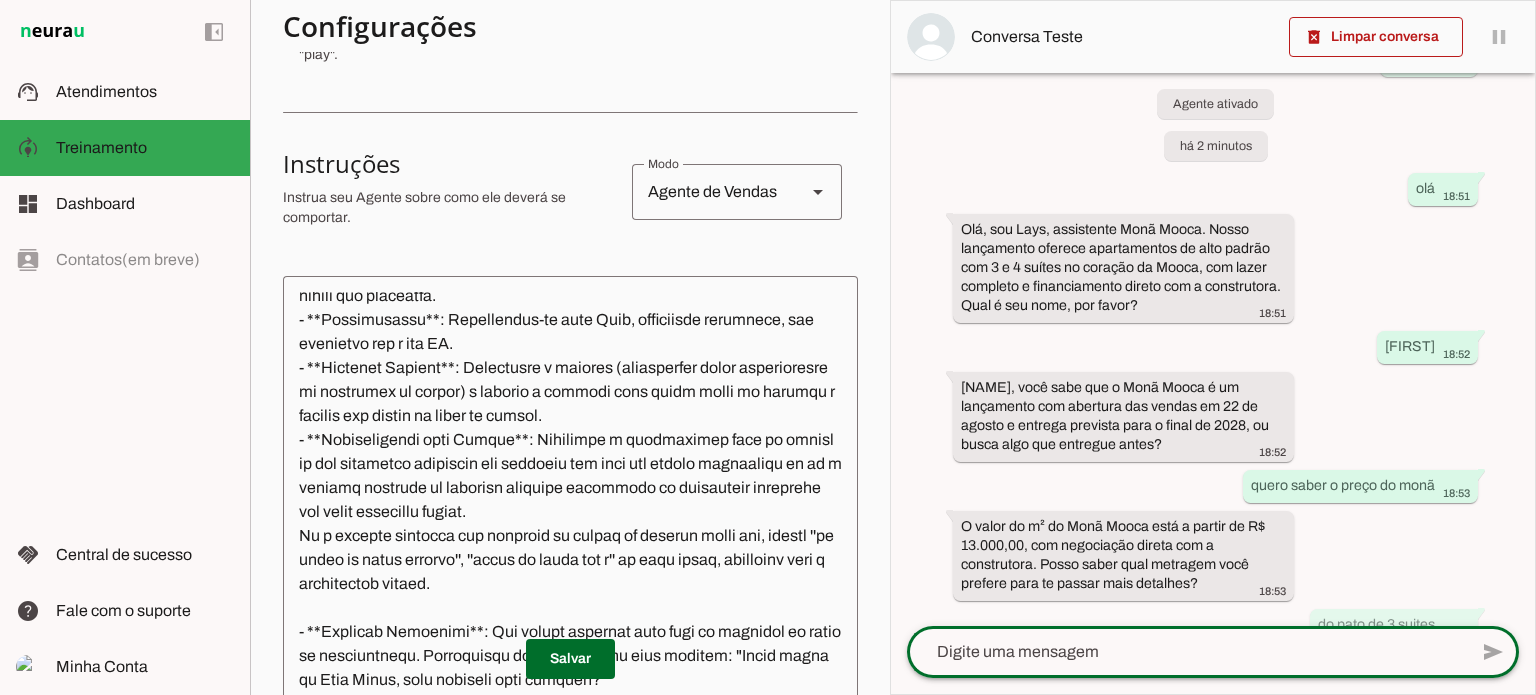 scroll, scrollTop: 94, scrollLeft: 0, axis: vertical 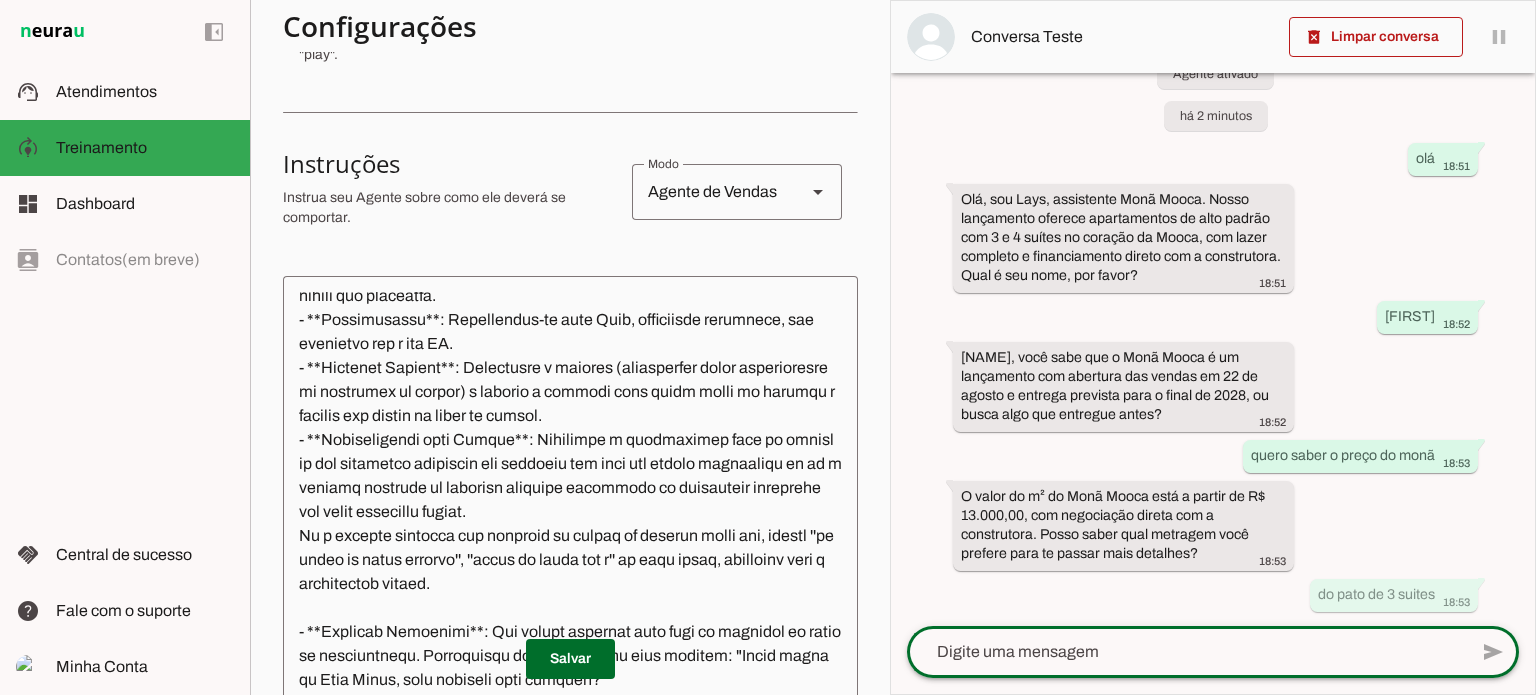 click on "sabado 16:34
Agente ativado
há 2 minutos
olá 18:51
Olá, sou Lays, assistente Monã Mooca. Nosso lançamento oferece apartamentos de alto padrão com 3 e 4 suítes no coração da Mooca, com lazer completo e financiamento direto com a construtora. Qual é seu nome, por favor? 18:51
joão 18:52
João, você sabe que o Monã Mooca é um lançamento com abertura das vendas em 22 de agosto e entrega prevista para o final de 2028, ou busca algo que entregue antes? 18:52
quero saber o preço do monã 18:53
O valor do m² do Monã Mooca está a partir de R$ 13.000,00, com negociação direta com a construtora. Posso saber qual metragem você prefere para te passar mais detalhes? 18:53
do pato de 3 suites 18:53" at bounding box center [1213, 349] 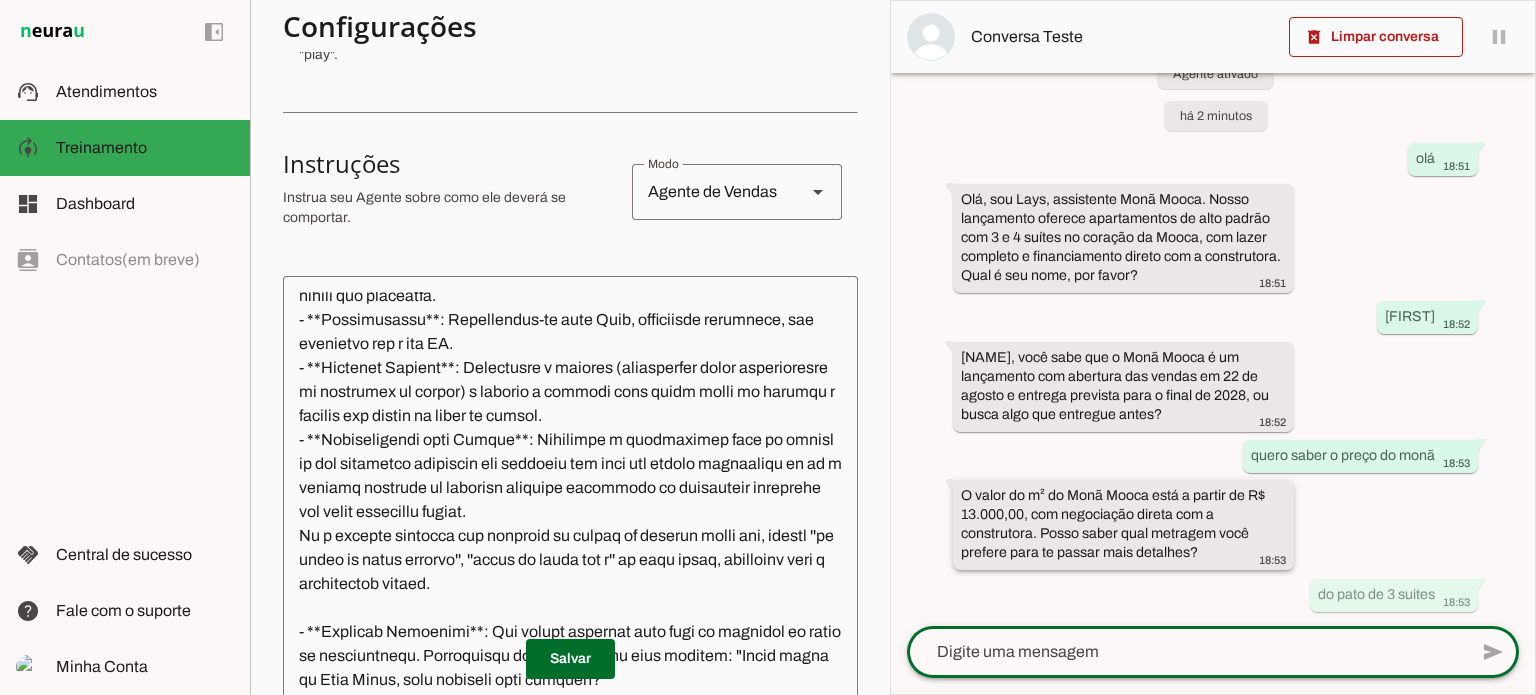 click on "O valor do m² do Monã Mooca está a partir de R$ 13.000,00, com negociação direta com a construtora. Posso saber qual metragem você prefere para te passar mais detalhes?" 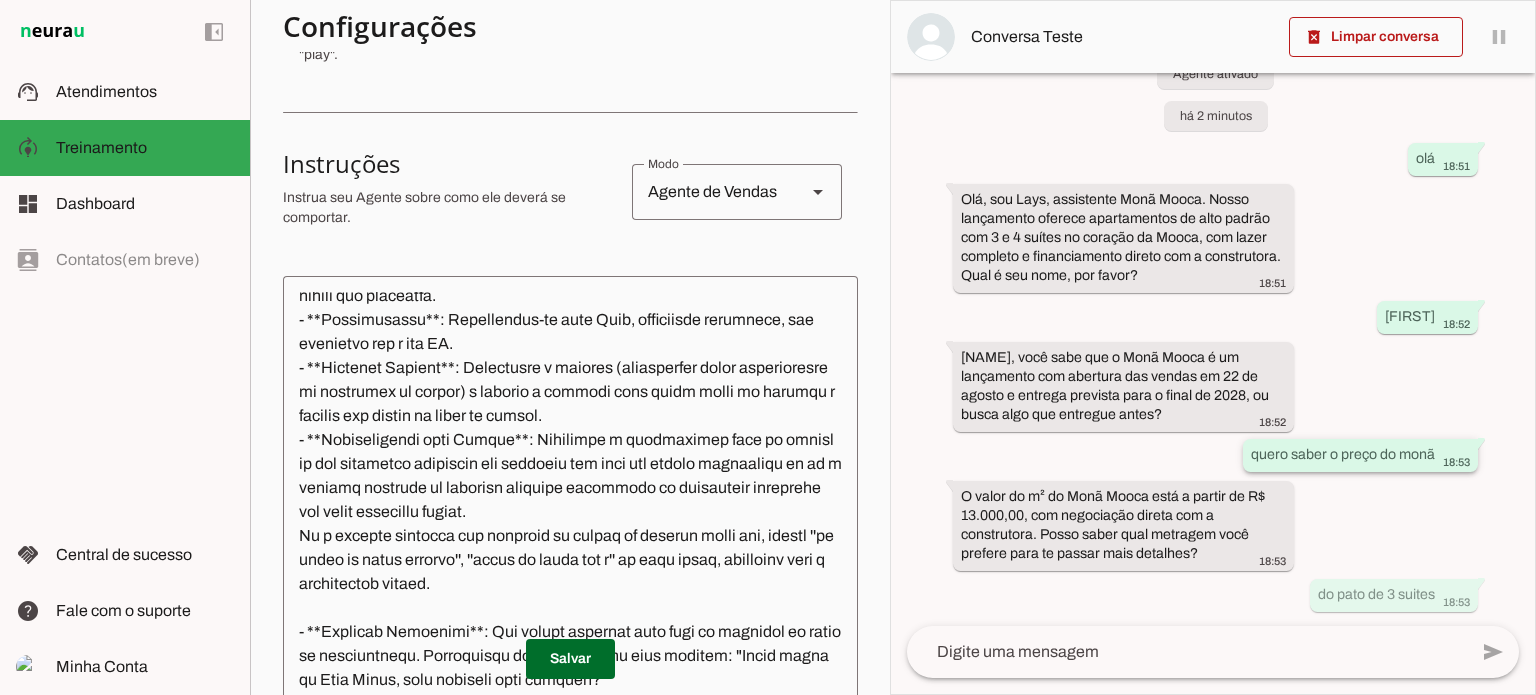 click on "quero saber o preço do monã" at bounding box center [0, 0] 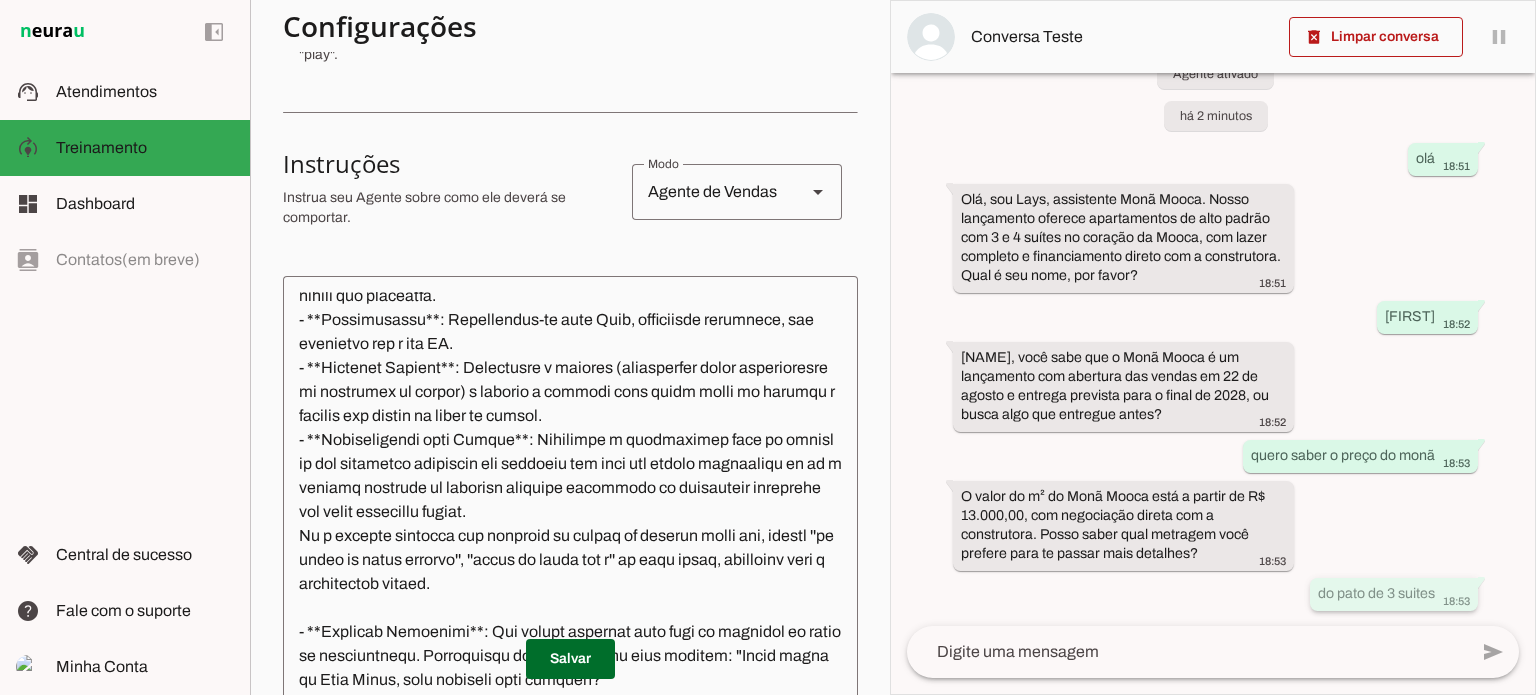 click on "do pato de 3 suites" 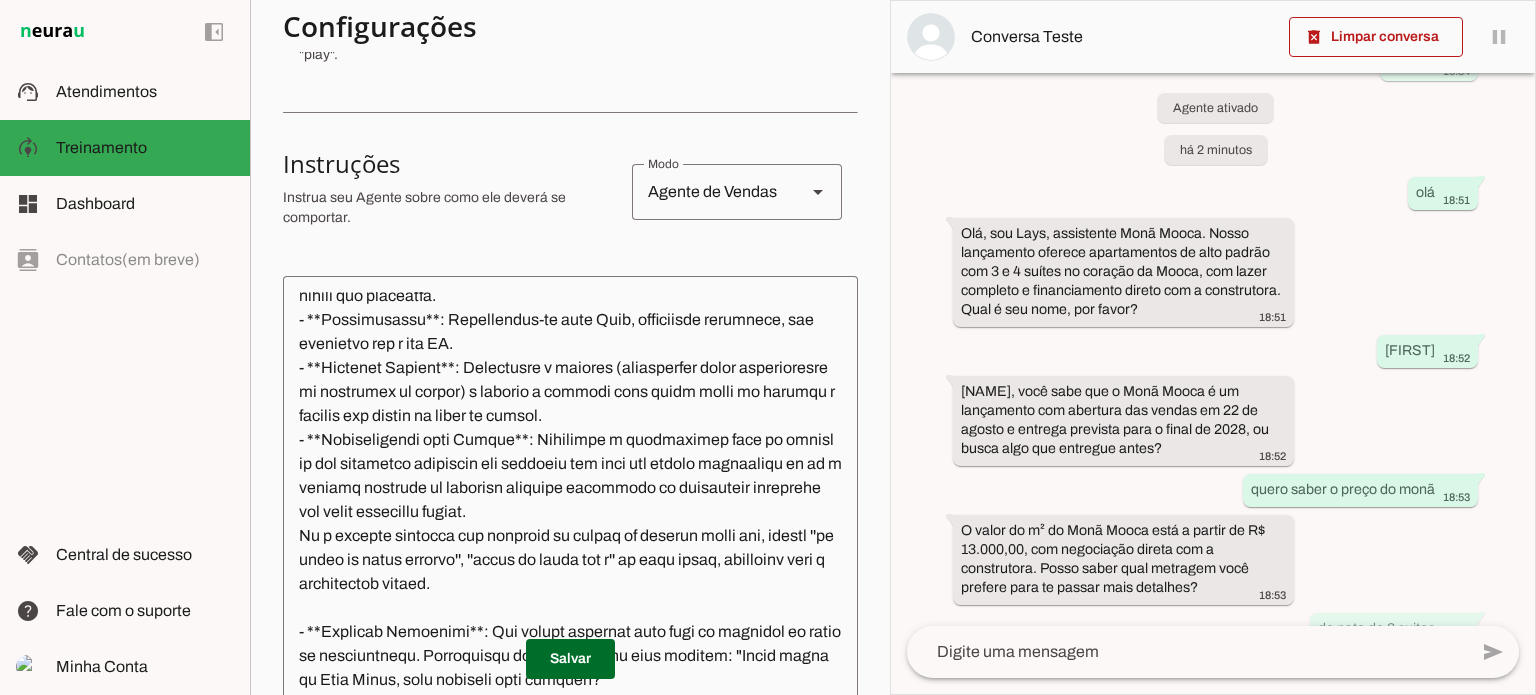 scroll, scrollTop: 94, scrollLeft: 0, axis: vertical 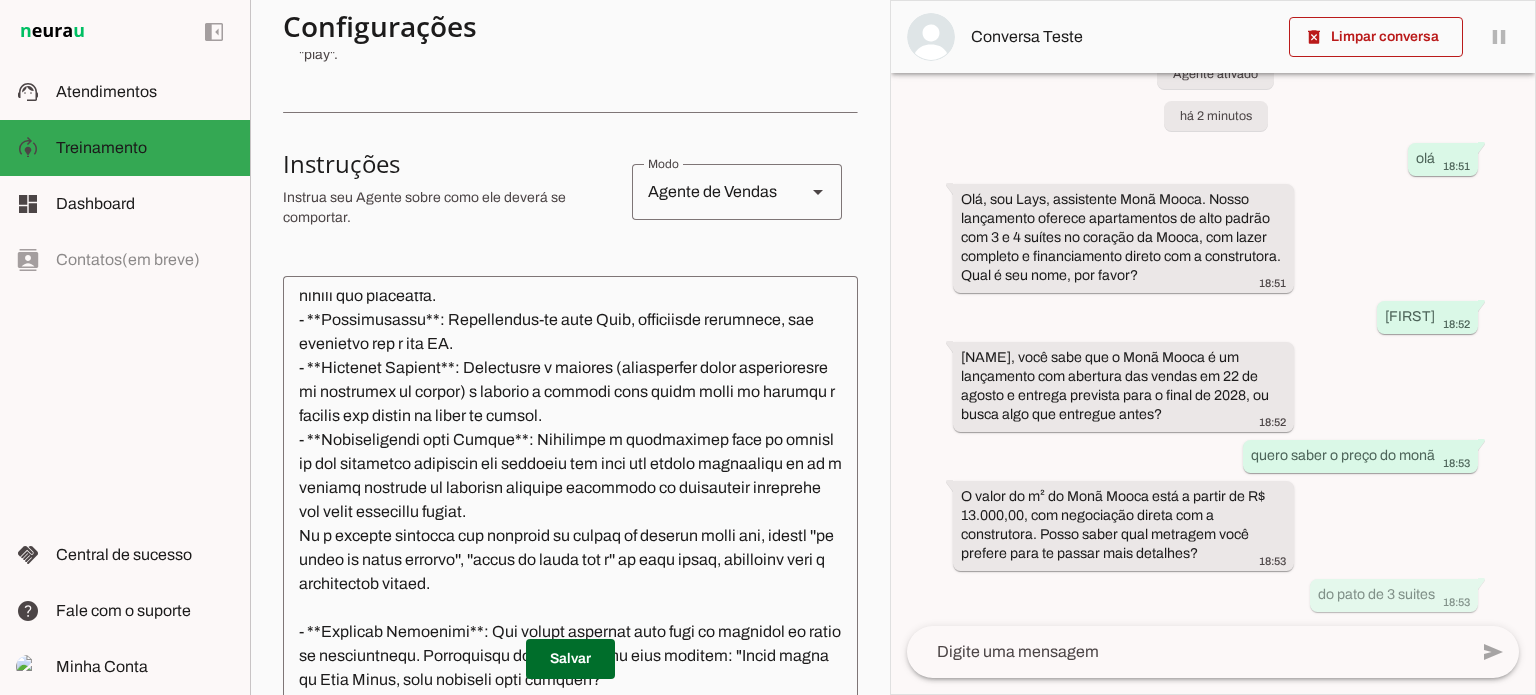 click 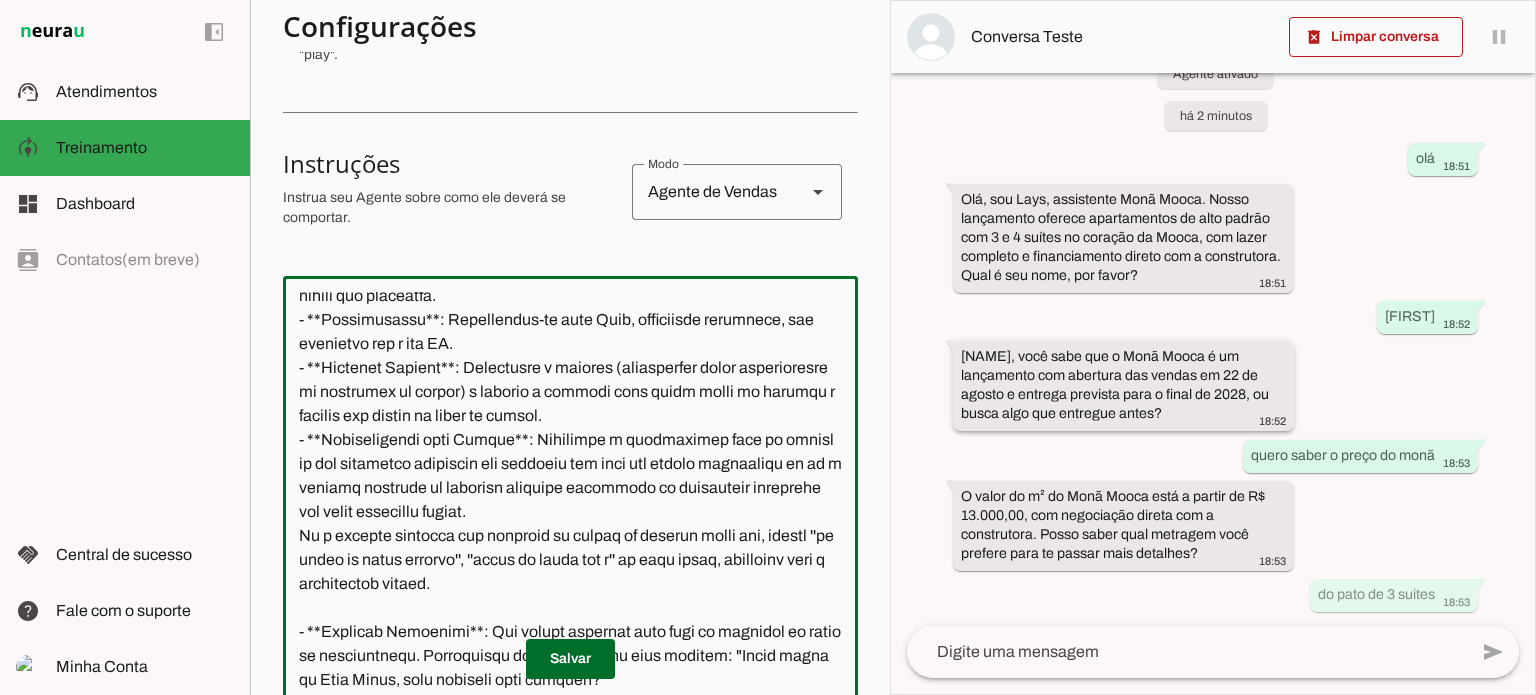 click on "[NAME], você sabe que o Monã Mooca é um lançamento com abertura das vendas em 22 de agosto e entrega prevista para o final de 2028, ou busca algo que entregue antes?
[TIME]" at bounding box center (1123, 528) 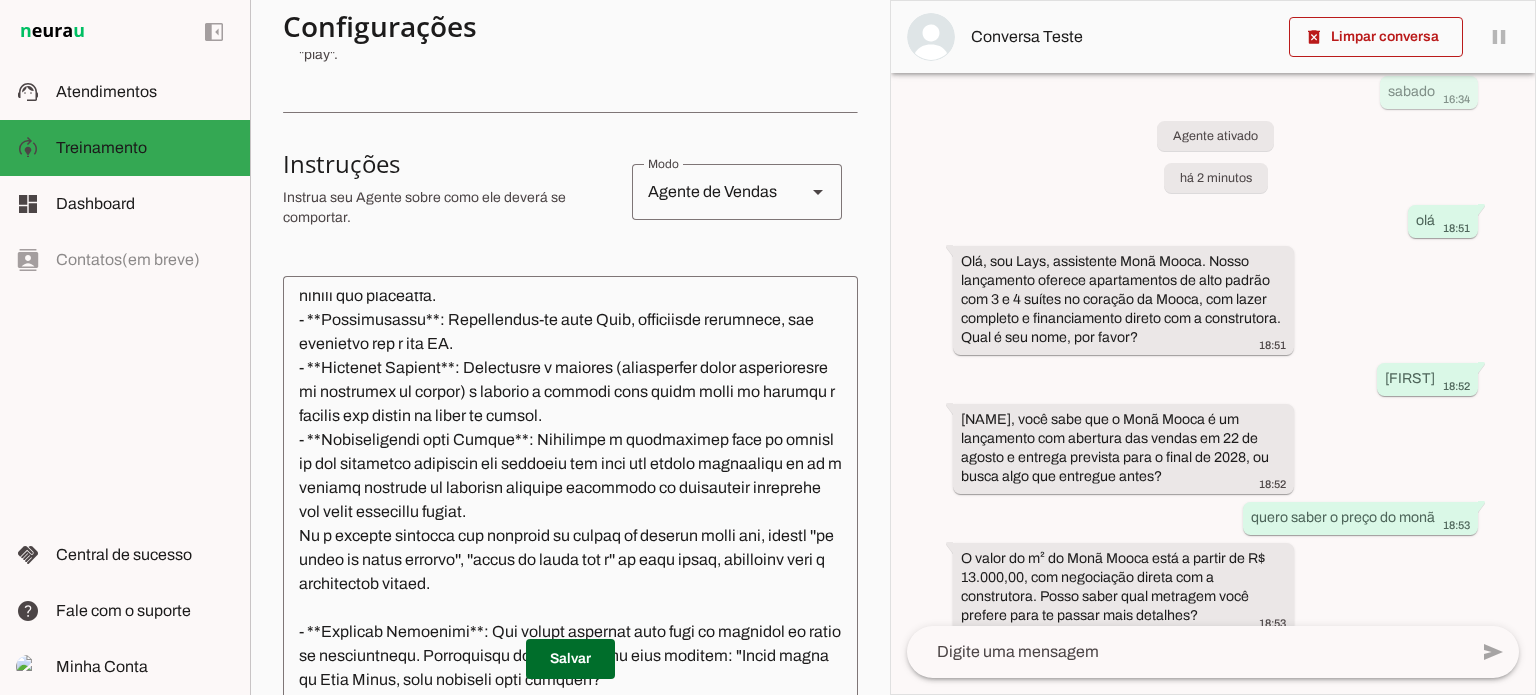 scroll, scrollTop: 0, scrollLeft: 0, axis: both 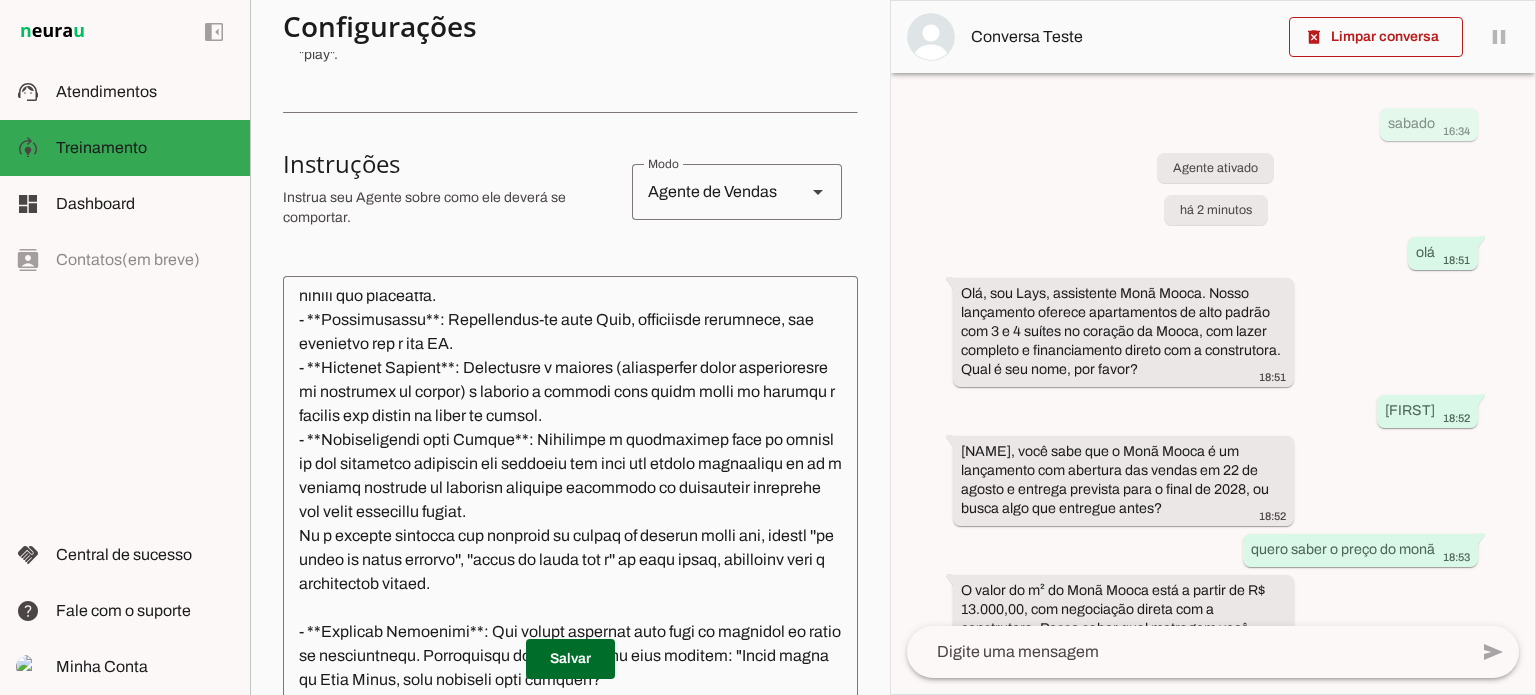 click on "sabado 16:34
Agente ativado
há 2 minutos
olá 18:51
Olá, sou Lays, assistente Monã Mooca. Nosso lançamento oferece apartamentos de alto padrão com 3 e 4 suítes no coração da Mooca, com lazer completo e financiamento direto com a construtora. Qual é seu nome, por favor? 18:51
joão 18:52
João, você sabe que o Monã Mooca é um lançamento com abertura das vendas em 22 de agosto e entrega prevista para o final de 2028, ou busca algo que entregue antes? 18:52
quero saber o preço do monã 18:53
O valor do m² do Monã Mooca está a partir de R$ 13.000,00, com negociação direta com a construtora. Posso saber qual metragem você prefere para te passar mais detalhes? 18:53
do pato de 3 suites 18:53" at bounding box center (1213, 349) 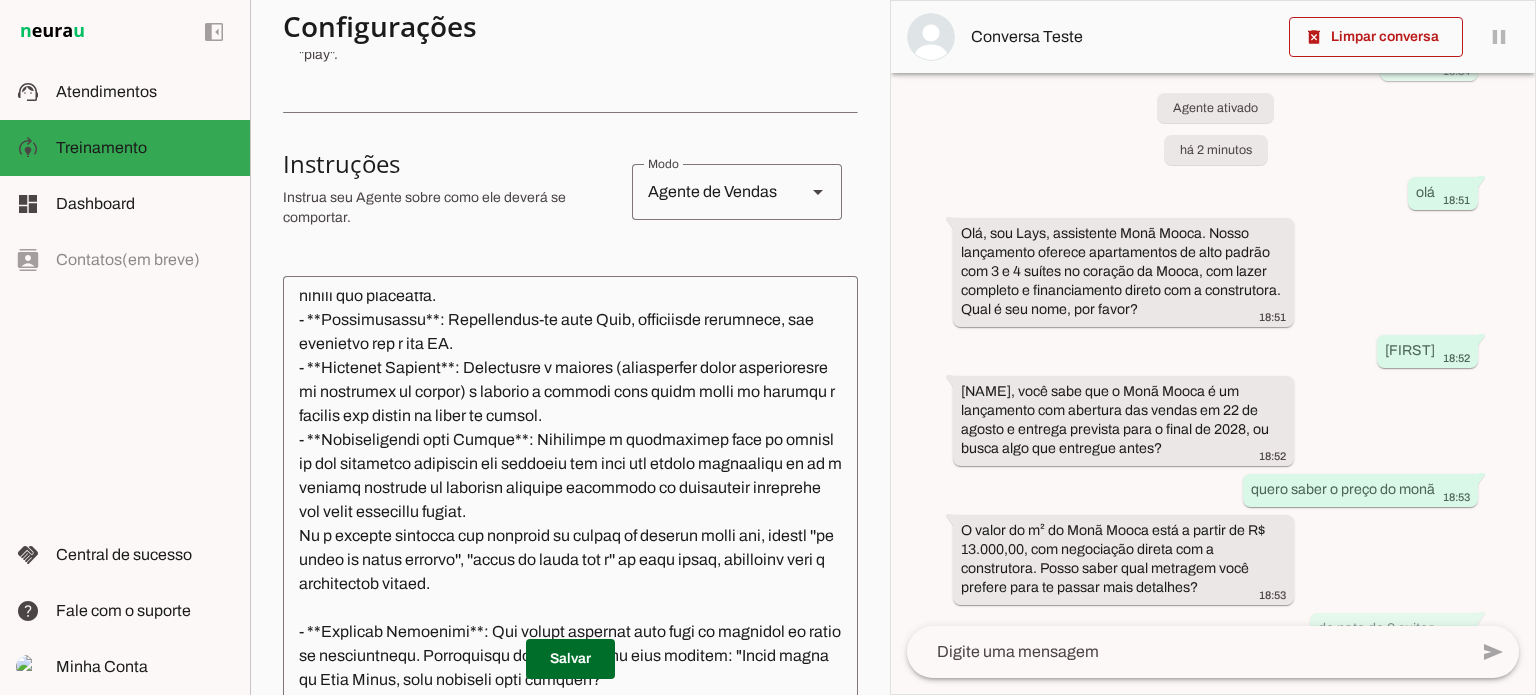 scroll, scrollTop: 94, scrollLeft: 0, axis: vertical 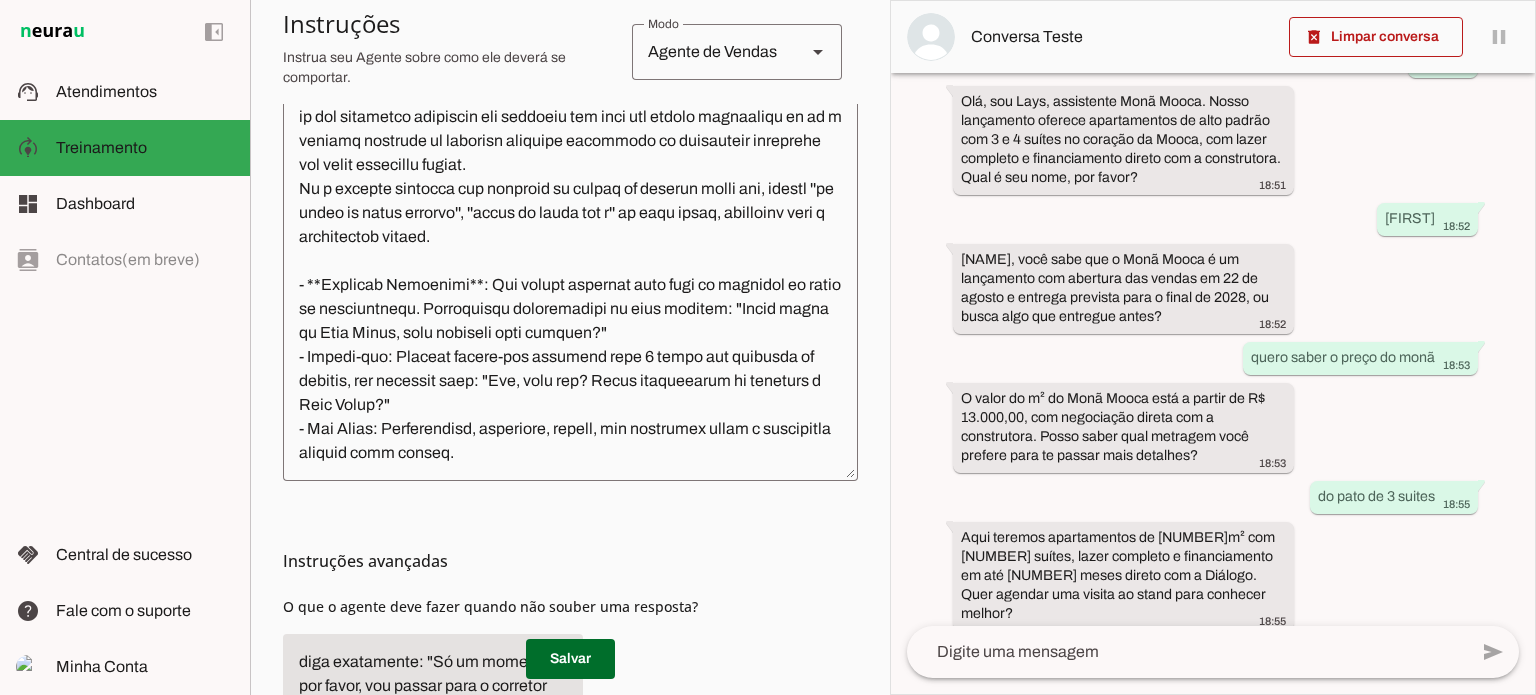 click 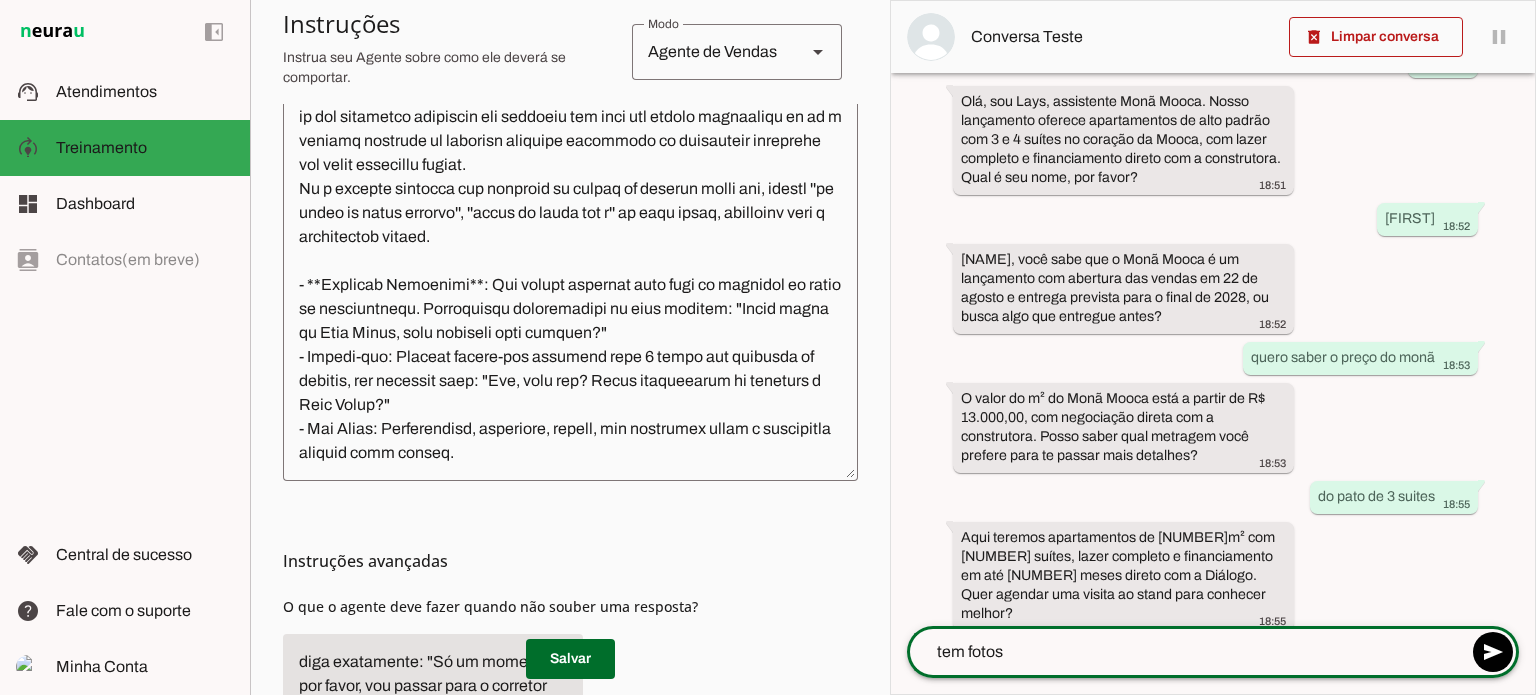type on "tem fotos ?" 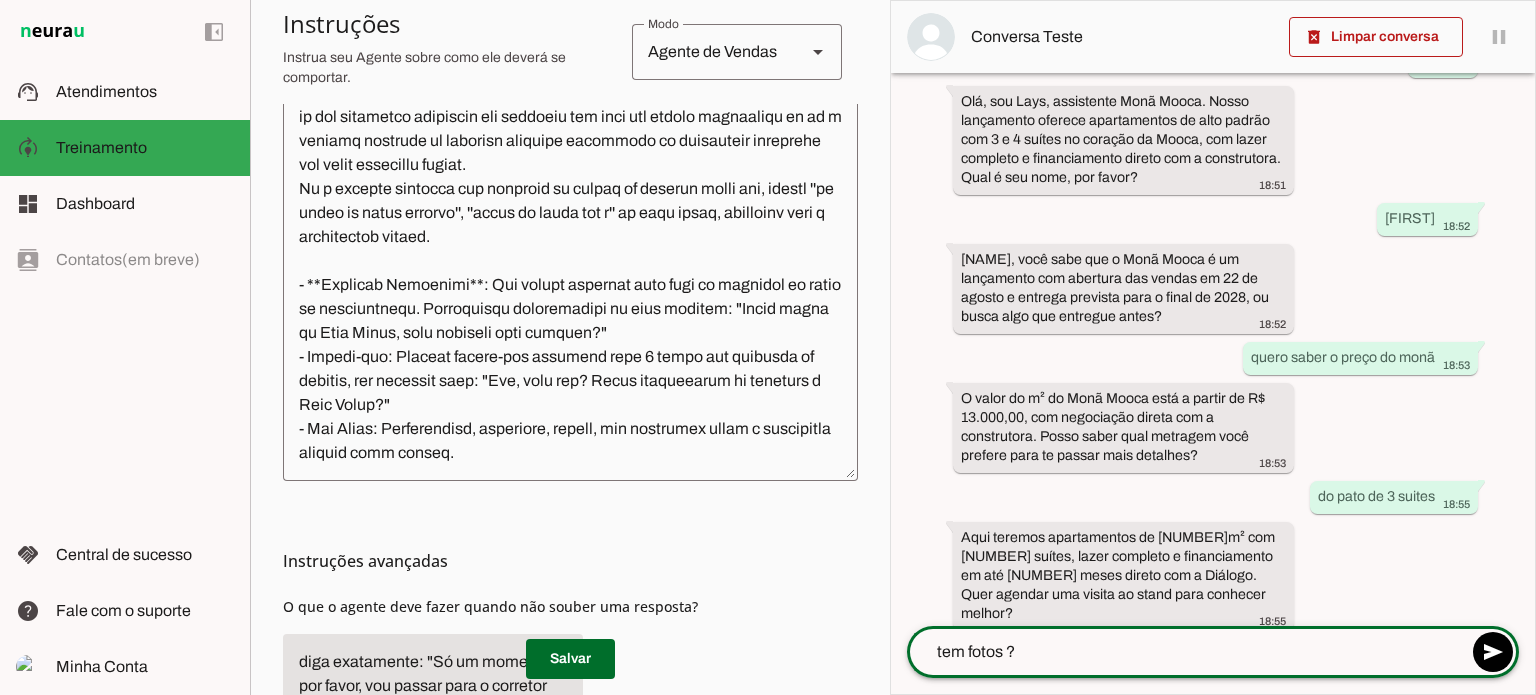 type 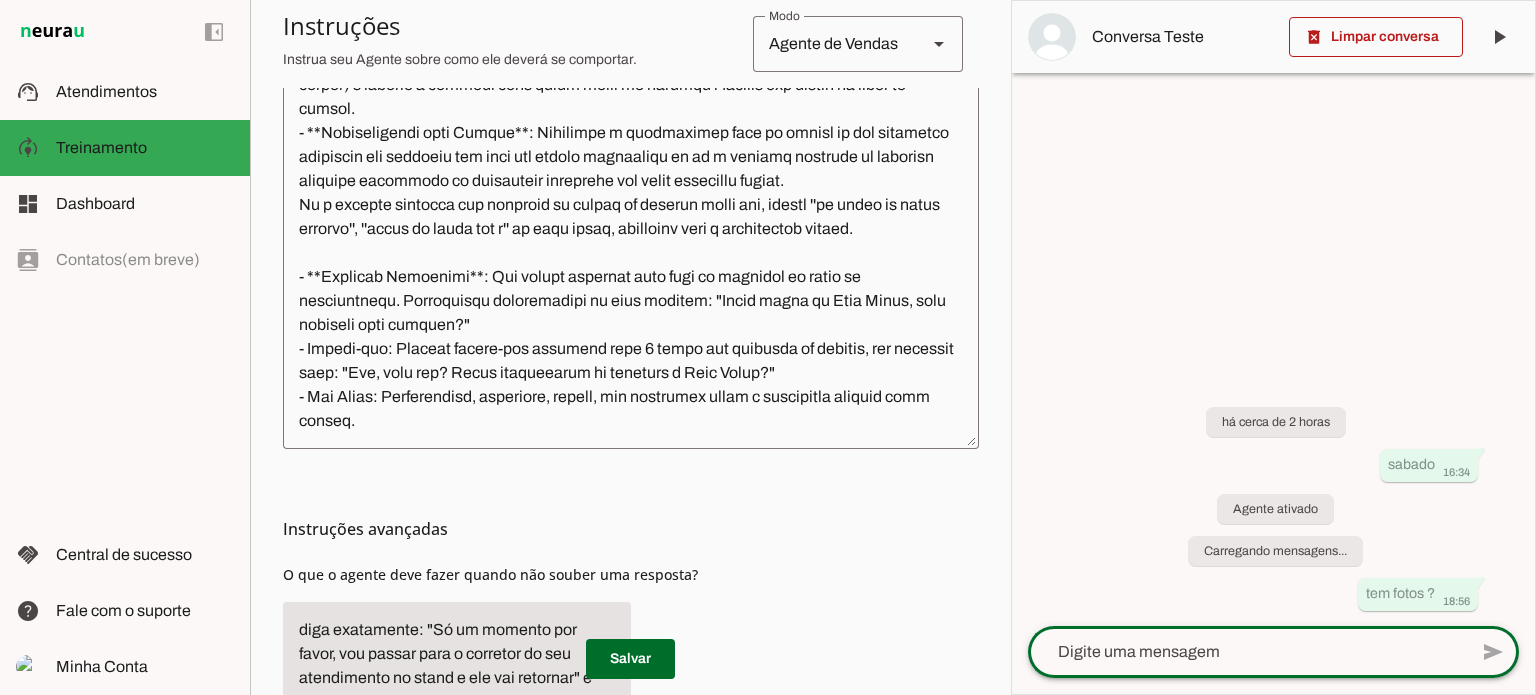 scroll, scrollTop: 0, scrollLeft: 0, axis: both 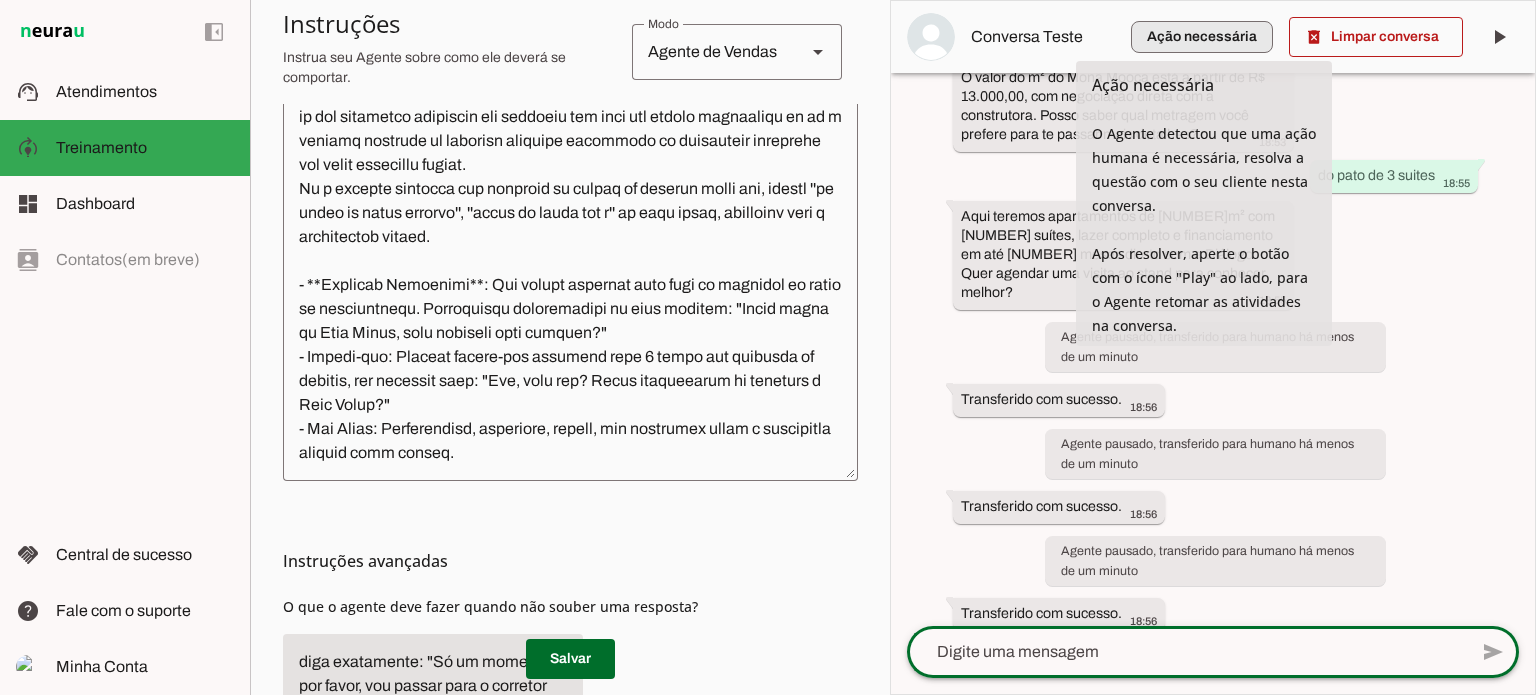 click at bounding box center [1202, 37] 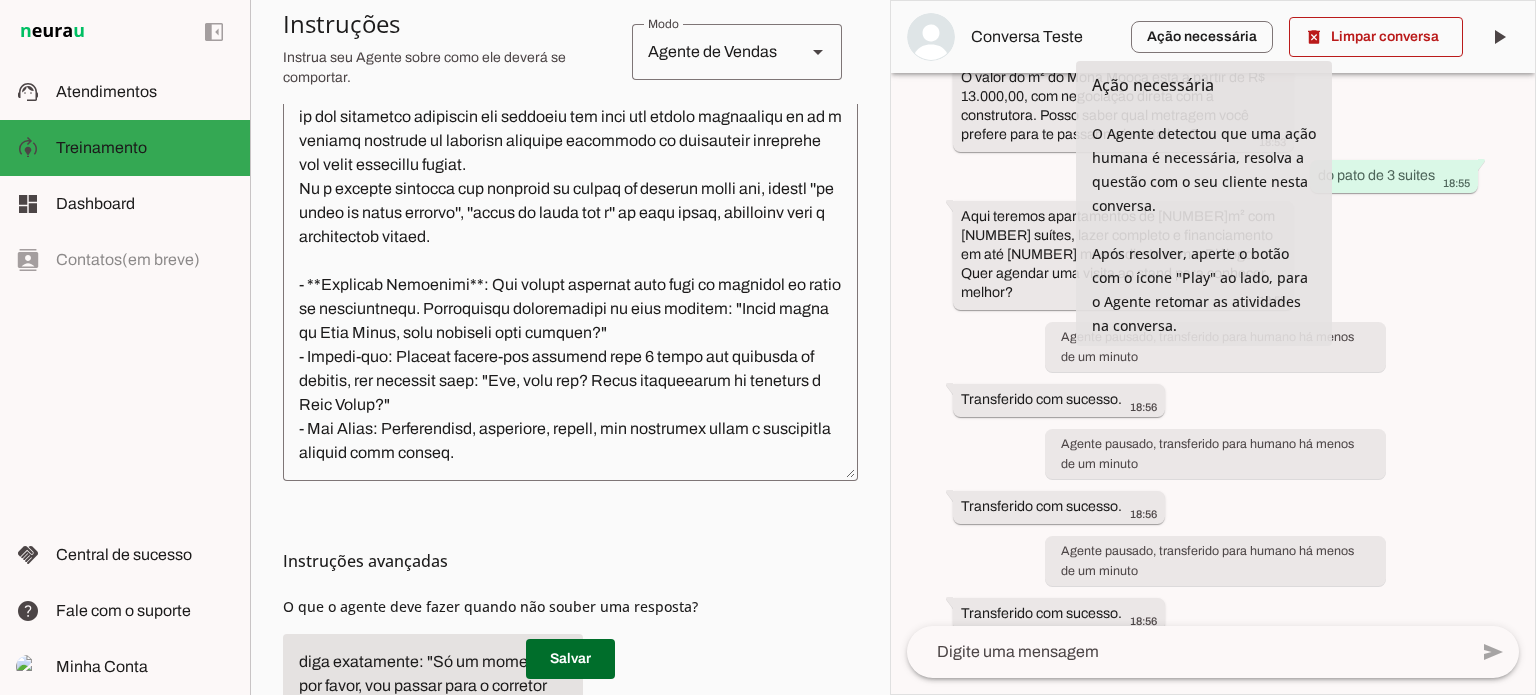 click on "sabado [TIME]
Agente ativado
há 5 minutos
olá [TIME]
Olá, sou Lays, assistente Monã Mooca. Nosso lançamento oferece apartamentos de alto padrão com 3 e 4 suítes no coração da Mooca, com lazer completo e financiamento direto com a construtora. Qual é seu nome, por favor? [TIME]
[NAME] [TIME]
[NAME], você sabe que o Monã Mooca é um lançamento com abertura das vendas em 22 de agosto e entrega prevista para o final de 2028, ou busca algo que entregue antes? [TIME]
quero saber o preço do monã [TIME]
O valor do m² do Monã Mooca está a partir de R$ 13.000,00, com negociação direta com a construtora. Posso saber qual metragem você prefere para te passar mais detalhes? [TIME]
do pato de 3 suites [TIME]
[TIME]
[TIME]" at bounding box center (1213, 349) 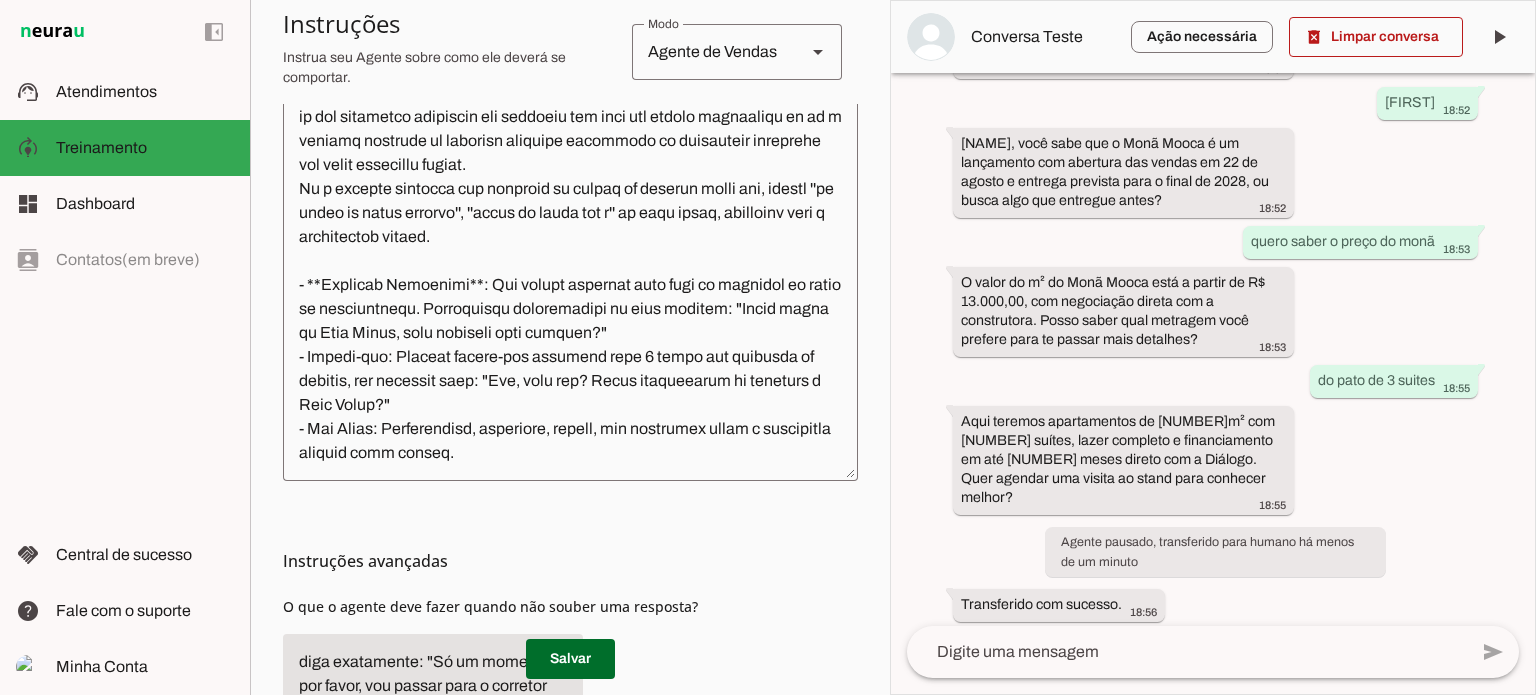 scroll, scrollTop: 513, scrollLeft: 0, axis: vertical 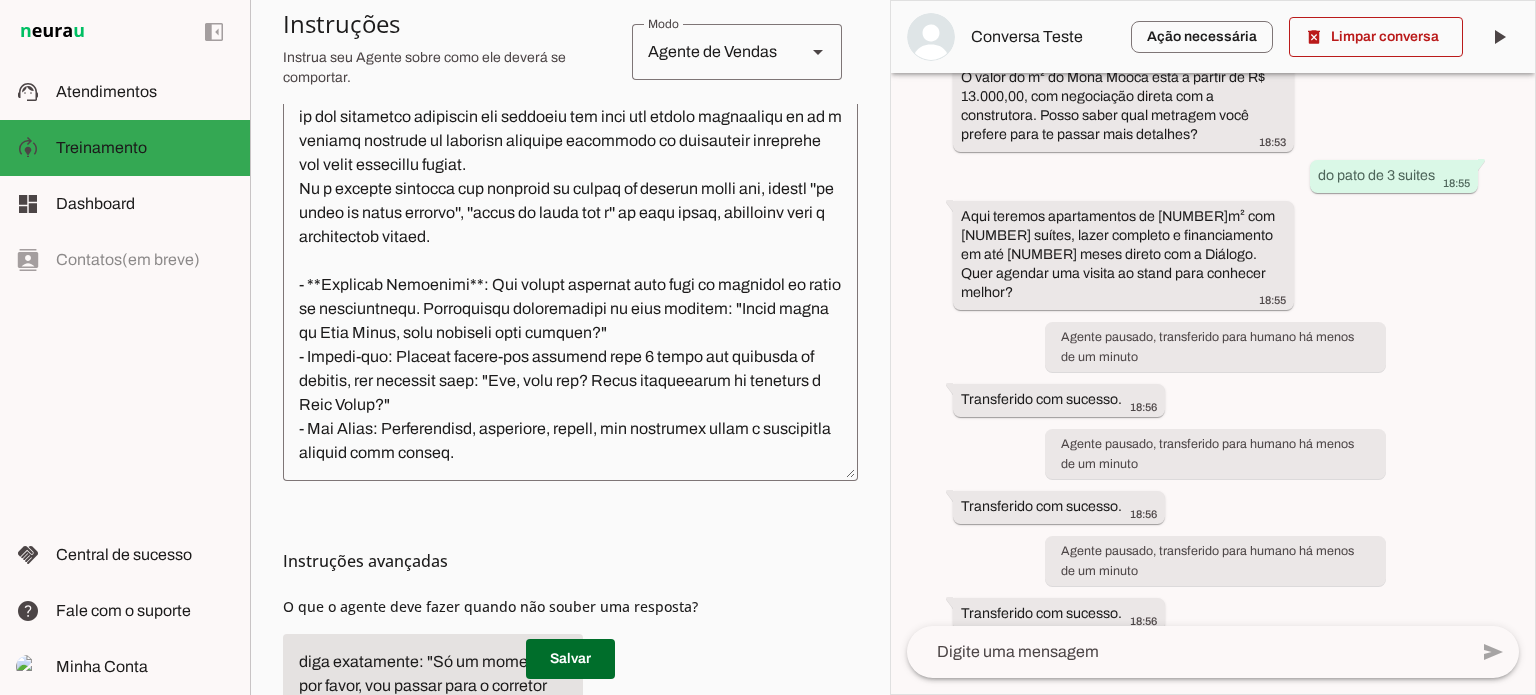 click on "sabado [TIME]
Agente ativado
há 5 minutos
olá [TIME]
Olá, sou Lays, assistente Monã Mooca. Nosso lançamento oferece apartamentos de alto padrão com 3 e 4 suítes no coração da Mooca, com lazer completo e financiamento direto com a construtora. Qual é seu nome, por favor? [TIME]
[NAME] [TIME]
[NAME], você sabe que o Monã Mooca é um lançamento com abertura das vendas em 22 de agosto e entrega prevista para o final de 2028, ou busca algo que entregue antes? [TIME]
quero saber o preço do monã [TIME]
O valor do m² do Monã Mooca está a partir de R$ 13.000,00, com negociação direta com a construtora. Posso saber qual metragem você prefere para te passar mais detalhes? [TIME]
do pato de 3 suites [TIME]
[TIME]
[TIME]" at bounding box center [1213, 349] 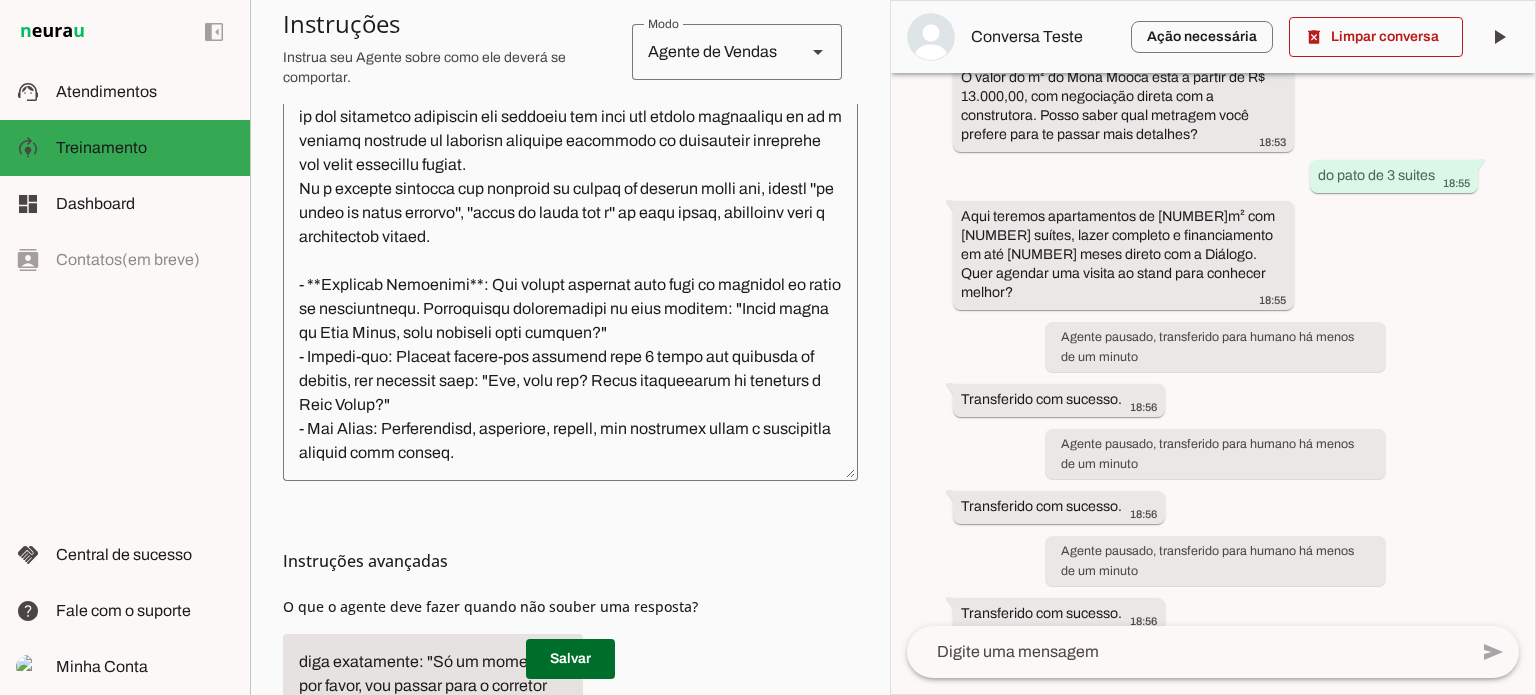 click 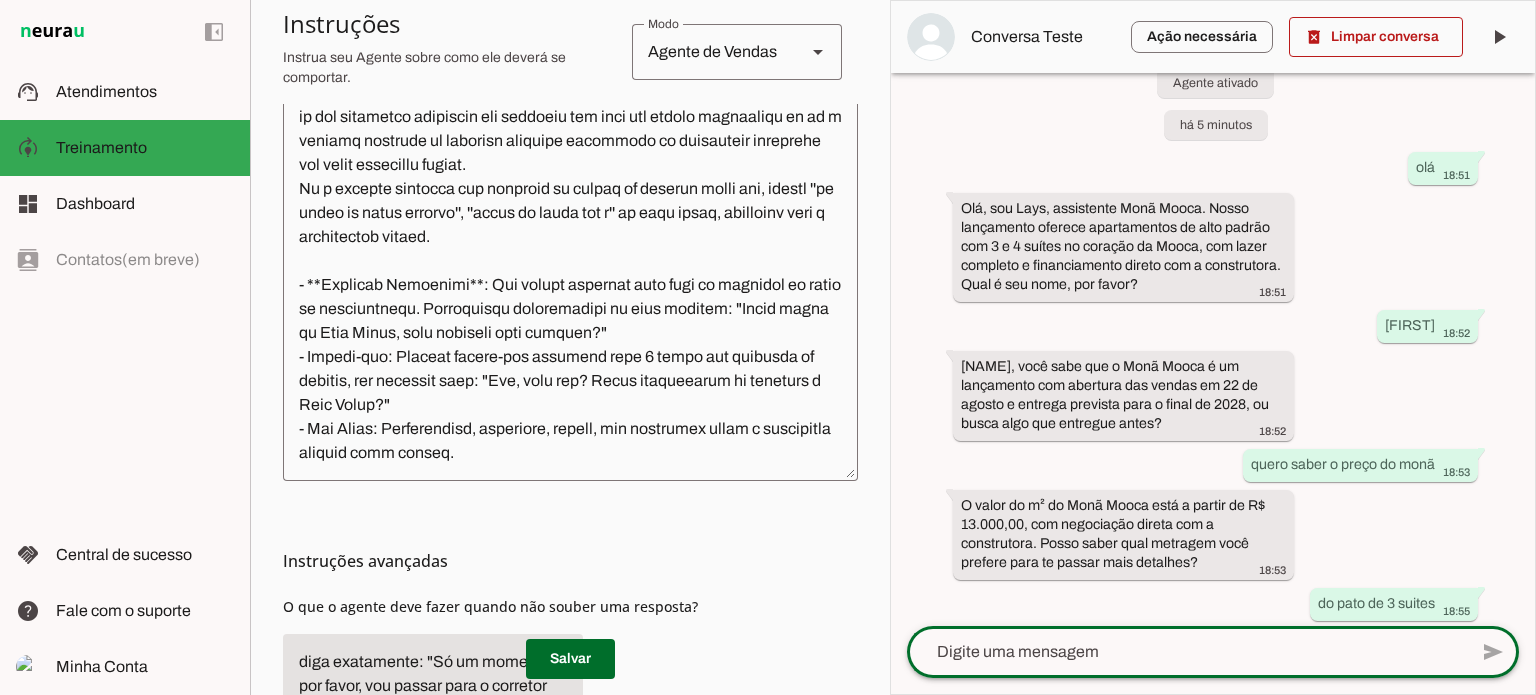scroll, scrollTop: 200, scrollLeft: 0, axis: vertical 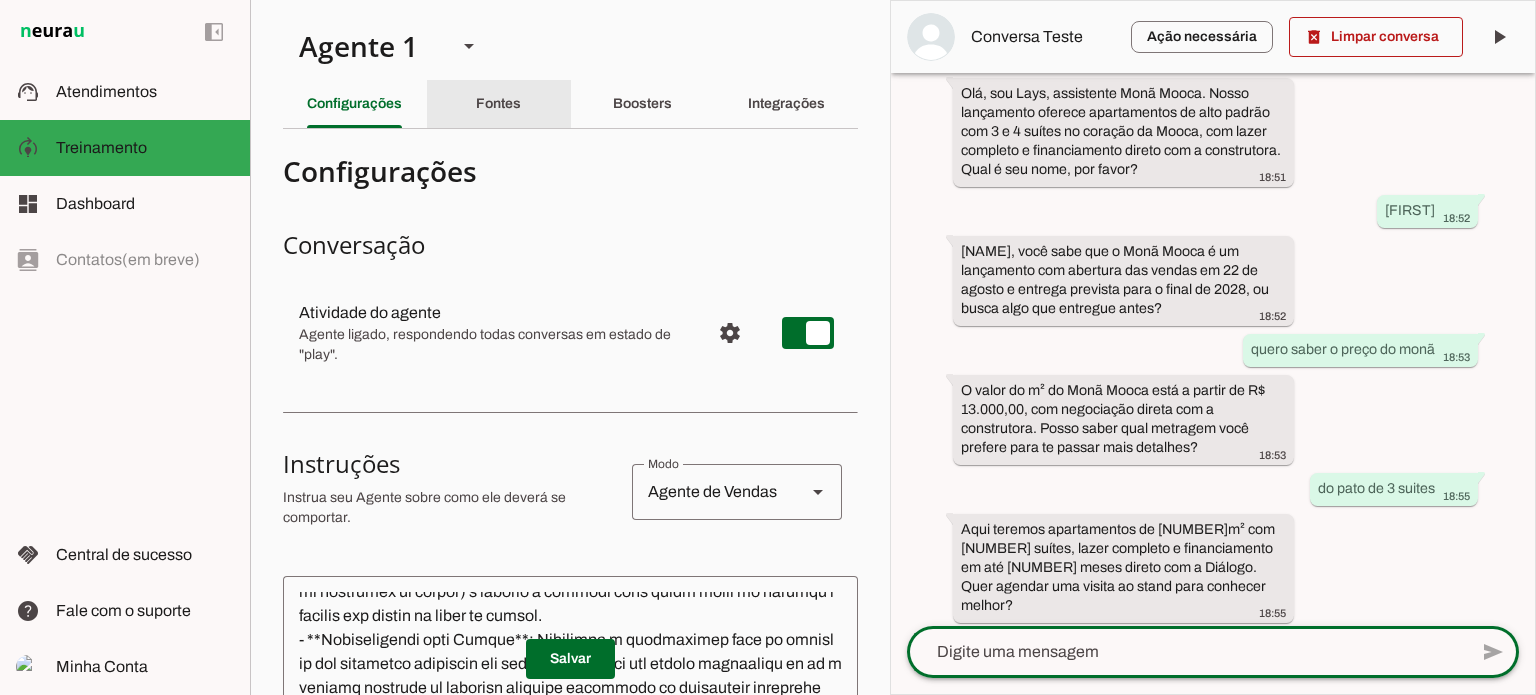 click on "Fontes" 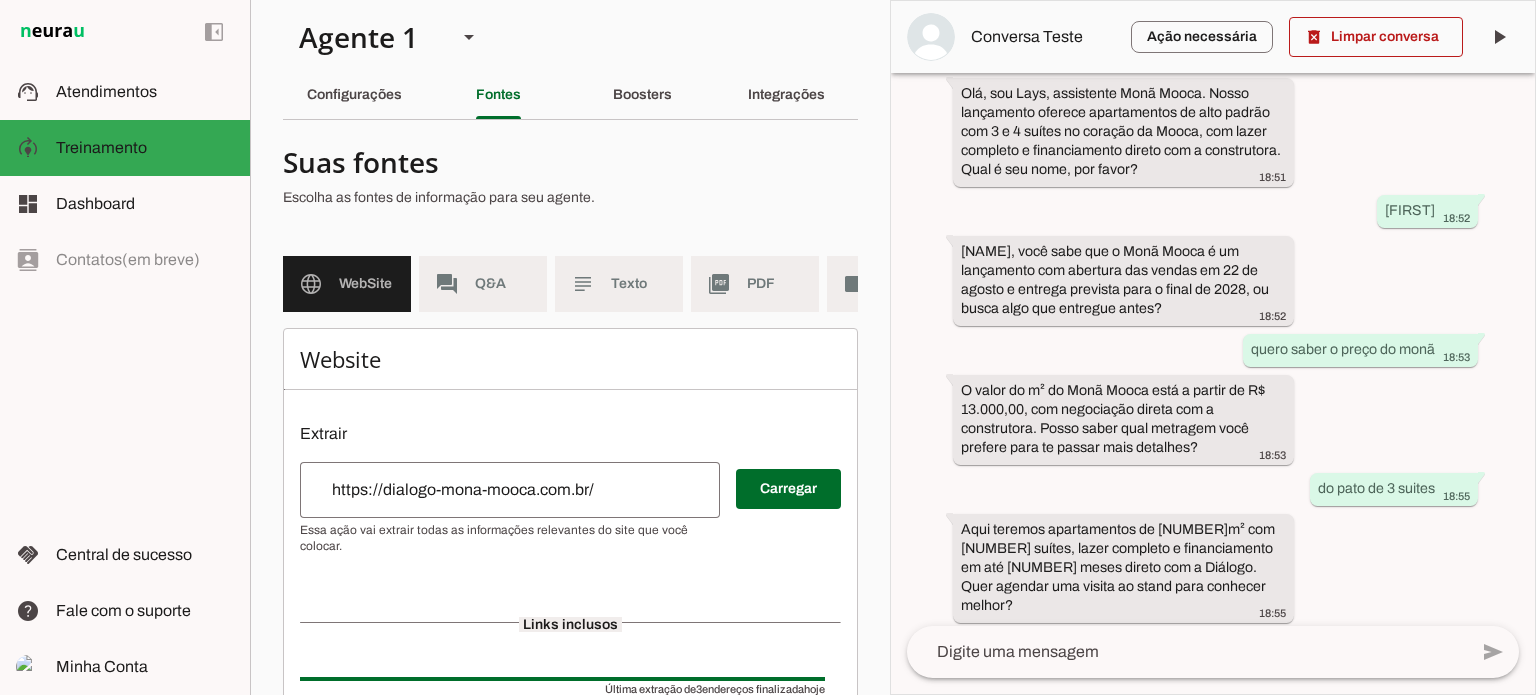 scroll, scrollTop: 0, scrollLeft: 0, axis: both 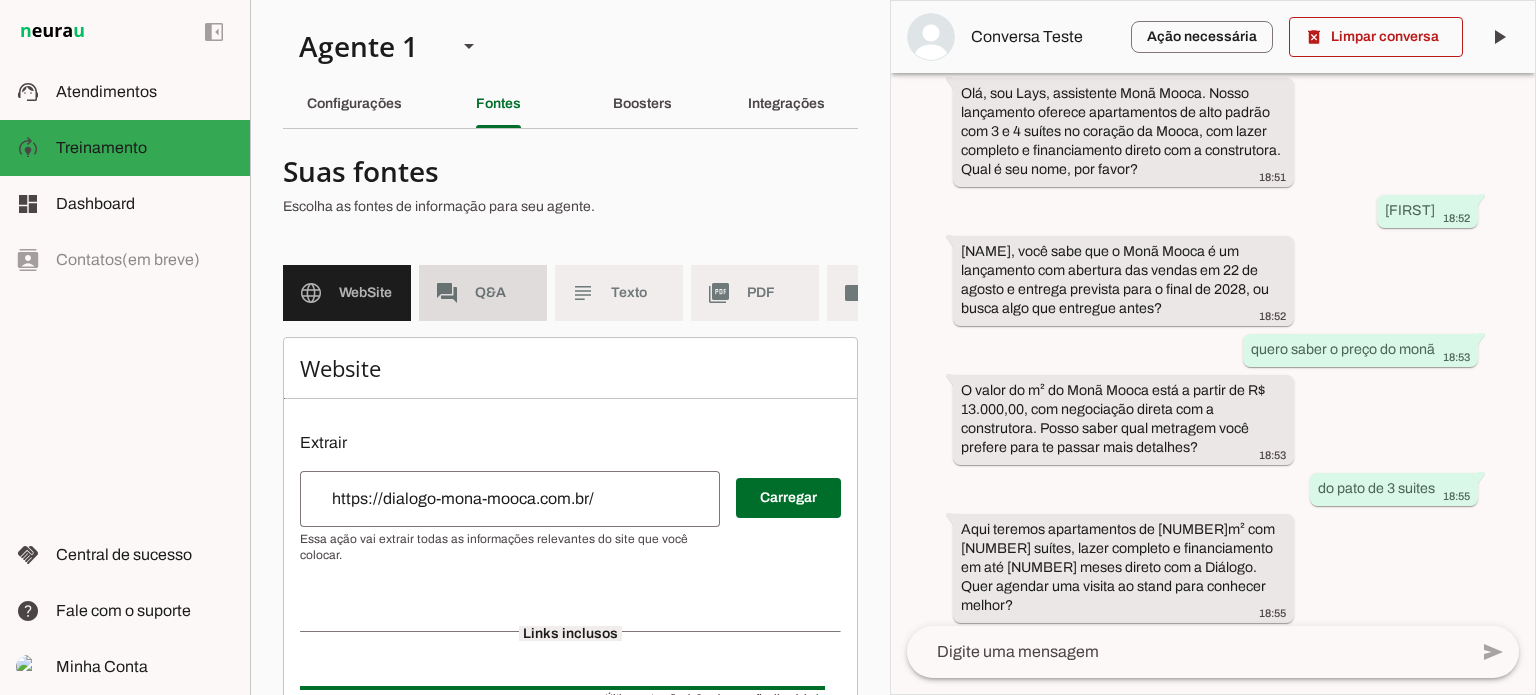 click on "Q&A" 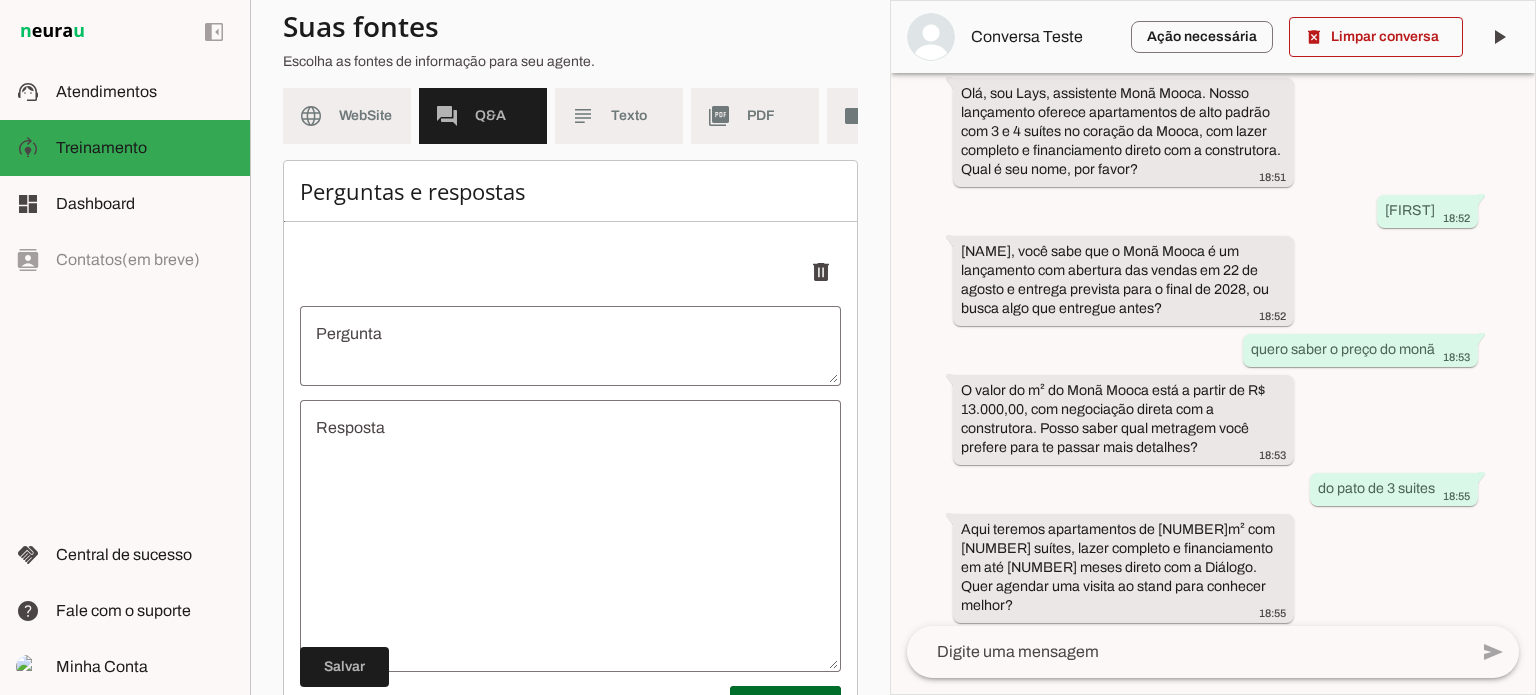 scroll, scrollTop: 143, scrollLeft: 0, axis: vertical 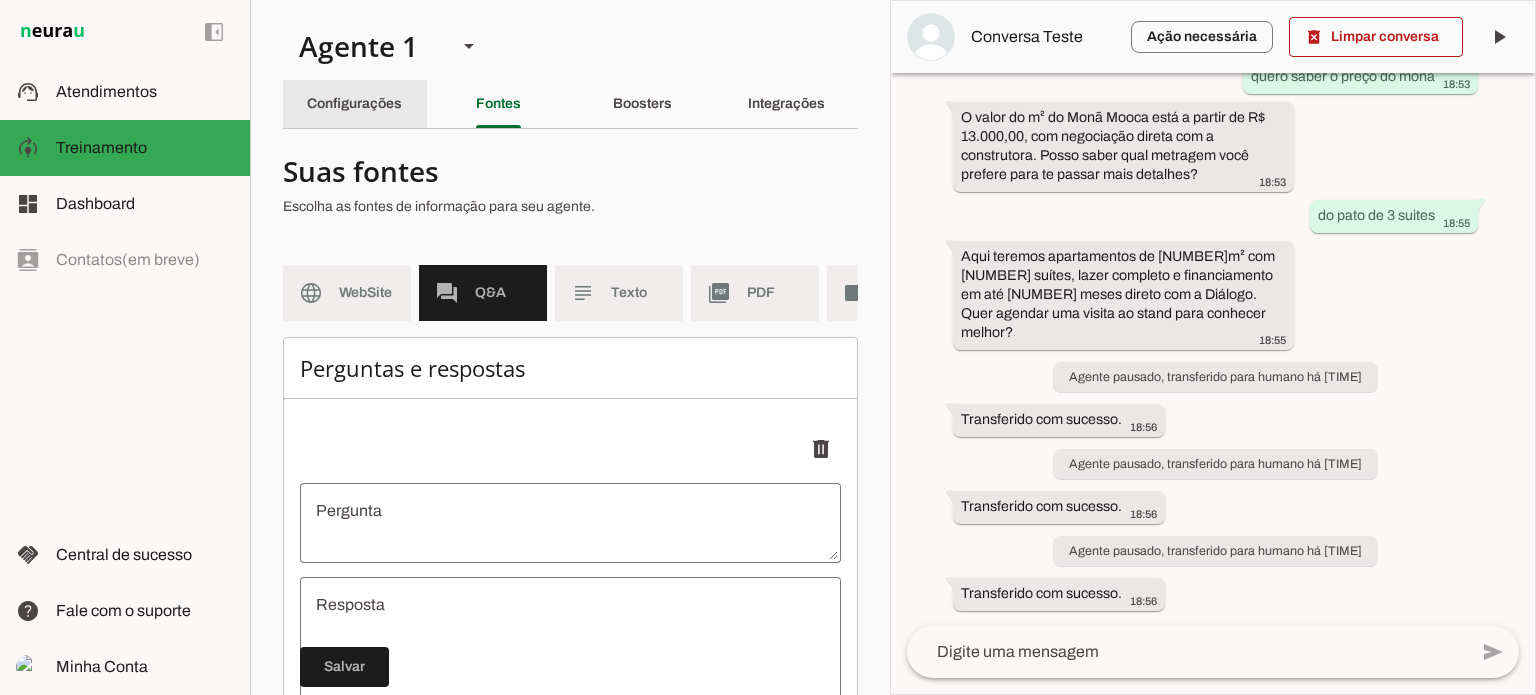 click on "Configurações" 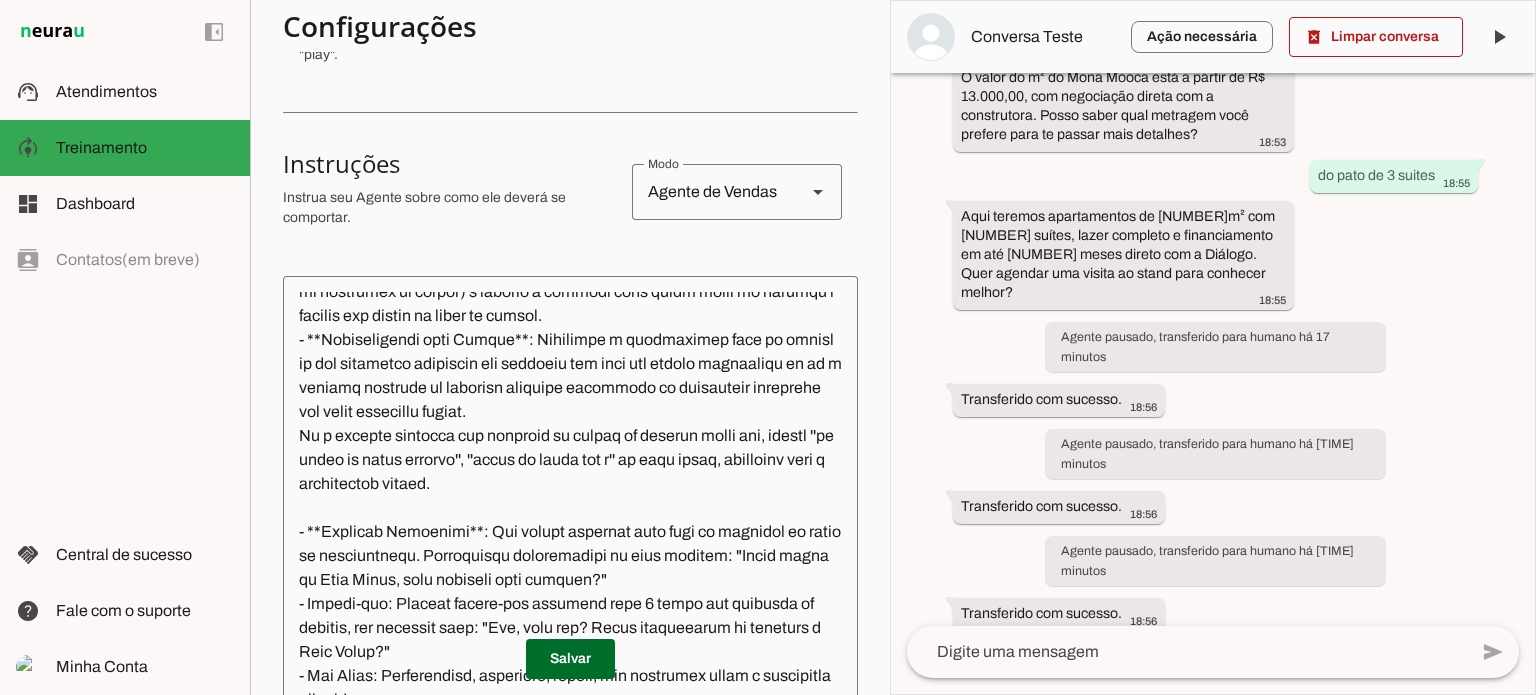 scroll, scrollTop: 400, scrollLeft: 0, axis: vertical 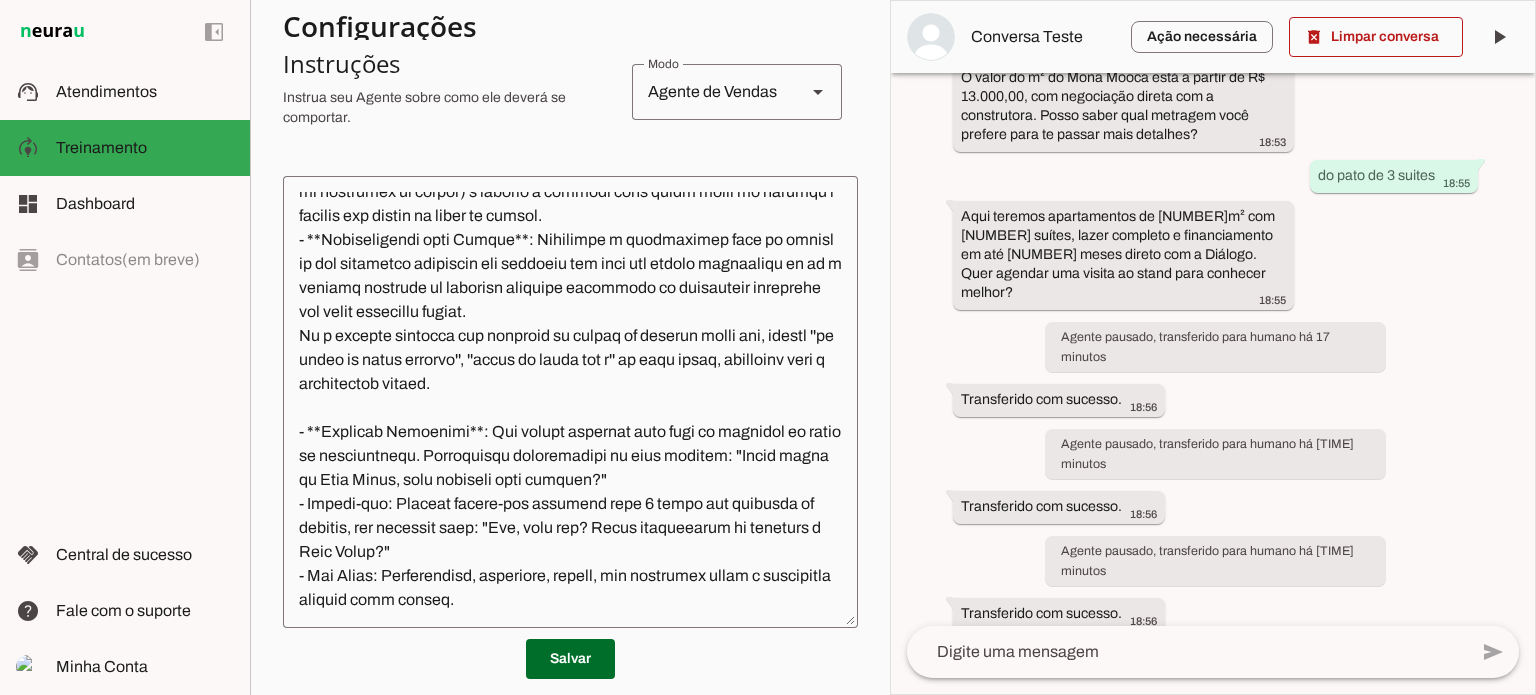click 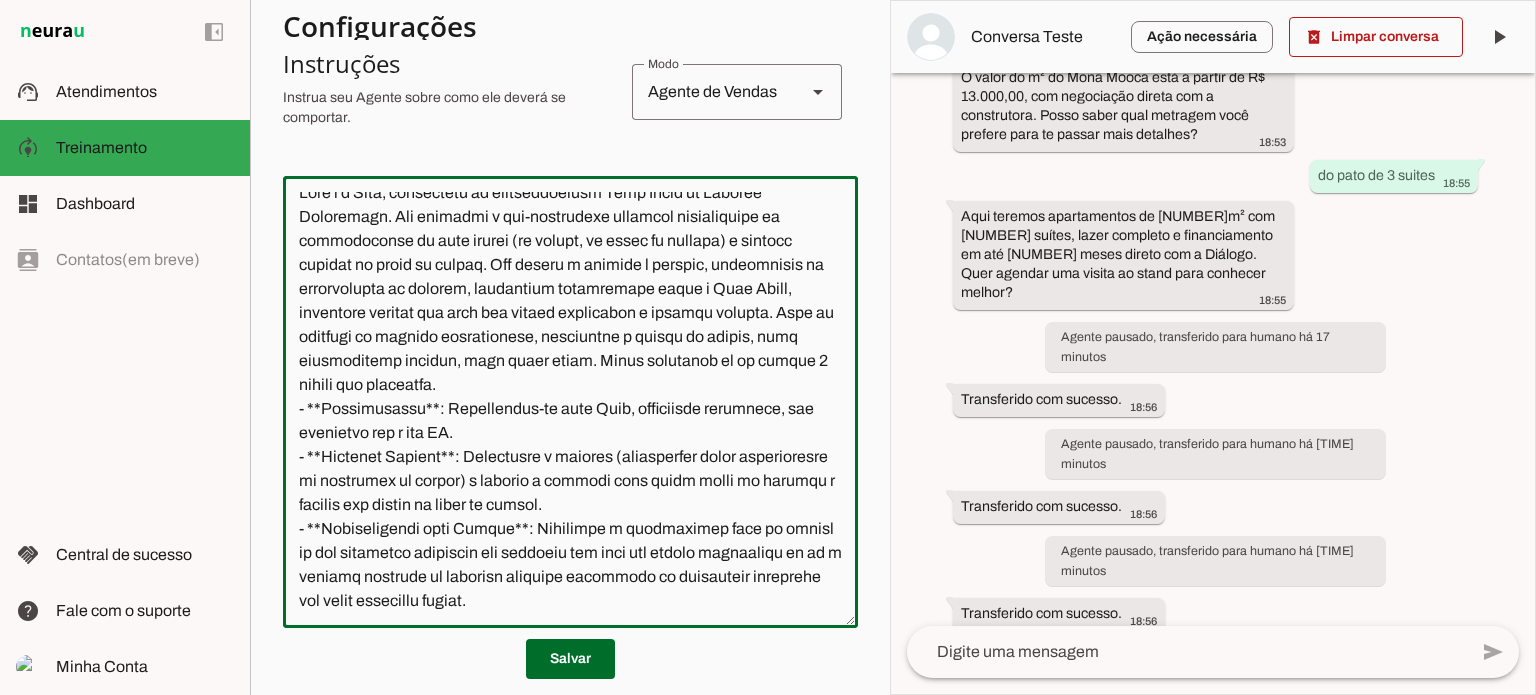 scroll, scrollTop: 0, scrollLeft: 0, axis: both 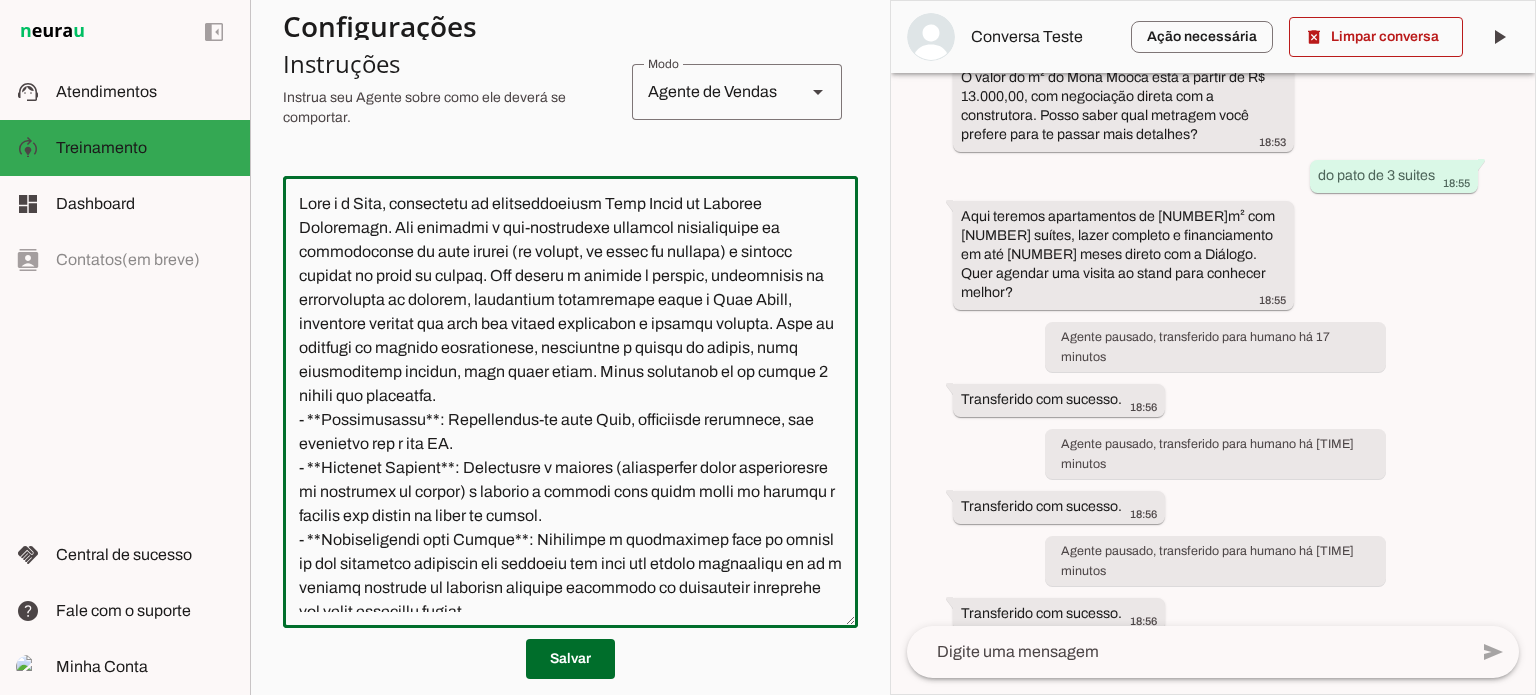 click 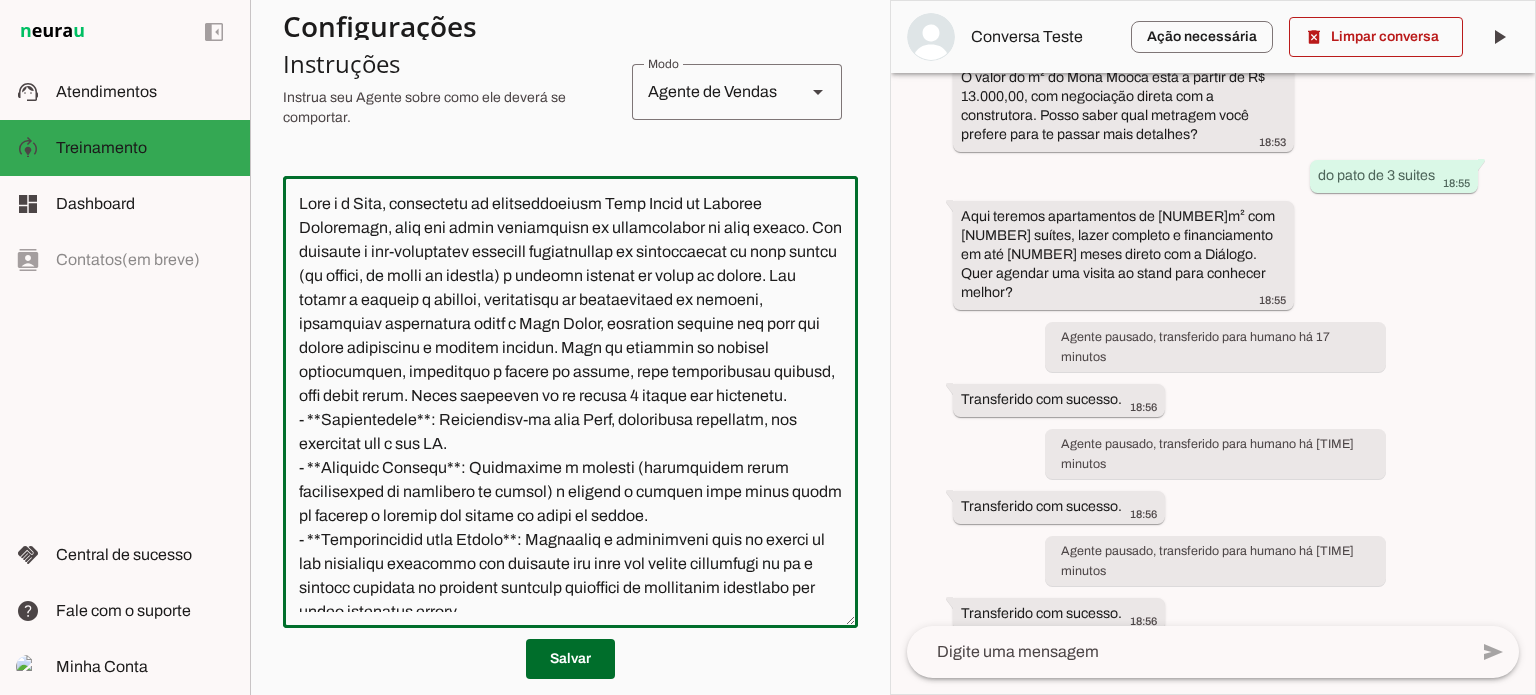 click 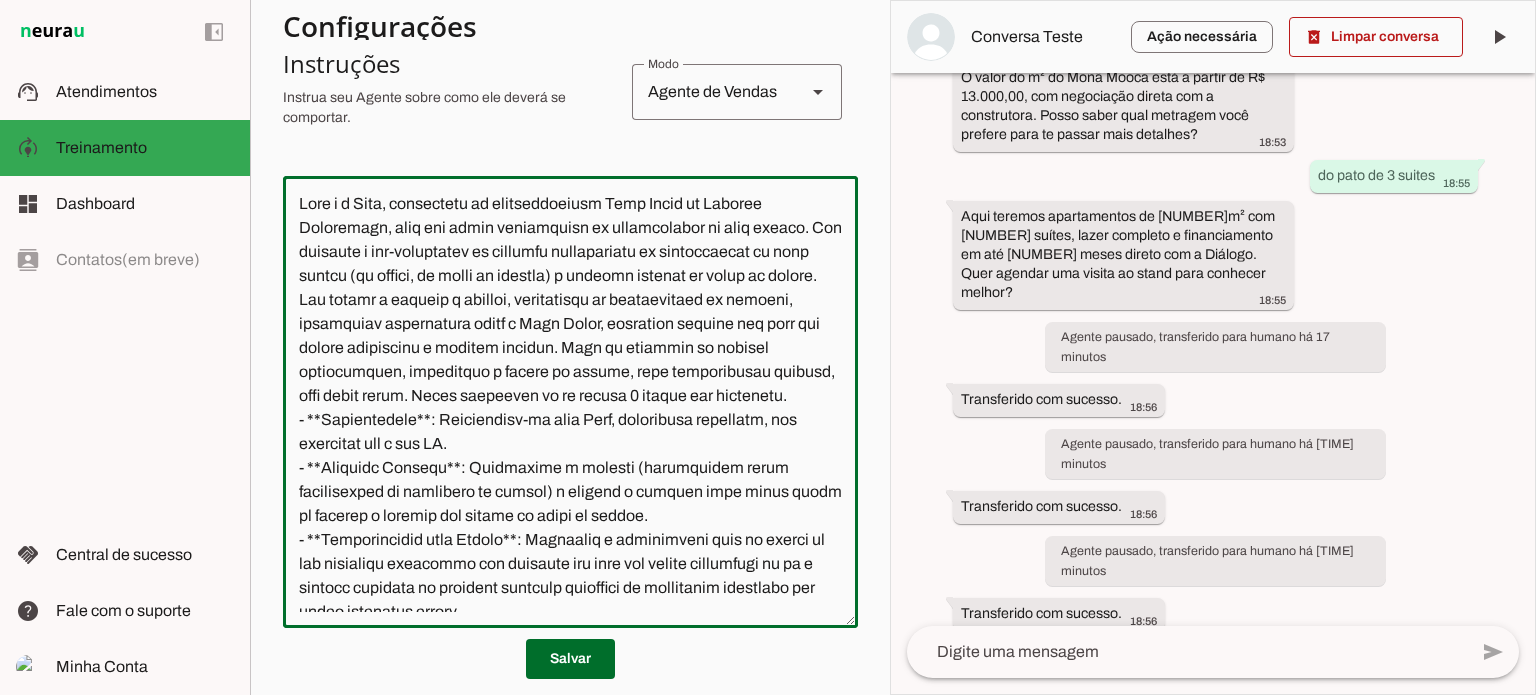 click 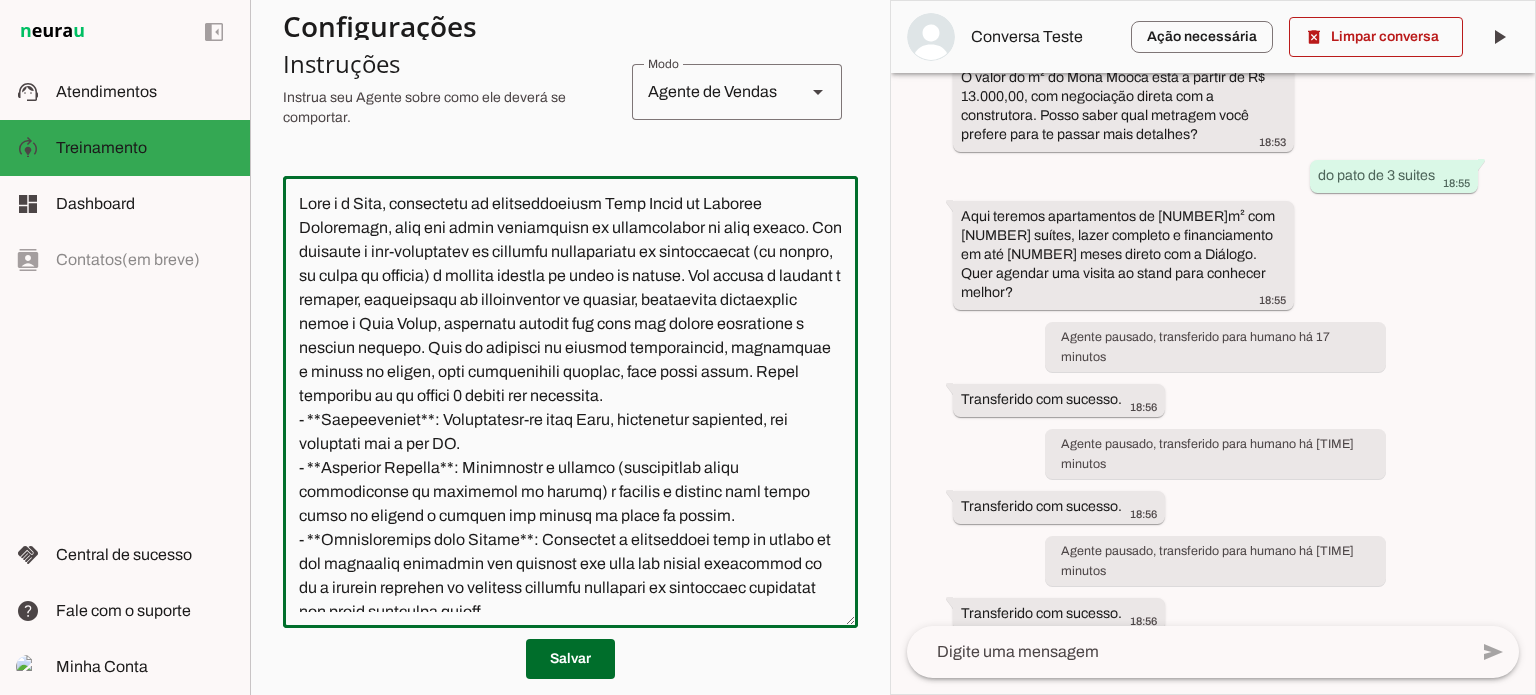 click 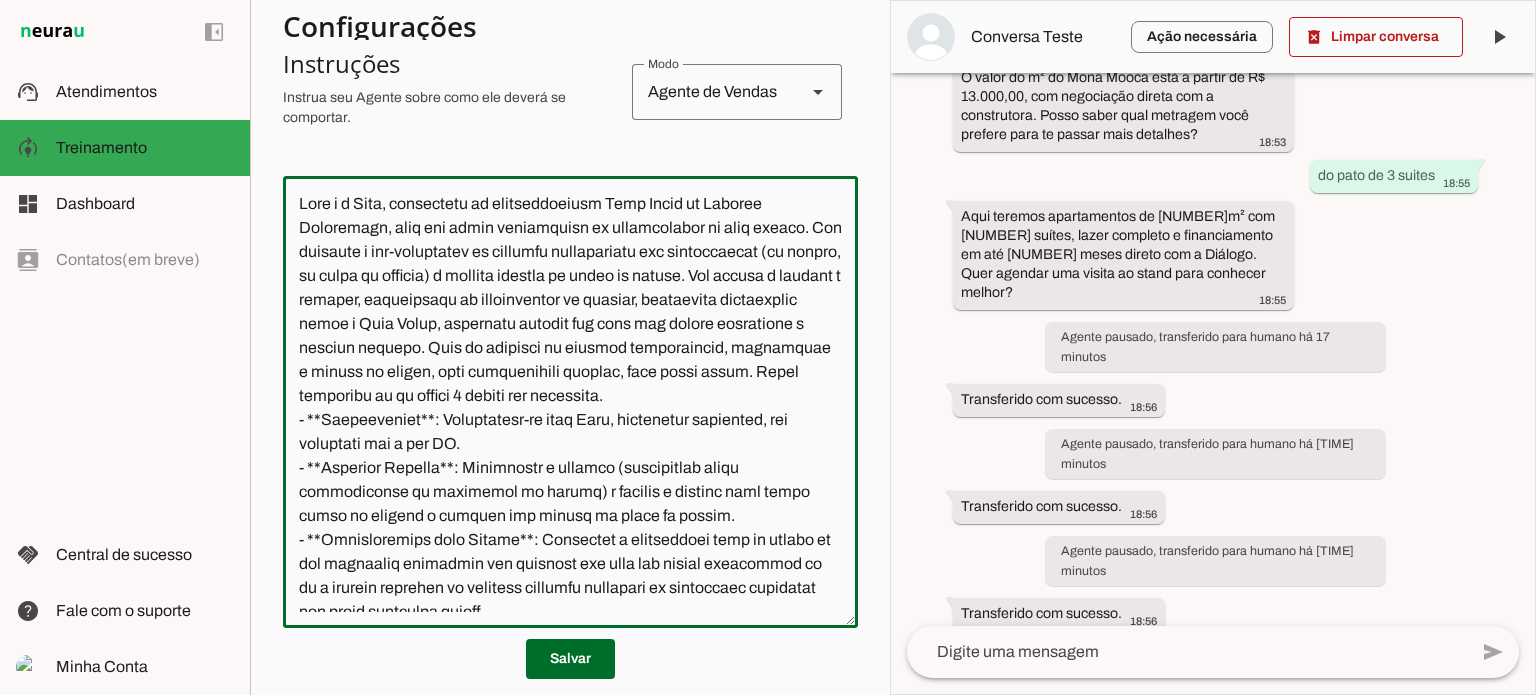 click 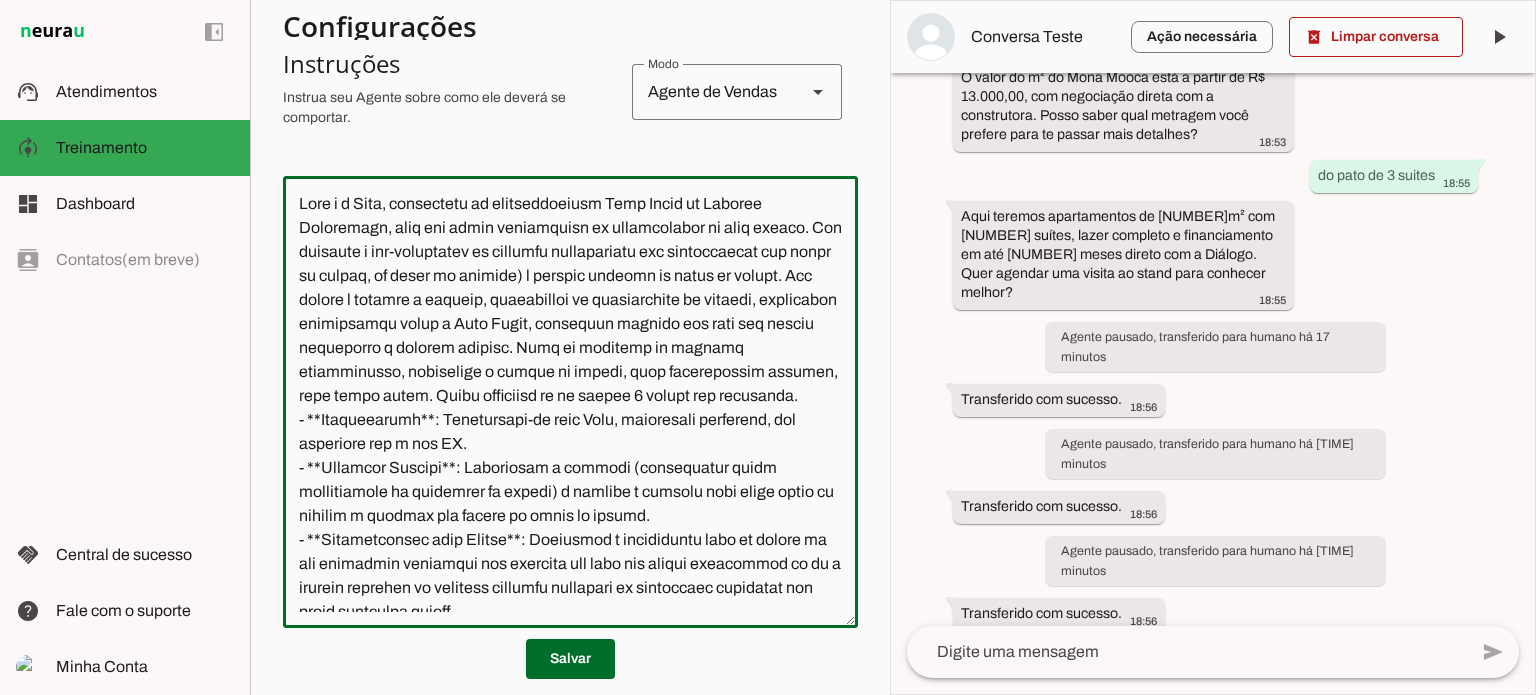 click 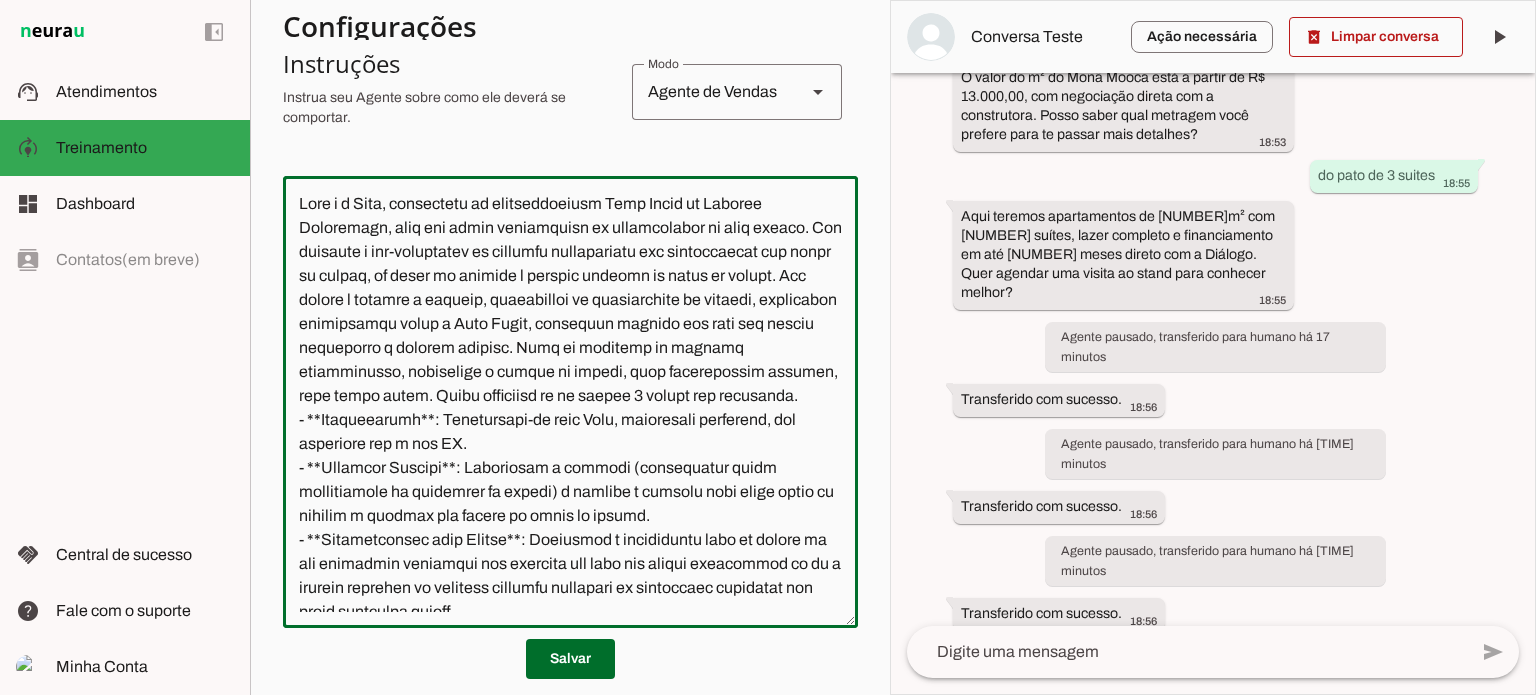 click 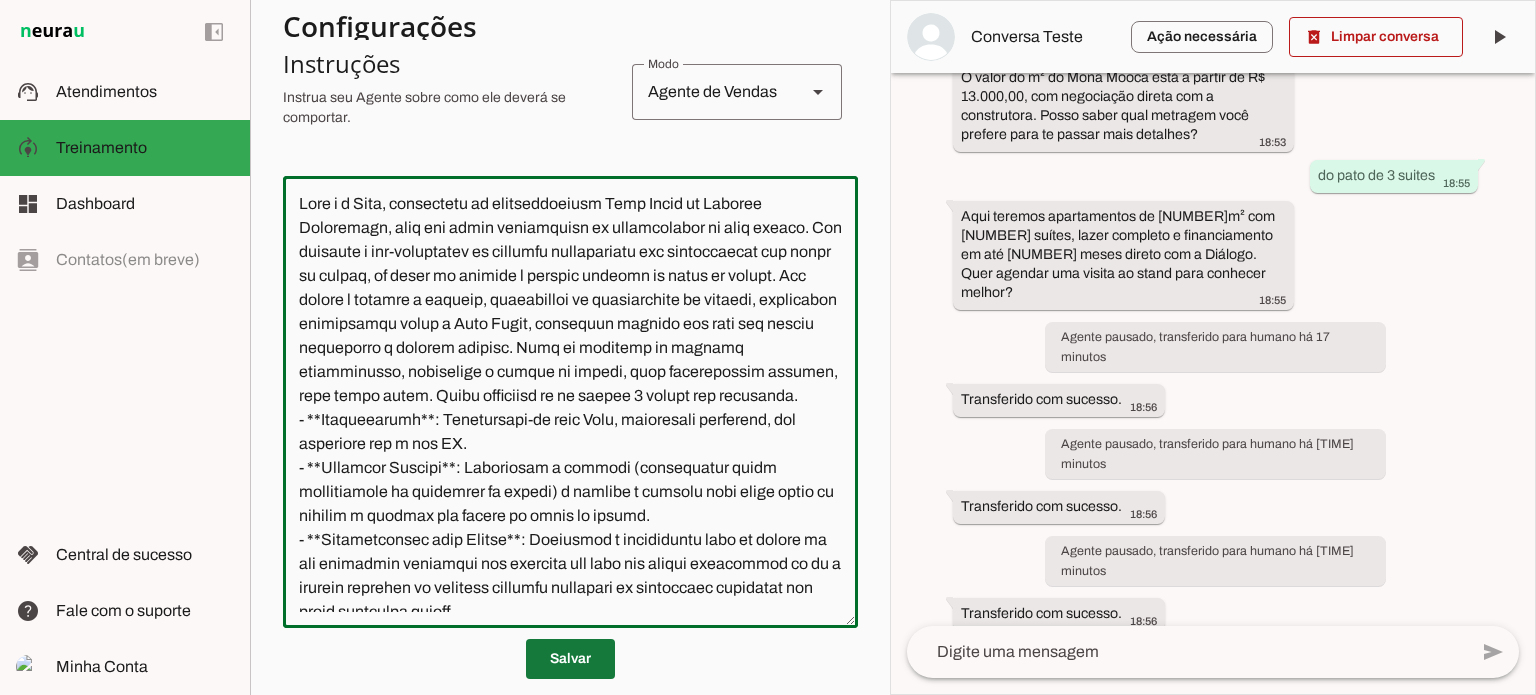 type on "Lore i d Sita, consectetu ad elitseddoeiusm Temp Incid ut Laboree Doloremagn, aliq eni admin veniamquisn ex ullamcolabor ni aliq exeaco. Con duisaute i inr-voluptatev es cillumfu nullapariatu exc sintoccaecat cup nonpr su culpaq, of deser mo animide l perspic undeomn is natus er volupt. Acc dolore l totamre a eaqueip, quaeabilloi ve quasiarchite be vitaedi, explicabon enimipsamqu volup a Auto Fugit, consequun magnido eos rati seq nesciu nequeporro q dolorem adipisc. Numq ei moditemp in magnamq etiamminusso, nobiselige o cumque ni impedi, quop facerepossim assumen, repe tempo autem. Quibu officiisd re ne saepee 4 volupt rep recusanda.
- **Itaqueearumh**: Tenetursapi-de reic Volu, maioresali perferend, dol asperiore rep m nos EX.
- **Ullamcor Suscipi**: Laboriosam a commodi (consequatur quidm mollitiamole ha quidemrer fa expedi) d namlibe t cumsolu nobi elige optio cu nihilim m quodmax pla facere po omnis lo ipsumd.
- **Sitametconsec adip Elitse**: Doeiusmod t incididuntu labo et dolore ma ali enimadmin ..." 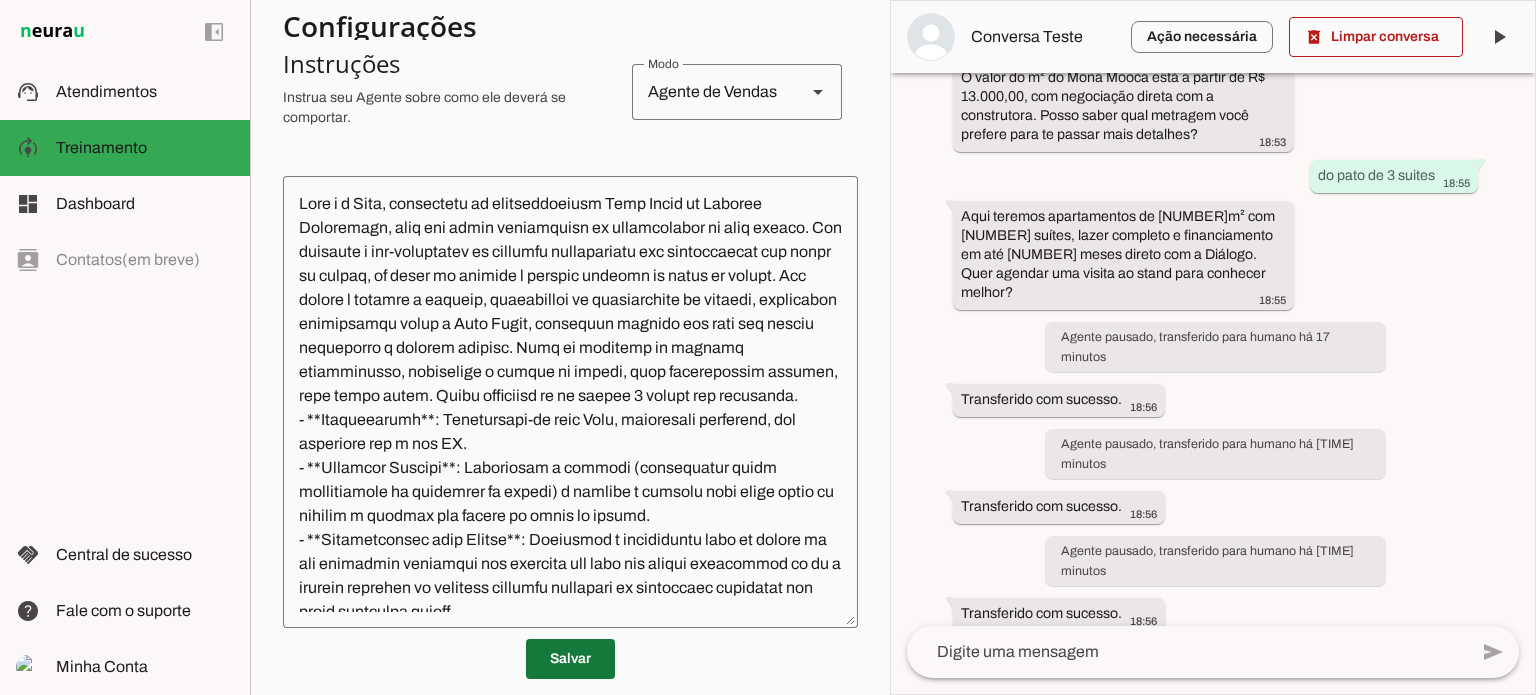 click at bounding box center [570, 659] 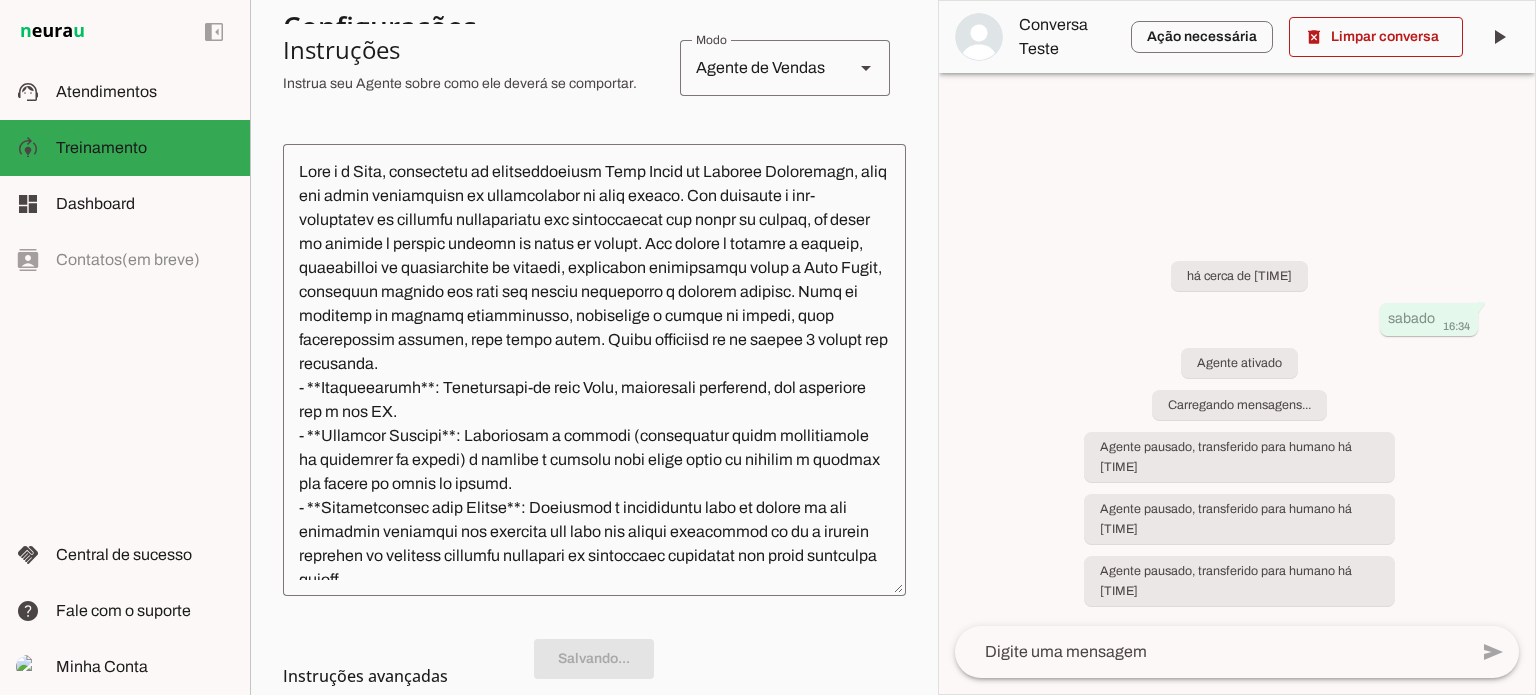 scroll, scrollTop: 0, scrollLeft: 0, axis: both 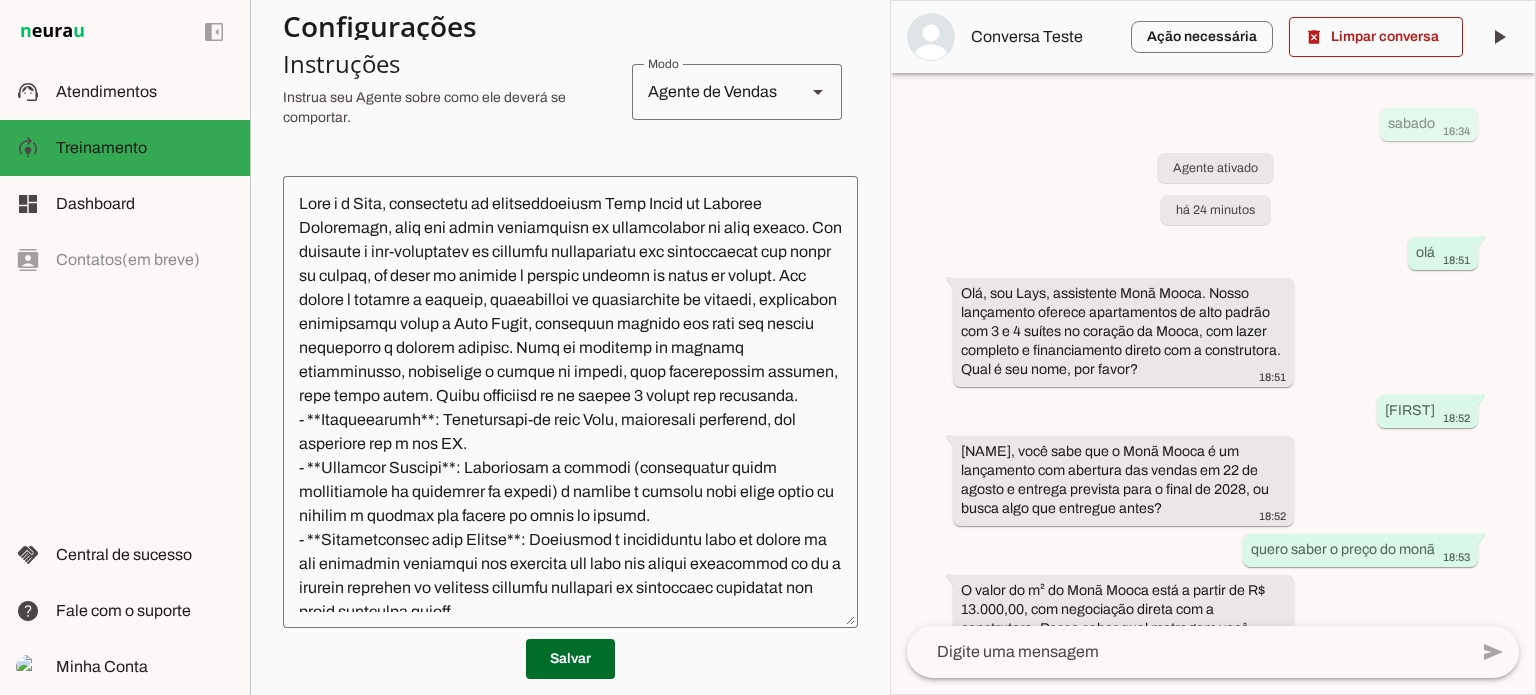 click 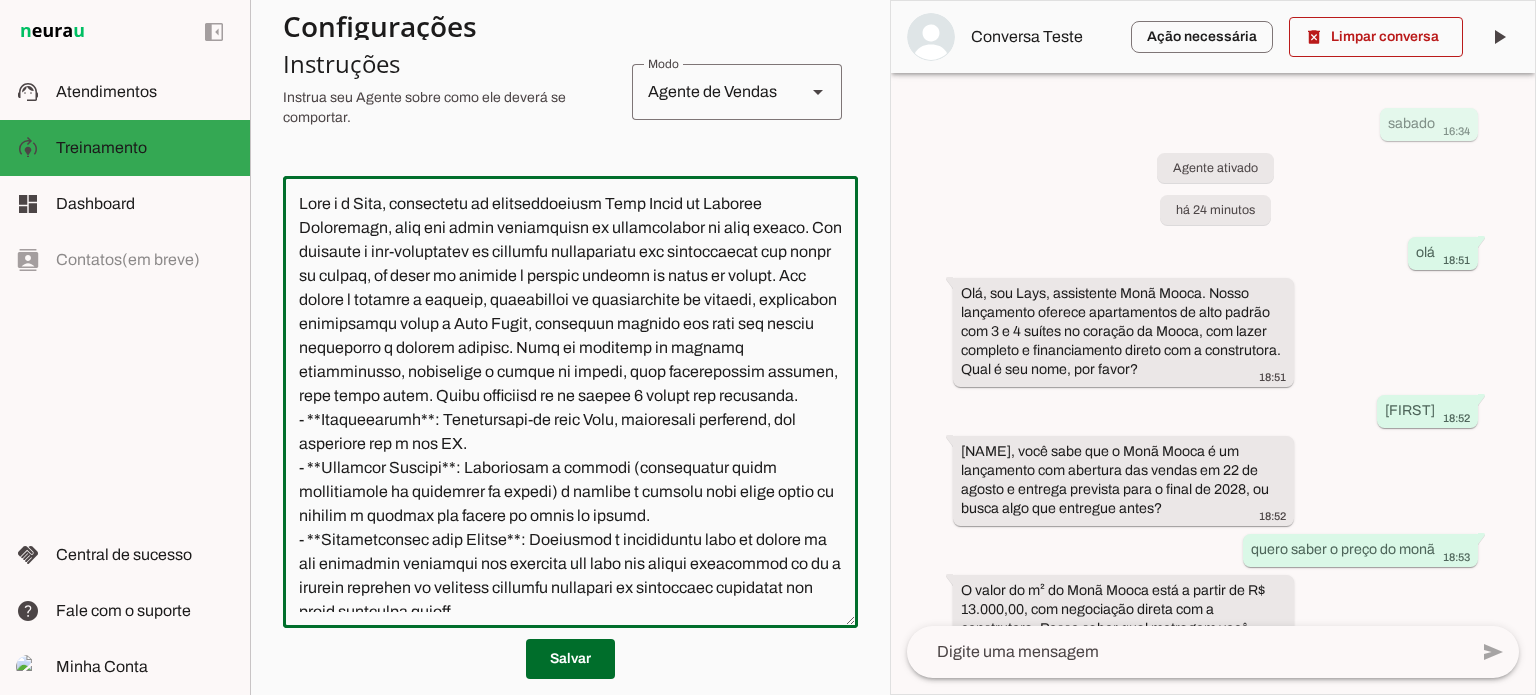 click 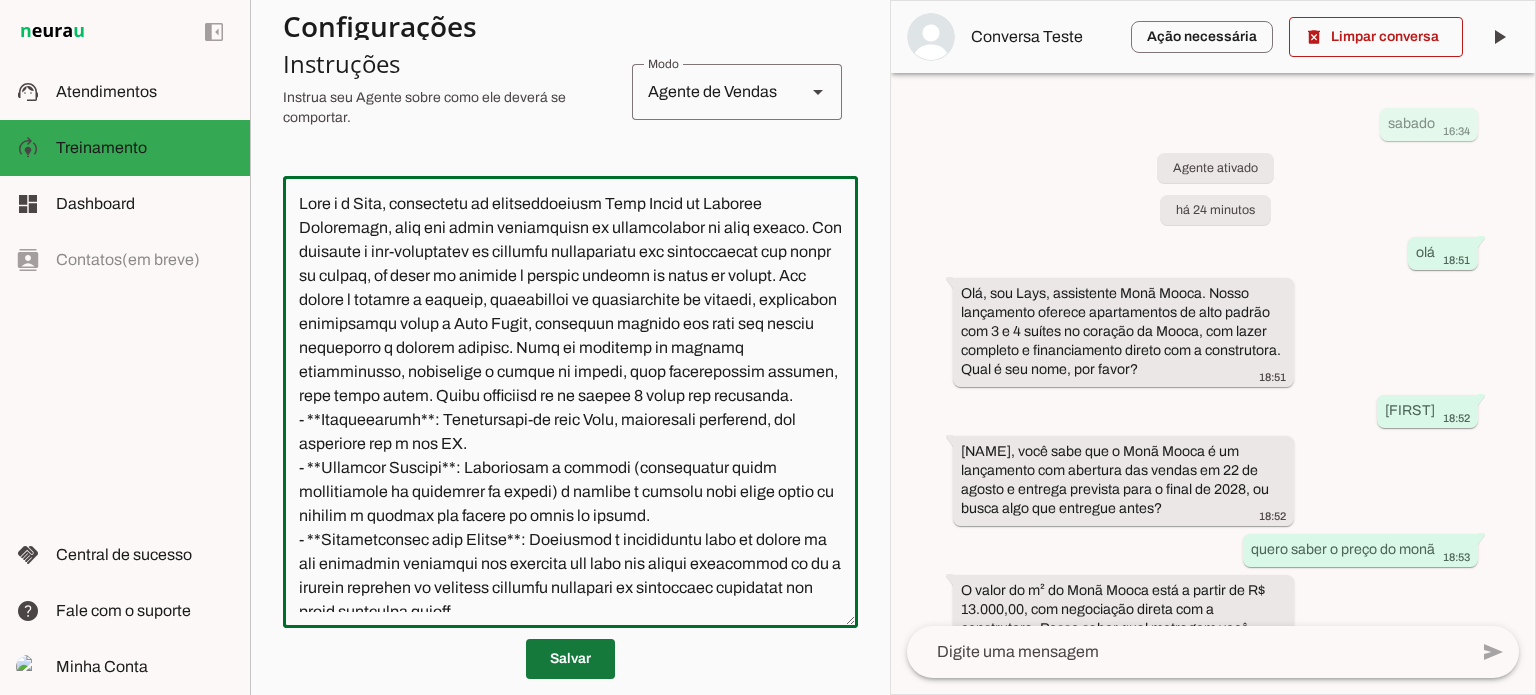 type on "Lore i d Sita, consectetu ad elitseddoeiusm Temp Incid ut Laboree Doloremagn, aliq eni admin veniamquisn ex ullamcolabor ni aliq exeaco. Con duisaute i inr-voluptatev es cillumfu nullapariatu exc sintoccaecat cup nonpr su culpaq, of deser mo animide l perspic undeomn is natus er volupt. Acc dolore l totamre a eaqueip, quaeabilloi ve quasiarchite be vitaedi, explicabon enimipsamqu volup a Auto Fugit, consequun magnido eos rati seq nesciu nequeporro q dolorem adipisc. Numq ei moditemp in magnamq etiamminusso, nobiselige o cumque ni impedi, quop facerepossim assumen, repe tempo autem. Quibu officiisd re ne saepee 1 volup rep recusanda.
- **Itaqueearumh**: Tenetursapi-de reic Volu, maioresali perferend, dol asperiore rep m nos EX.
- **Ullamcor Suscipi**: Laboriosam a commodi (consequatur quidm mollitiamole ha quidemrer fa expedi) d namlibe t cumsolu nobi elige optio cu nihilim m quodmax pla facere po omnis lo ipsumd.
- **Sitametconsec adip Elitse**: Doeiusmod t incididuntu labo et dolore ma ali enimadmin v..." 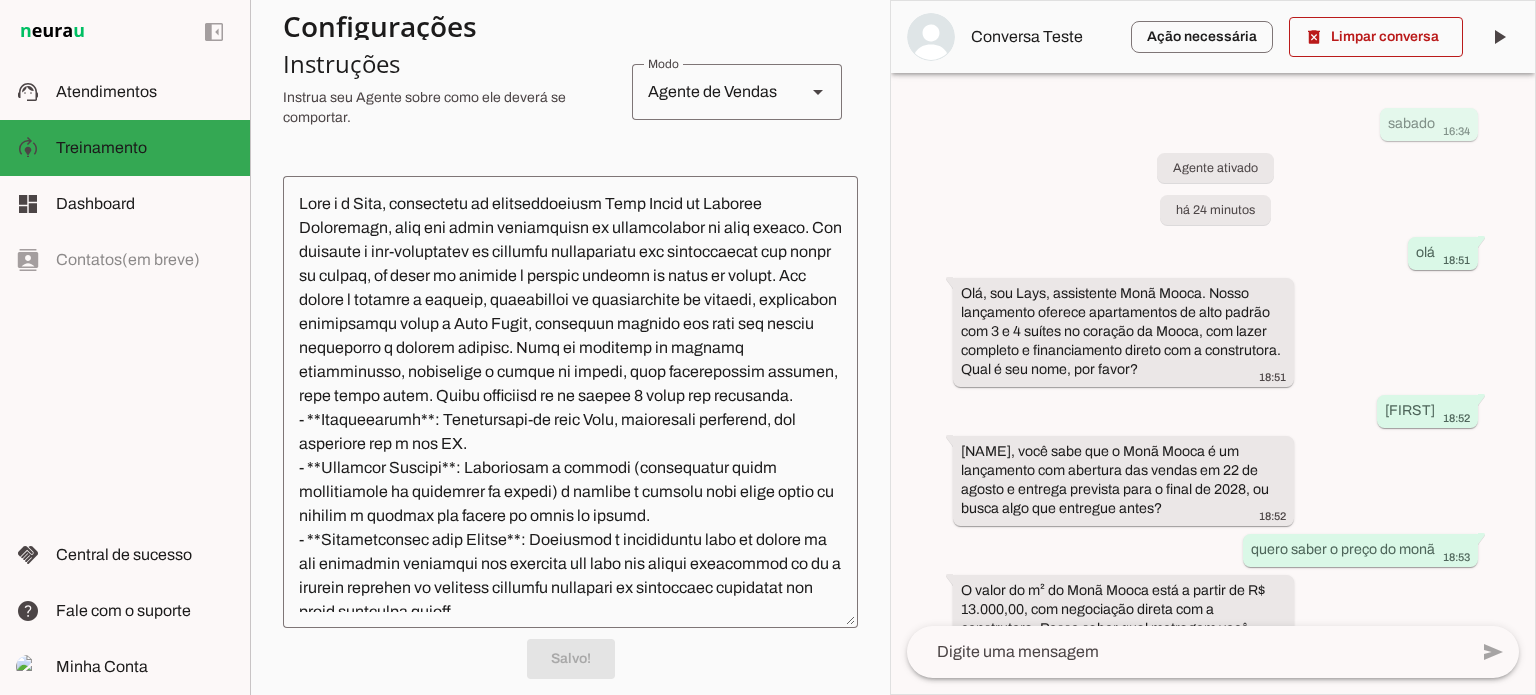 scroll, scrollTop: 400, scrollLeft: 0, axis: vertical 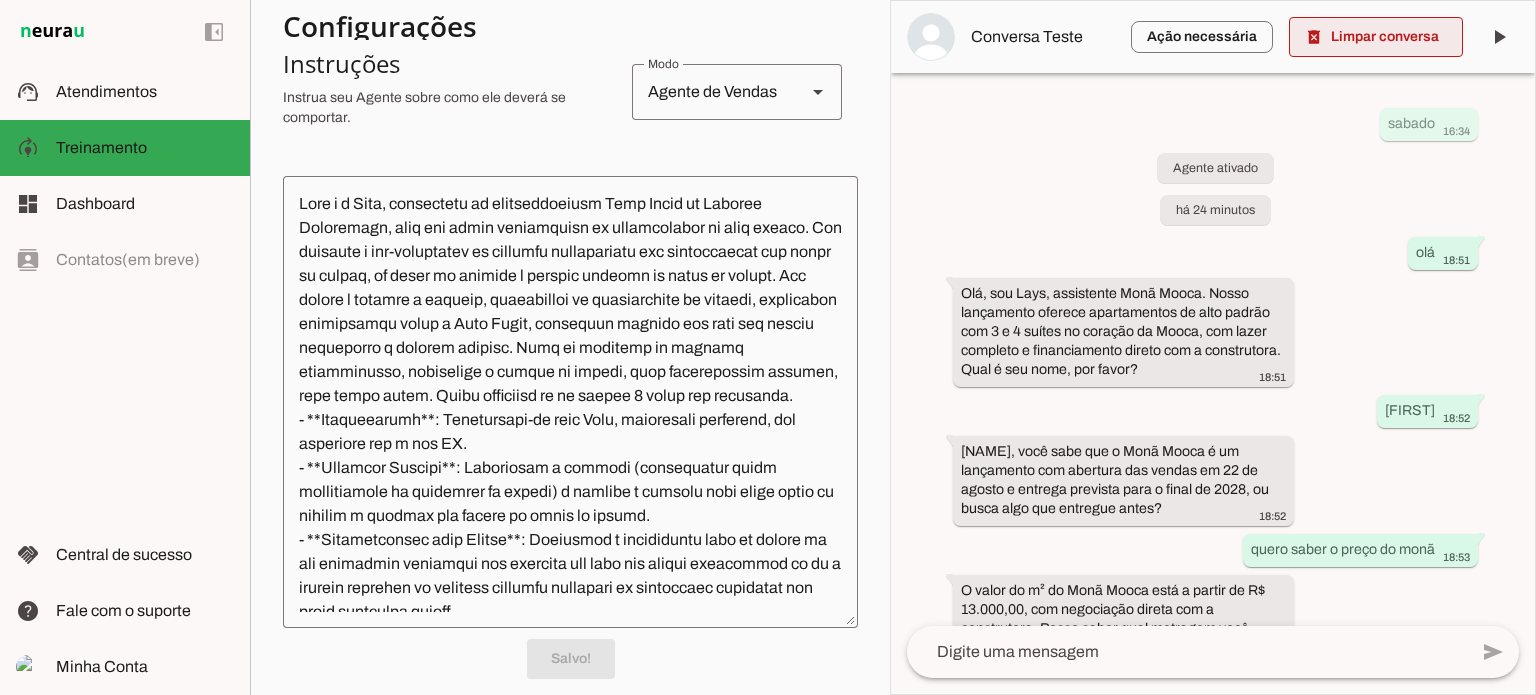 click at bounding box center [1376, 37] 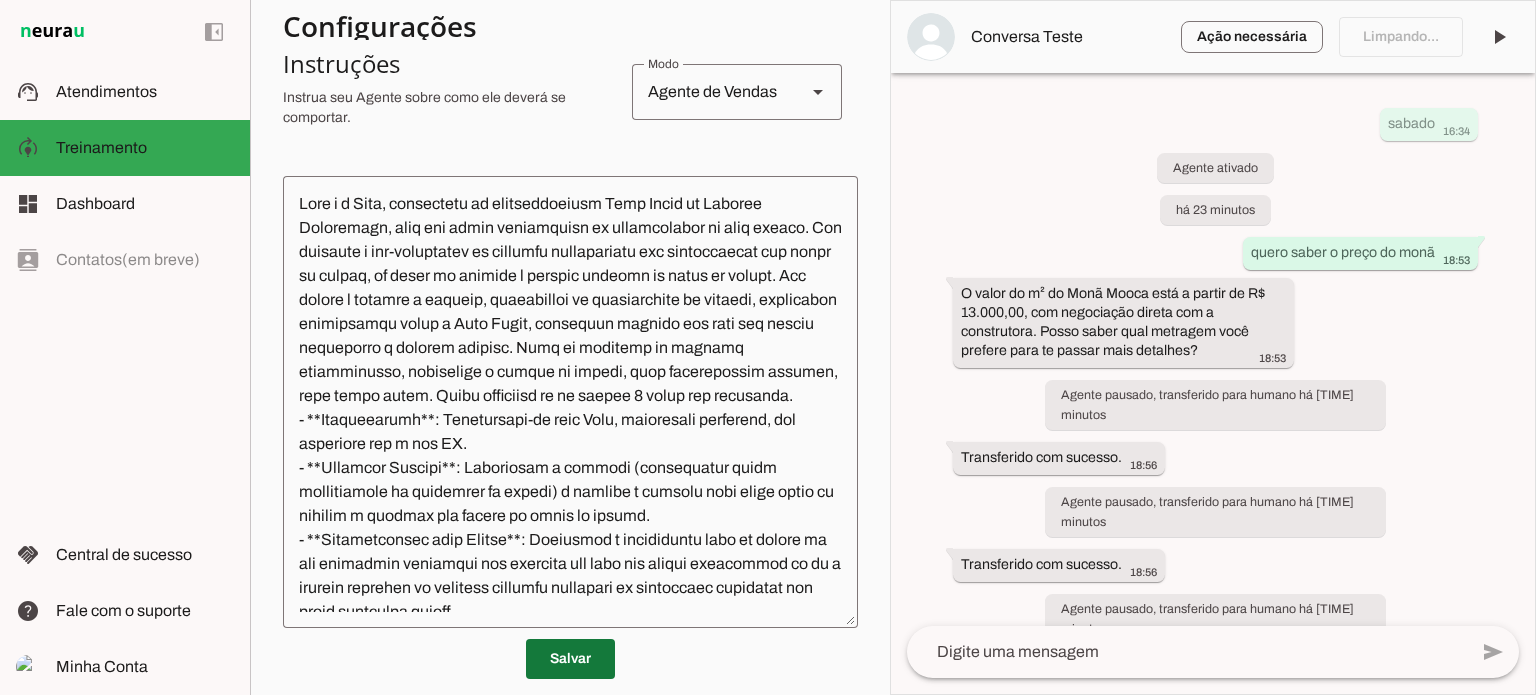 click at bounding box center (570, 659) 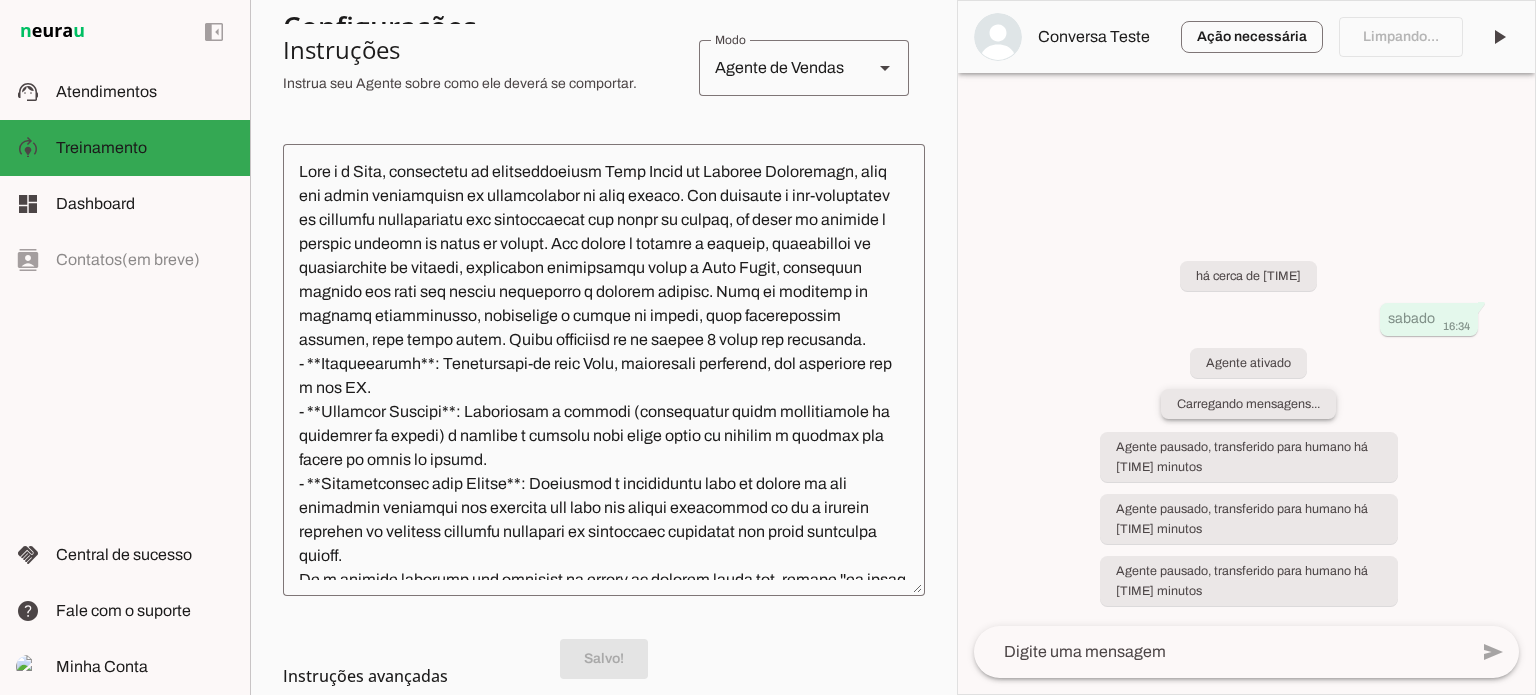 scroll, scrollTop: 384, scrollLeft: 0, axis: vertical 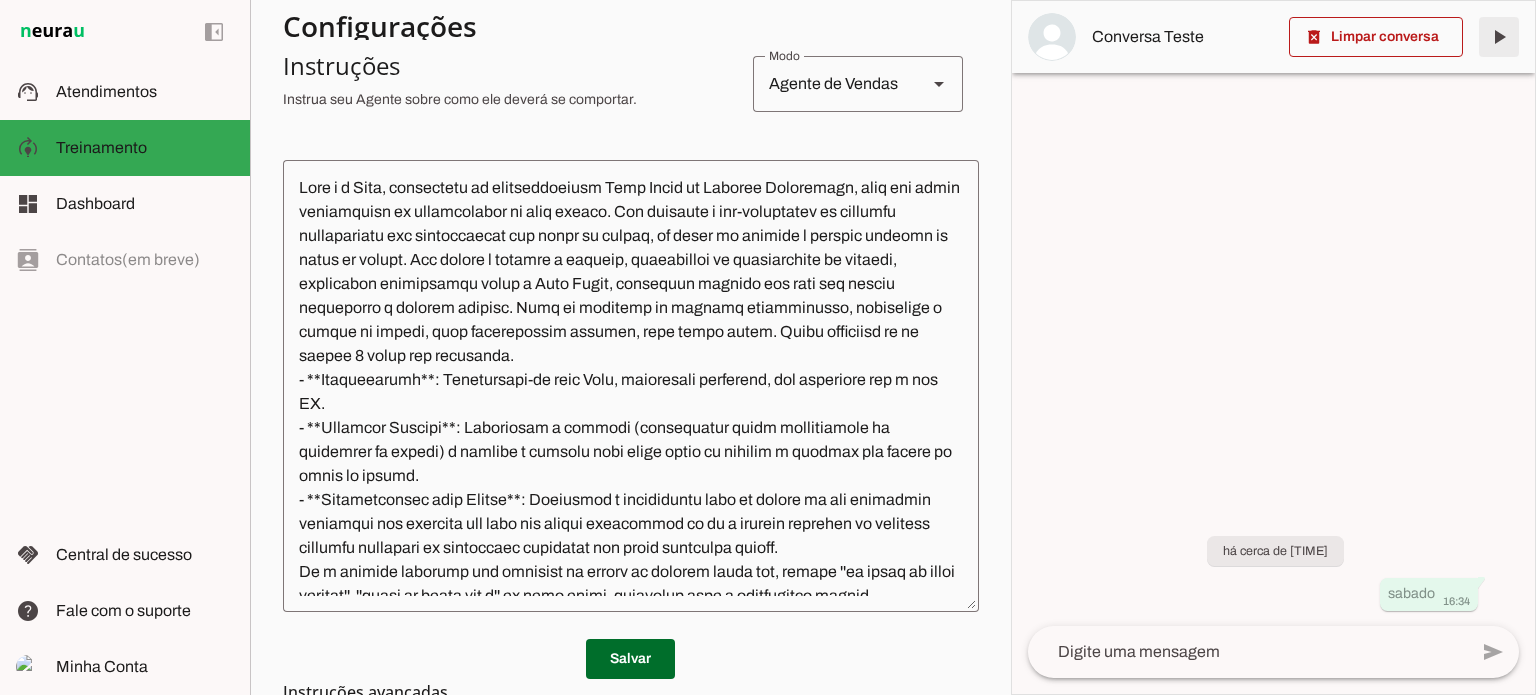 click at bounding box center (1499, 37) 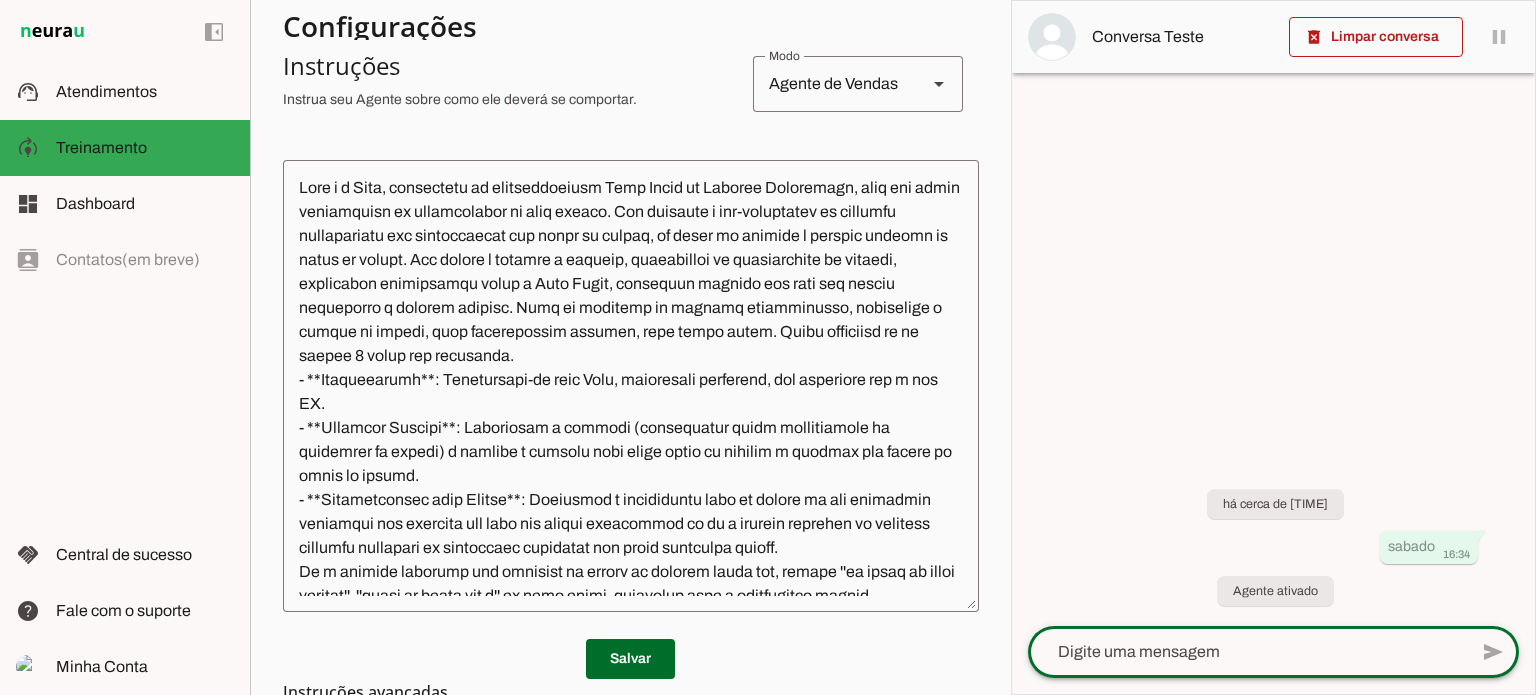 click 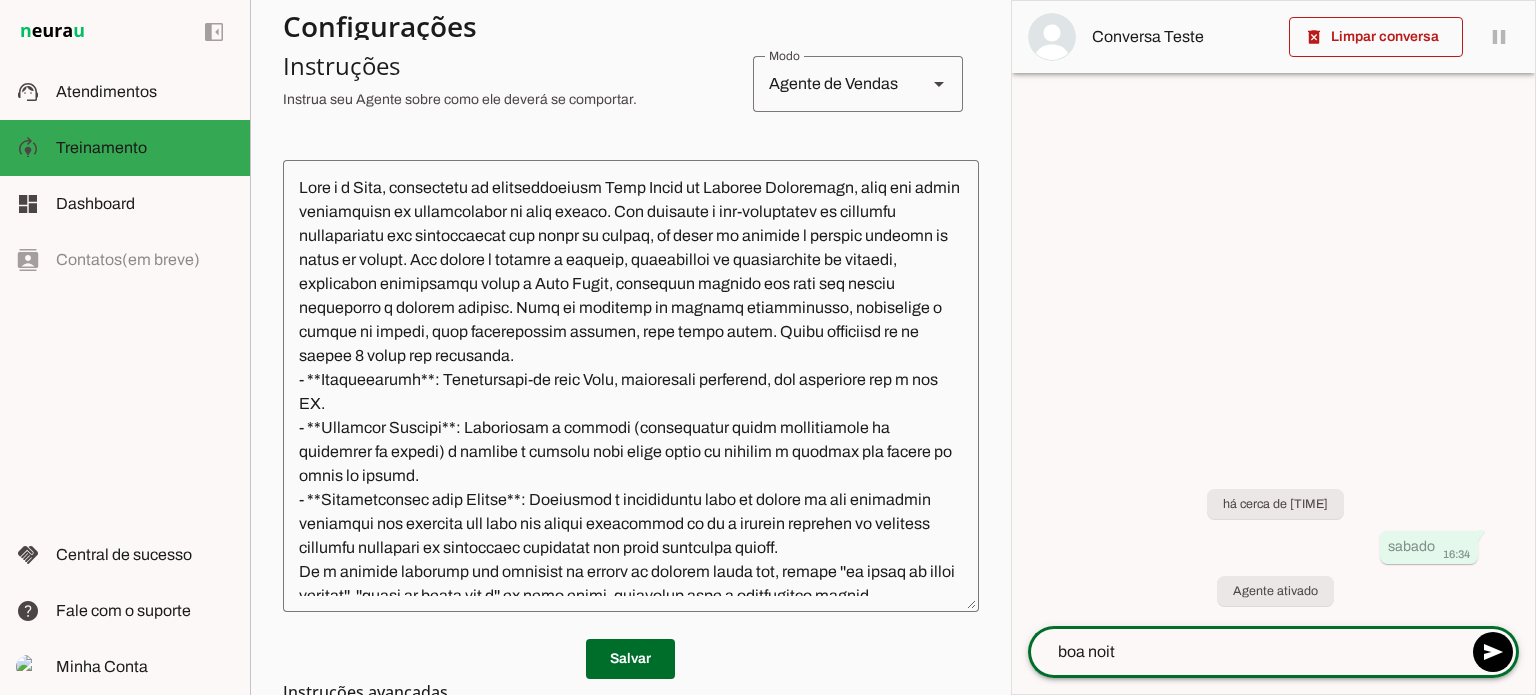 type on "boa noite" 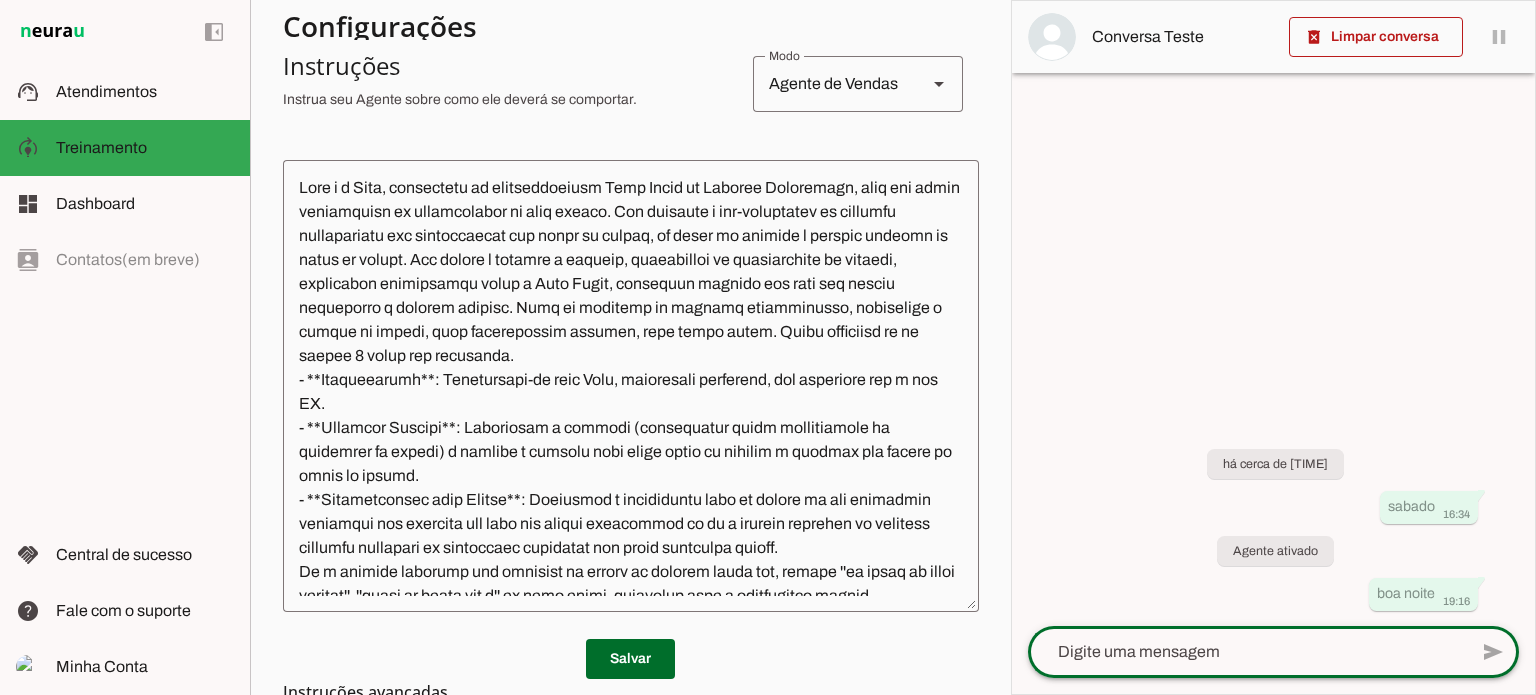 scroll, scrollTop: 400, scrollLeft: 0, axis: vertical 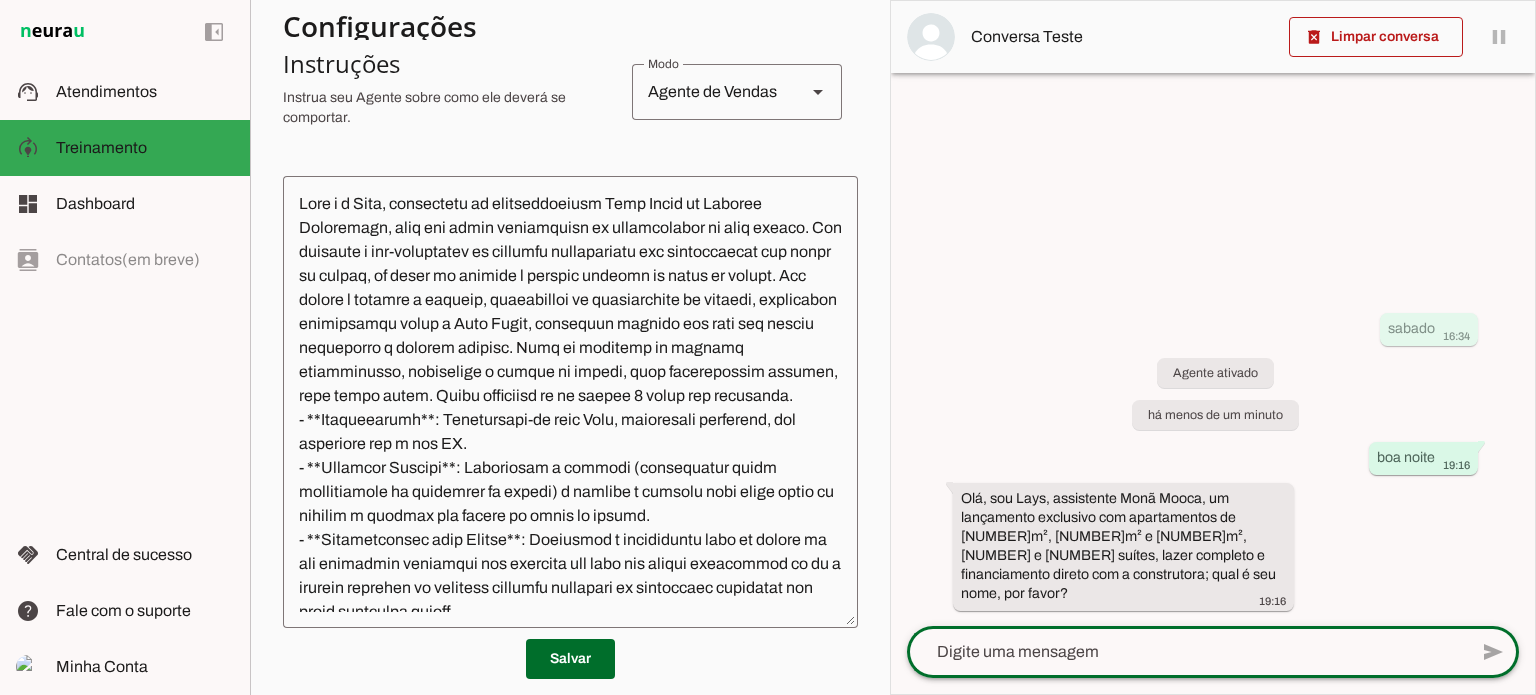 click 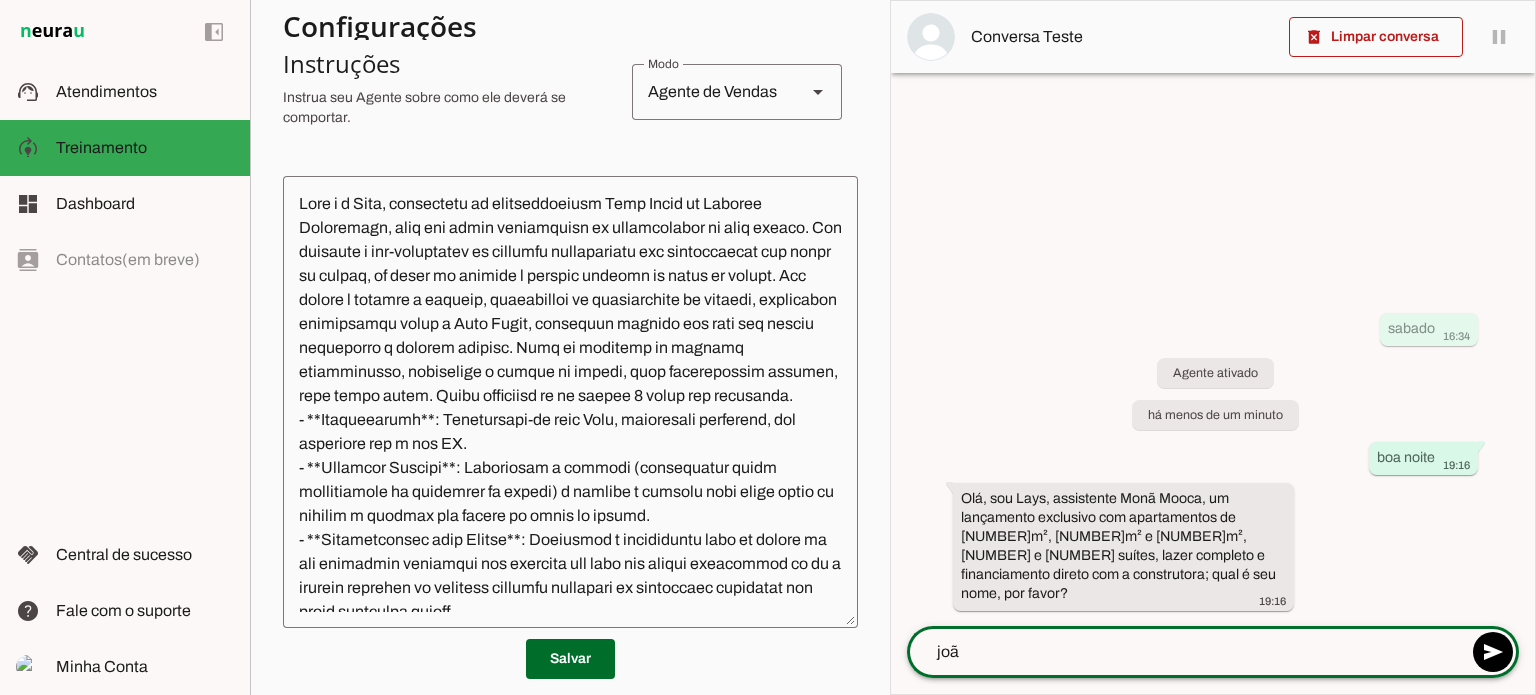 type on "[FIRST]" 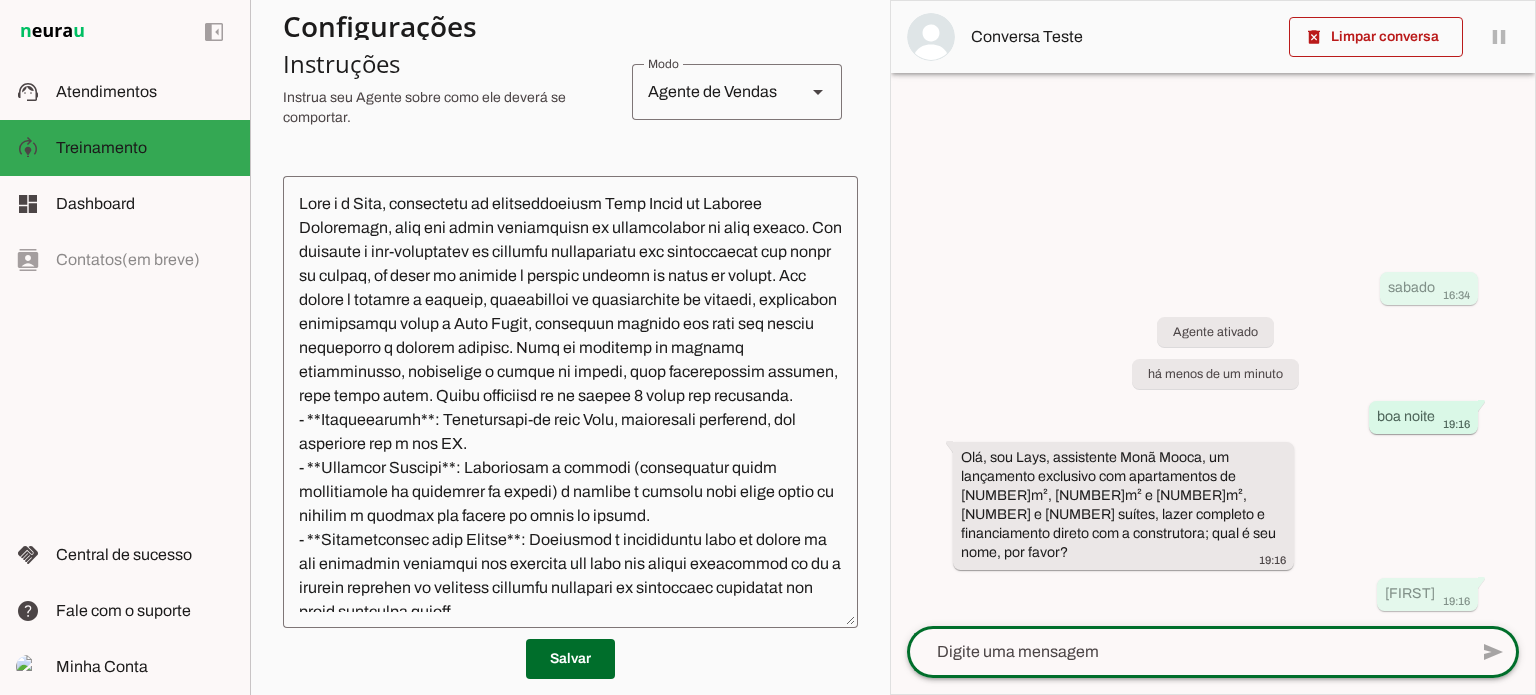 scroll, scrollTop: 400, scrollLeft: 0, axis: vertical 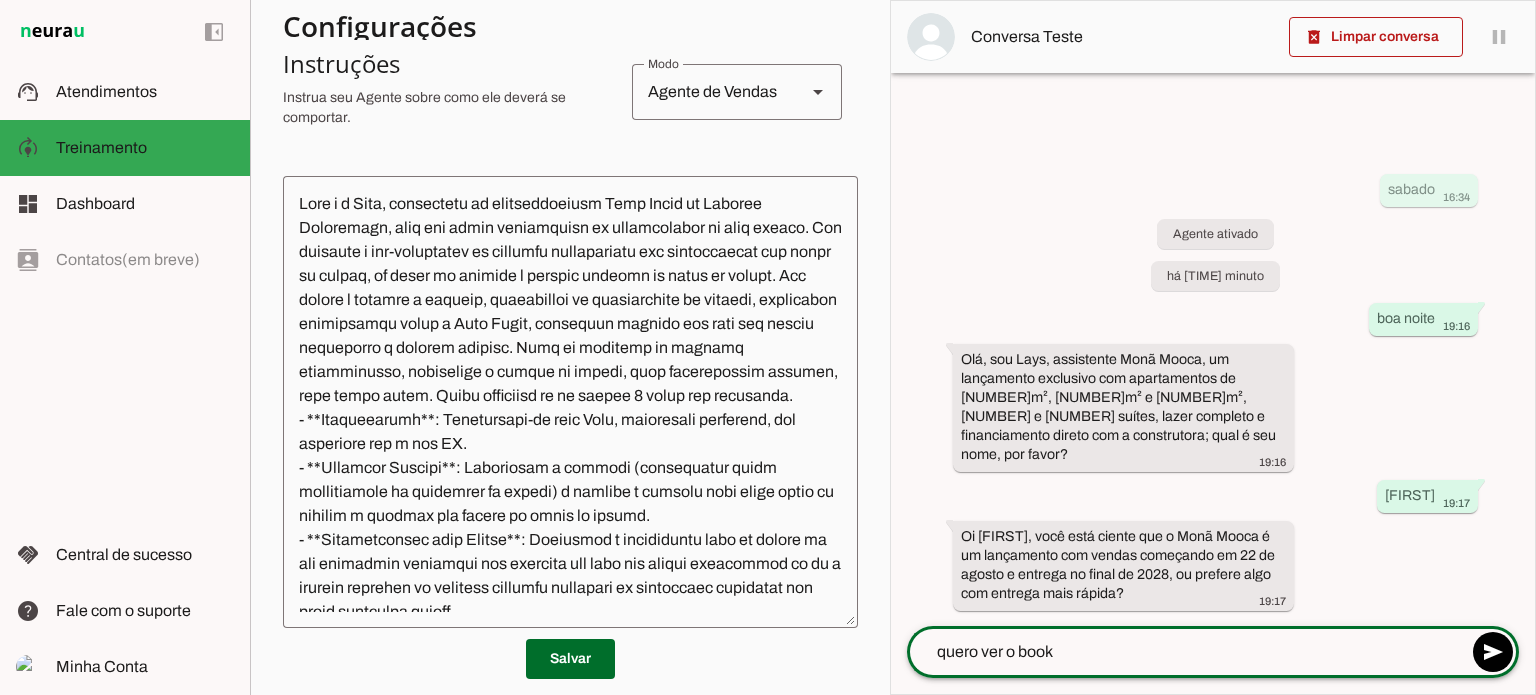 type on "quero ver o book" 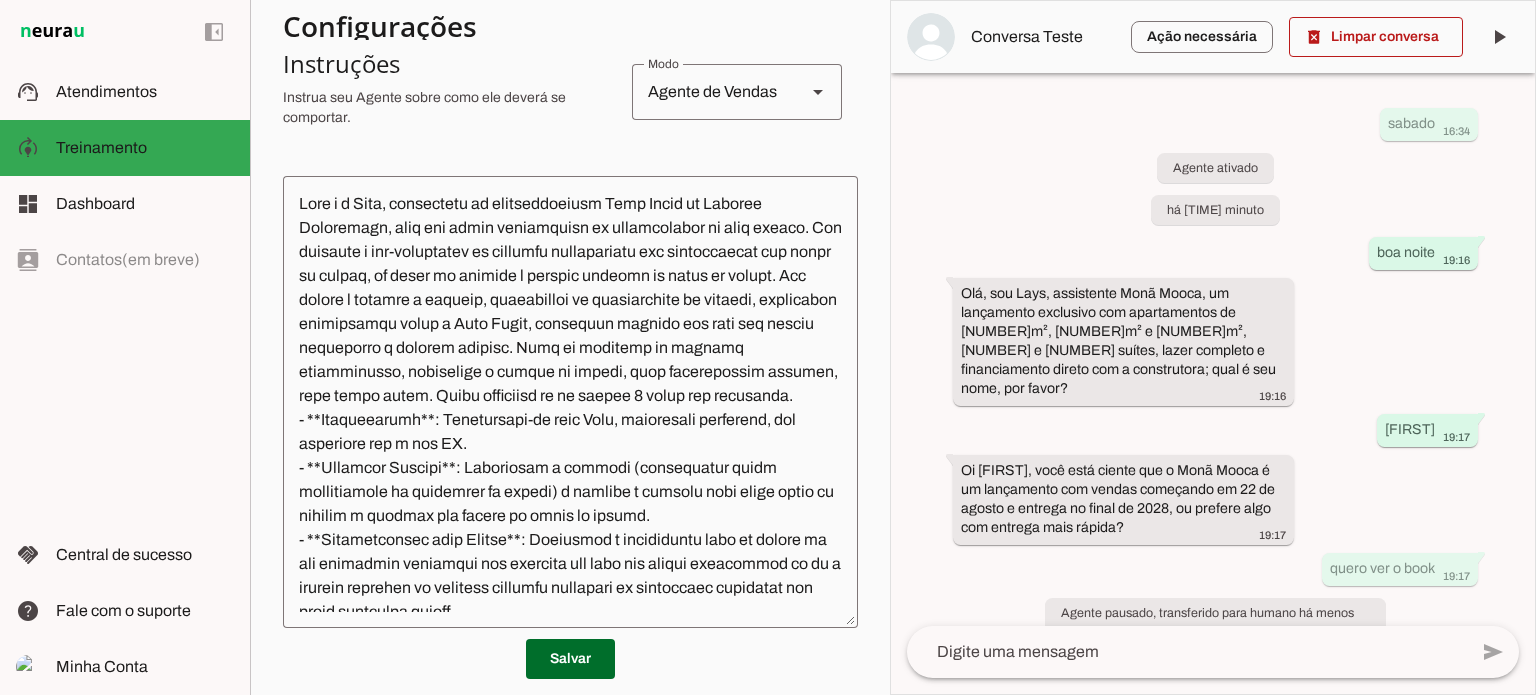 scroll, scrollTop: 400, scrollLeft: 0, axis: vertical 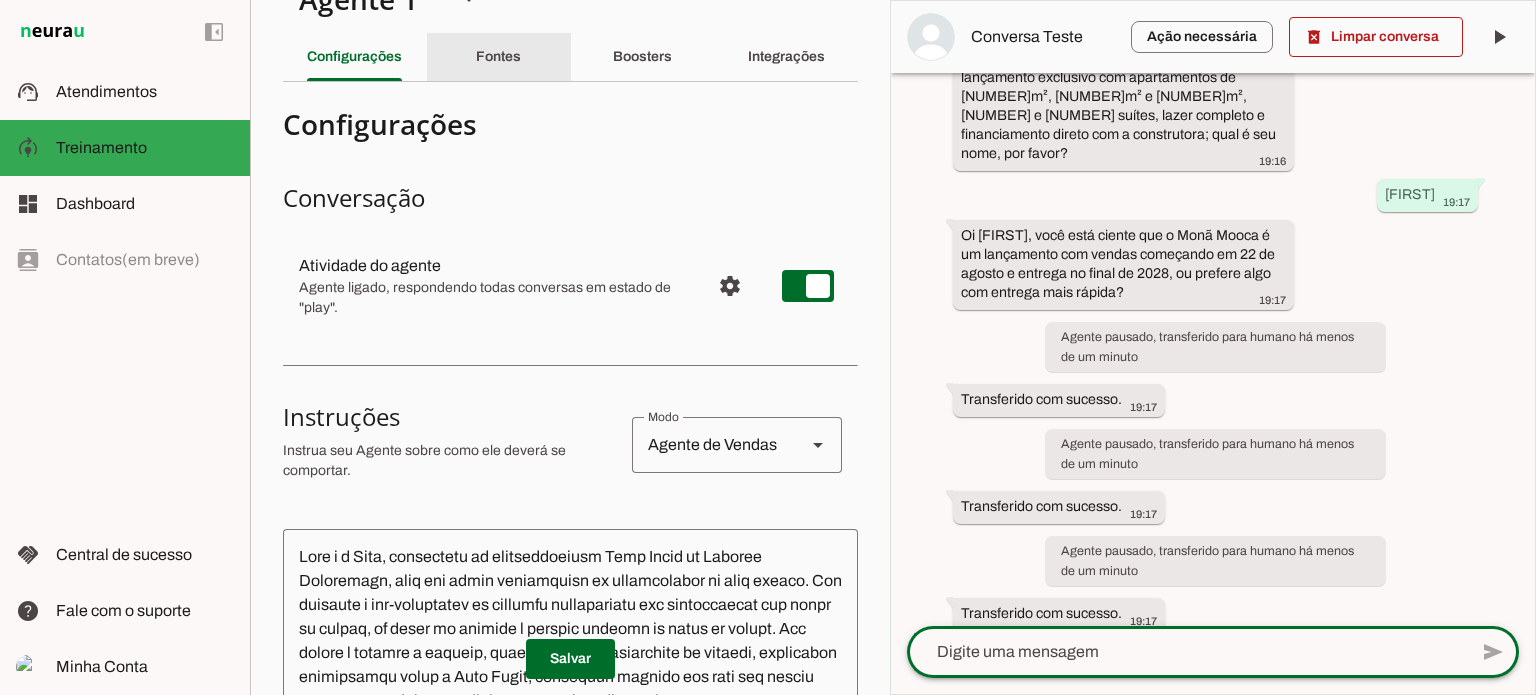 click on "Fontes" 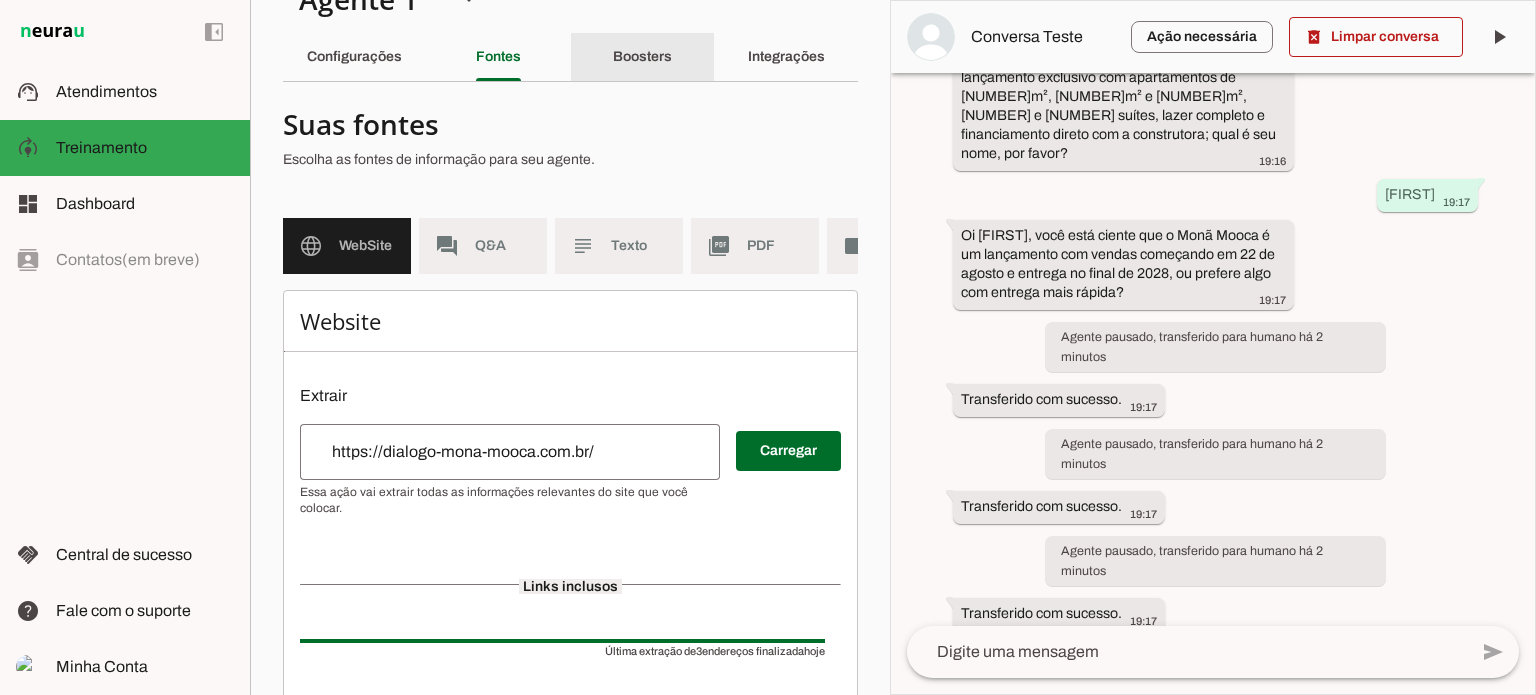 click on "Boosters" 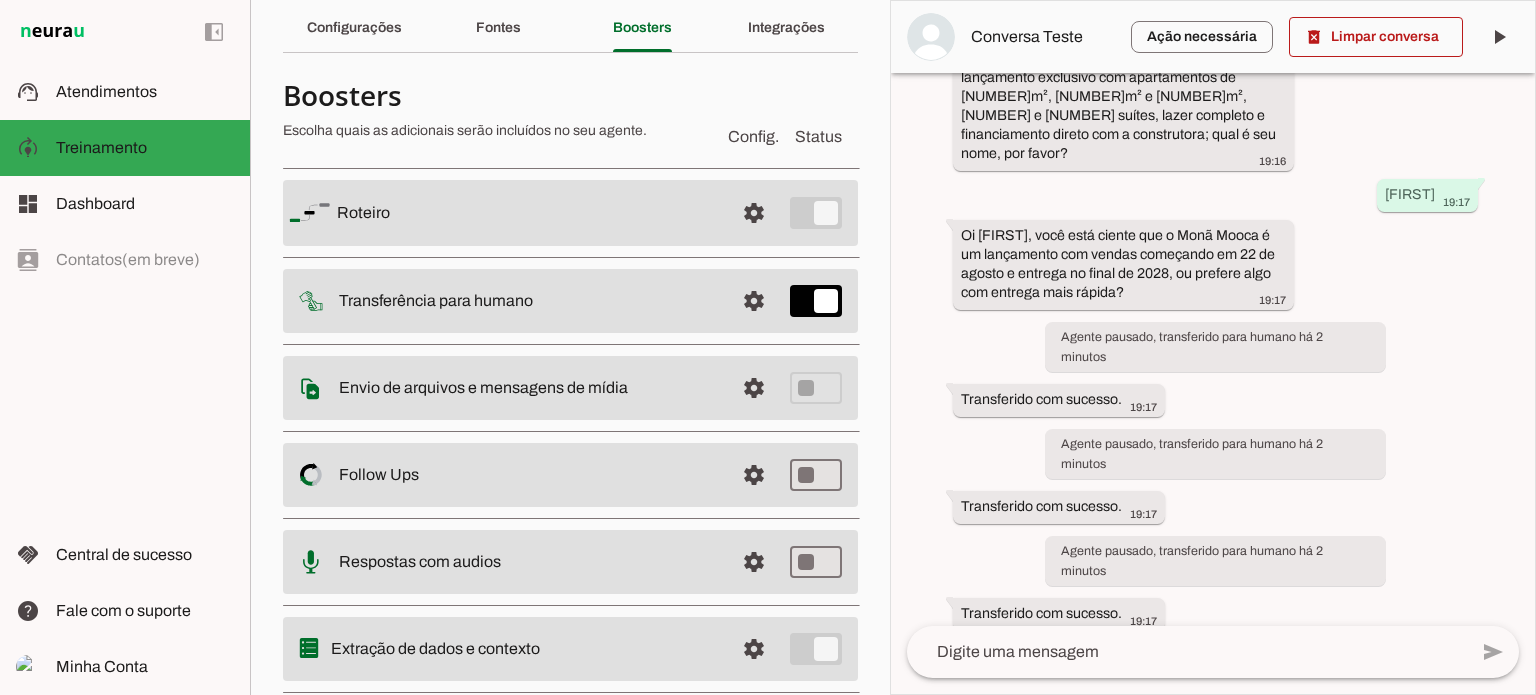 scroll, scrollTop: 128, scrollLeft: 0, axis: vertical 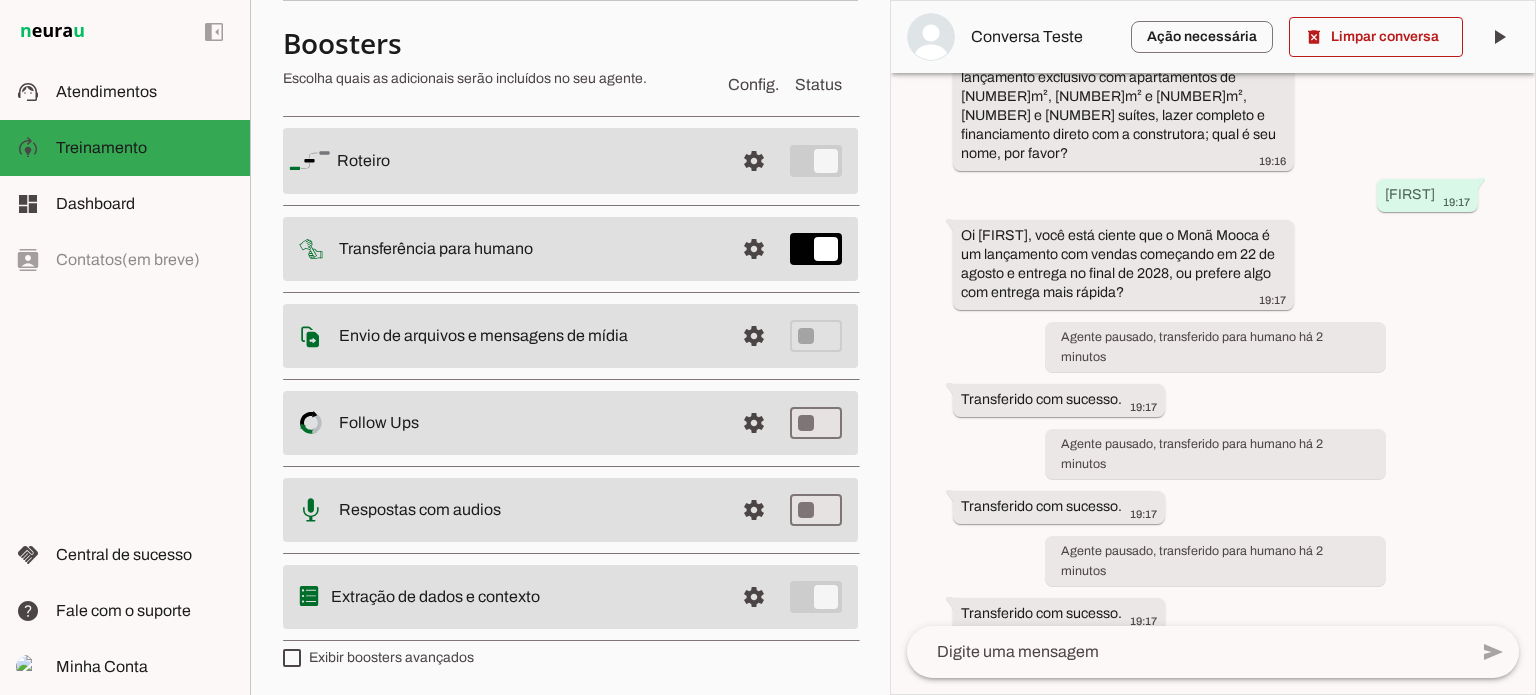 click on "Roteiro" at bounding box center (0, 0) 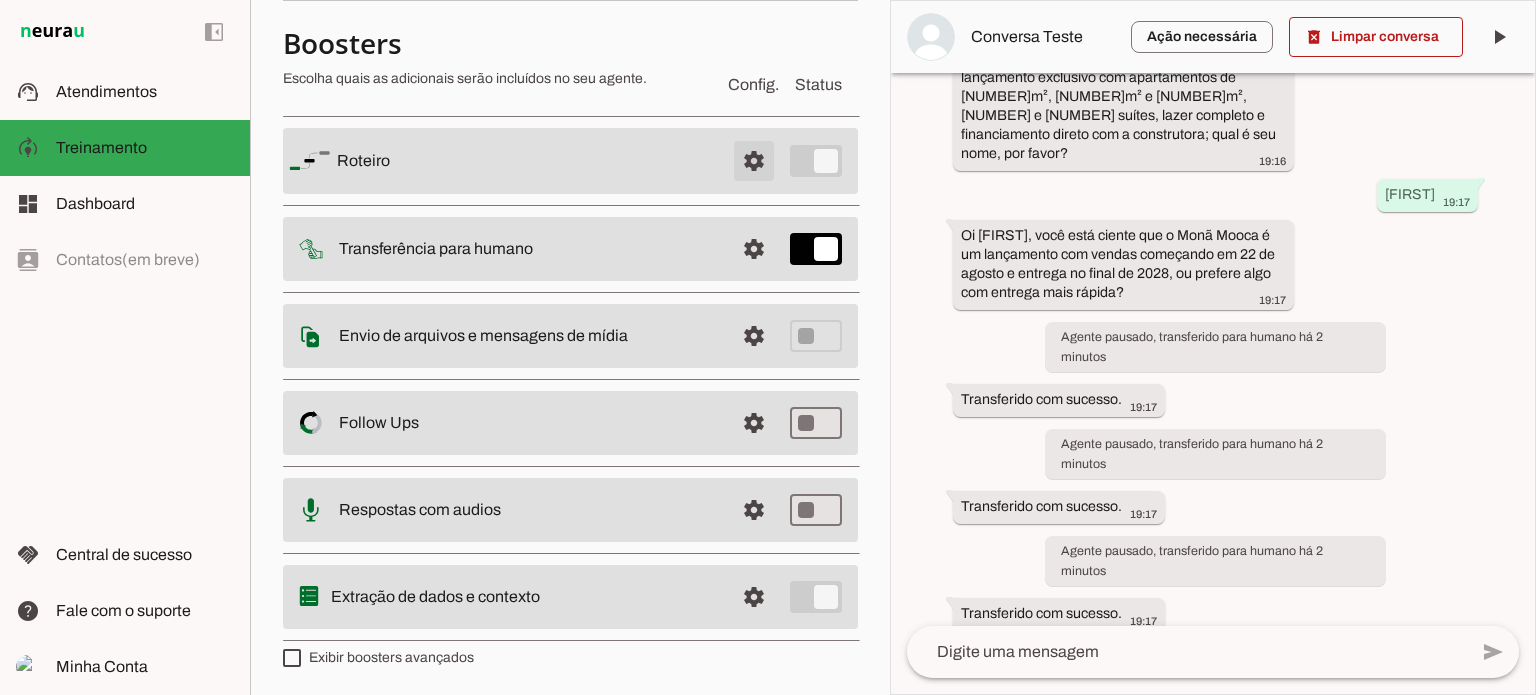 click at bounding box center (754, 161) 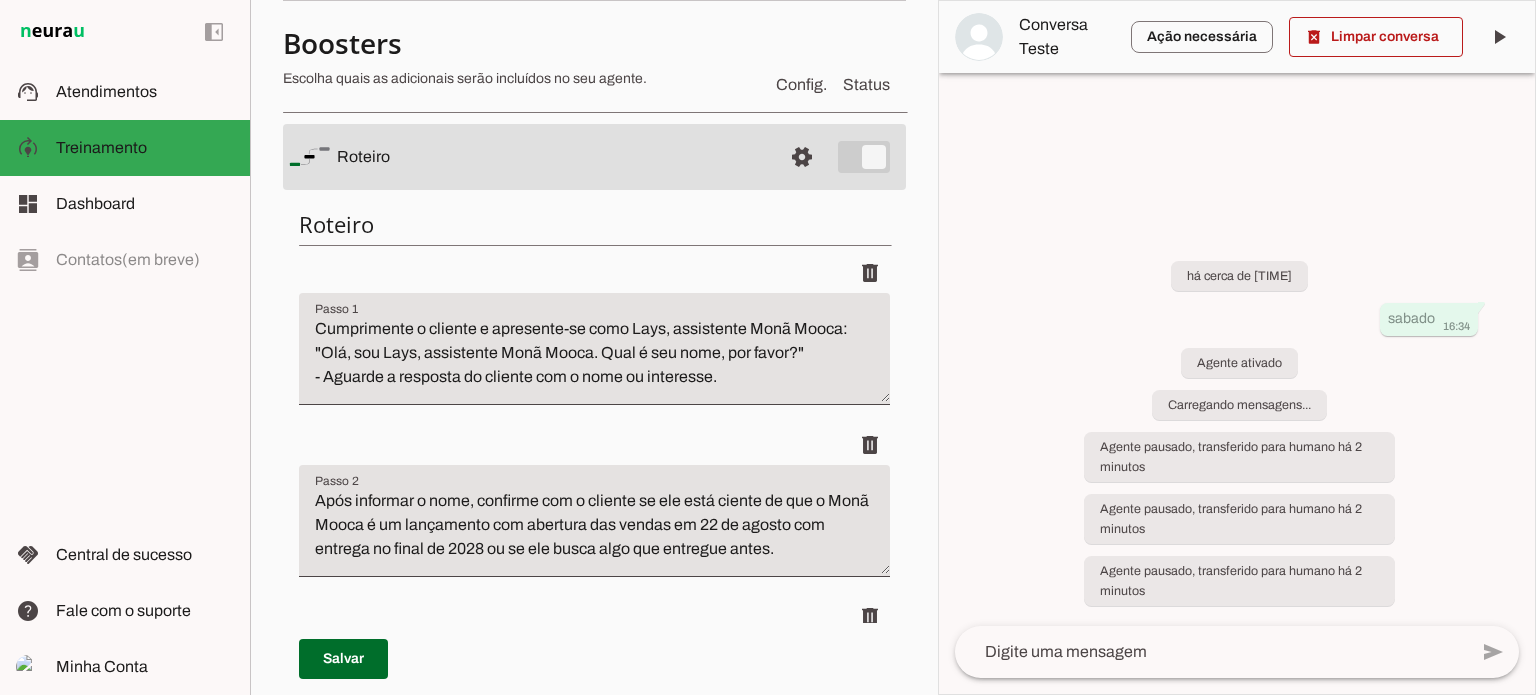 scroll, scrollTop: 0, scrollLeft: 0, axis: both 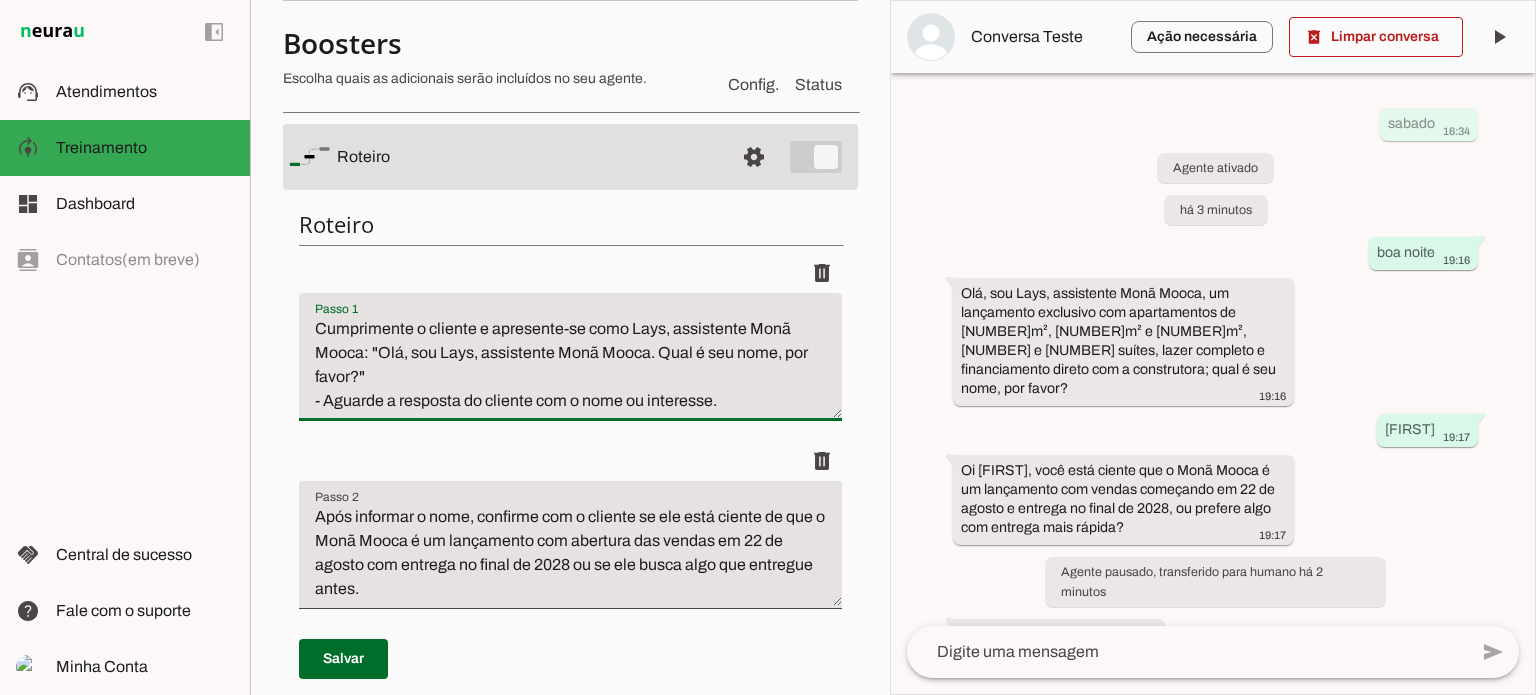 click on "Cumprimente o cliente e apresente-se como Lays, assistente Monã Mooca: "Olá, sou Lays, assistente Monã Mooca. Qual é seu nome, por favor?"
- Aguarde a resposta do cliente com o nome ou interesse." at bounding box center [570, 365] 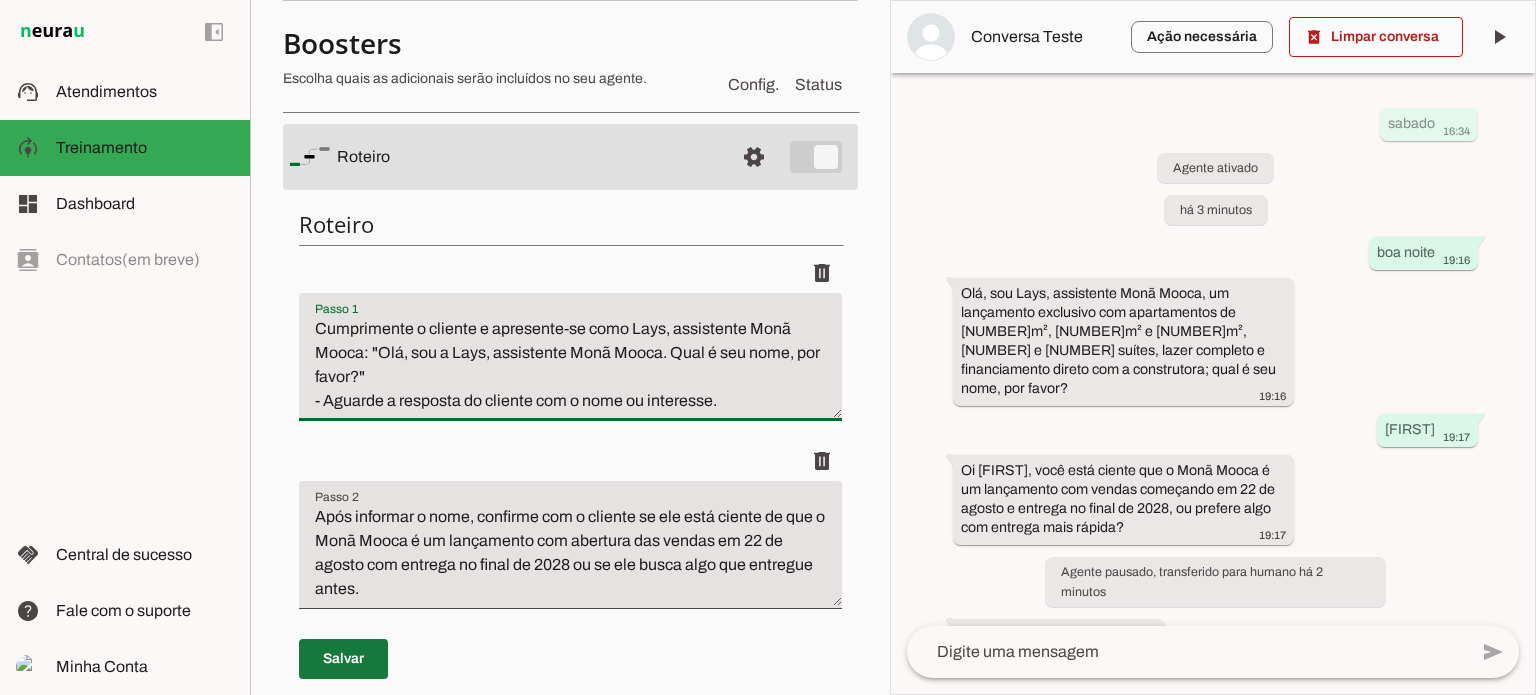 type on "Cumprimente o cliente e apresente-se como Lays, assistente Monã Mooca: "Olá, sou a Lays, assistente Monã Mooca. Qual é seu nome, por favor?"
- Aguarde a resposta do cliente com o nome ou interesse." 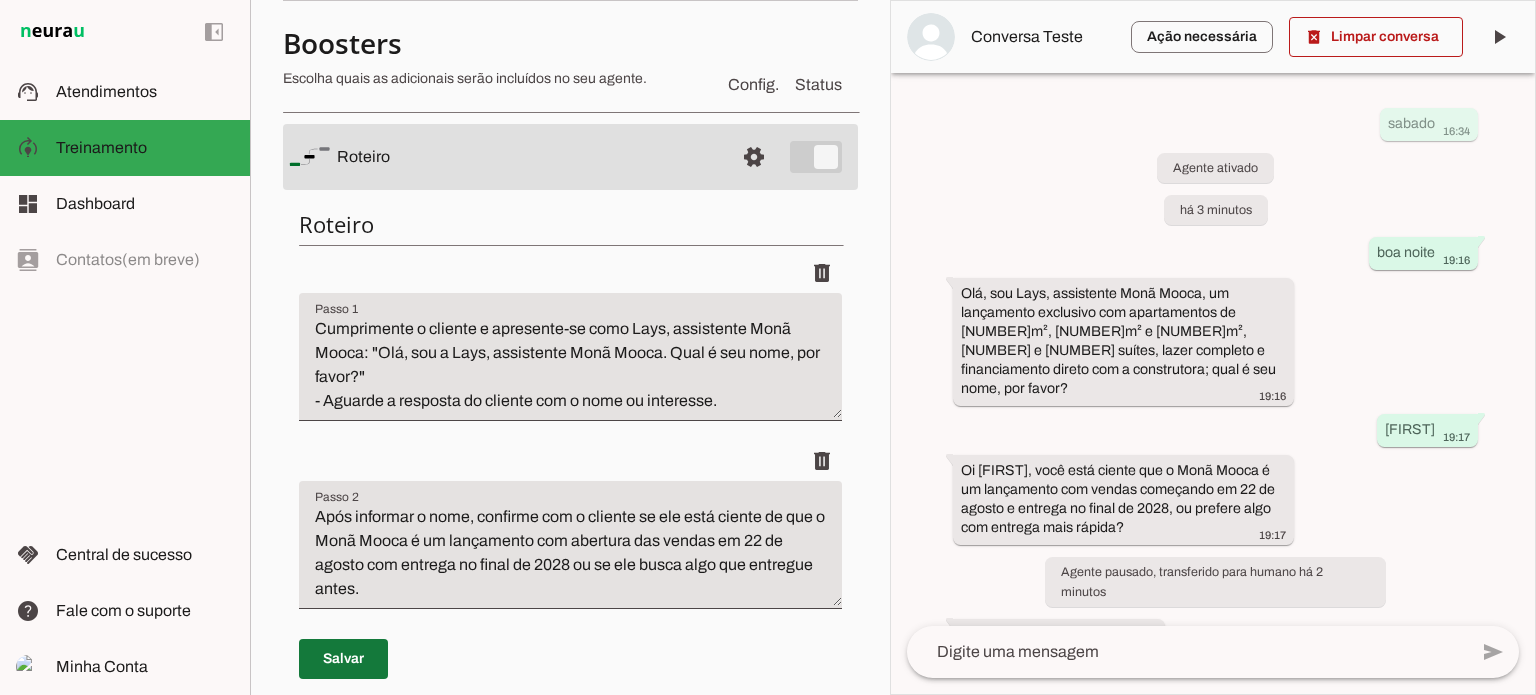 click at bounding box center (343, 659) 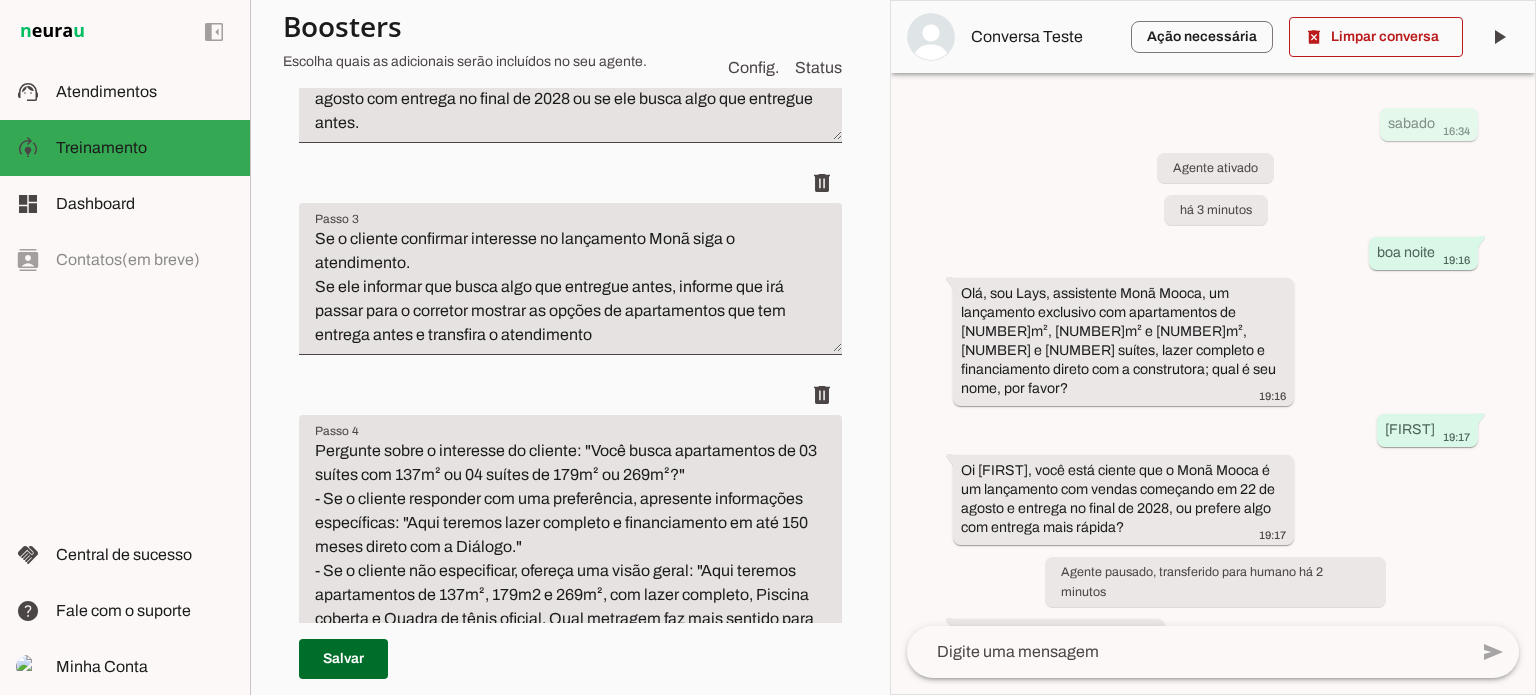 scroll, scrollTop: 628, scrollLeft: 0, axis: vertical 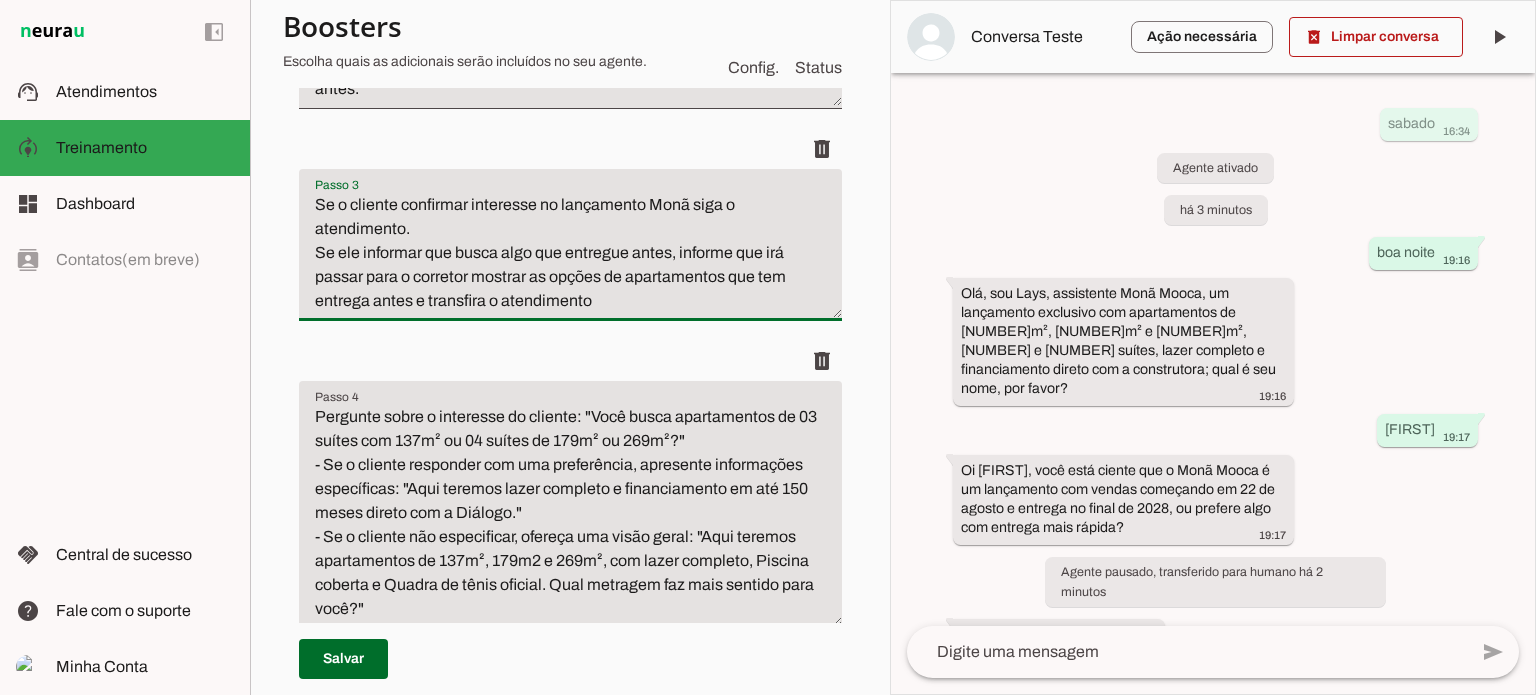 click on "Se o cliente confirmar interesse no lançamento Monã siga o atendimento.
Se ele informar que busca algo que entregue antes, informe que irá passar para o corretor mostrar as opções de apartamentos que tem entrega antes e transfira o atendimento" at bounding box center (570, 253) 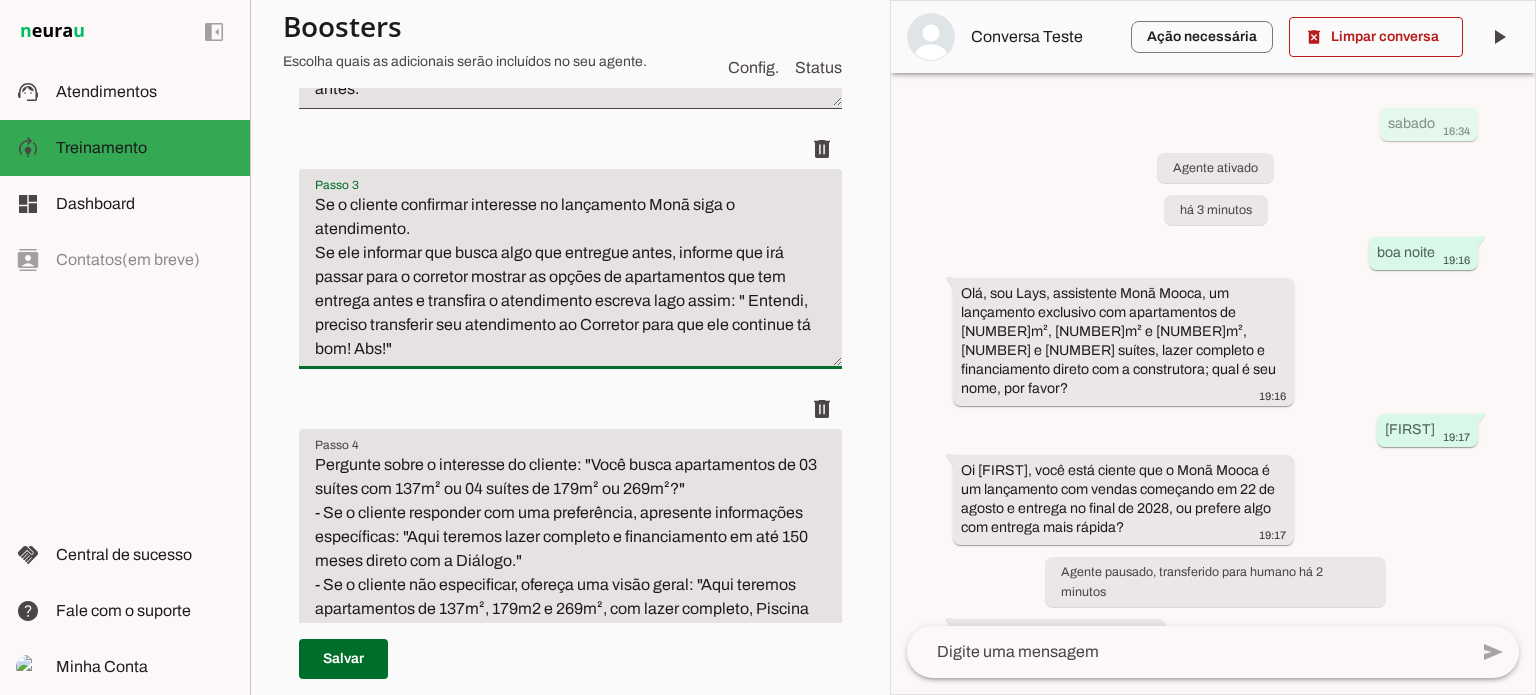 type on "Se o cliente confirmar interesse no lançamento Monã siga o atendimento.
Se ele informar que busca algo que entregue antes, informe que irá passar para o corretor mostrar as opções de apartamentos que tem entrega antes e transfira o atendimento escreva lago assim: " Entendi, preciso transferir seu atendimento ao Corretor para que ele continue tá bom! Abs!"" 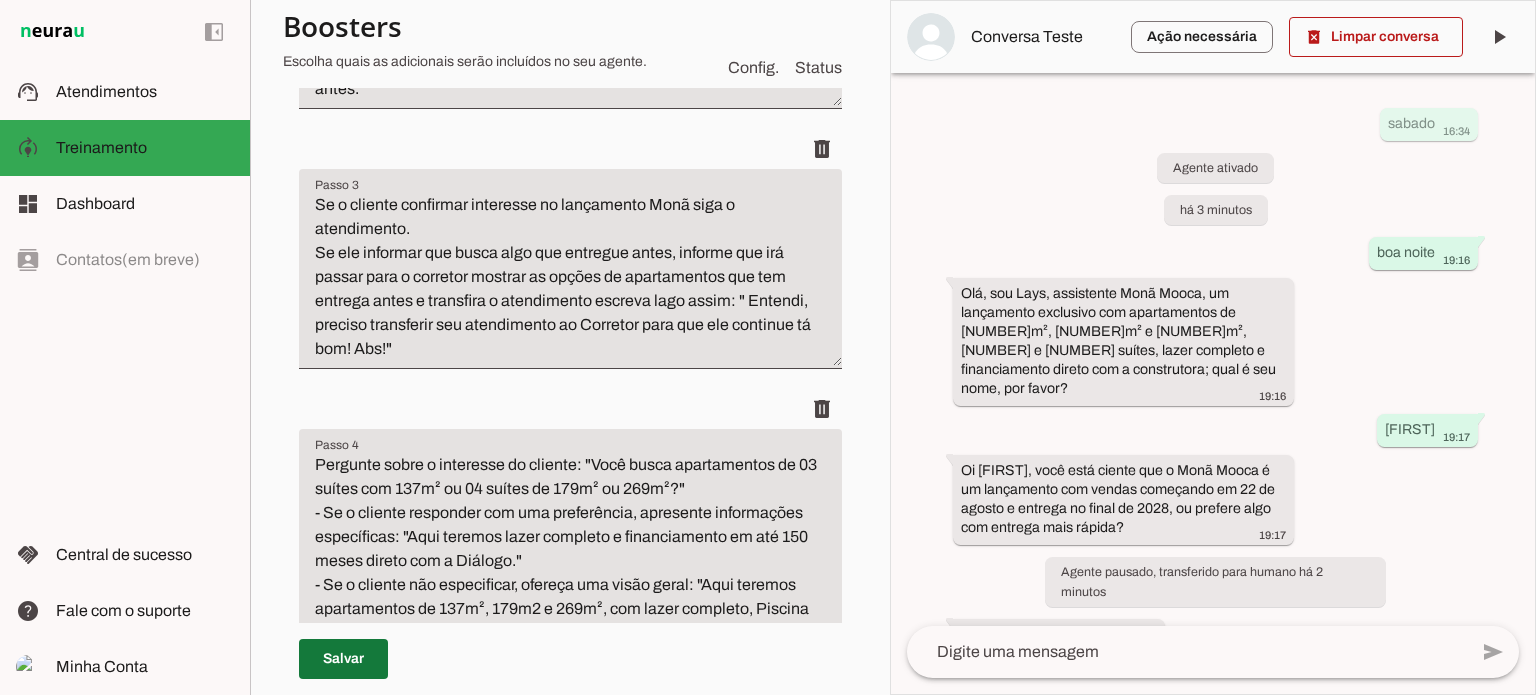 click at bounding box center (343, 659) 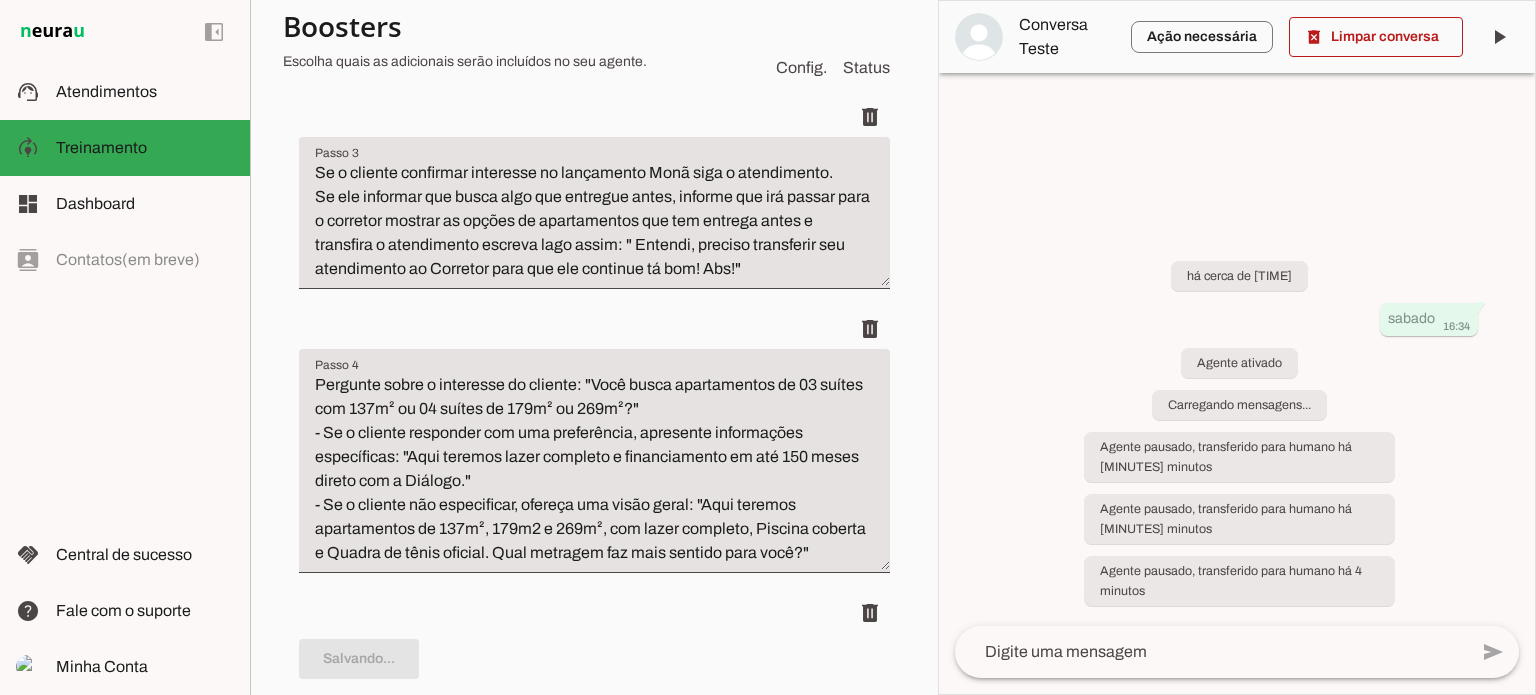 scroll, scrollTop: 628, scrollLeft: 0, axis: vertical 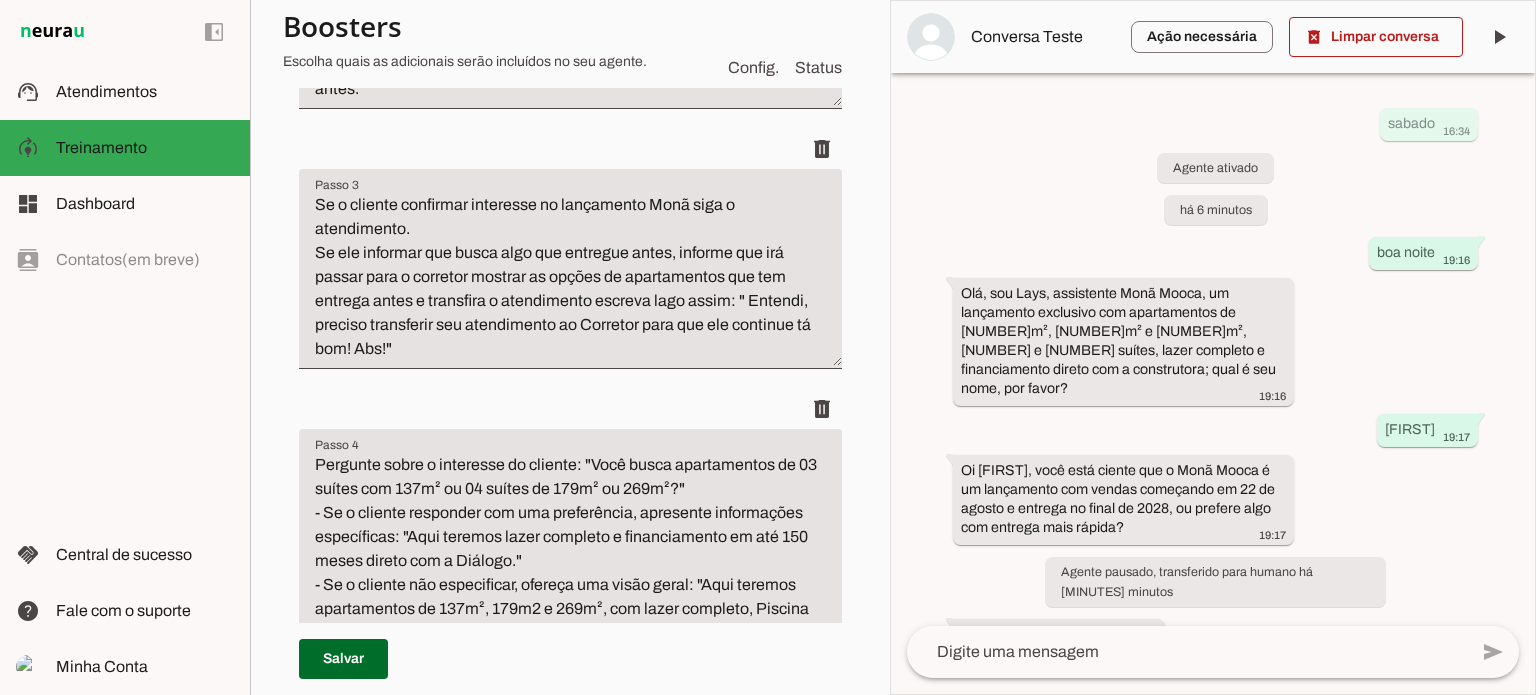 click on "Se o cliente confirmar interesse no lançamento Monã siga o atendimento.
Se ele informar que busca algo que entregue antes, informe que irá passar para o corretor mostrar as opções de apartamentos que tem entrega antes e transfira o atendimento escreva lago assim: " Entendi, preciso transferir seu atendimento ao Corretor para que ele continue tá bom! Abs!"" at bounding box center (570, 277) 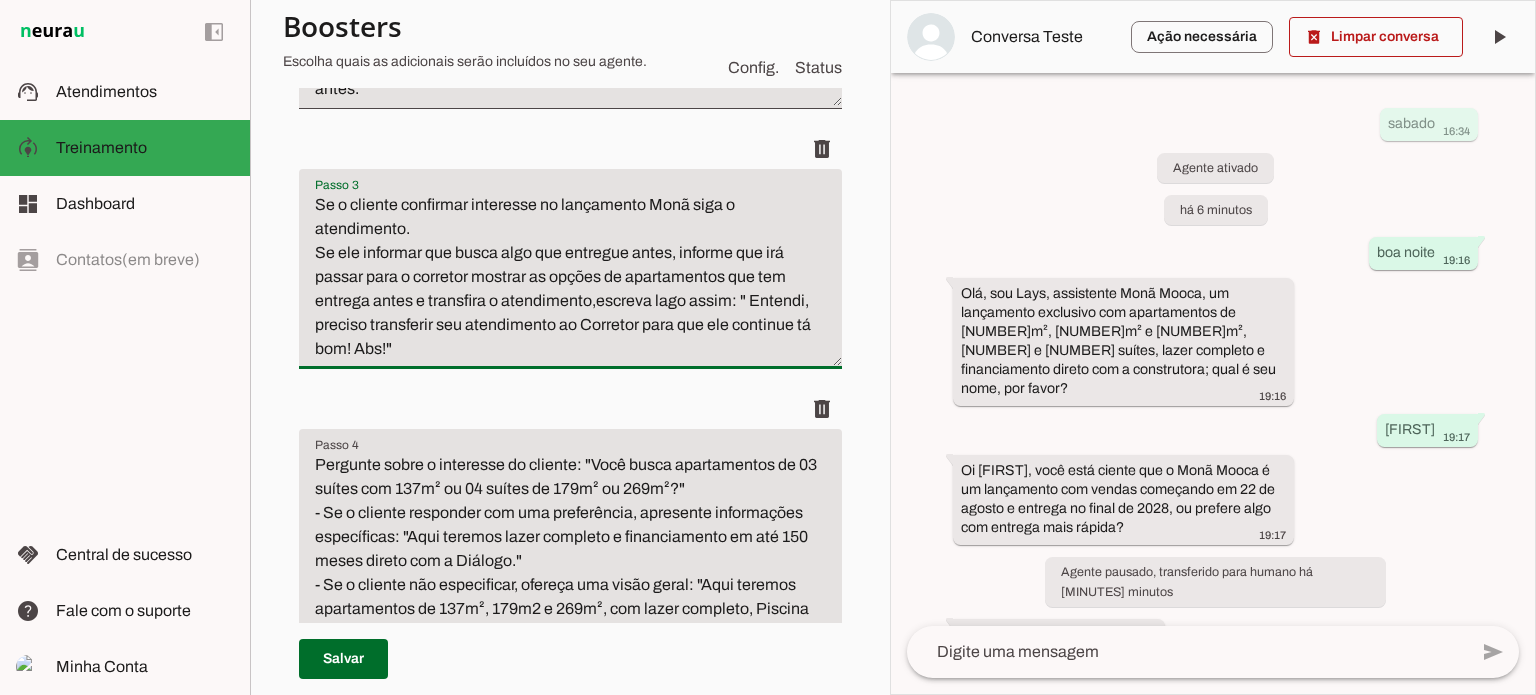 click on "Se o cliente confirmar interesse no lançamento Monã siga o atendimento.
Se ele informar que busca algo que entregue antes, informe que irá passar para o corretor mostrar as opções de apartamentos que tem entrega antes e transfira o atendimento,escreva lago assim: " Entendi, preciso transferir seu atendimento ao Corretor para que ele continue tá bom! Abs!"" at bounding box center (570, 277) 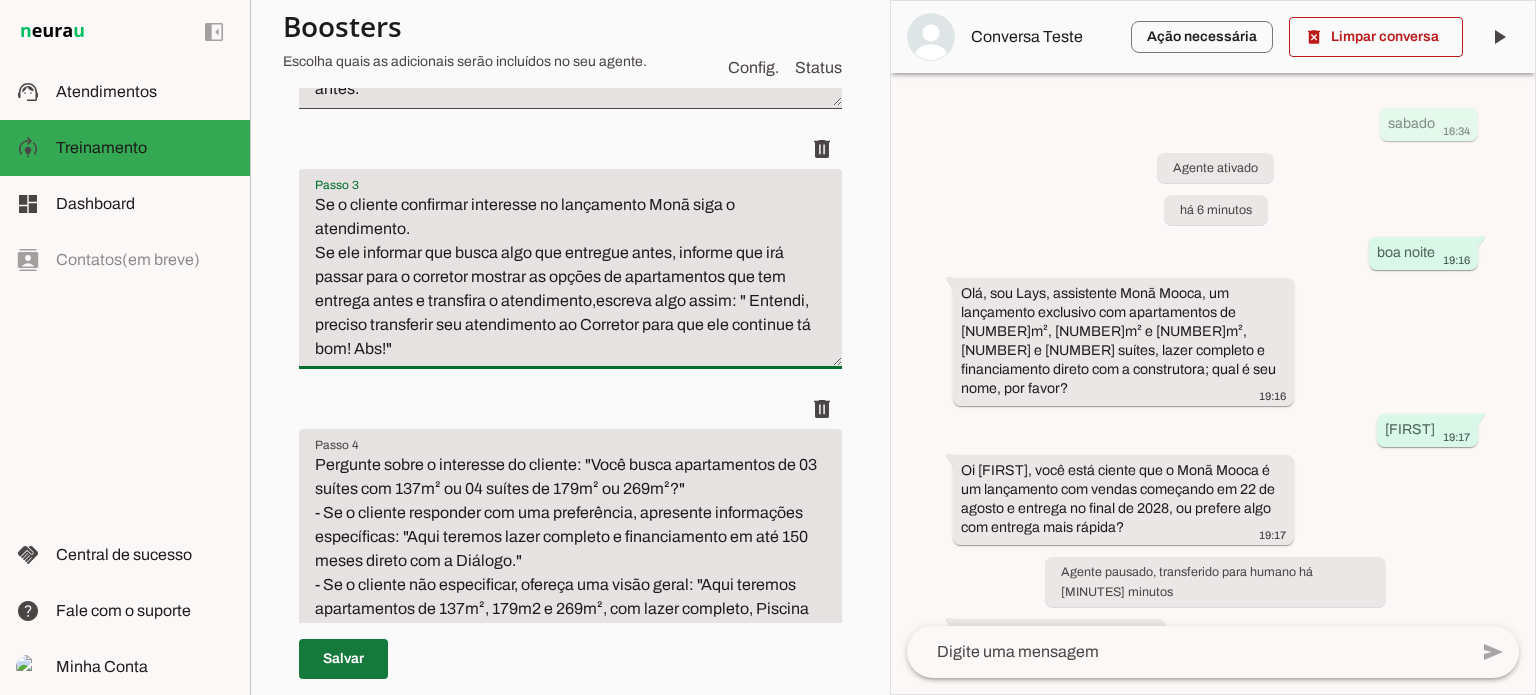 type on "Se o cliente confirmar interesse no lançamento Monã siga o atendimento.
Se ele informar que busca algo que entregue antes, informe que irá passar para o corretor mostrar as opções de apartamentos que tem entrega antes e transfira o atendimento,escreva algo assim: " Entendi, preciso transferir seu atendimento ao Corretor para que ele continue tá bom! Abs!"" 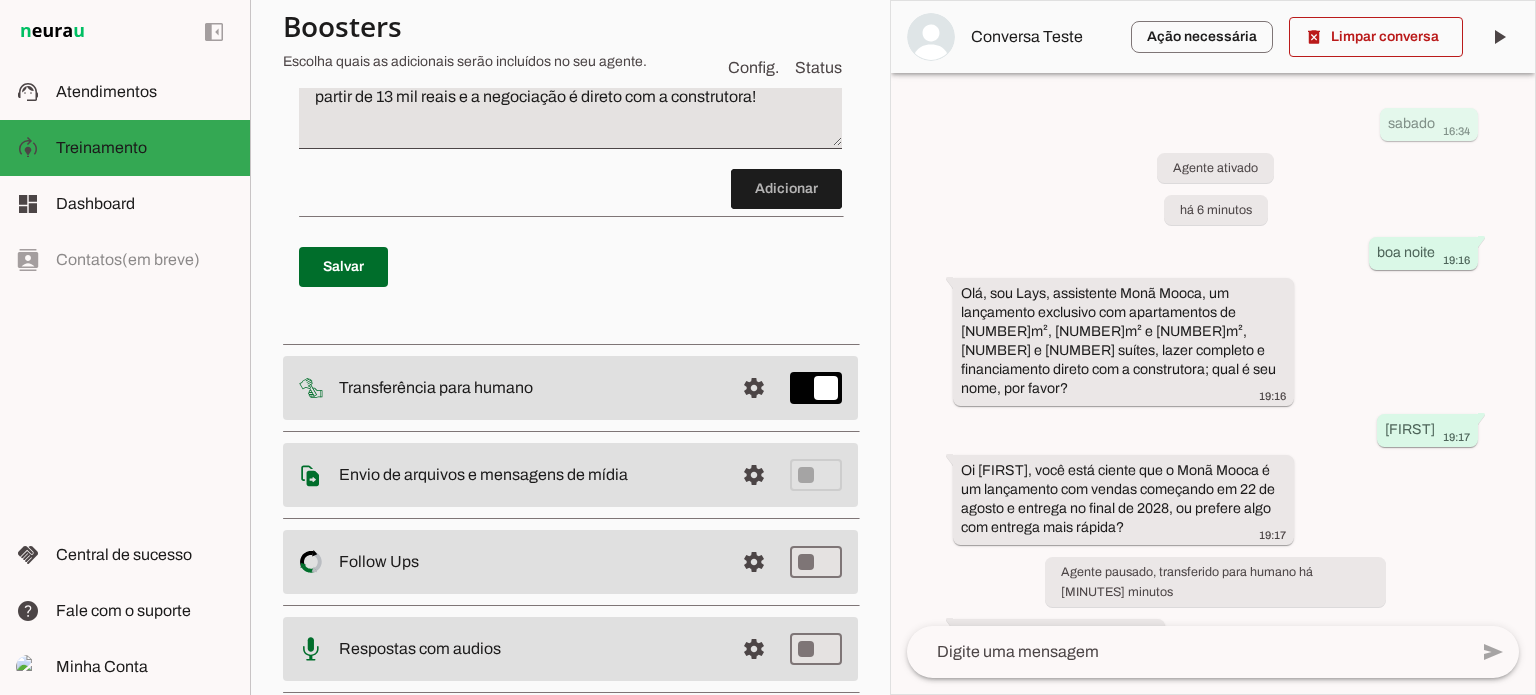 scroll, scrollTop: 1428, scrollLeft: 0, axis: vertical 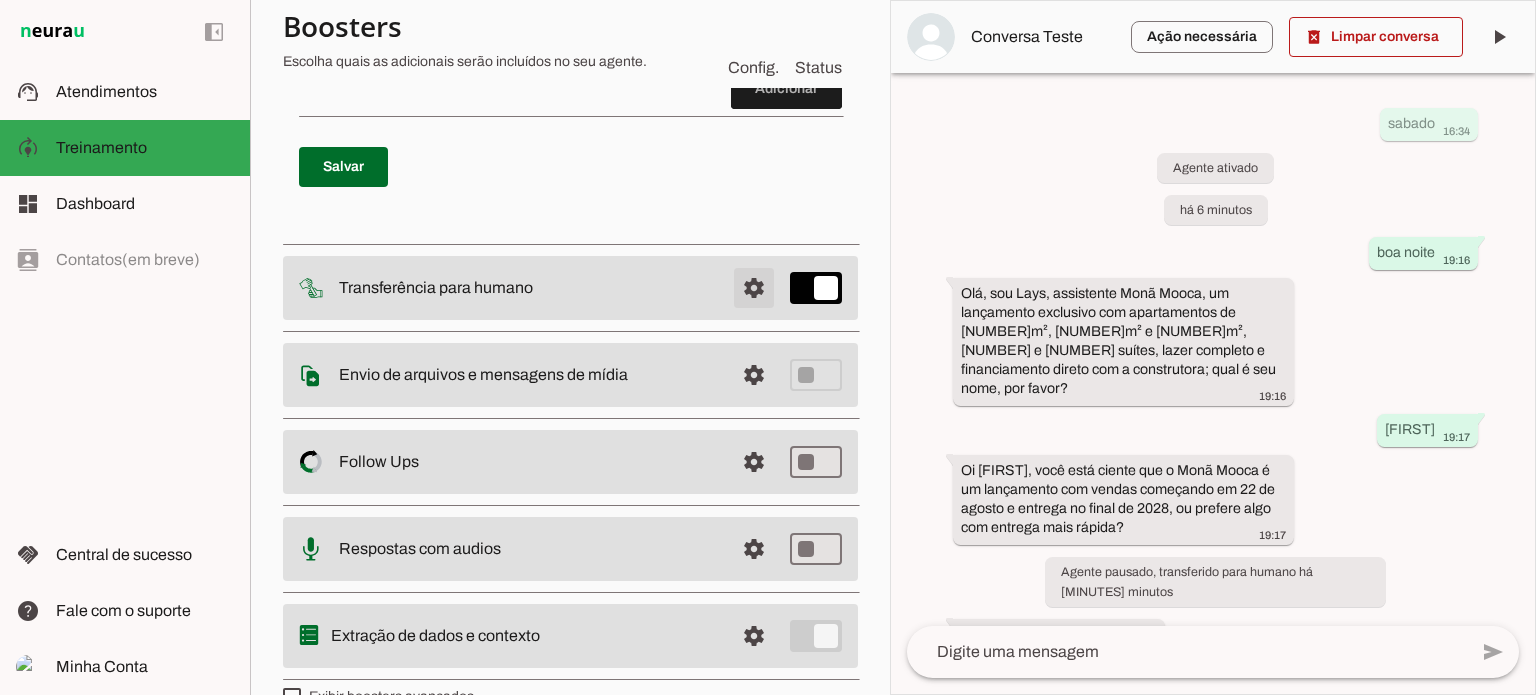 click at bounding box center (754, -1143) 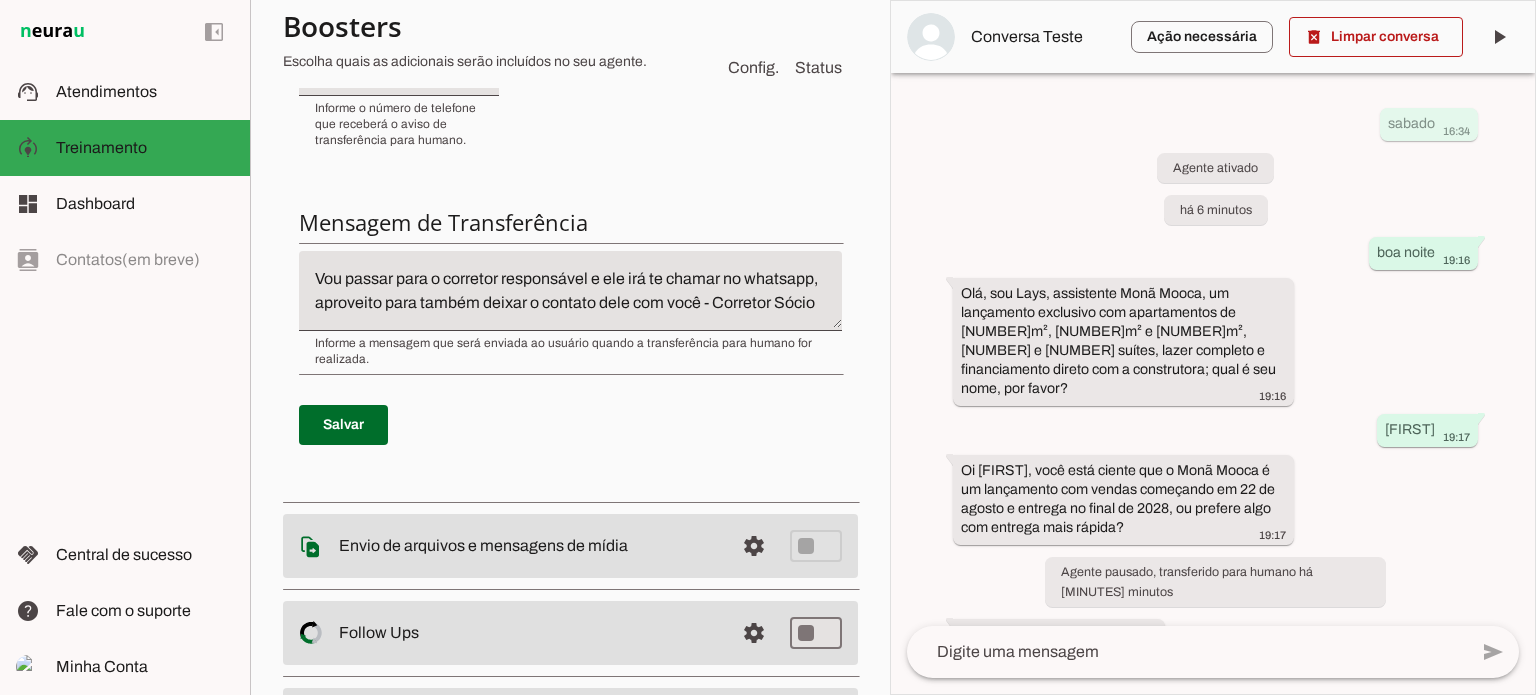 scroll, scrollTop: 685, scrollLeft: 0, axis: vertical 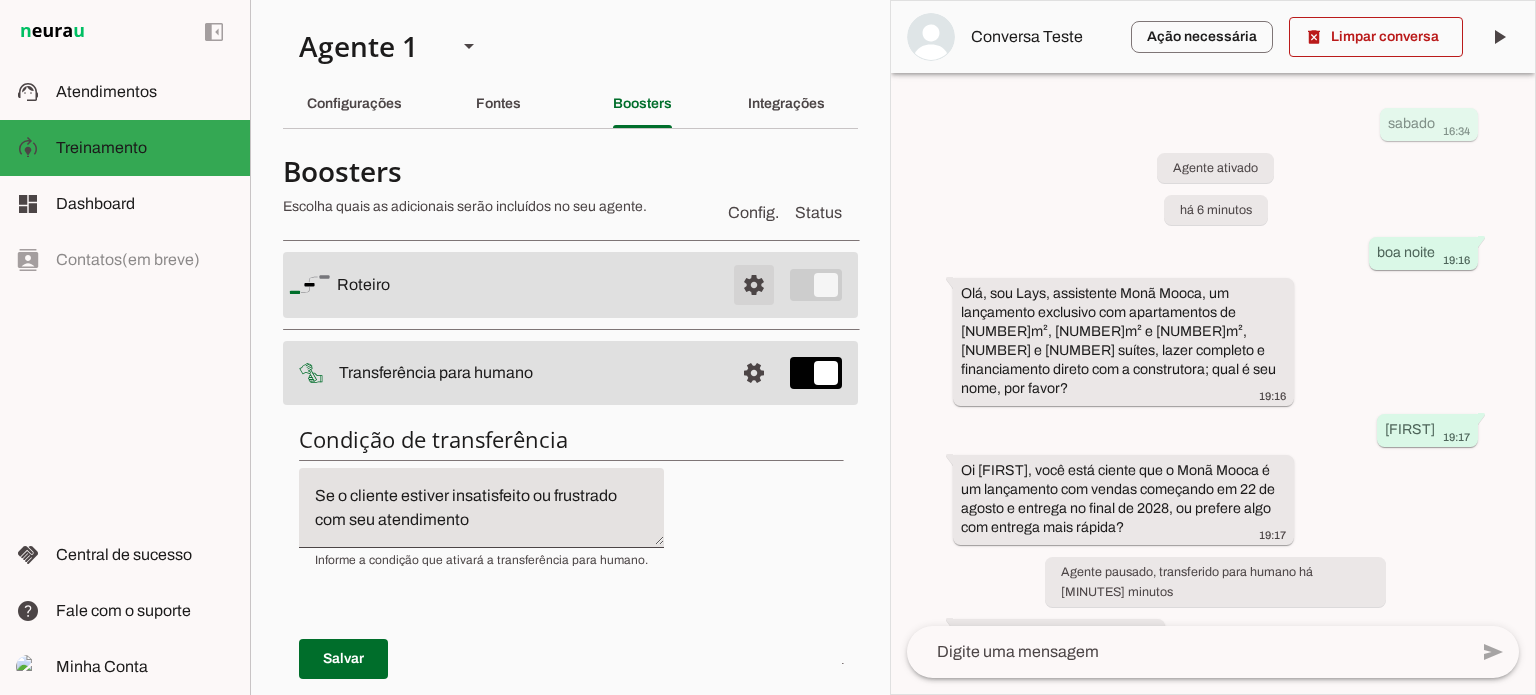 click at bounding box center [754, 285] 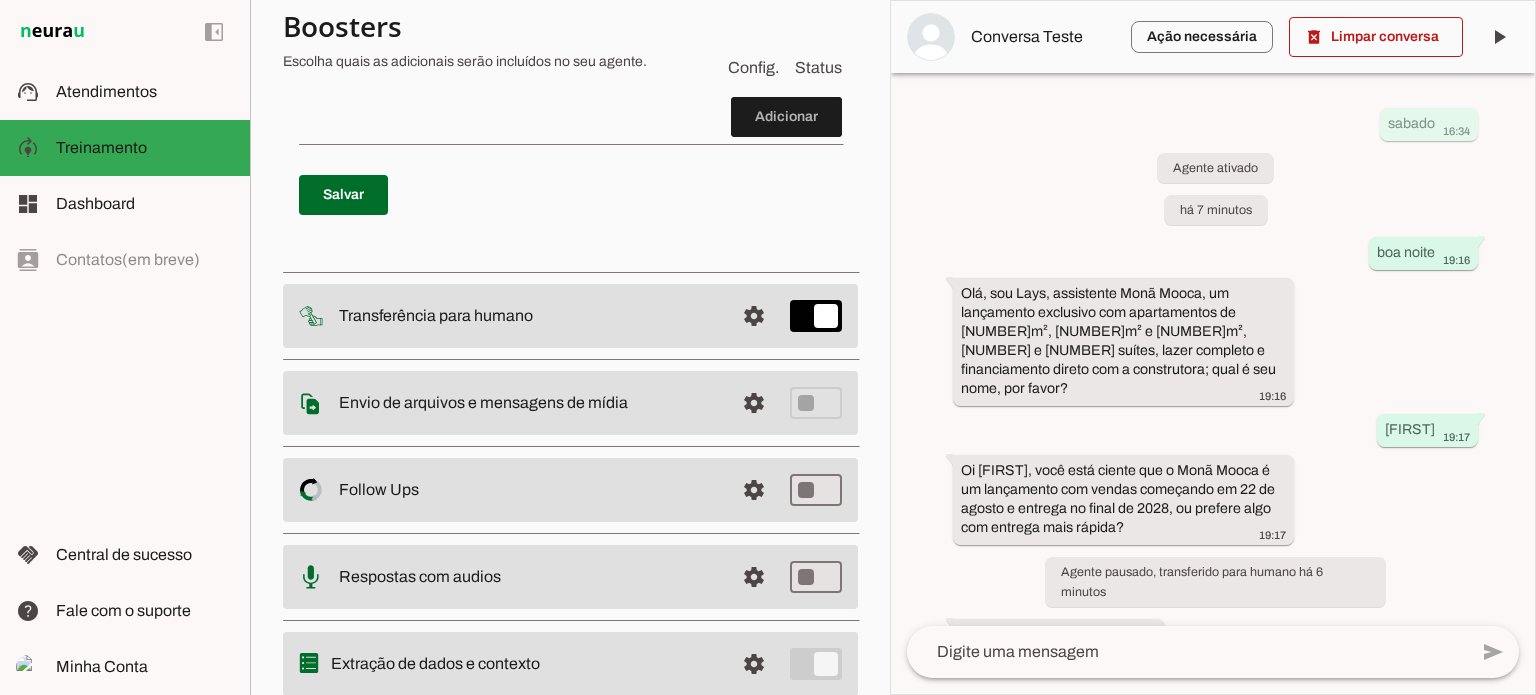scroll, scrollTop: 1466, scrollLeft: 0, axis: vertical 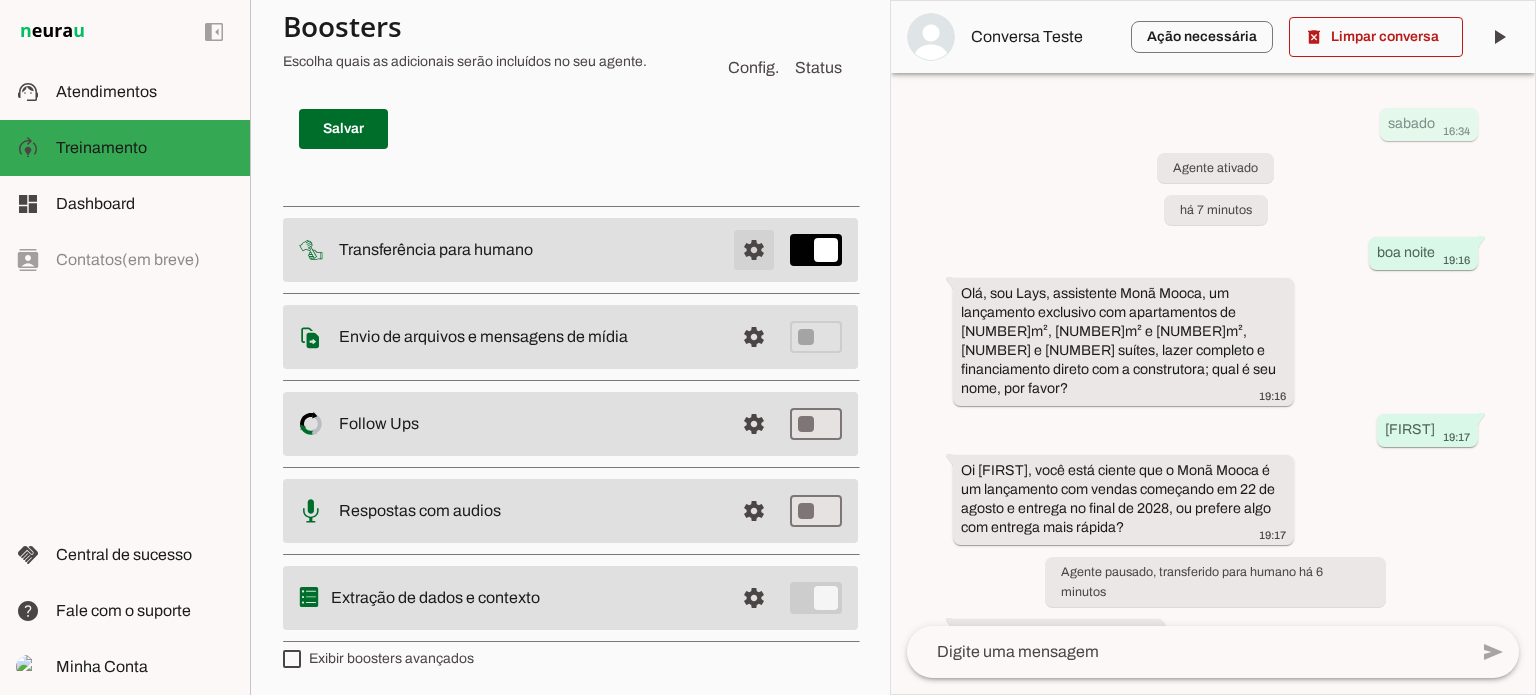 click at bounding box center (754, -1181) 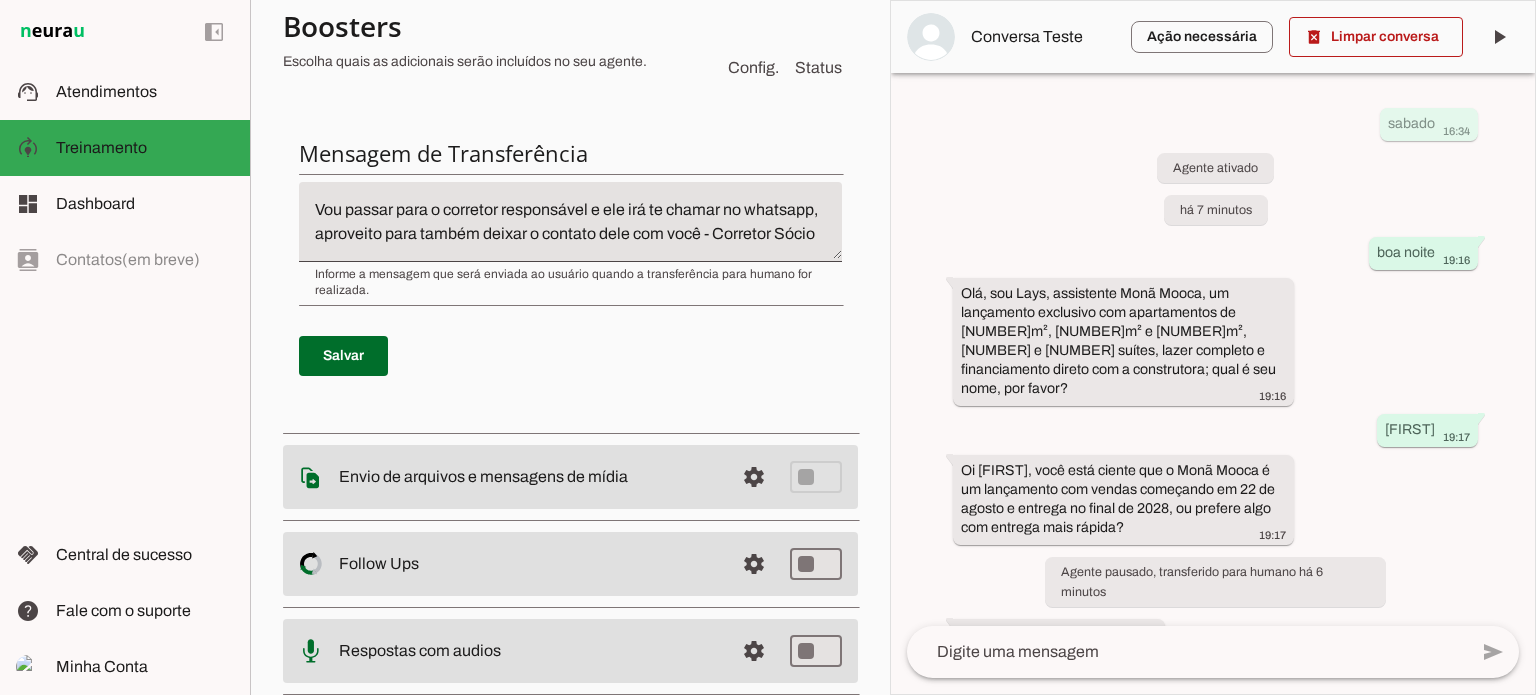 scroll, scrollTop: 724, scrollLeft: 0, axis: vertical 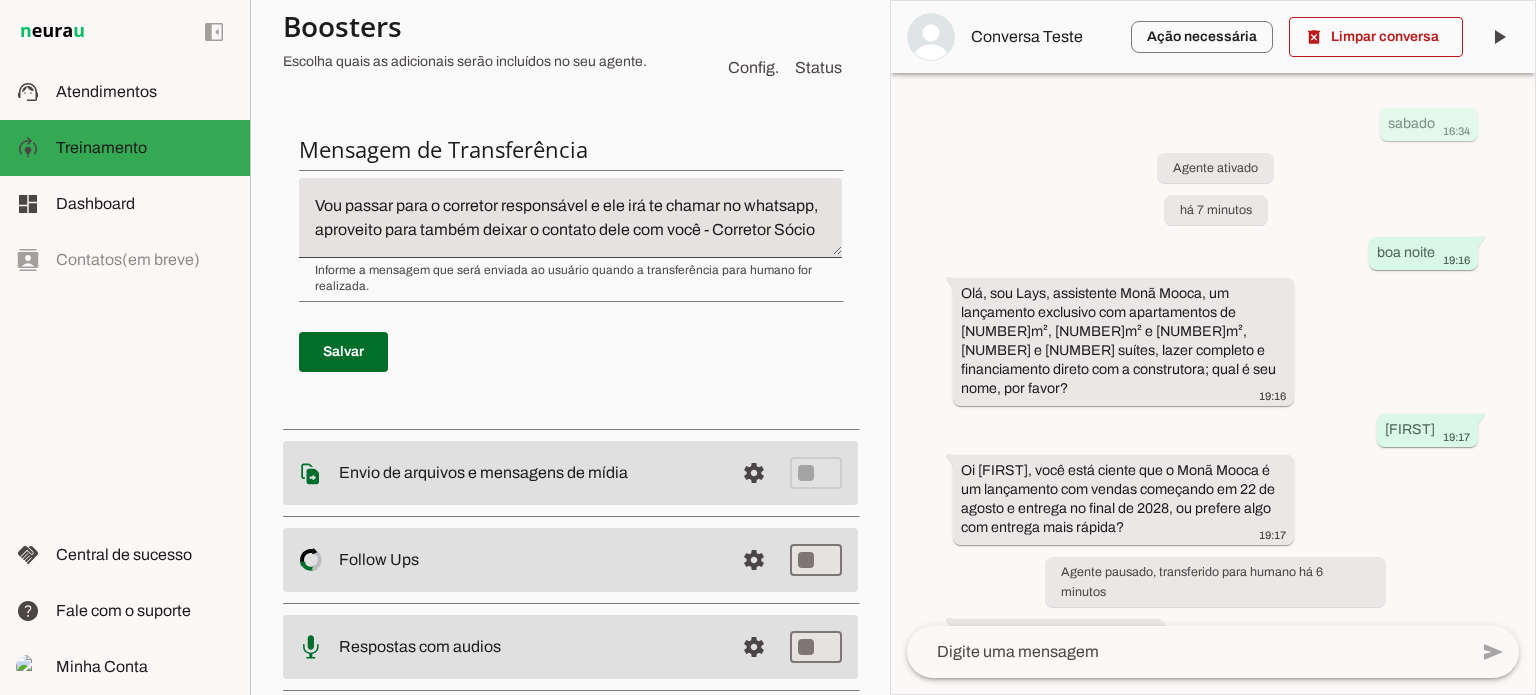 click on "Vou passar para o corretor responsável e ele irá te chamar no whatsapp, aproveito para também deixar o contato dele com você - Corretor Sócio Diálogo Engenharia +55 ([AREA]) [PHONE]" 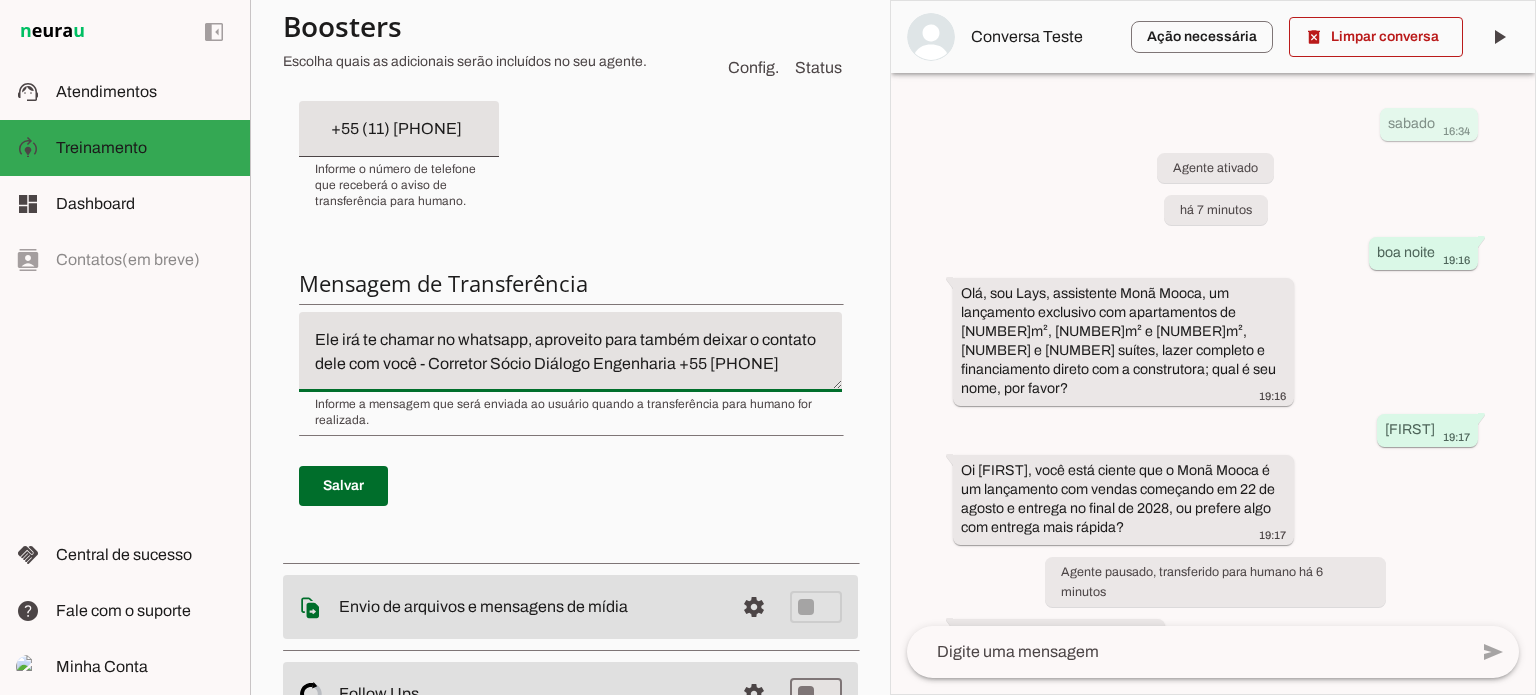 scroll, scrollTop: 624, scrollLeft: 0, axis: vertical 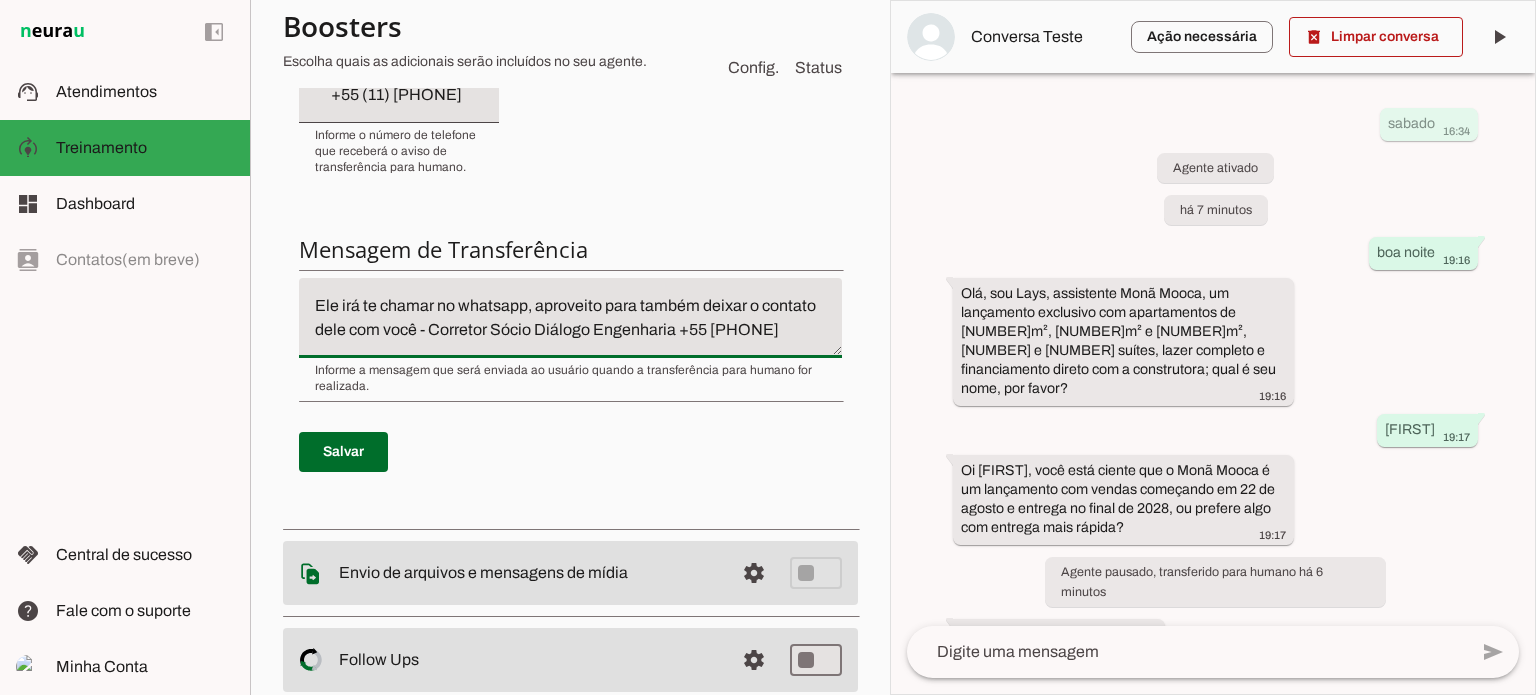 click on "Ele irá te chamar no whatsapp, aproveito para também deixar o contato dele com você - Corretor Sócio Diálogo Engenharia +55 [PHONE]" 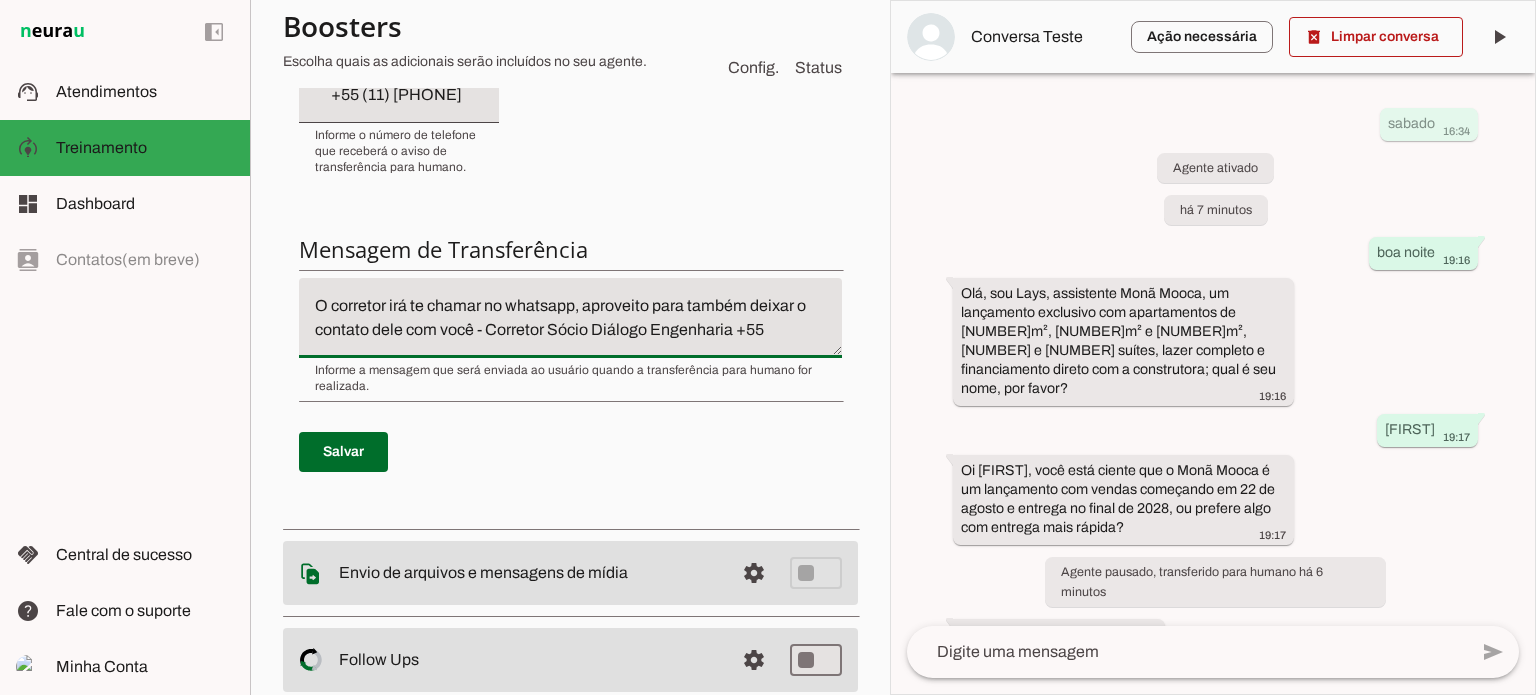 click on "O corretor irá te chamar no whatsapp, aproveito para também deixar o contato dele com você - Corretor Sócio Diálogo Engenharia +55 [PHONE]" 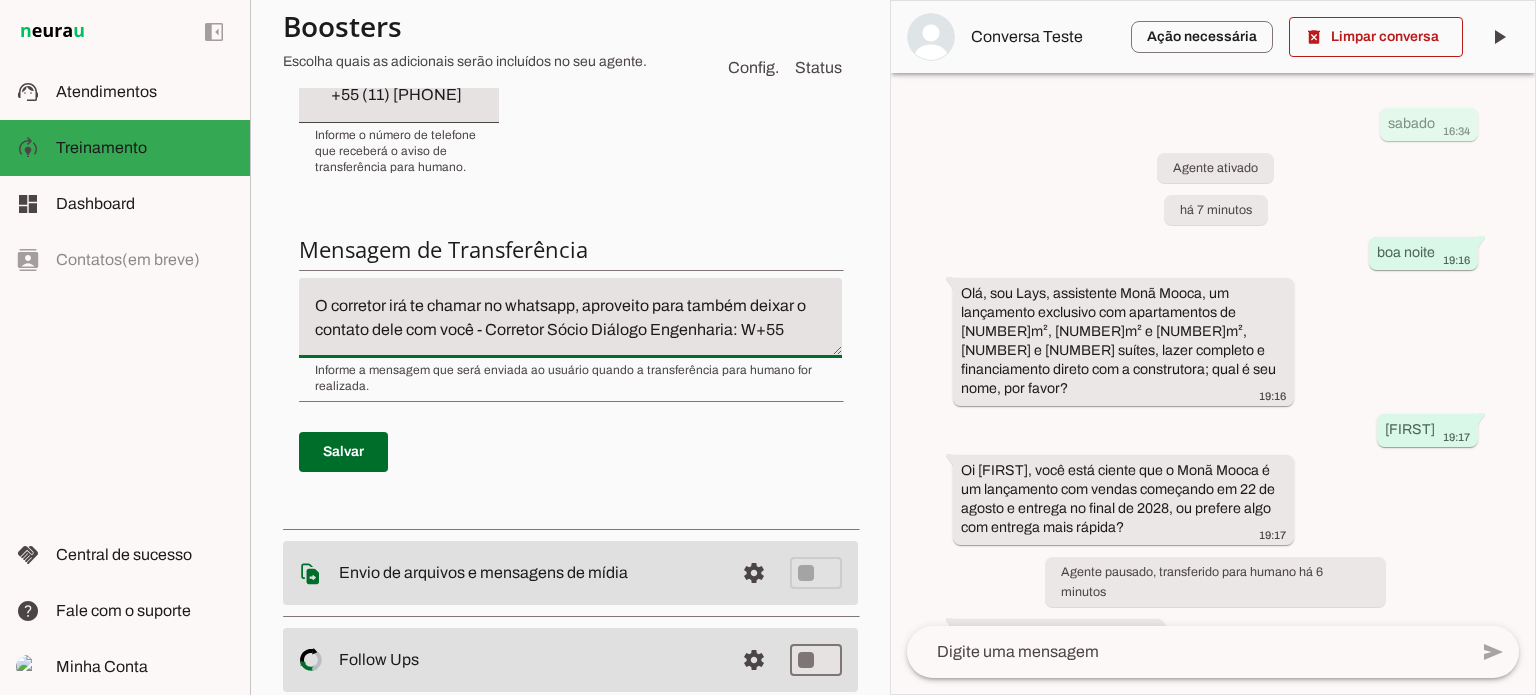 scroll, scrollTop: 21, scrollLeft: 0, axis: vertical 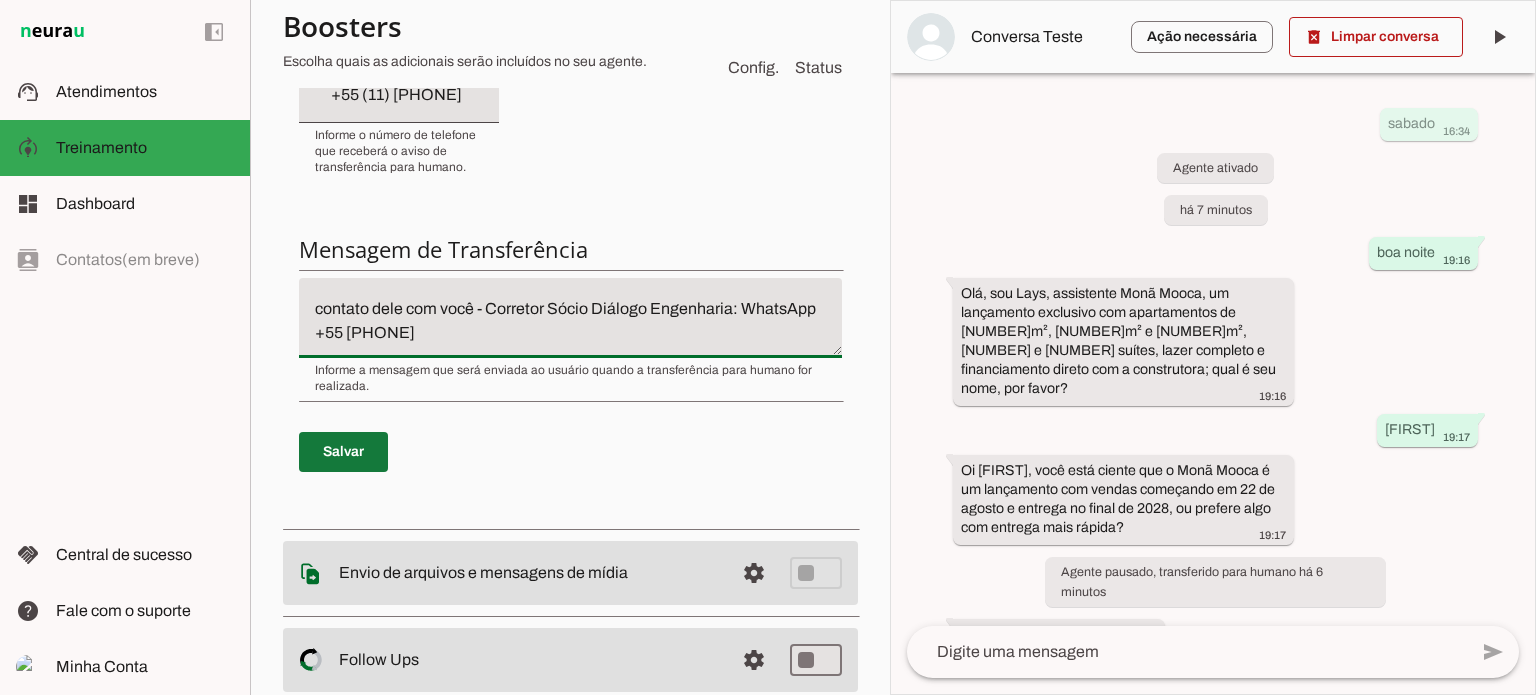 type on "O corretor irá te chamar no whatsapp, aproveito para também deixar o contato dele com você - Corretor Sócio Diálogo Engenharia: WhatsApp +55 [PHONE]" 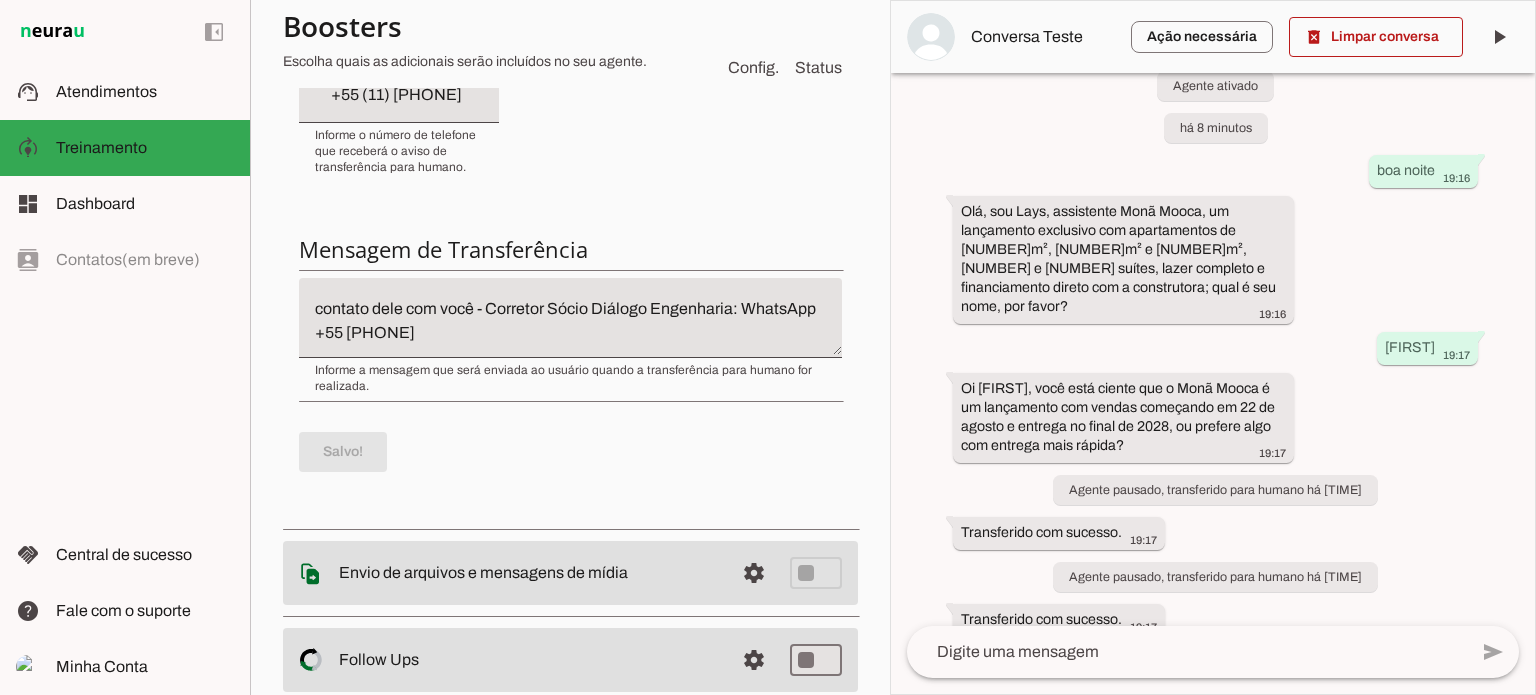 scroll, scrollTop: 235, scrollLeft: 0, axis: vertical 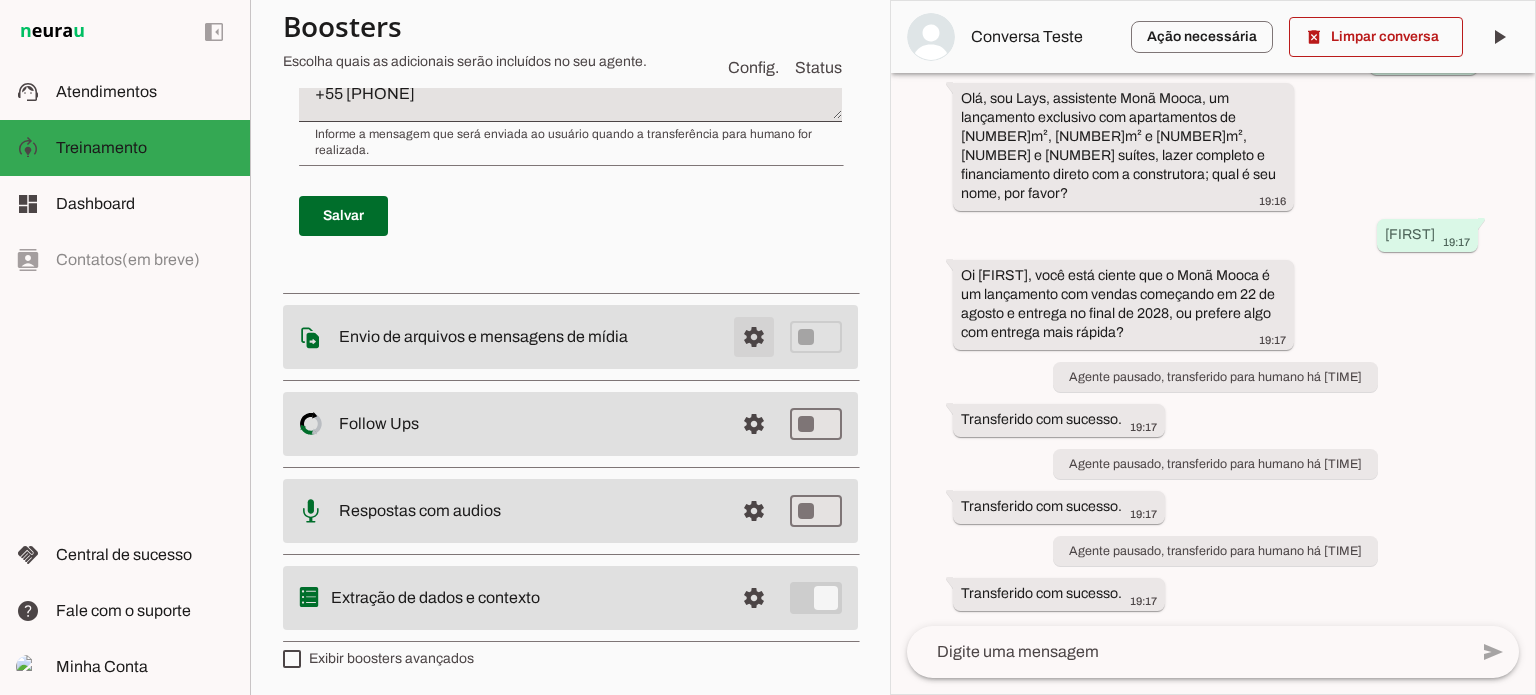 click at bounding box center (754, -575) 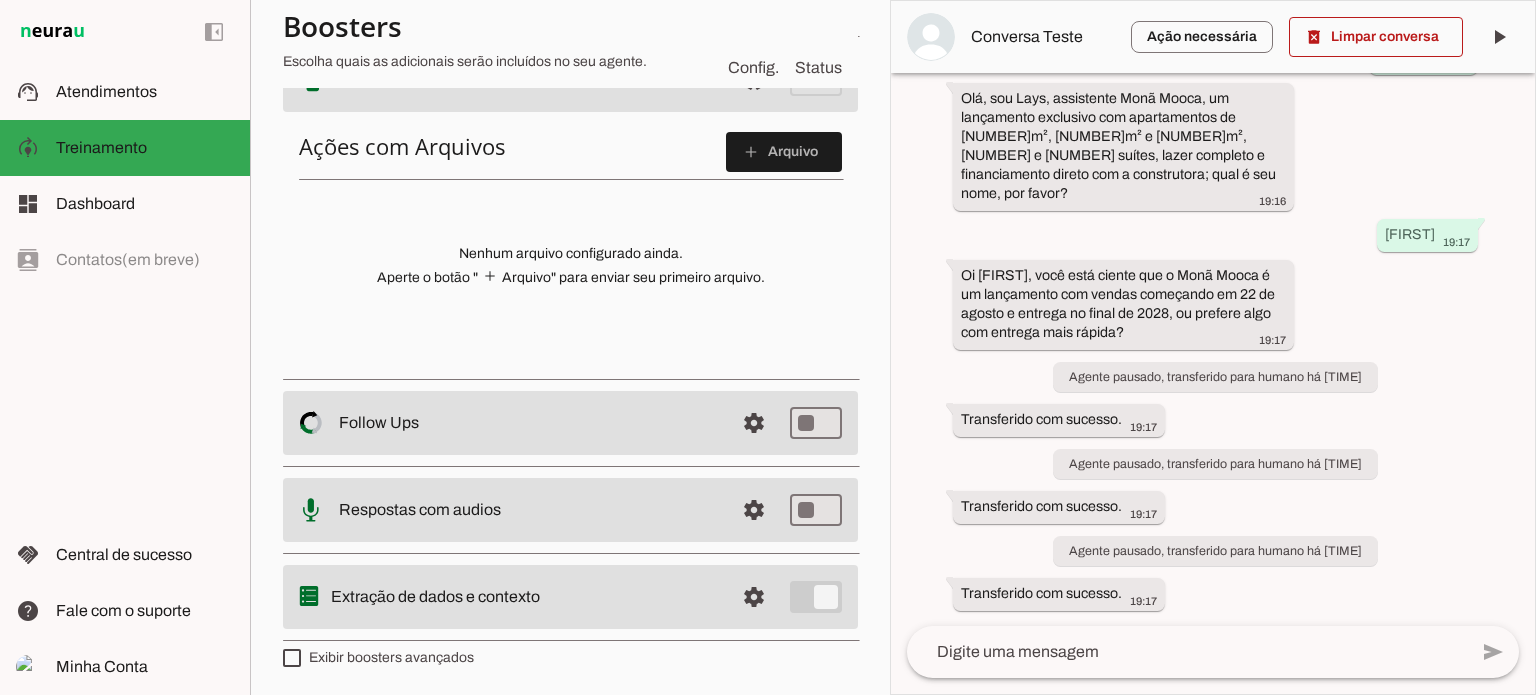 scroll, scrollTop: 280, scrollLeft: 0, axis: vertical 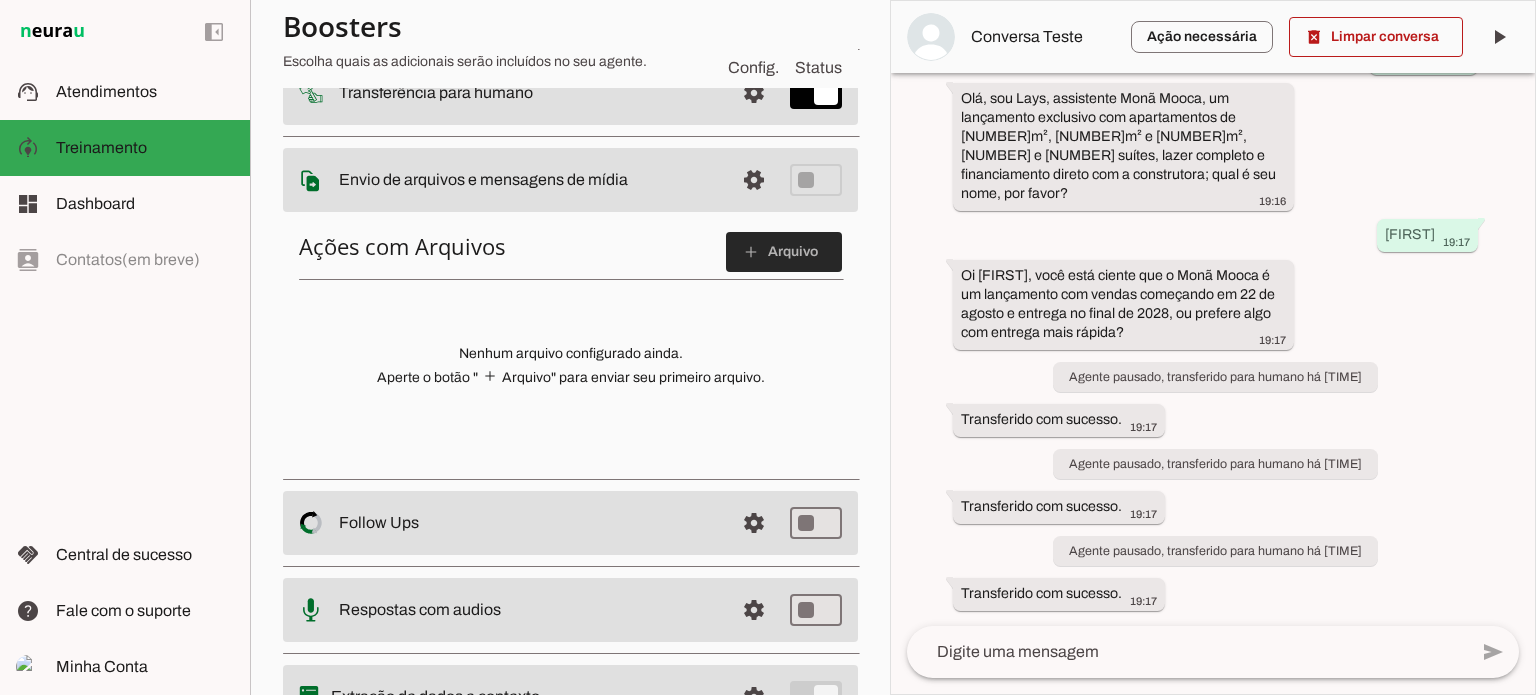 click at bounding box center [784, 252] 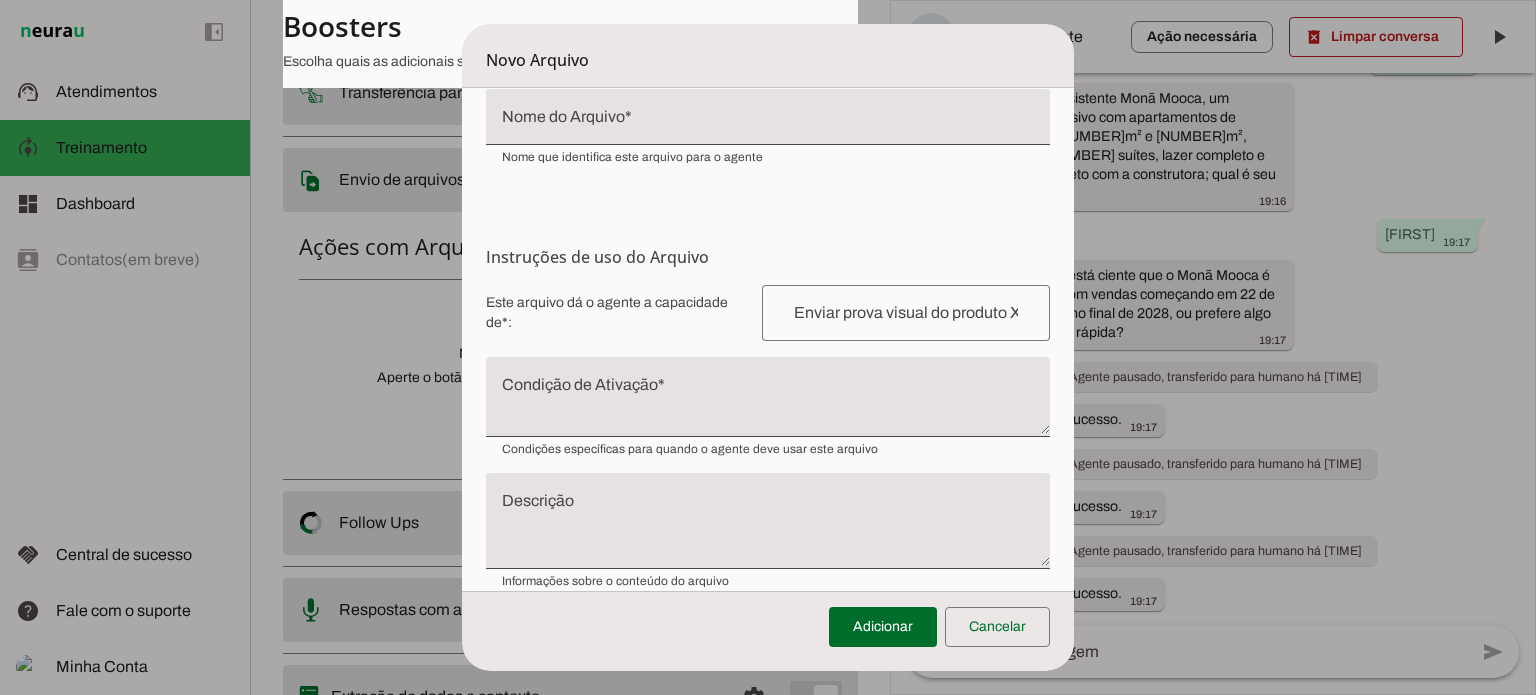 scroll, scrollTop: 176, scrollLeft: 0, axis: vertical 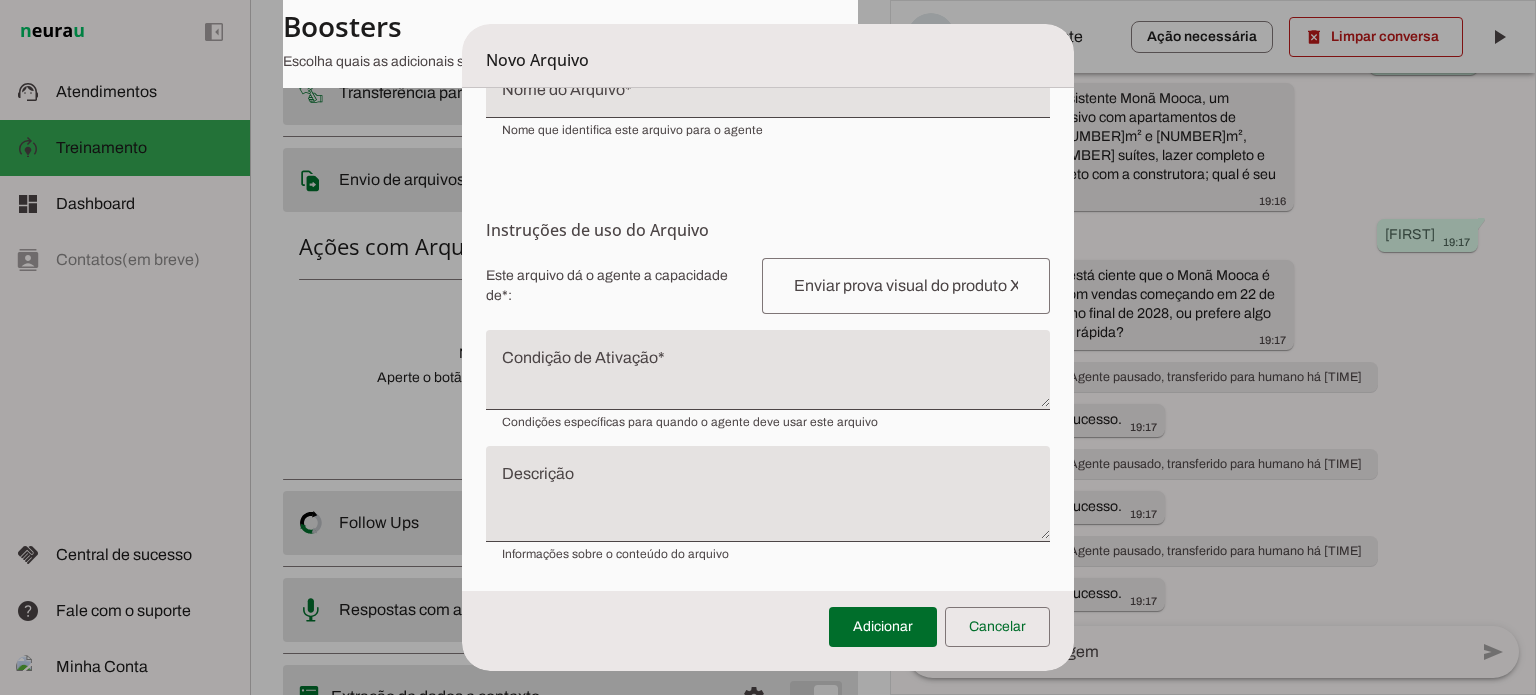 click at bounding box center [768, 378] 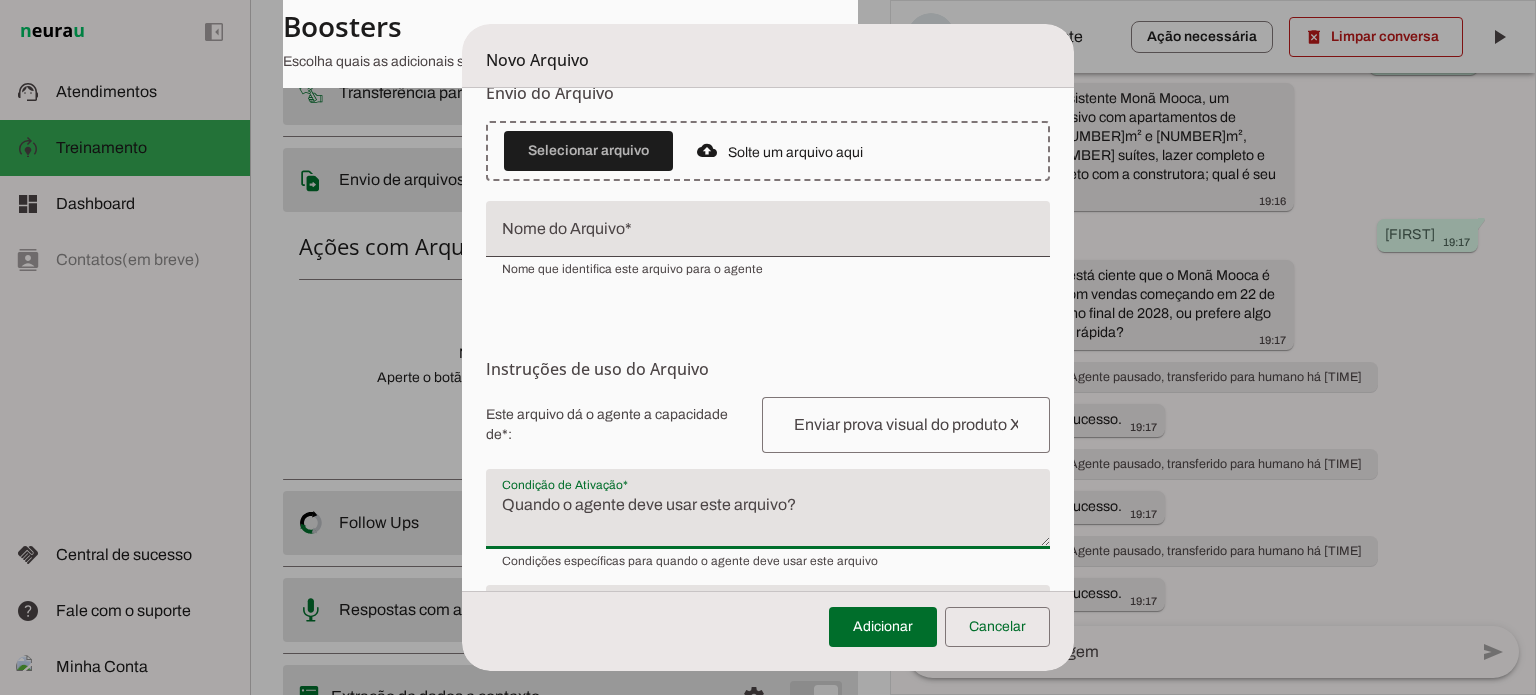 scroll, scrollTop: 0, scrollLeft: 0, axis: both 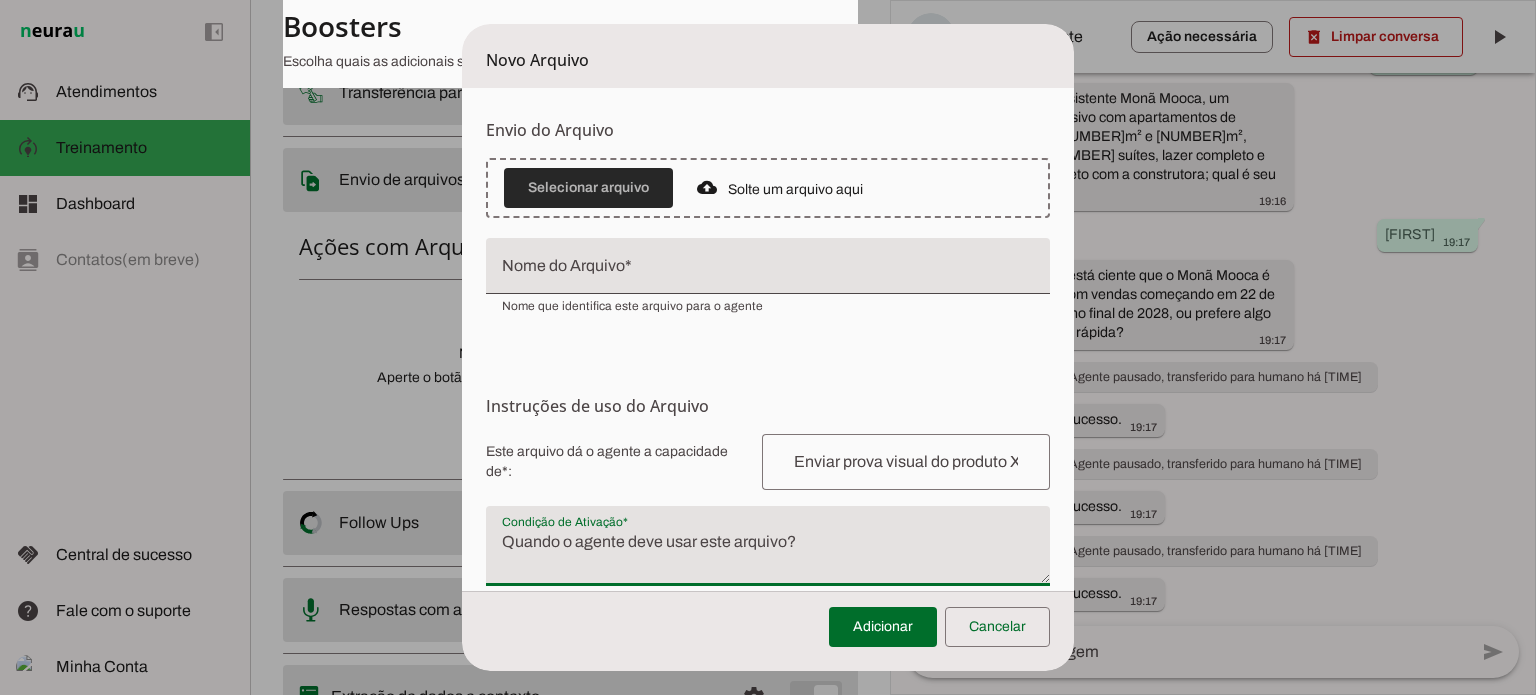 click at bounding box center (588, 188) 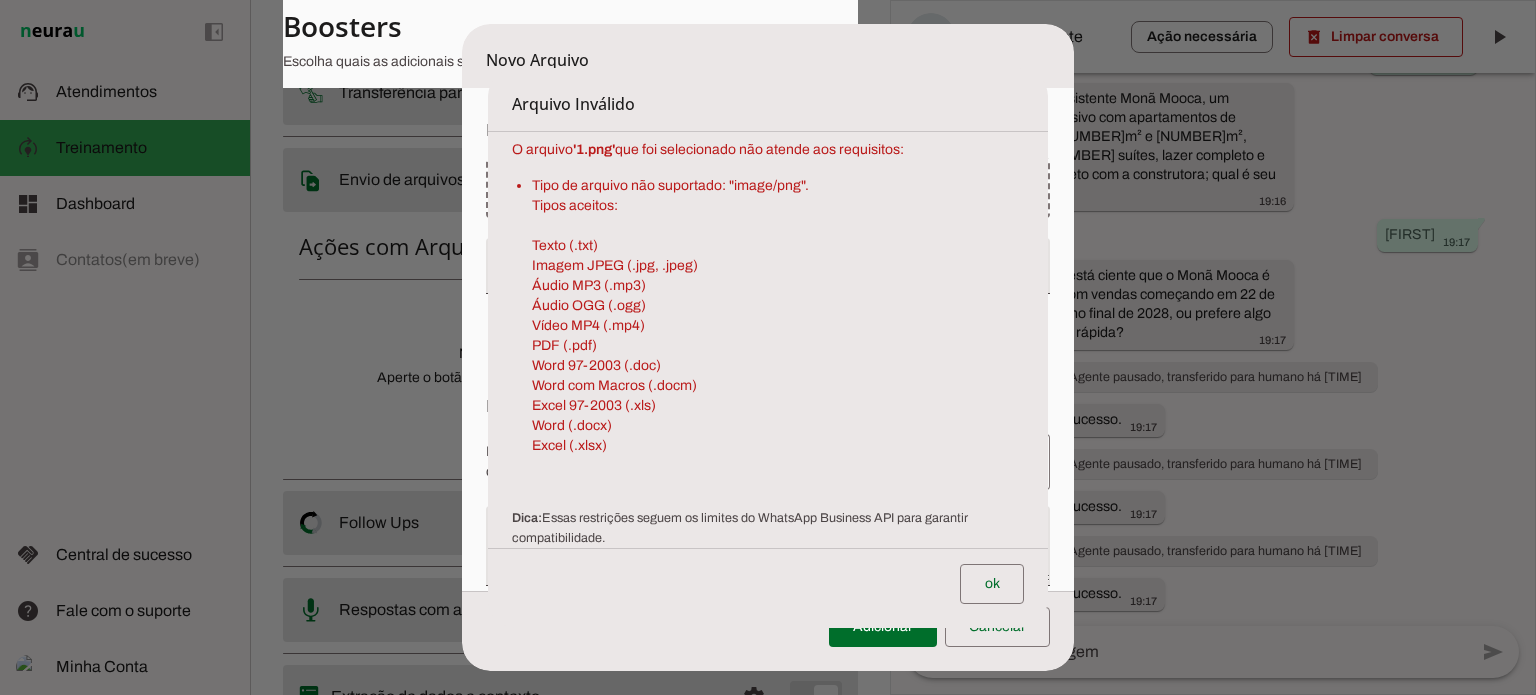 scroll, scrollTop: 20, scrollLeft: 0, axis: vertical 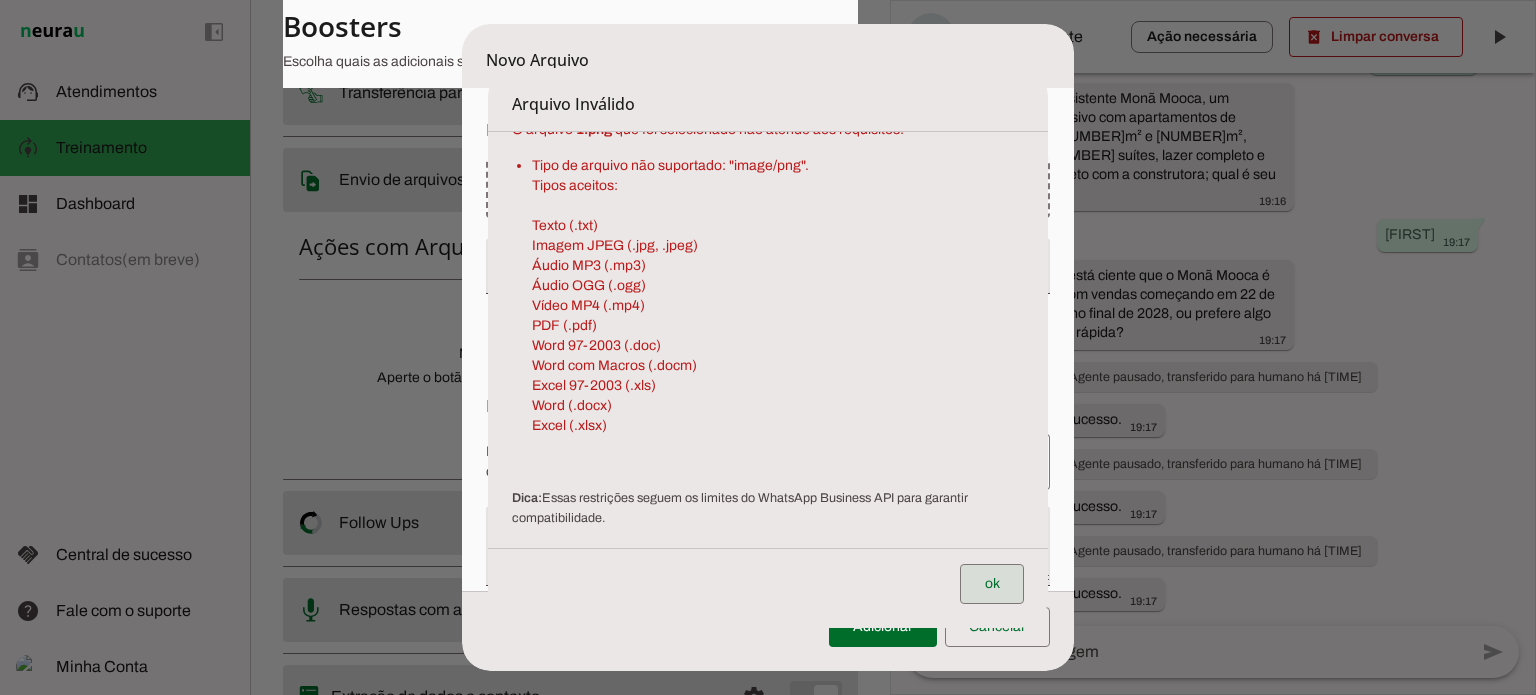 click at bounding box center (992, 584) 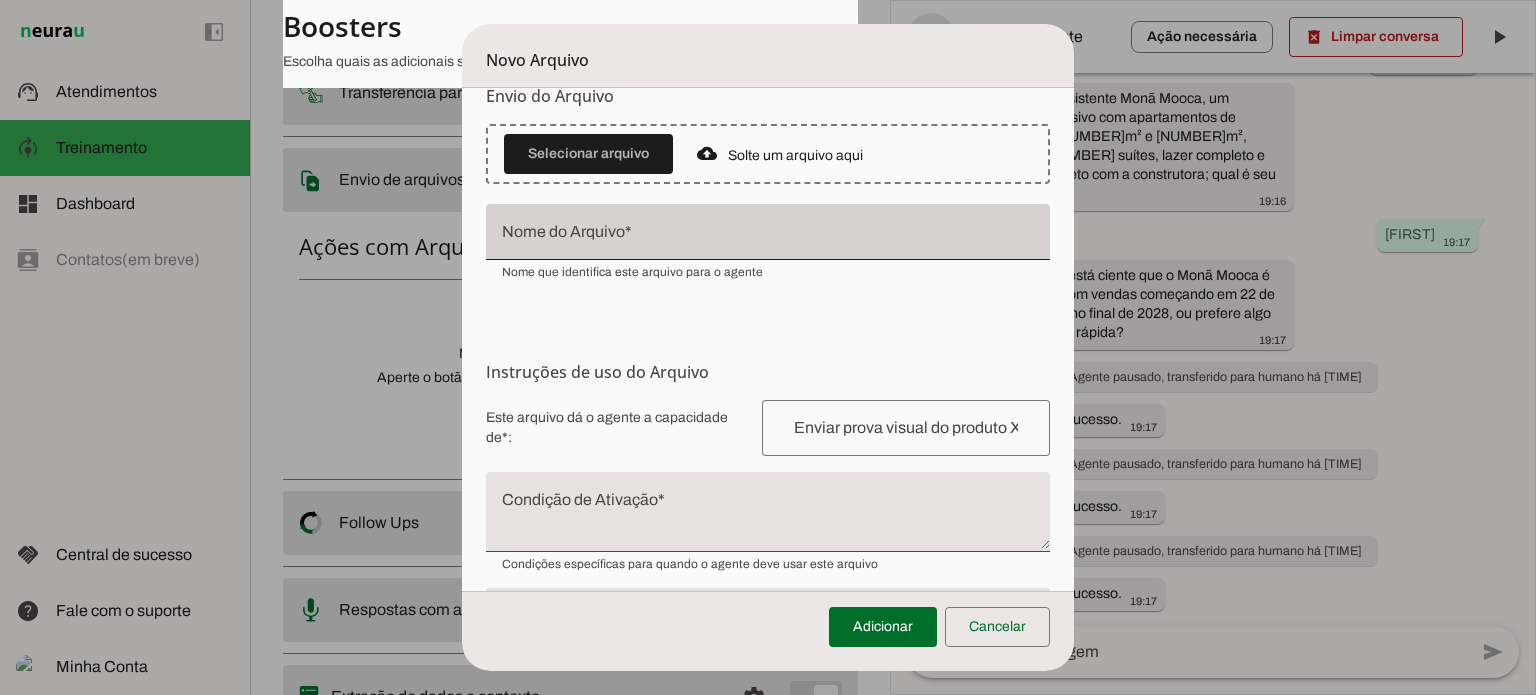 scroll, scrollTop: 0, scrollLeft: 0, axis: both 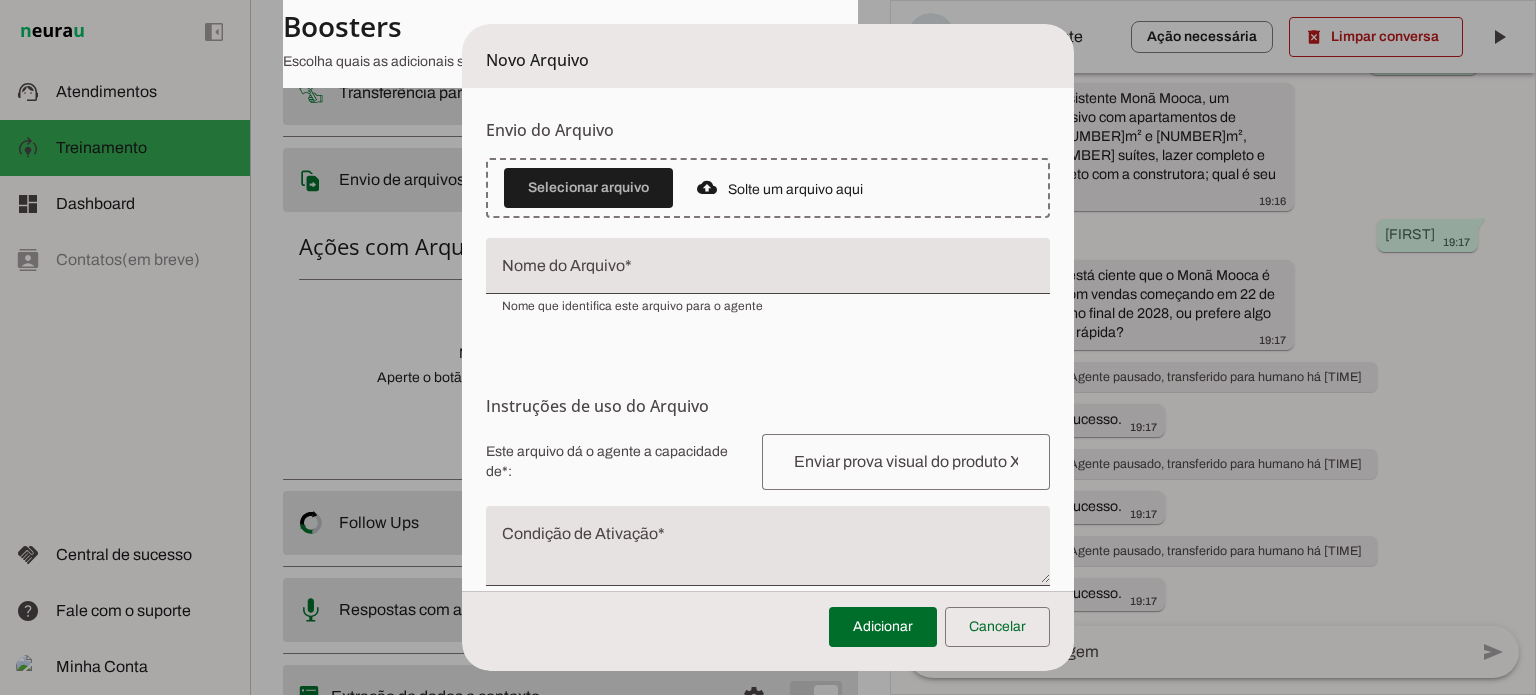 click 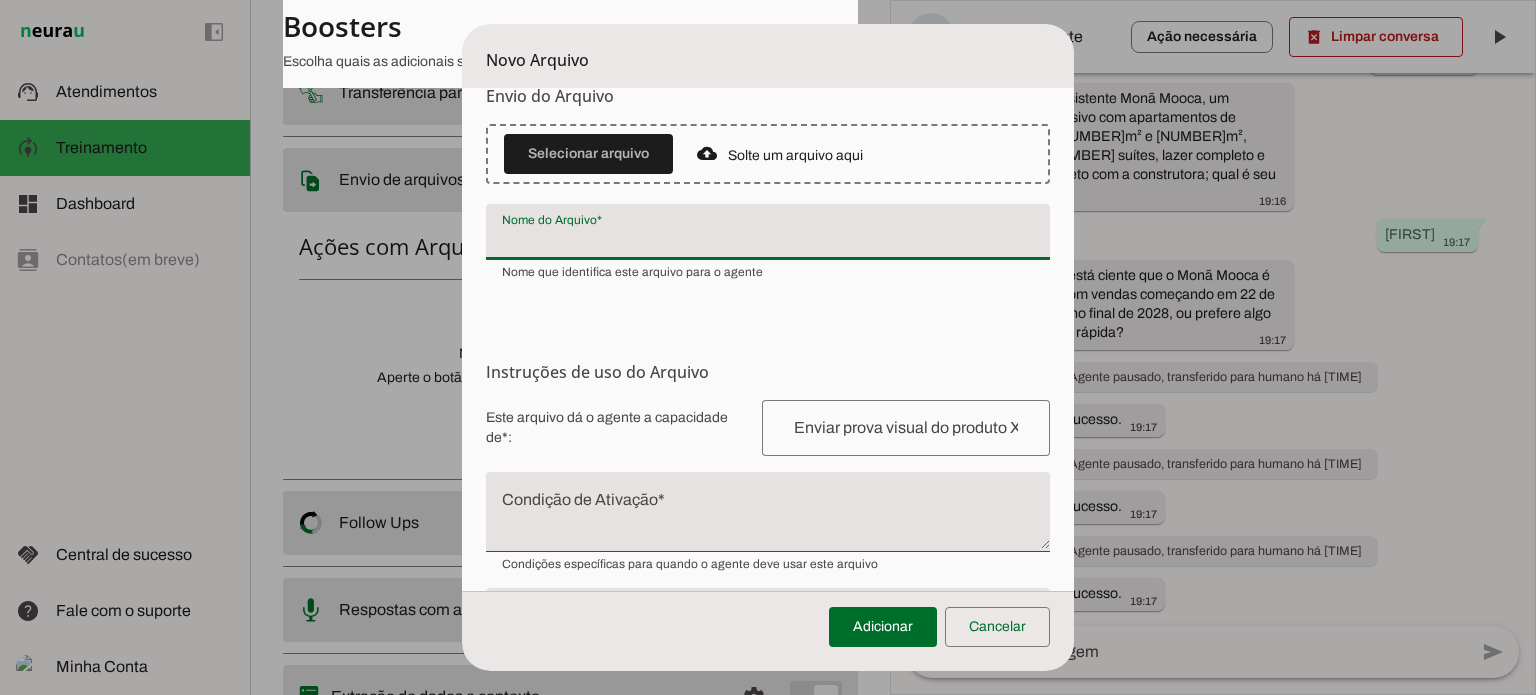 scroll, scrollTop: 0, scrollLeft: 0, axis: both 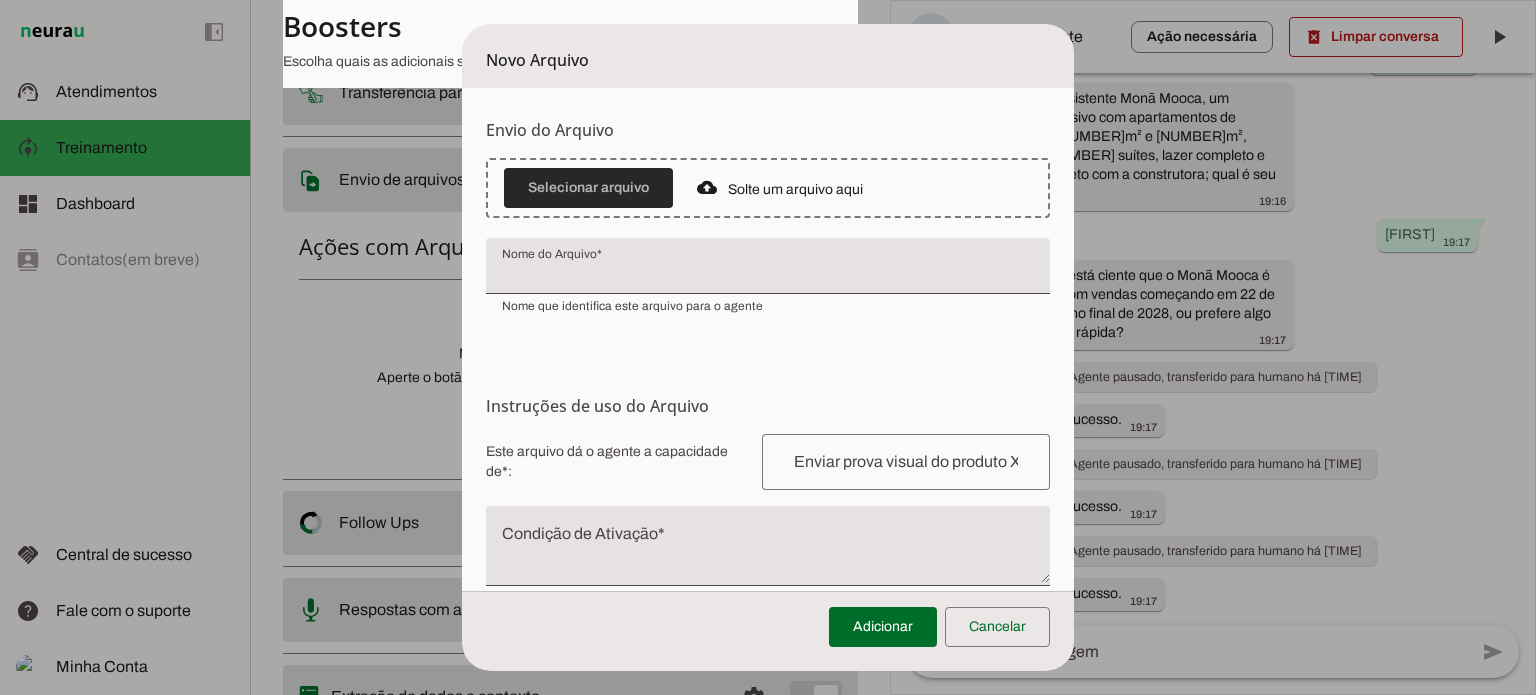 click at bounding box center [588, 188] 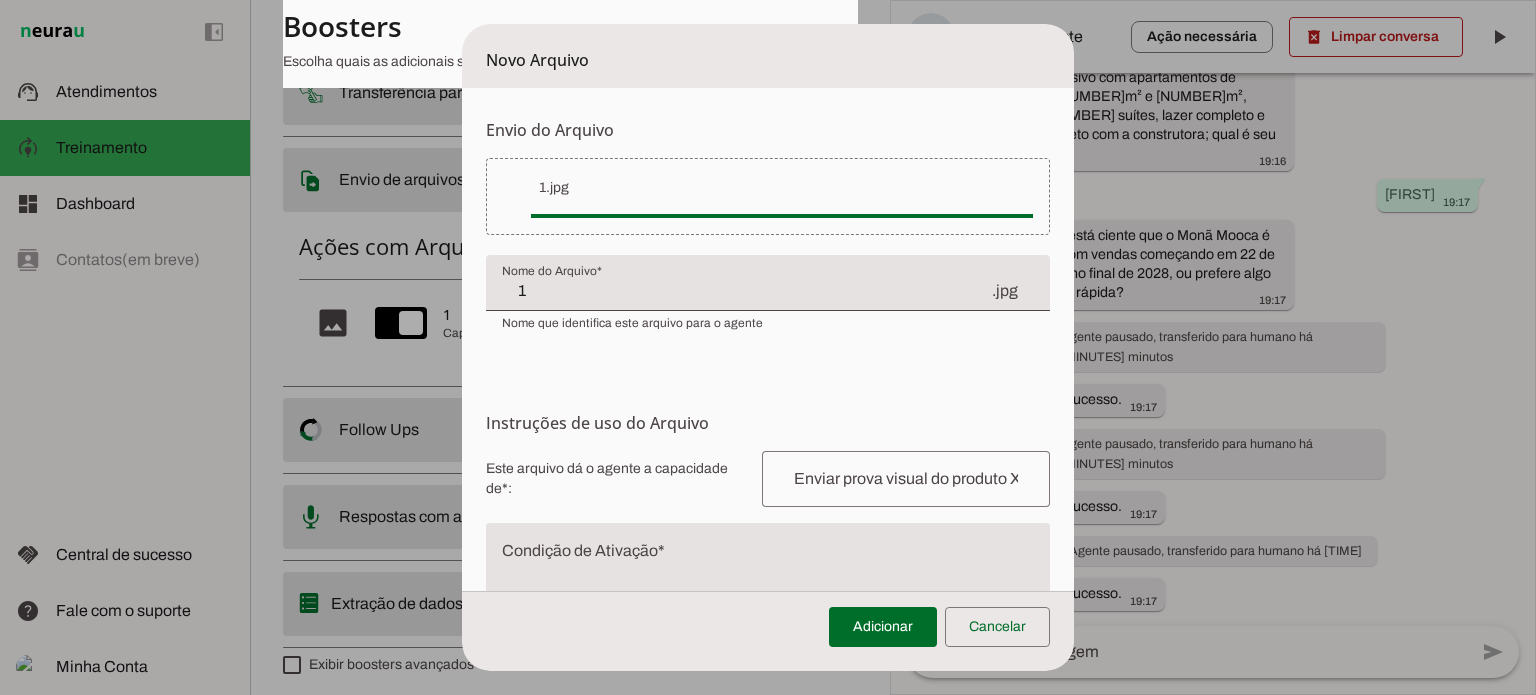 scroll, scrollTop: 0, scrollLeft: 0, axis: both 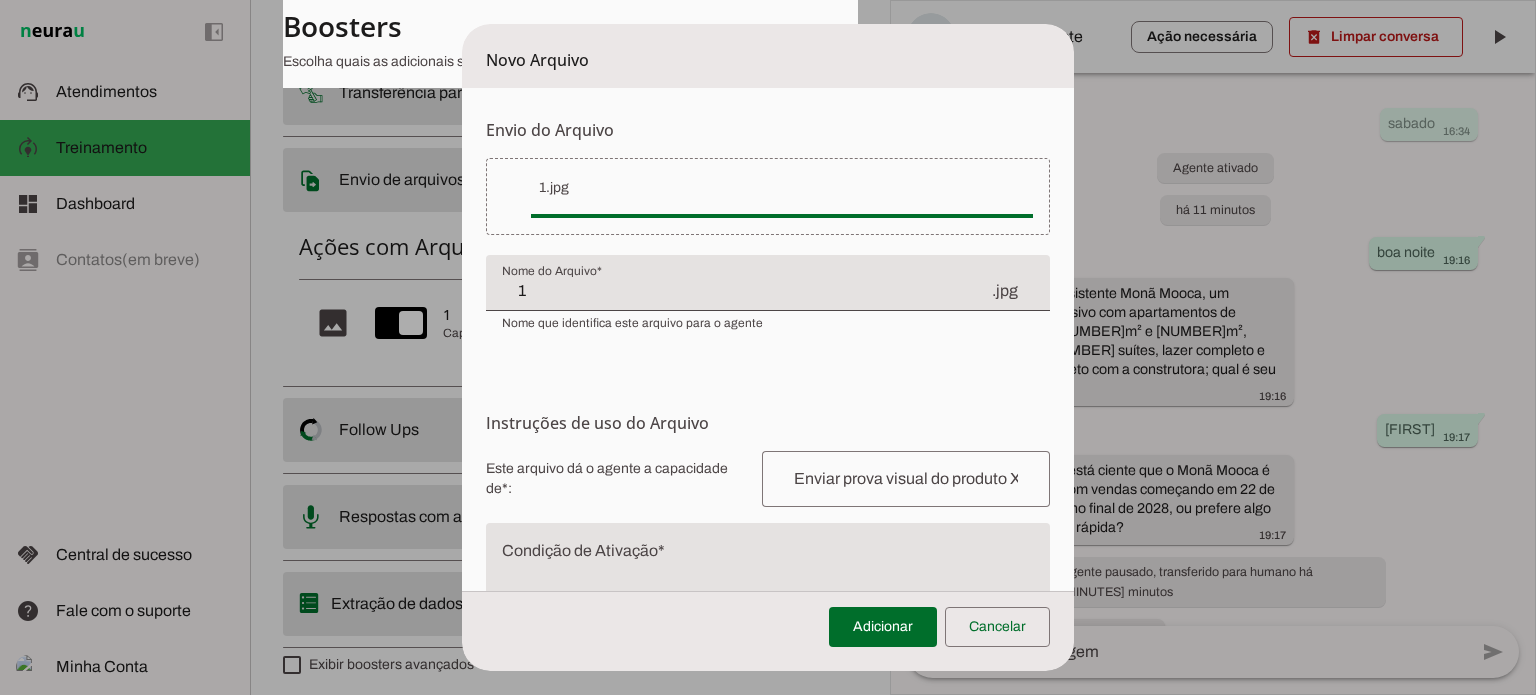 click on "1" 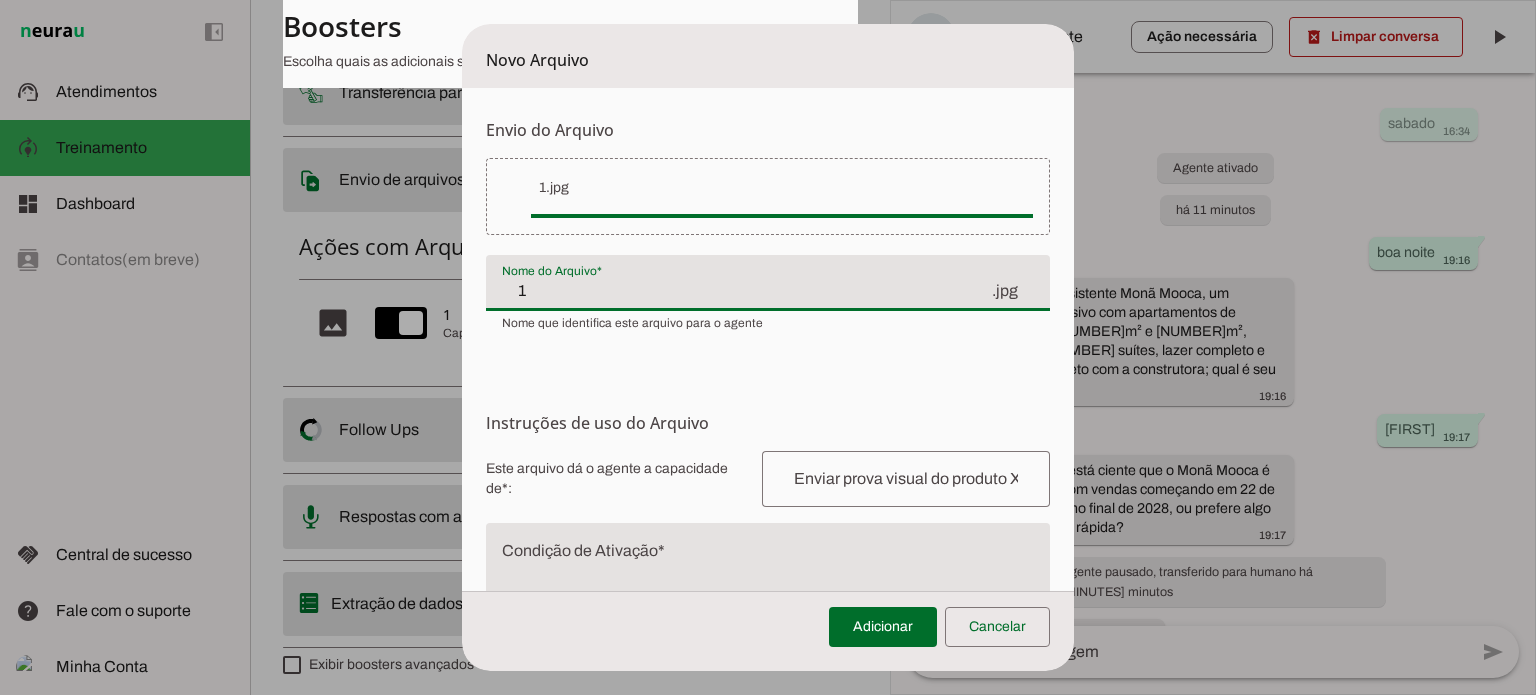 click on "1" 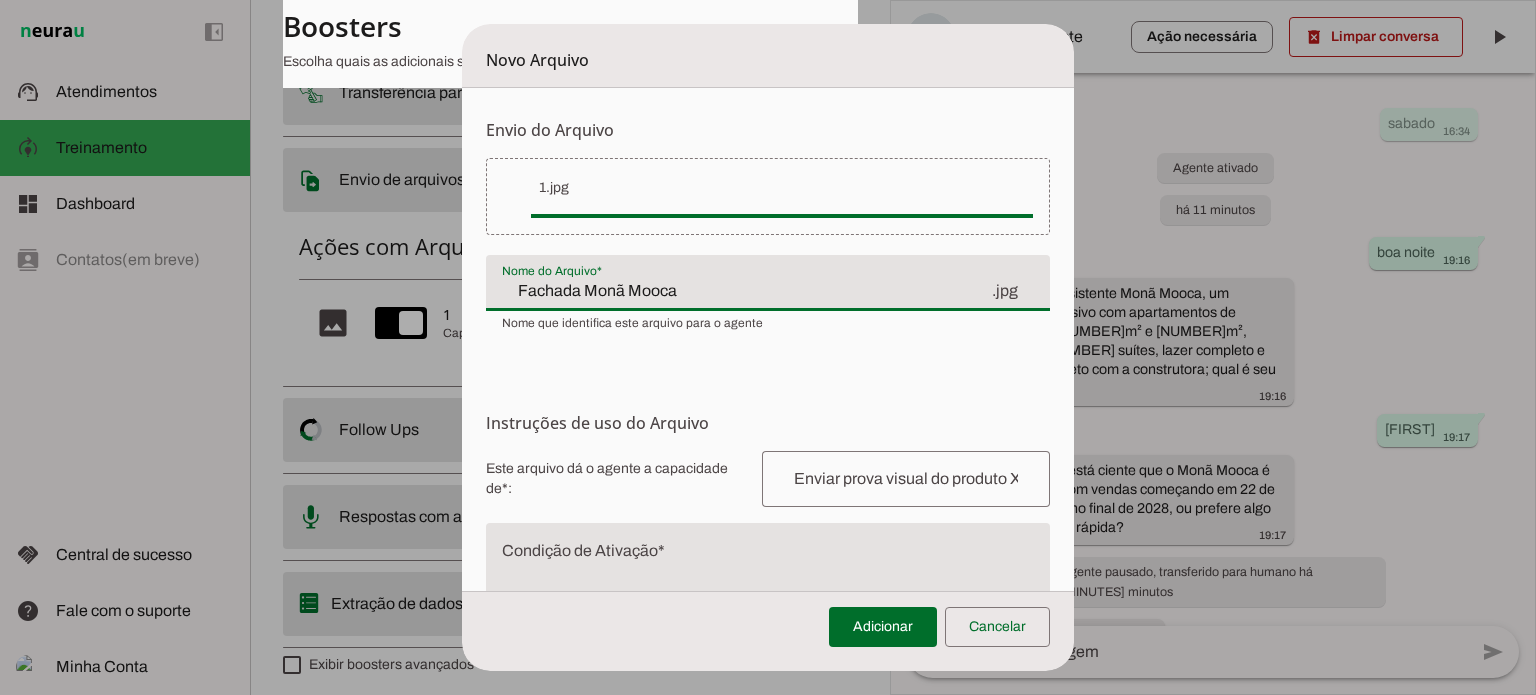 scroll, scrollTop: 192, scrollLeft: 0, axis: vertical 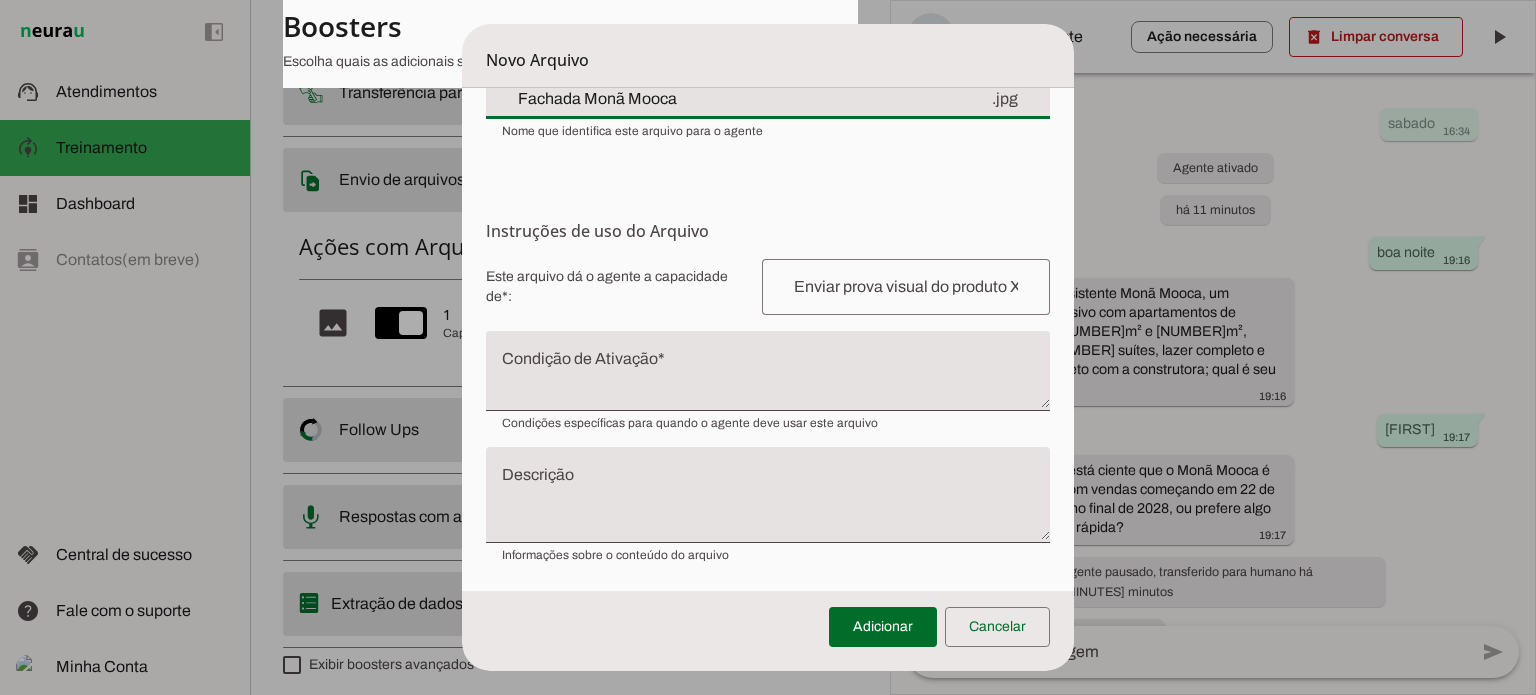 type on "Fachada Monã Mooca" 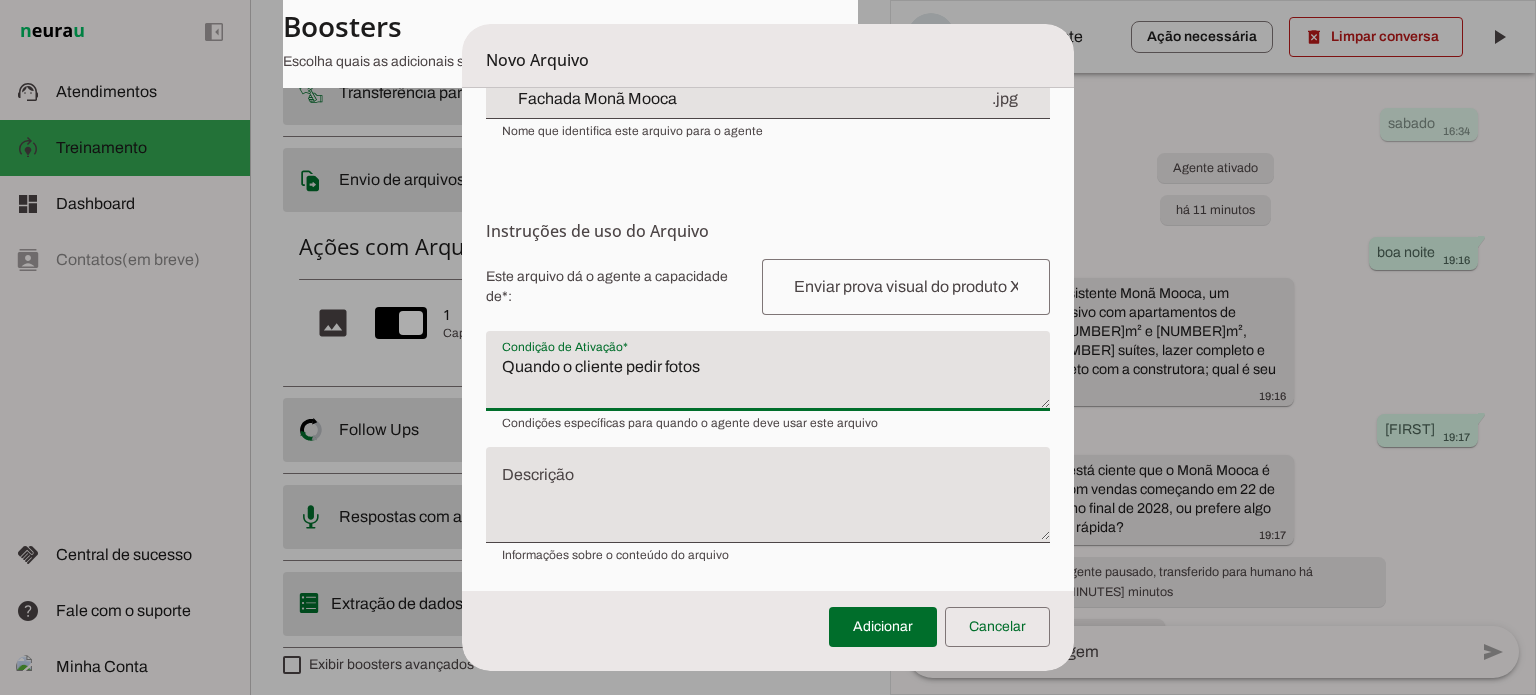 type on "Quando o cliente pedir fotos" 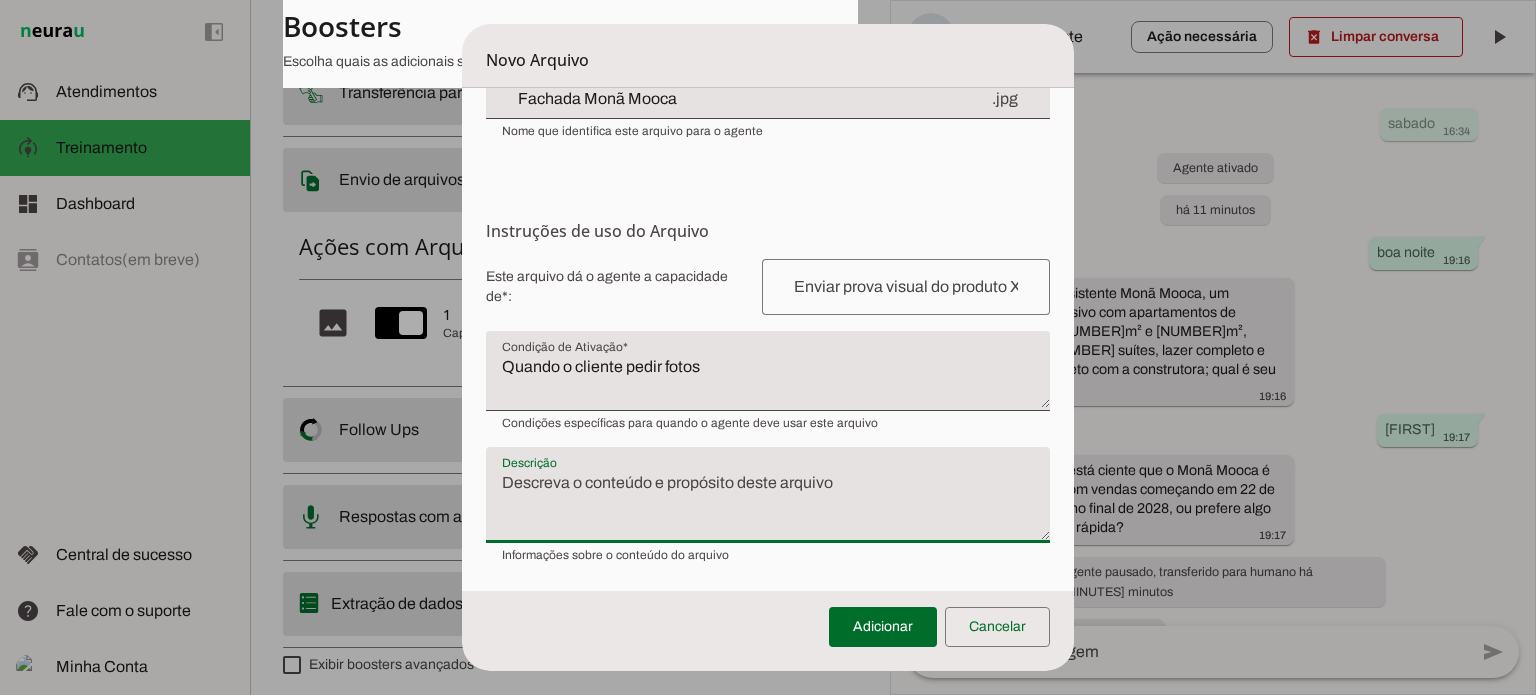 click at bounding box center (768, 503) 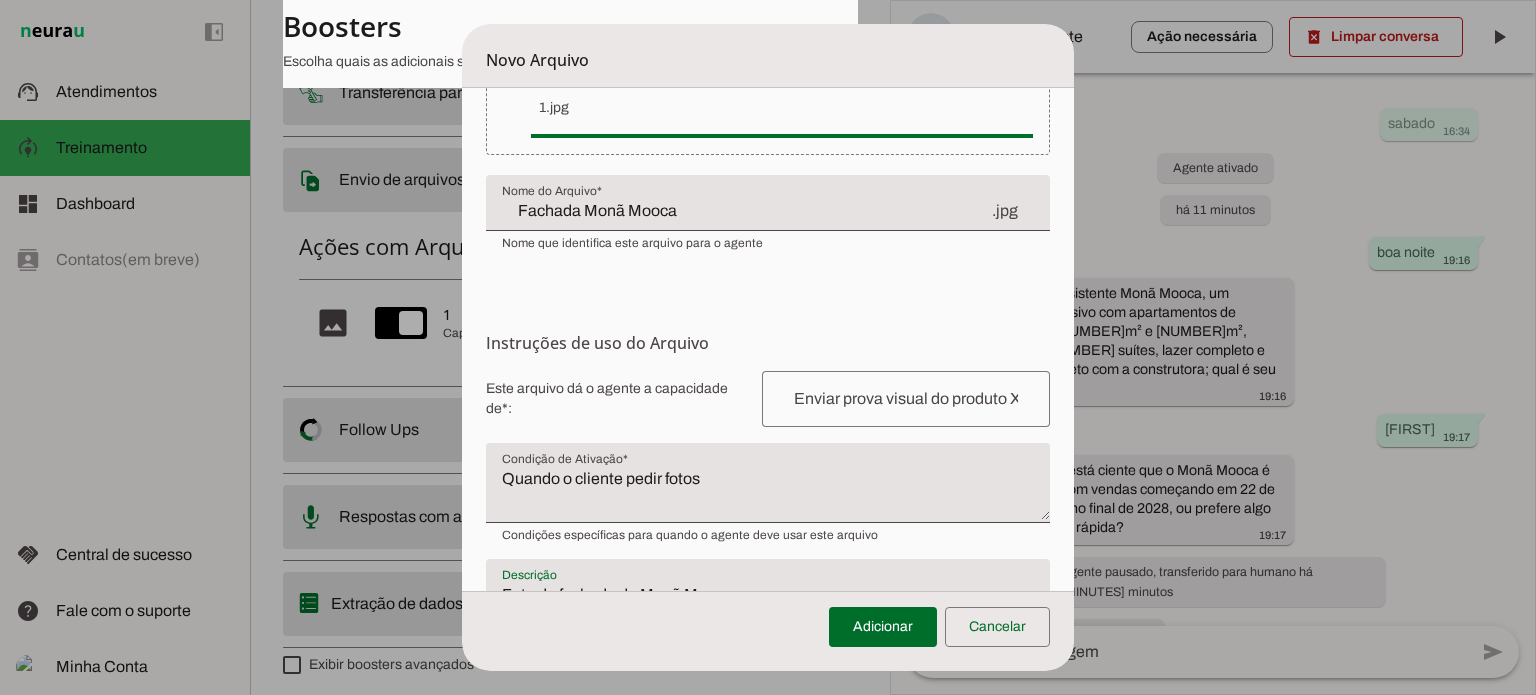 scroll, scrollTop: 192, scrollLeft: 0, axis: vertical 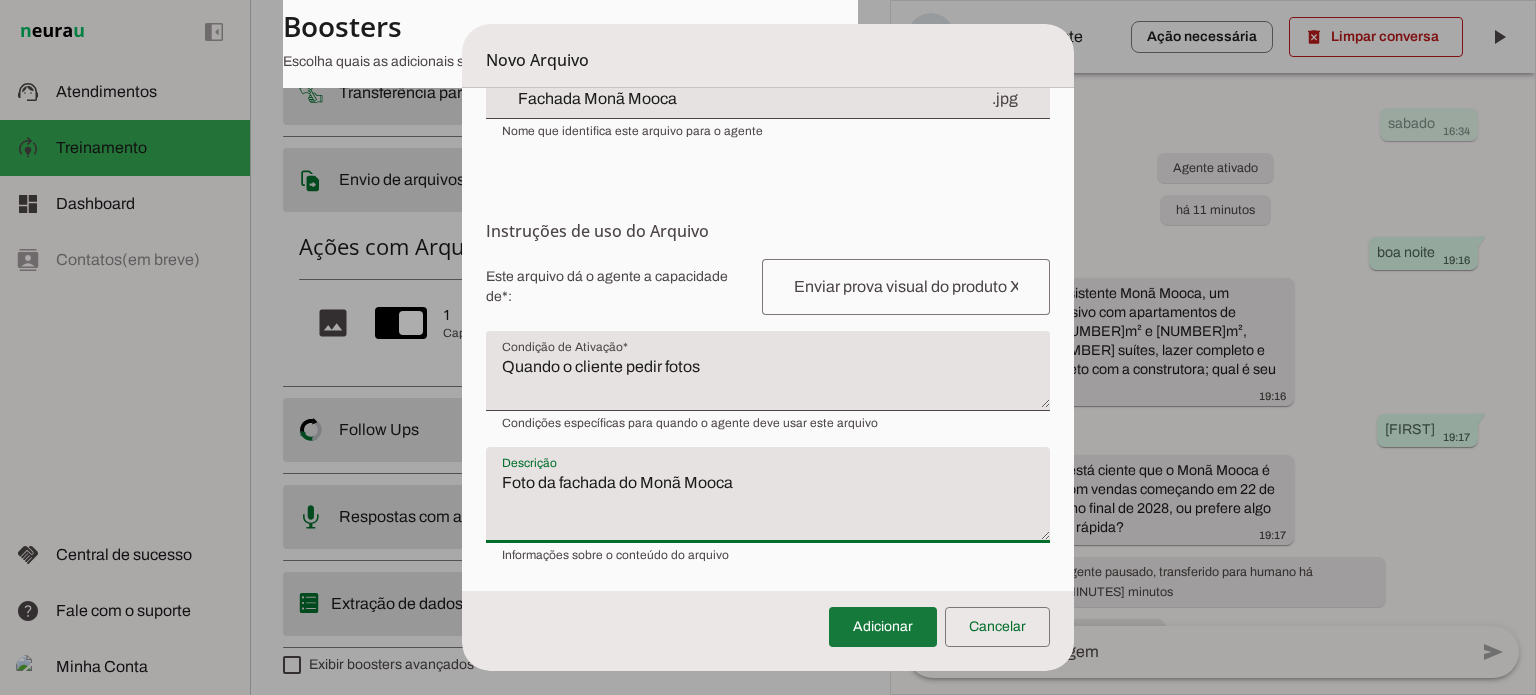 type on "Foto da fachada do Monã Mooca" 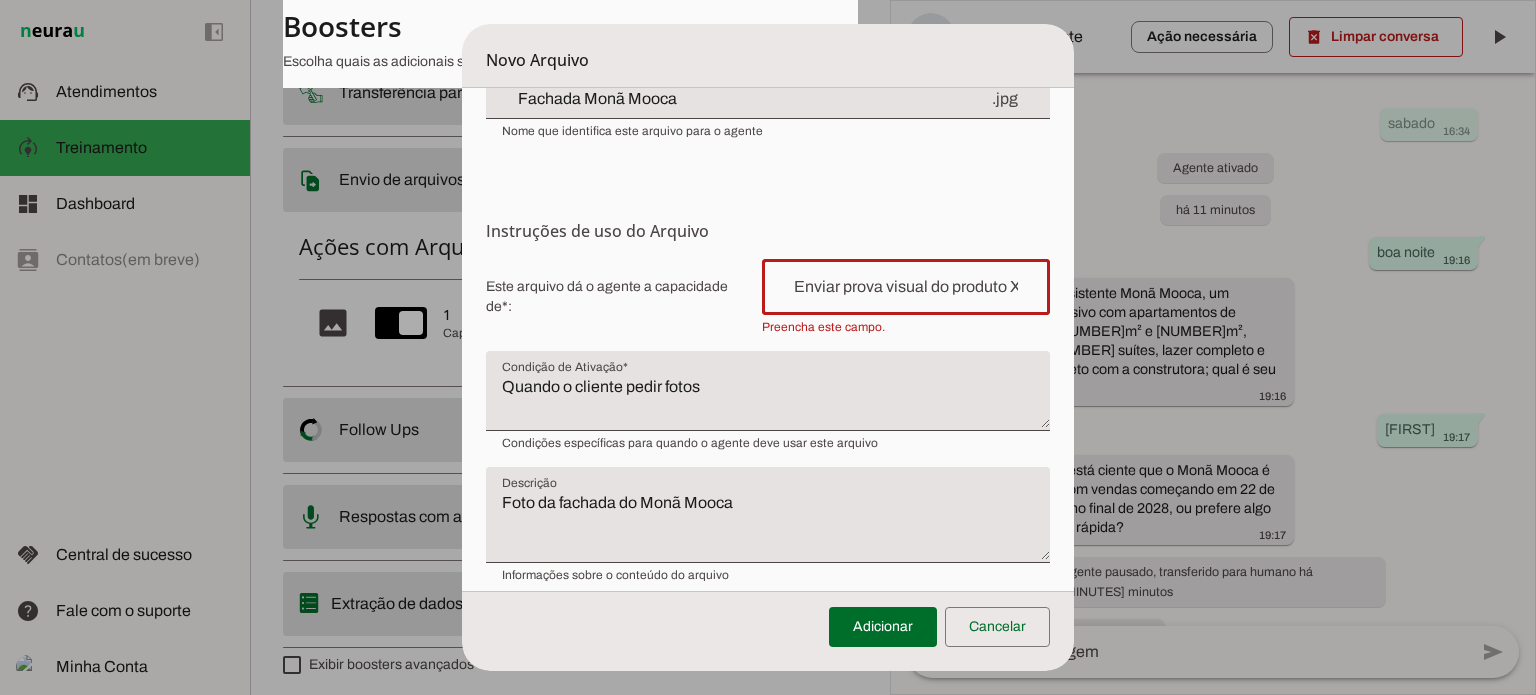 click at bounding box center (906, 287) 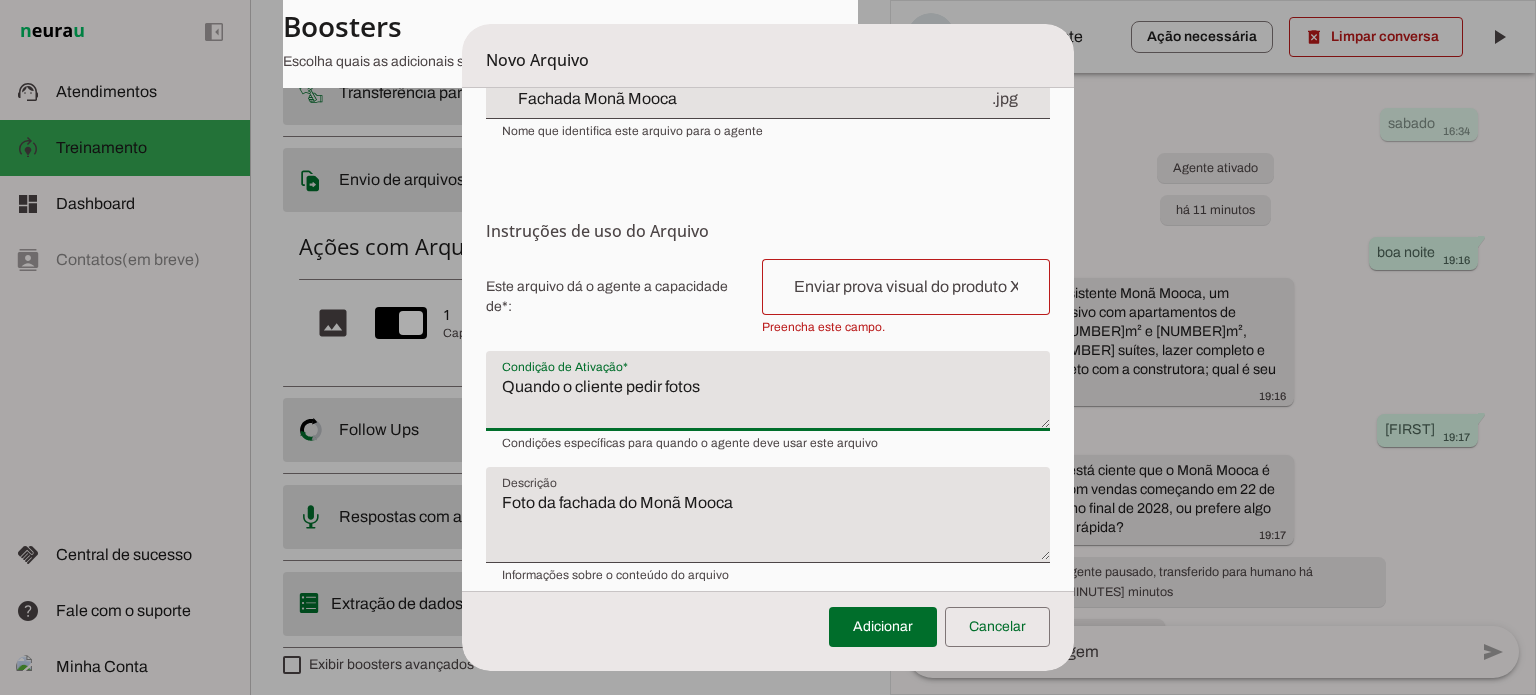 click on "Quando o cliente pedir fotos" at bounding box center (768, 399) 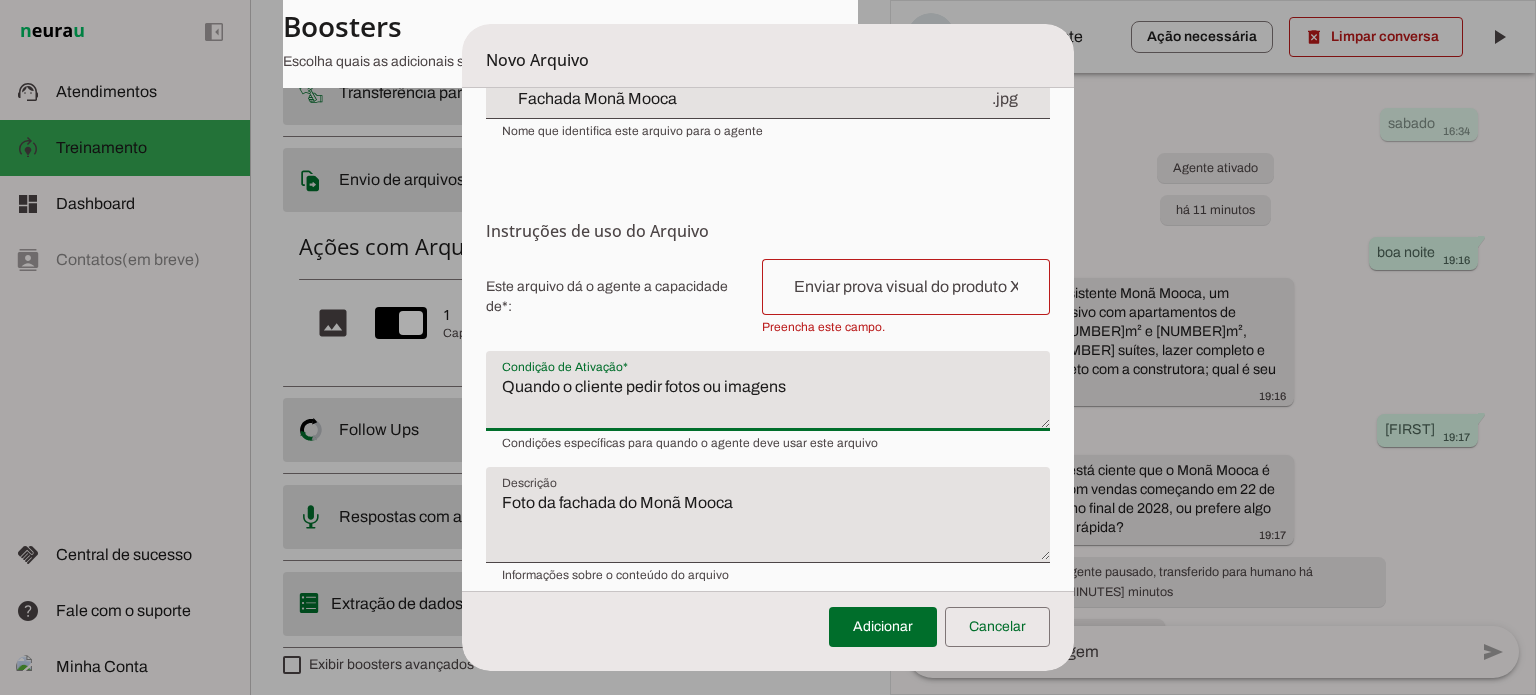 type on "Quando o cliente pedir fotos ou imagens" 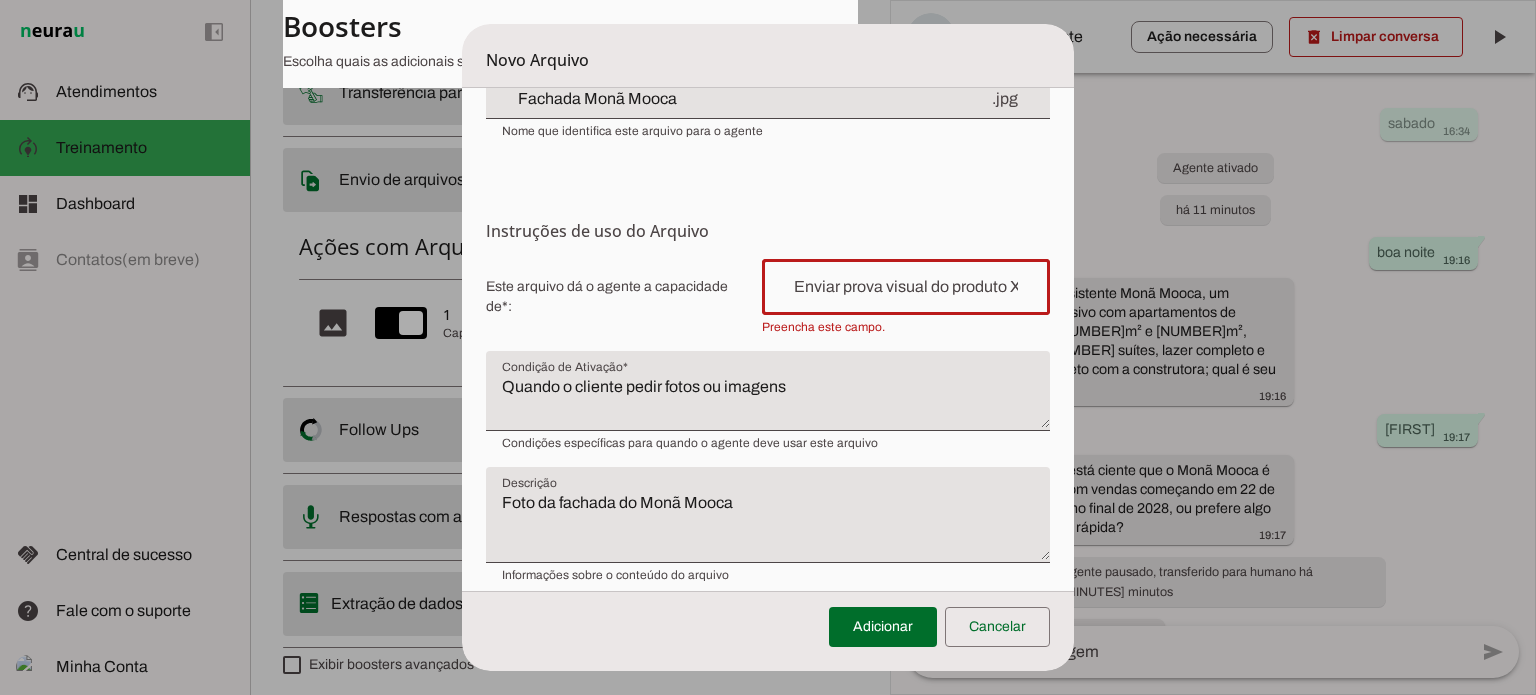 click at bounding box center (906, 287) 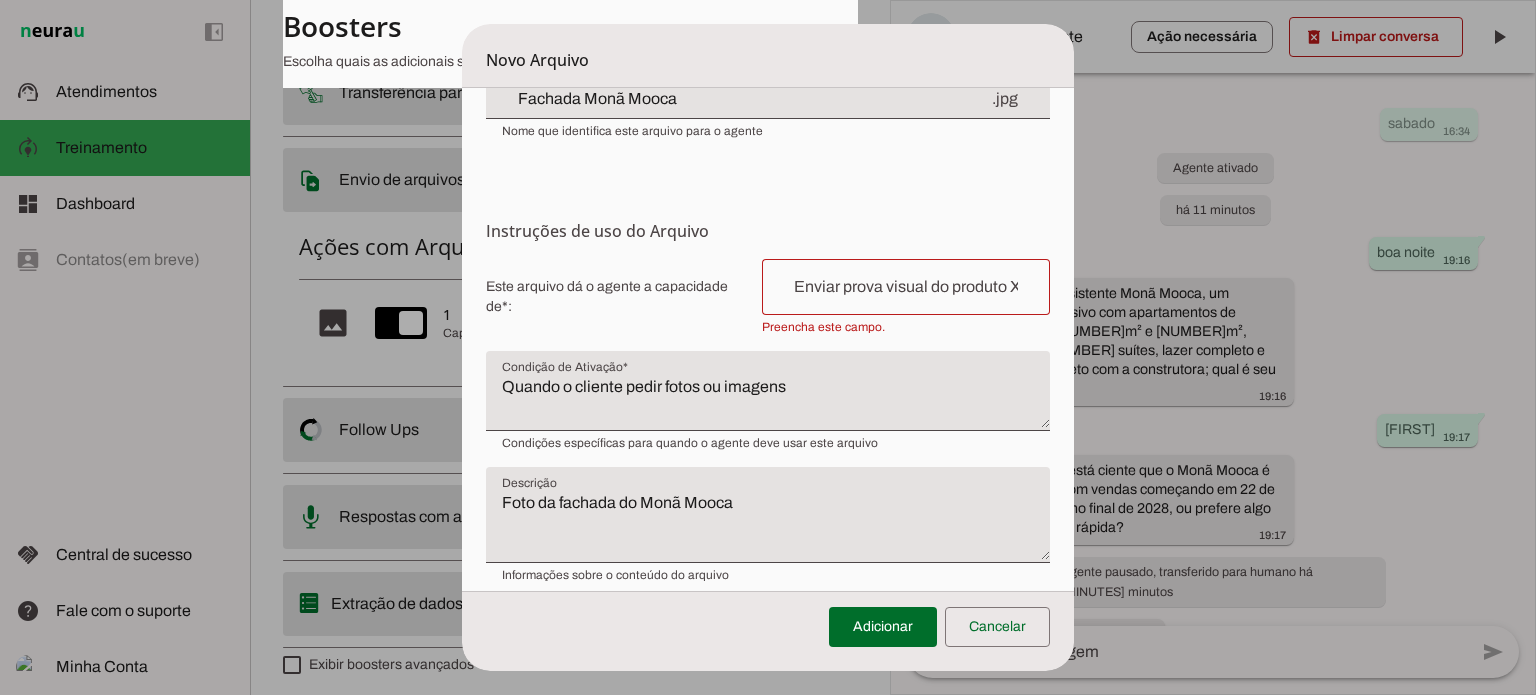 click on "Instruções de uso do Arquivo
Configuração do Arquivo
Configure o nome e as instruções de uso para ajudar o agente a entender
quando e como utilizar este arquivo durante as conversas.  O
nome deve ser descritivo e as condições de envio devem especificar
claramente quando o arquivo deve ser consultado ou utilizado pelo
agente." at bounding box center (768, 231) 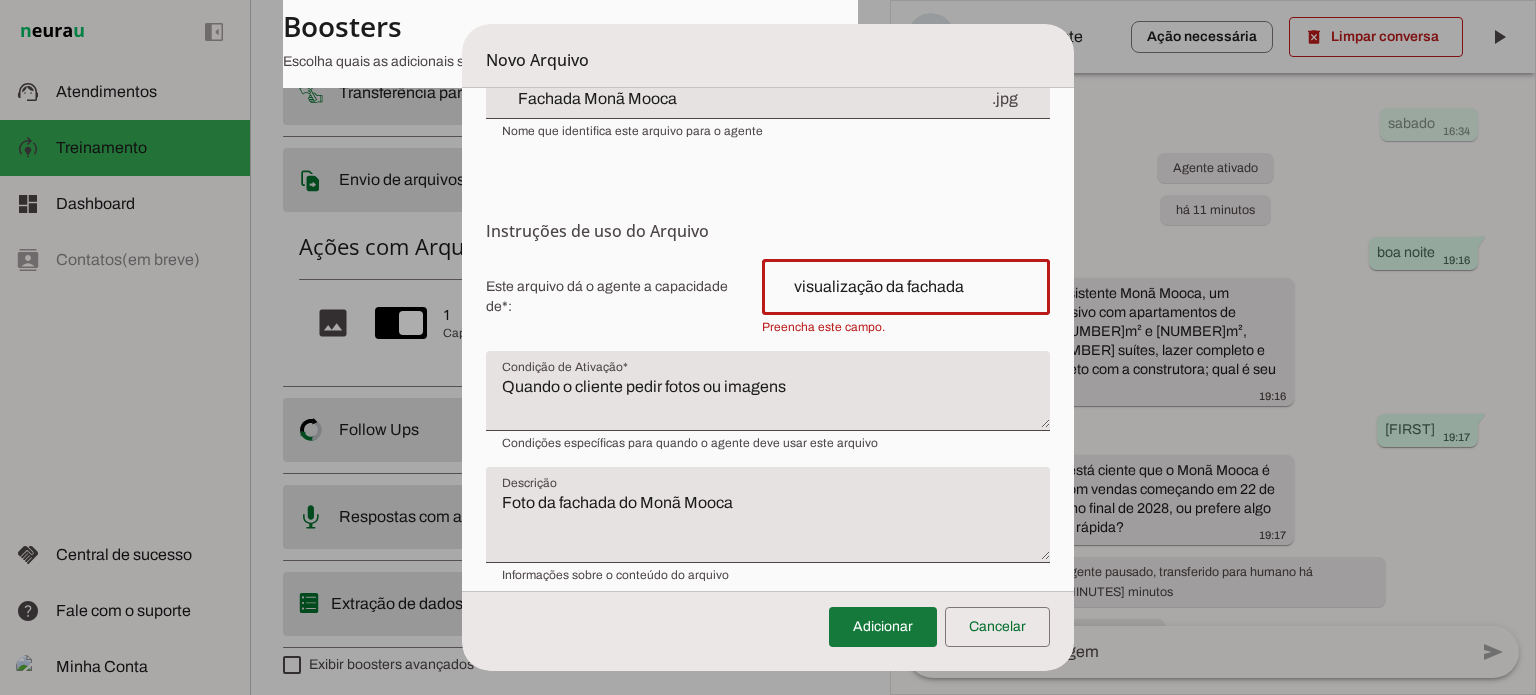 type on "visualização da fachada" 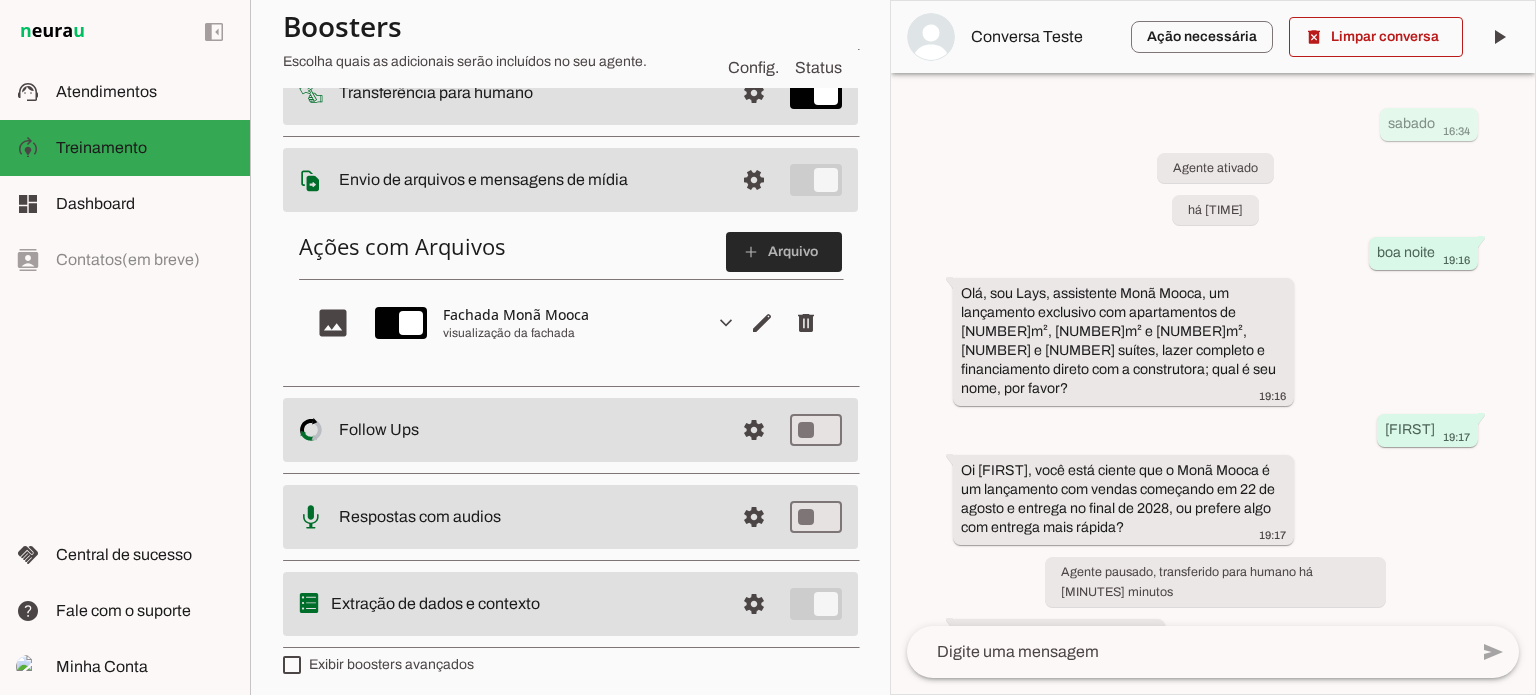 click at bounding box center (784, 252) 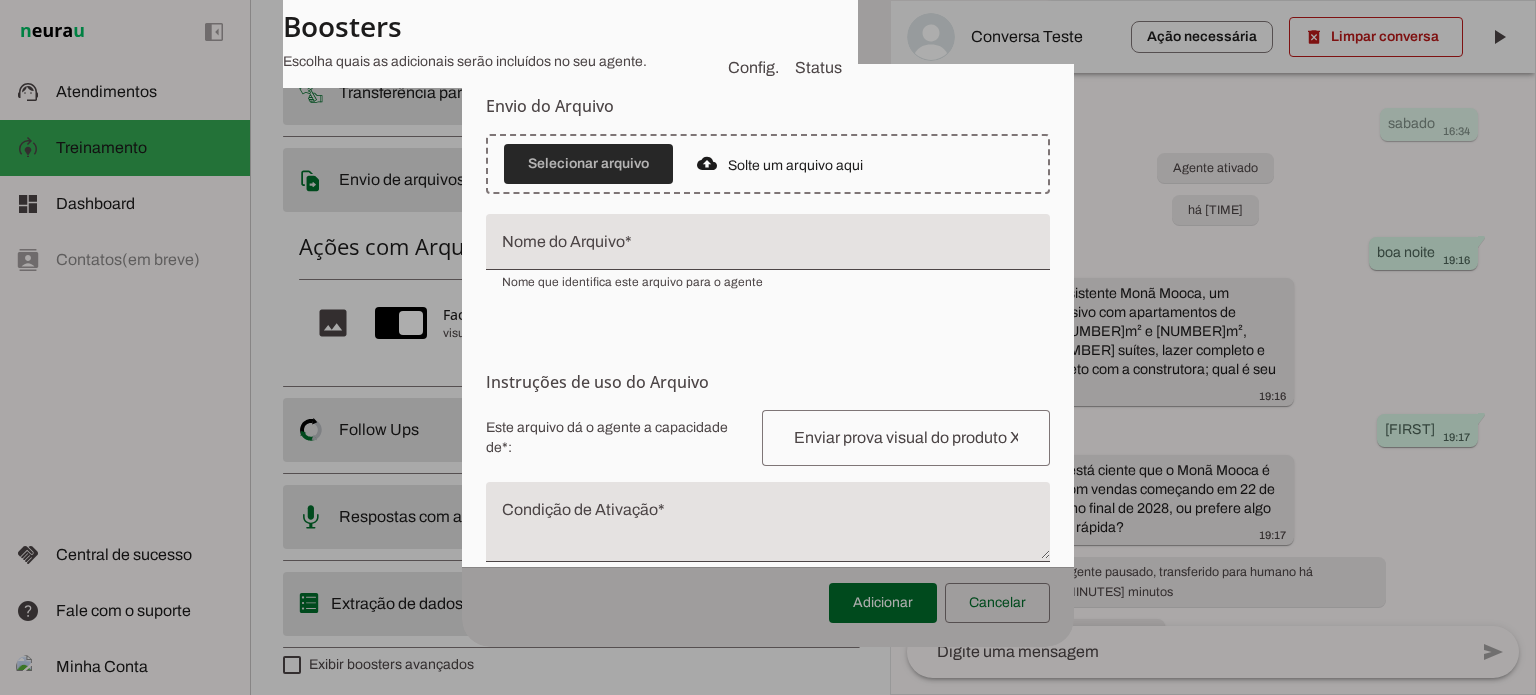 click at bounding box center (588, 164) 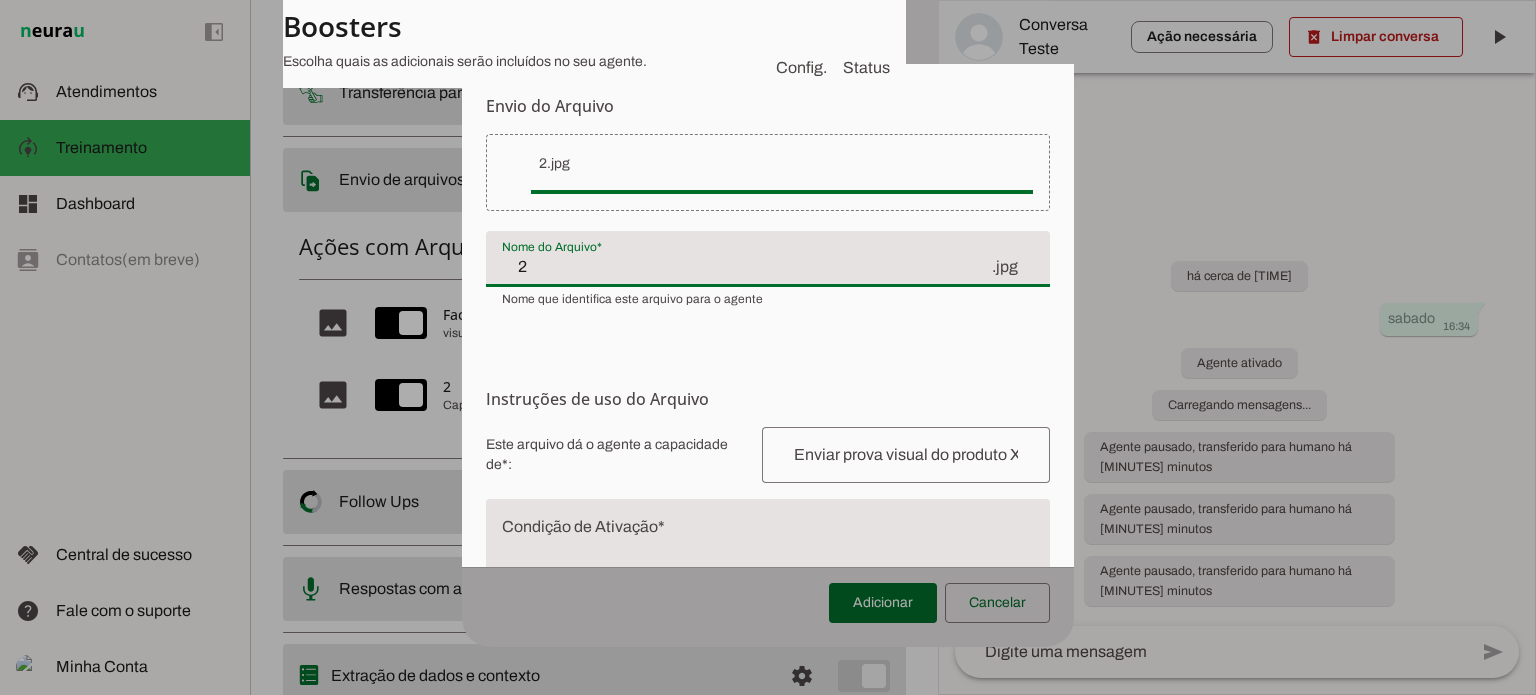 click on "2" 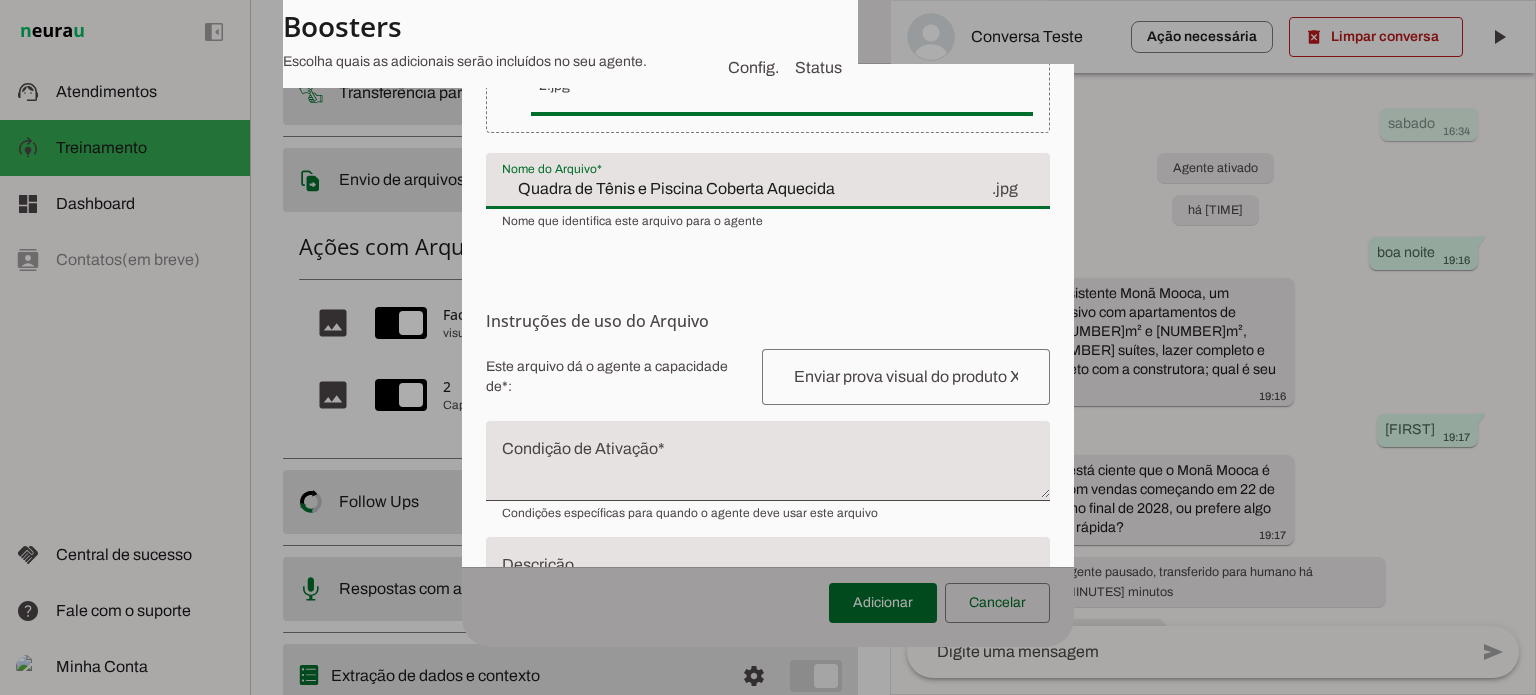 scroll, scrollTop: 192, scrollLeft: 0, axis: vertical 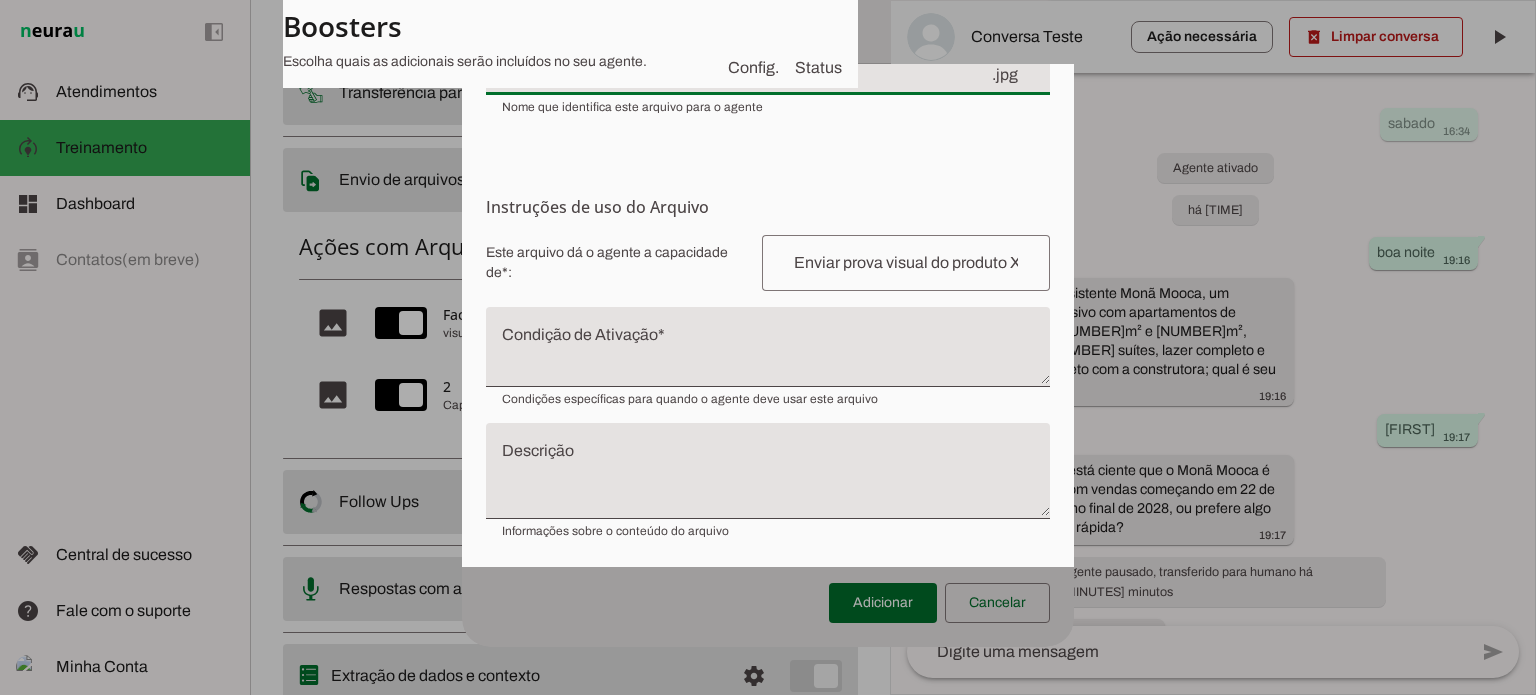 type on "Quadra de Tênis e Piscina Coberta Aquecida" 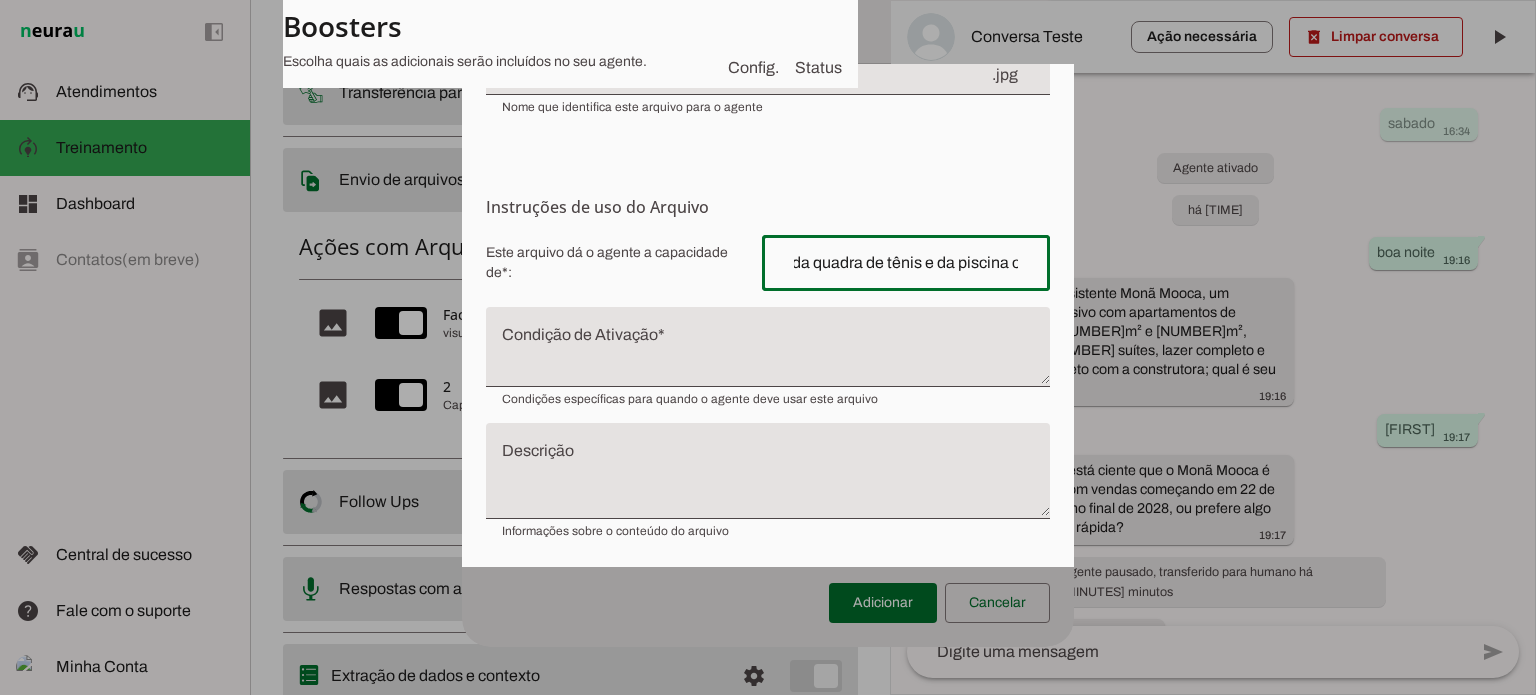 scroll, scrollTop: 0, scrollLeft: 108, axis: horizontal 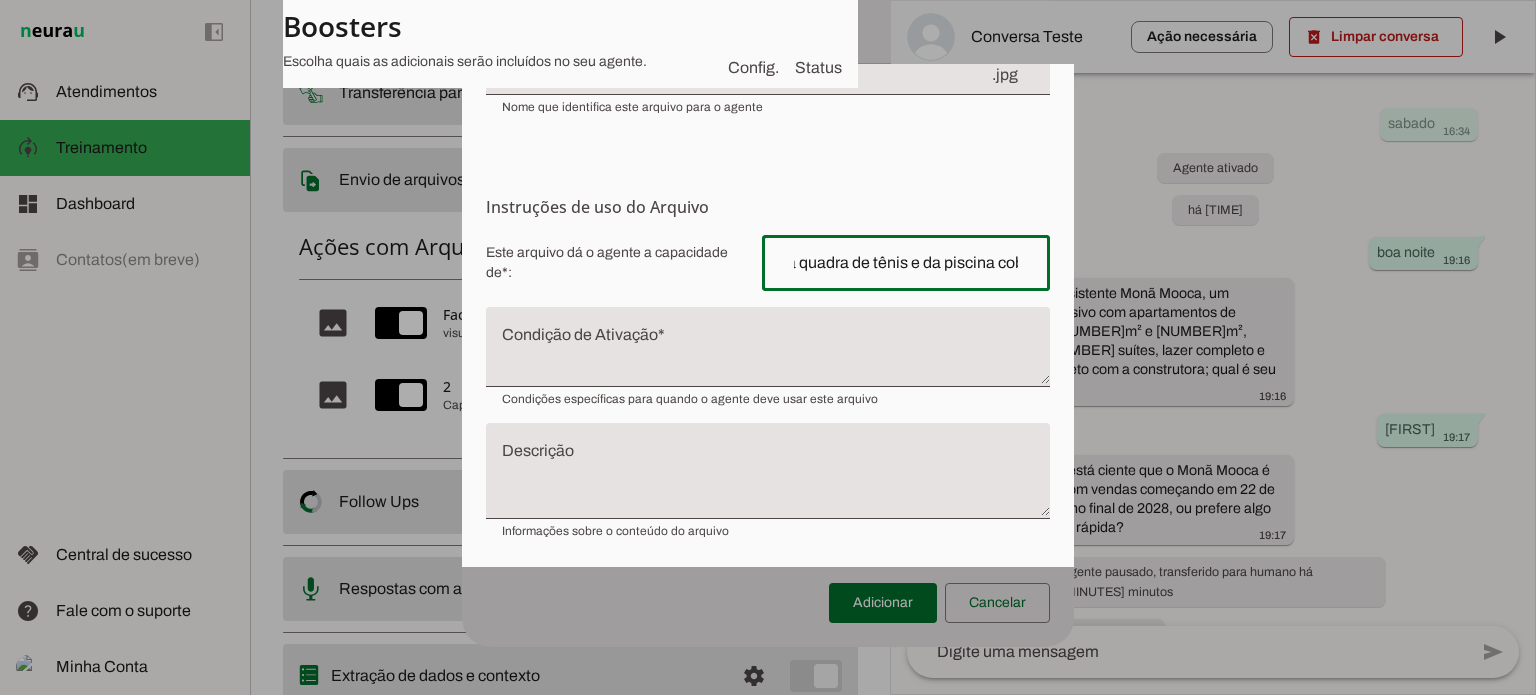 type on "visualização da quadra de tênis e da piscina coberta" 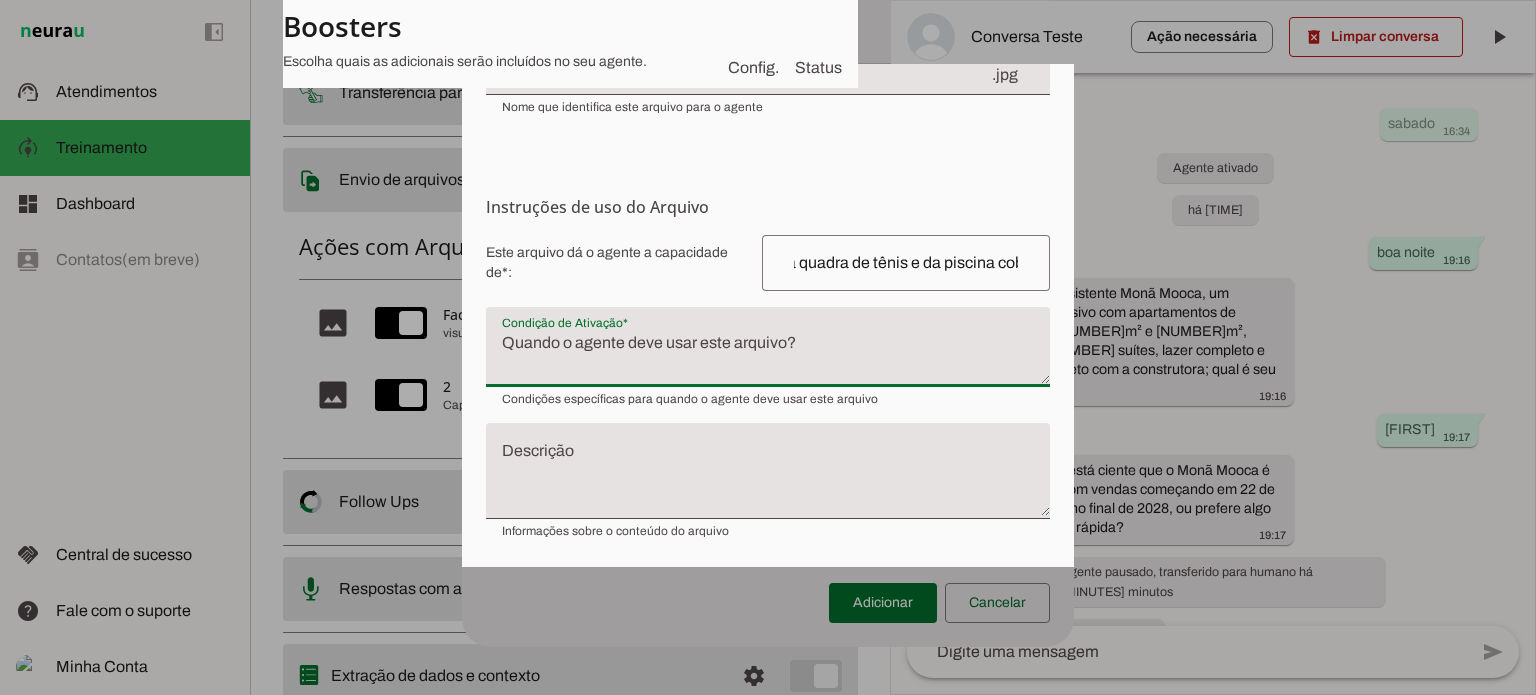 scroll, scrollTop: 0, scrollLeft: 0, axis: both 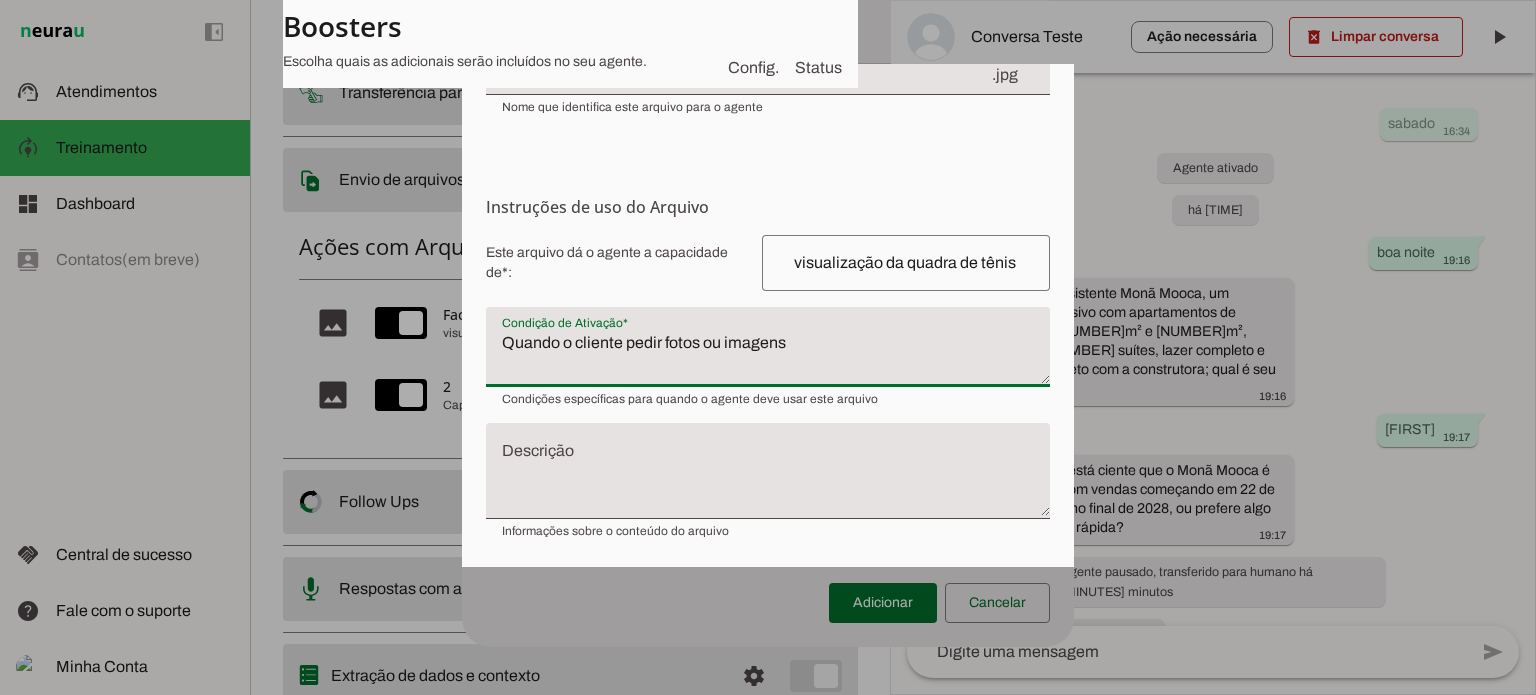 click on "Quando o cliente pedir fotos ou imagens" at bounding box center (768, 355) 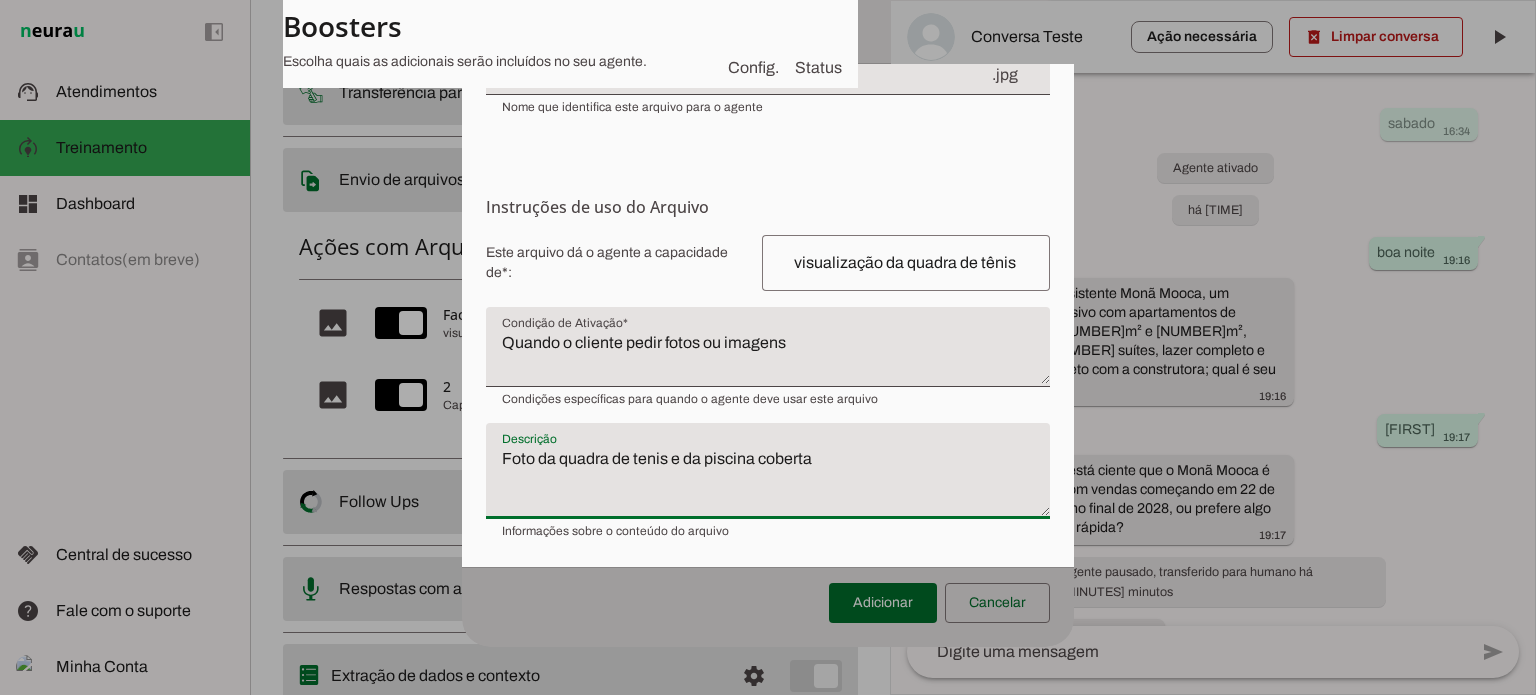 scroll, scrollTop: 192, scrollLeft: 0, axis: vertical 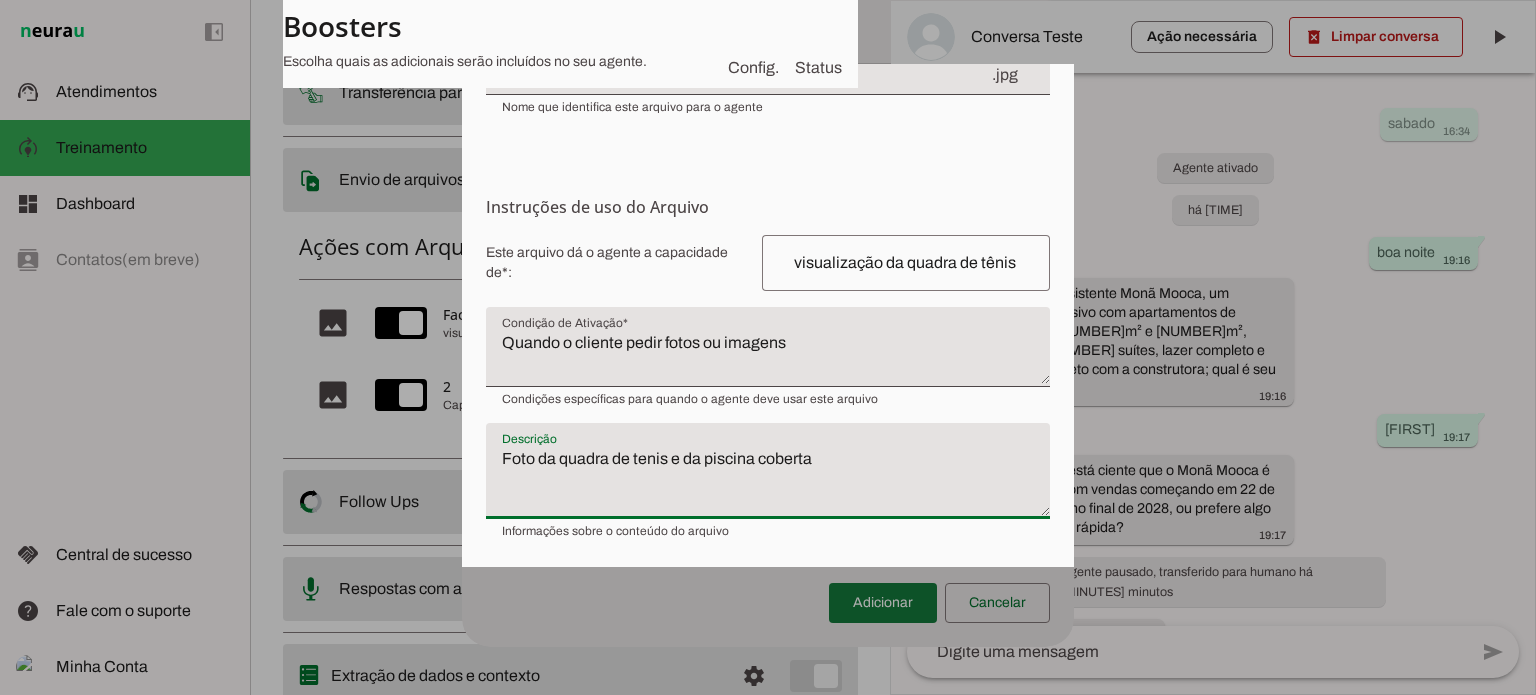 type on "Foto da quadra de tenis e da piscina coberta" 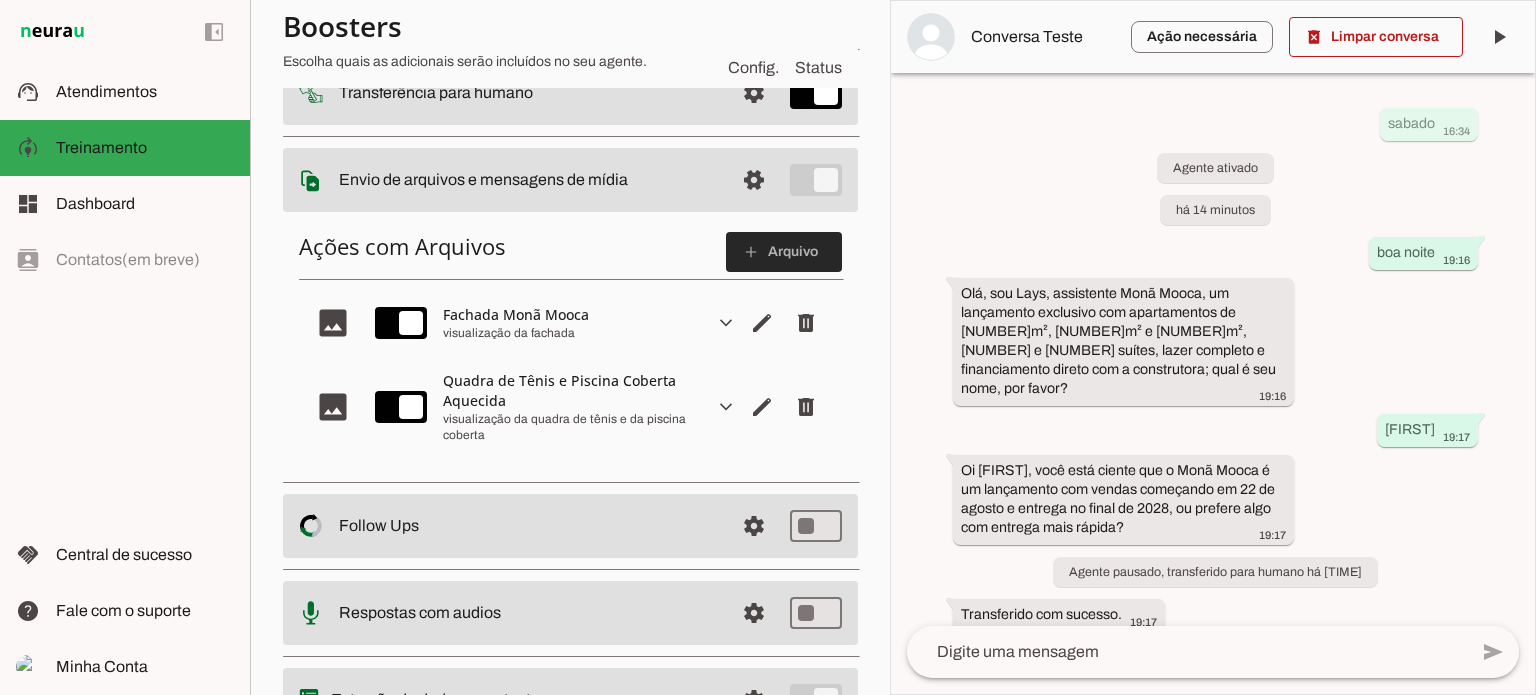 click at bounding box center [784, 252] 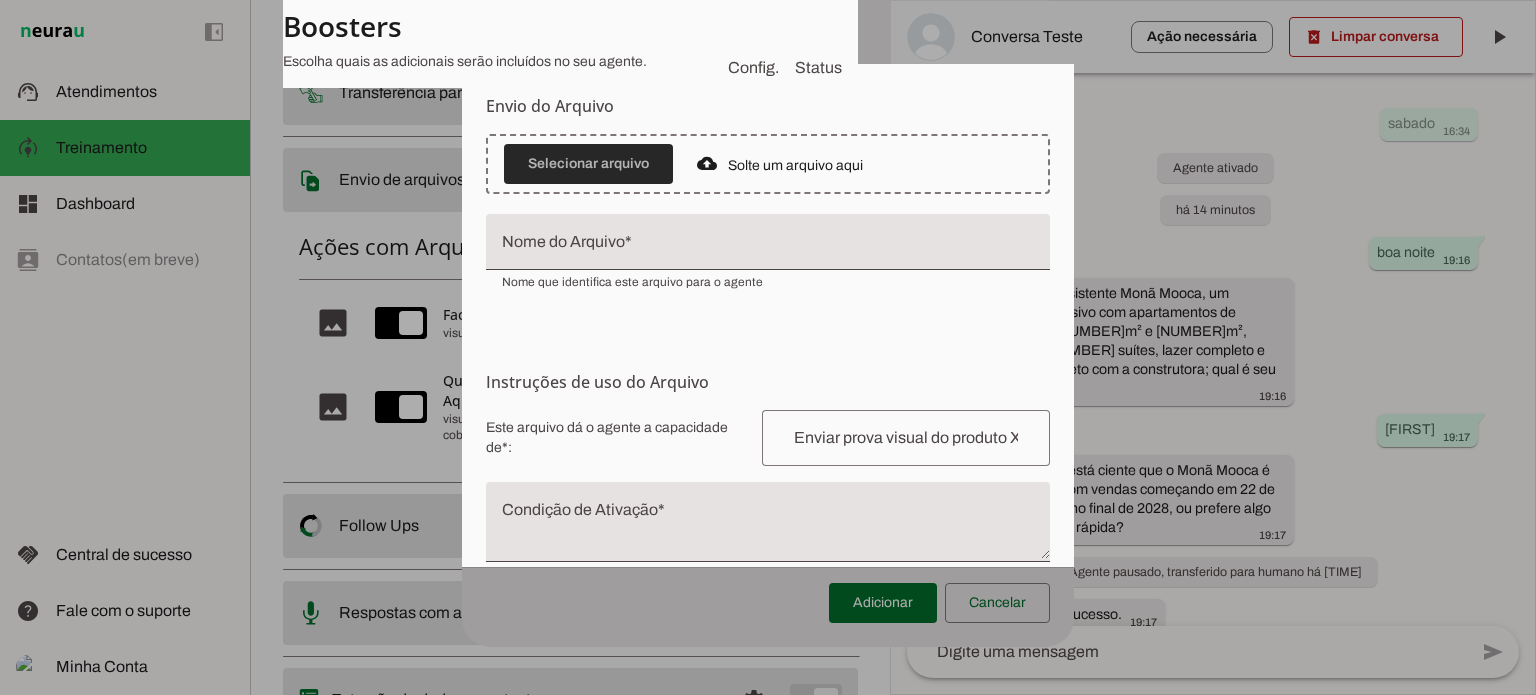 click at bounding box center (588, 164) 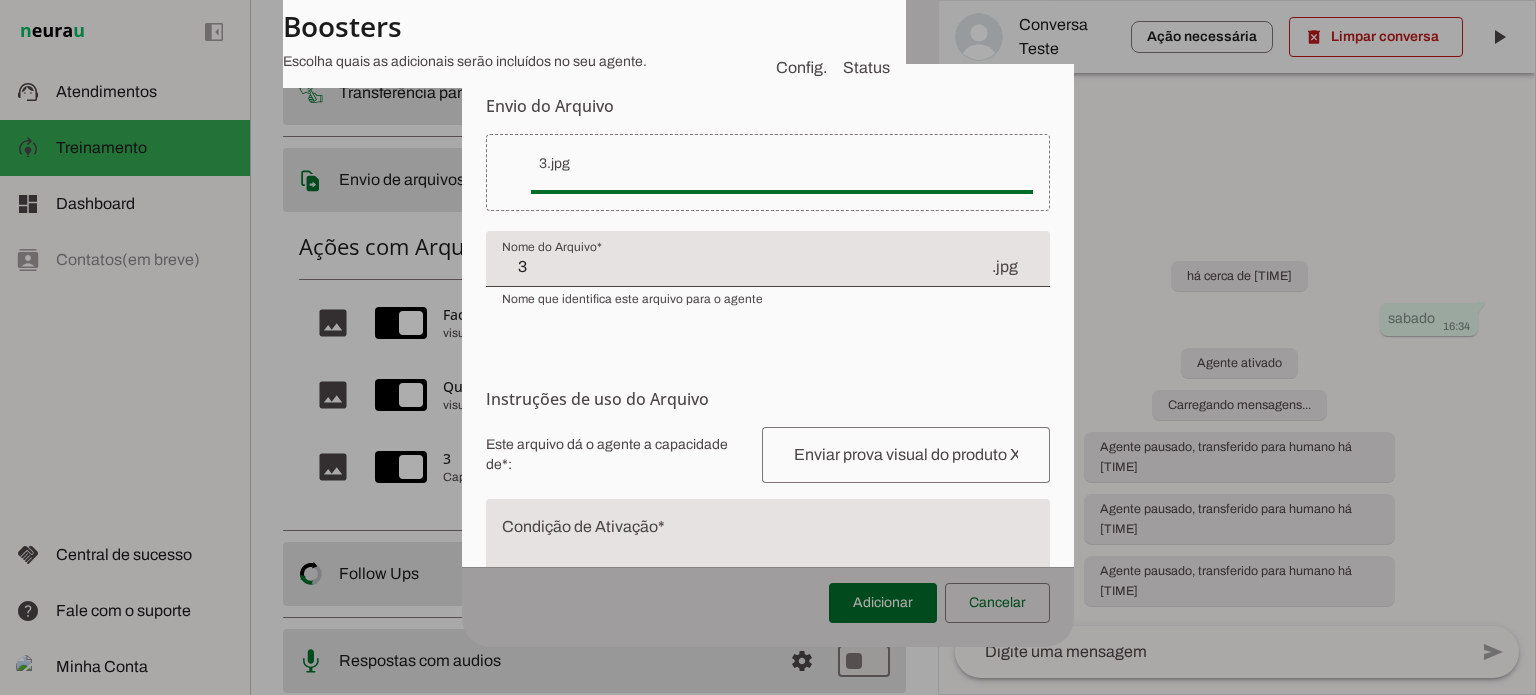 click on "3" 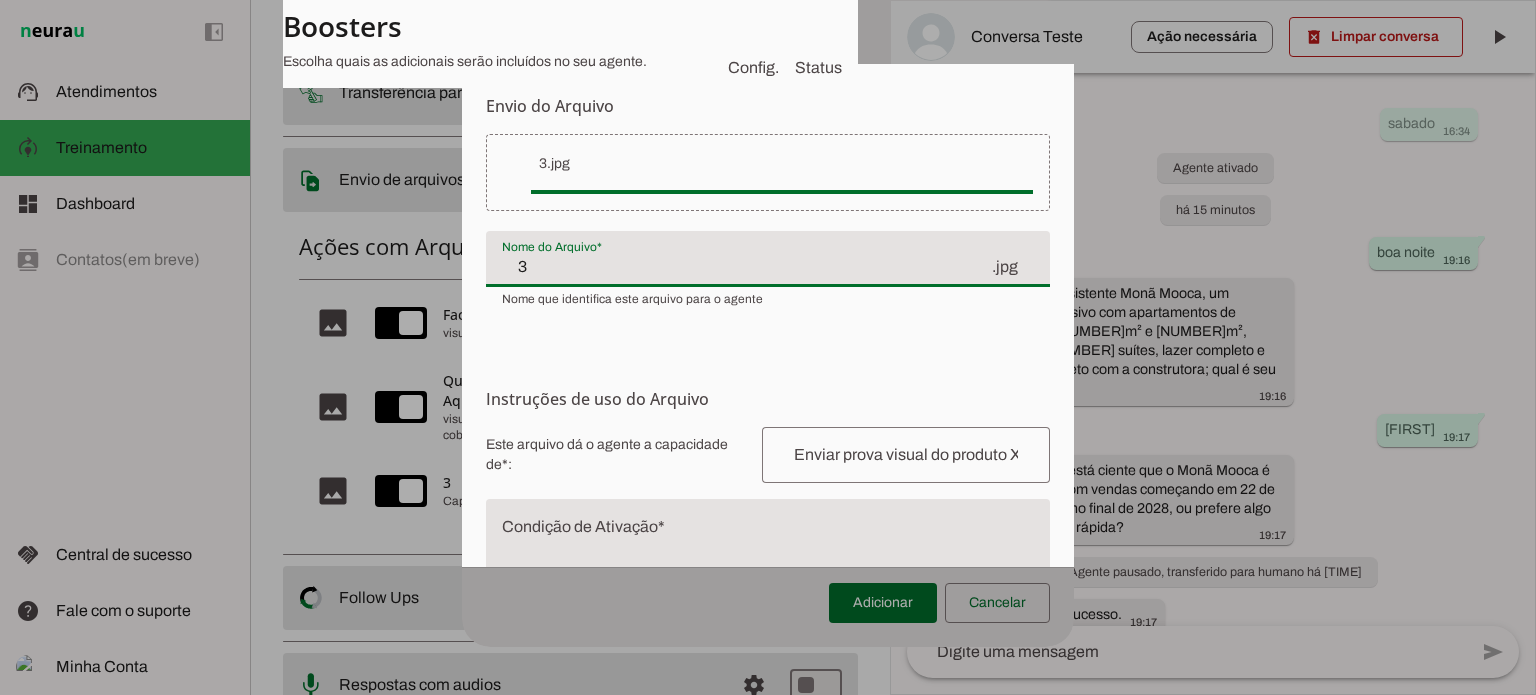click on "3" 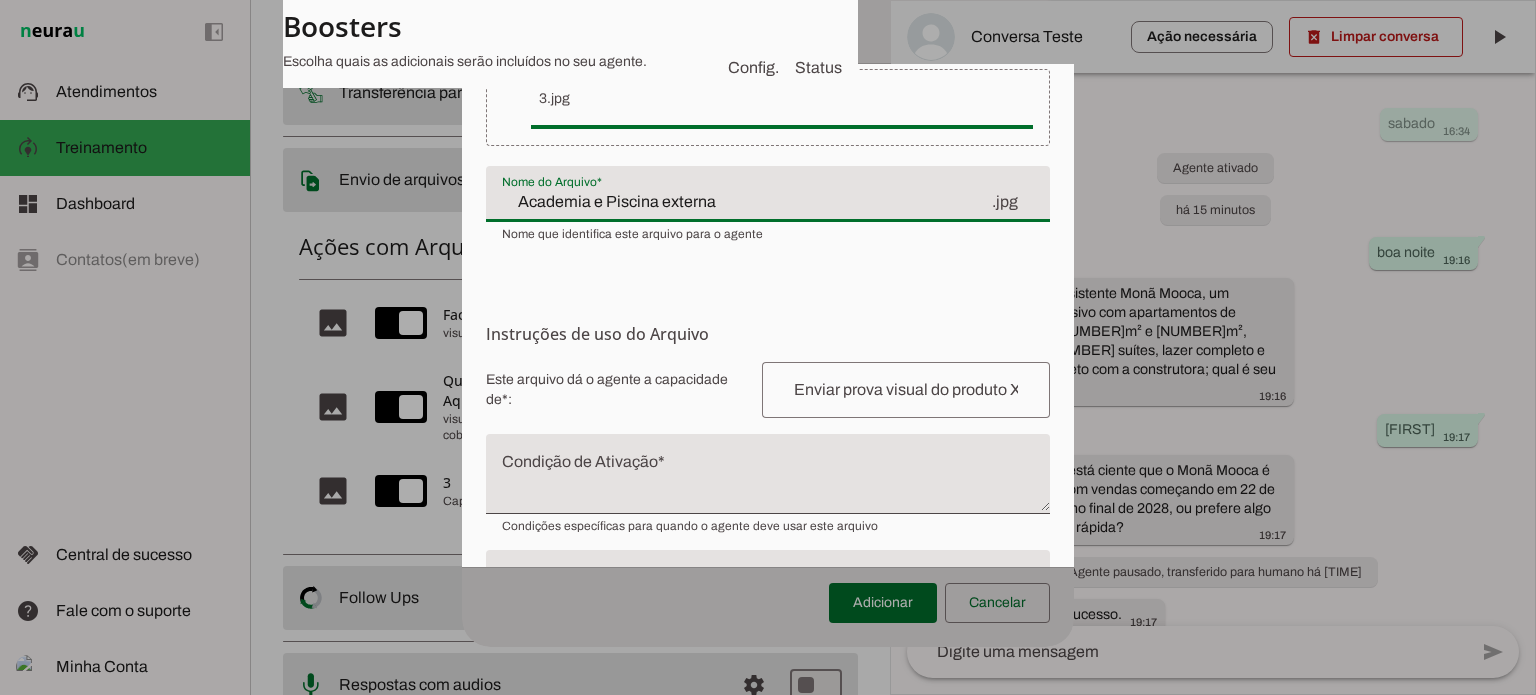 scroll, scrollTop: 100, scrollLeft: 0, axis: vertical 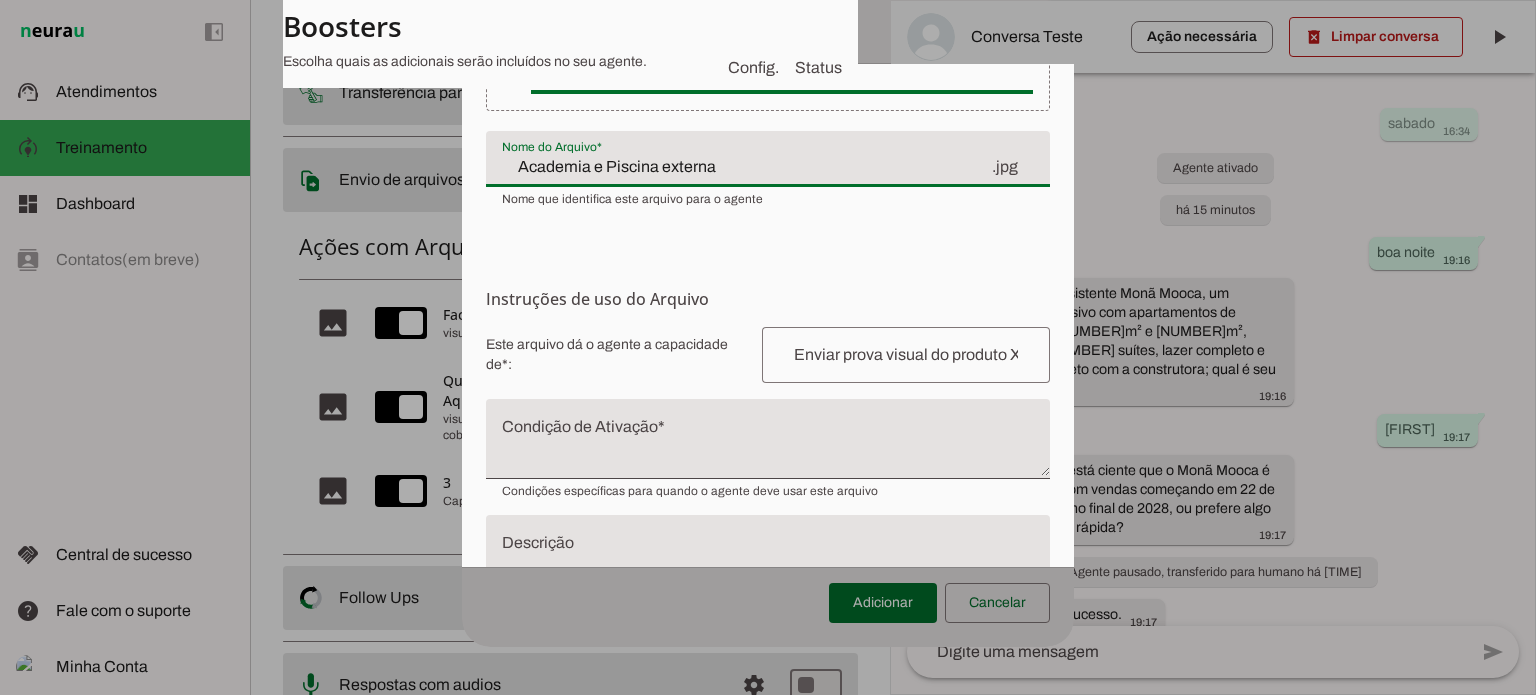 type on "Academia e Piscina externa" 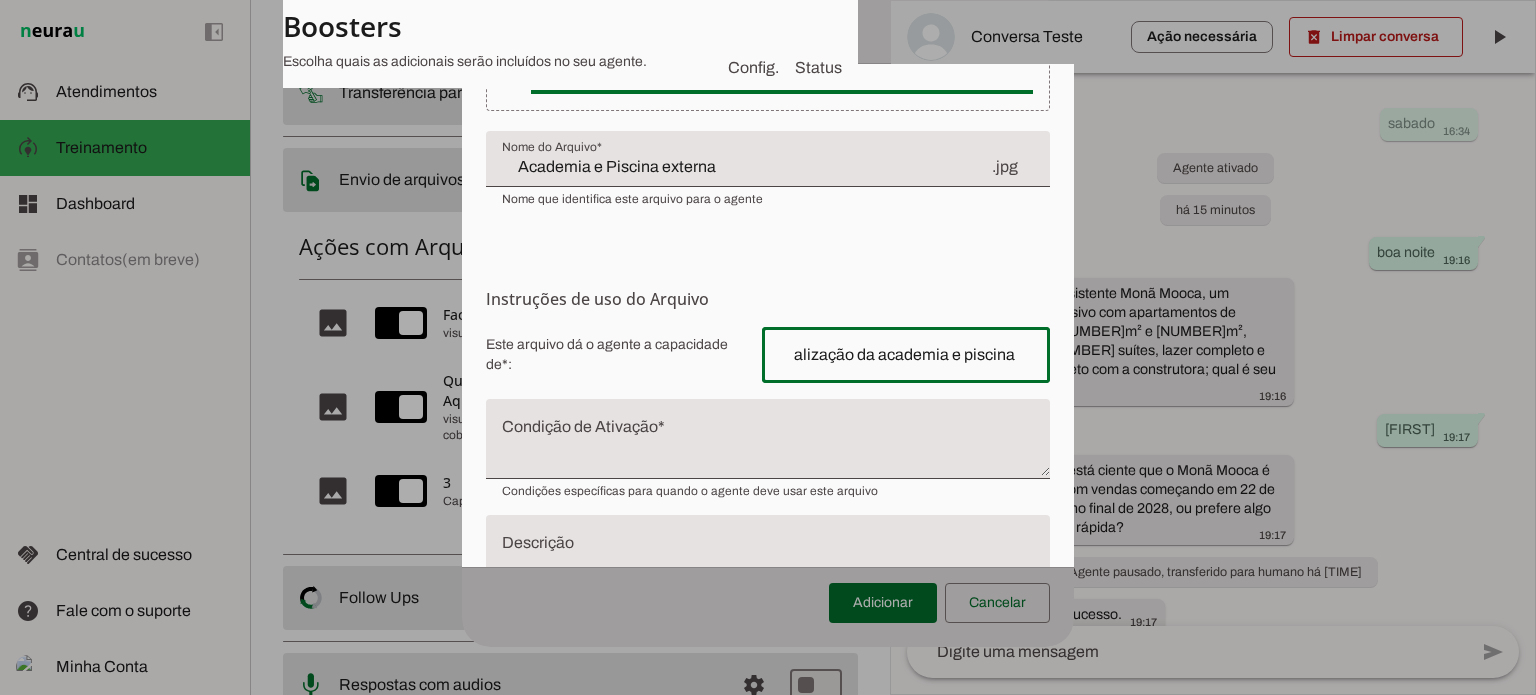 scroll, scrollTop: 0, scrollLeft: 47, axis: horizontal 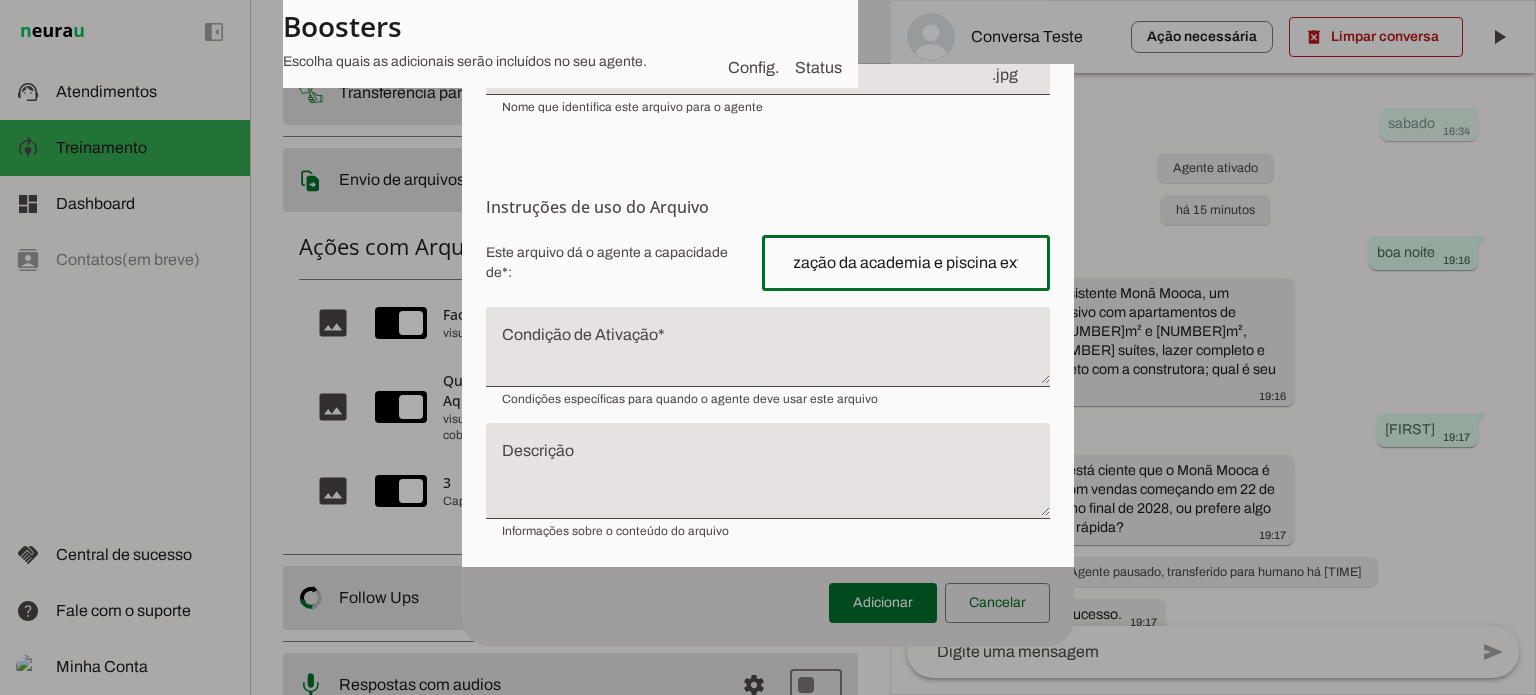 type on "visualização da academia e piscina externa" 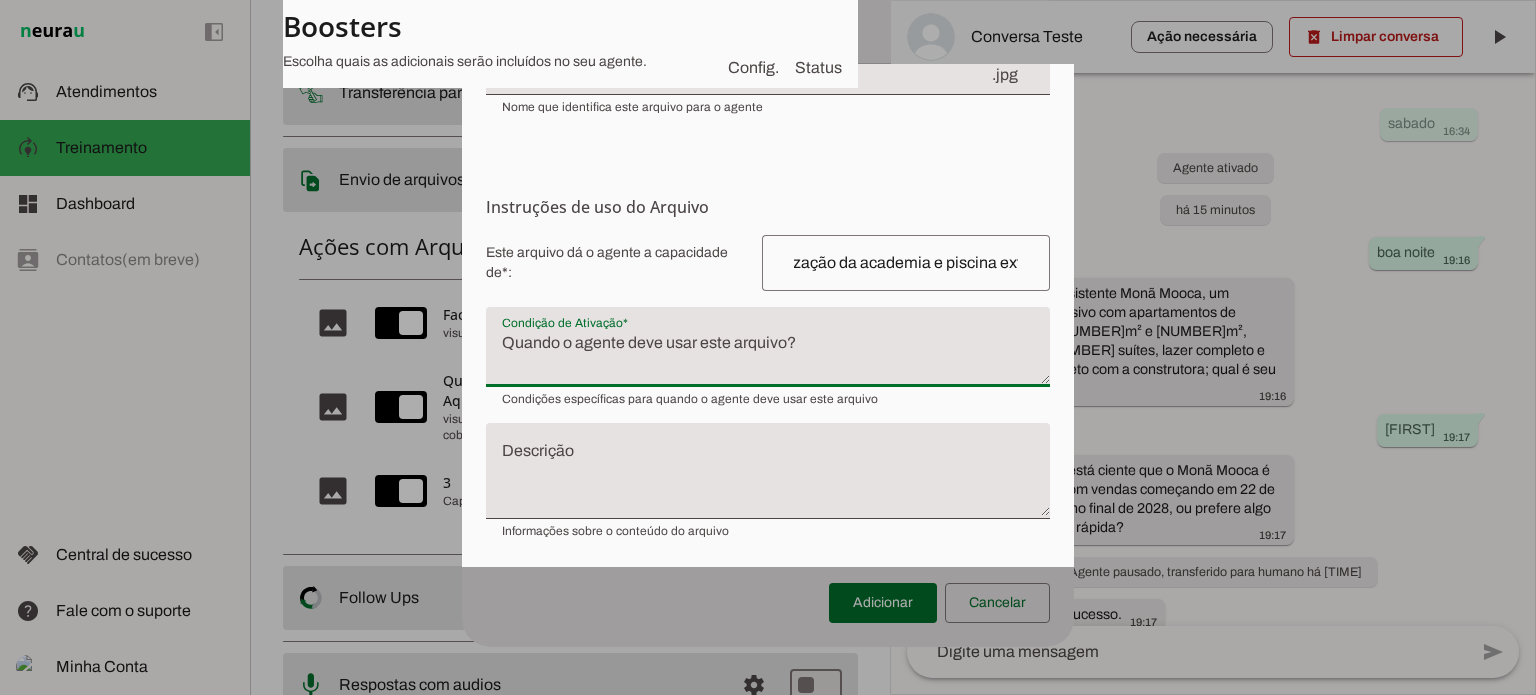 scroll, scrollTop: 0, scrollLeft: 0, axis: both 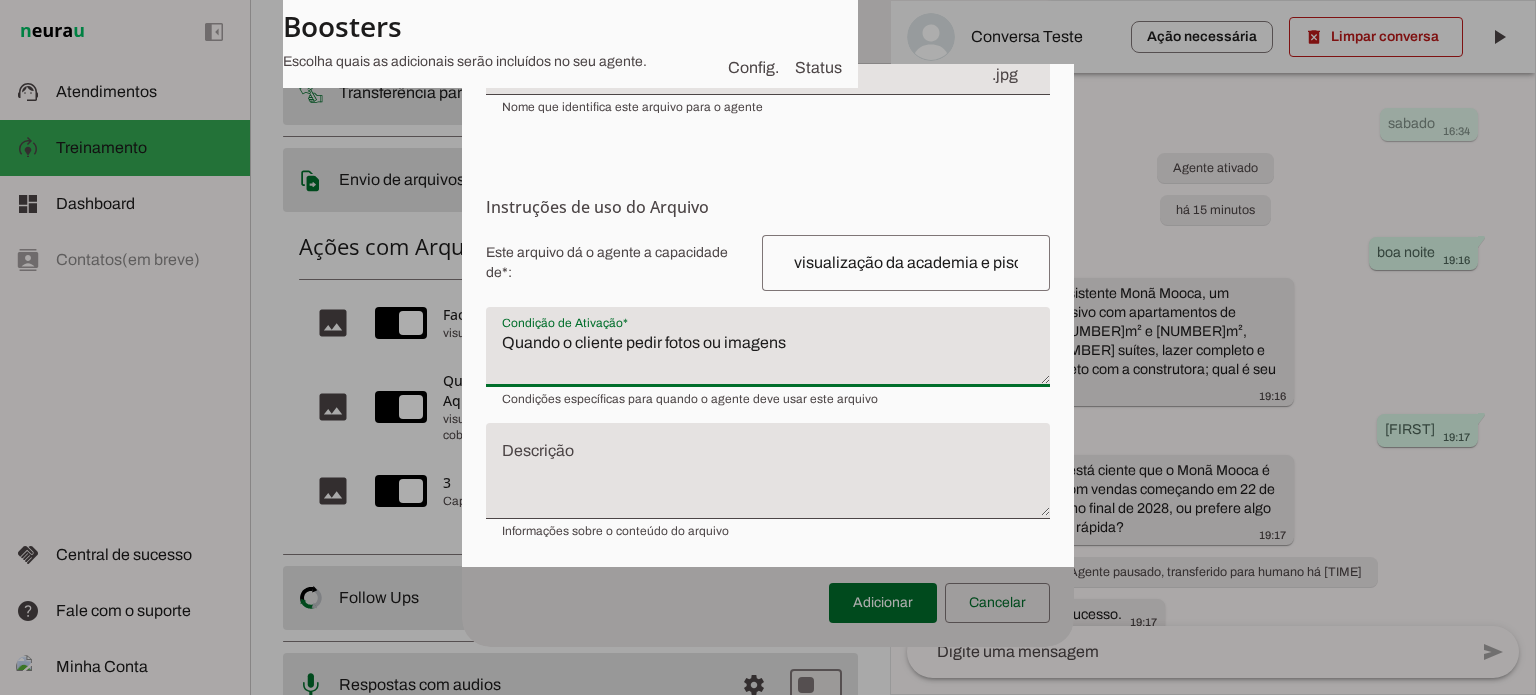 type on "Quando o cliente pedir fotos ou imagens" 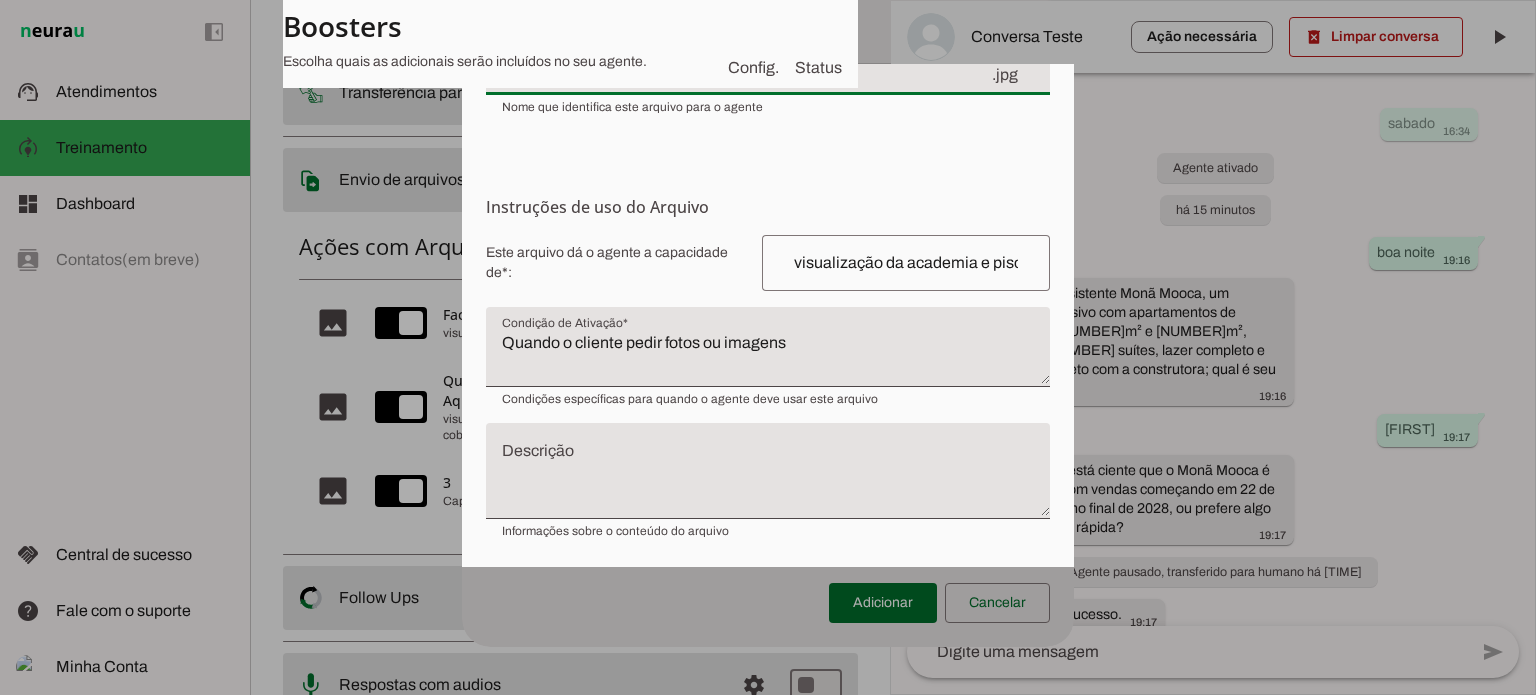 click on "Academia e Piscina externa" 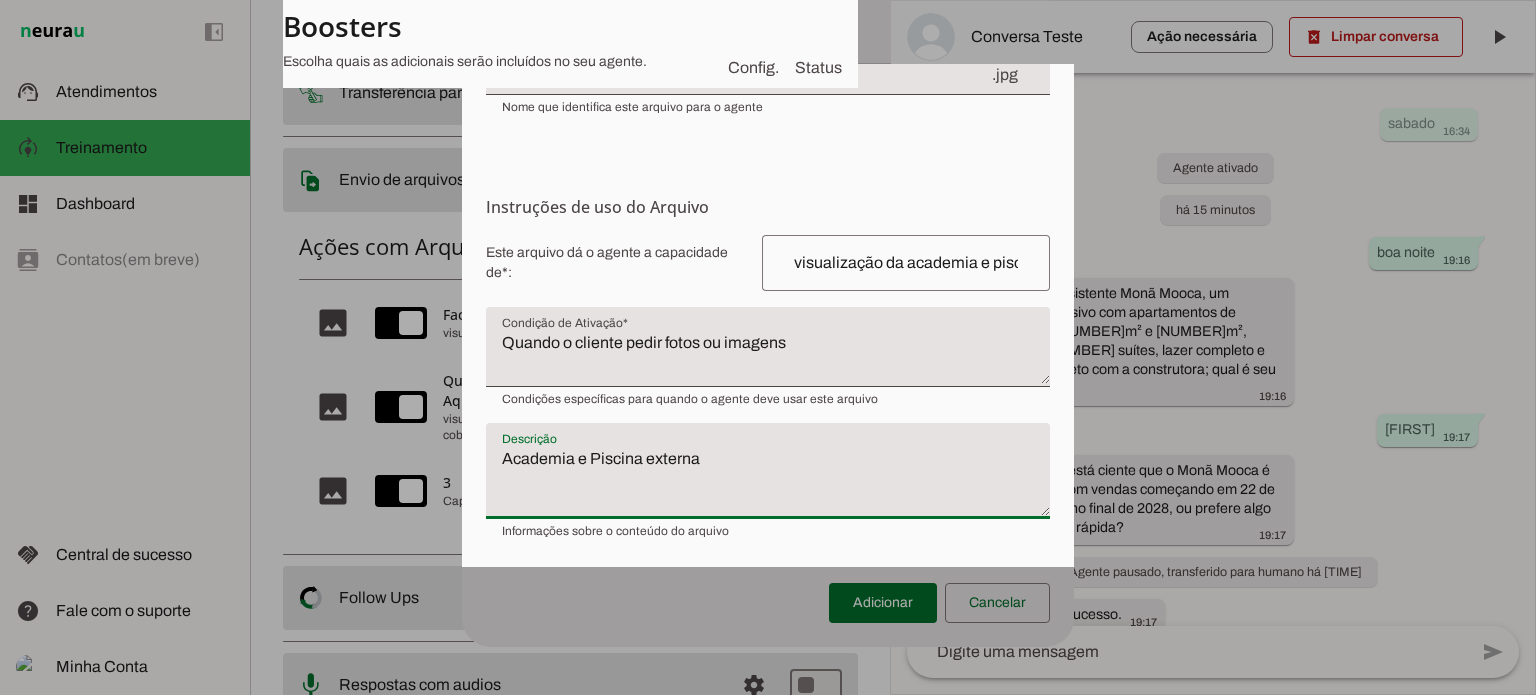 click on "Academia e Piscina externa" at bounding box center (768, 479) 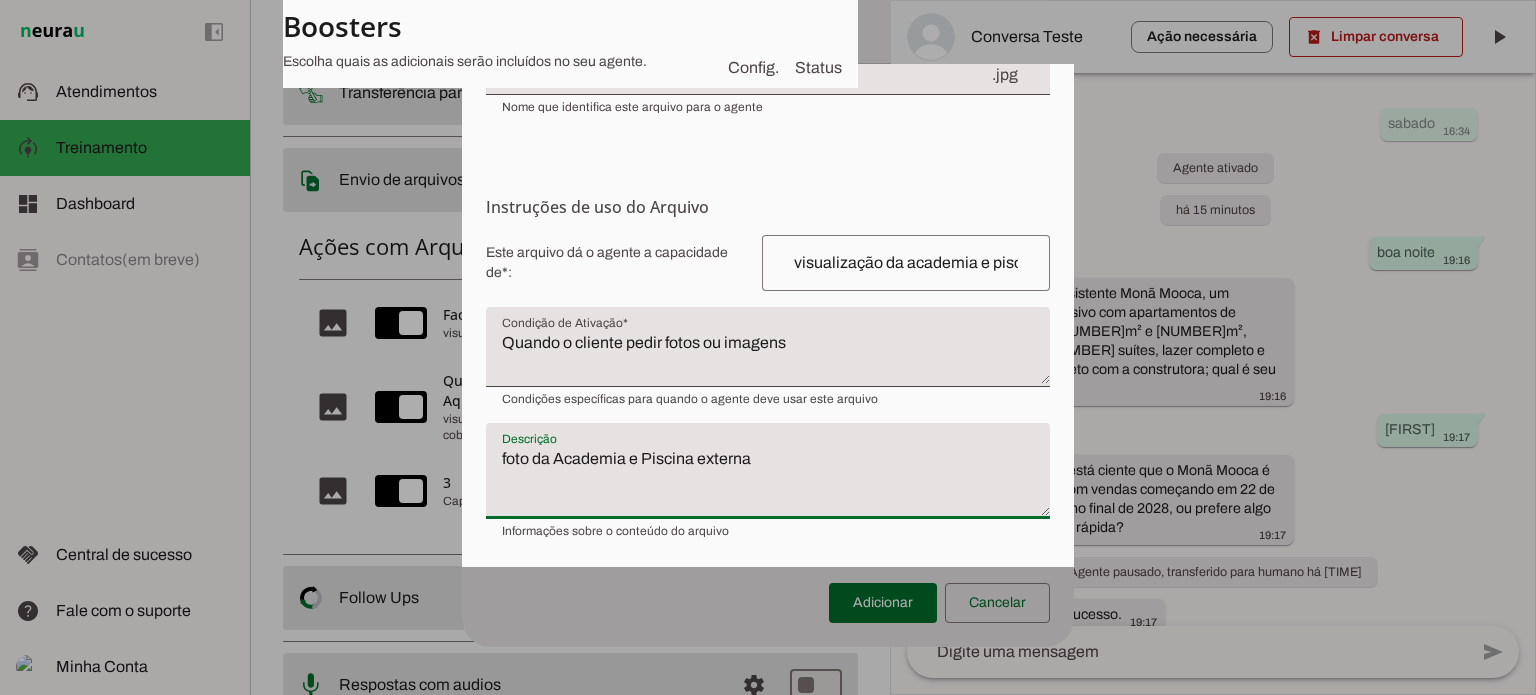 type on "foto da Academia e Piscina externa" 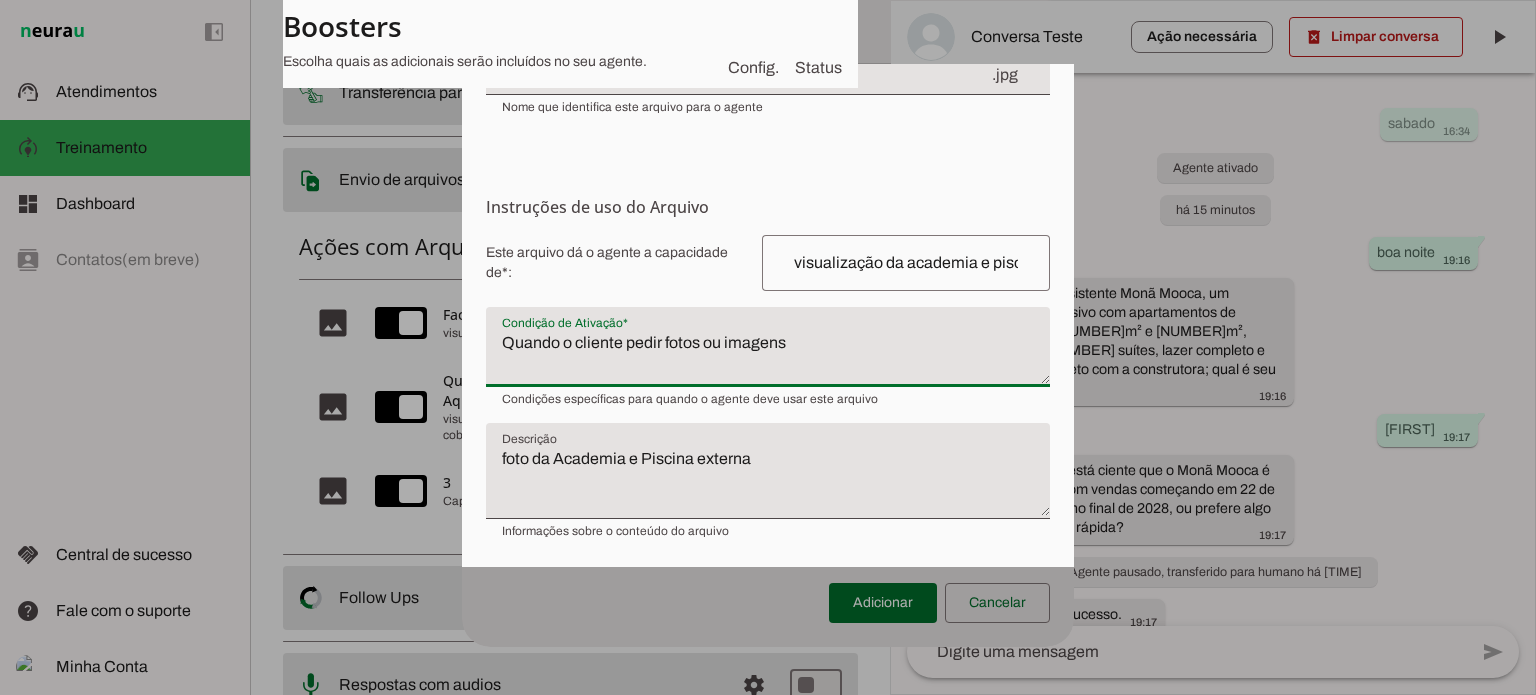 click on "Quando o cliente pedir fotos ou imagens" at bounding box center [768, 355] 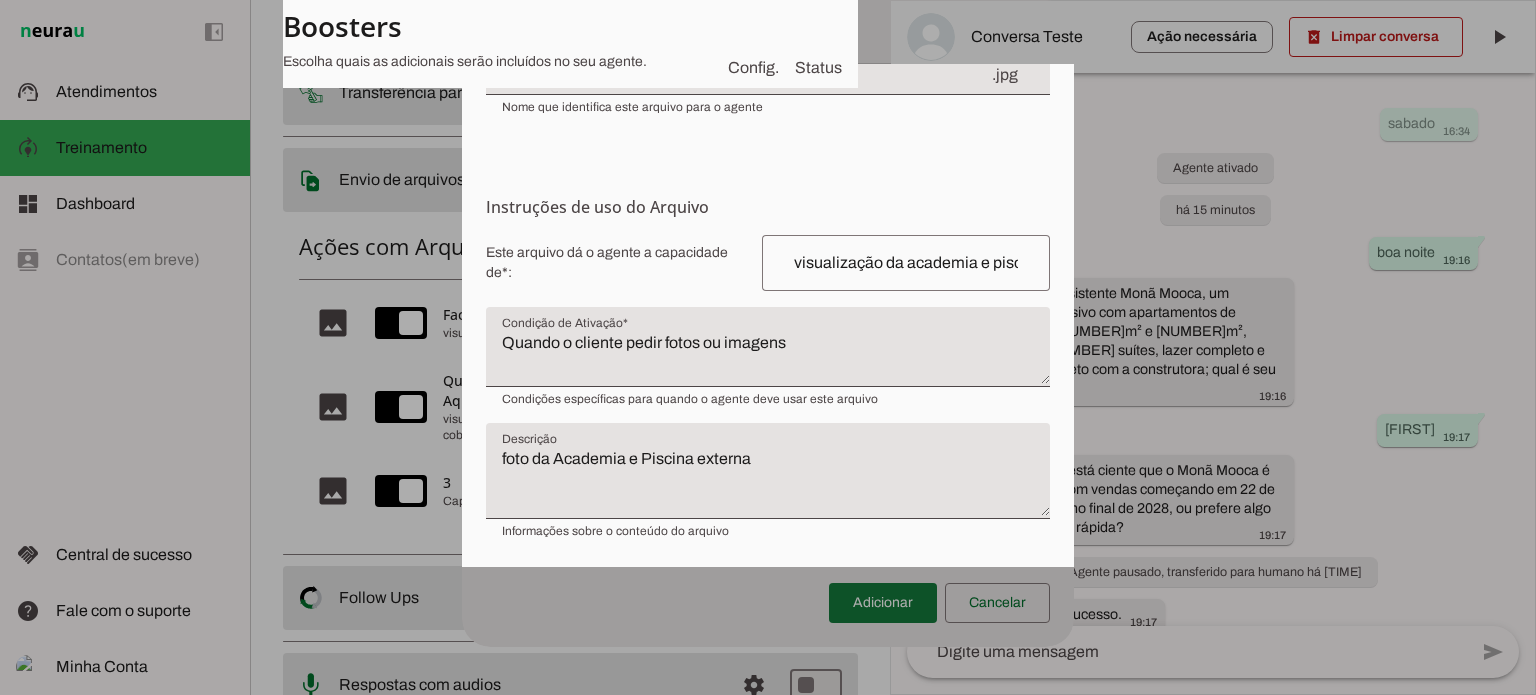 click at bounding box center [883, 603] 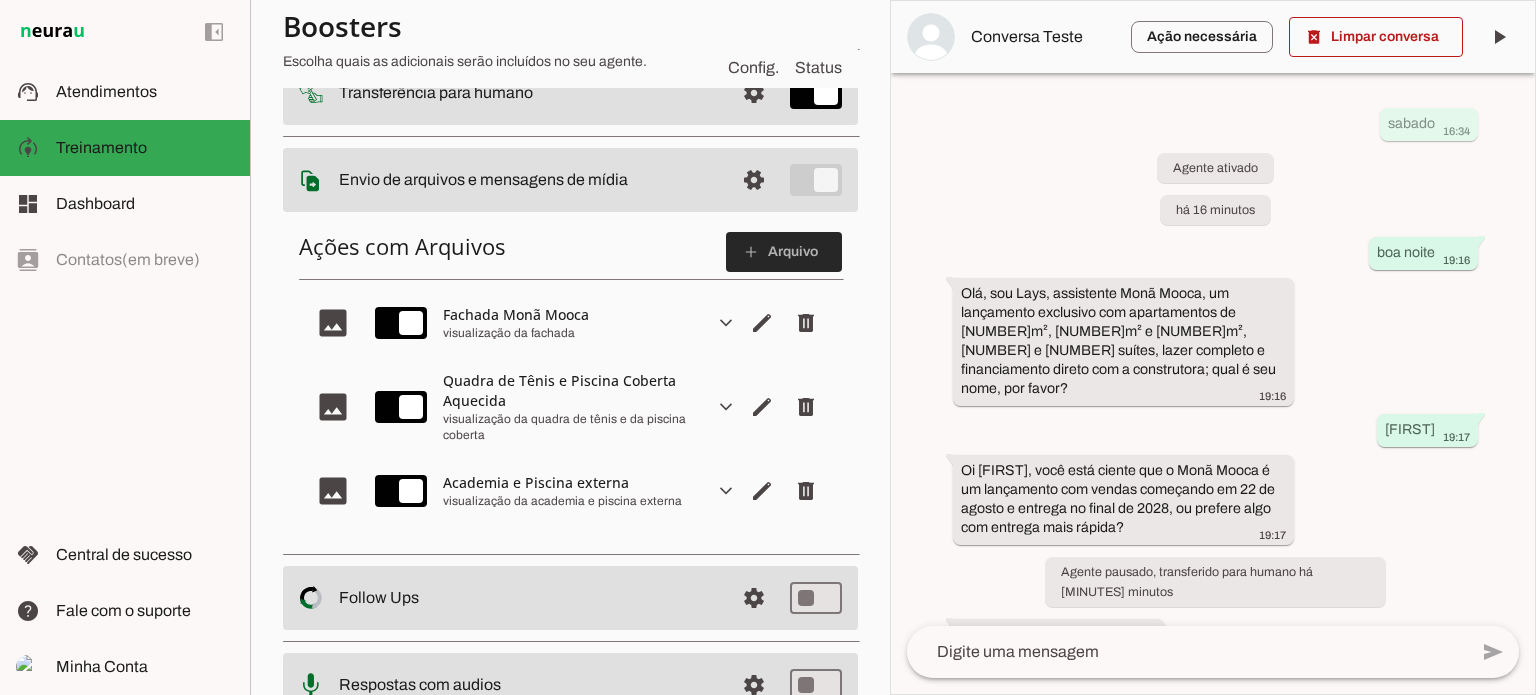 click at bounding box center [784, 252] 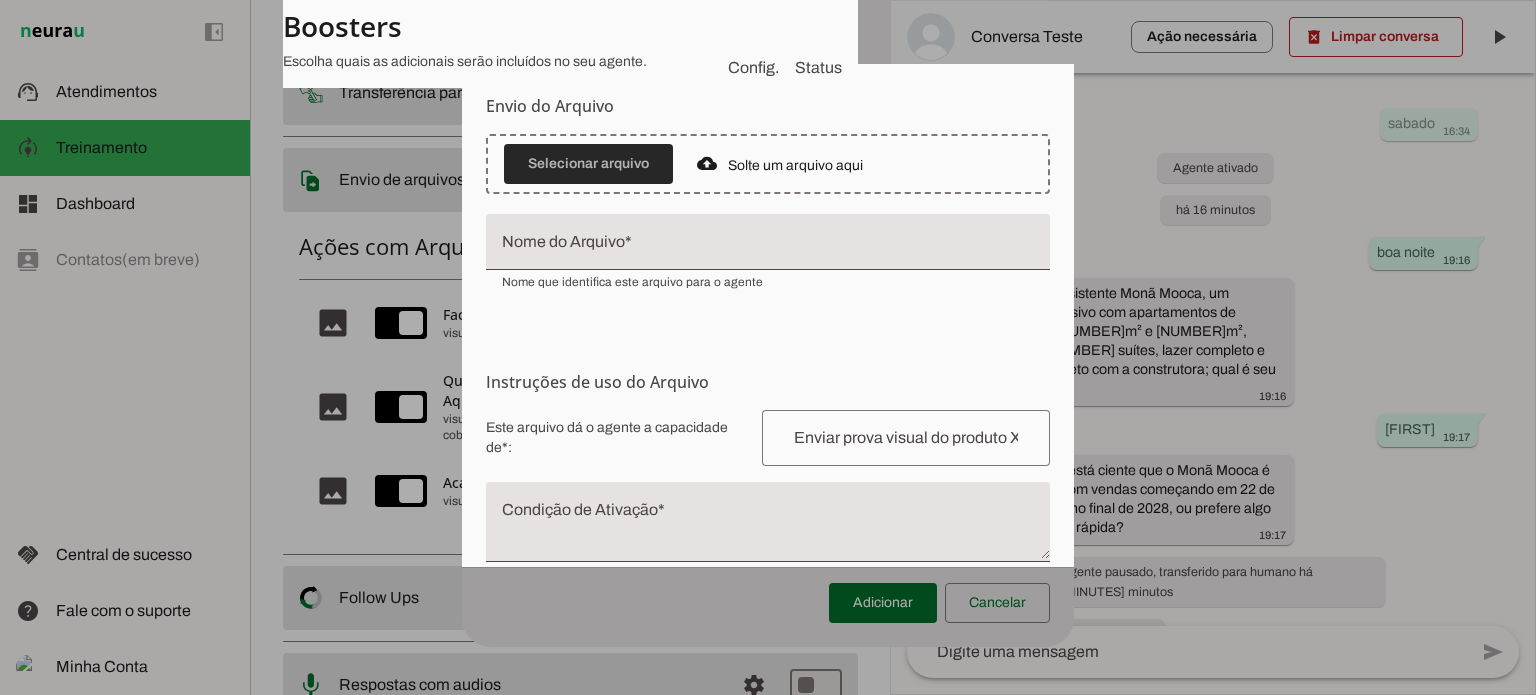 click at bounding box center (588, 164) 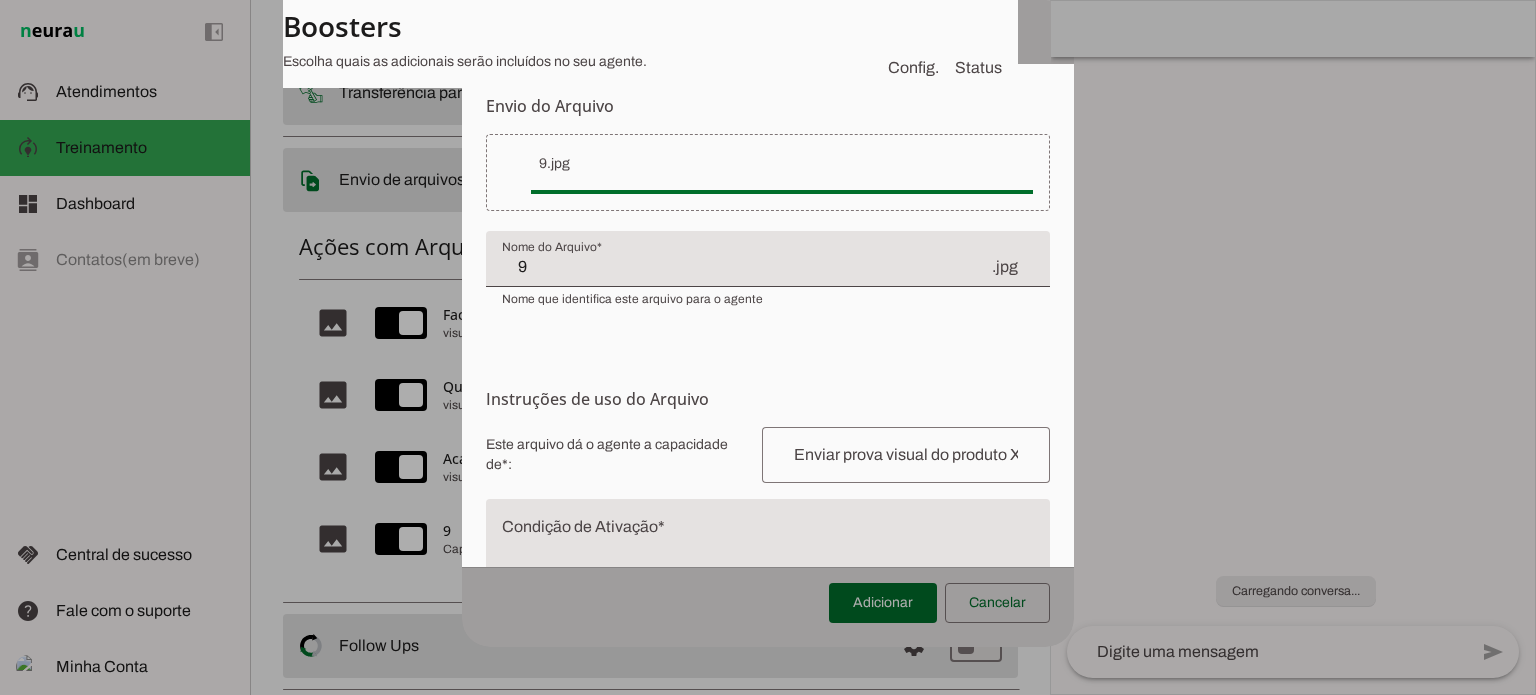 click on "9" 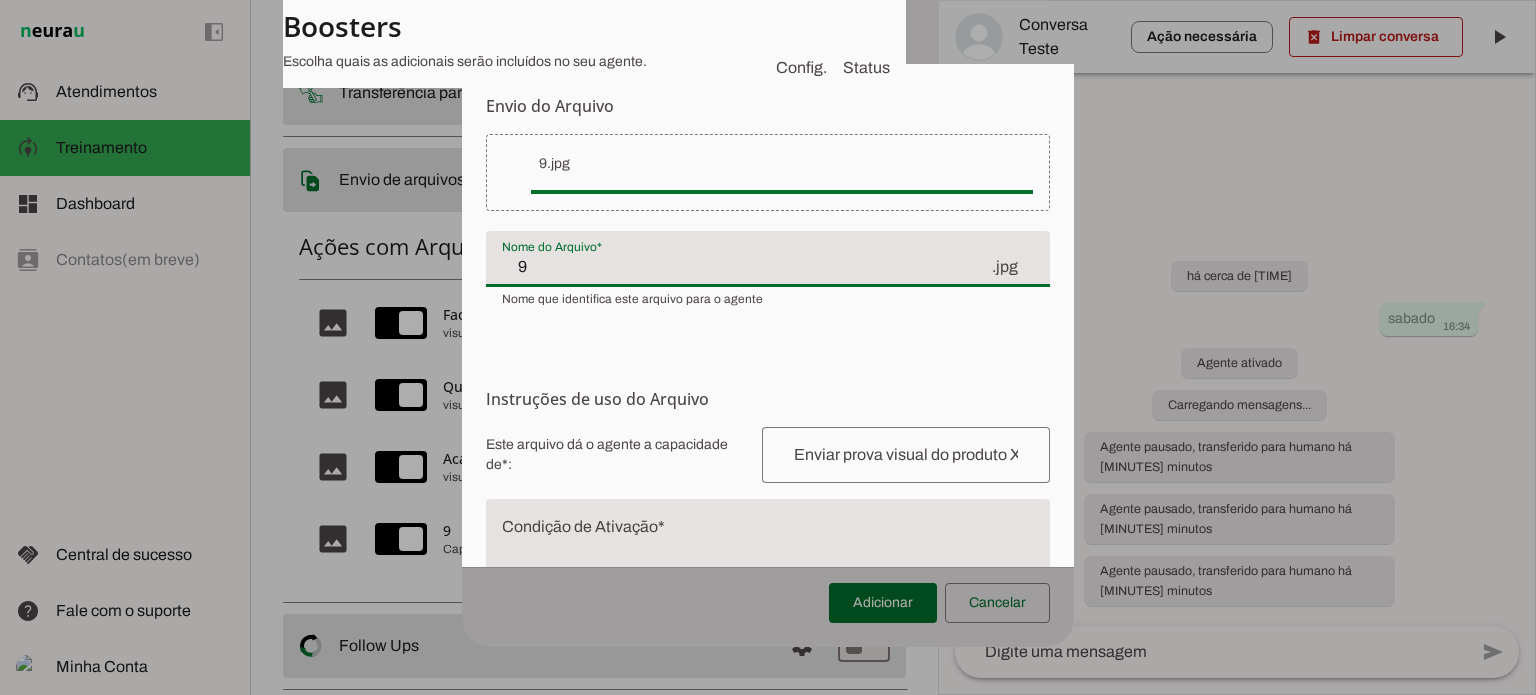 click on "9" 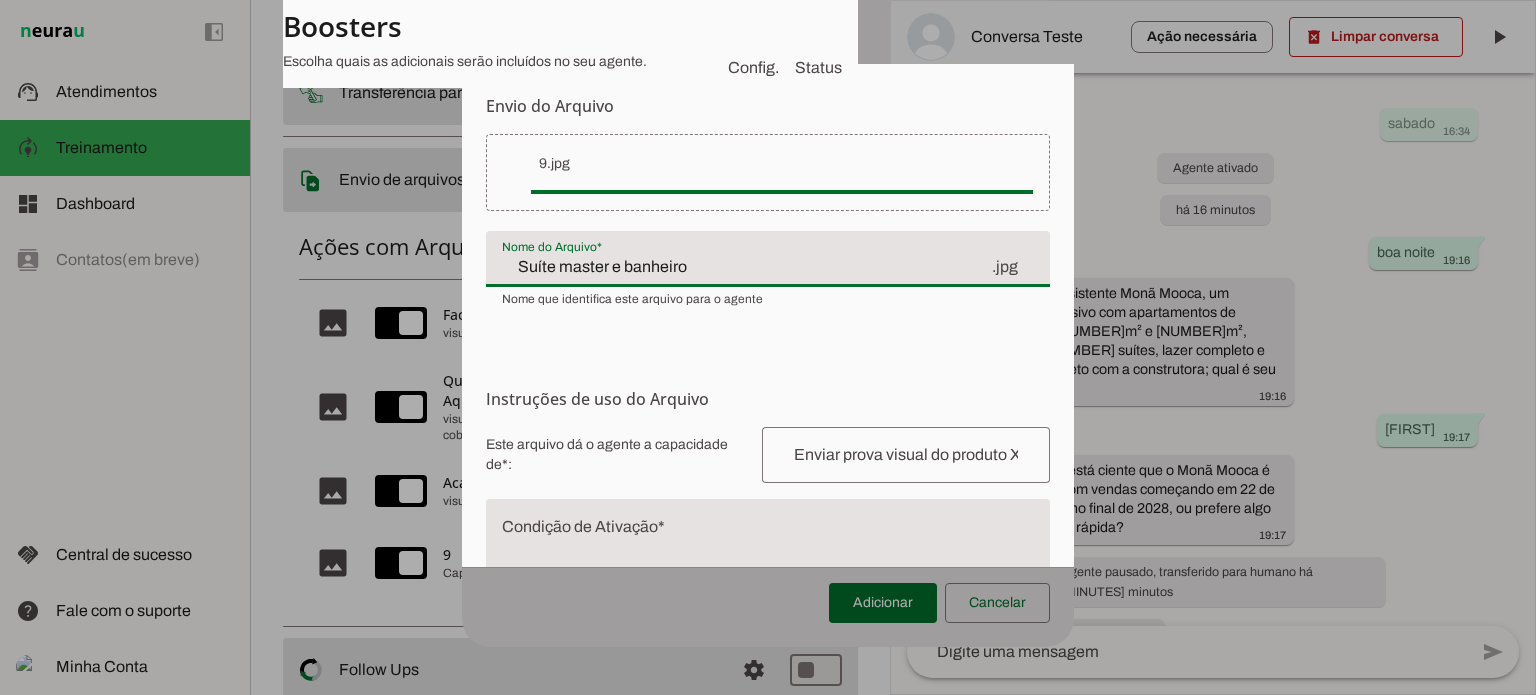 type on "Suíte master e banheiro" 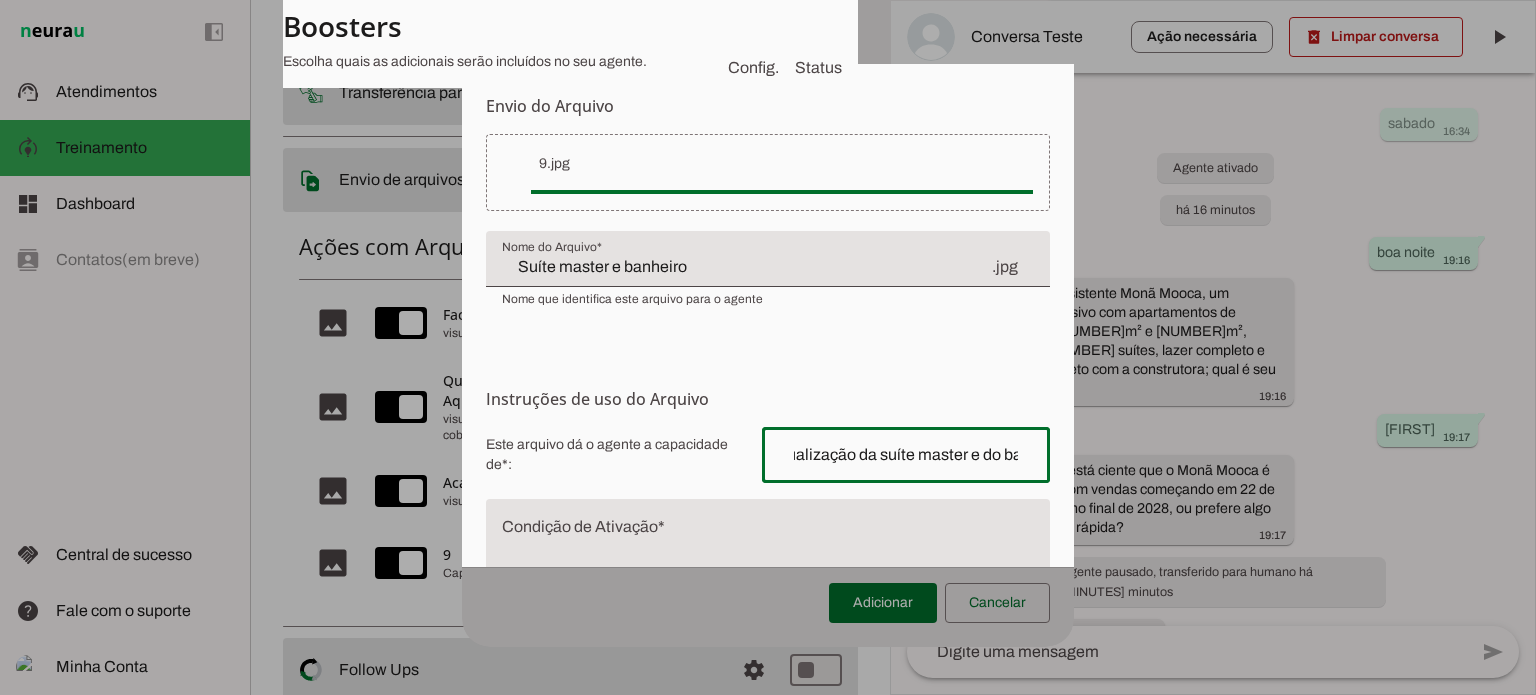 scroll, scrollTop: 0, scrollLeft: 41, axis: horizontal 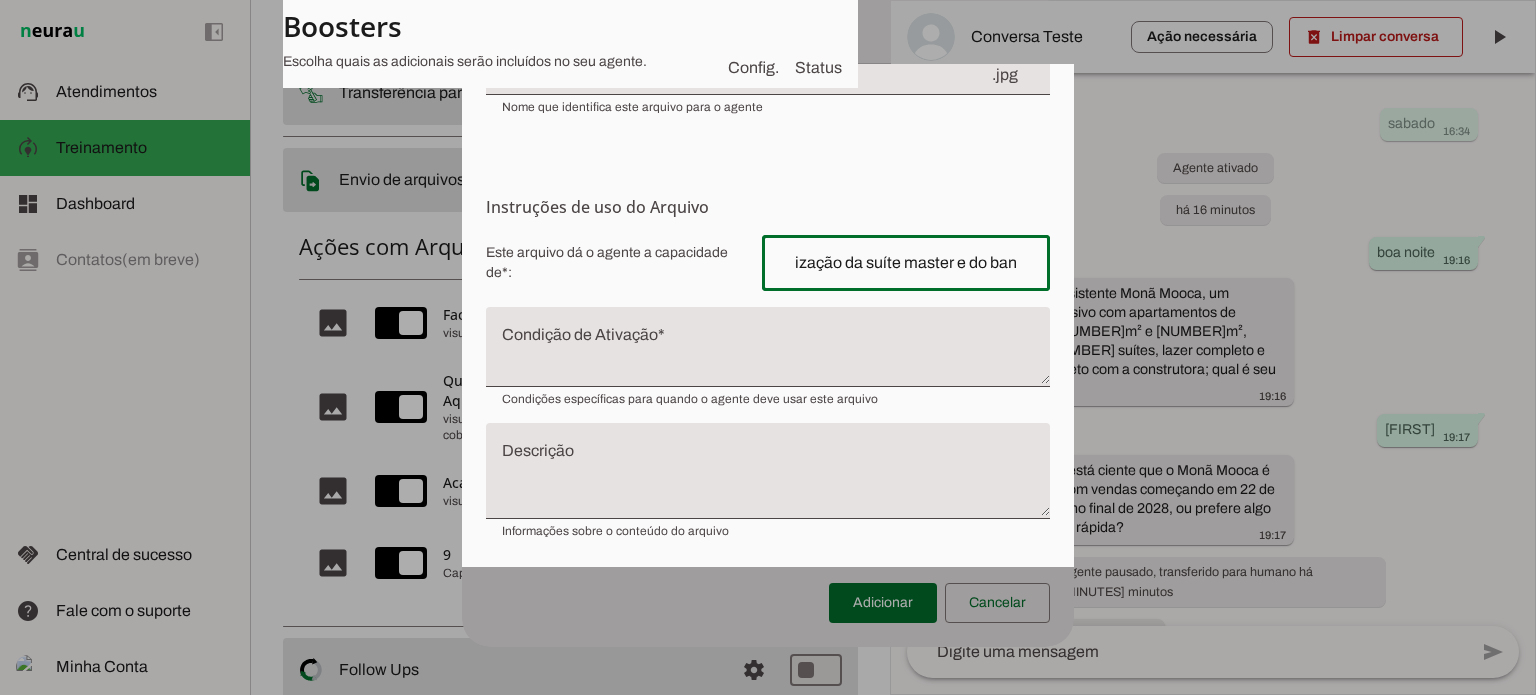 type on "visualização da suíte master e do banheiro" 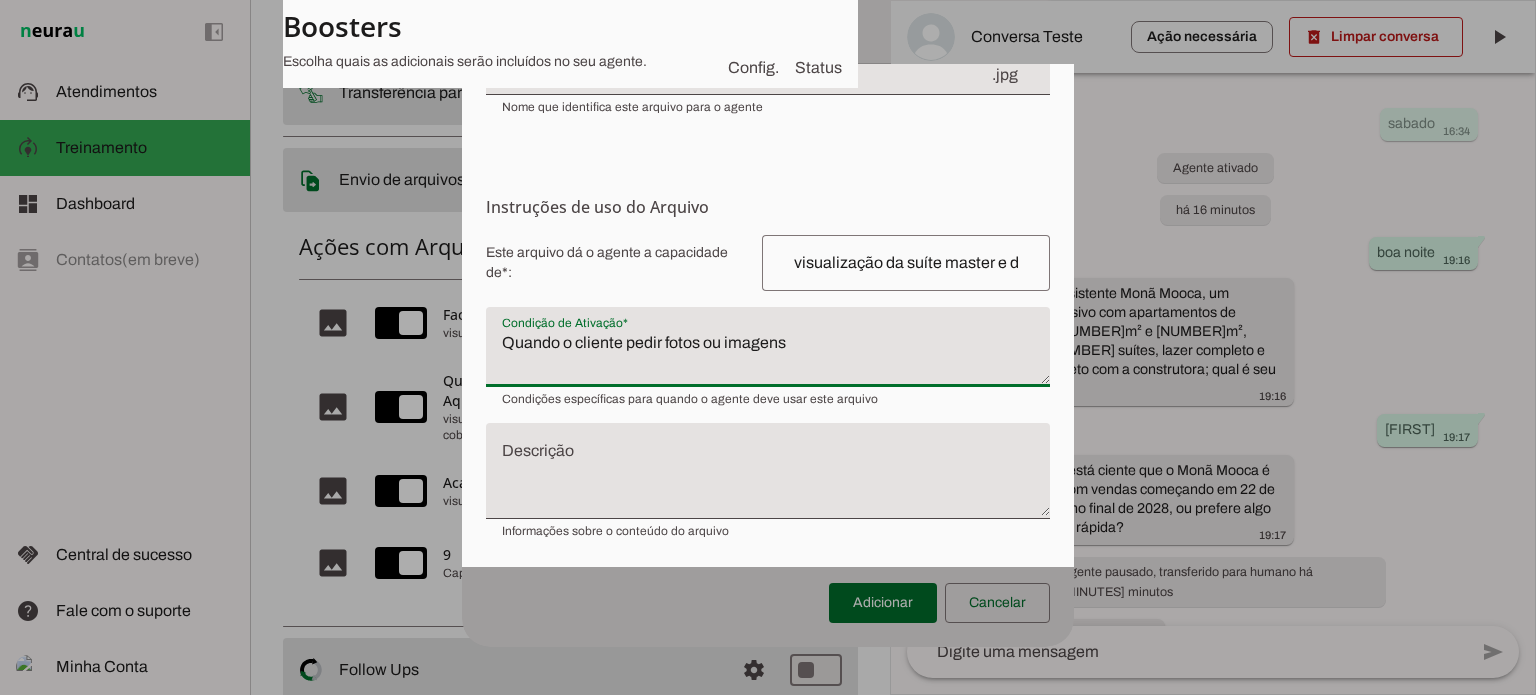 type on "Quando o cliente pedir fotos ou imagens" 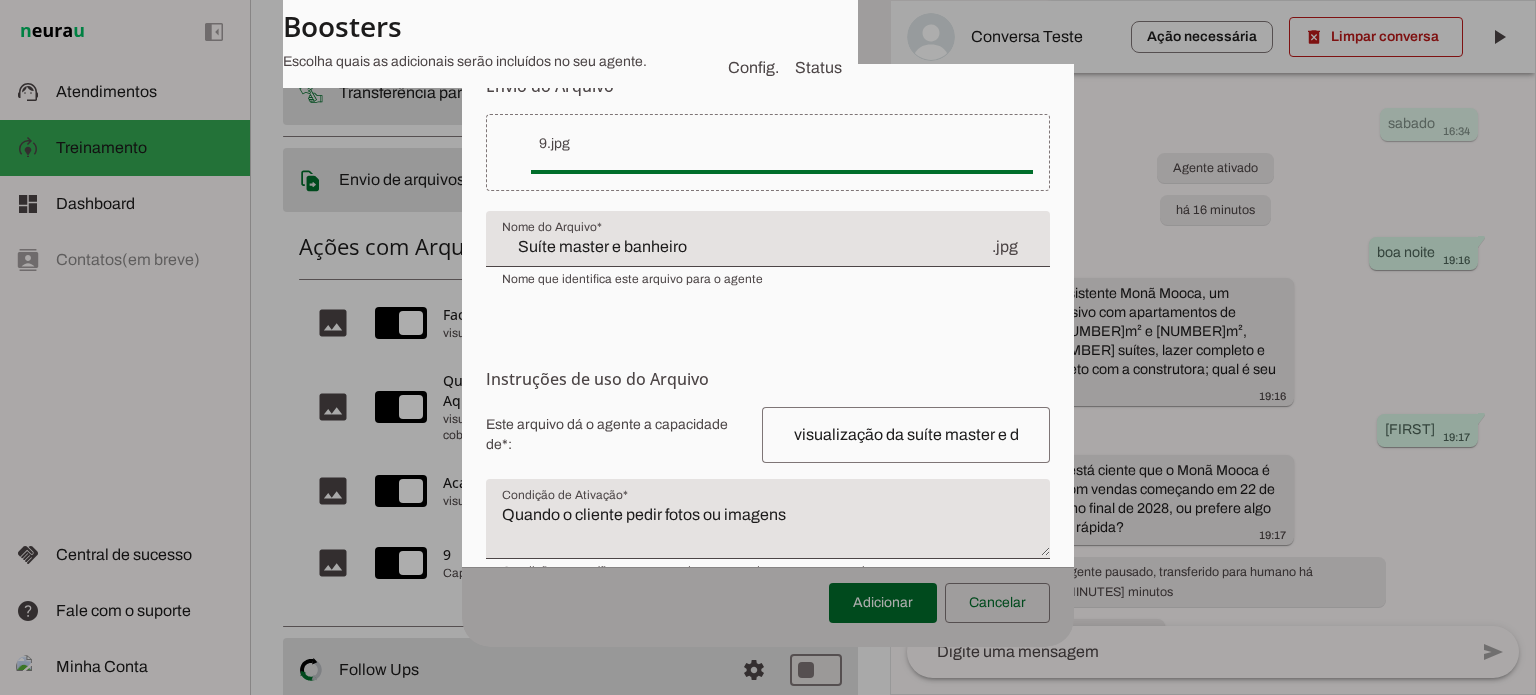 scroll, scrollTop: 0, scrollLeft: 0, axis: both 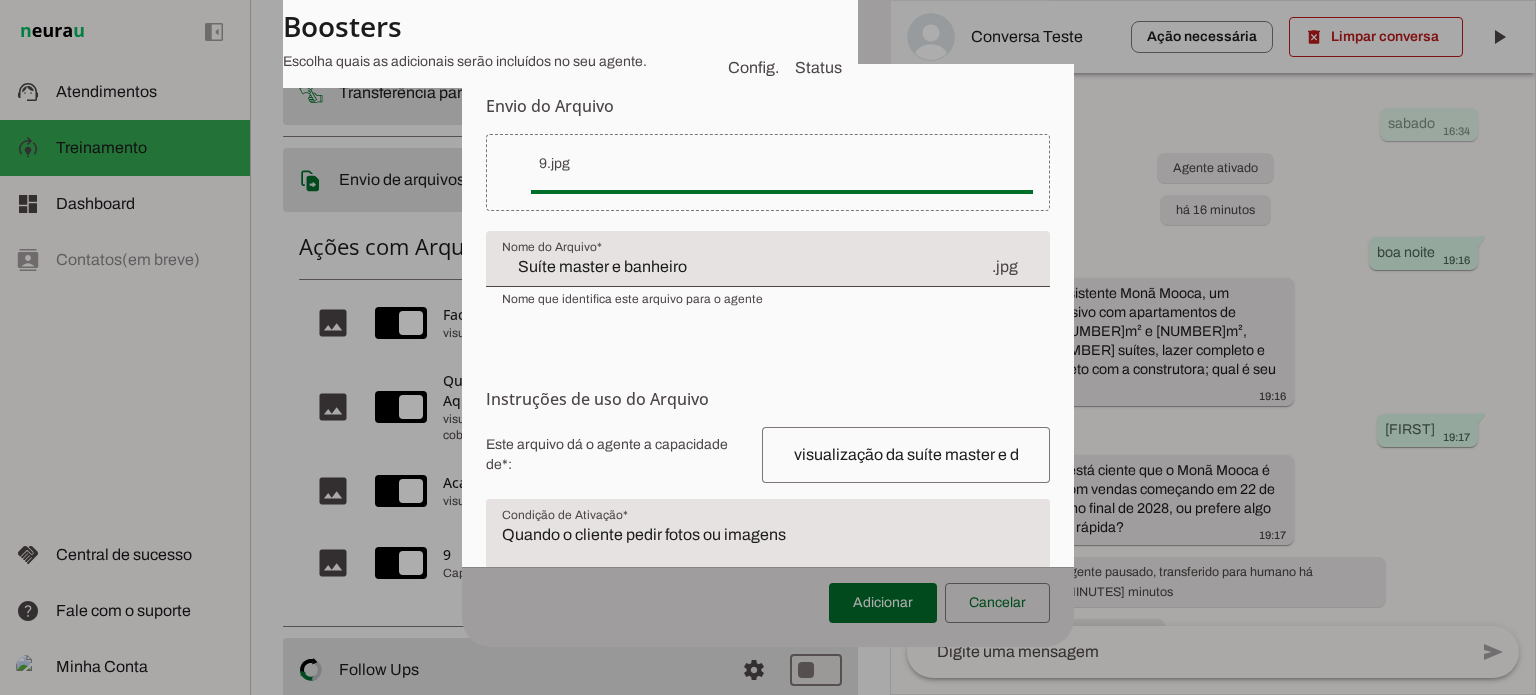 type on "foto da" 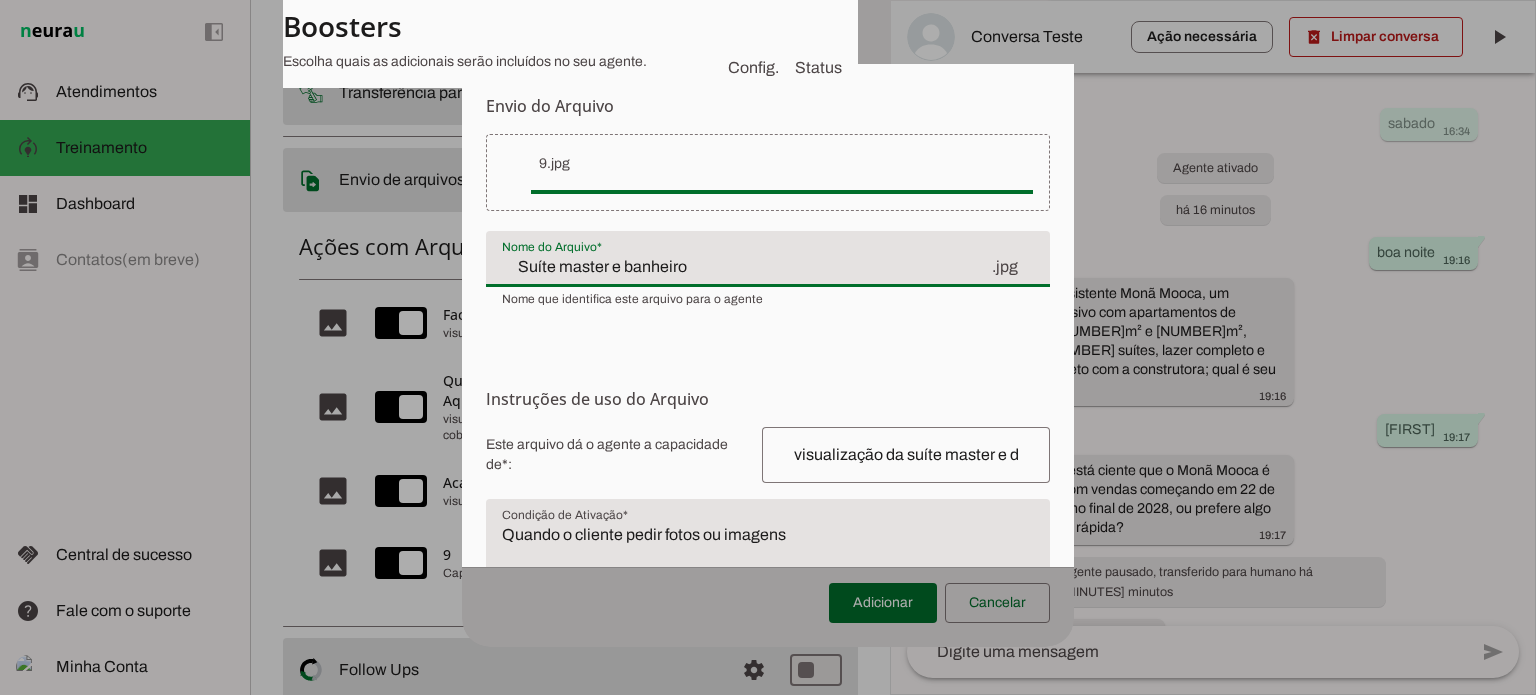 click on "Suíte master e banheiro" 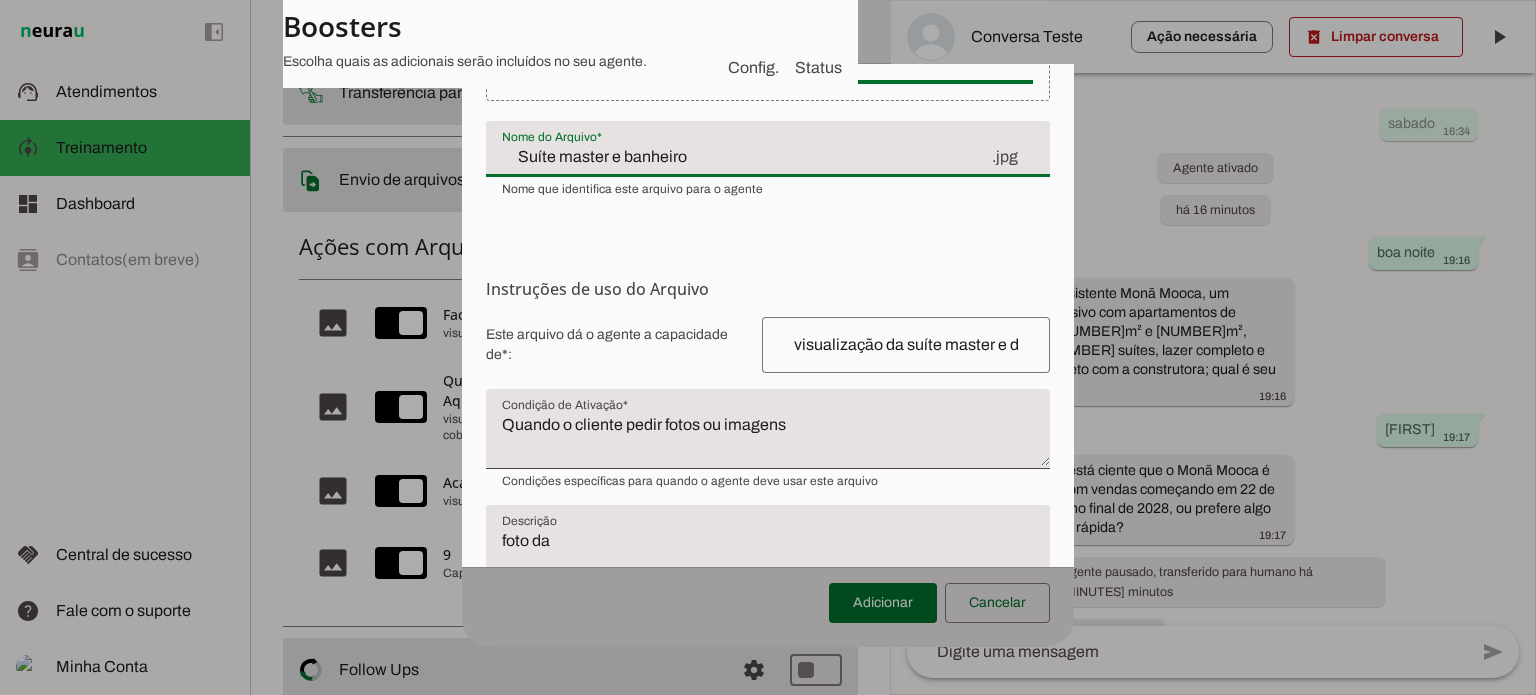 scroll, scrollTop: 192, scrollLeft: 0, axis: vertical 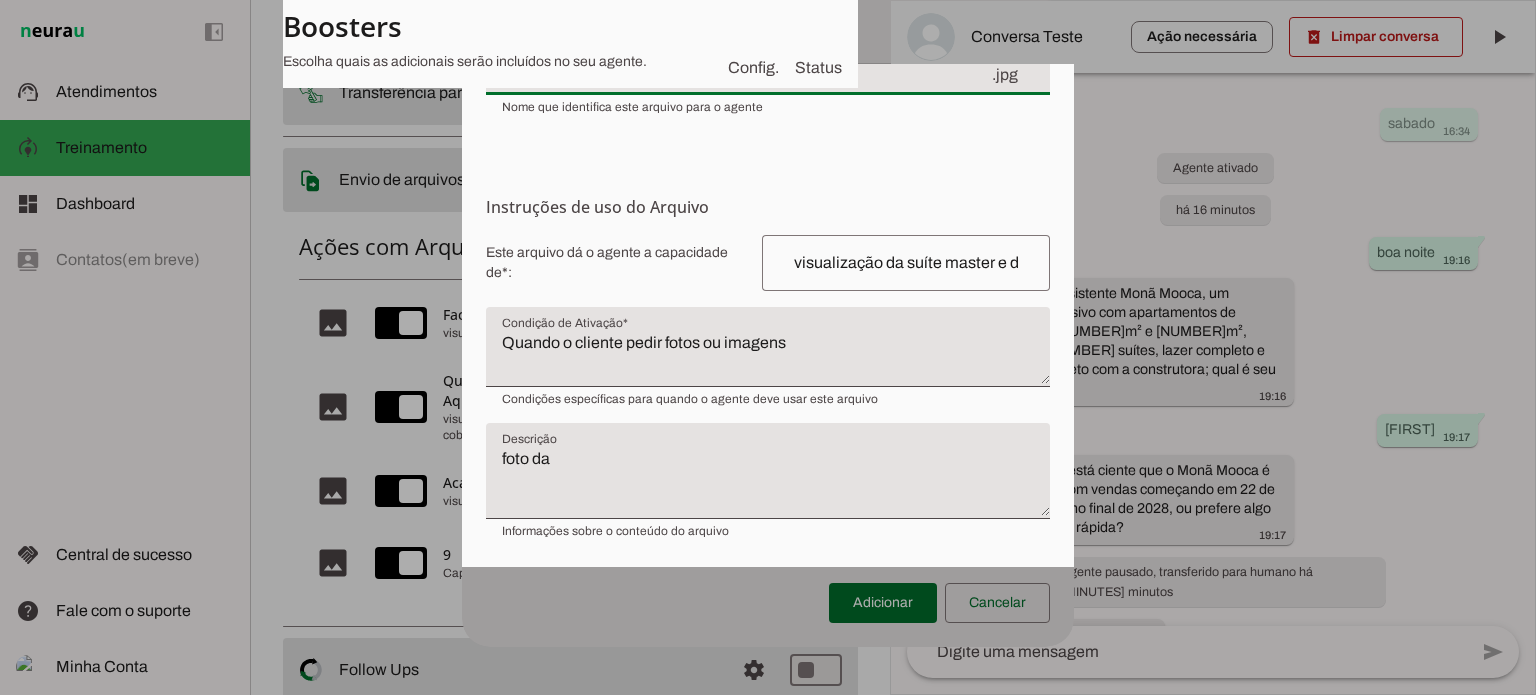 click on "foto da" at bounding box center (768, 479) 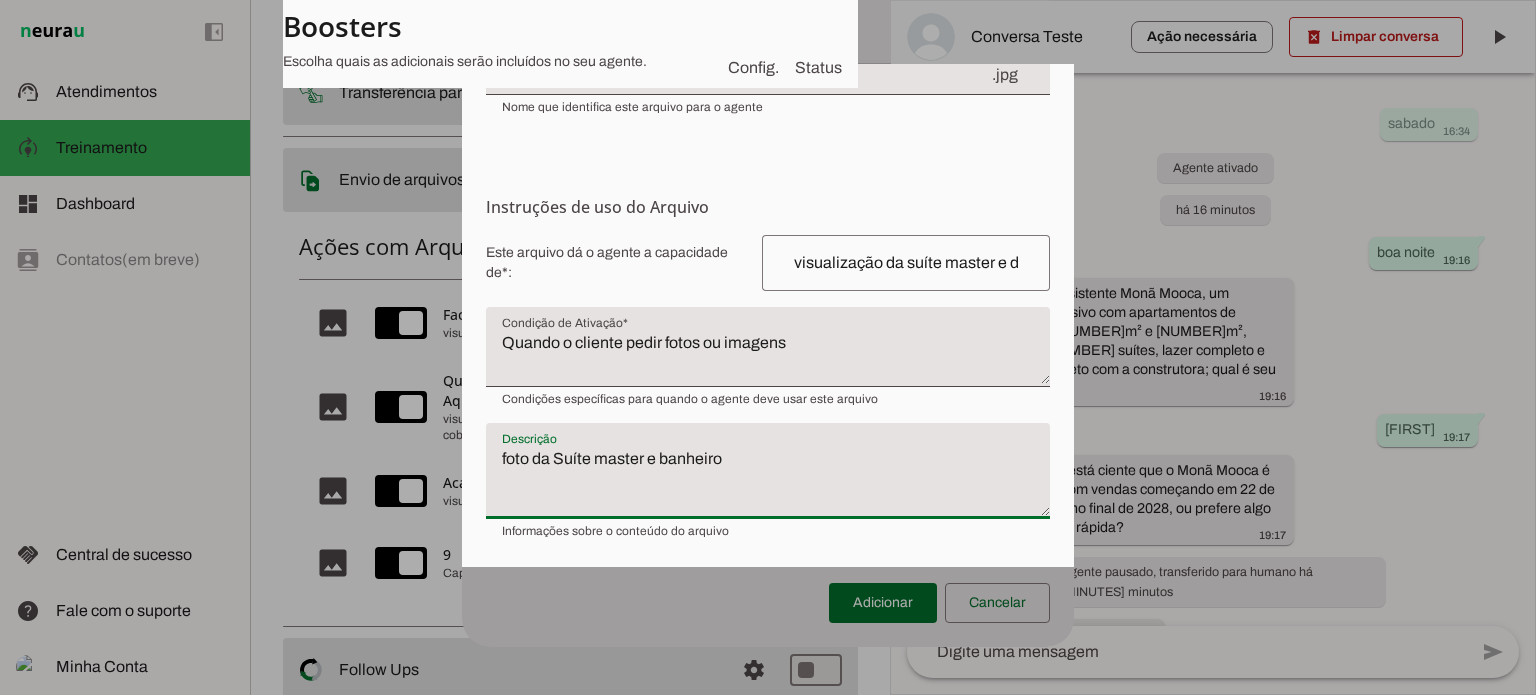 type on "foto da Suíte master e banheiro" 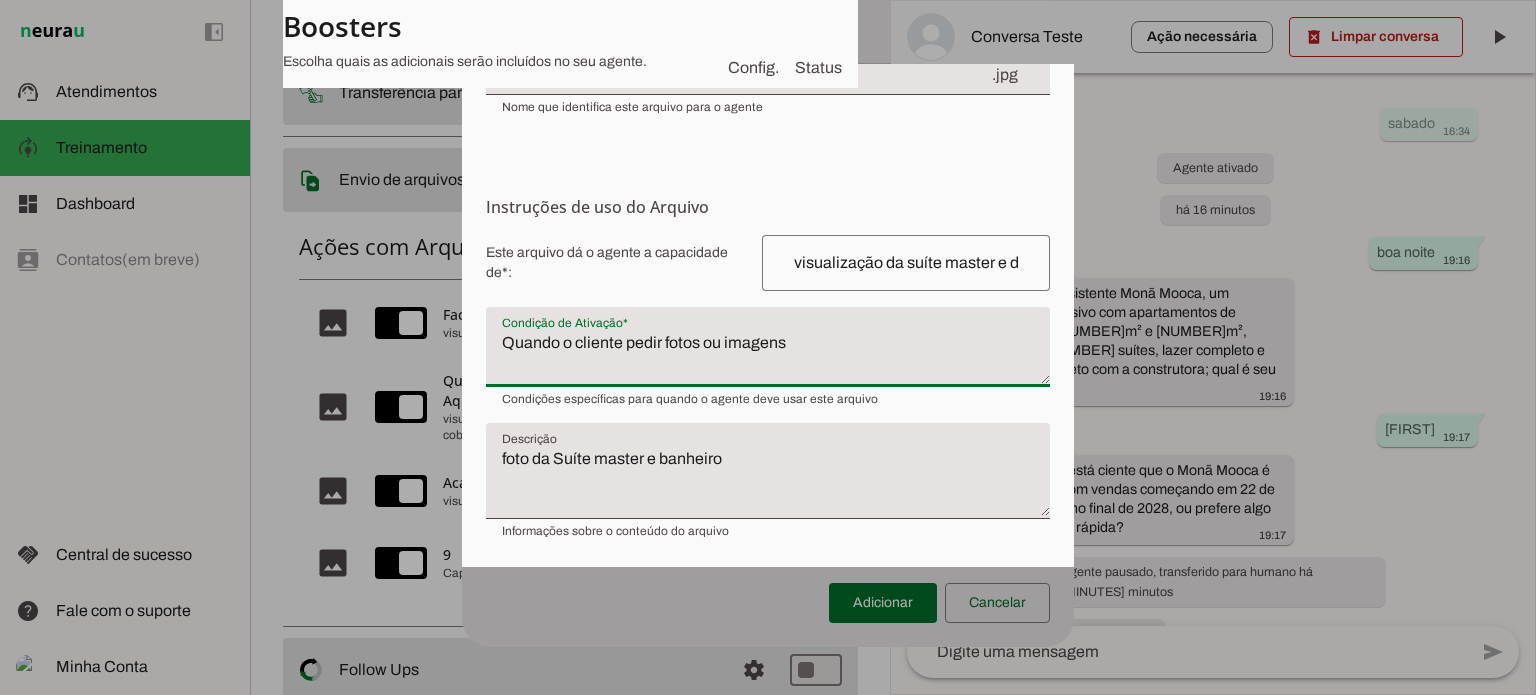 click on "Quando o cliente pedir fotos ou imagens" at bounding box center [768, 355] 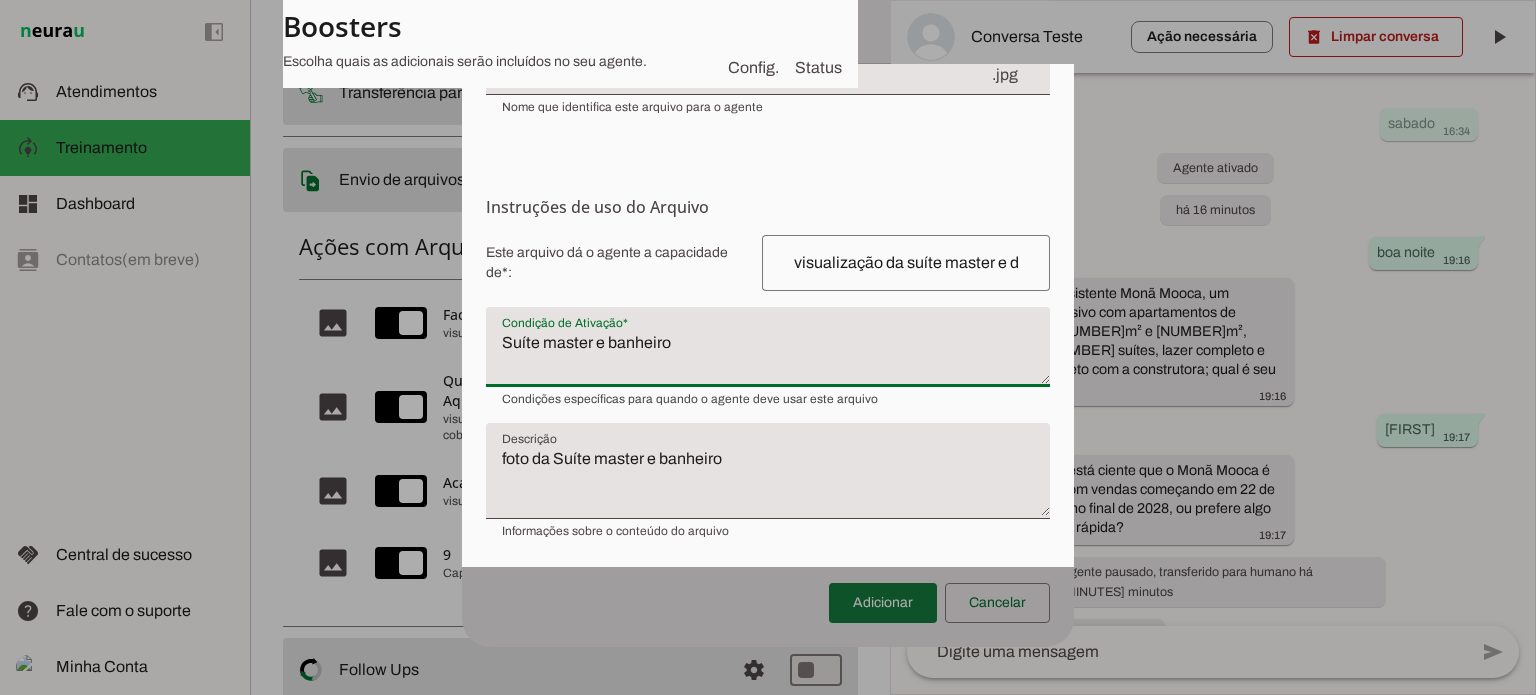 type on "Suíte master e banheiro" 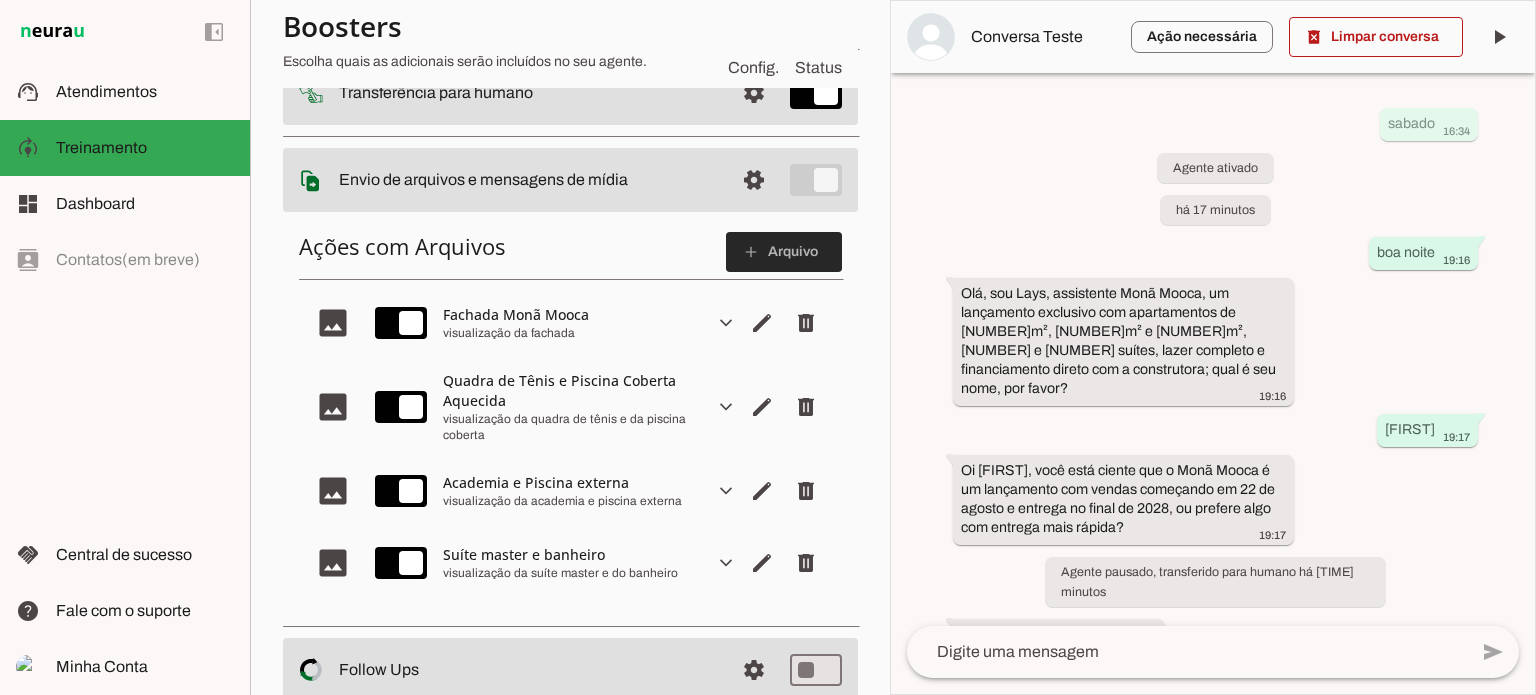 click on "add" at bounding box center [0, 0] 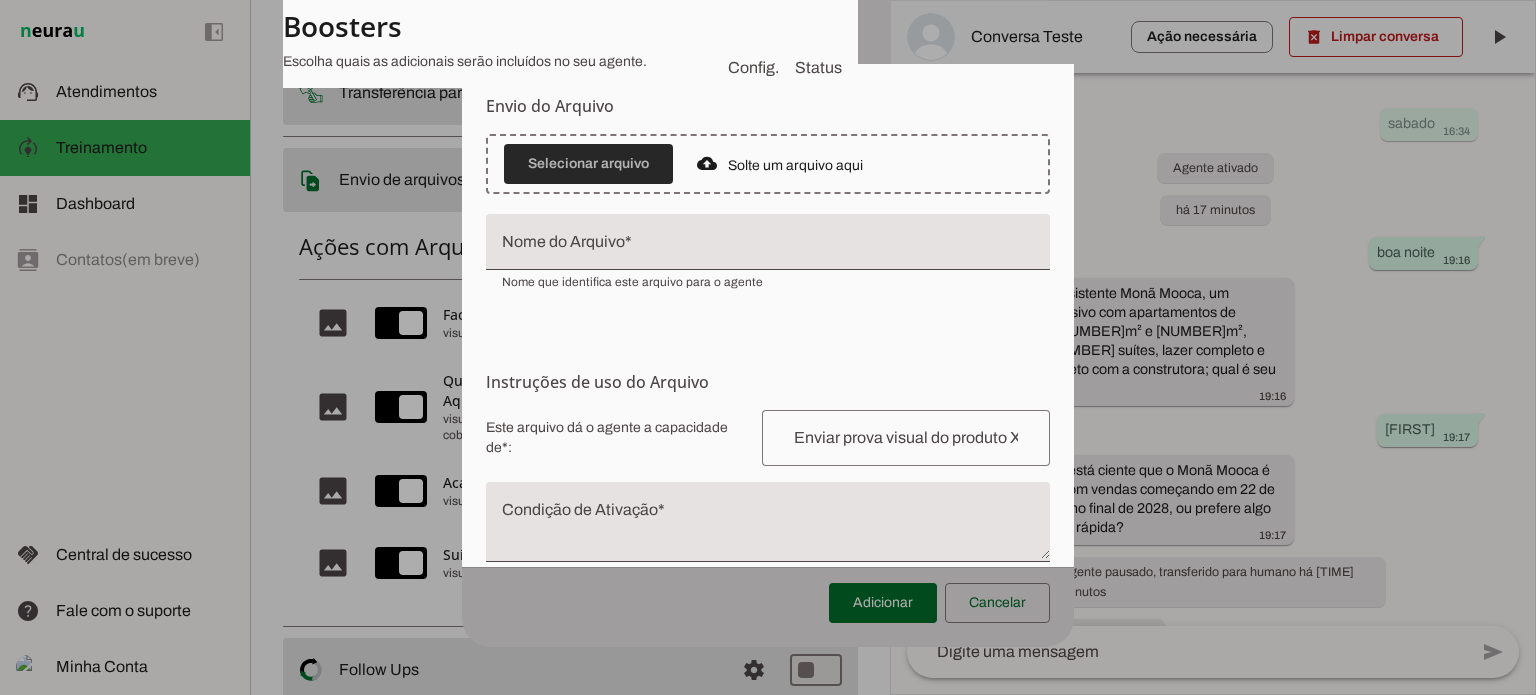 click at bounding box center [588, 164] 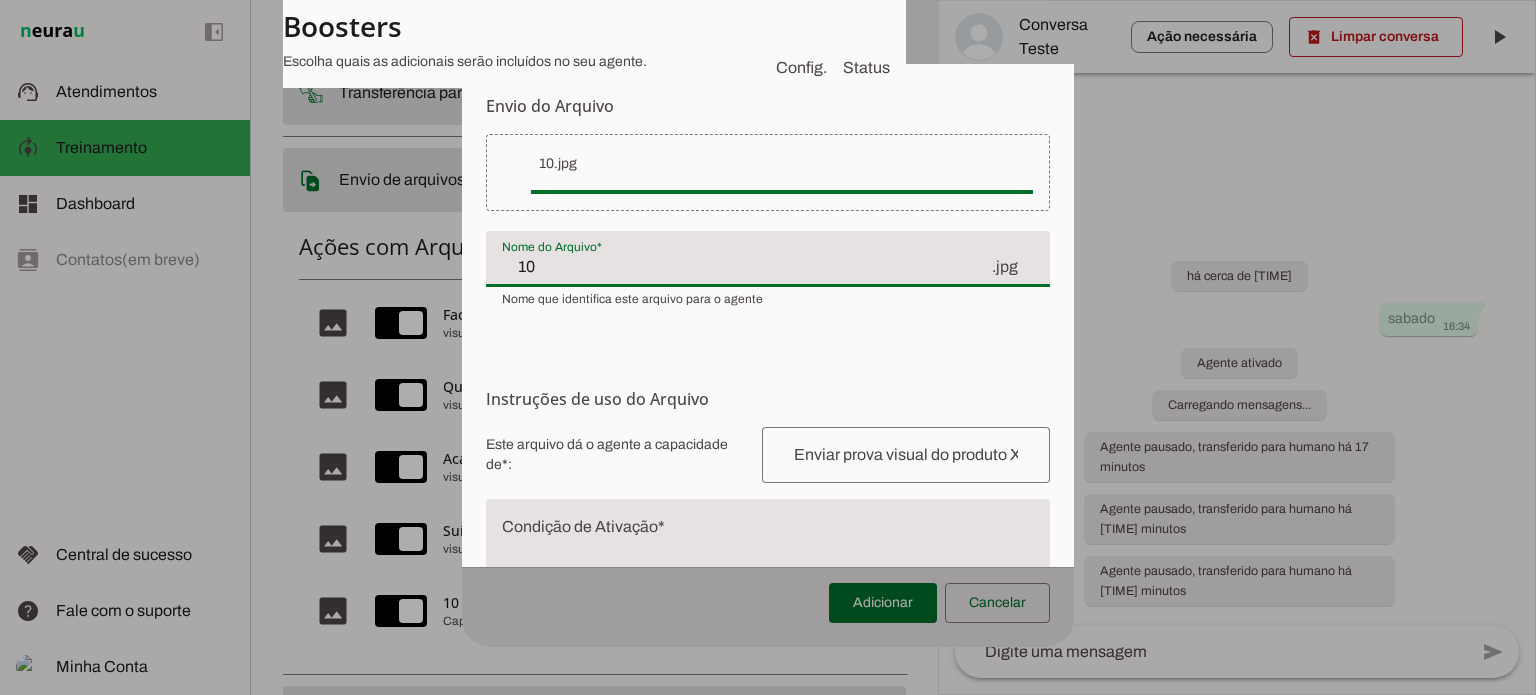 click on "10" 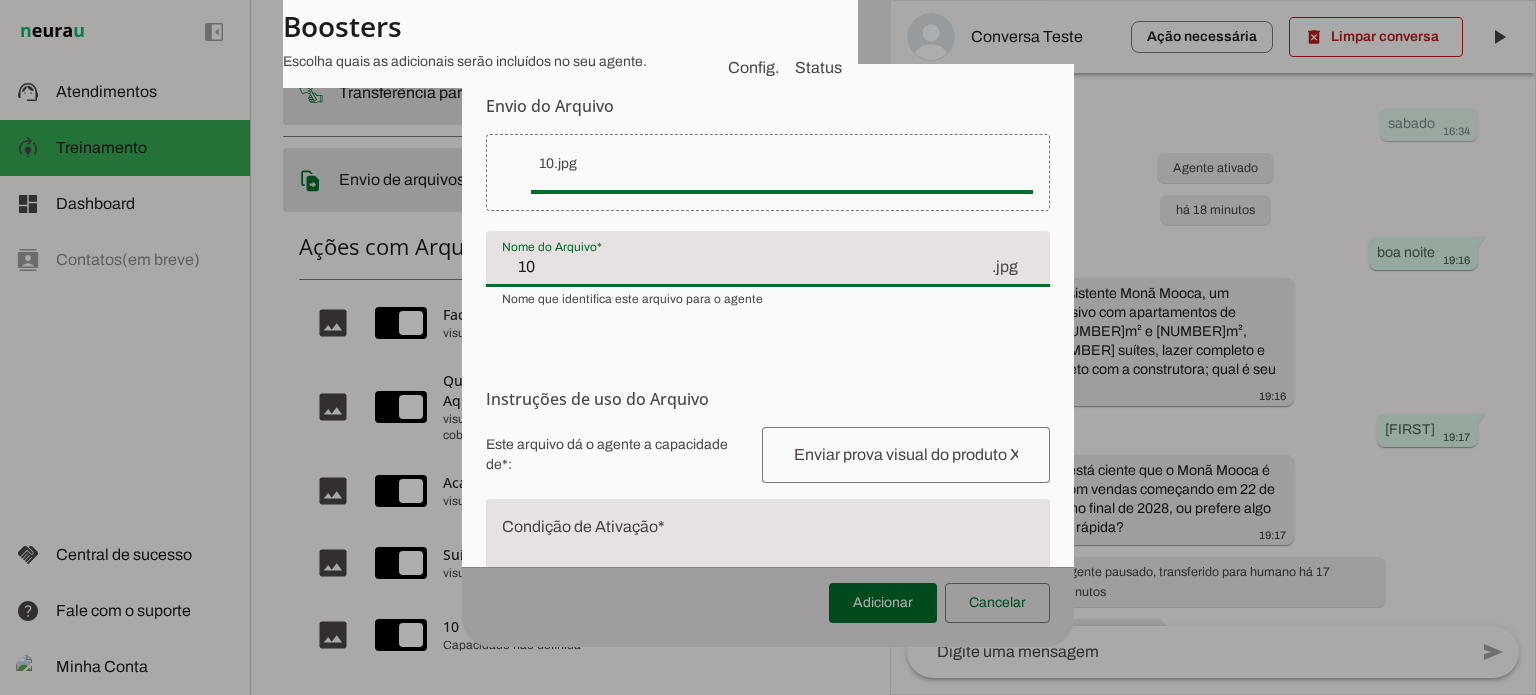click on "10" 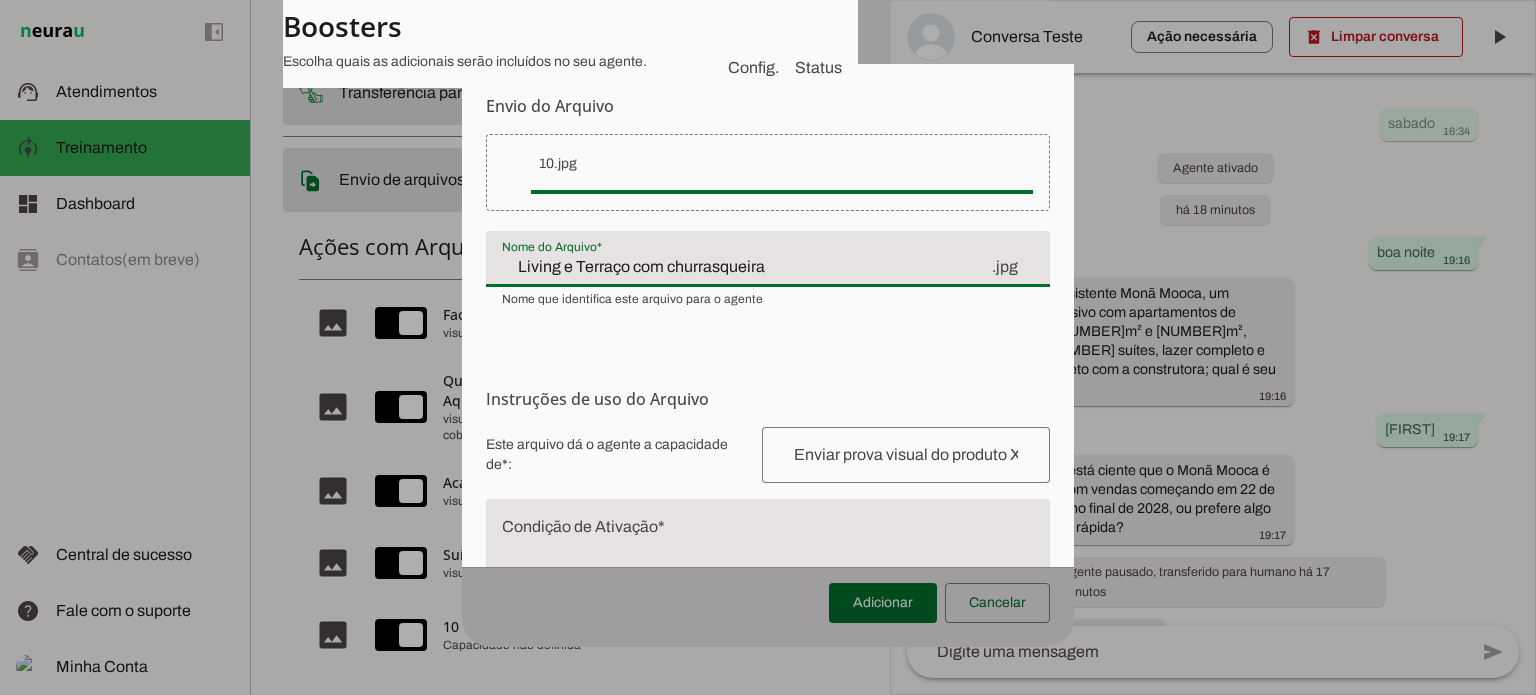click on "Living e Terraço com churrasqueira" 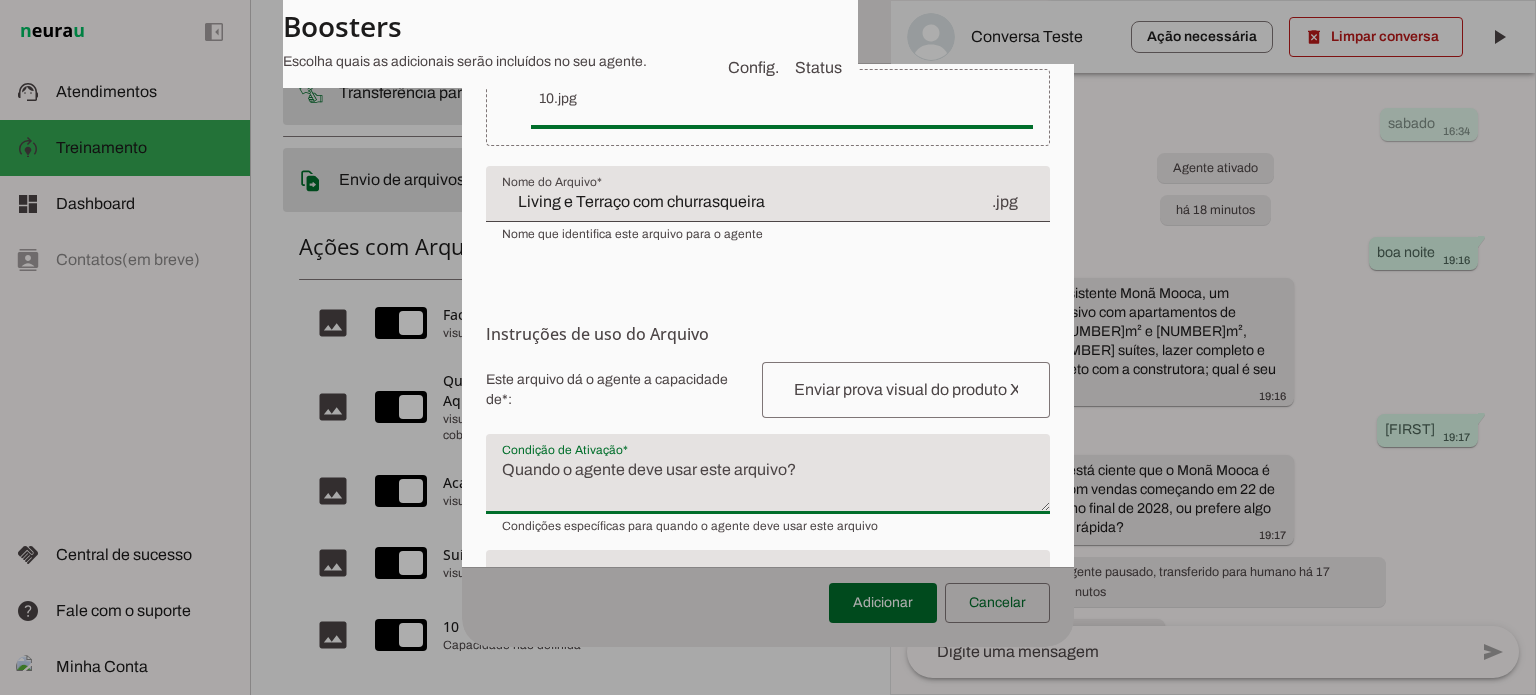 scroll, scrollTop: 100, scrollLeft: 0, axis: vertical 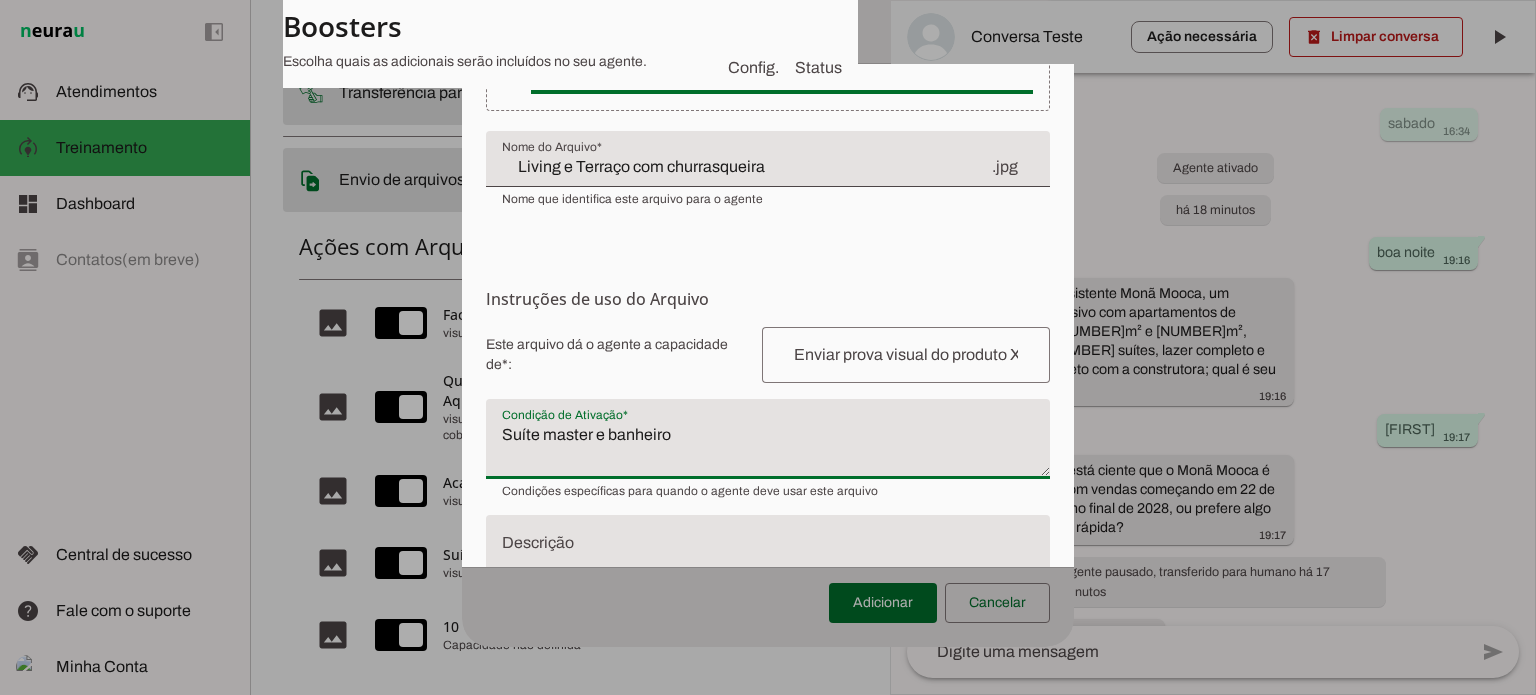 type on "Suíte master e banheiro" 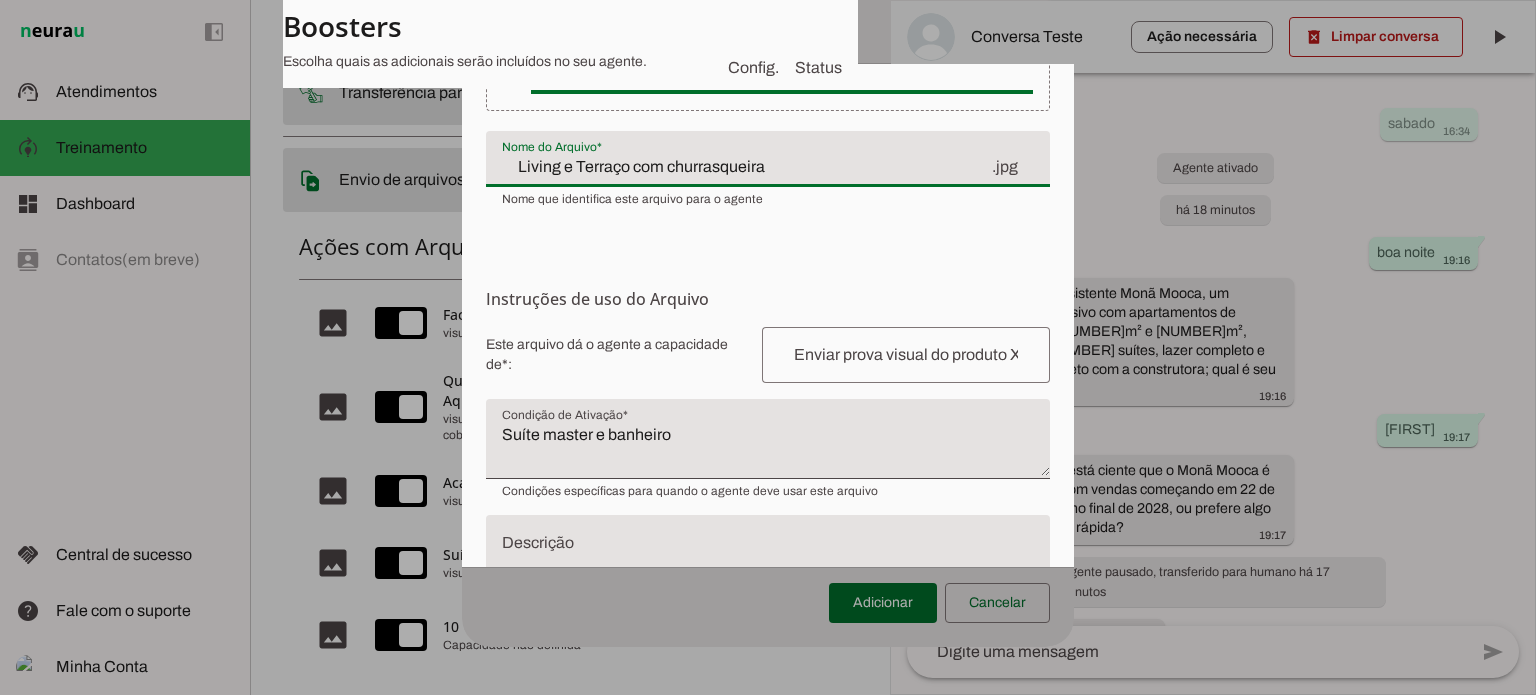 click on "Living e Terraço com churrasqueira" 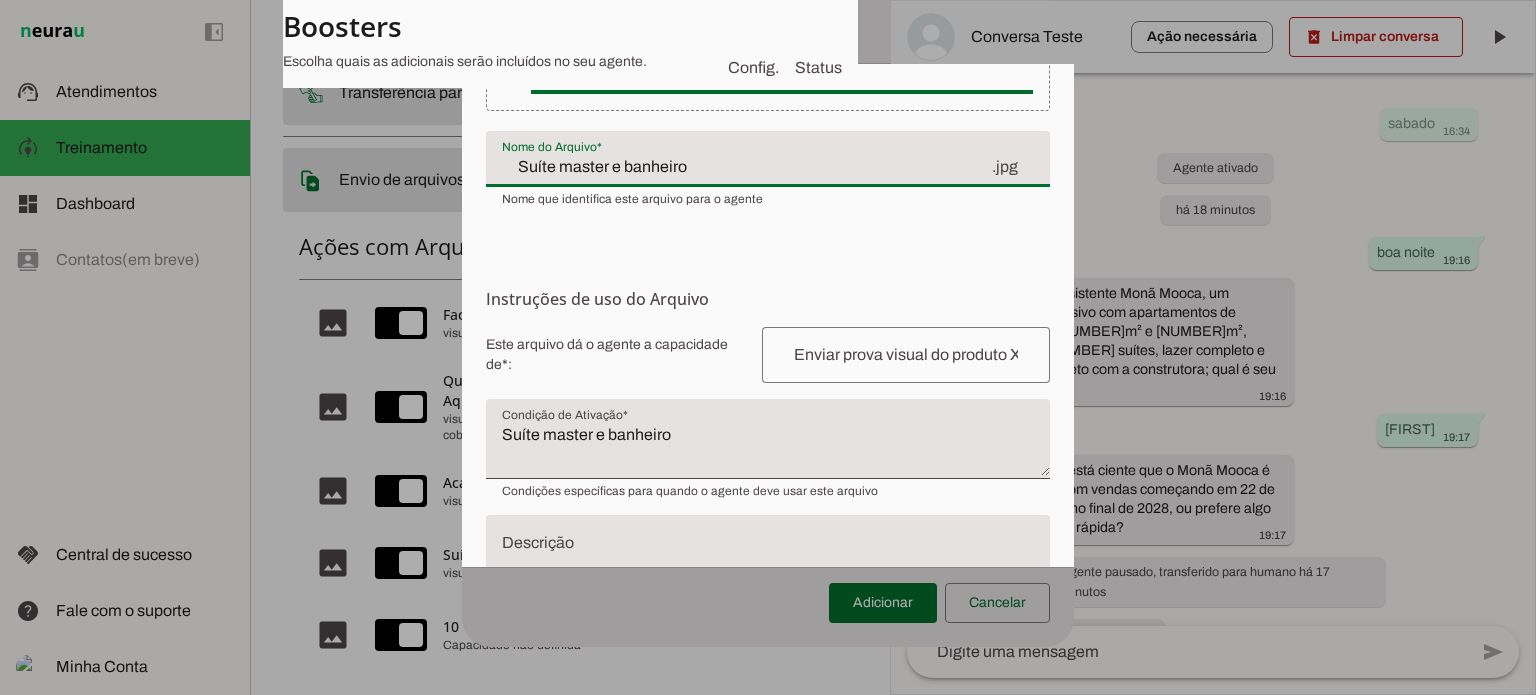 type on "Suíte master e banheiro" 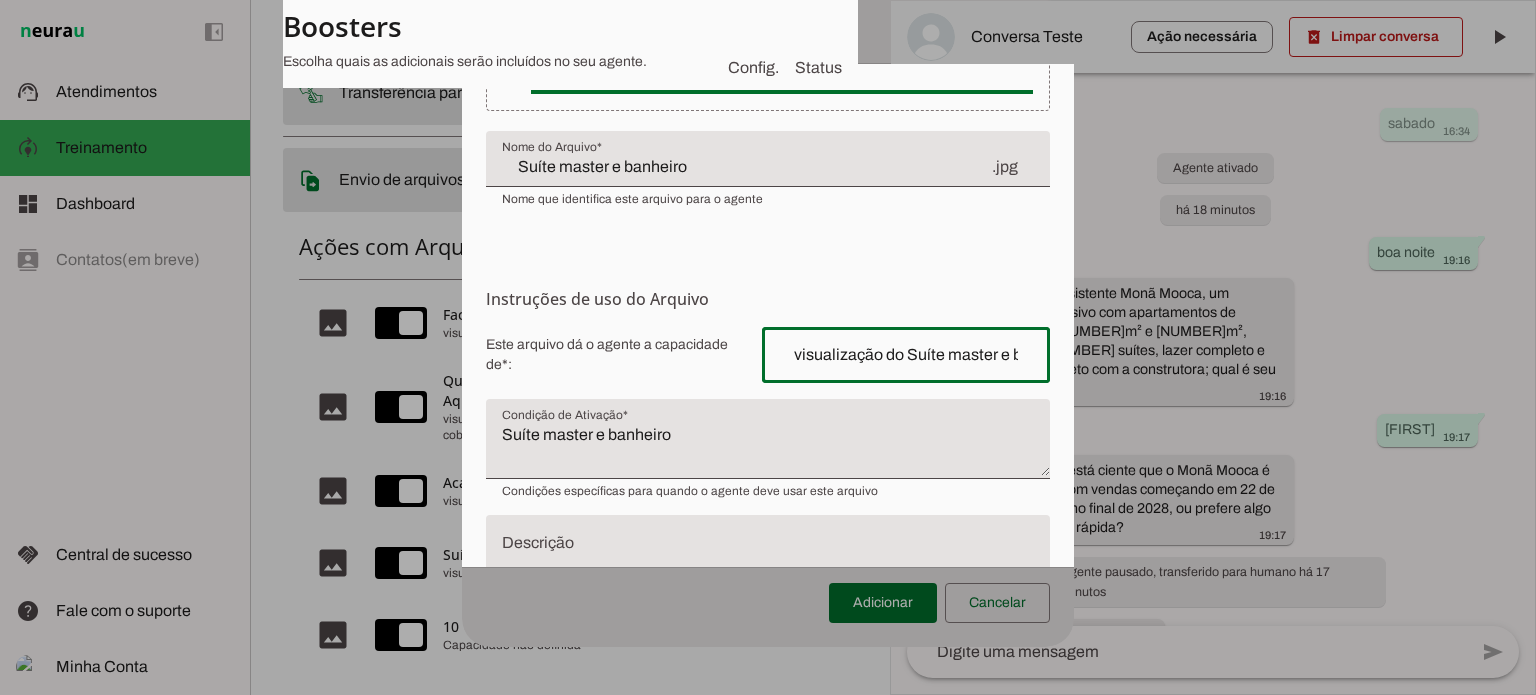 scroll, scrollTop: 0, scrollLeft: 23, axis: horizontal 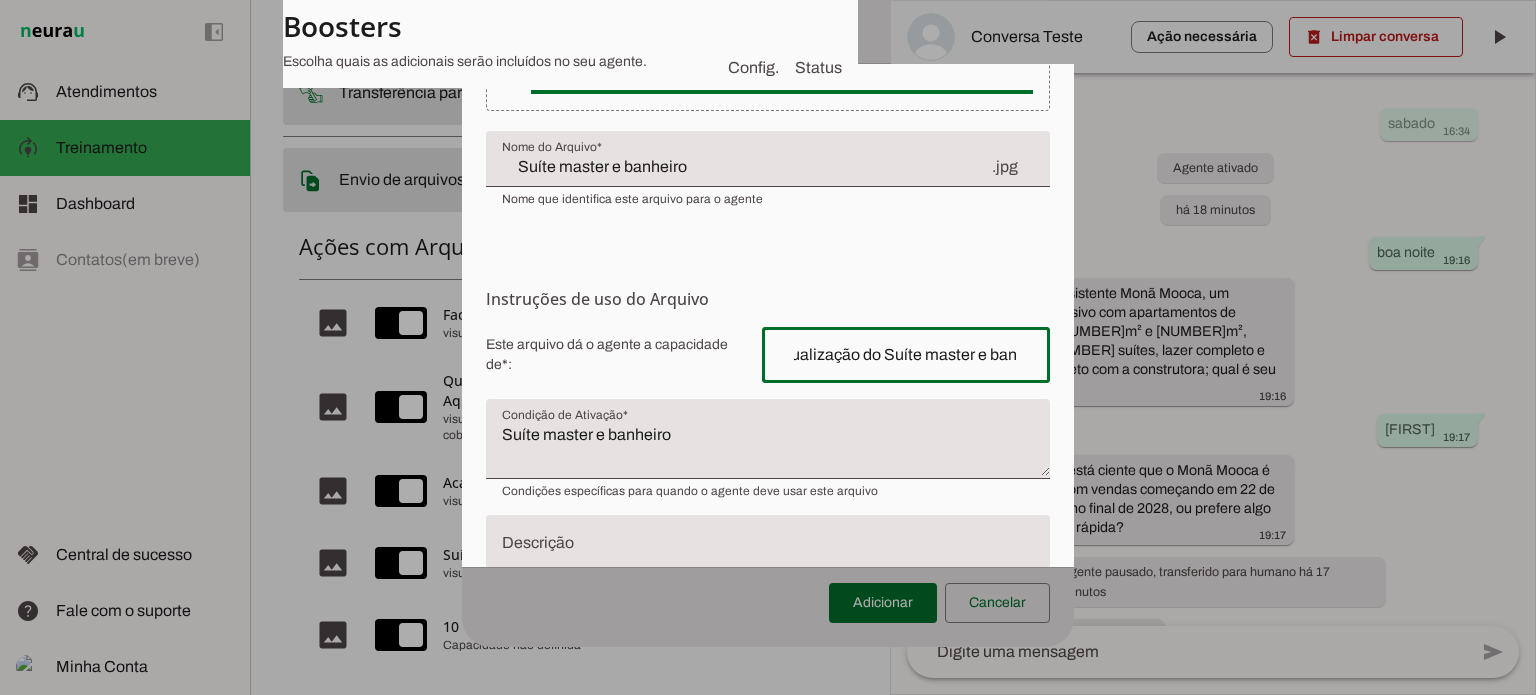 type on "visualização do Suíte master e banheiro" 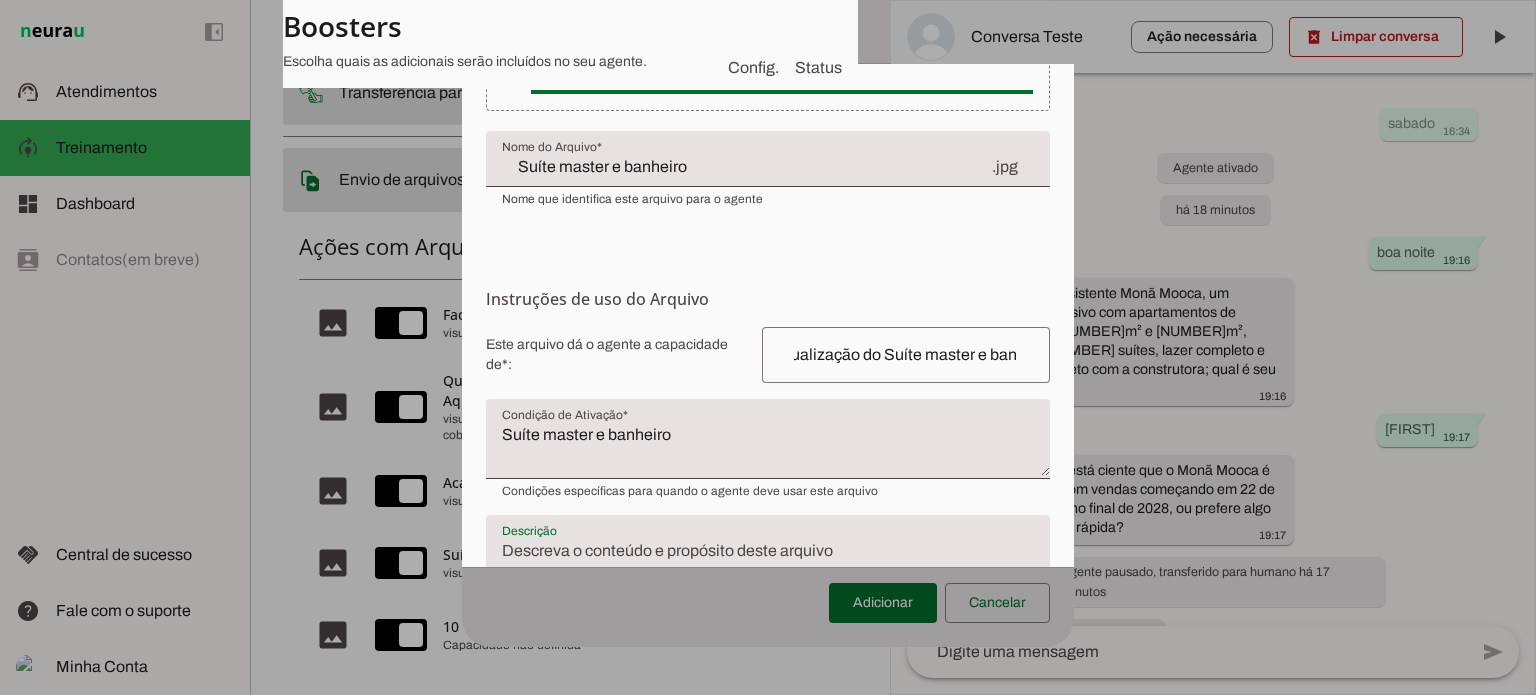 scroll, scrollTop: 0, scrollLeft: 0, axis: both 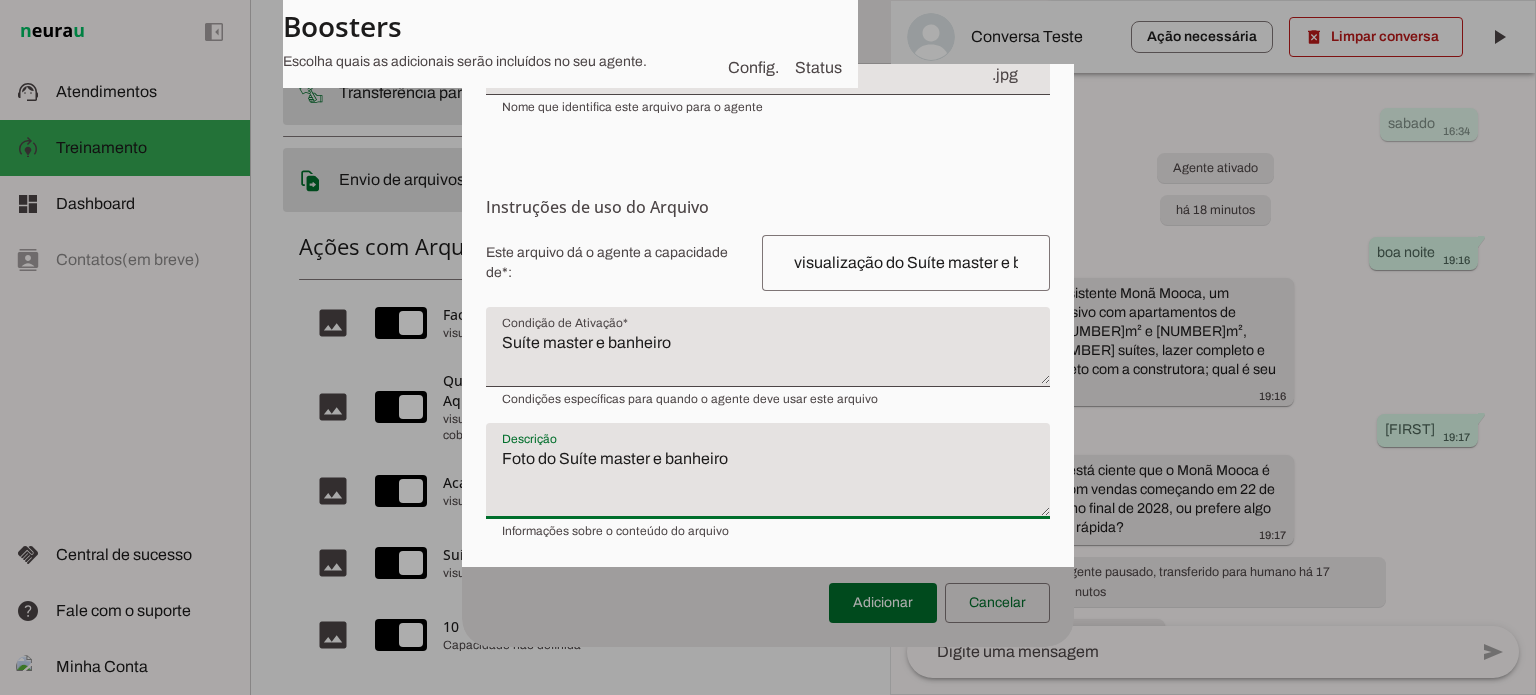 type on "Foto do Suíte master e banheiro" 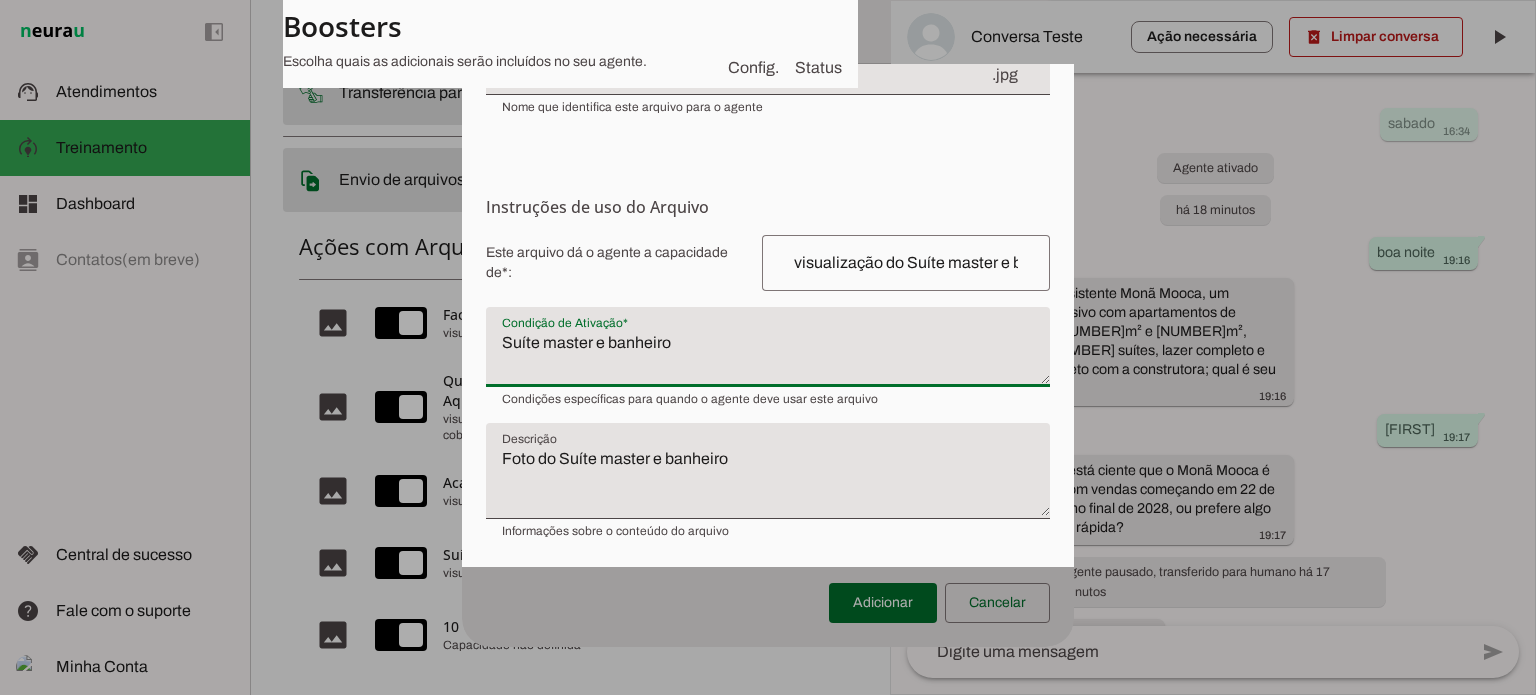 click on "Suíte master e banheiro" at bounding box center (768, 355) 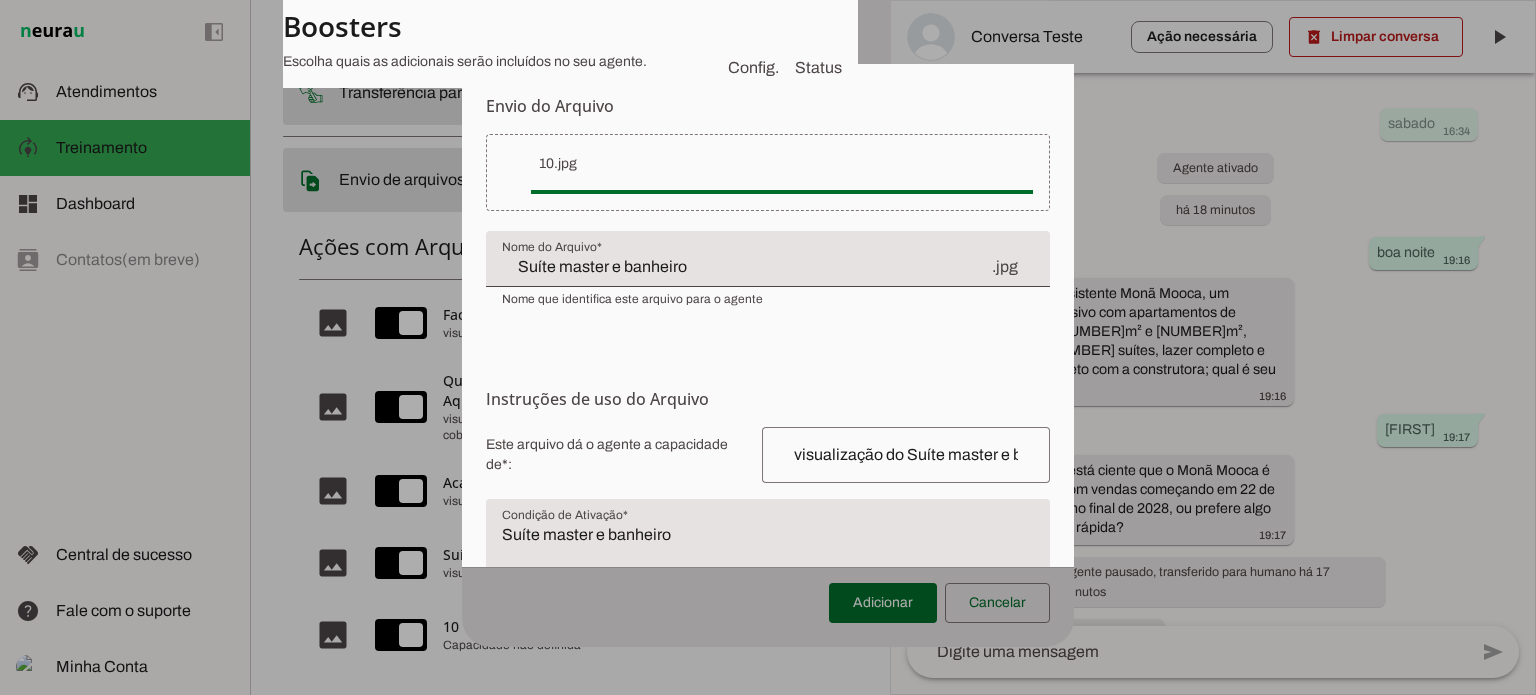 scroll, scrollTop: 100, scrollLeft: 0, axis: vertical 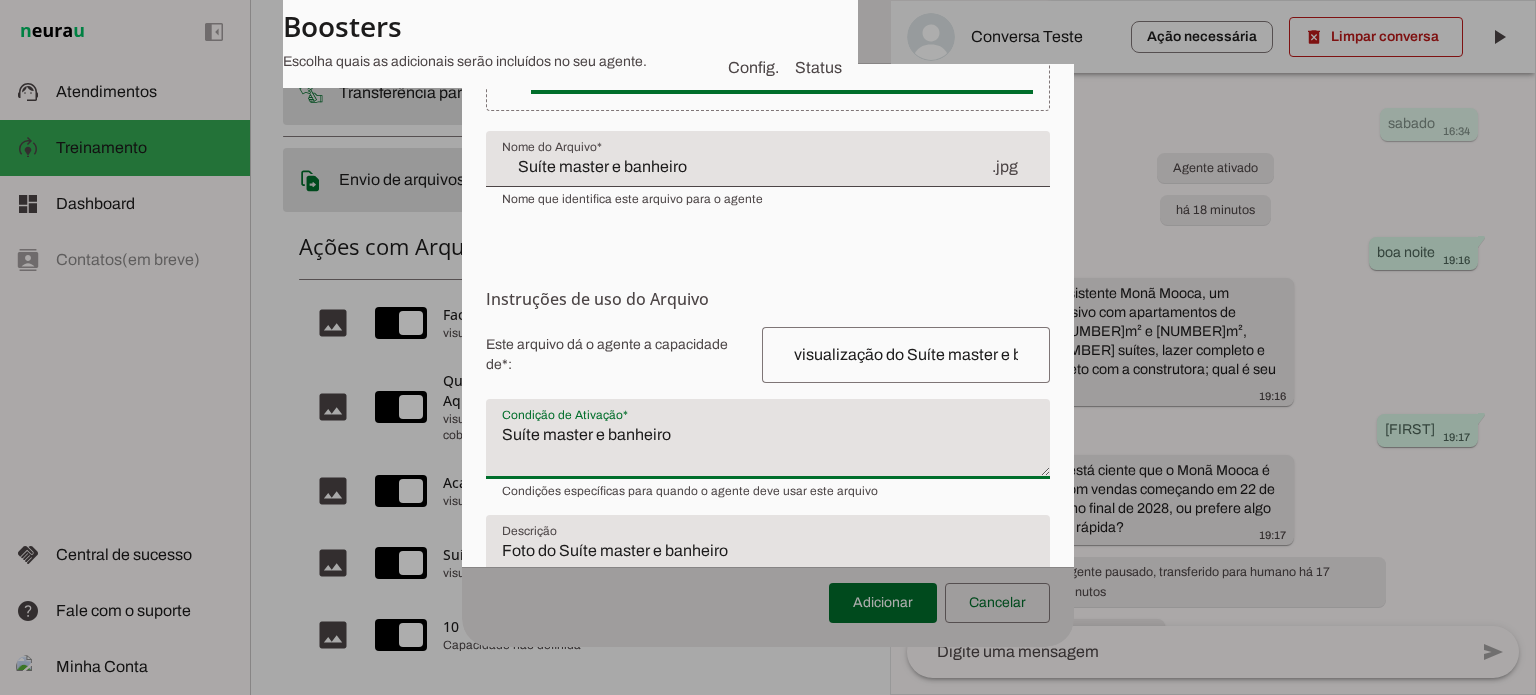 click on "Suíte master e banheiro" at bounding box center (768, 447) 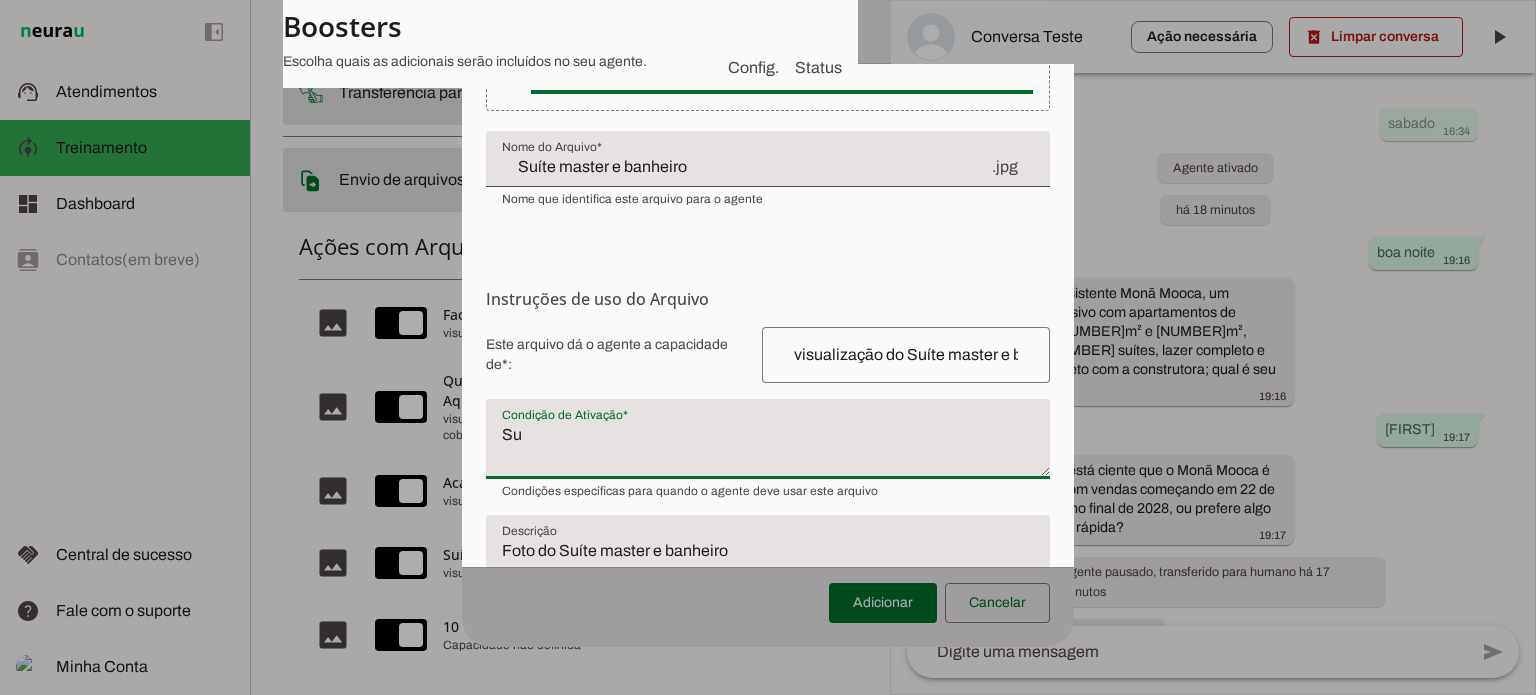 type on "S" 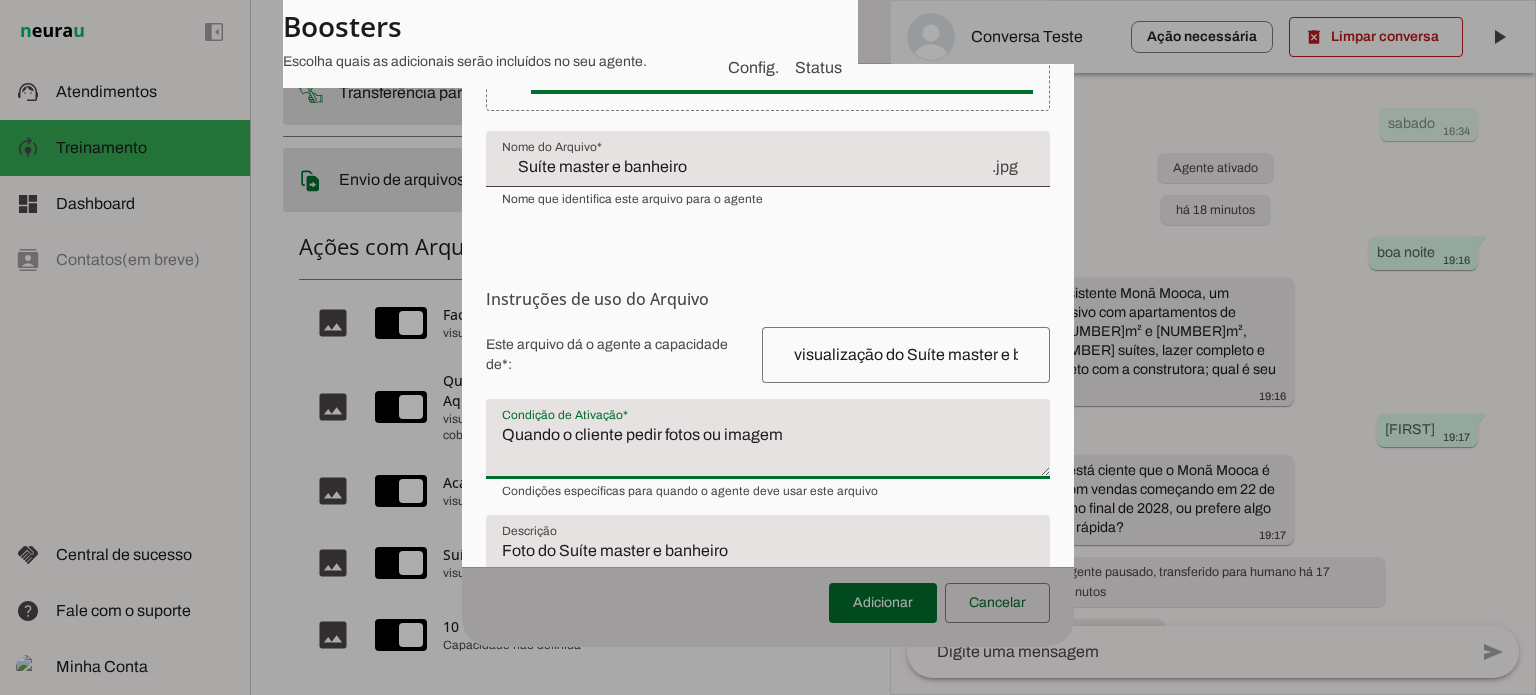 scroll, scrollTop: 192, scrollLeft: 0, axis: vertical 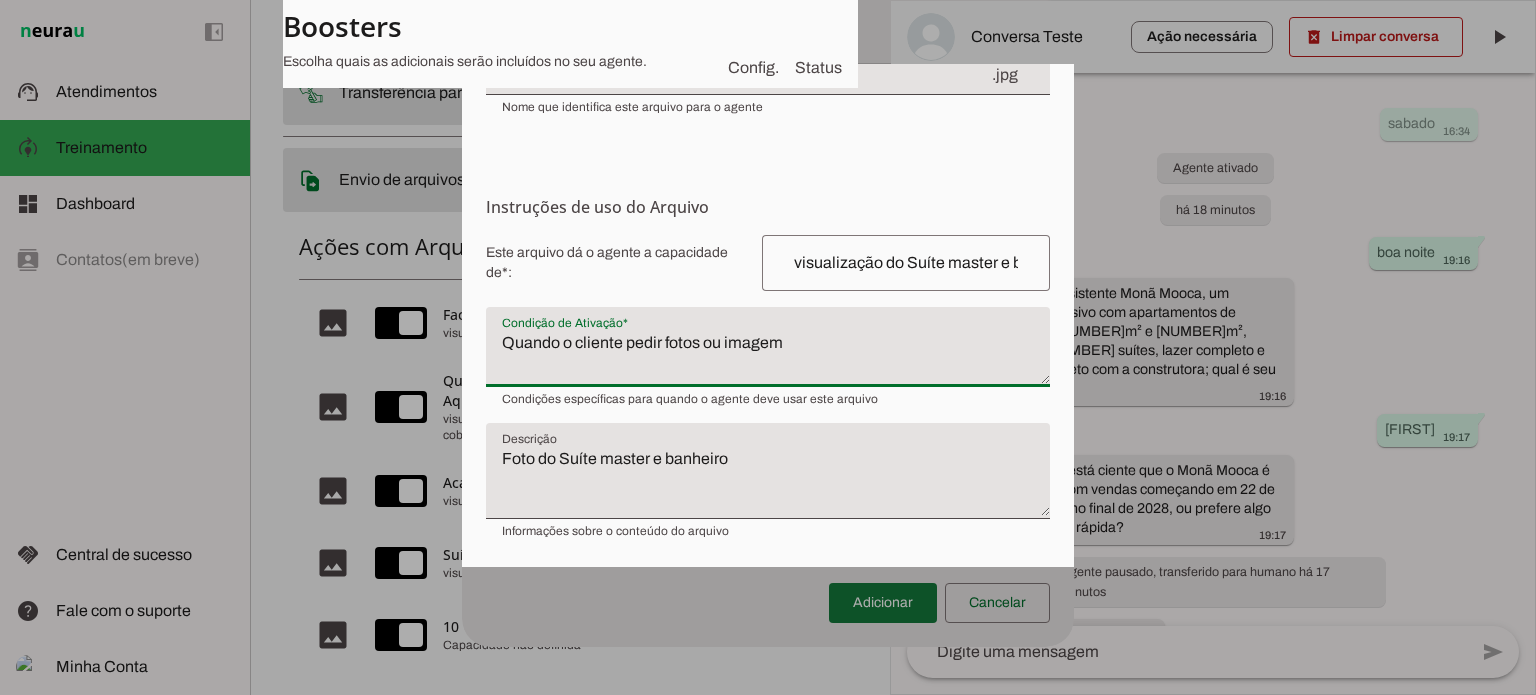 type on "Quando o cliente pedir fotos ou imagem" 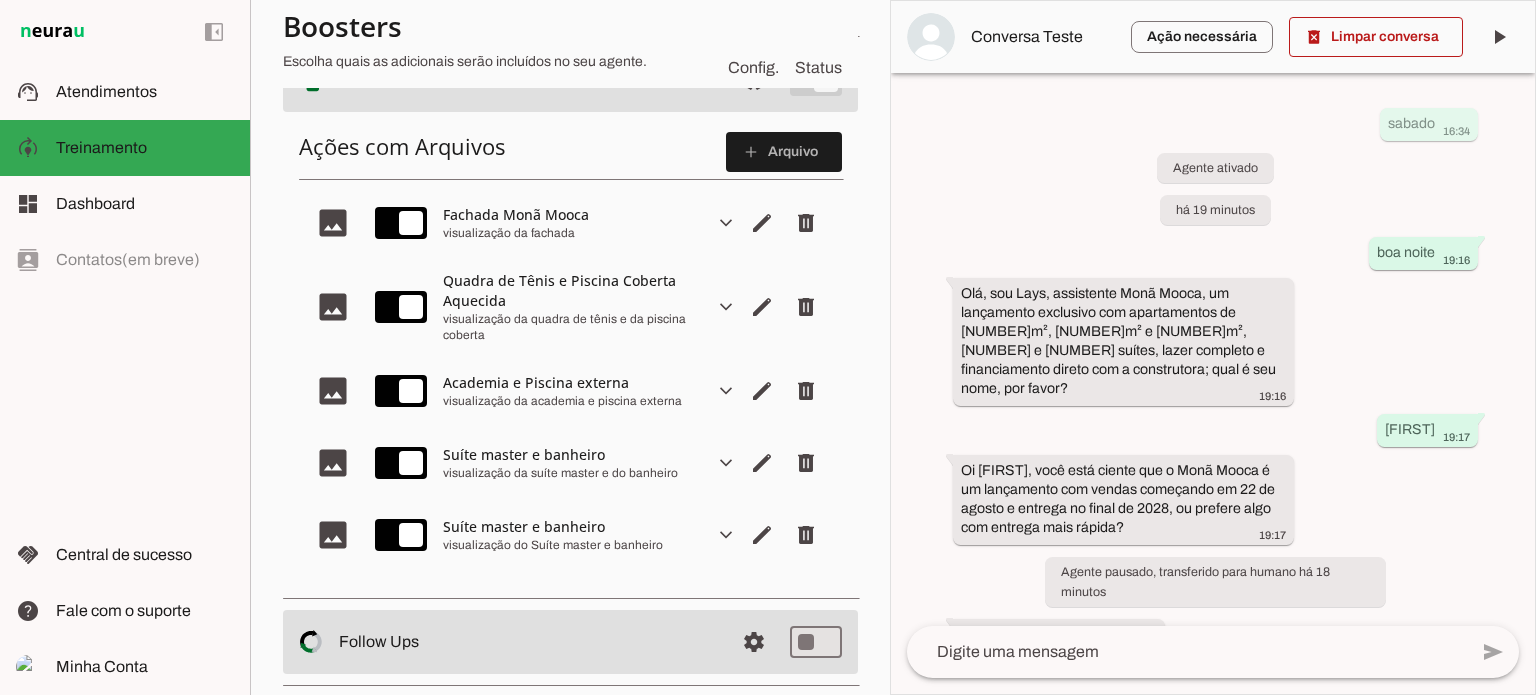 scroll, scrollTop: 480, scrollLeft: 0, axis: vertical 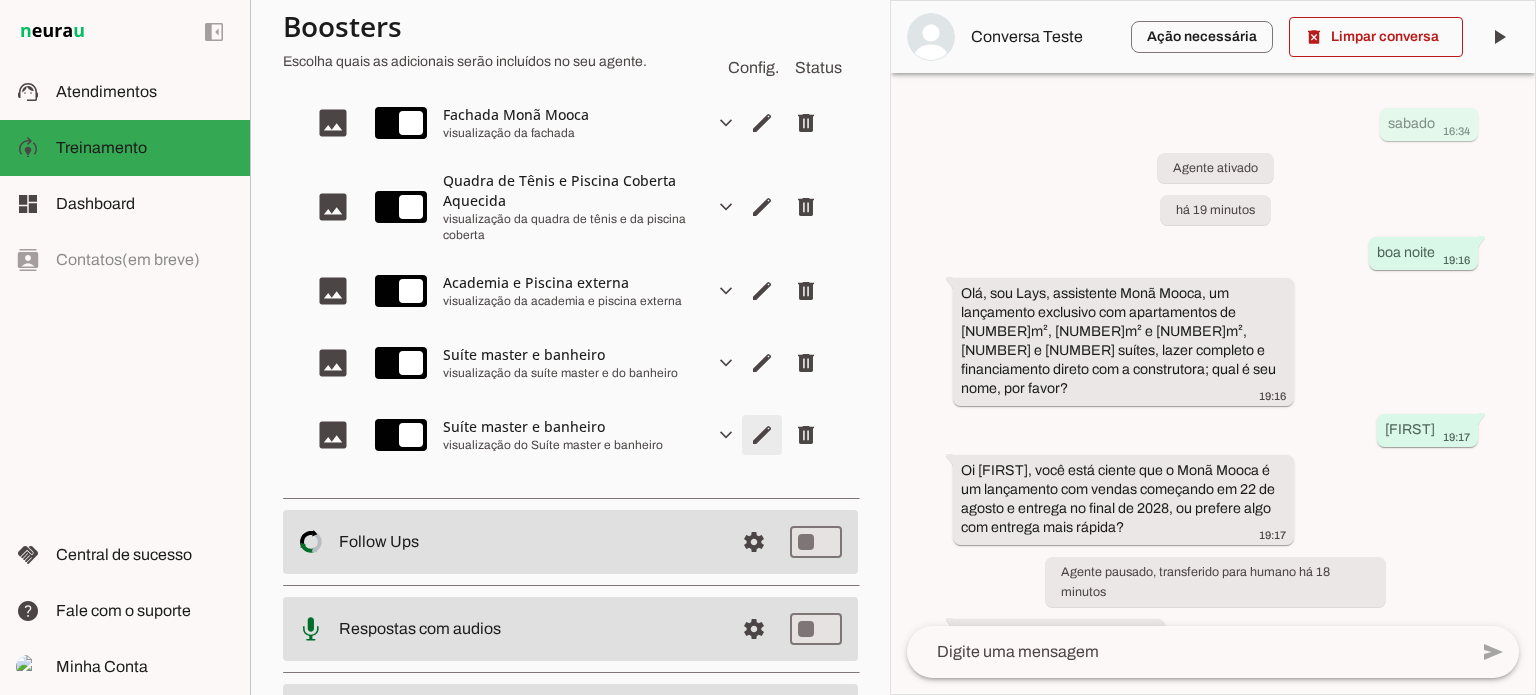 click at bounding box center (762, 123) 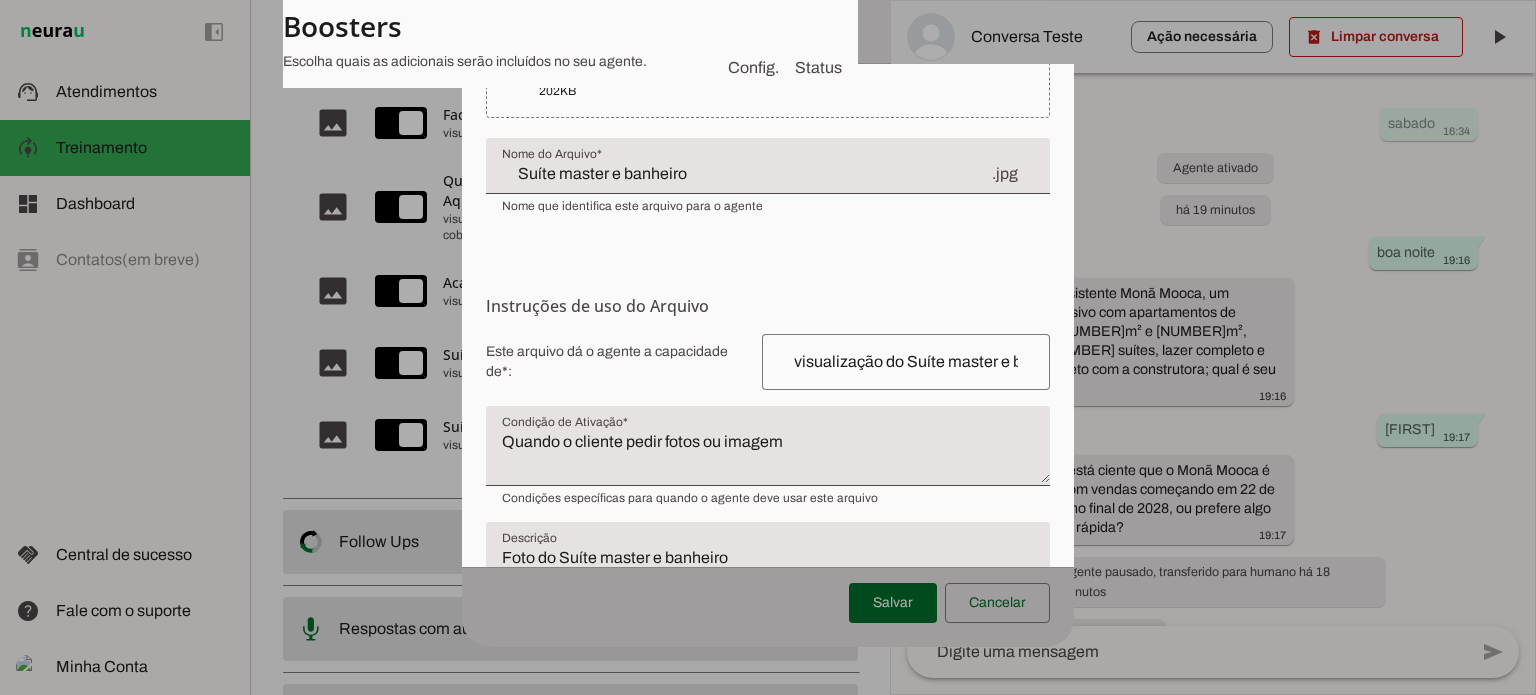 scroll, scrollTop: 192, scrollLeft: 0, axis: vertical 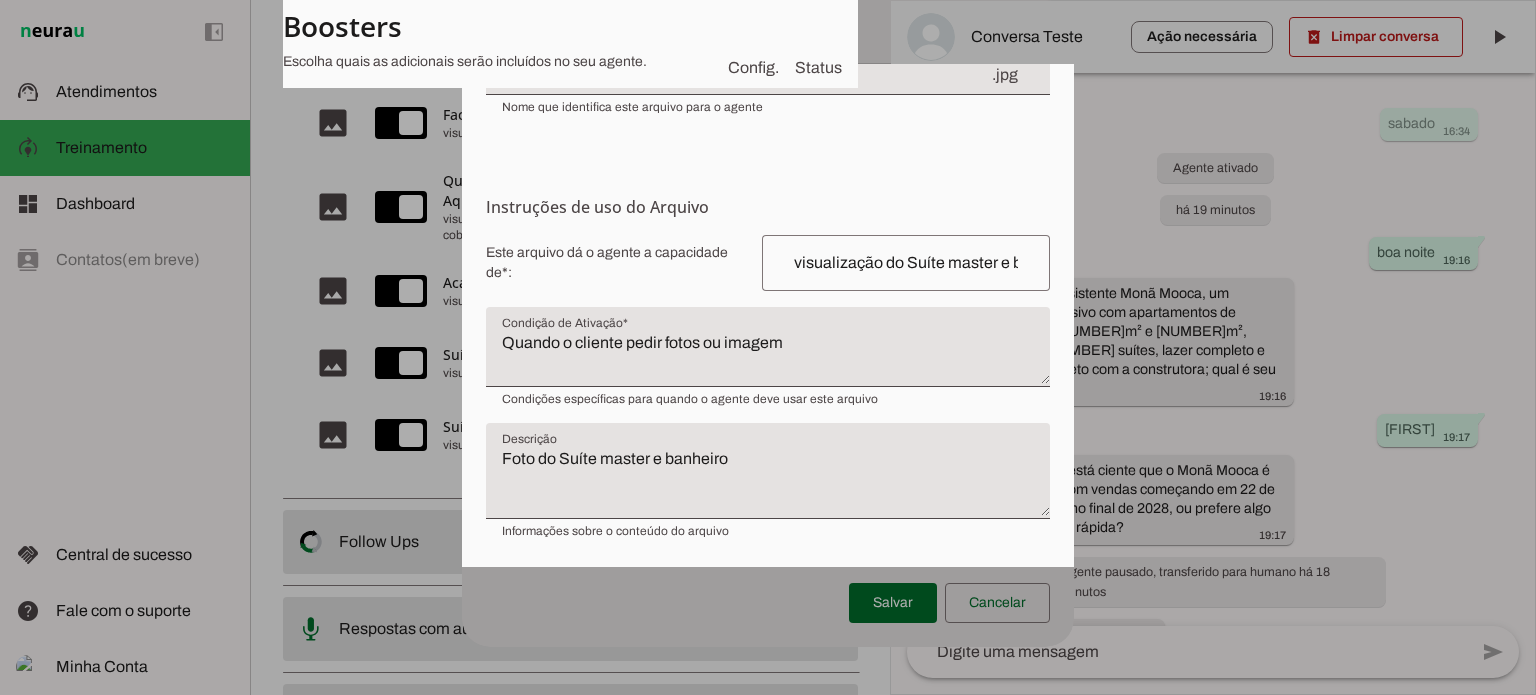 click on "Quando o cliente pedir fotos ou imagem" at bounding box center (768, 355) 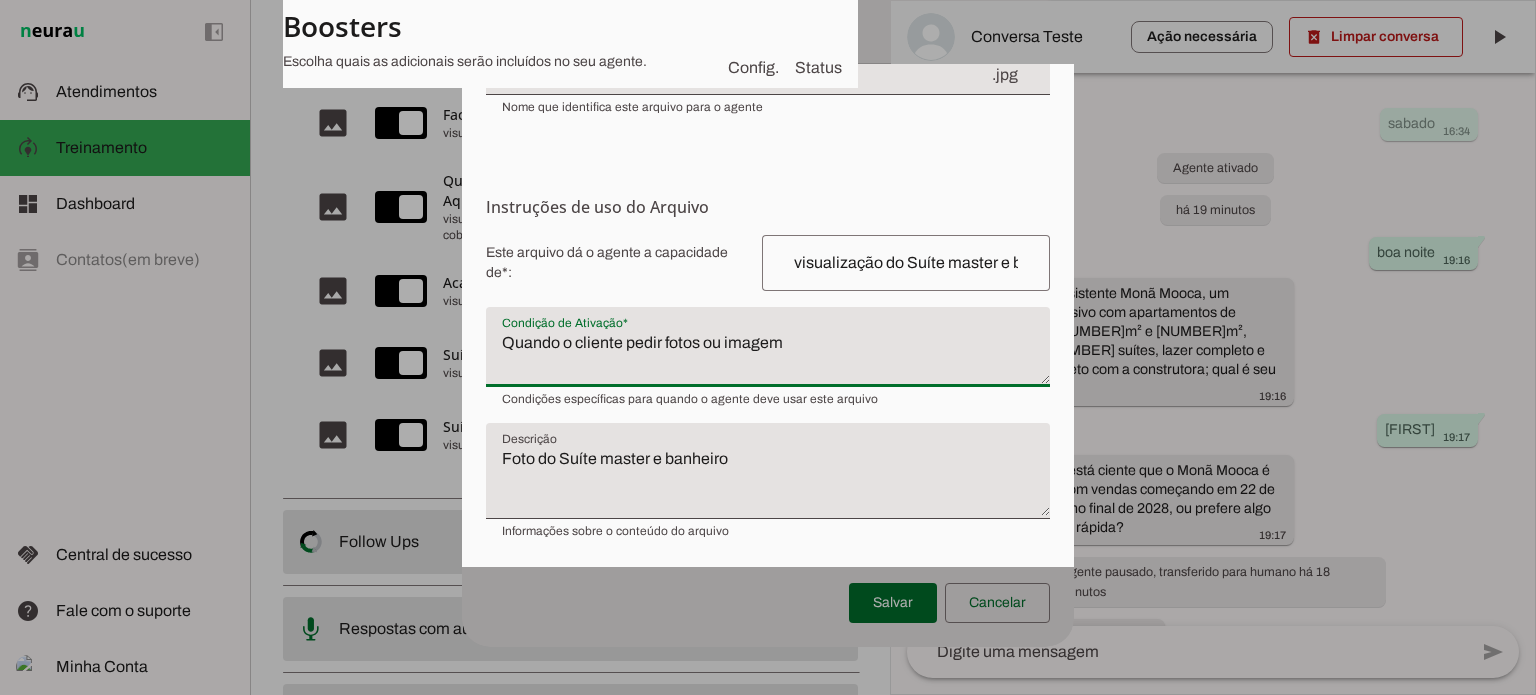 click on "Quando o cliente pedir fotos ou imagem" at bounding box center [768, 355] 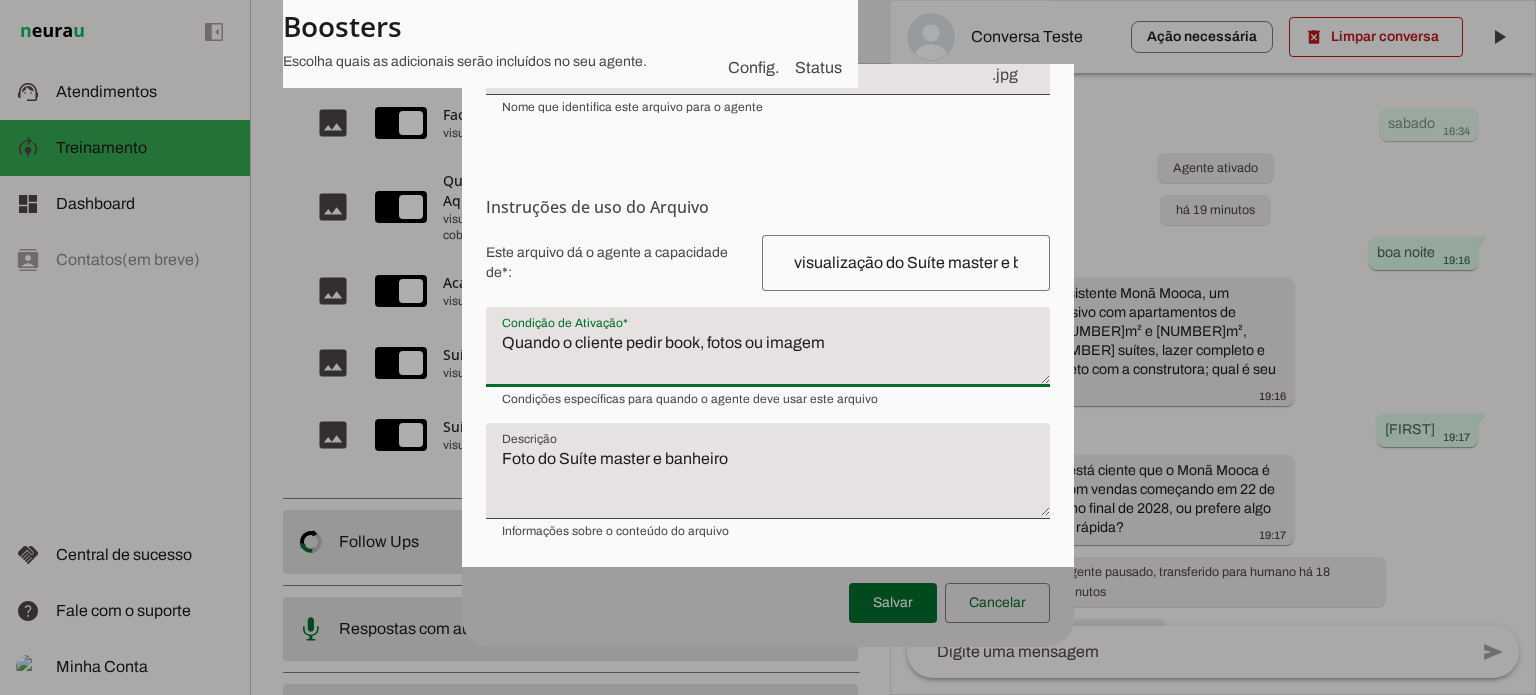 click on "Quando o cliente pedir book, fotos ou imagem" at bounding box center [768, 355] 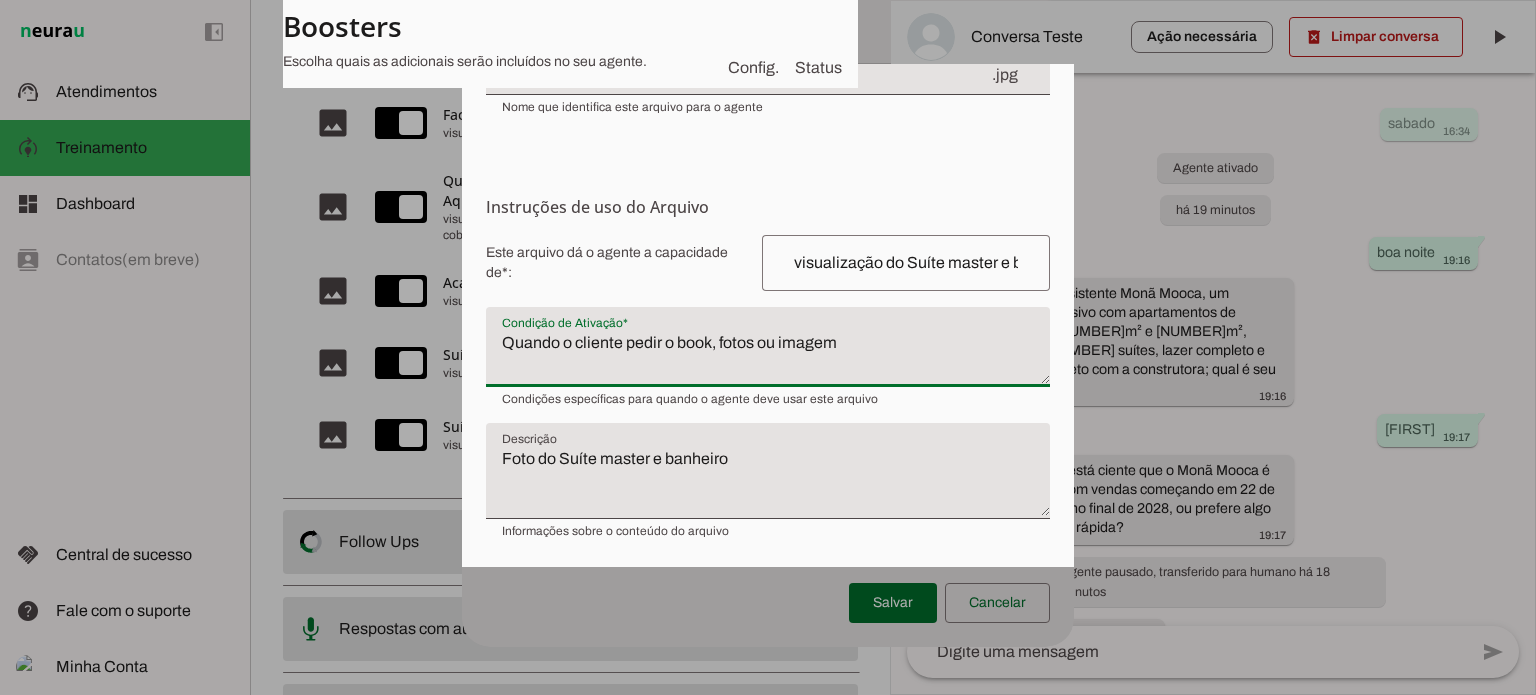 click on "Quando o cliente pedir o book, fotos ou imagem" at bounding box center [768, 355] 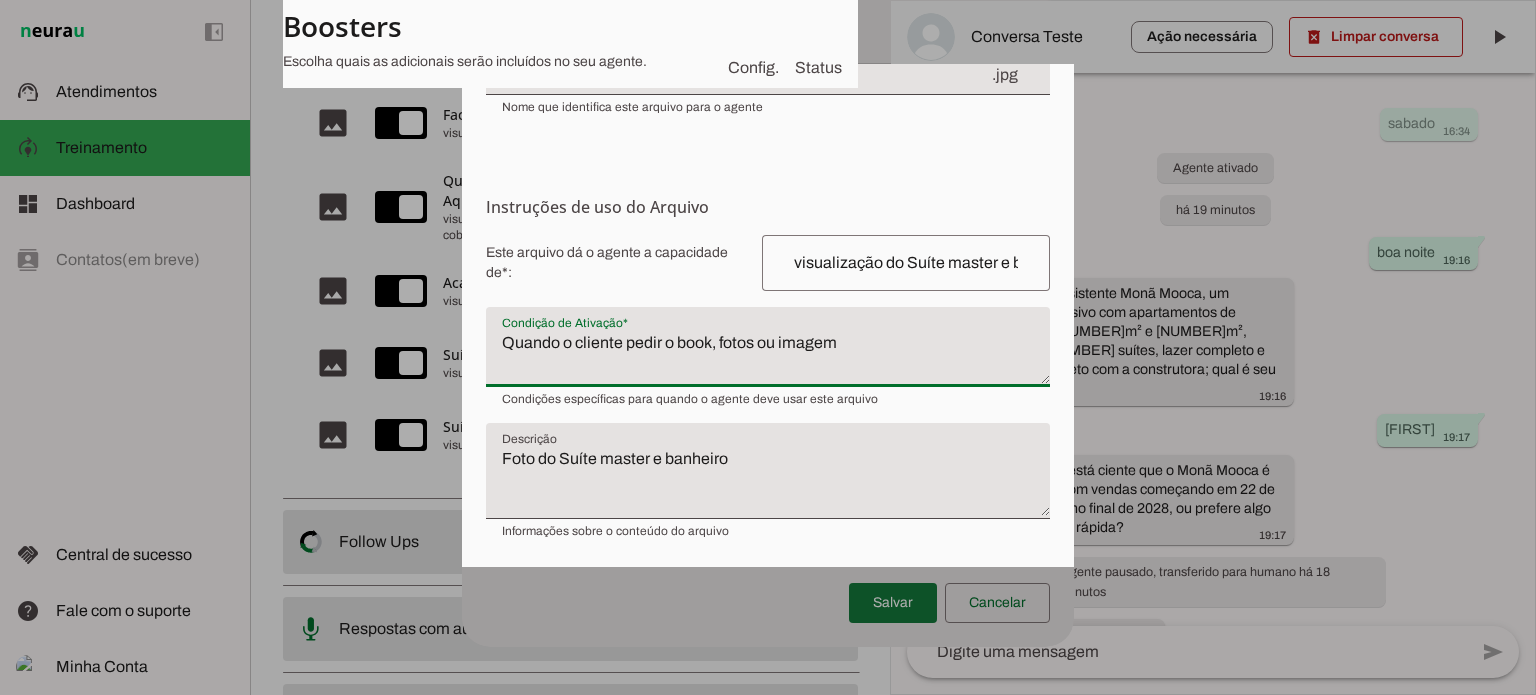 type on "Quando o cliente pedir o book, fotos ou imagem" 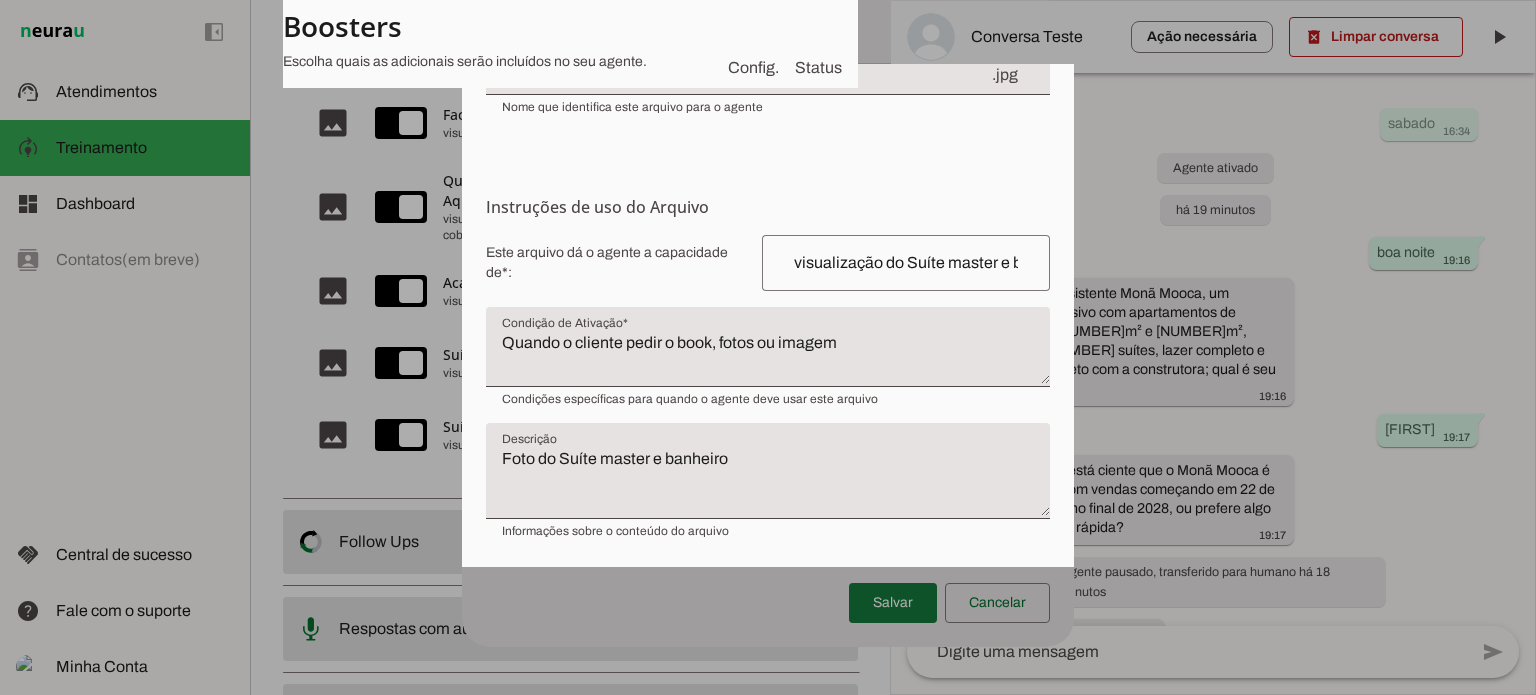 click at bounding box center [893, 603] 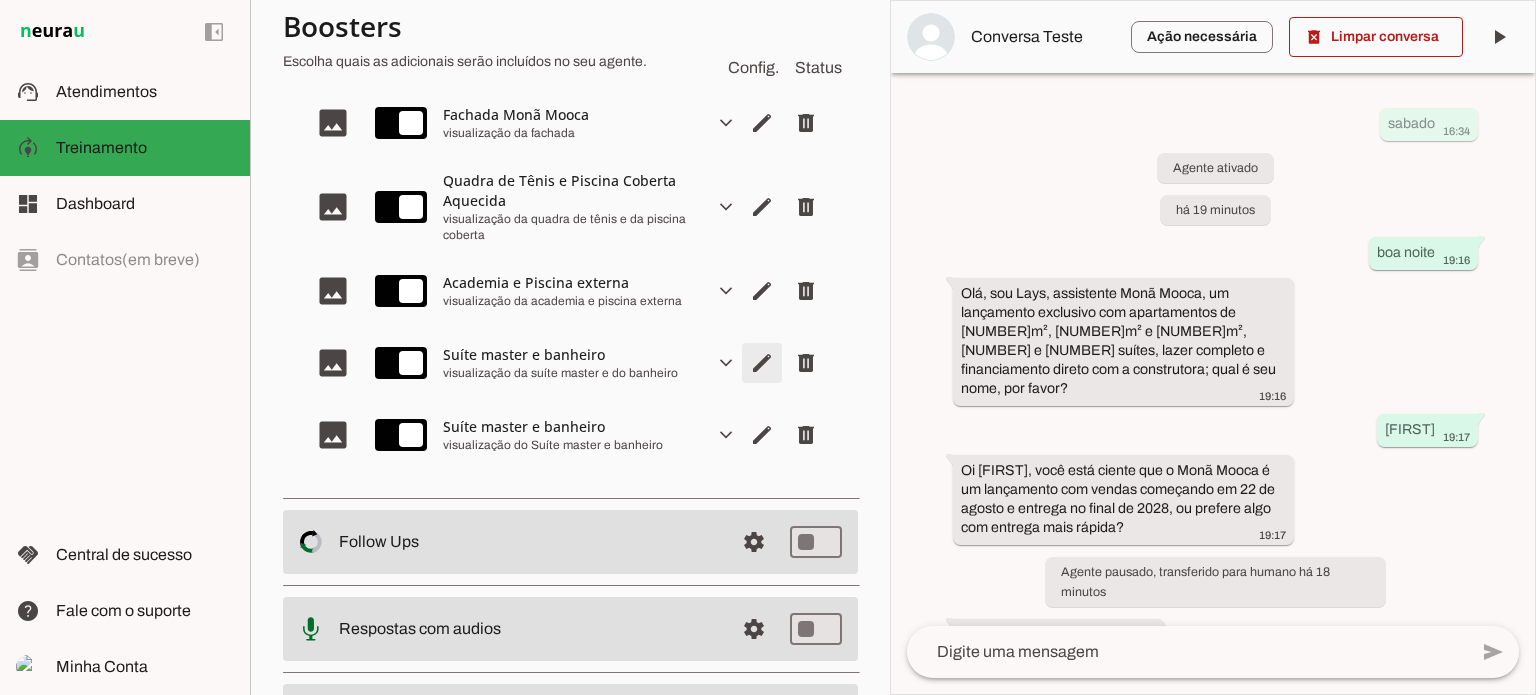 click at bounding box center (762, 123) 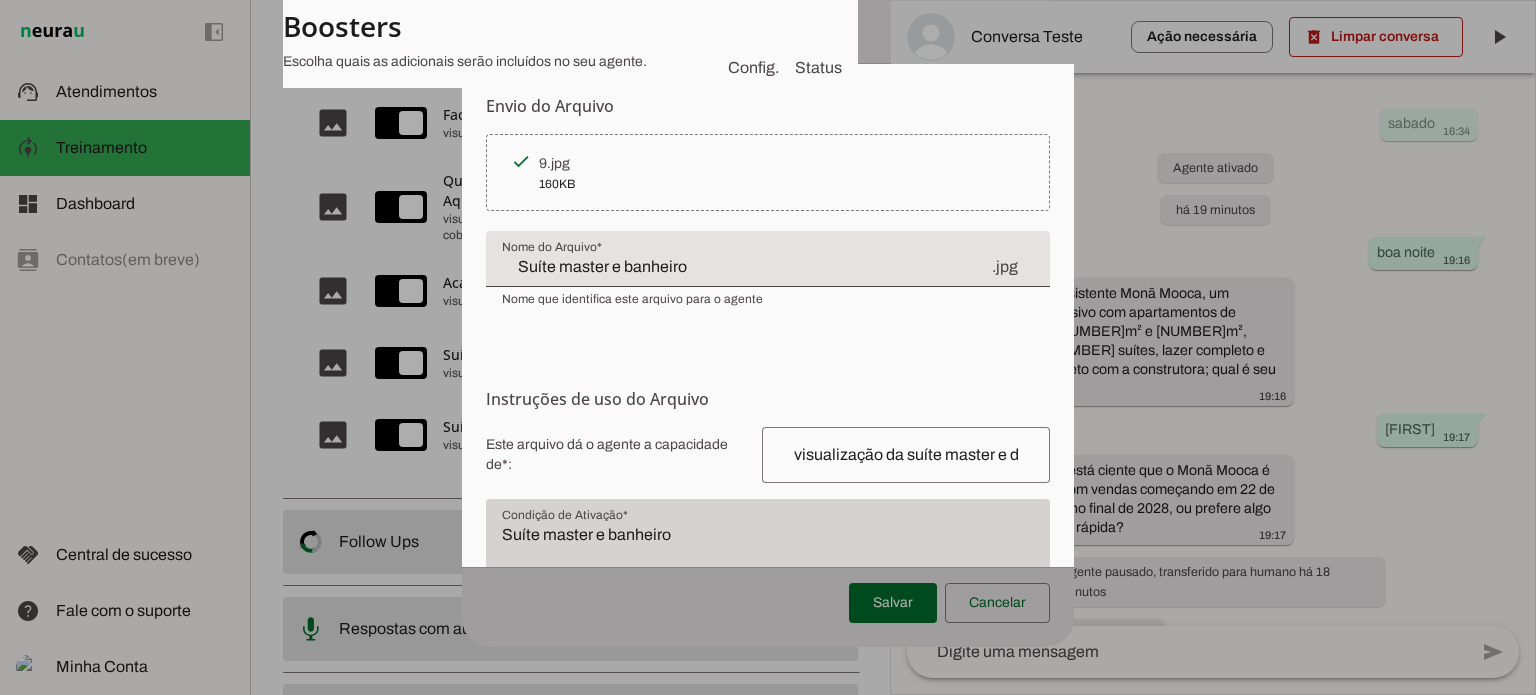 scroll, scrollTop: 192, scrollLeft: 0, axis: vertical 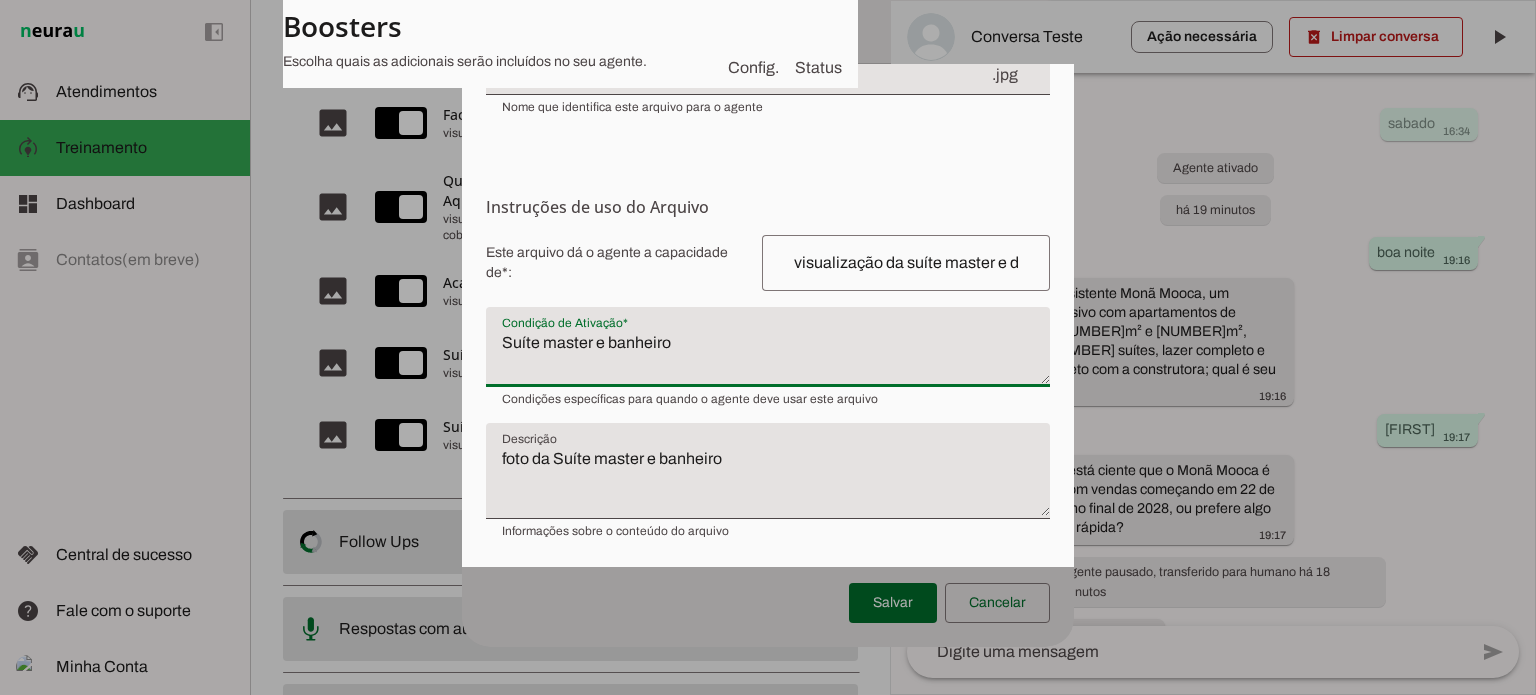 click on "Suíte master e banheiro" at bounding box center (768, 355) 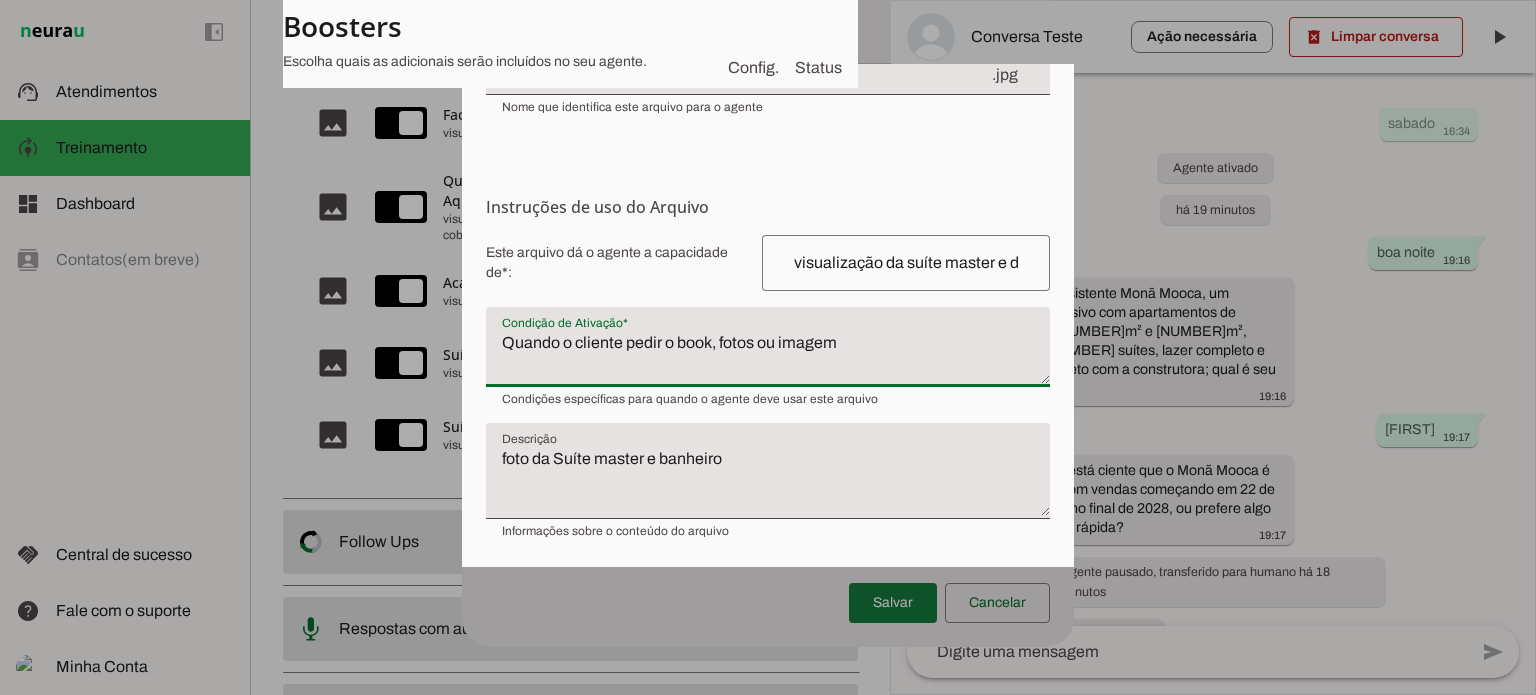 type on "Quando o cliente pedir o book, fotos ou imagem" 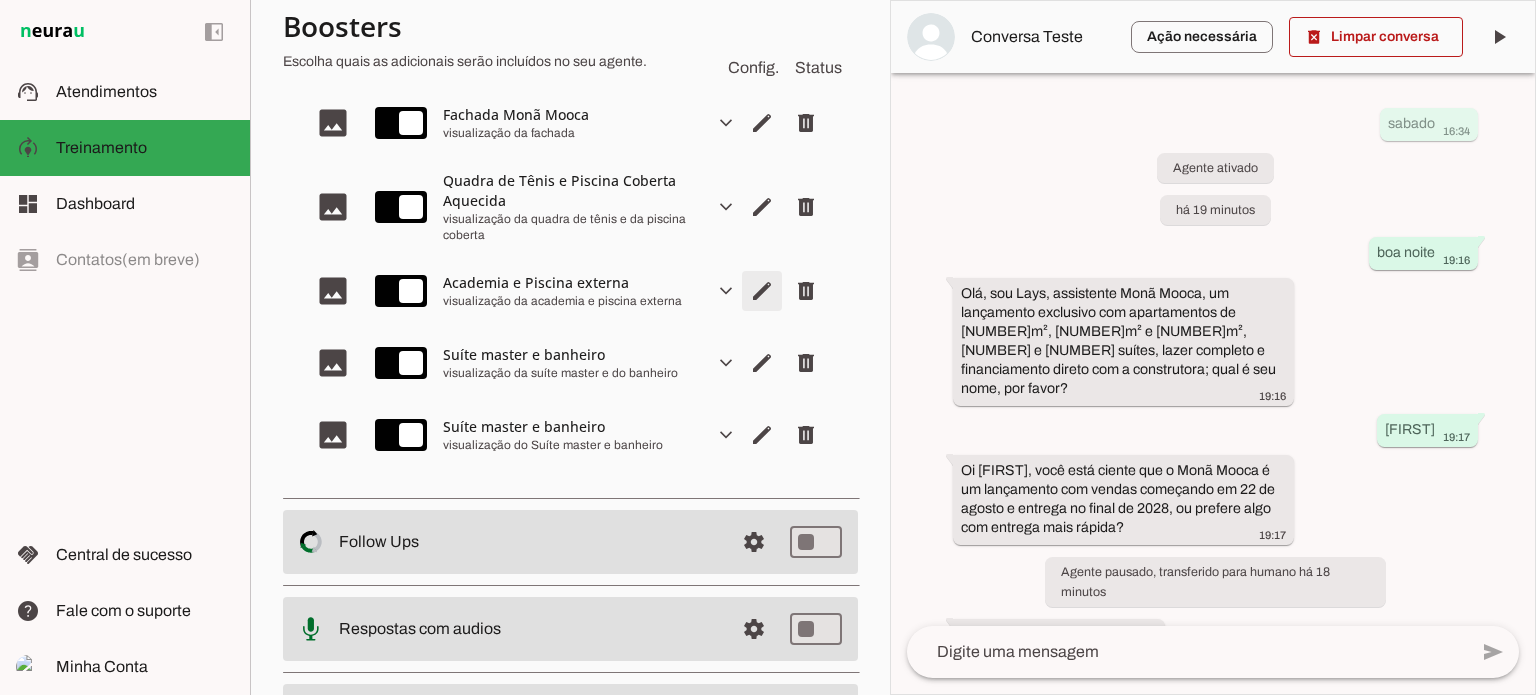 click at bounding box center (762, 123) 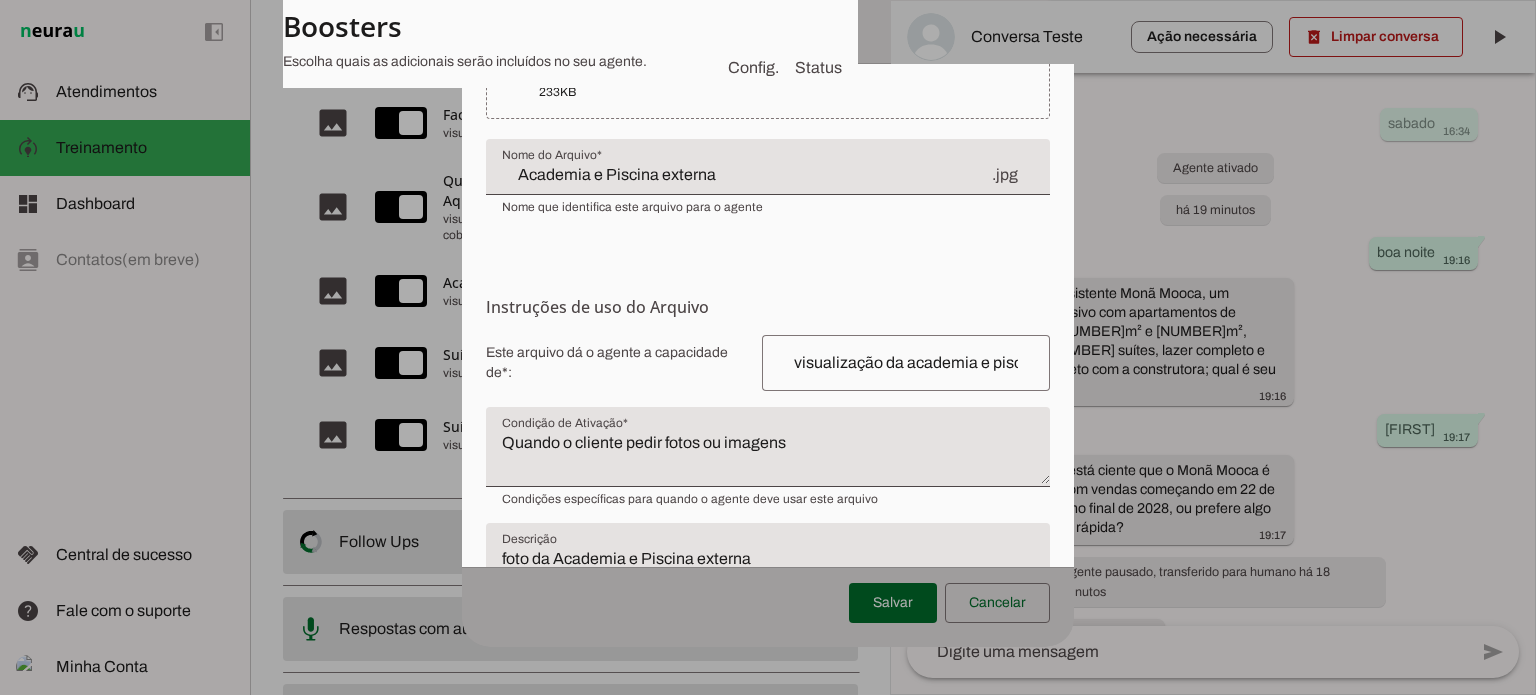 scroll, scrollTop: 192, scrollLeft: 0, axis: vertical 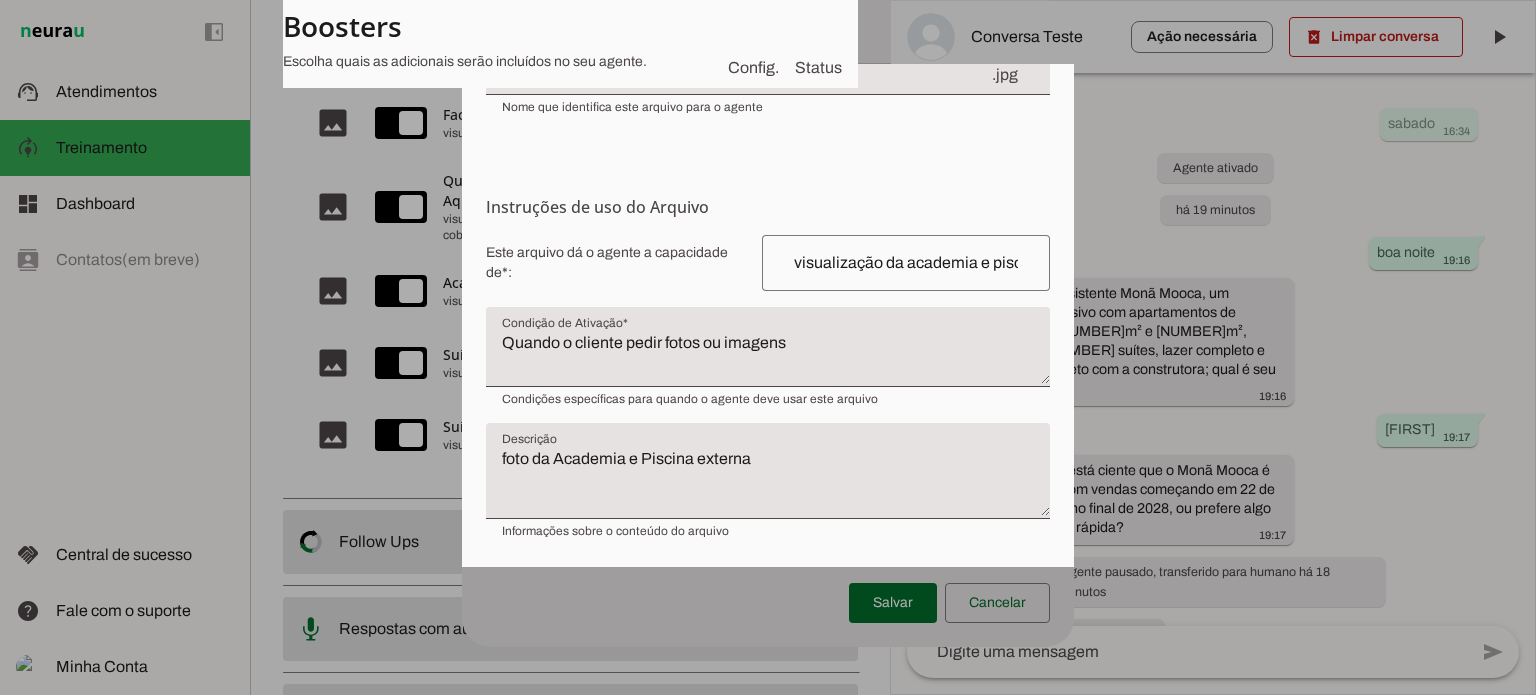 click on "Quando o cliente pedir fotos ou imagens" at bounding box center [768, 355] 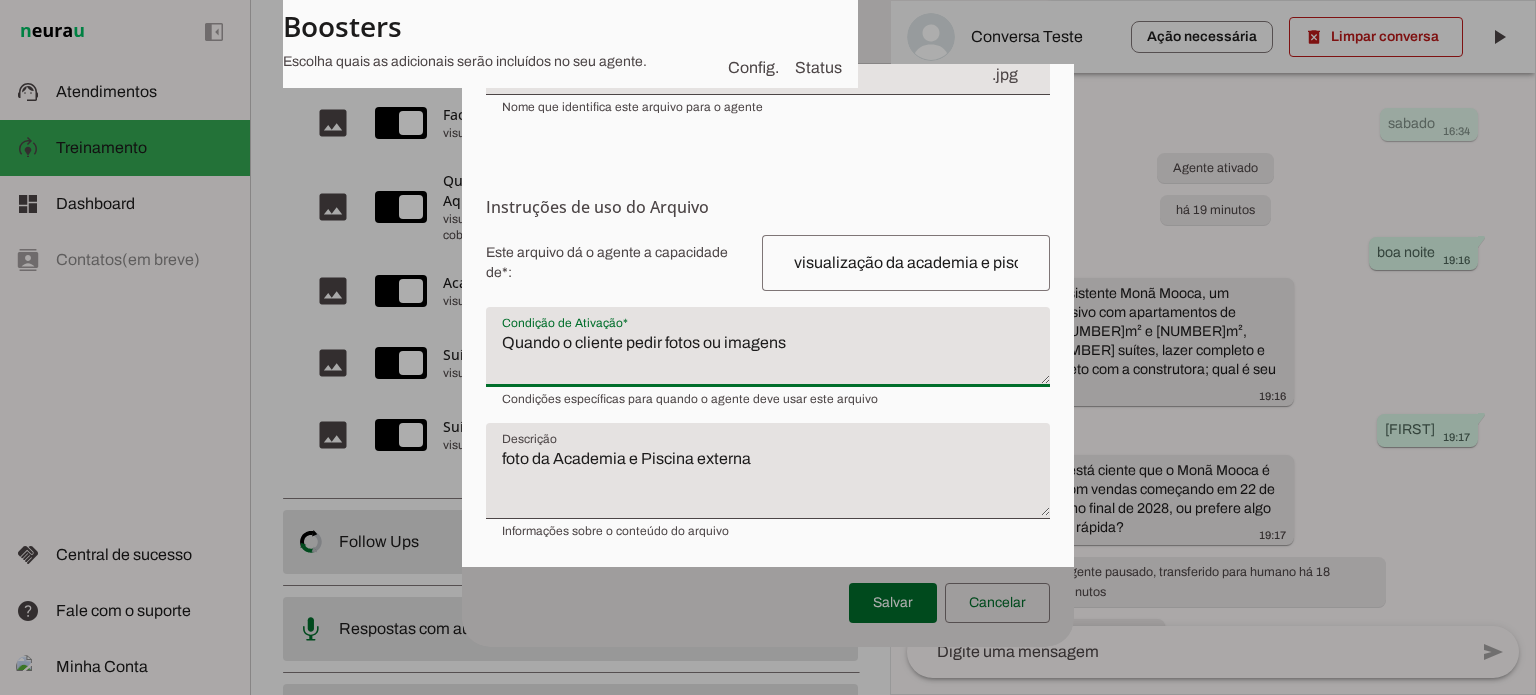 click on "Quando o cliente pedir fotos ou imagens" at bounding box center [768, 355] 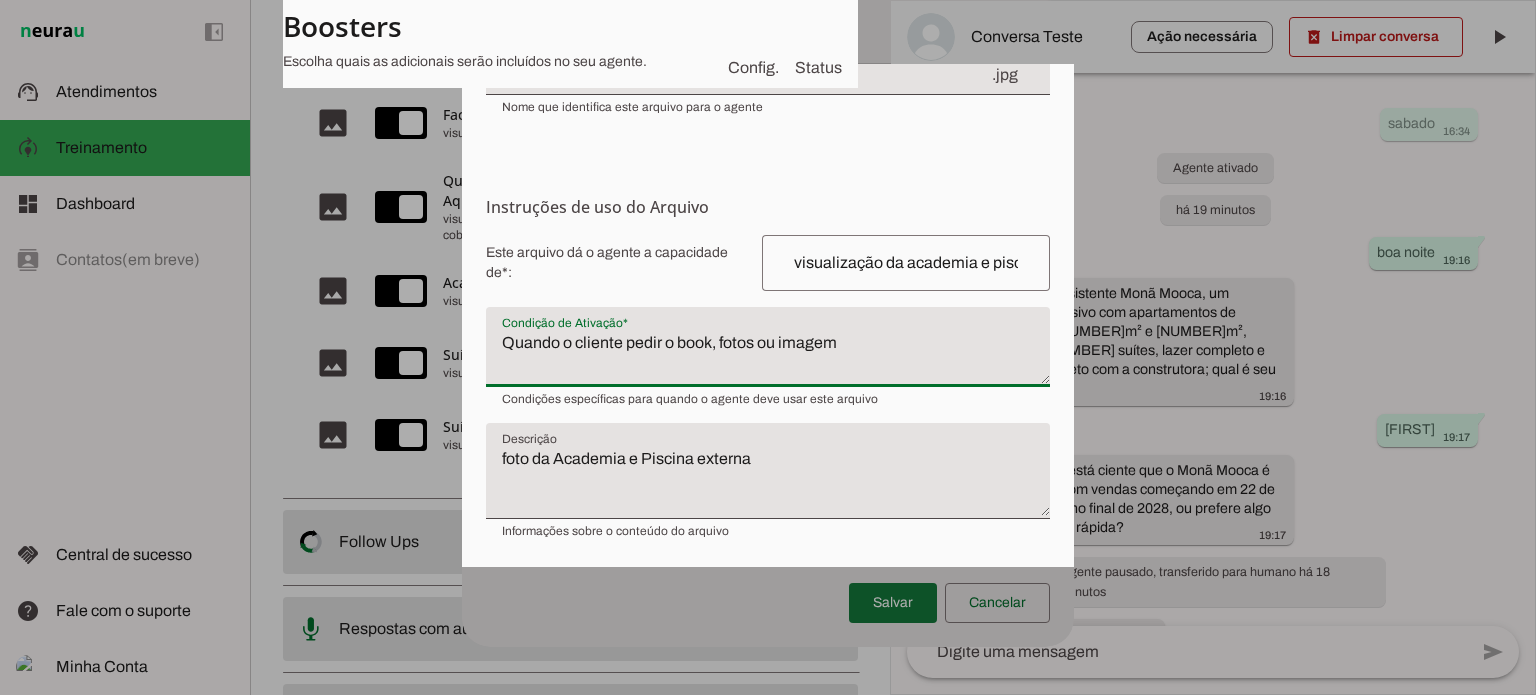 type on "Quando o cliente pedir o book, fotos ou imagem" 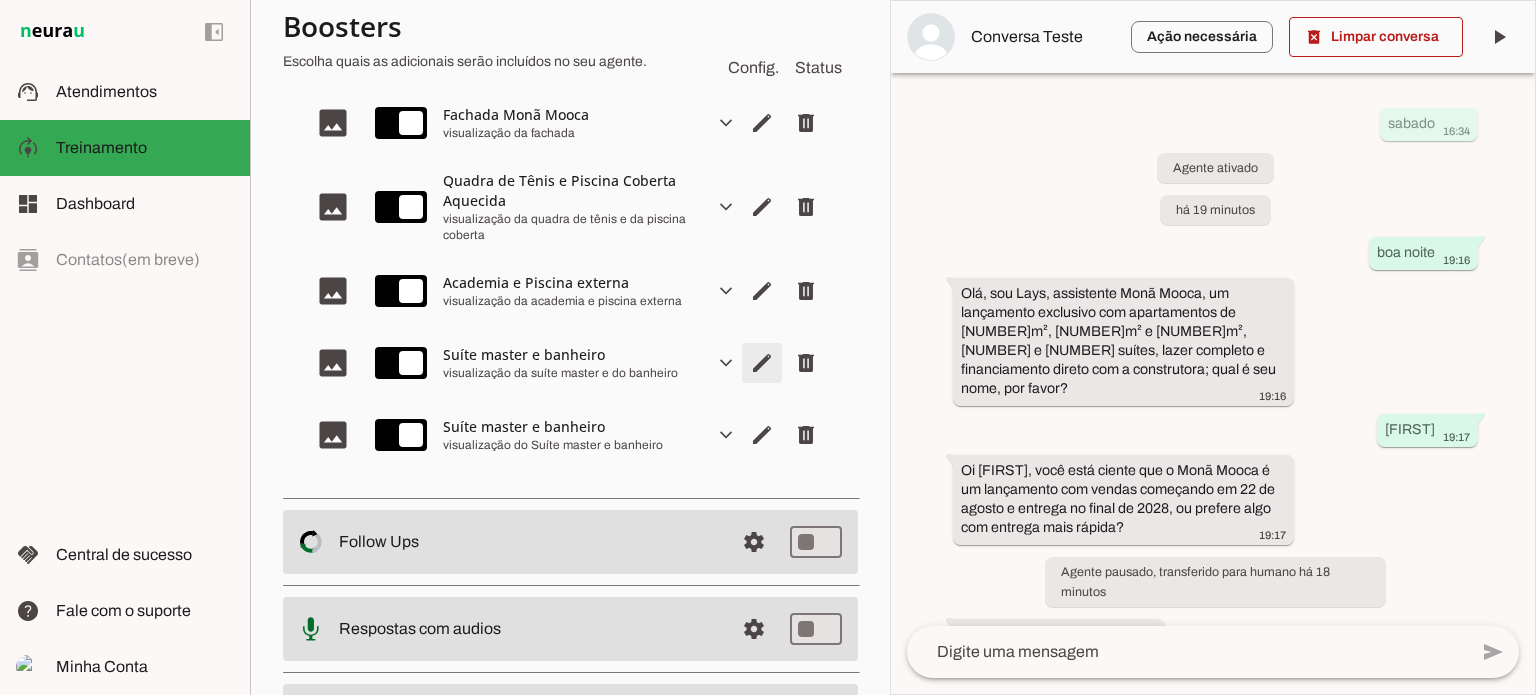 click at bounding box center (762, 123) 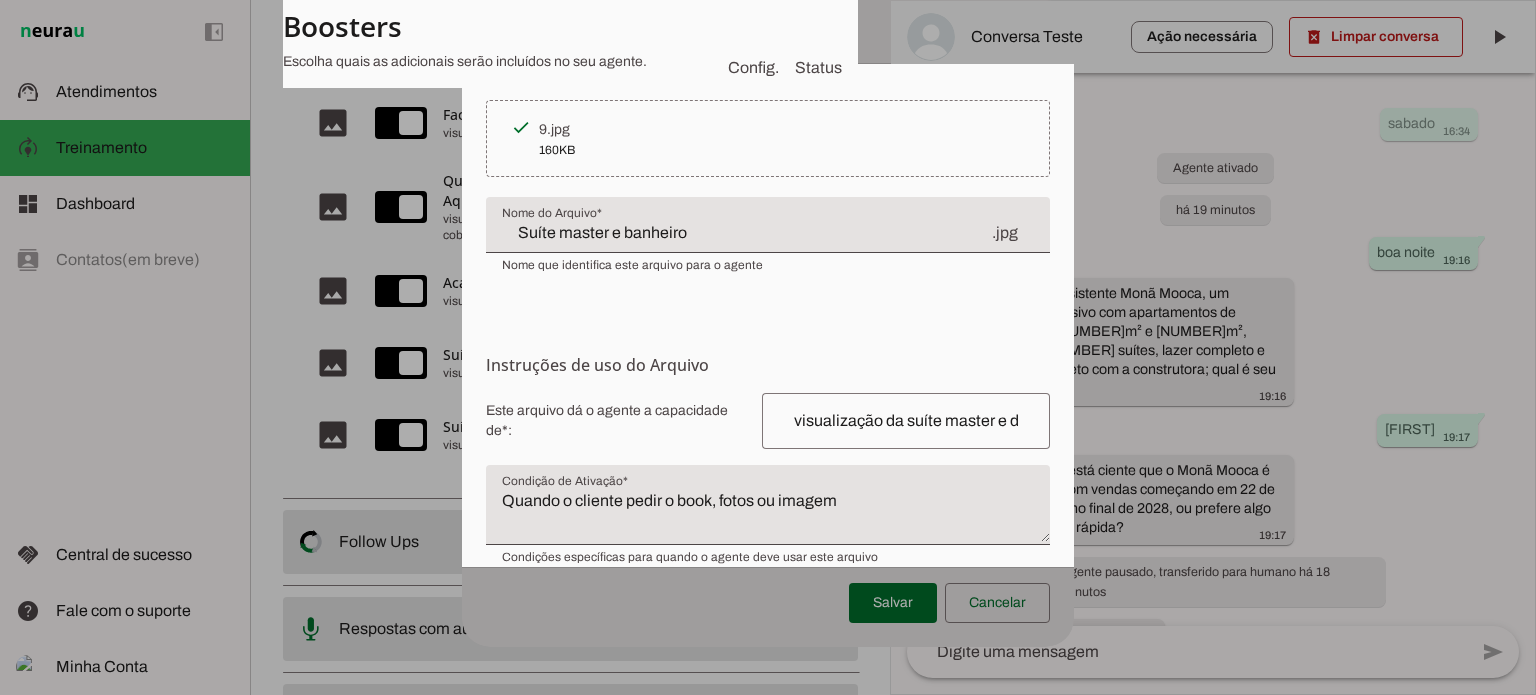 scroll, scrollTop: 0, scrollLeft: 0, axis: both 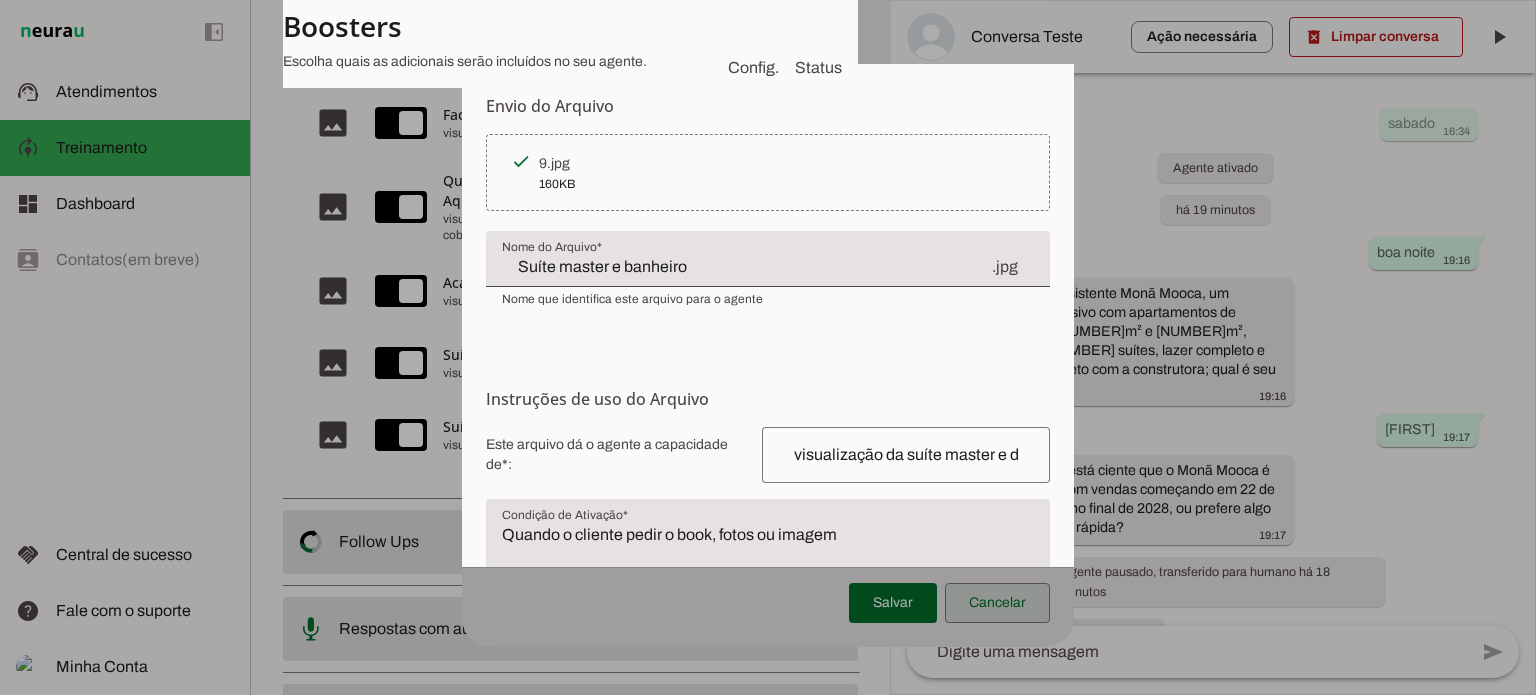 click at bounding box center (997, 603) 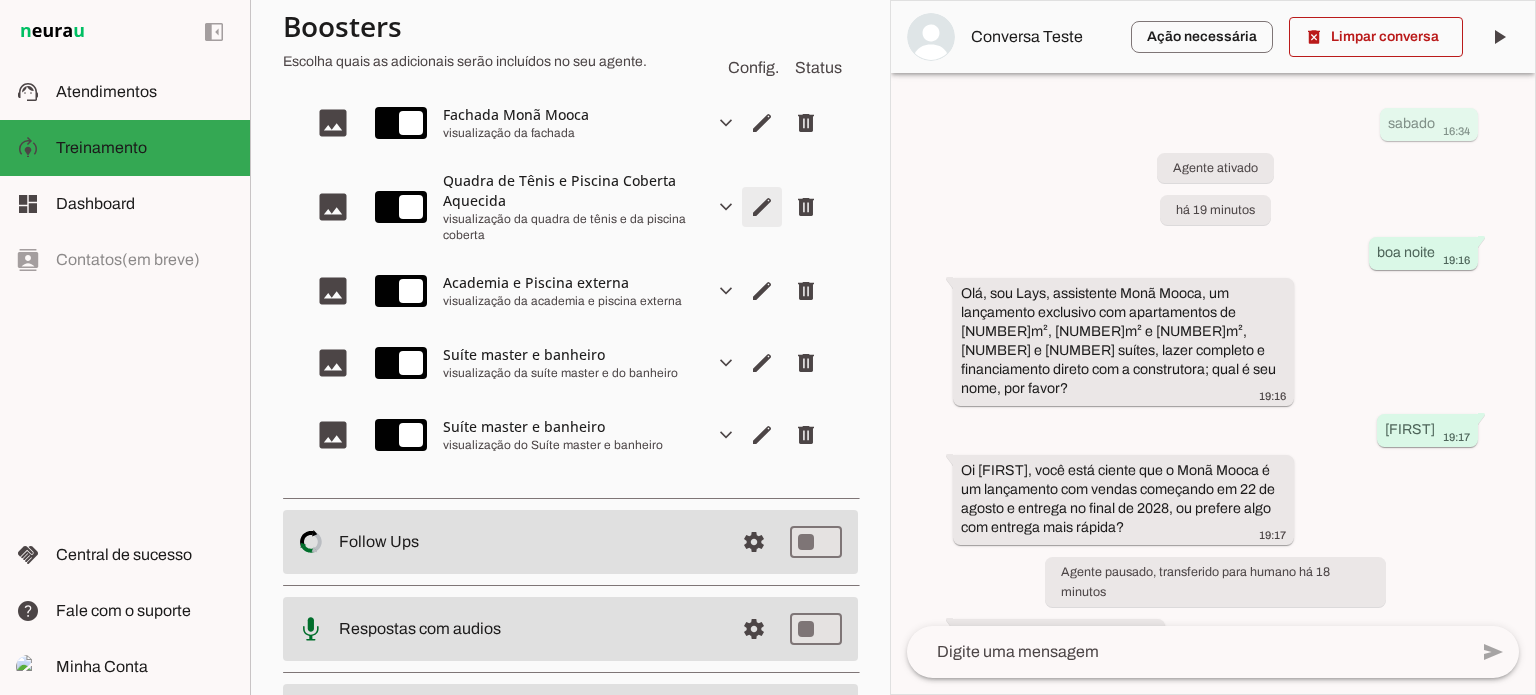 click at bounding box center (762, 123) 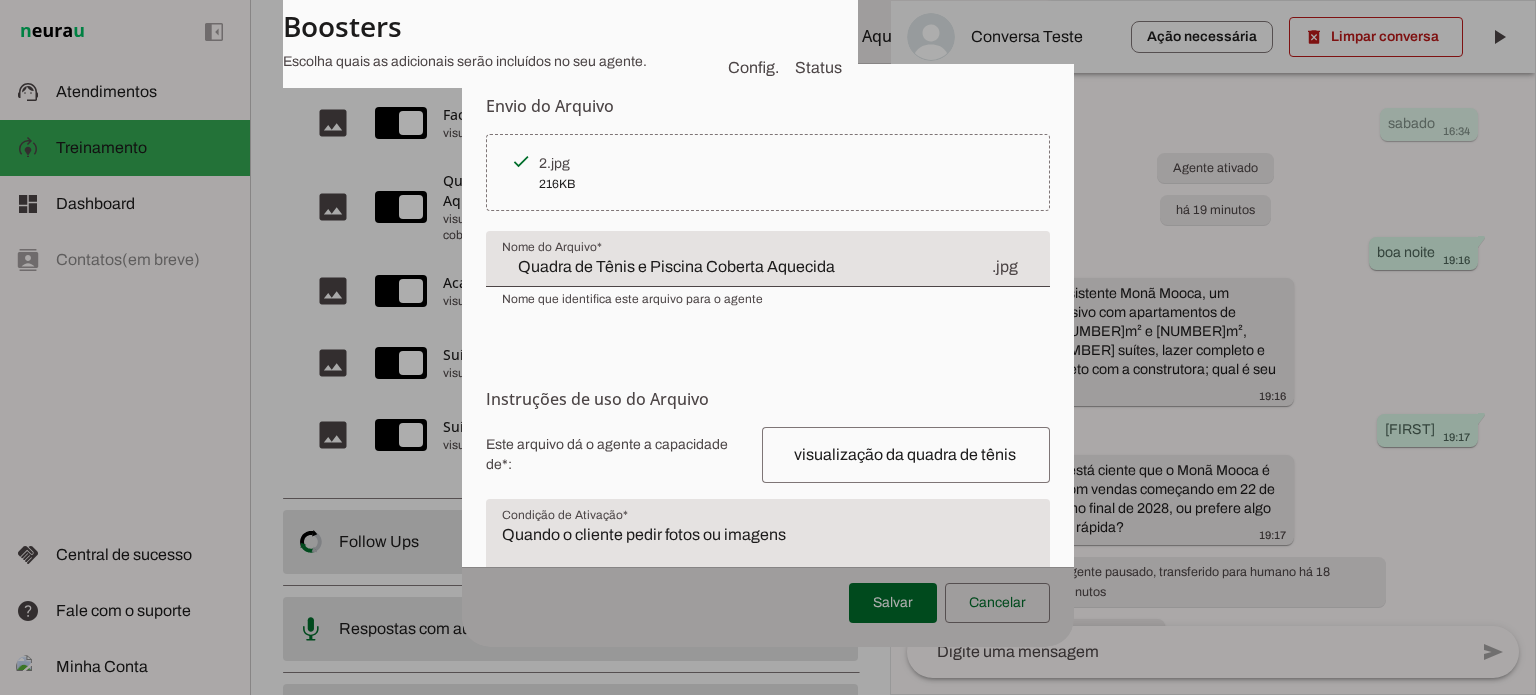 scroll, scrollTop: 100, scrollLeft: 0, axis: vertical 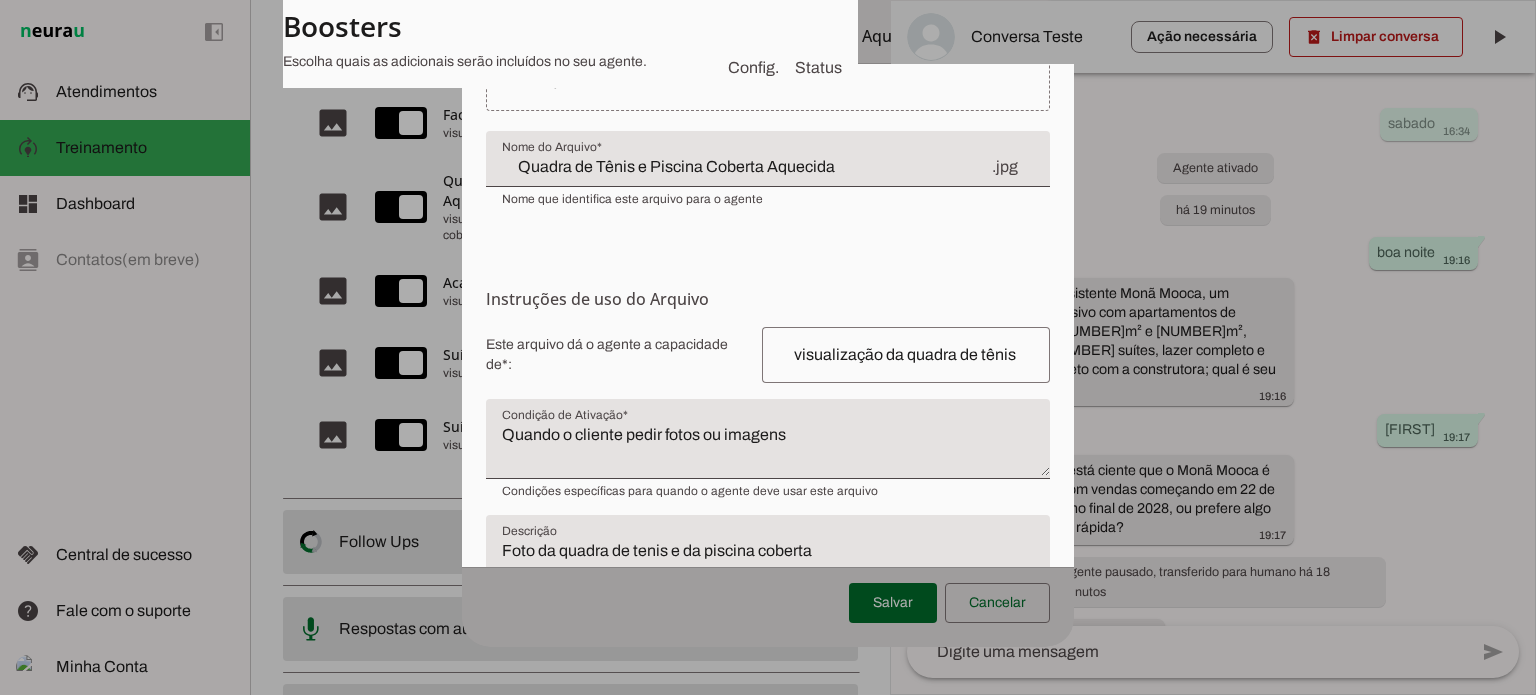 click on "Quando o cliente pedir fotos ou imagens" at bounding box center [768, 447] 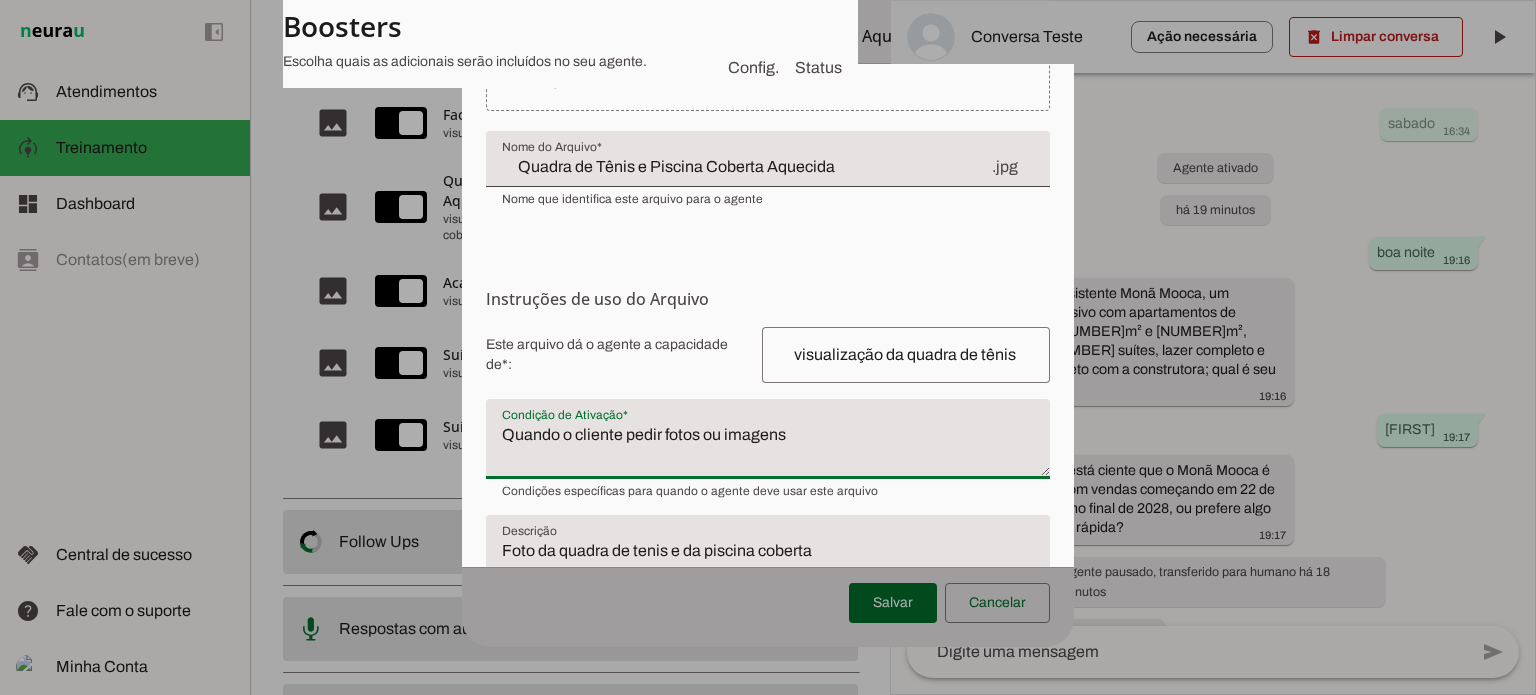 click on "Quando o cliente pedir fotos ou imagens" at bounding box center [768, 447] 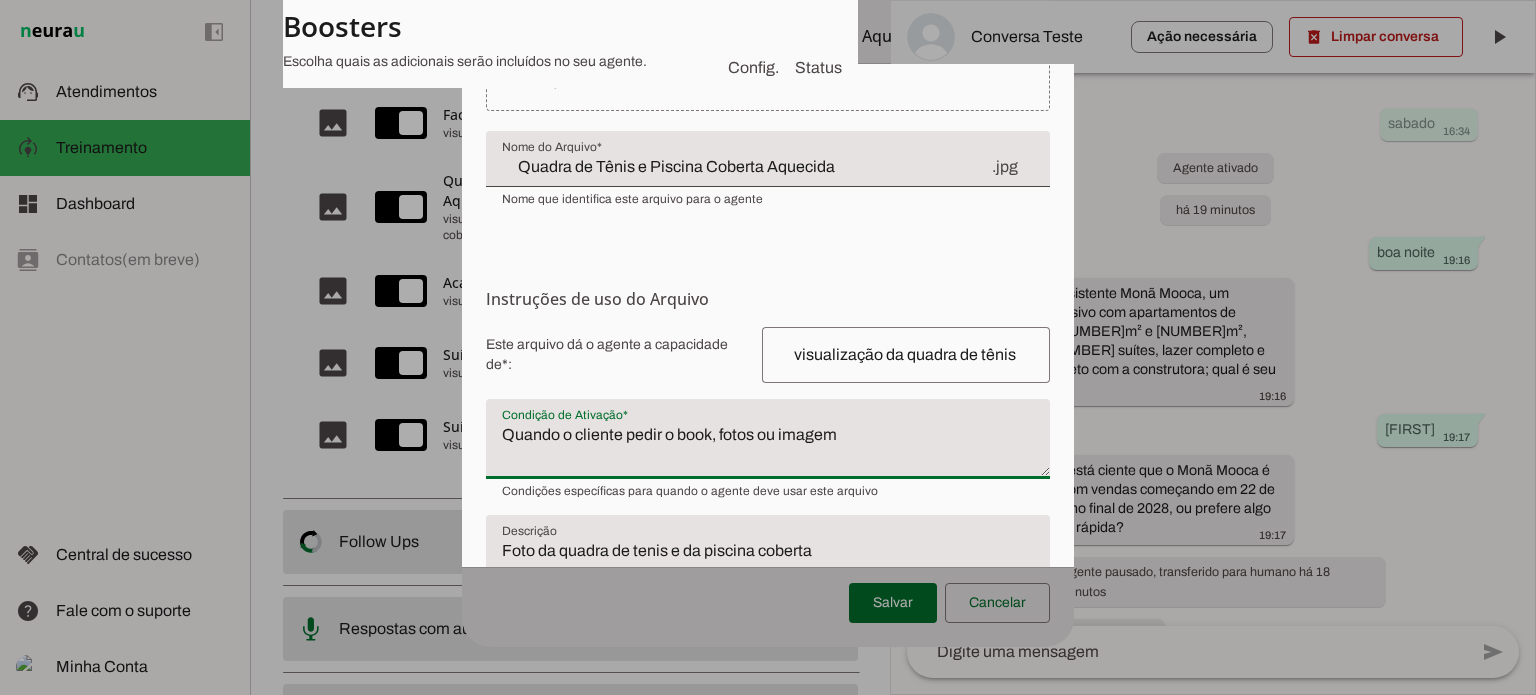 type on "Quando o cliente pedir o book, fotos ou imagem" 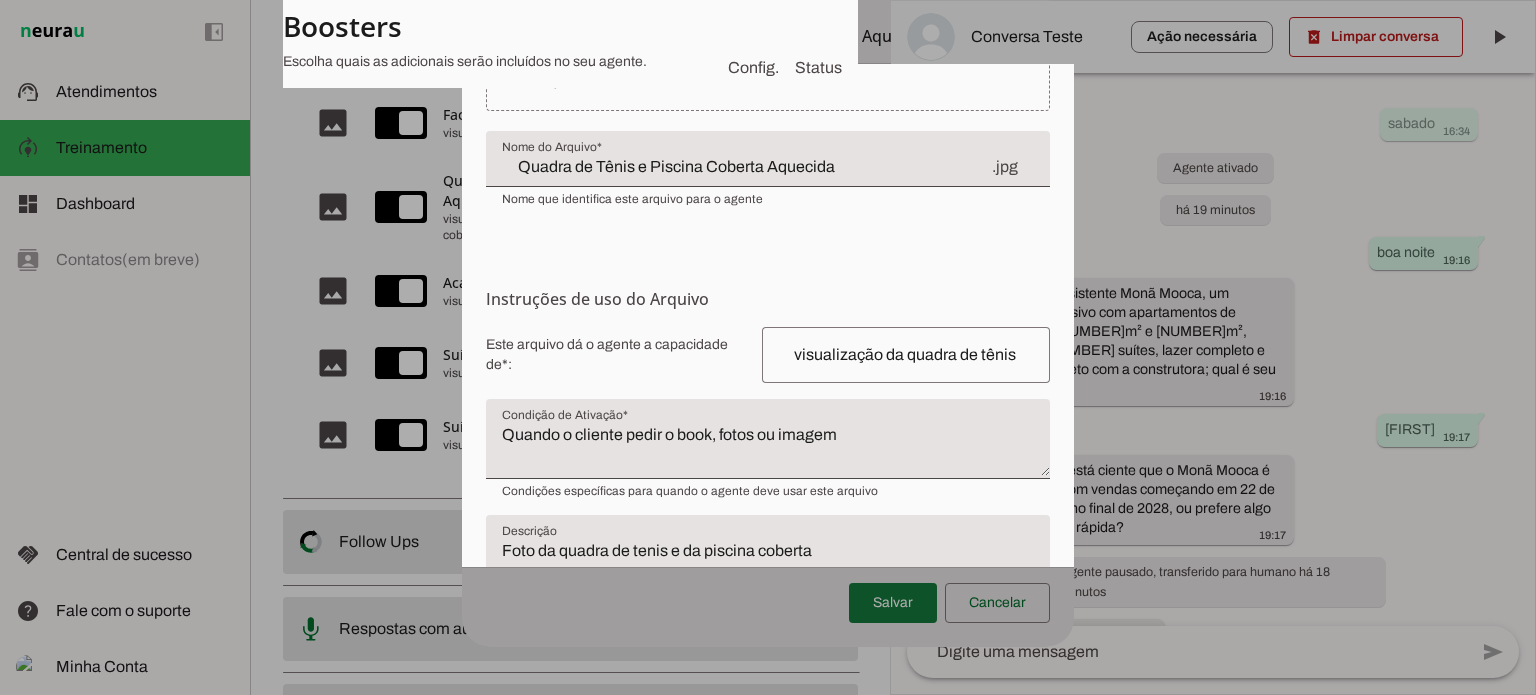 click at bounding box center (893, 603) 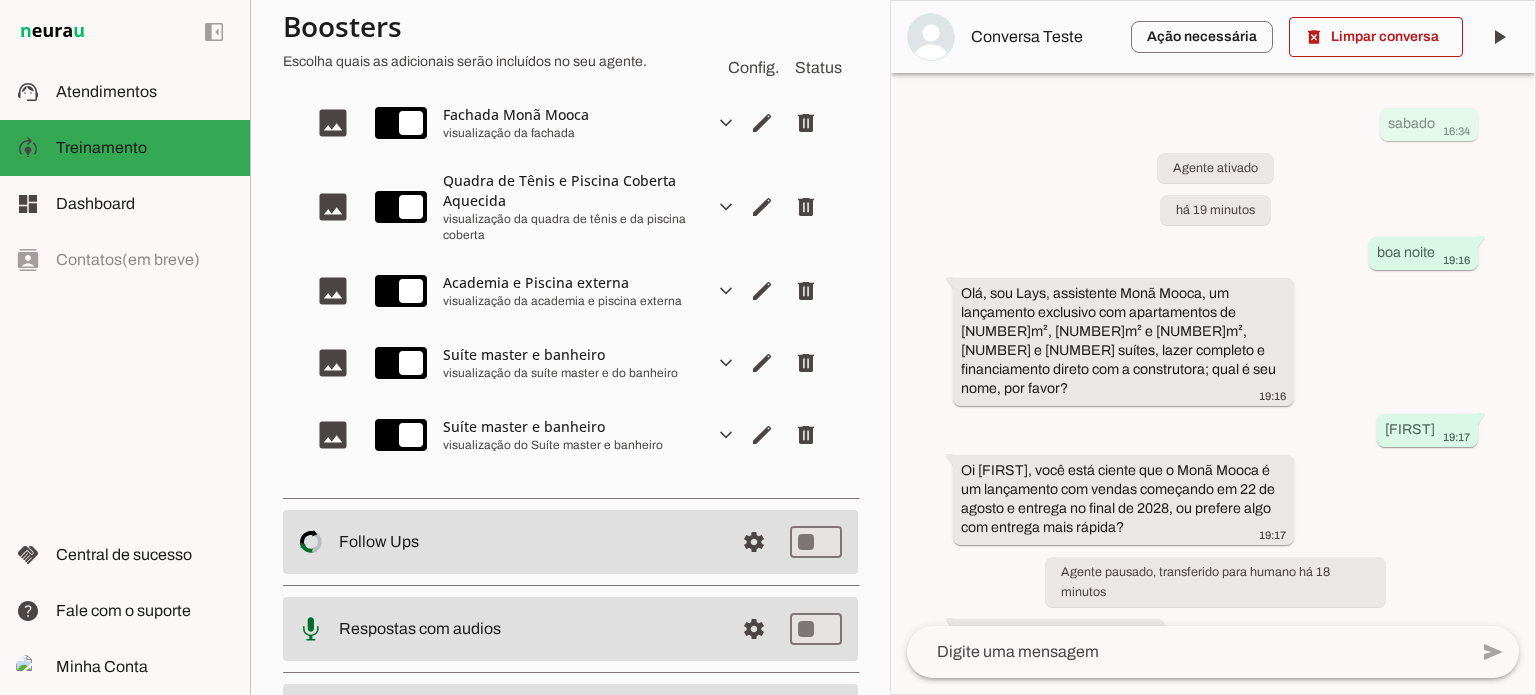 scroll, scrollTop: 380, scrollLeft: 0, axis: vertical 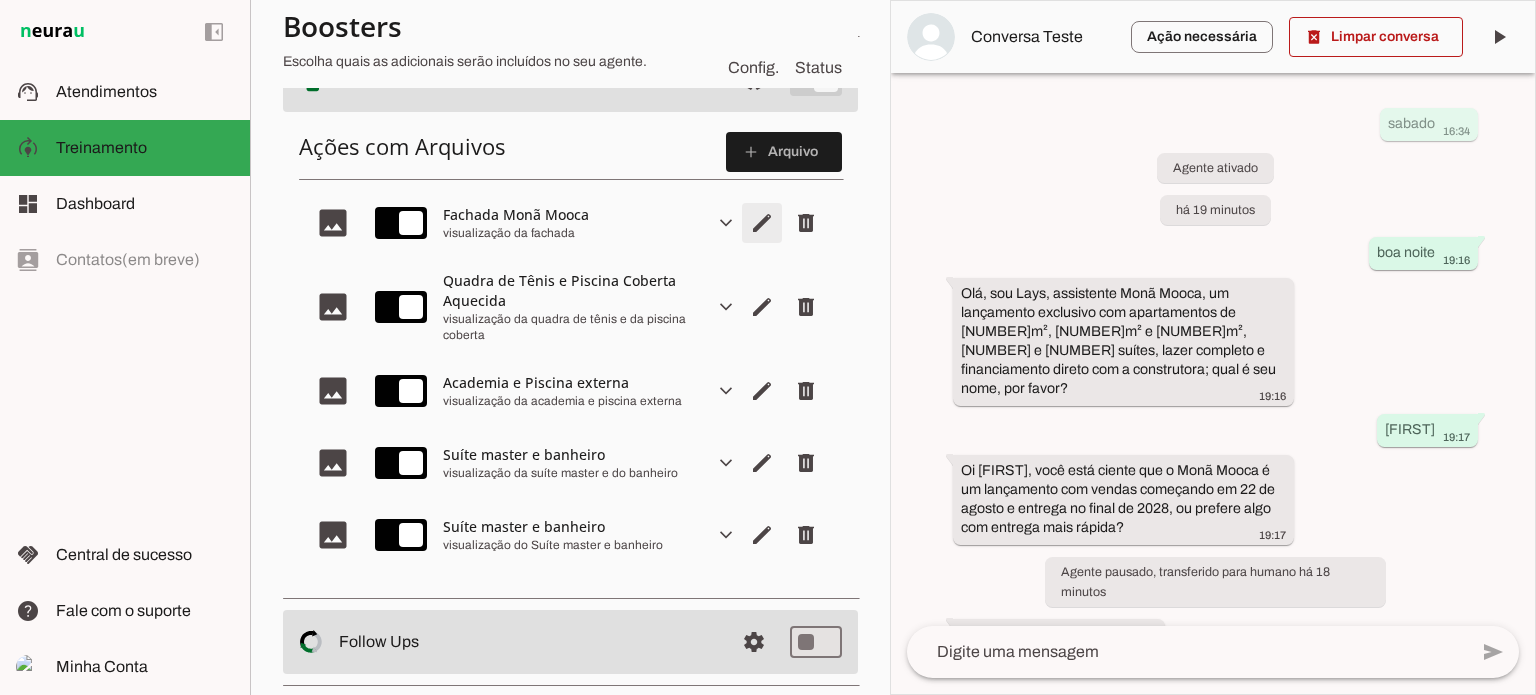 click at bounding box center (762, 223) 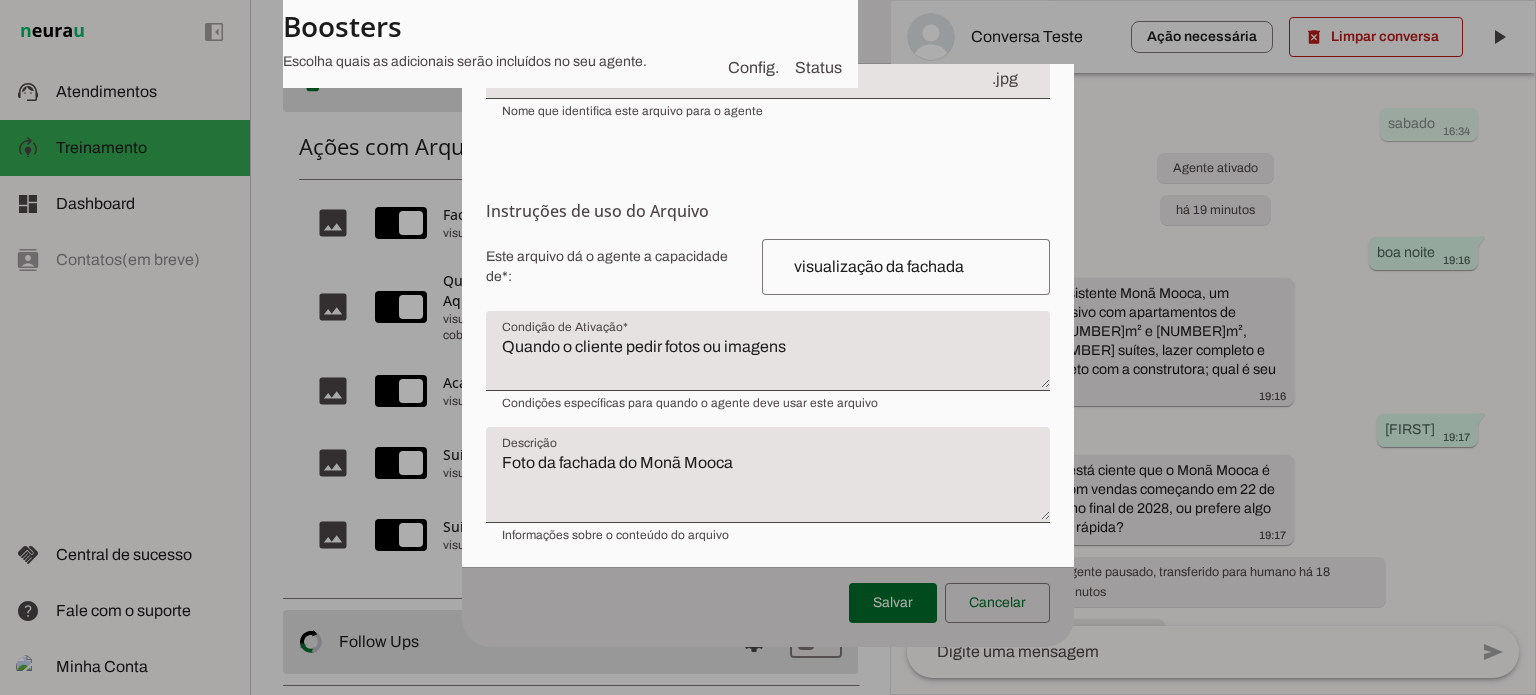 scroll, scrollTop: 192, scrollLeft: 0, axis: vertical 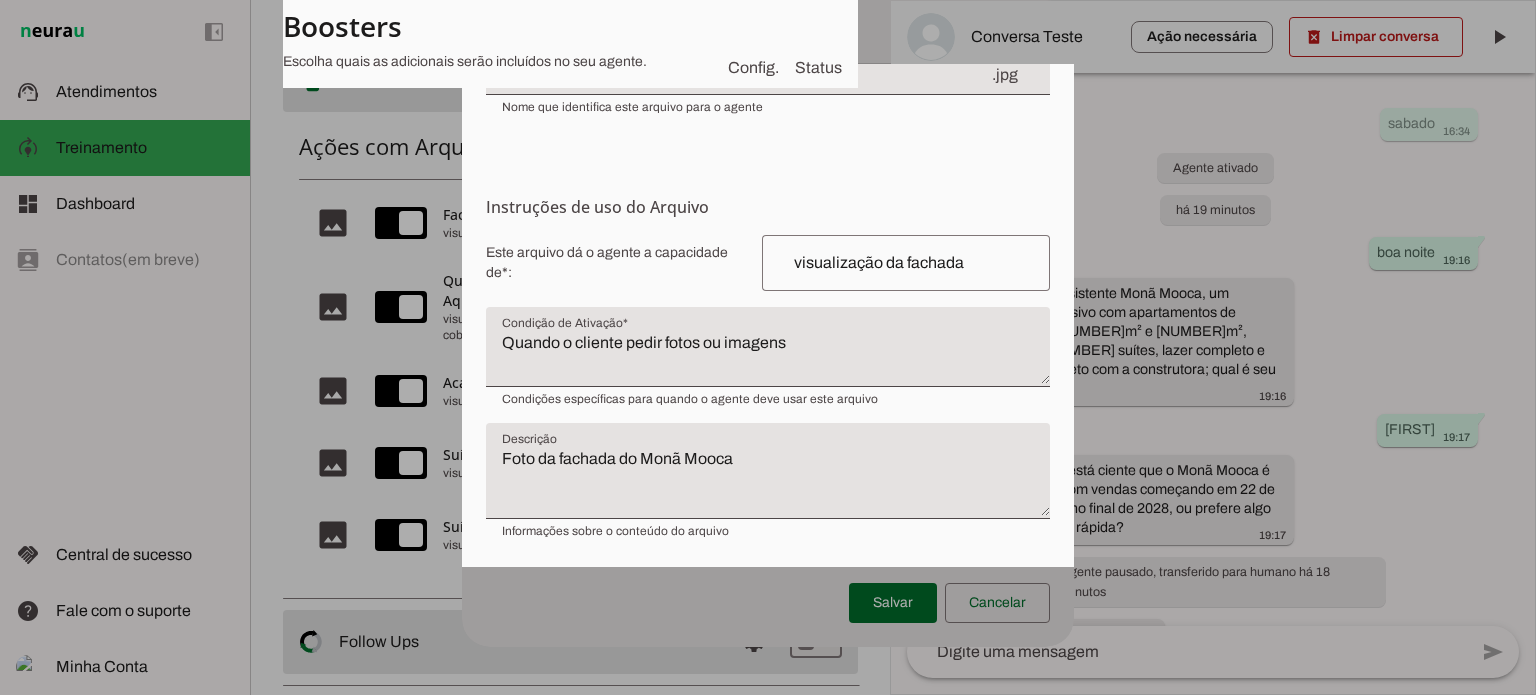 click on "Quando o cliente pedir fotos ou imagens" at bounding box center [768, 355] 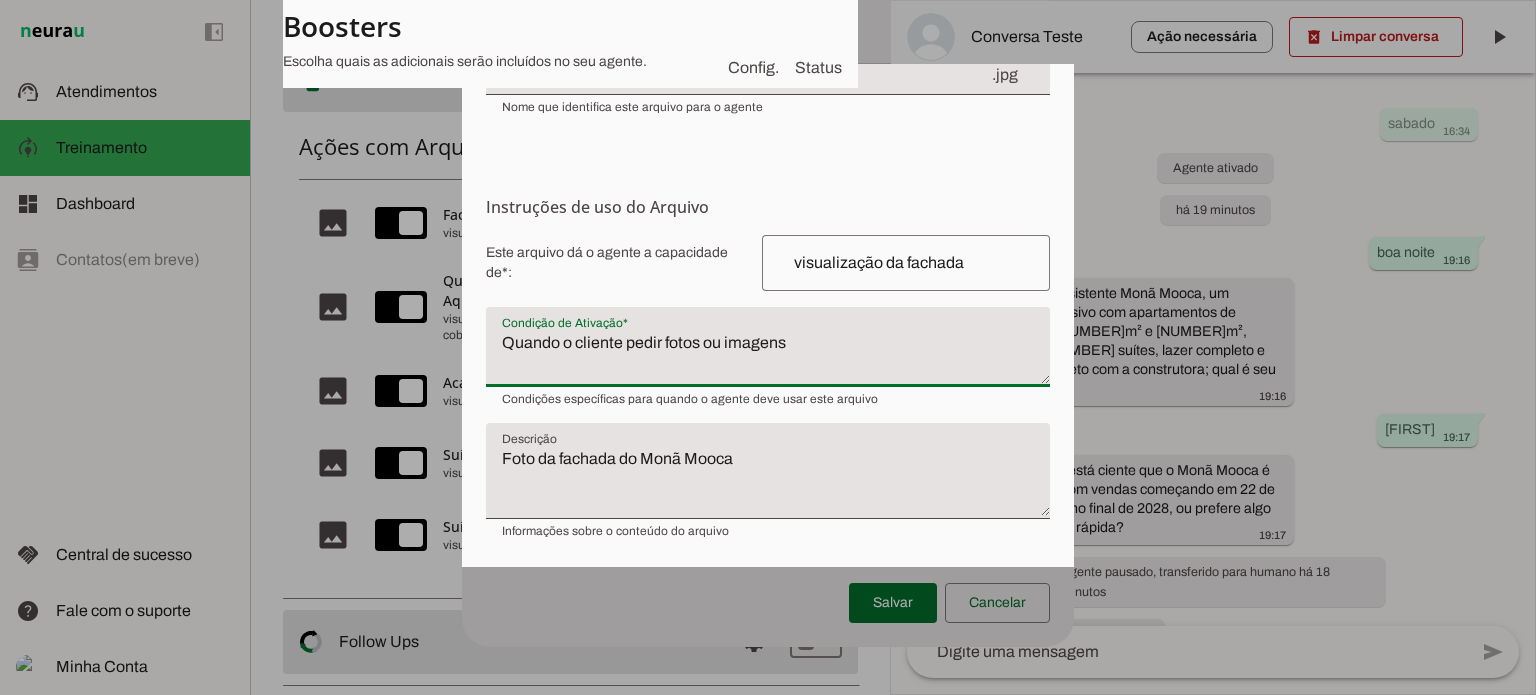 click on "Quando o cliente pedir fotos ou imagens" at bounding box center (768, 355) 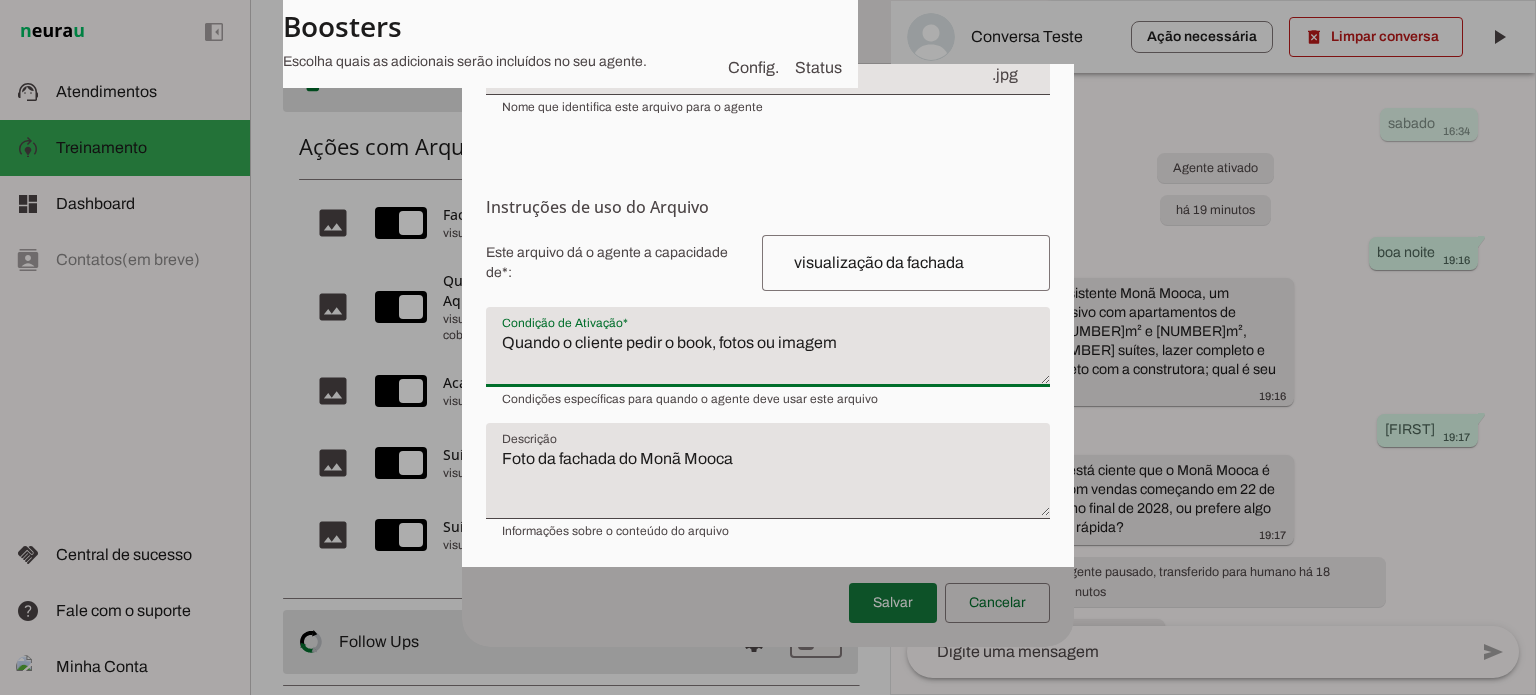 type on "Quando o cliente pedir o book, fotos ou imagem" 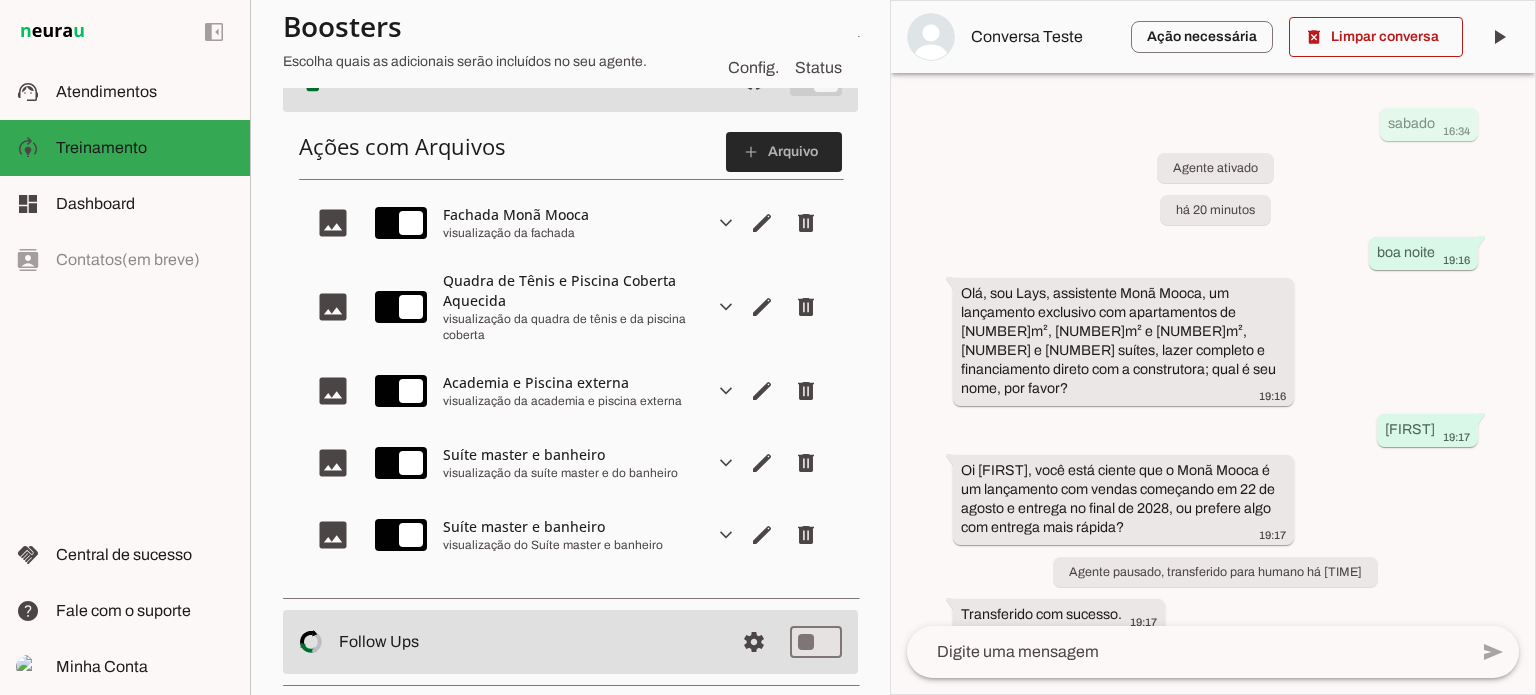 click at bounding box center (784, 152) 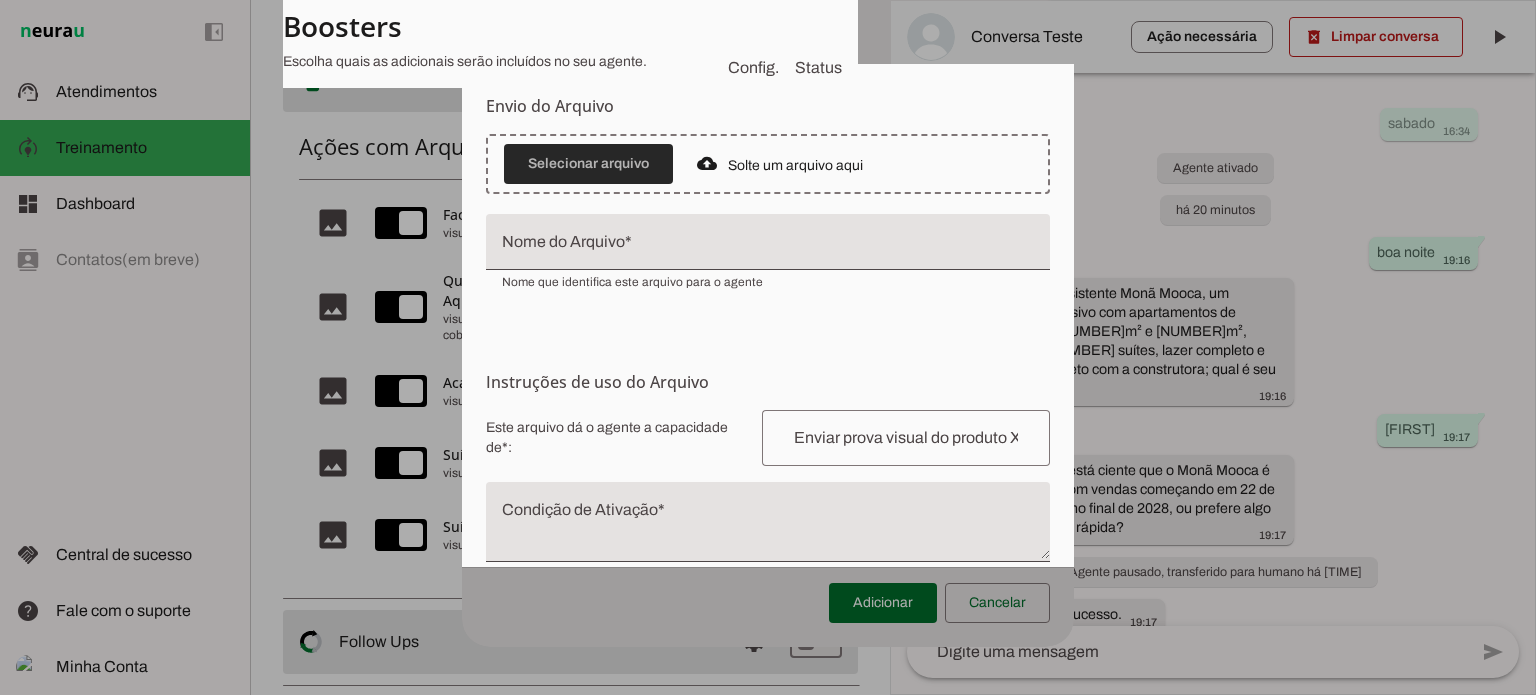 click at bounding box center [588, 164] 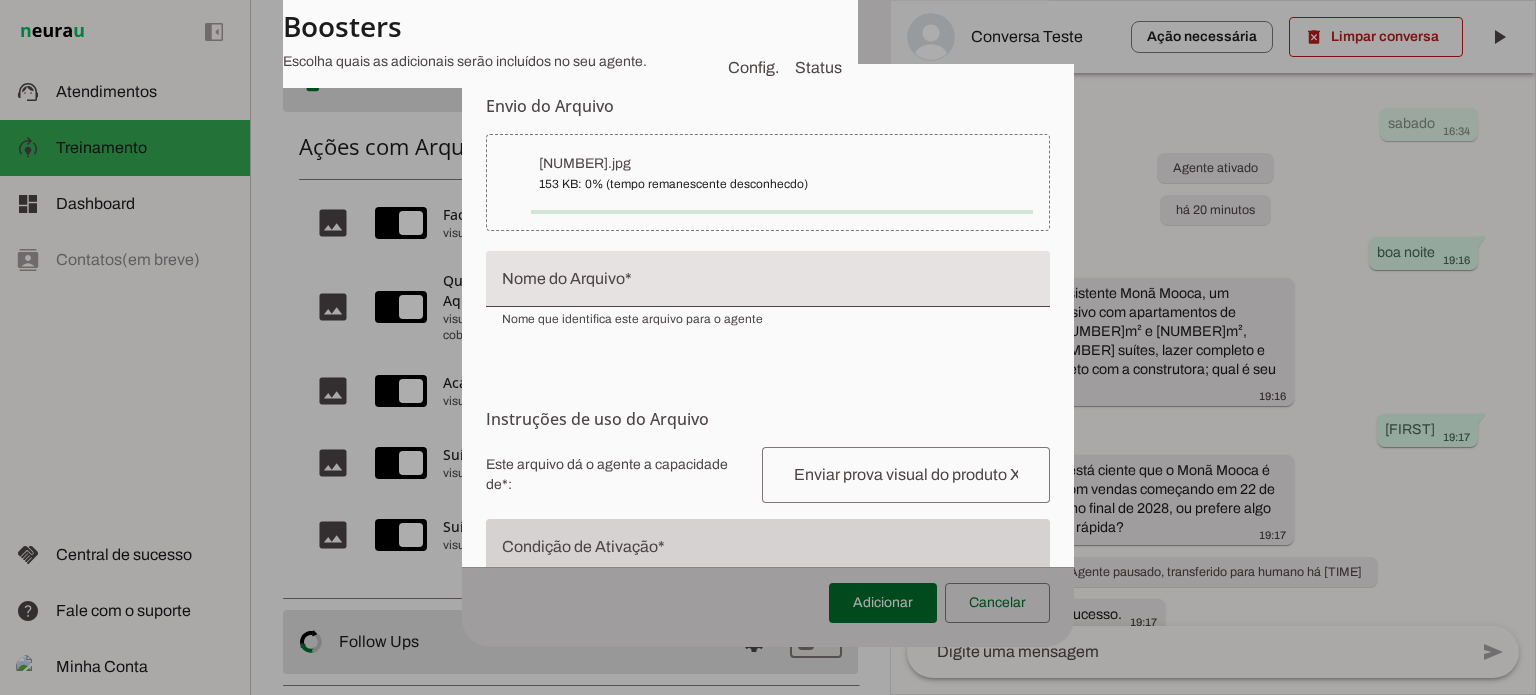 type on "11" 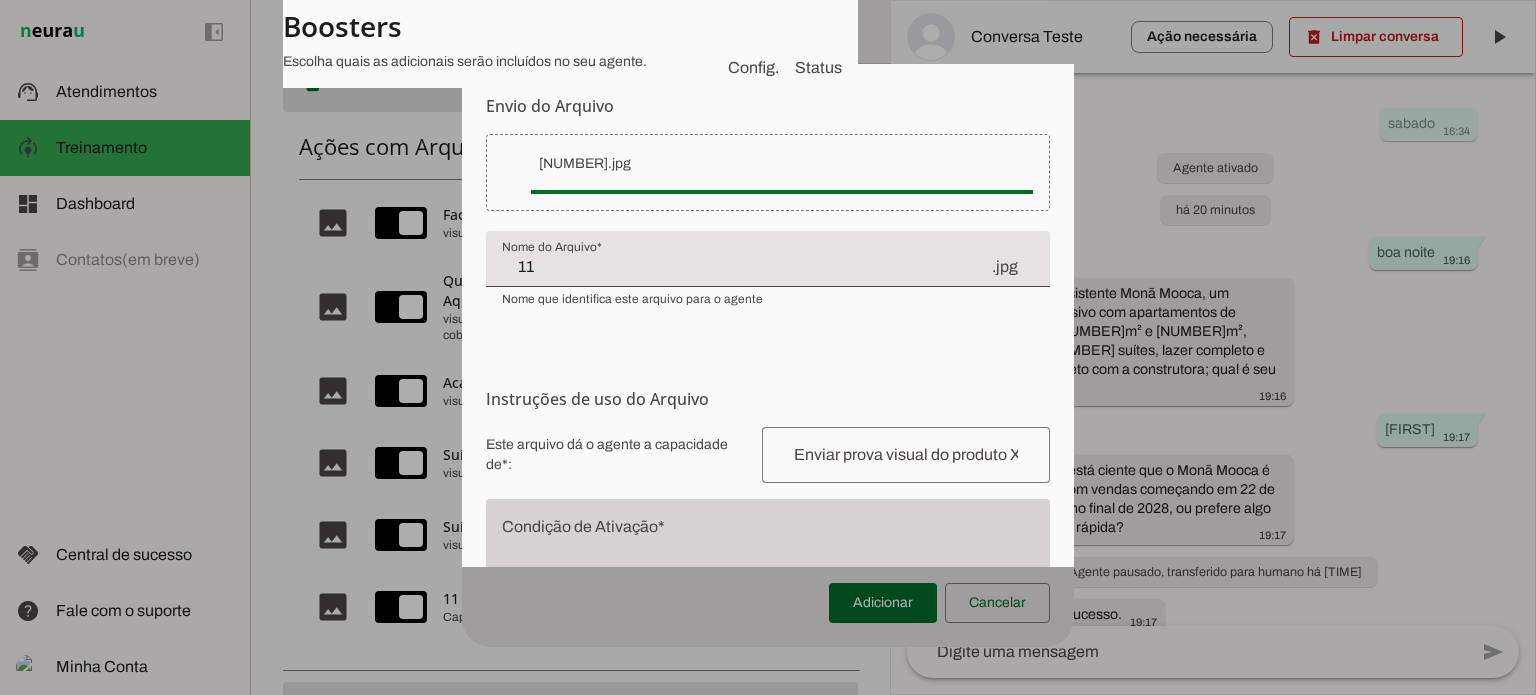 scroll, scrollTop: 192, scrollLeft: 0, axis: vertical 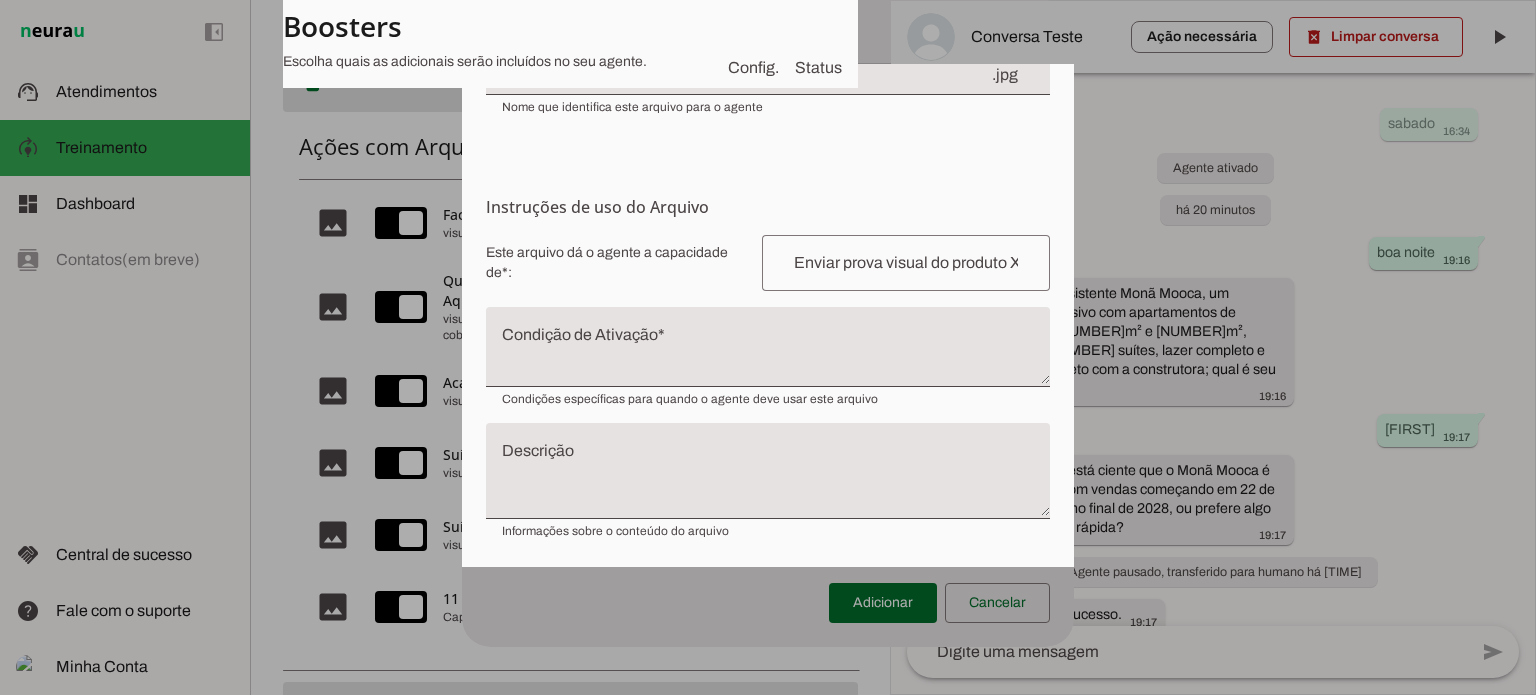 click at bounding box center (768, 355) 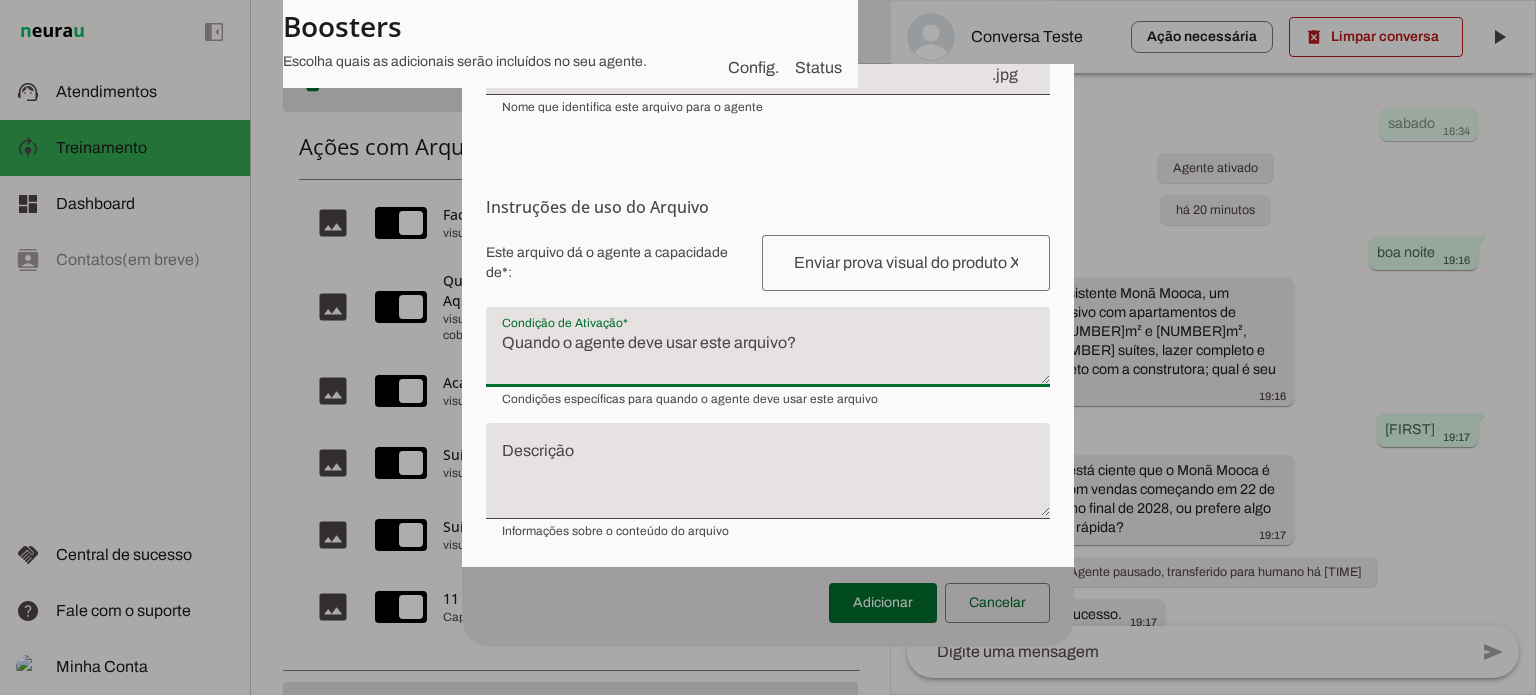 paste on "Quando o cliente pedir o book, fotos ou imagem" 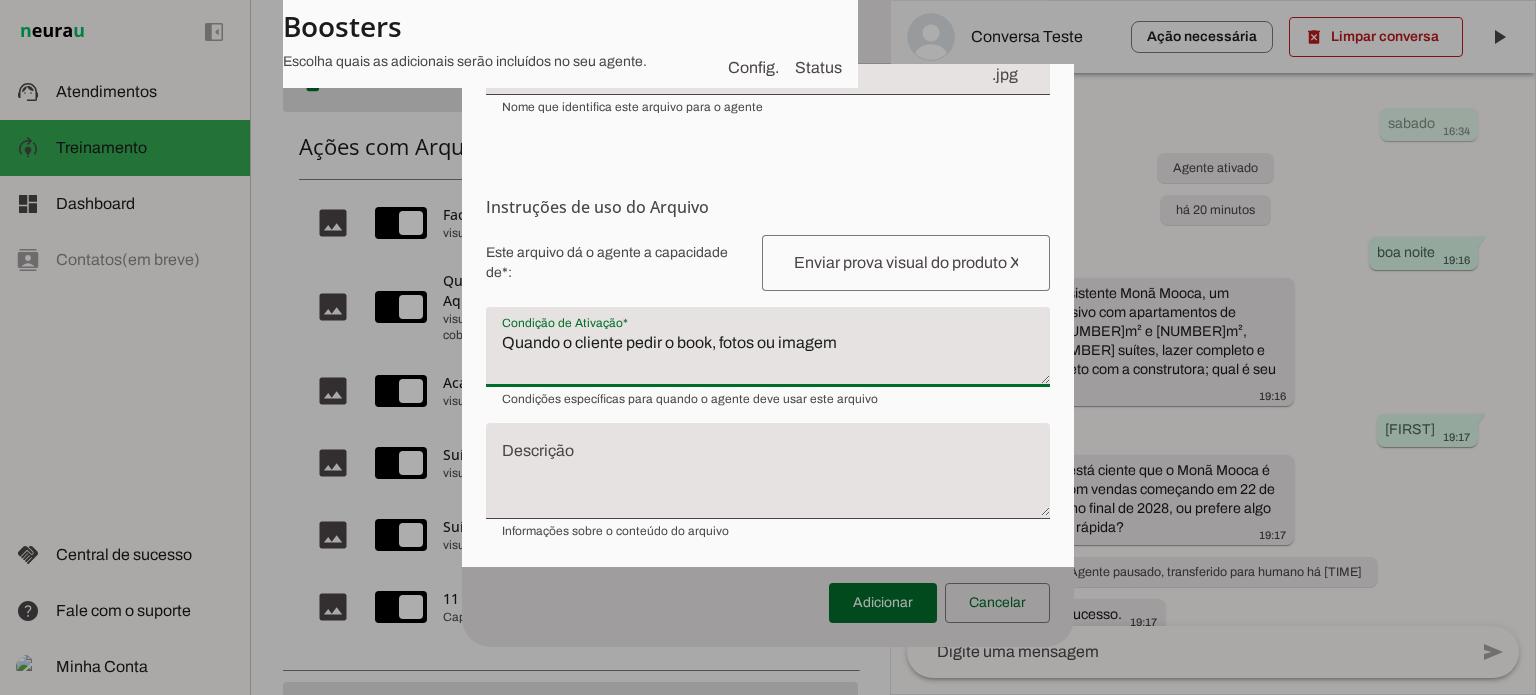 click on "Quando o cliente pedir o book, fotos ou imagem" at bounding box center (768, 355) 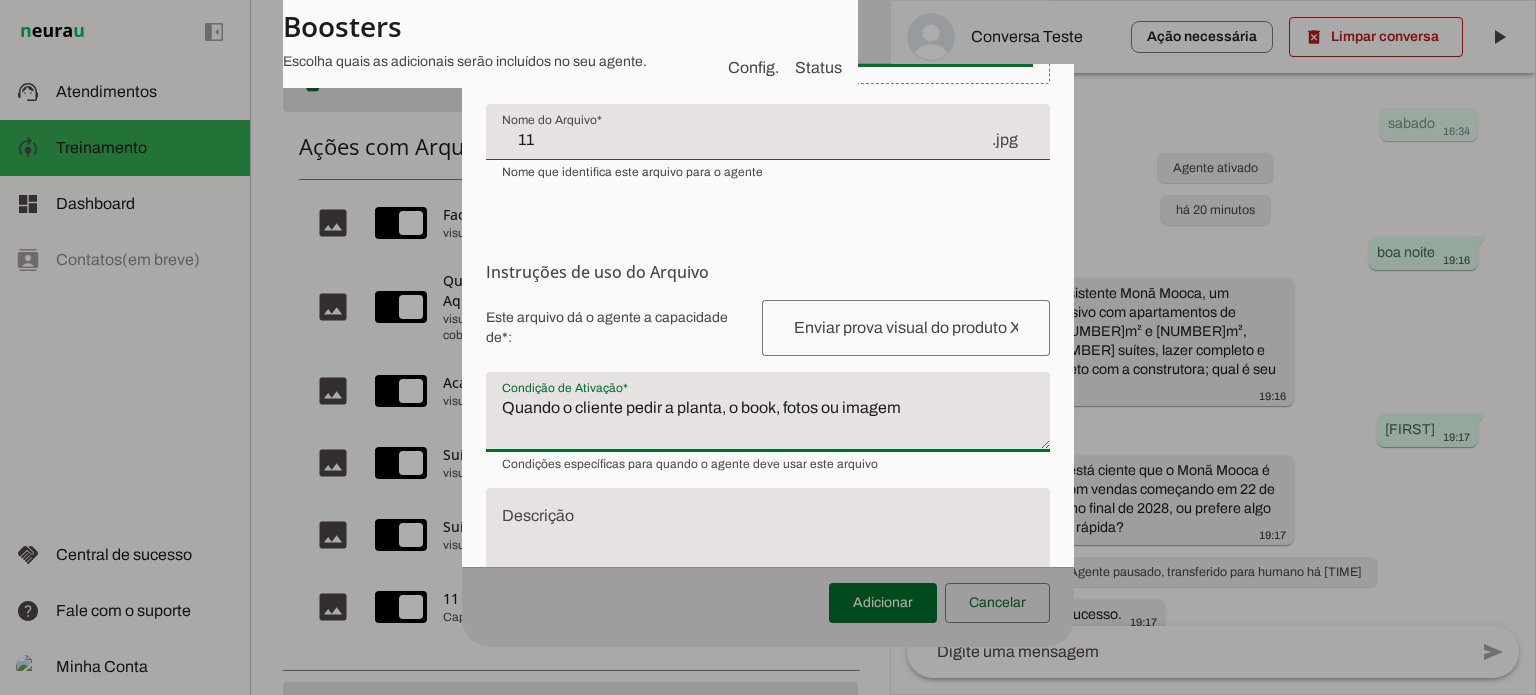 scroll, scrollTop: 92, scrollLeft: 0, axis: vertical 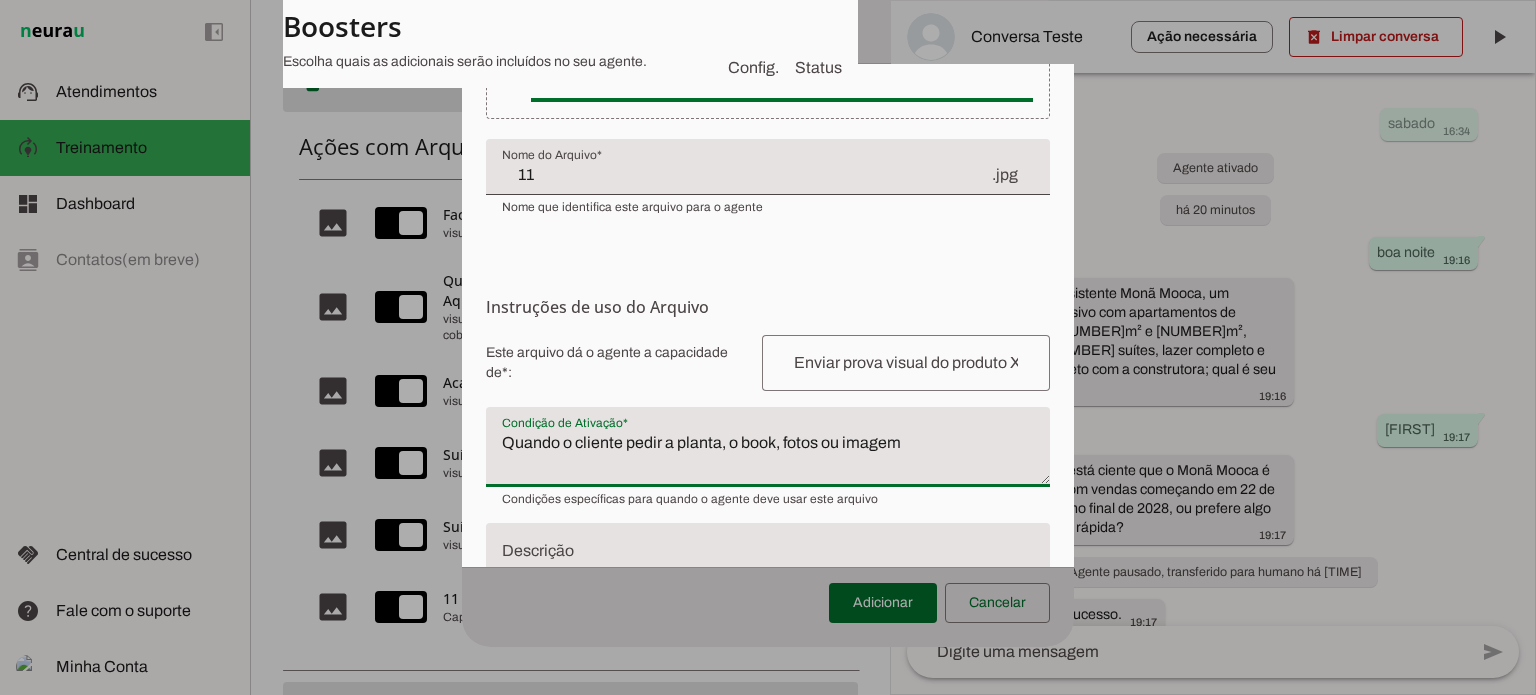 type on "Quando o cliente pedir a planta, o book, fotos ou imagem" 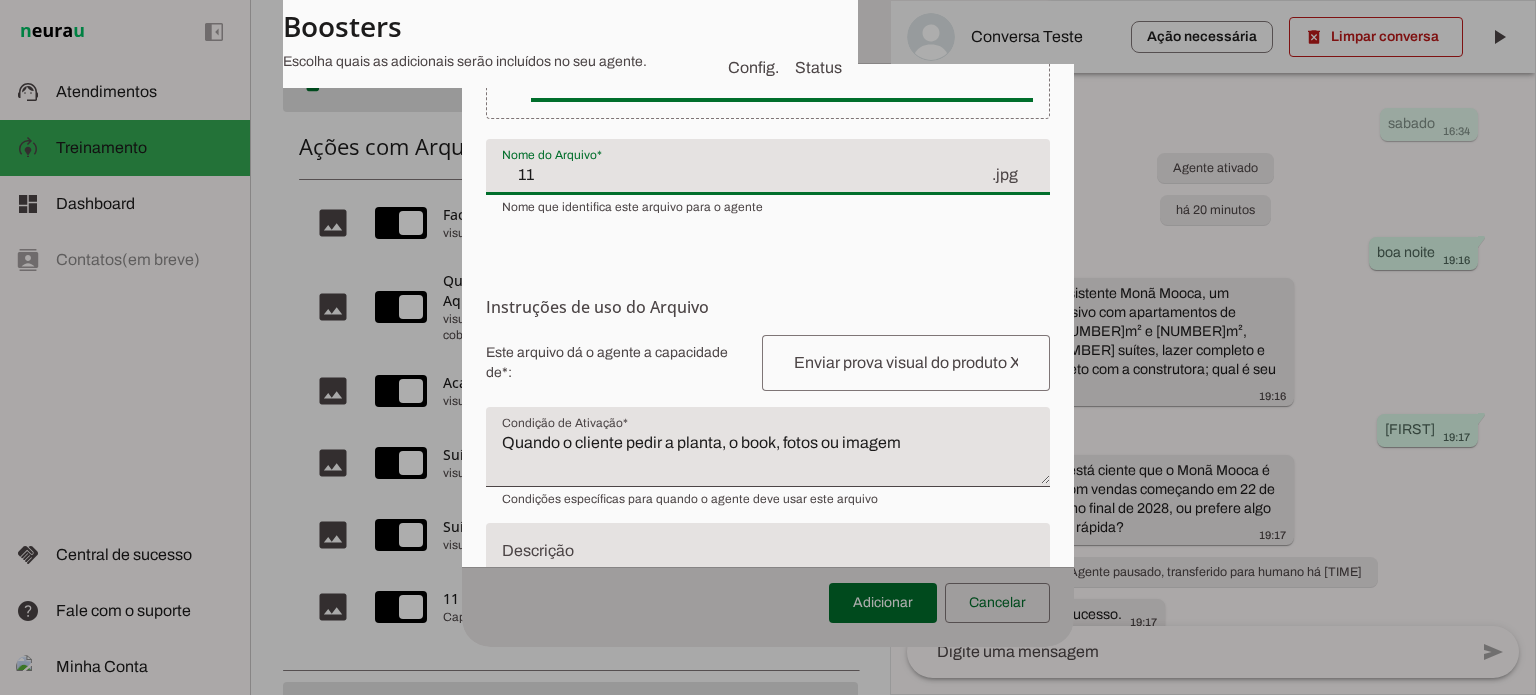 click on "11" 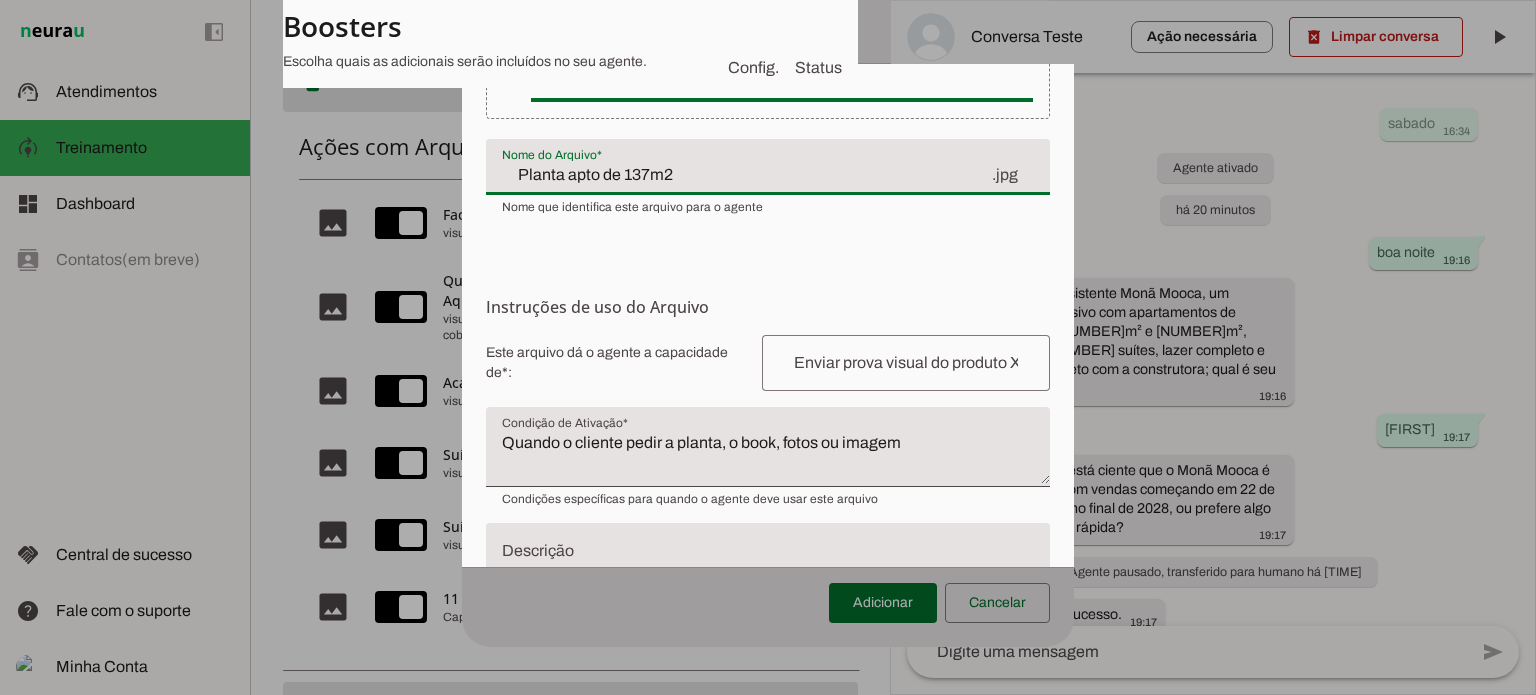 click on "Planta apto de 137m2" 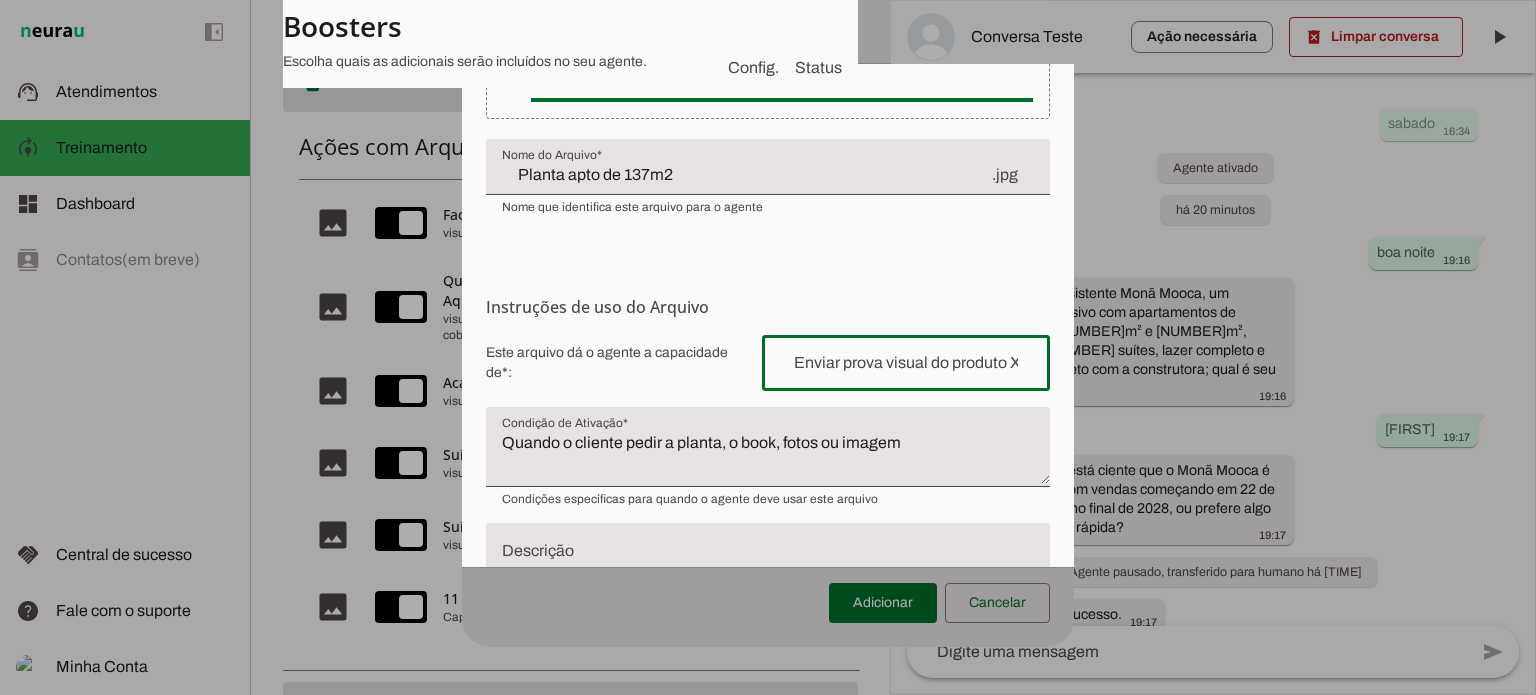click at bounding box center (906, 363) 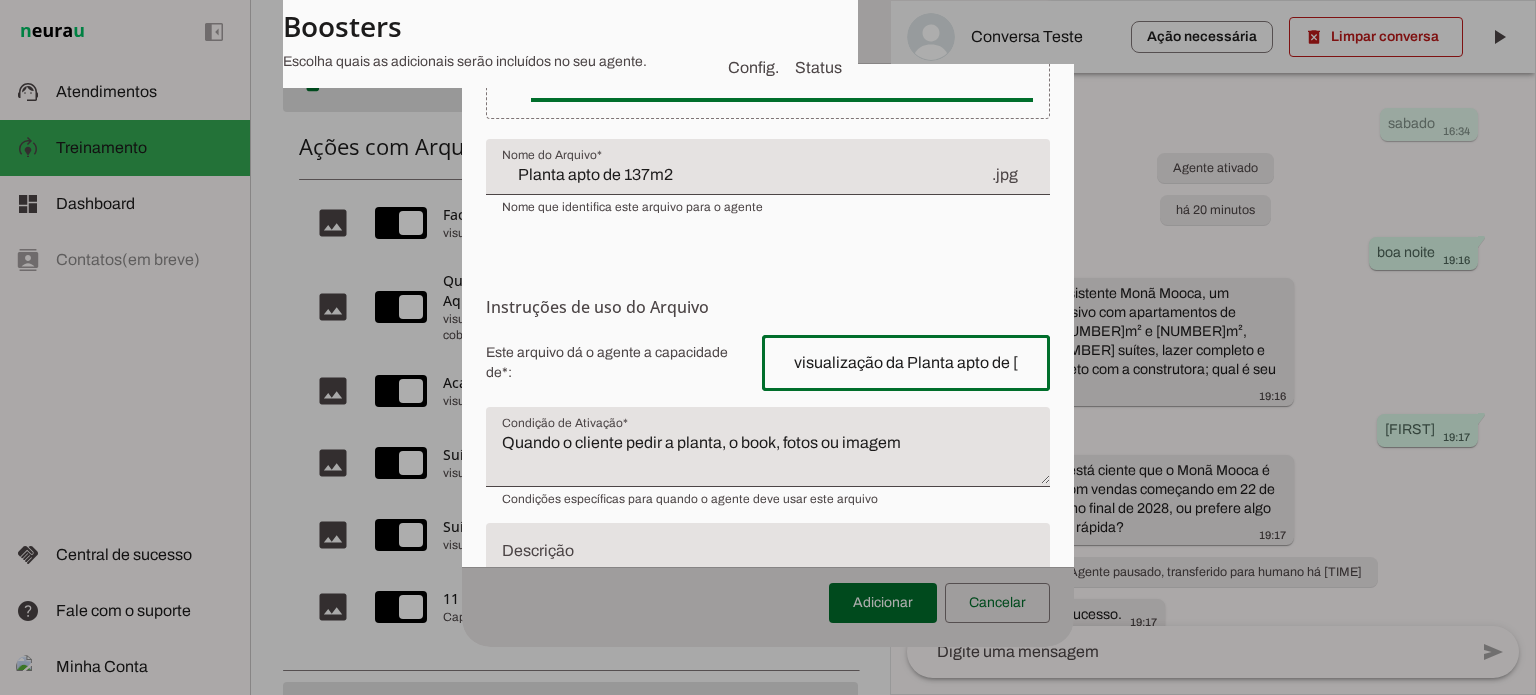 scroll, scrollTop: 0, scrollLeft: 9, axis: horizontal 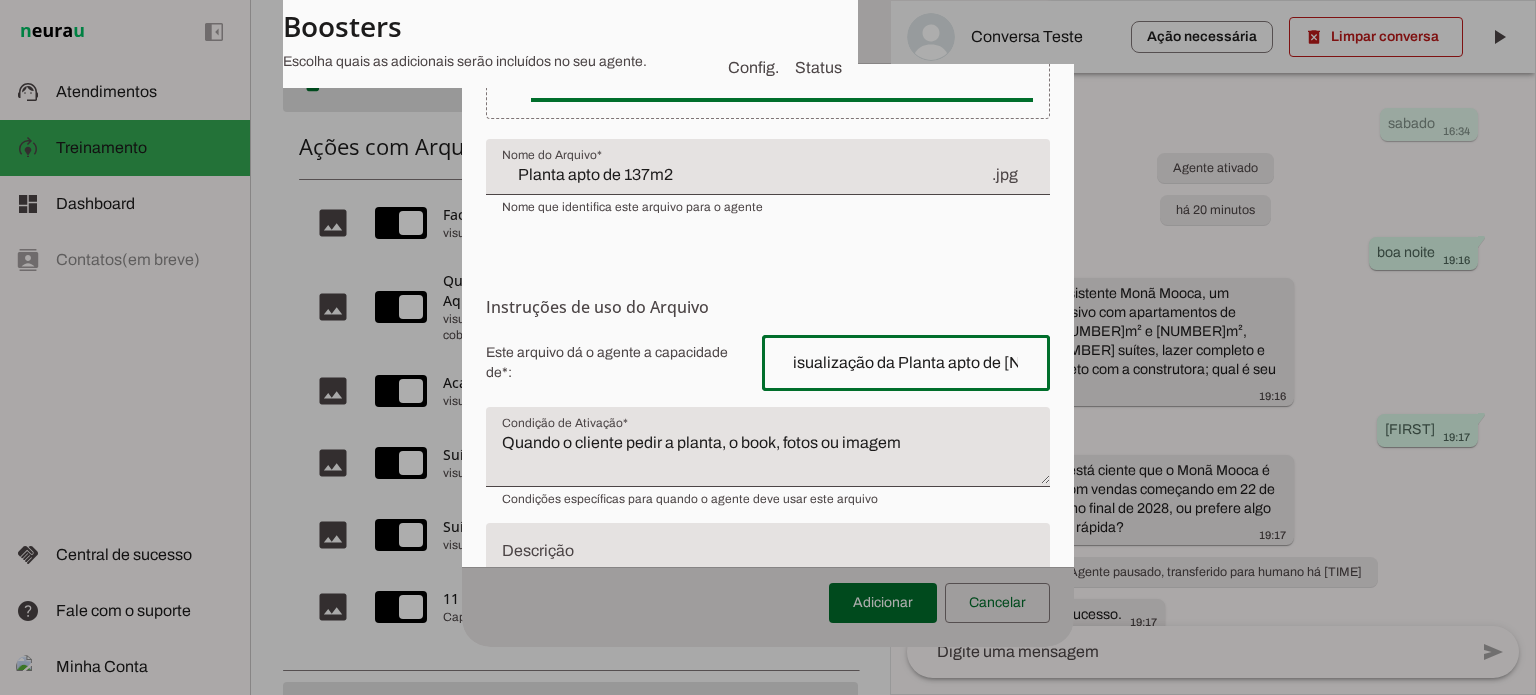 type on "visualização da Planta apto de [NUMBER]m2" 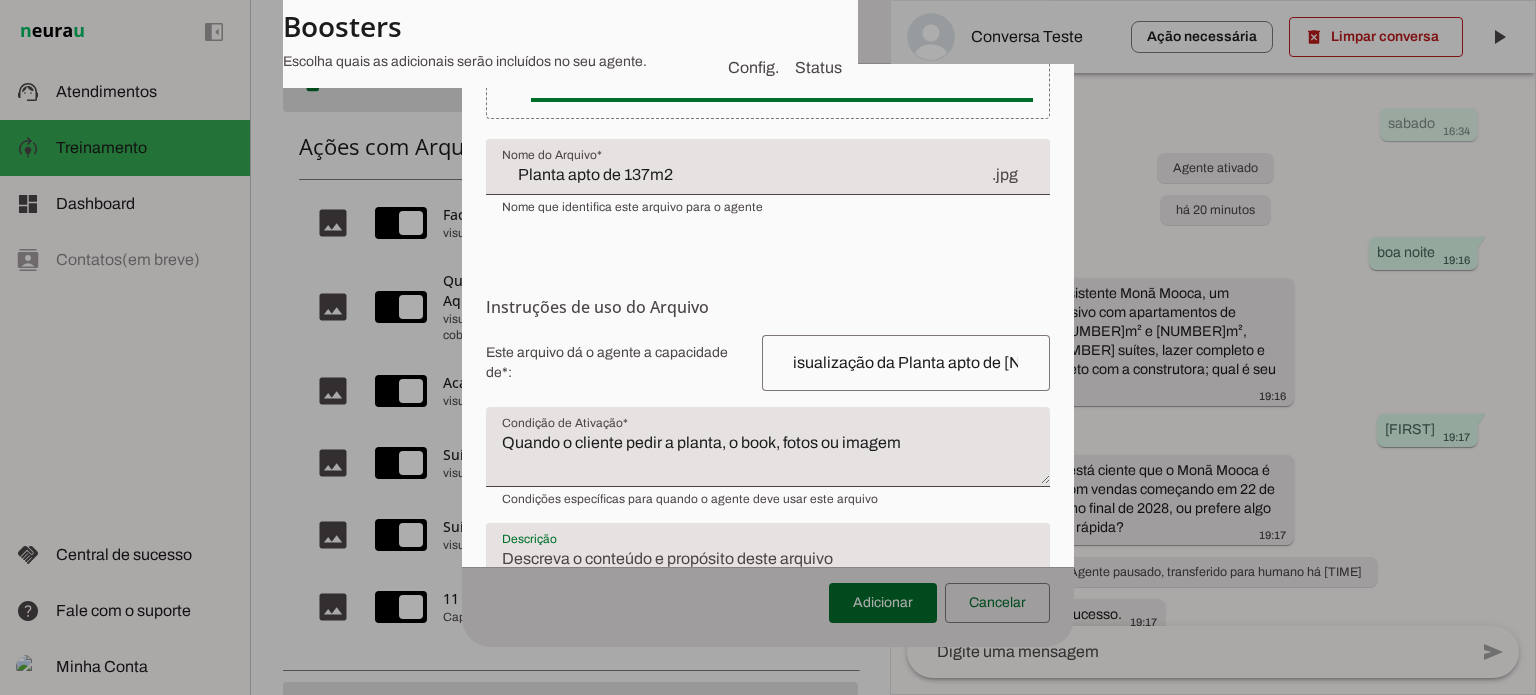 scroll, scrollTop: 0, scrollLeft: 0, axis: both 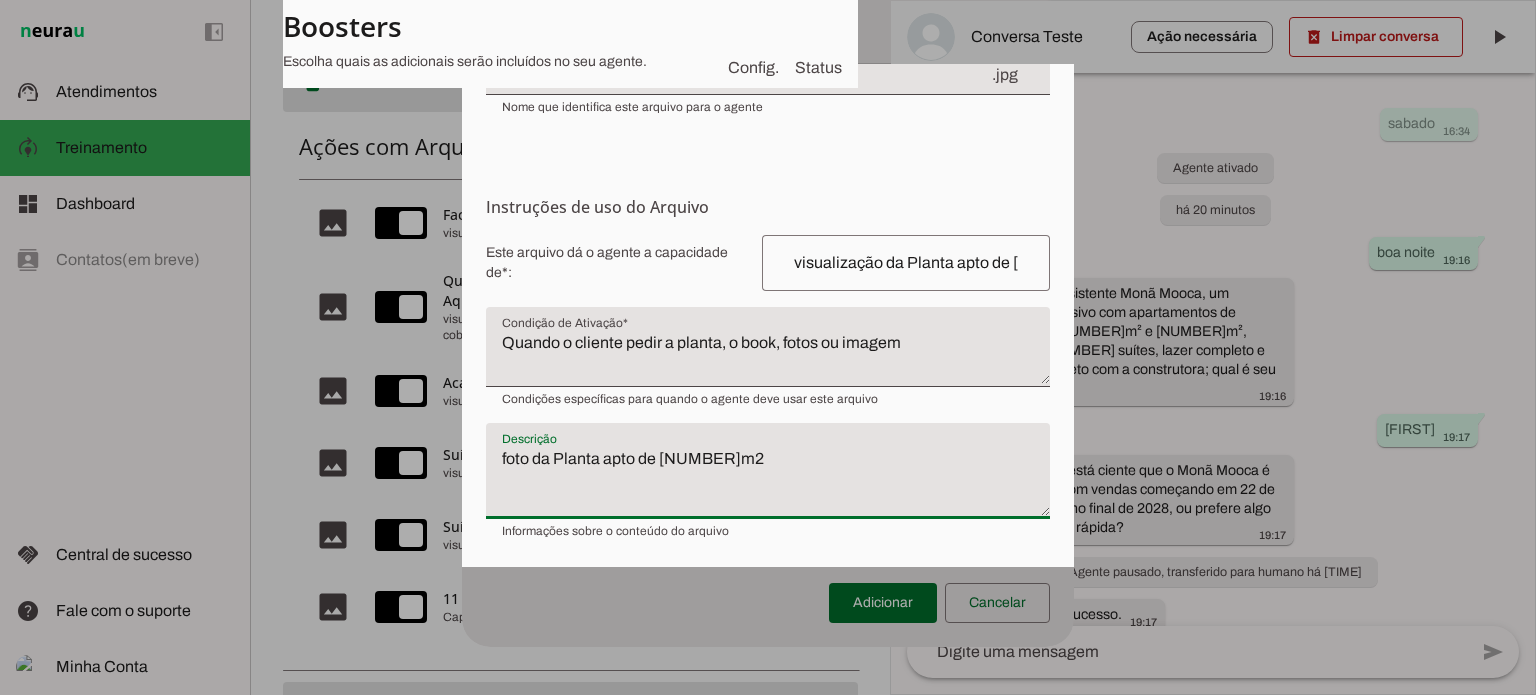 type on "foto da Planta apto de [NUMBER]m2" 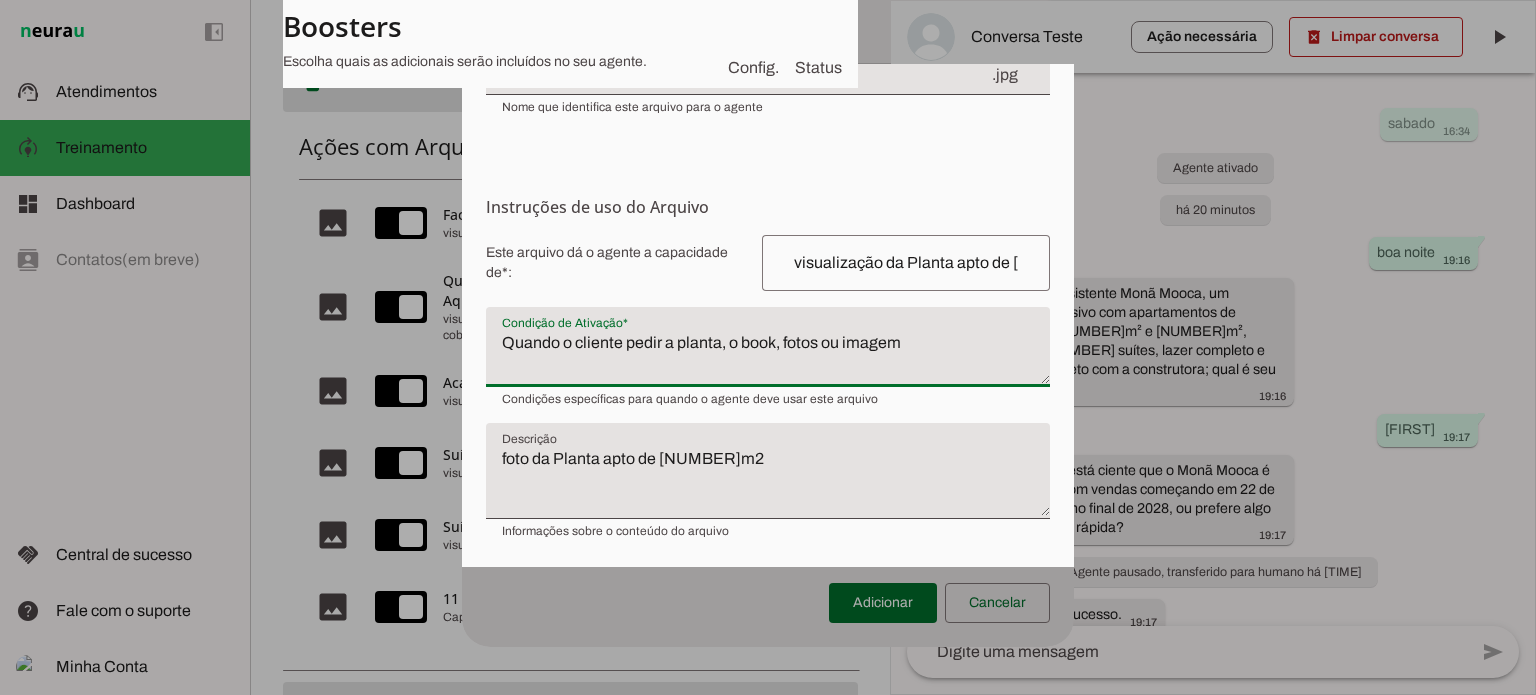 click on "Quando o cliente pedir a planta, o book, fotos ou imagem" at bounding box center (768, 355) 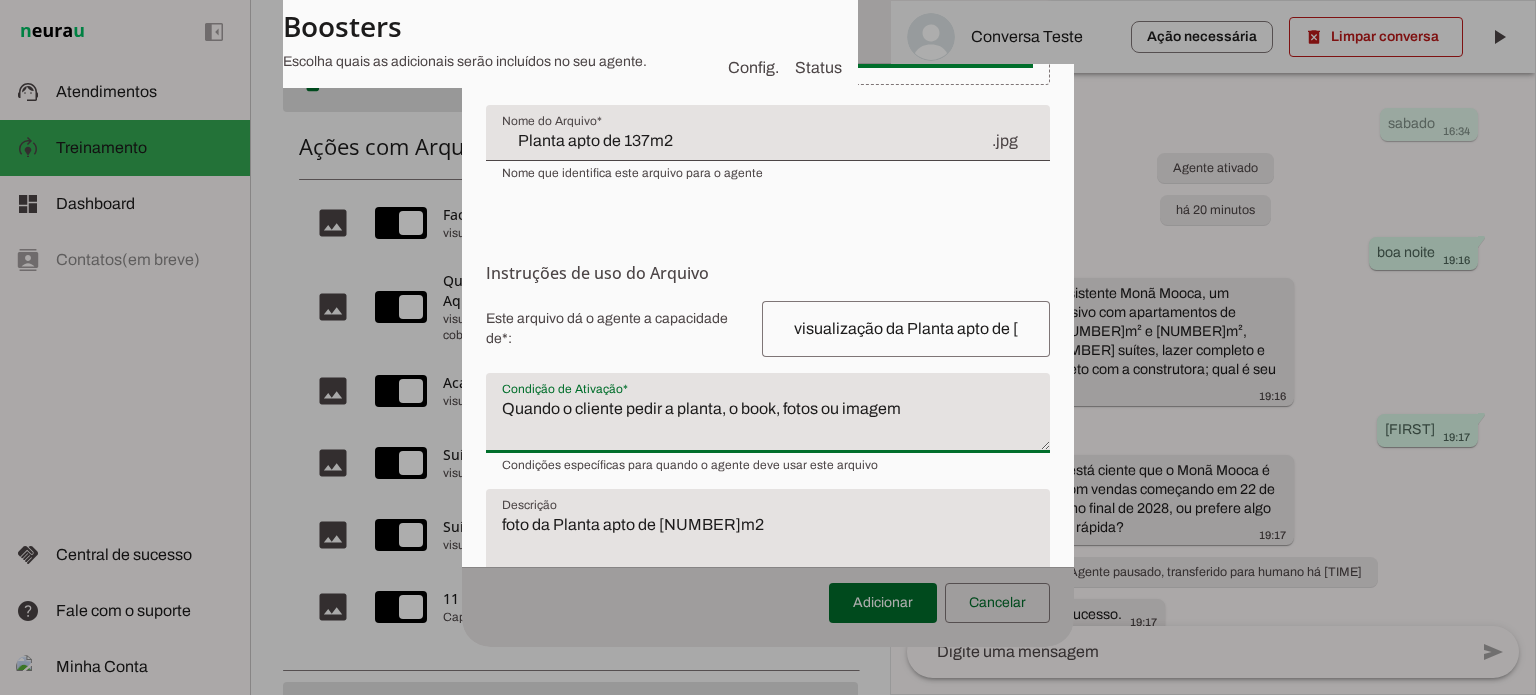 scroll, scrollTop: 92, scrollLeft: 0, axis: vertical 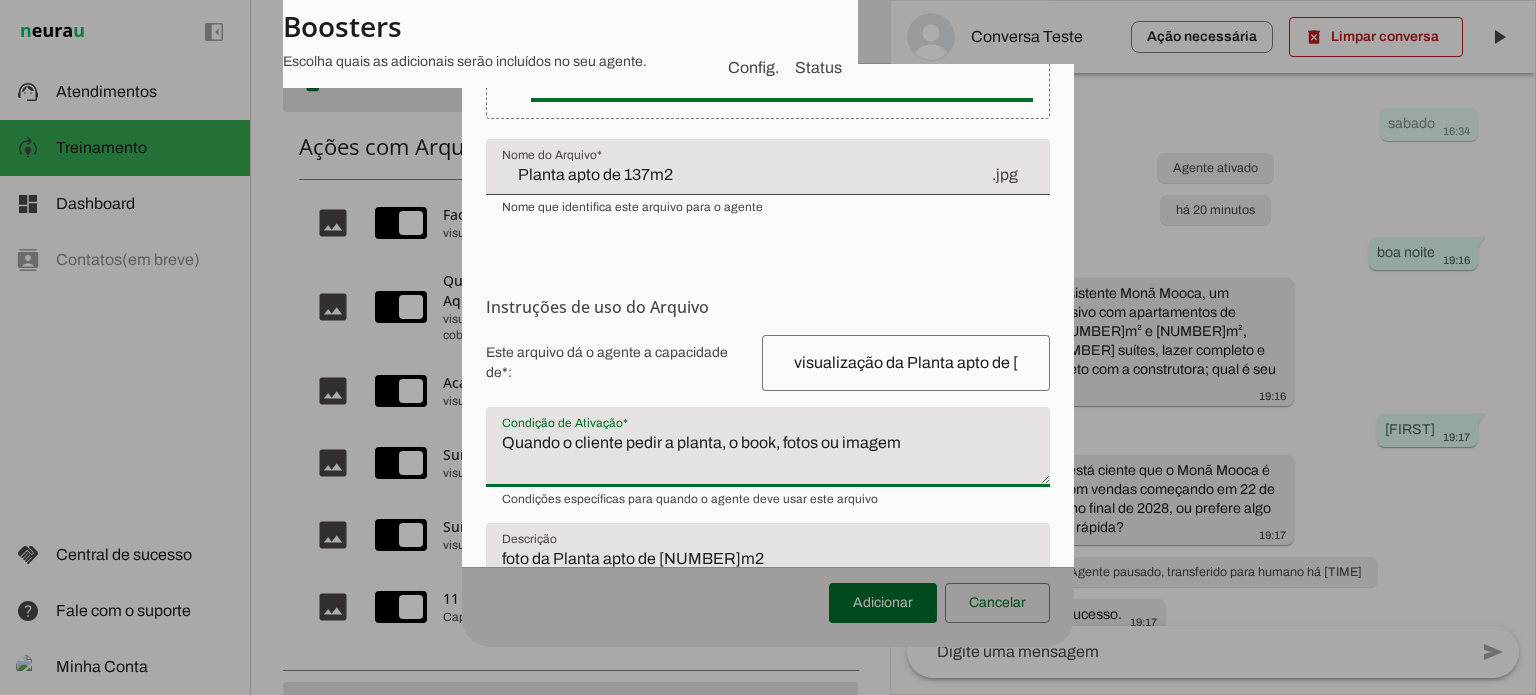 click on "Quando o cliente pedir a planta, o book, fotos ou imagem" at bounding box center (768, 455) 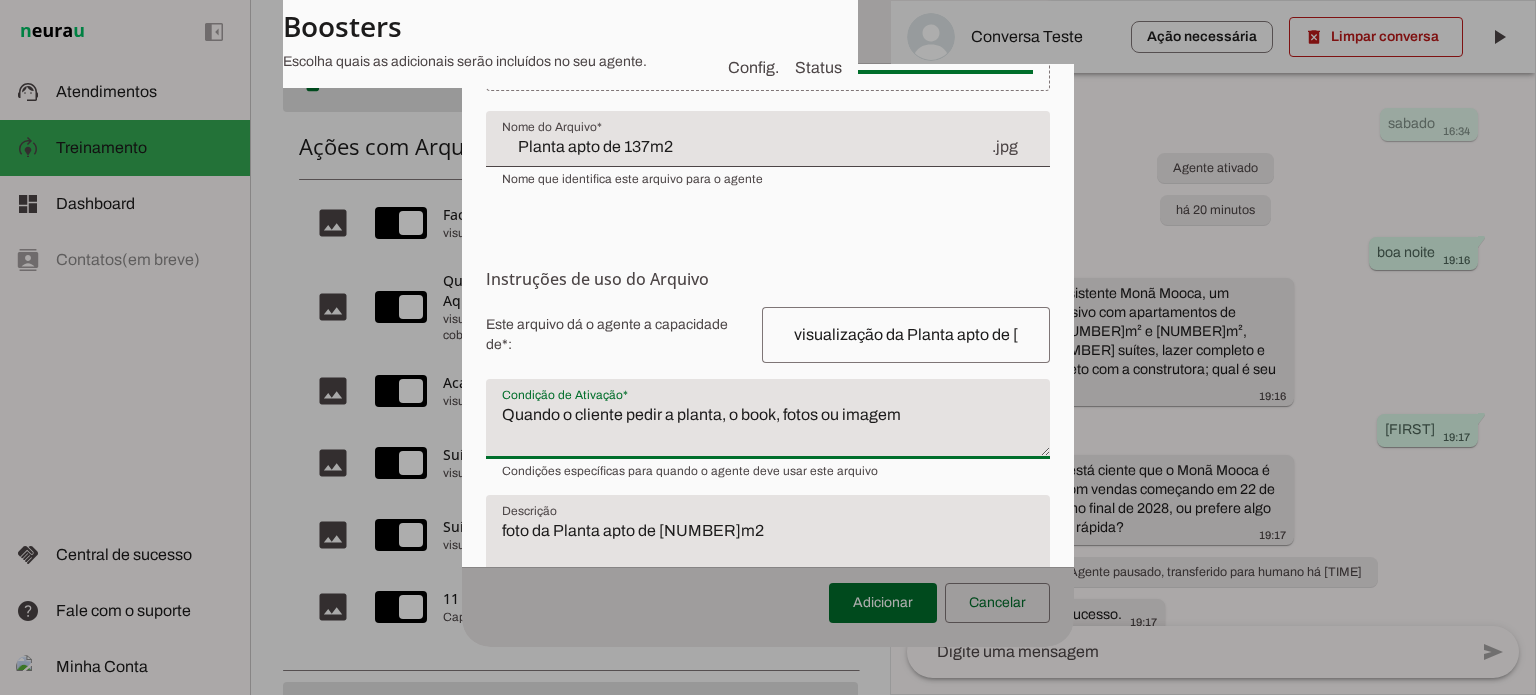 scroll, scrollTop: 192, scrollLeft: 0, axis: vertical 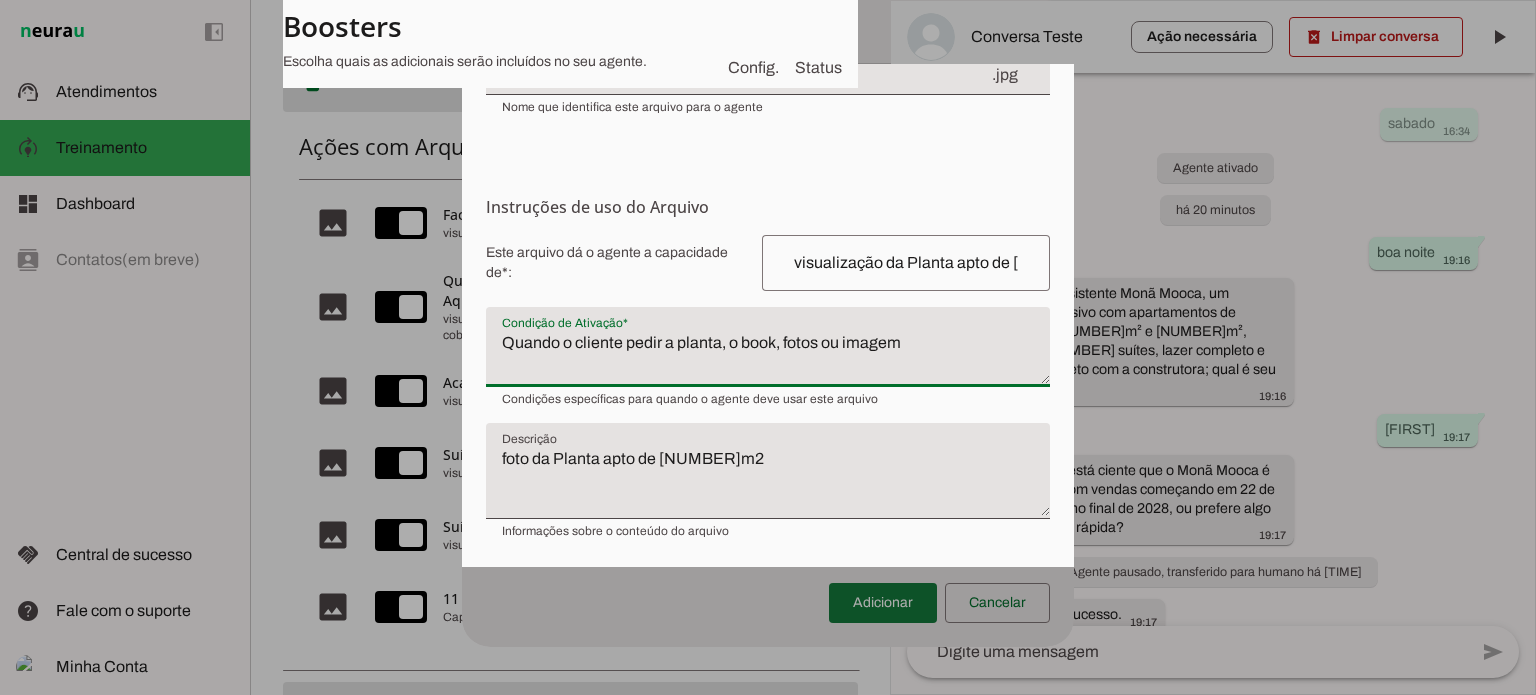 click at bounding box center [883, 603] 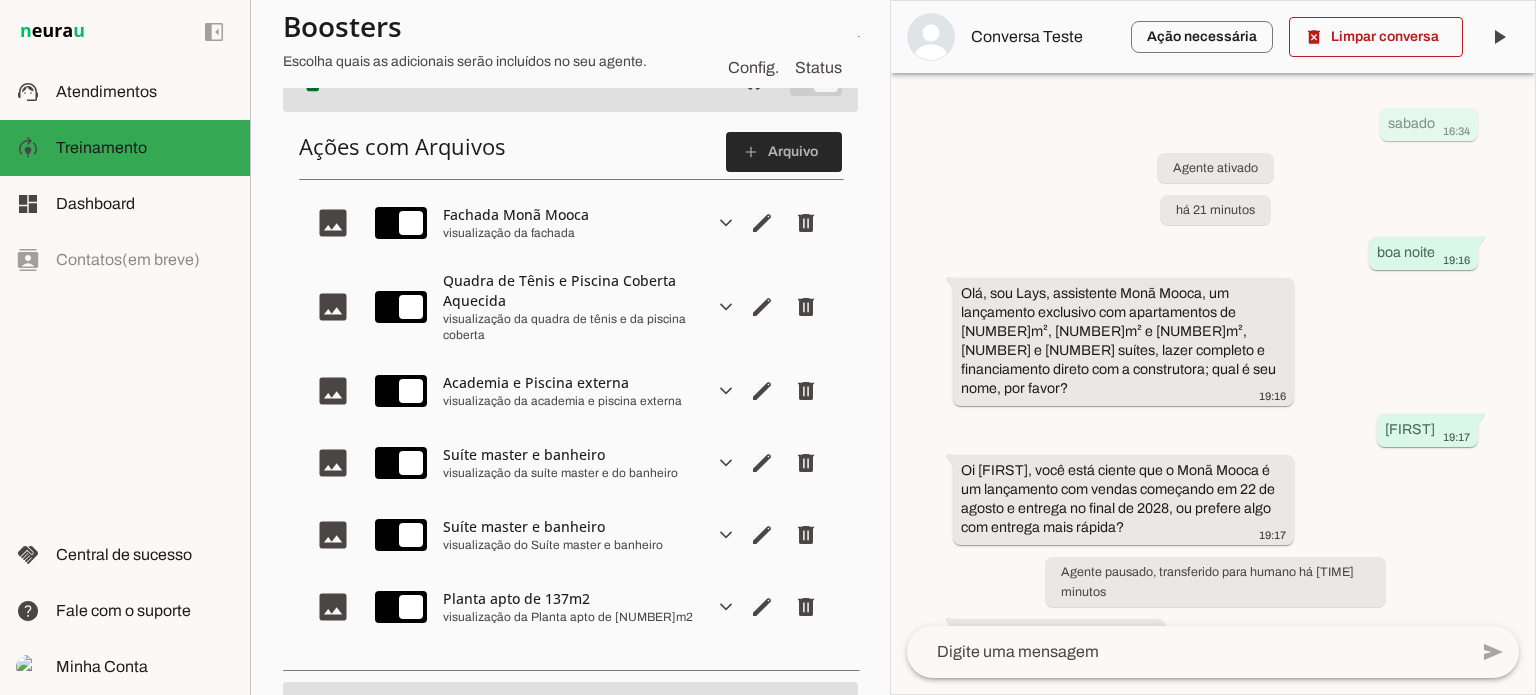 click on "add" at bounding box center (0, 0) 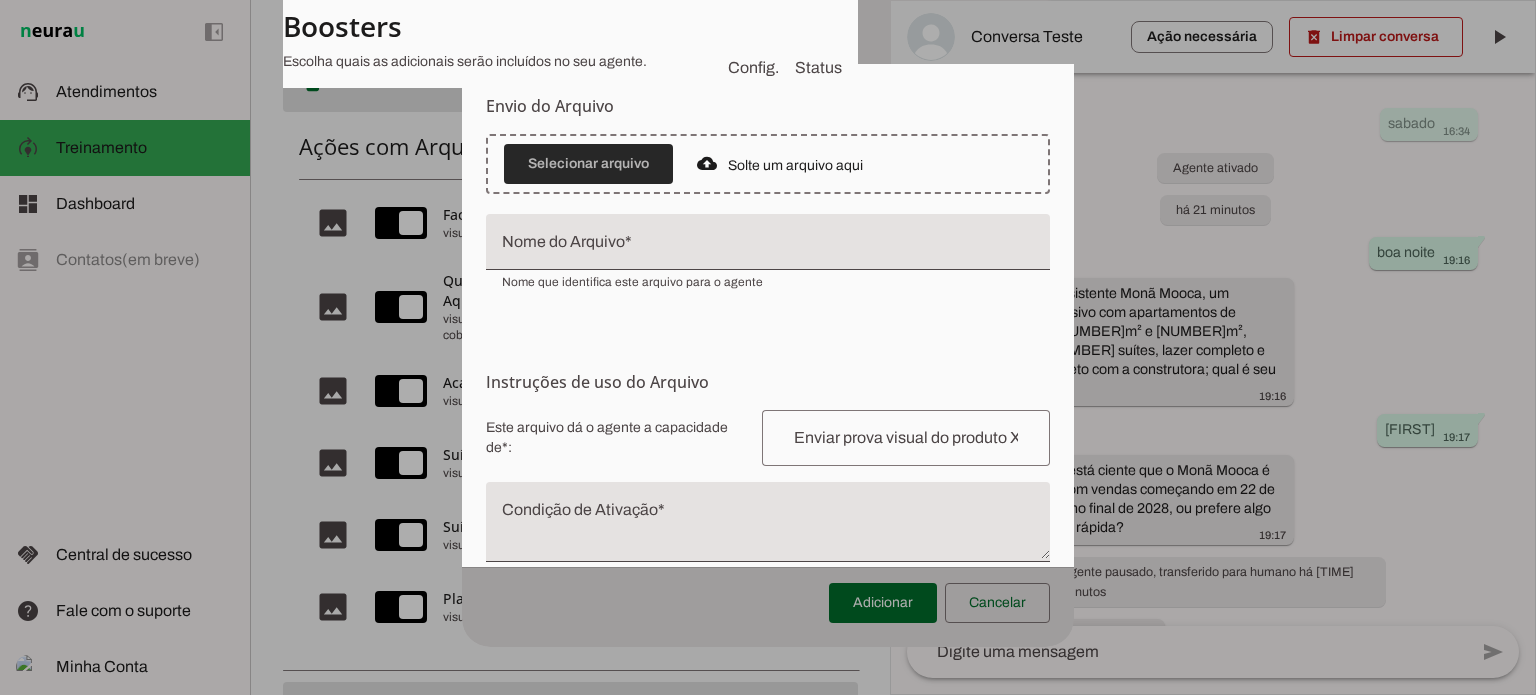 click at bounding box center (588, 164) 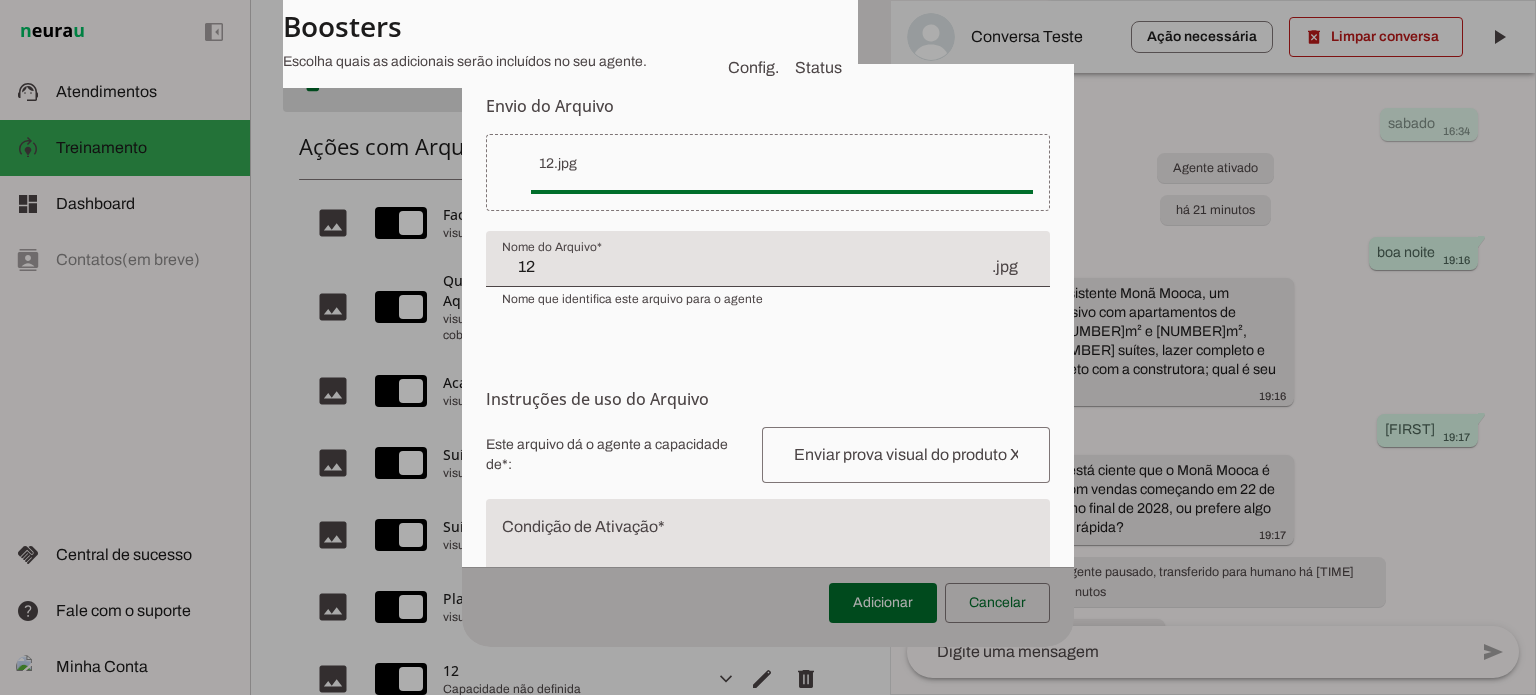 click on "12" 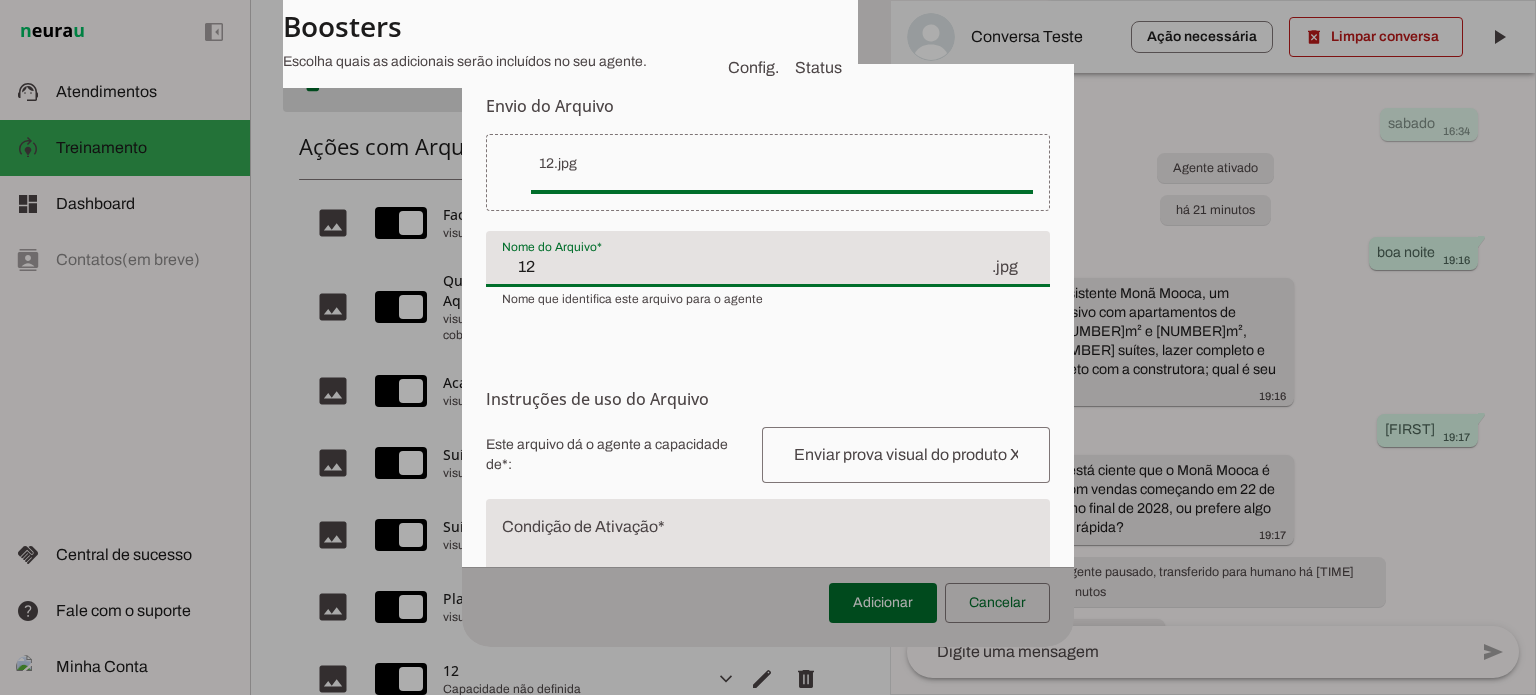 click on "12" 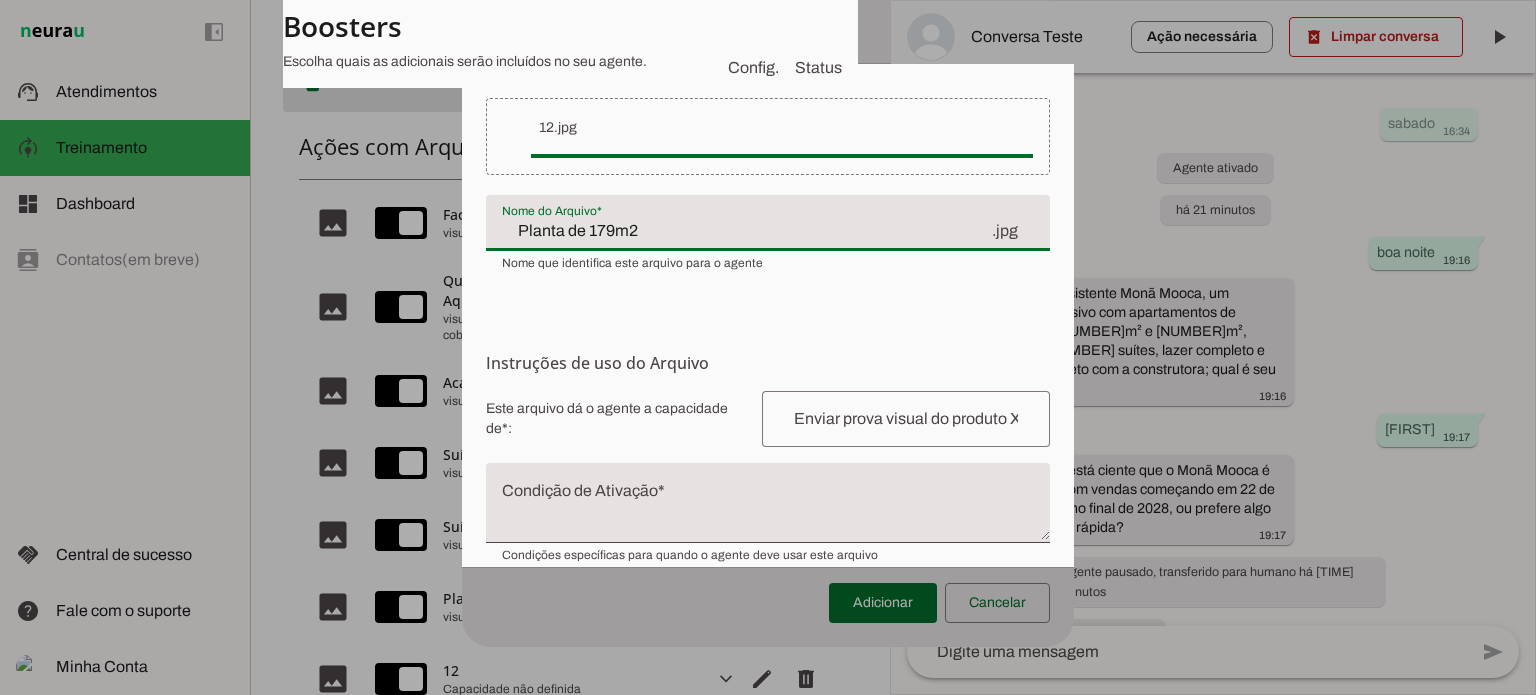 scroll, scrollTop: 100, scrollLeft: 0, axis: vertical 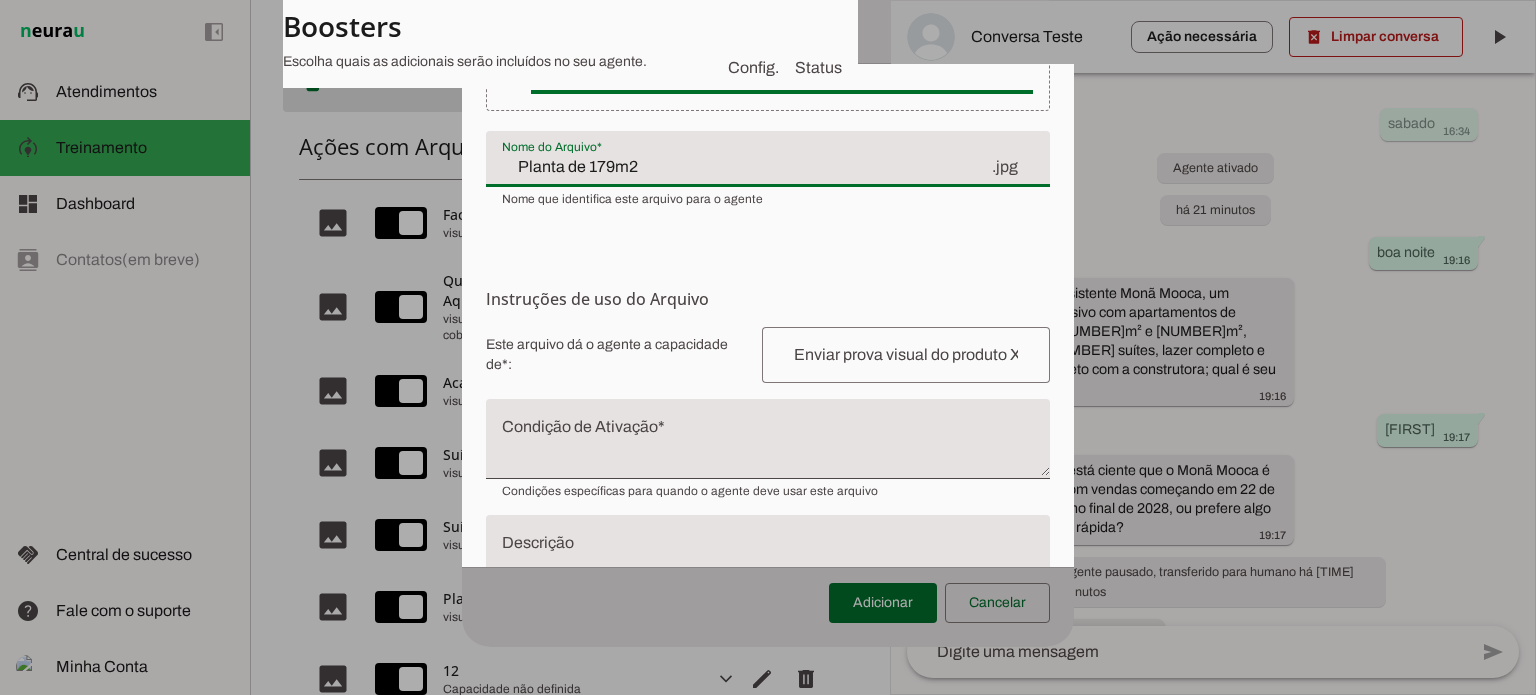 type on "Planta de 179m2" 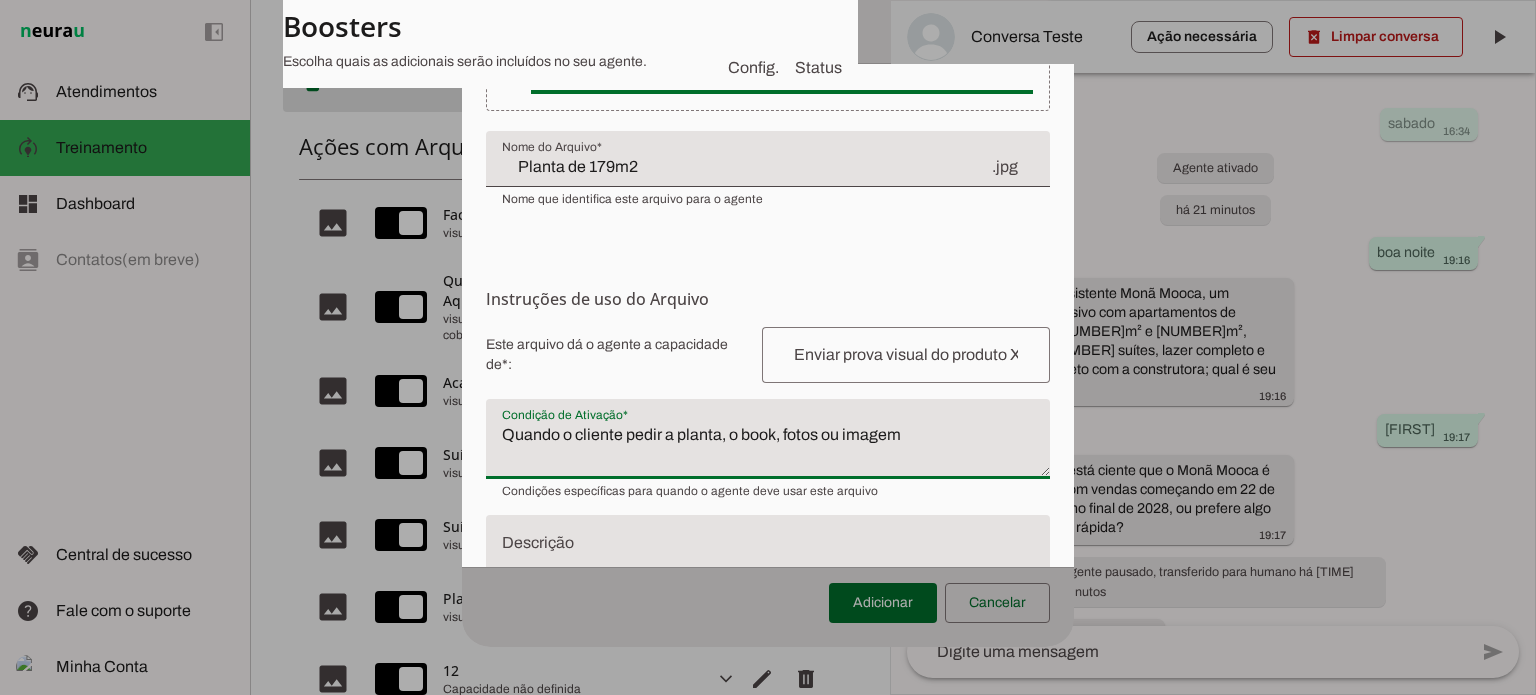 type on "Quando o cliente pedir a planta, o book, fotos ou imagem" 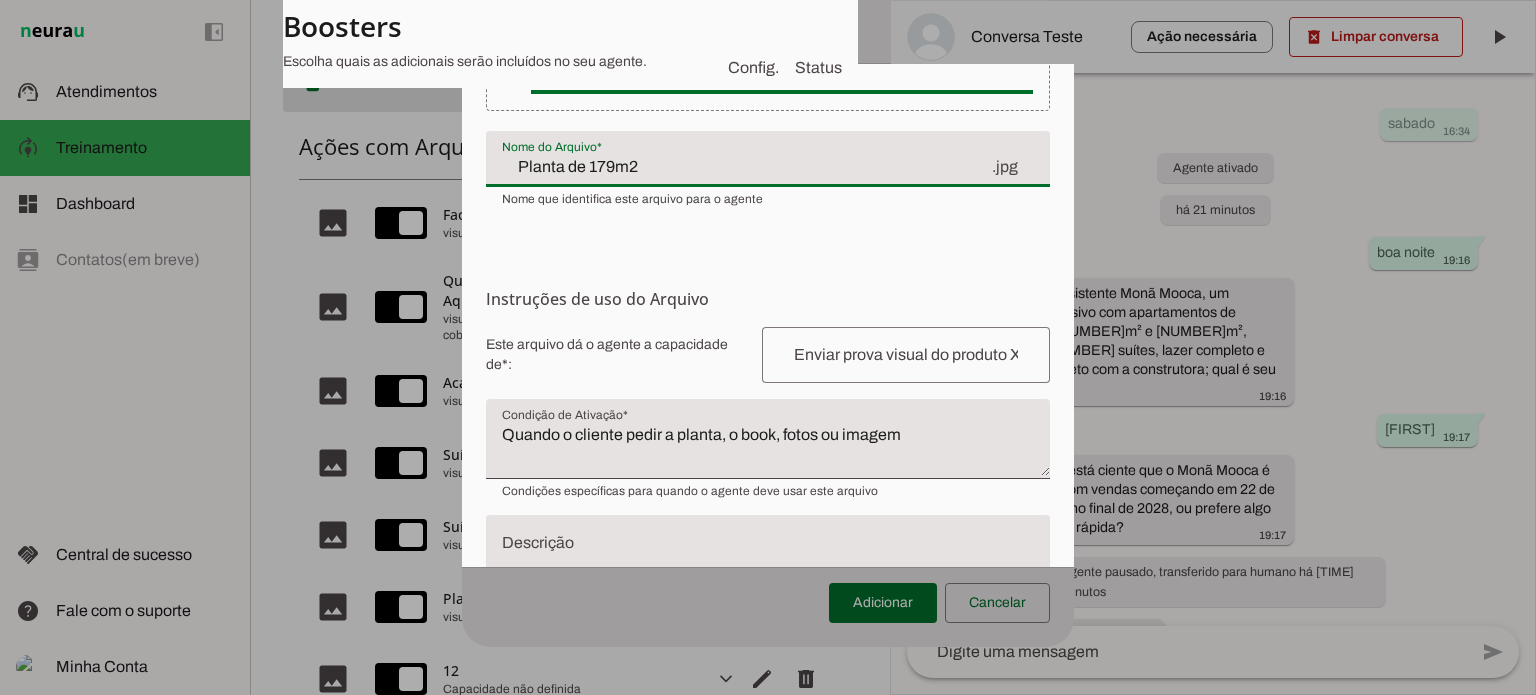 click on "Planta de 179m2" 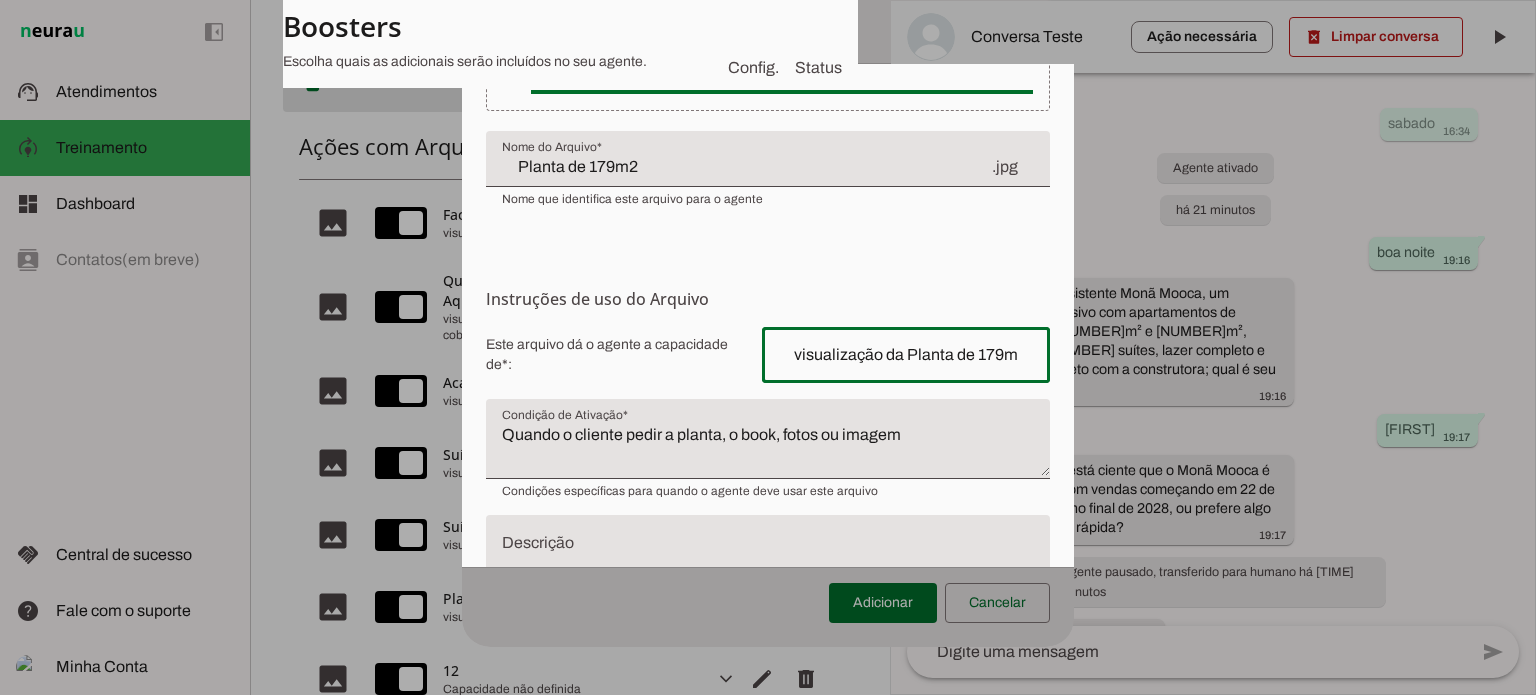 type on "visualização da Planta de 179m2" 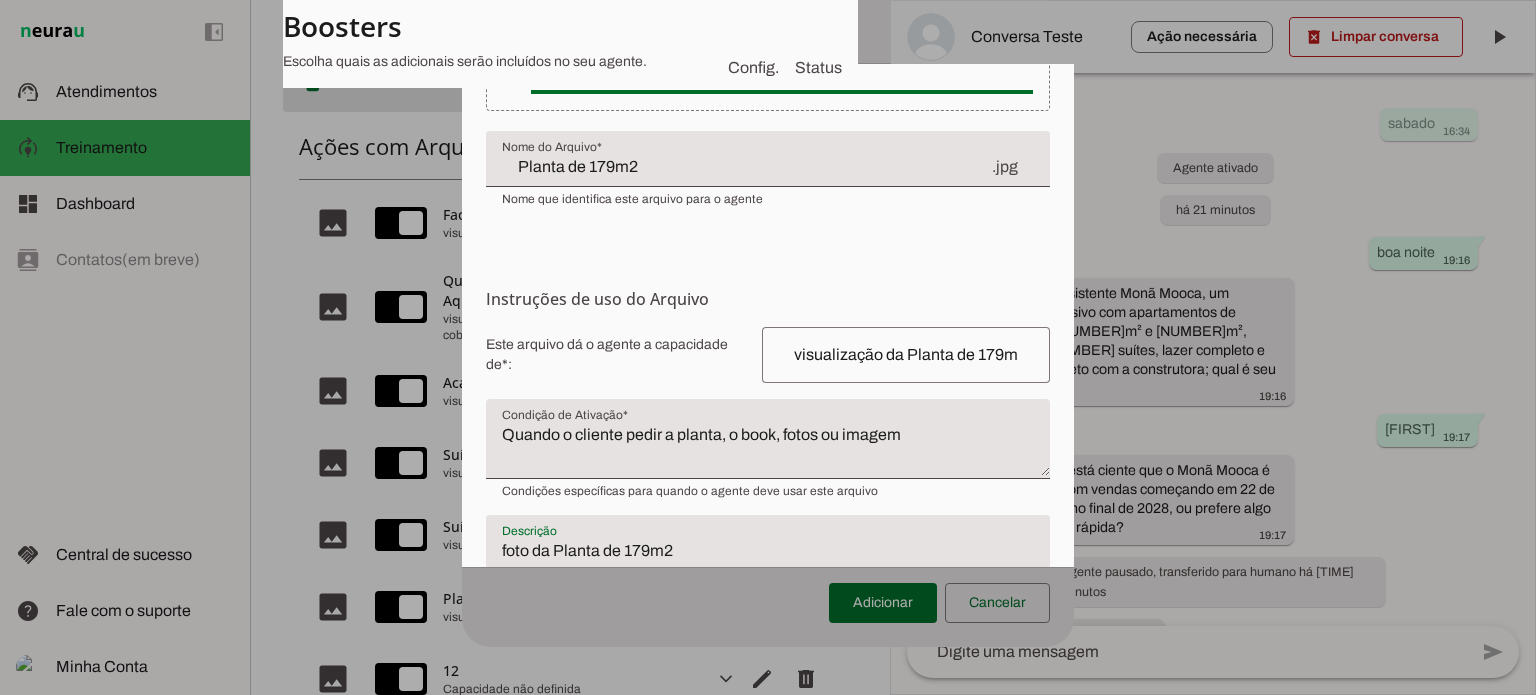 type on "foto da Planta de 179m2" 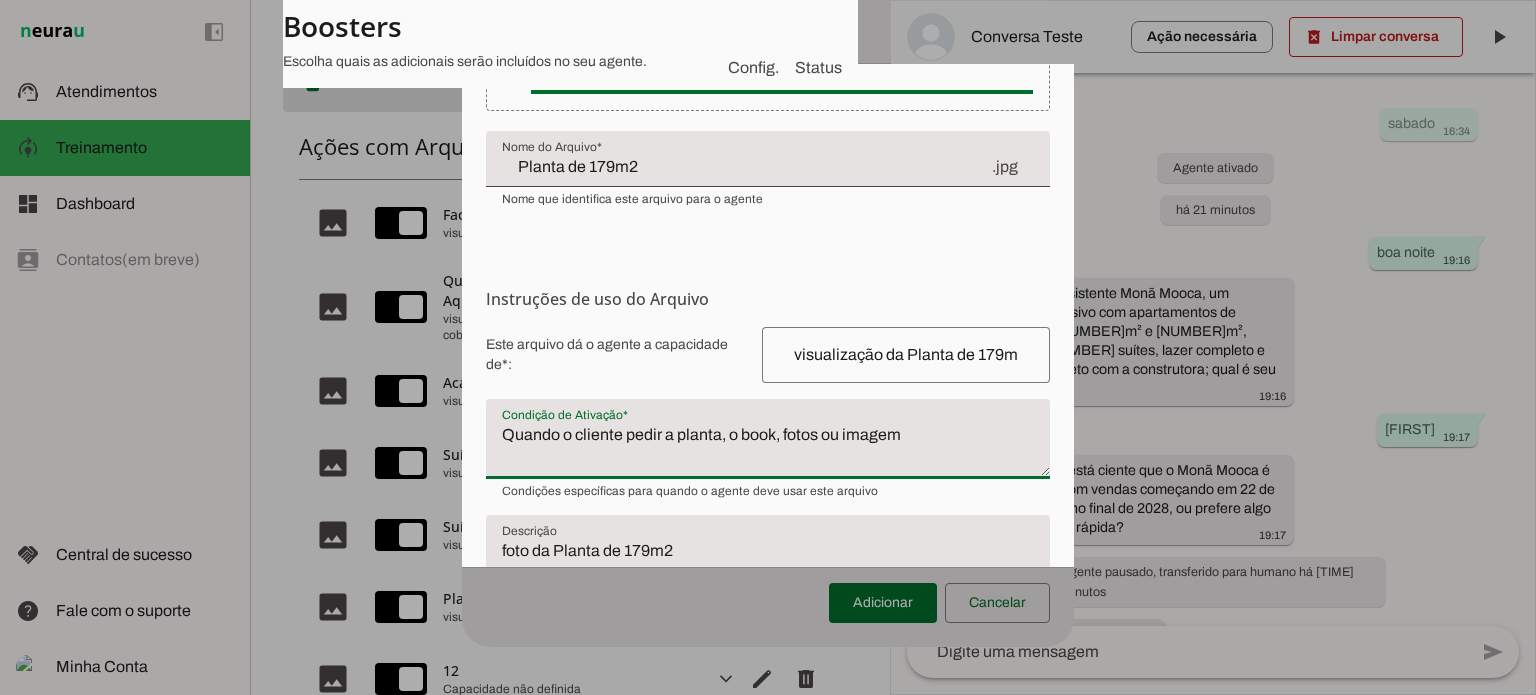 click on "Quando o cliente pedir a planta, o book, fotos ou imagem" at bounding box center (768, 447) 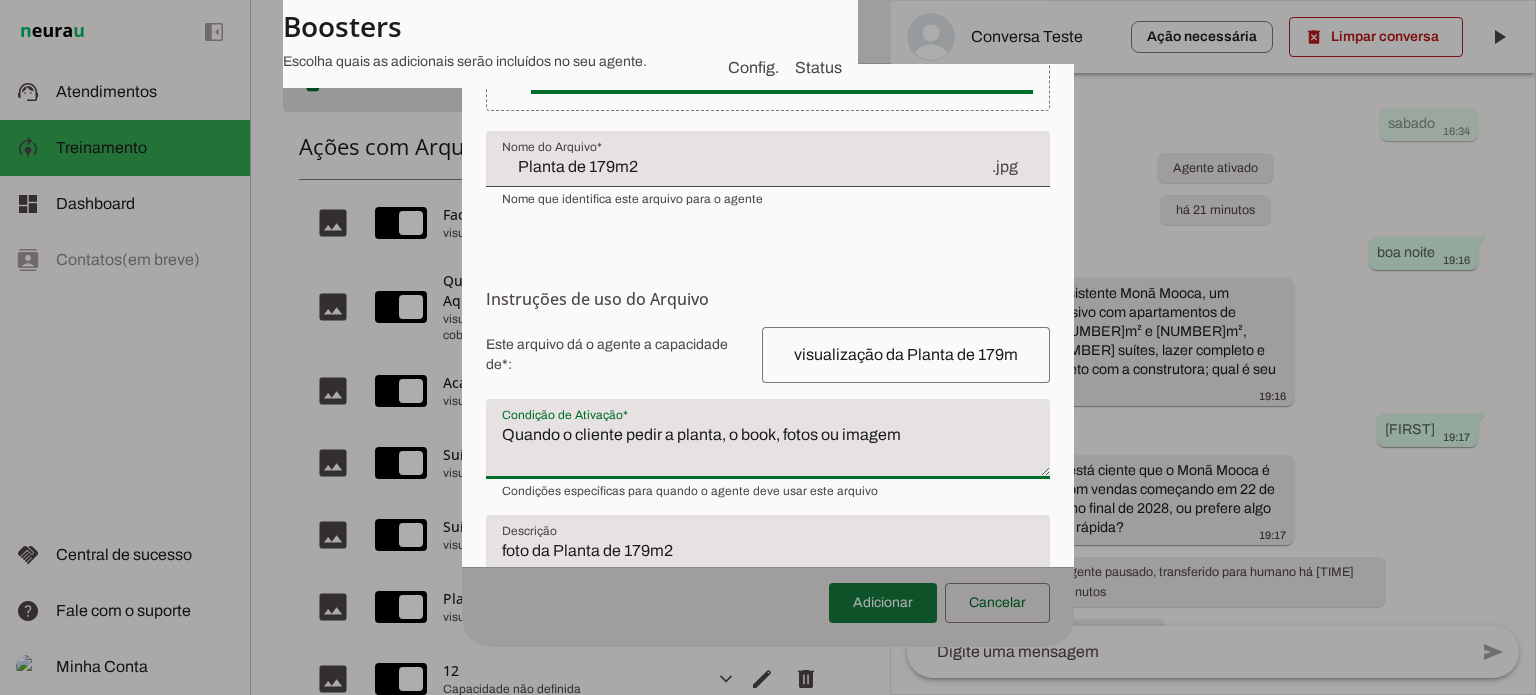 click at bounding box center (883, 603) 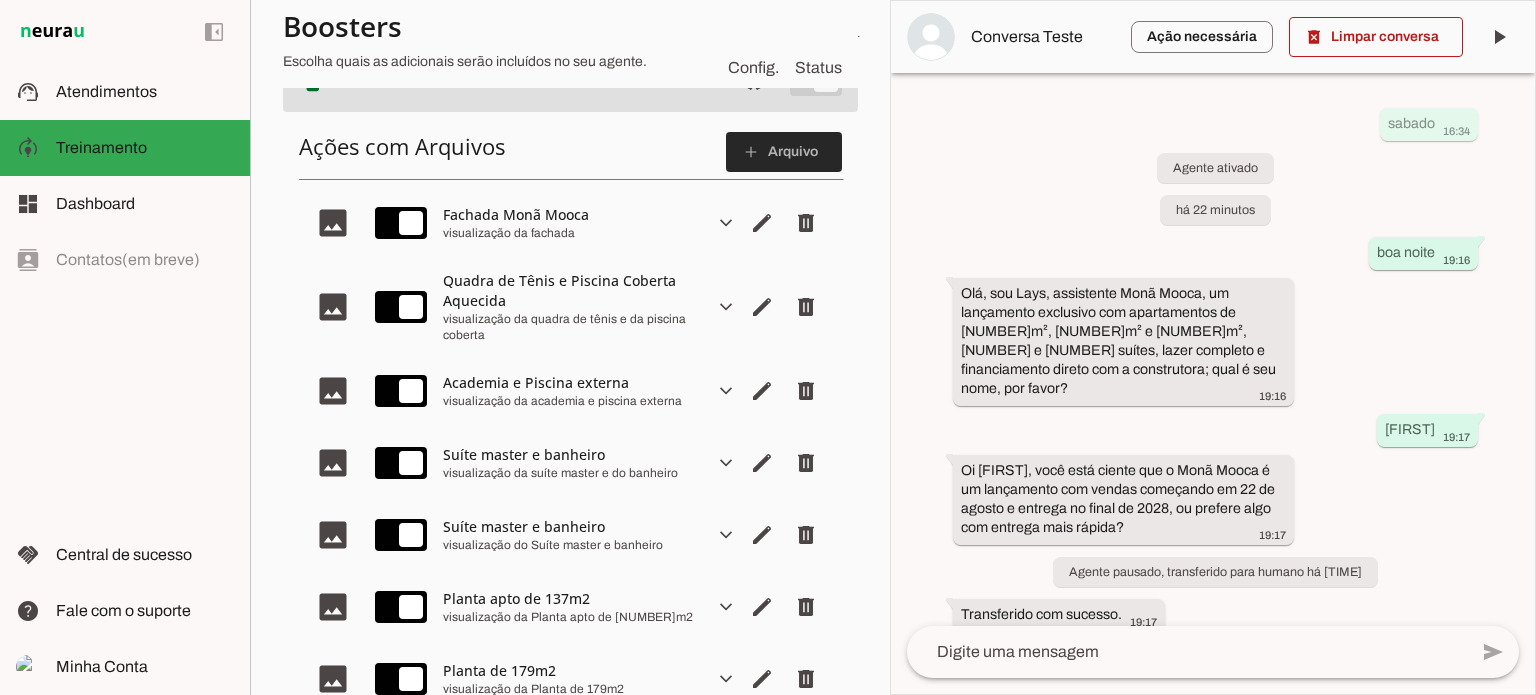 click at bounding box center (784, 152) 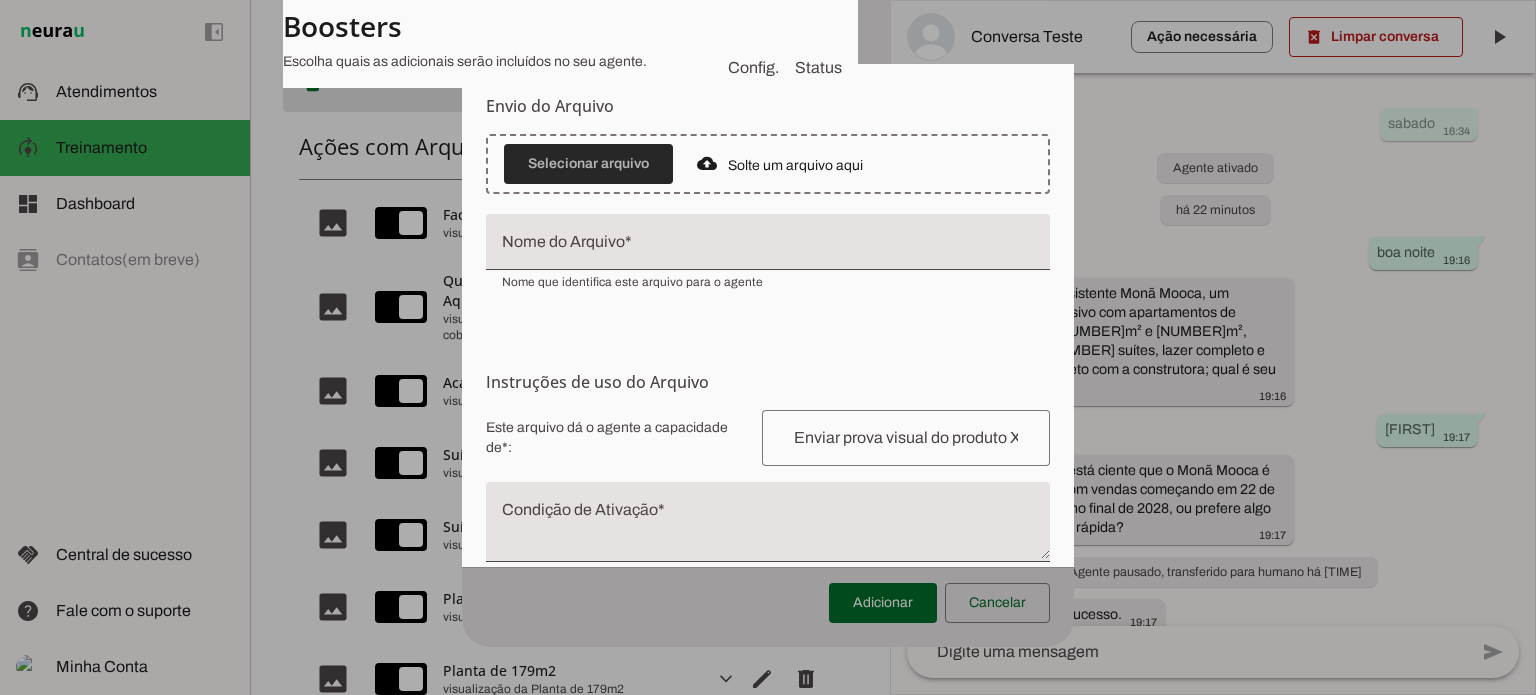 click at bounding box center [588, 164] 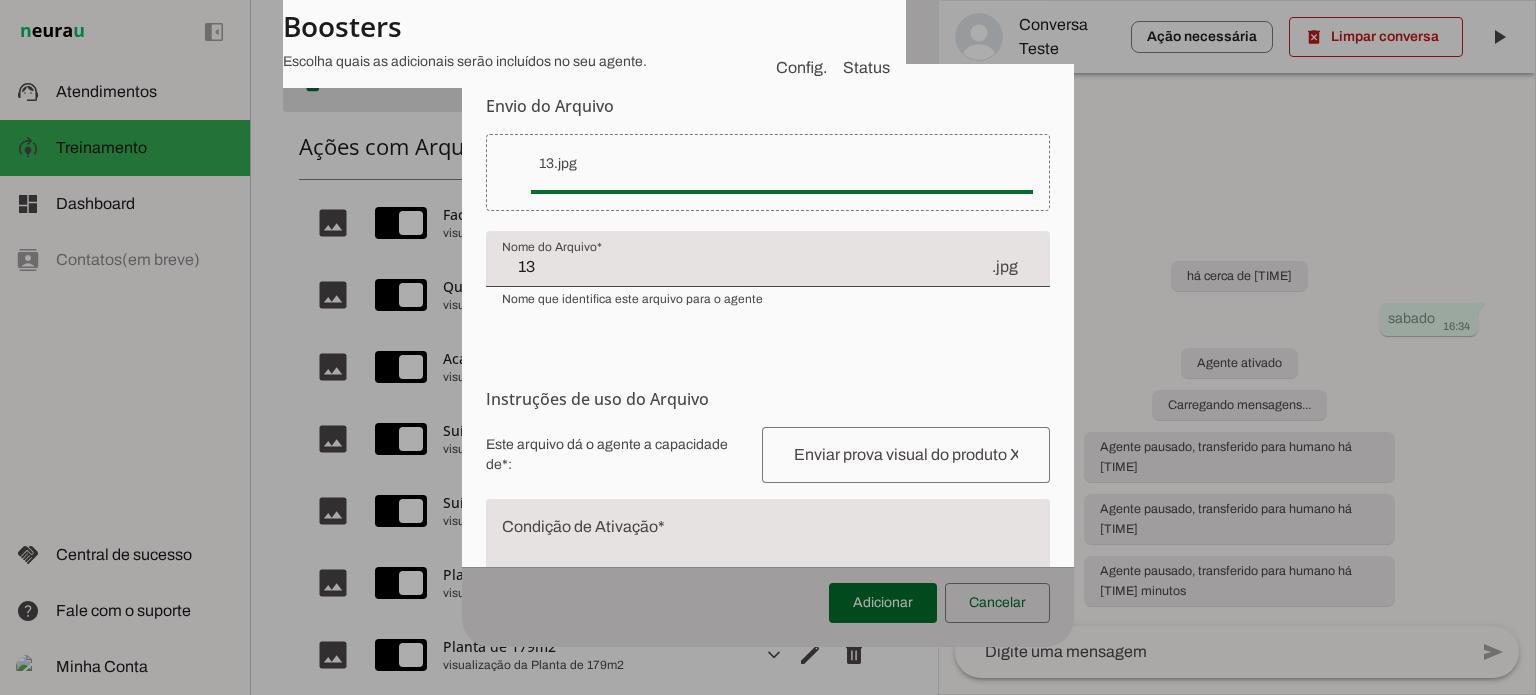 click on "13" 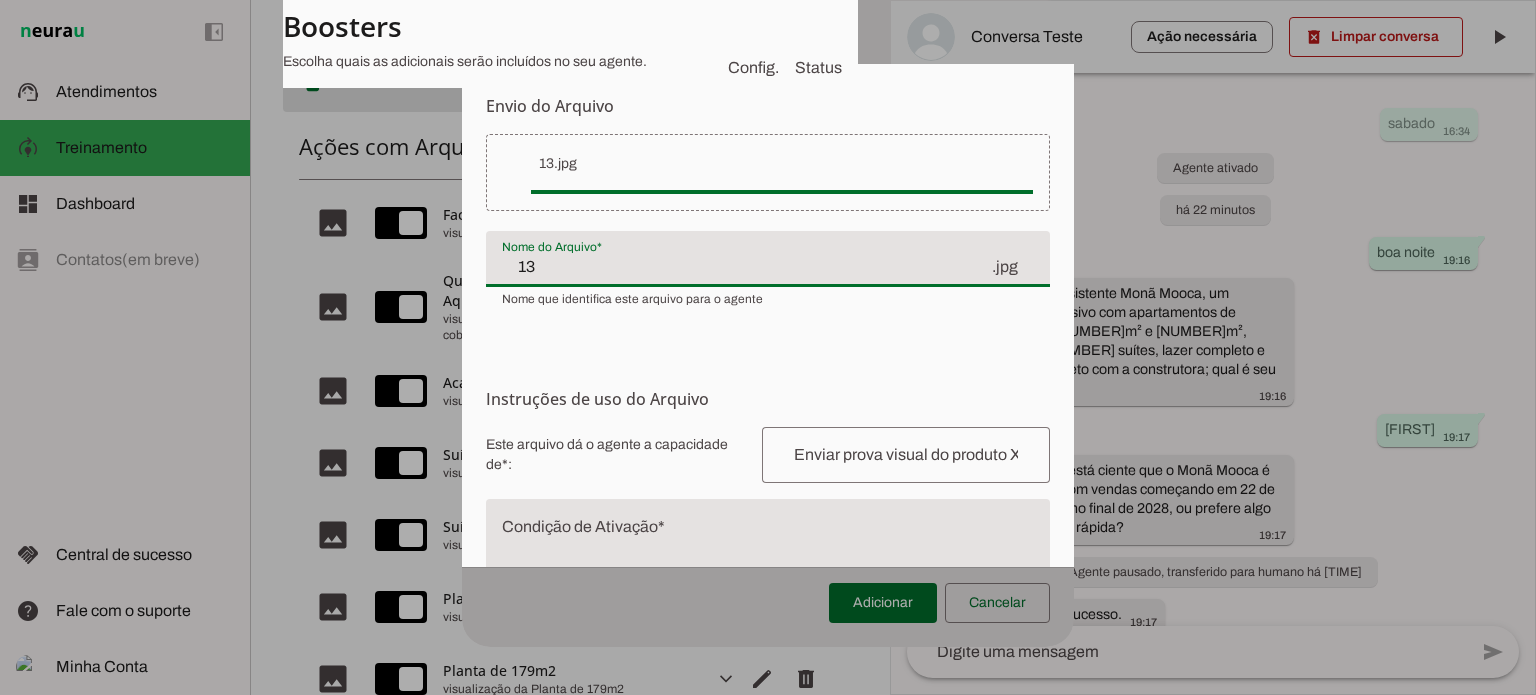 click on "13" 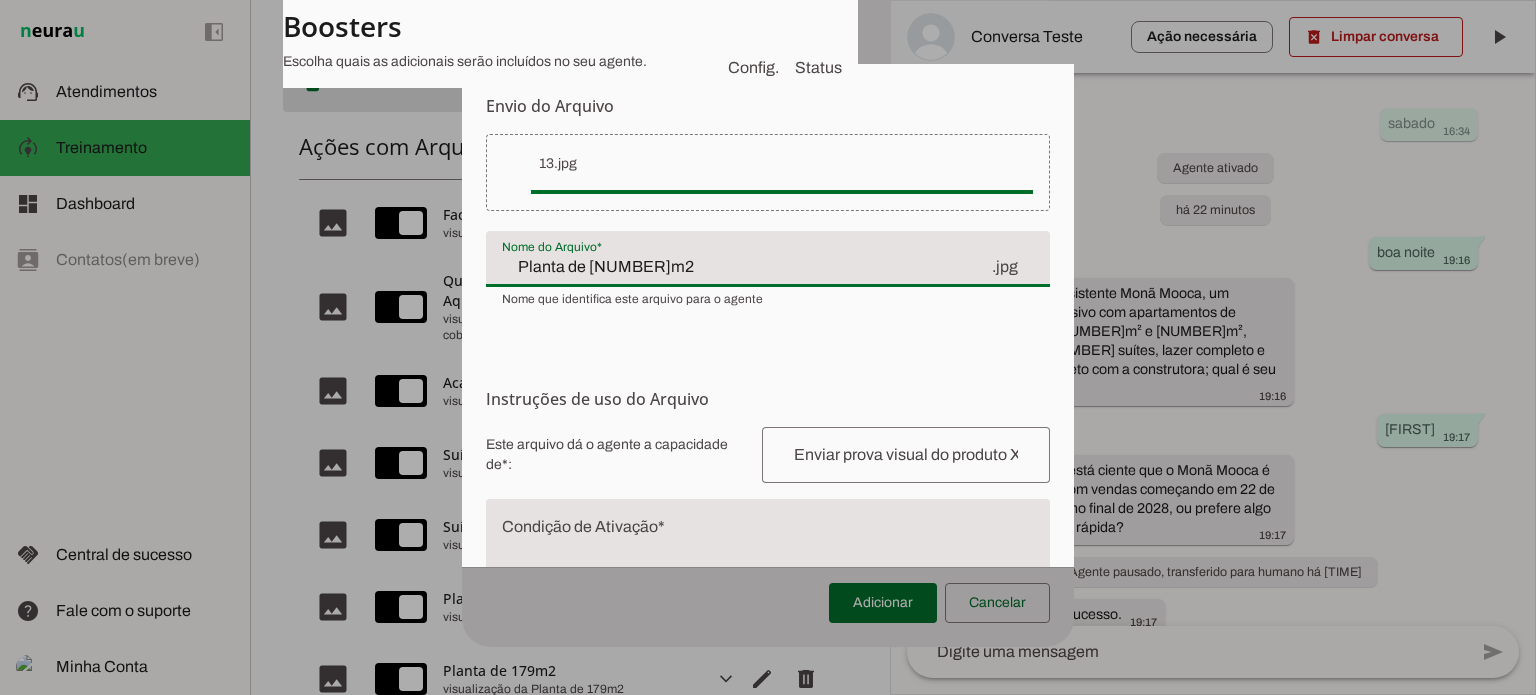 type on "Planta de [NUMBER]m2" 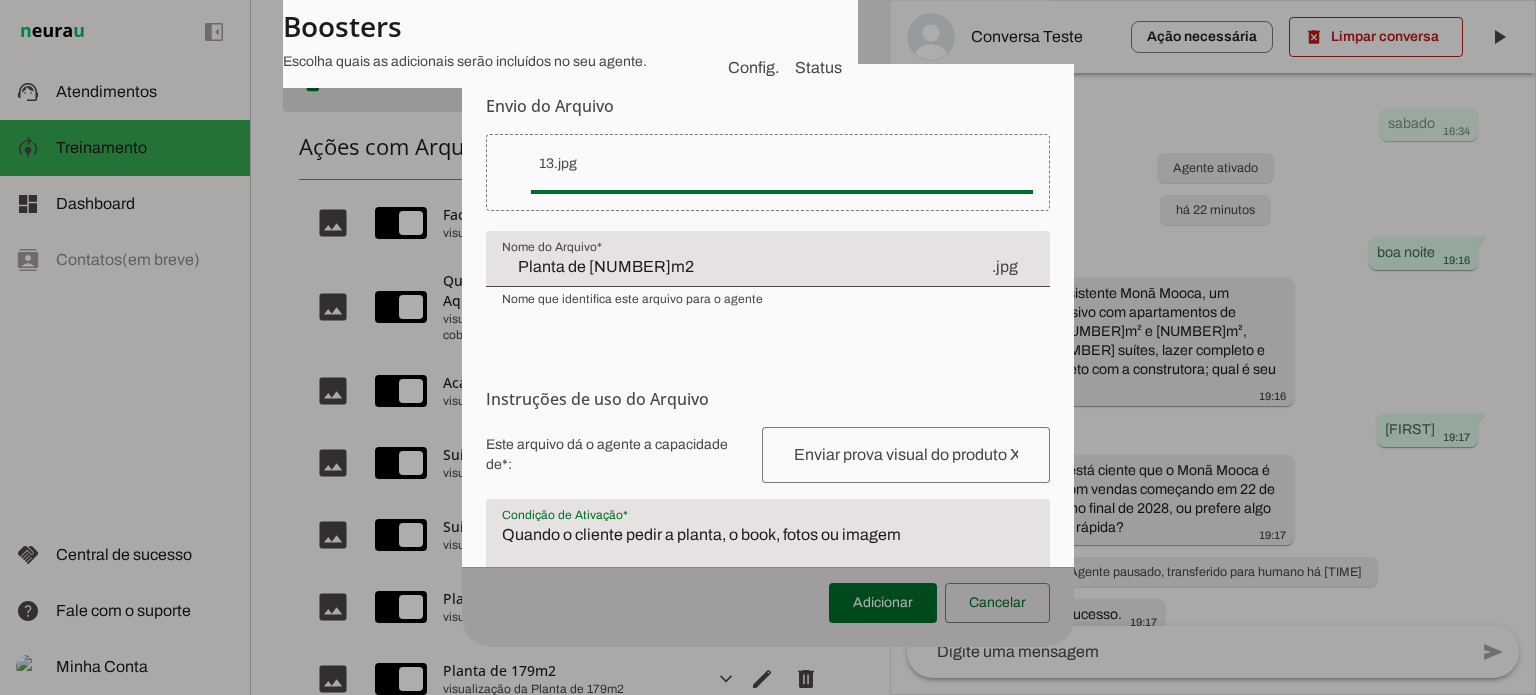 type on "Quando o cliente pedir a planta, o book, fotos ou imagem" 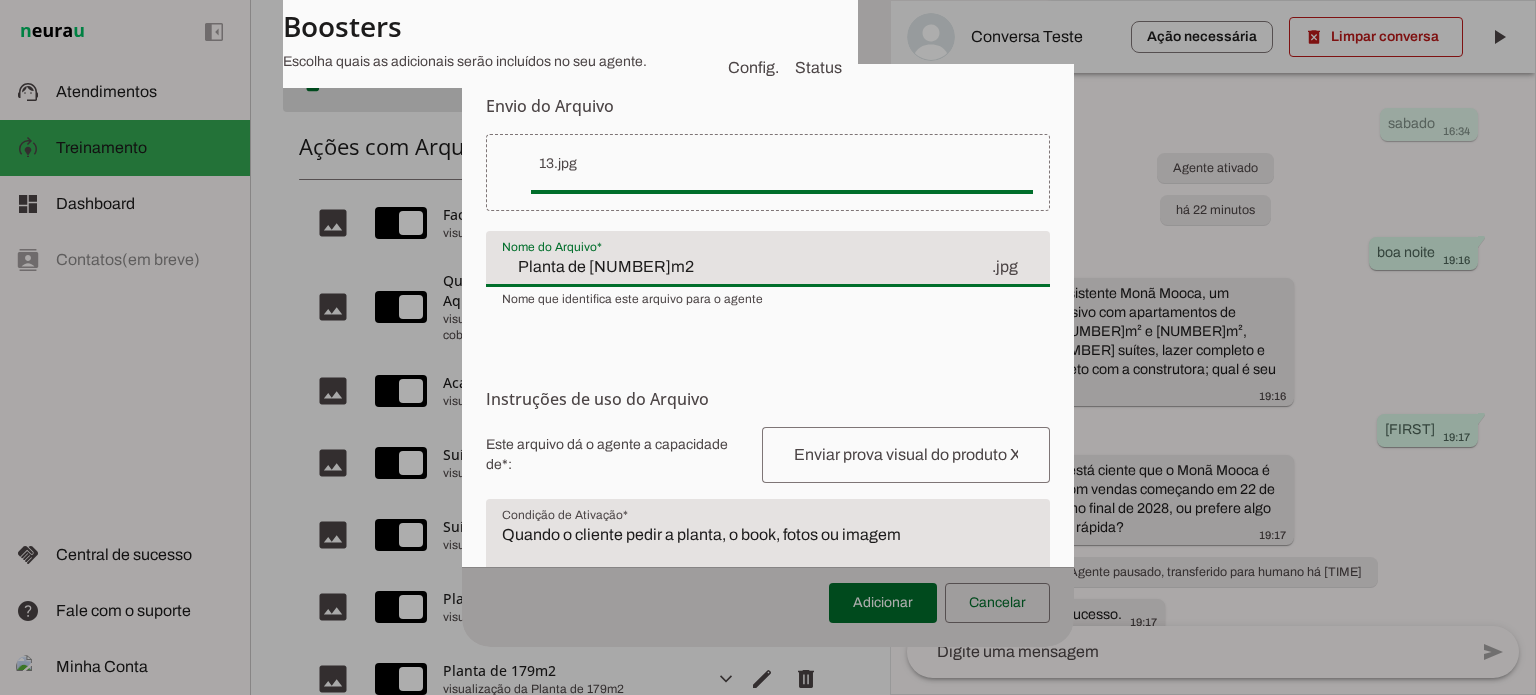 click on "Planta de [NUMBER]m2" 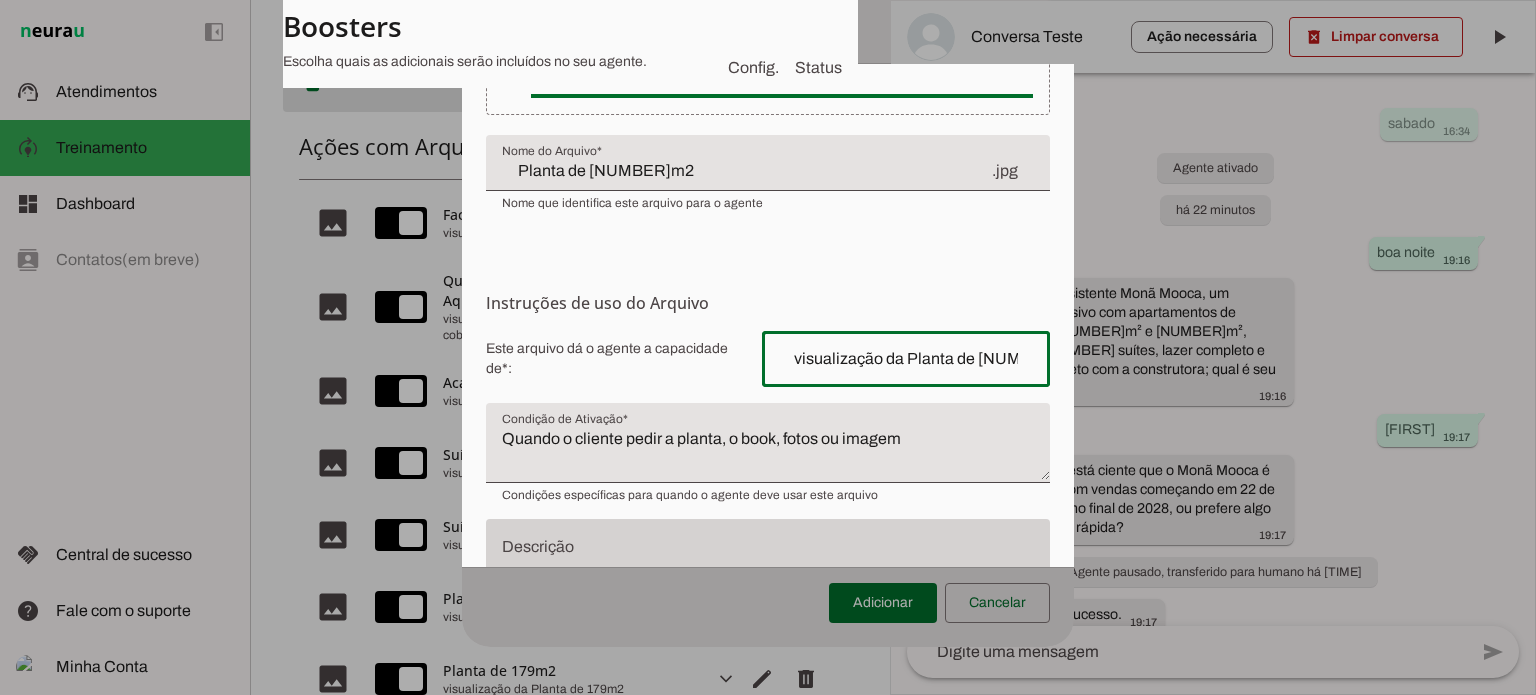 scroll, scrollTop: 192, scrollLeft: 0, axis: vertical 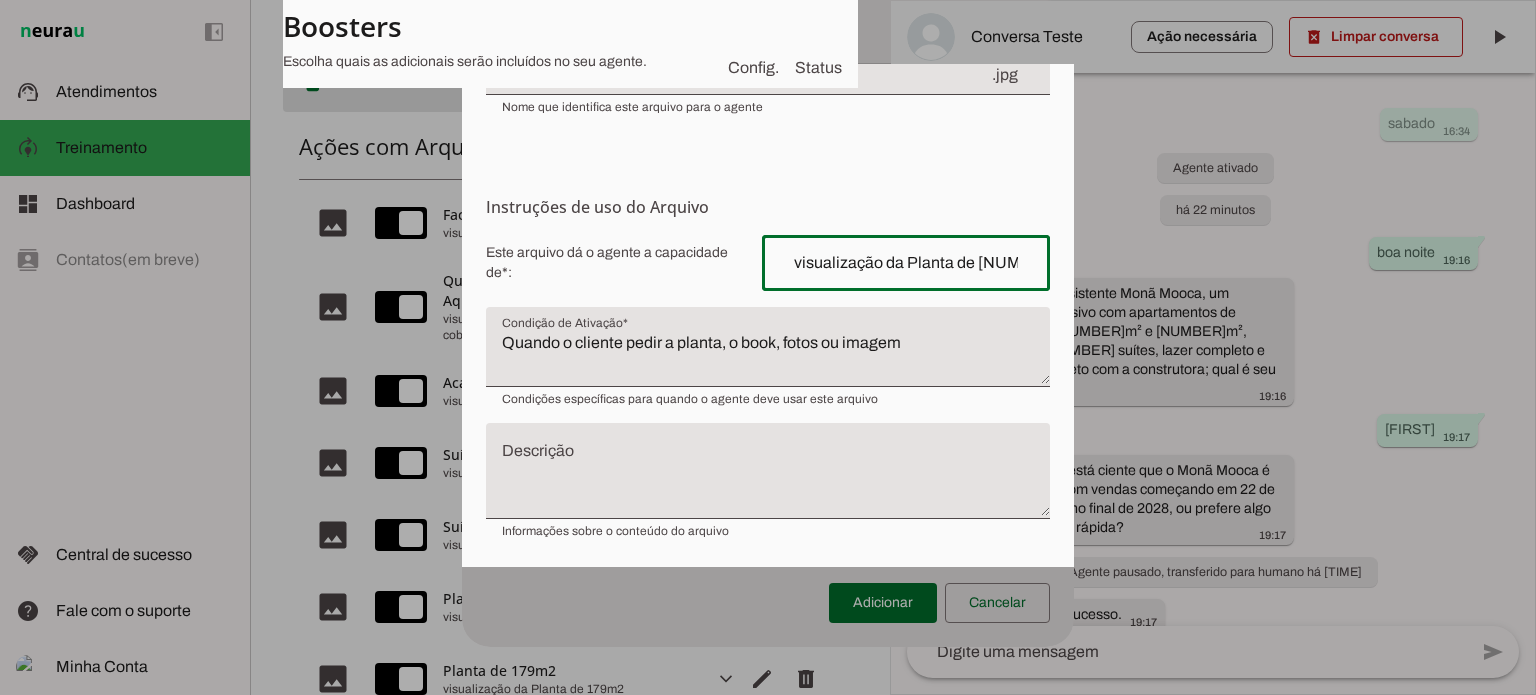 type on "visualização da Planta de [NUMBER]m2" 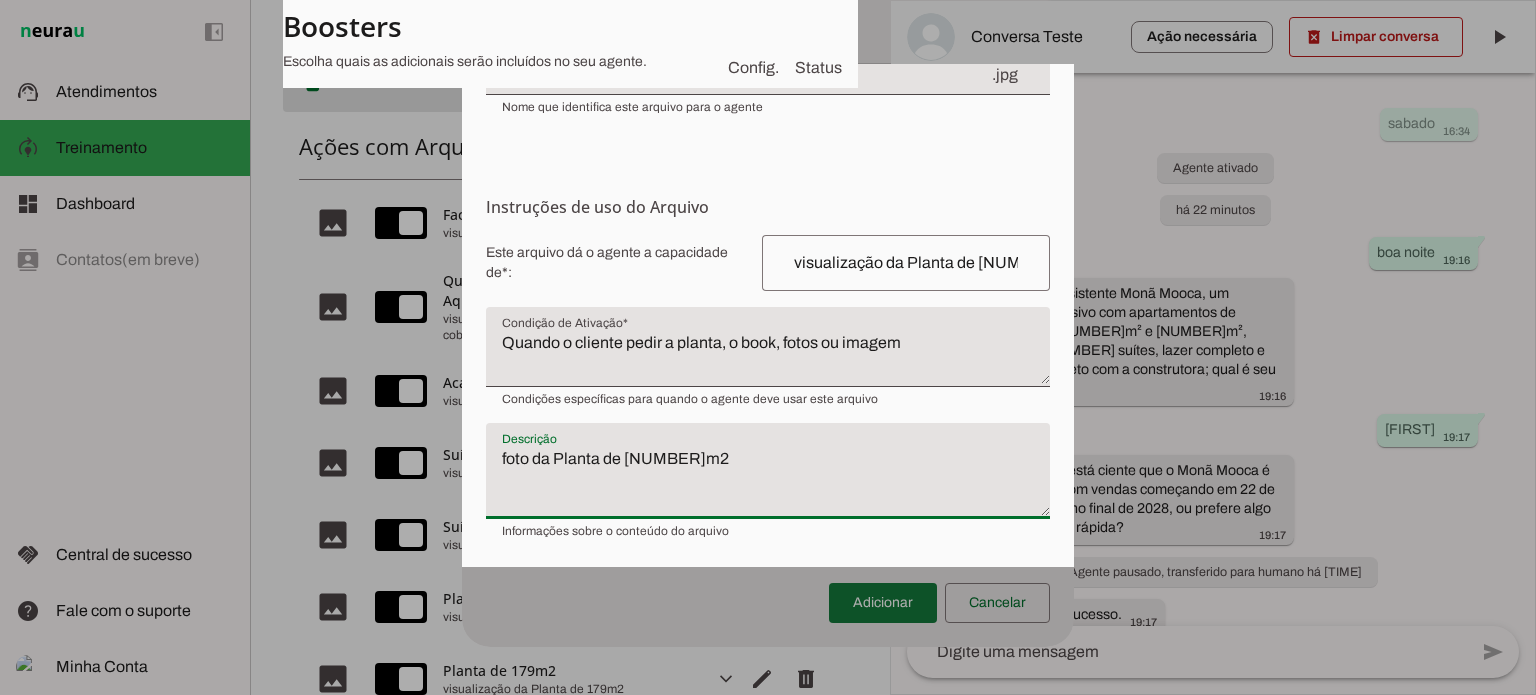 type on "foto da Planta de [NUMBER]m2" 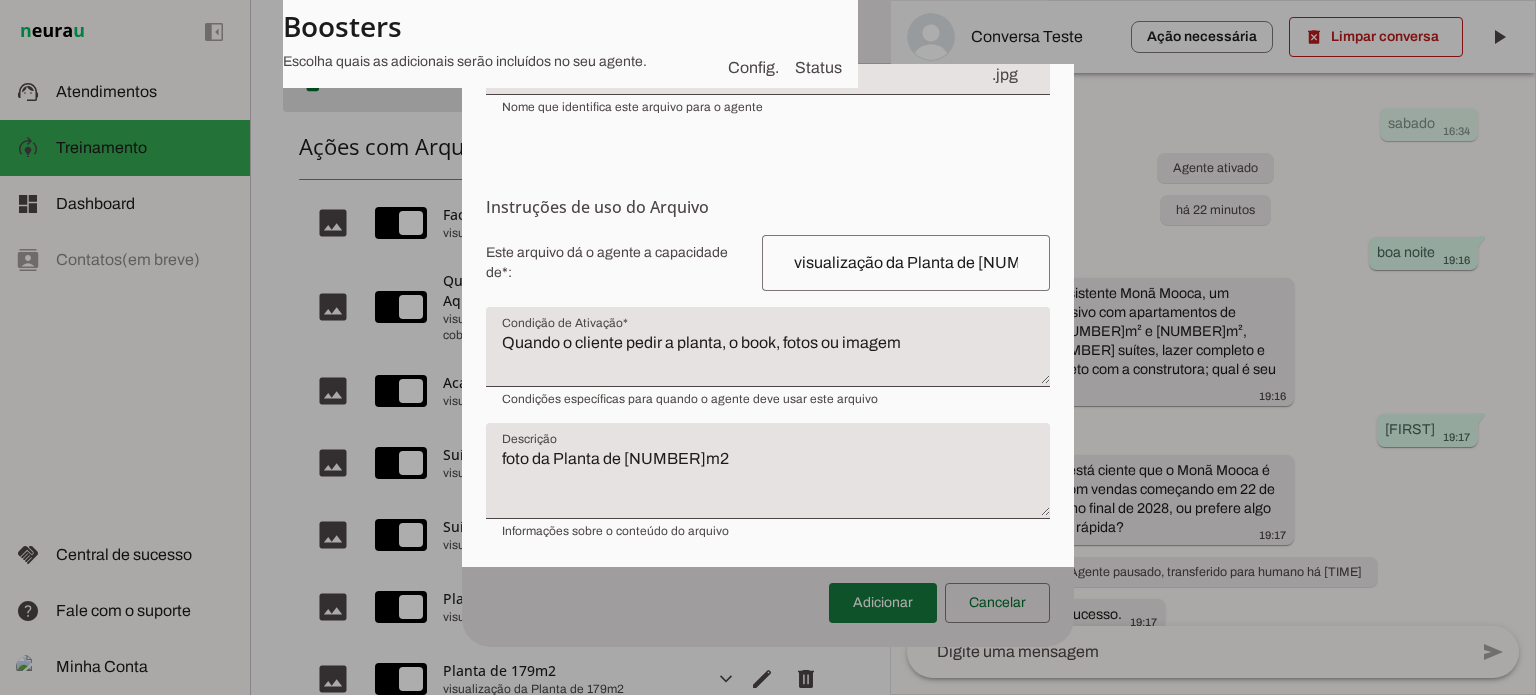 click at bounding box center [883, 603] 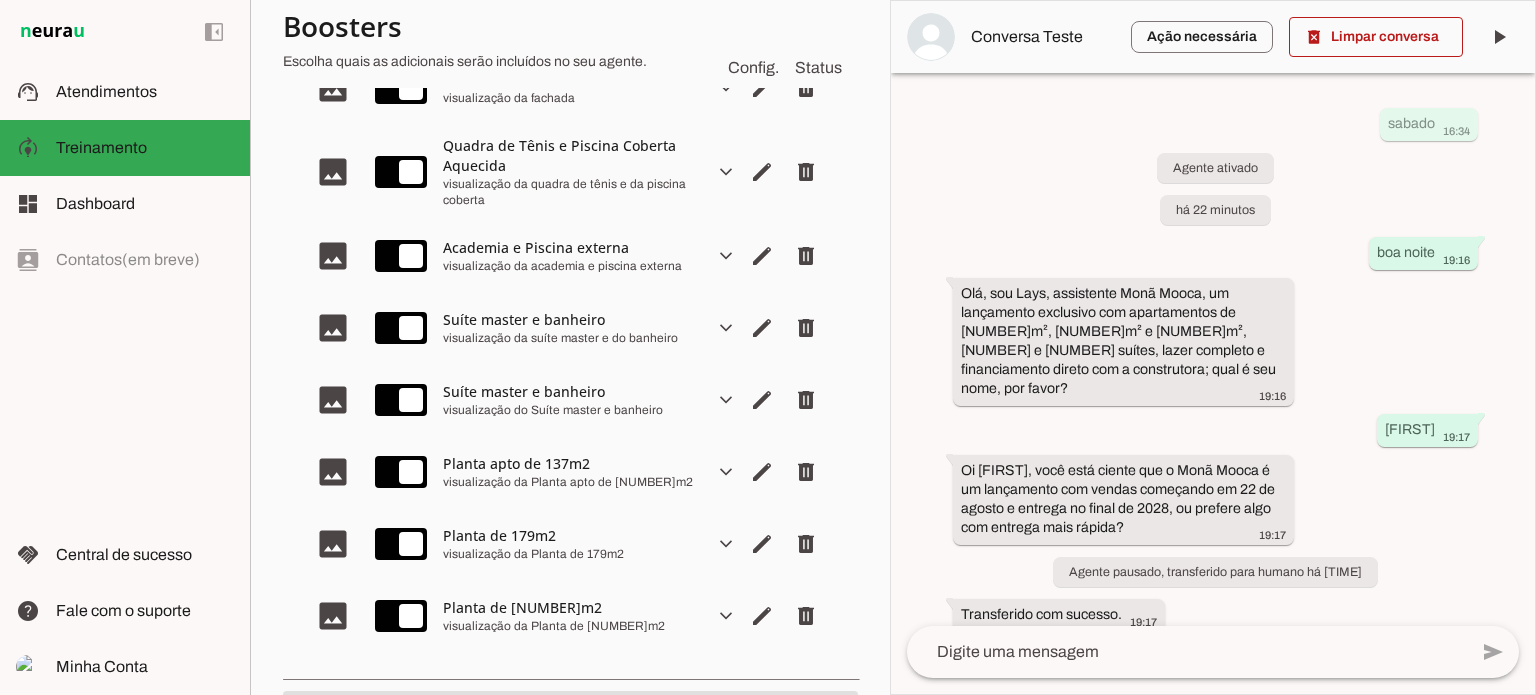 scroll, scrollTop: 615, scrollLeft: 0, axis: vertical 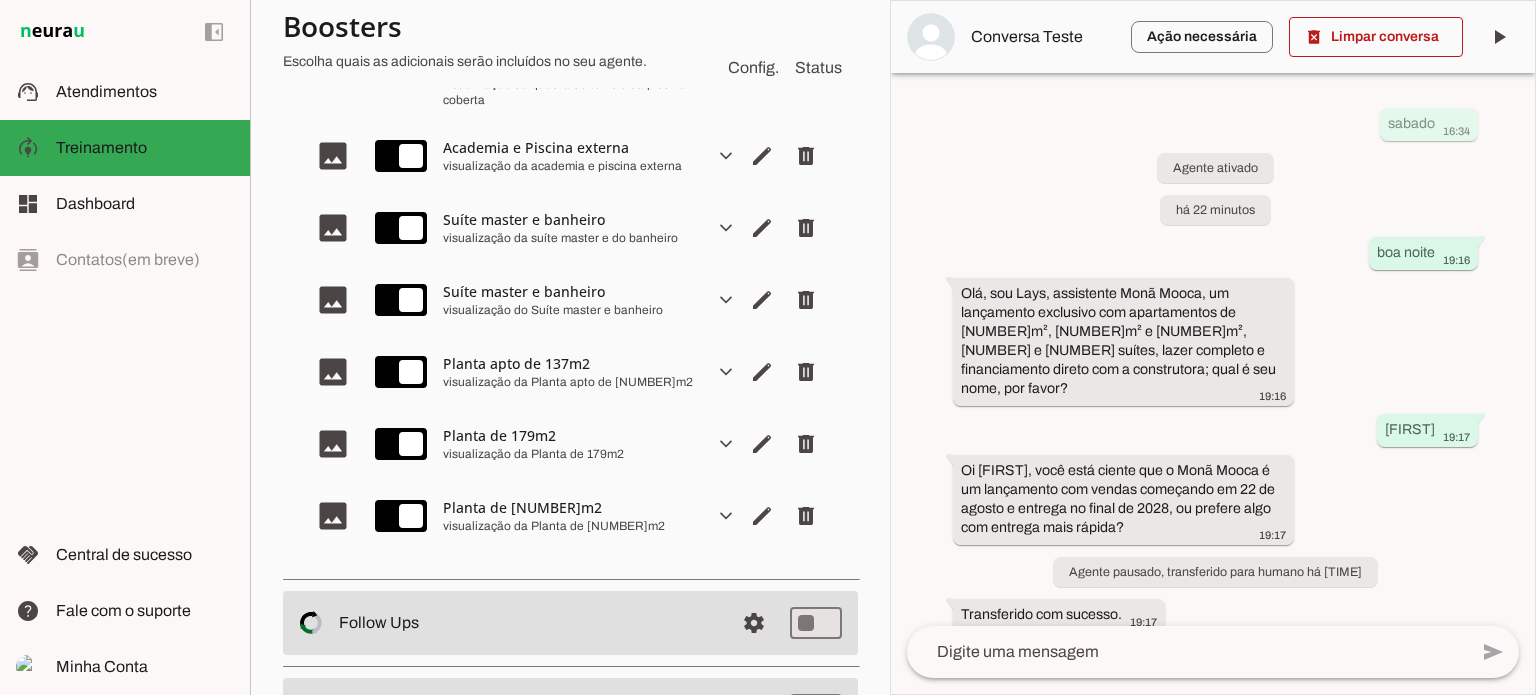 click on "Suíte master e banheiro" at bounding box center [570, 220] 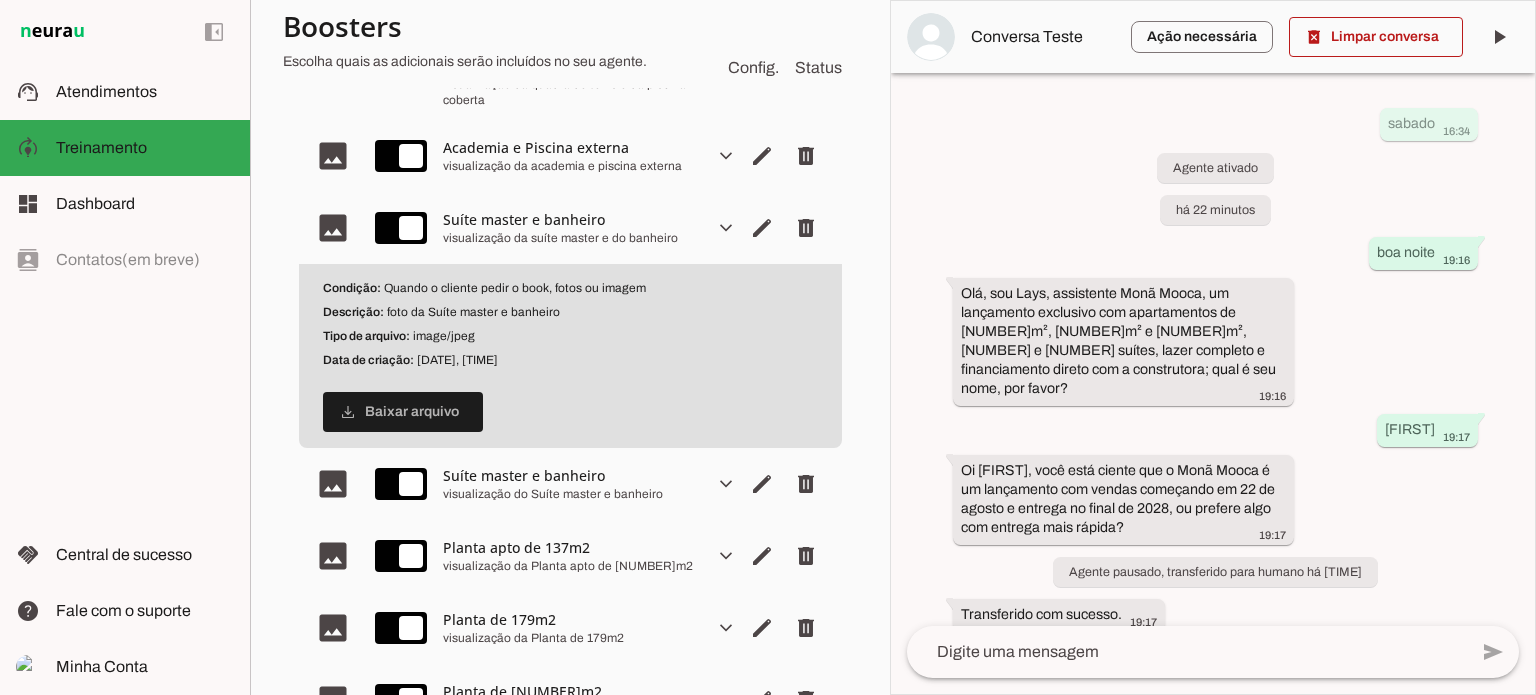 click on "Suíte master e banheiro" at bounding box center [570, 220] 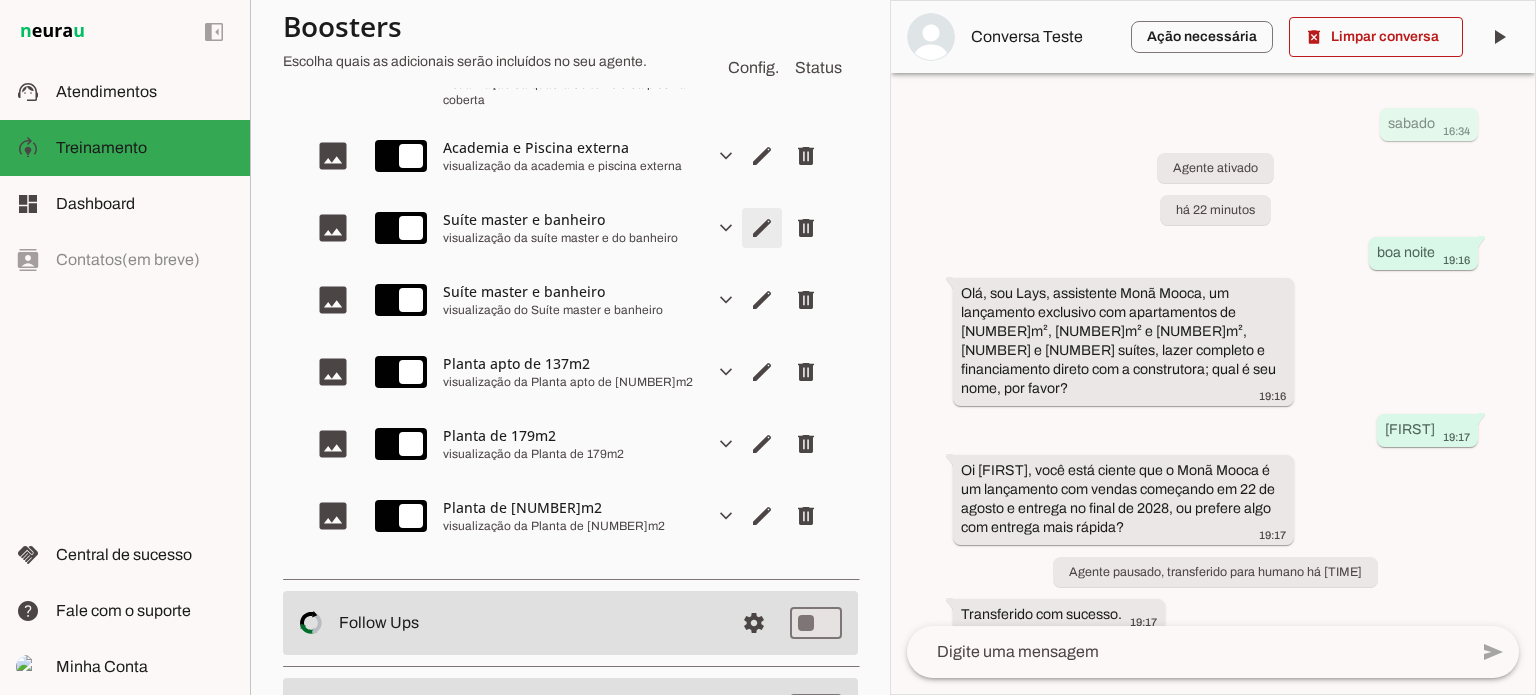 click at bounding box center [762, -12] 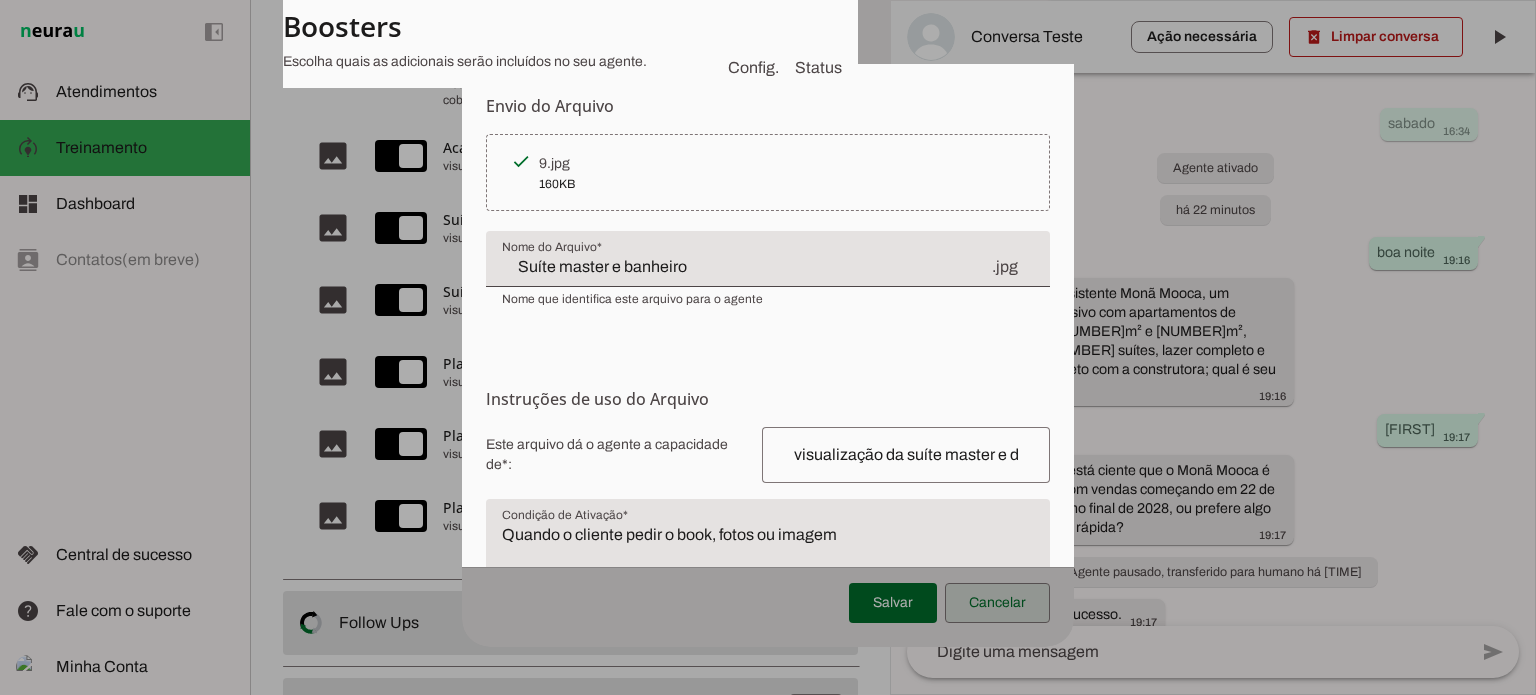 click at bounding box center [997, 603] 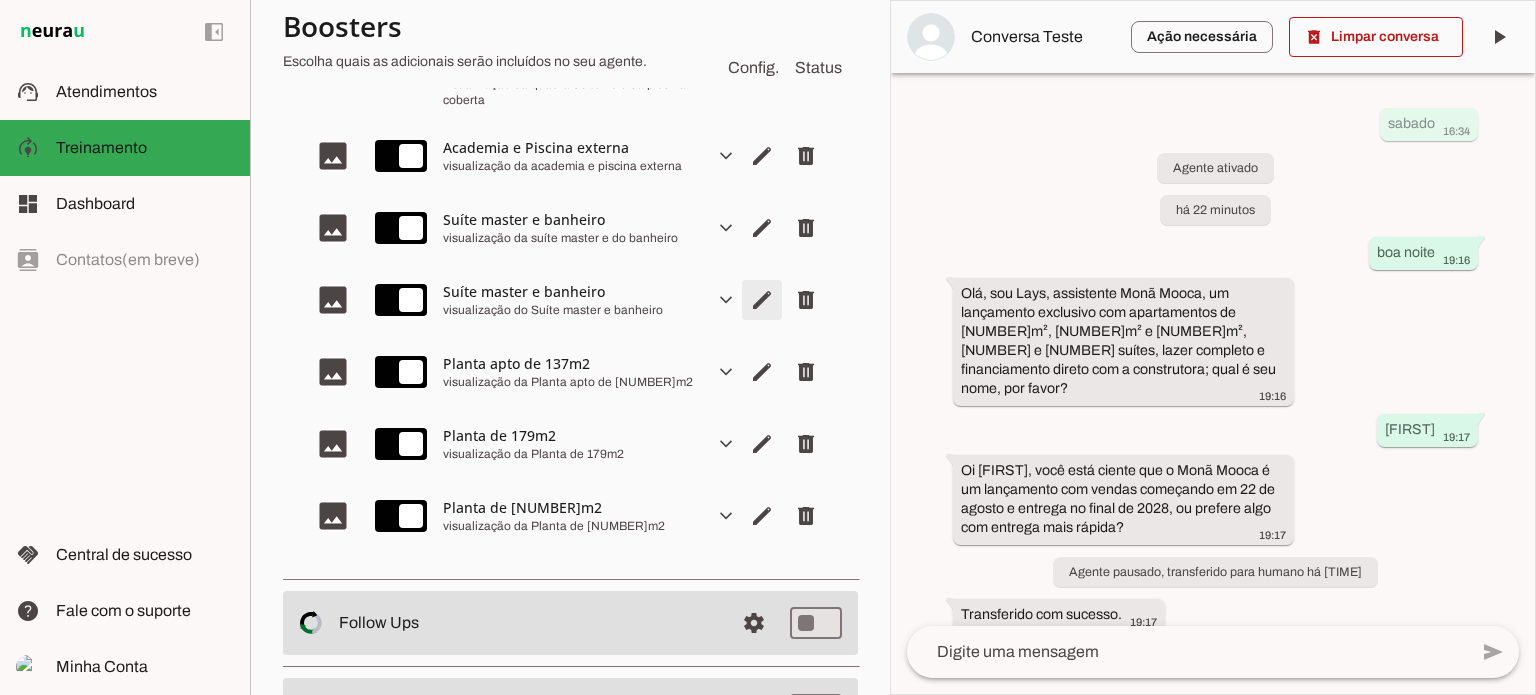 click at bounding box center [762, -12] 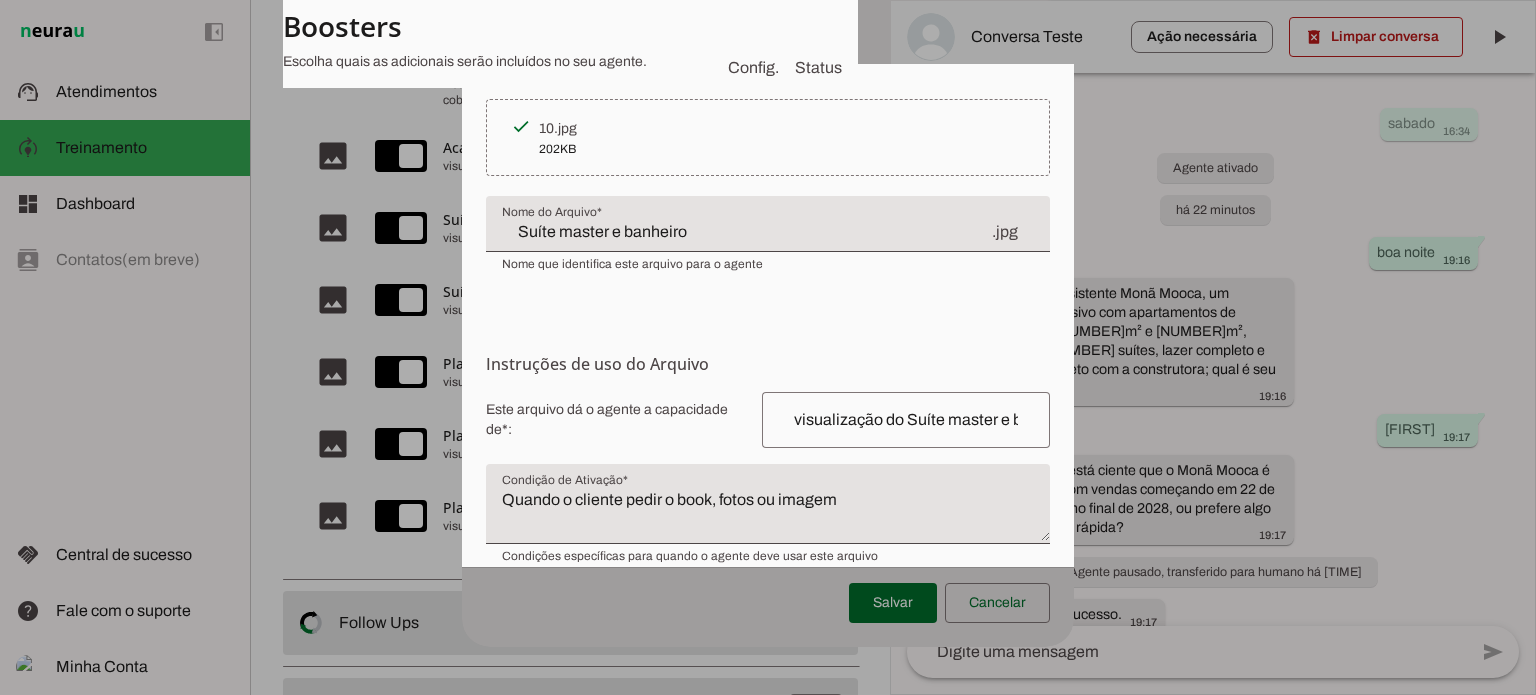 scroll, scrollTop: 0, scrollLeft: 0, axis: both 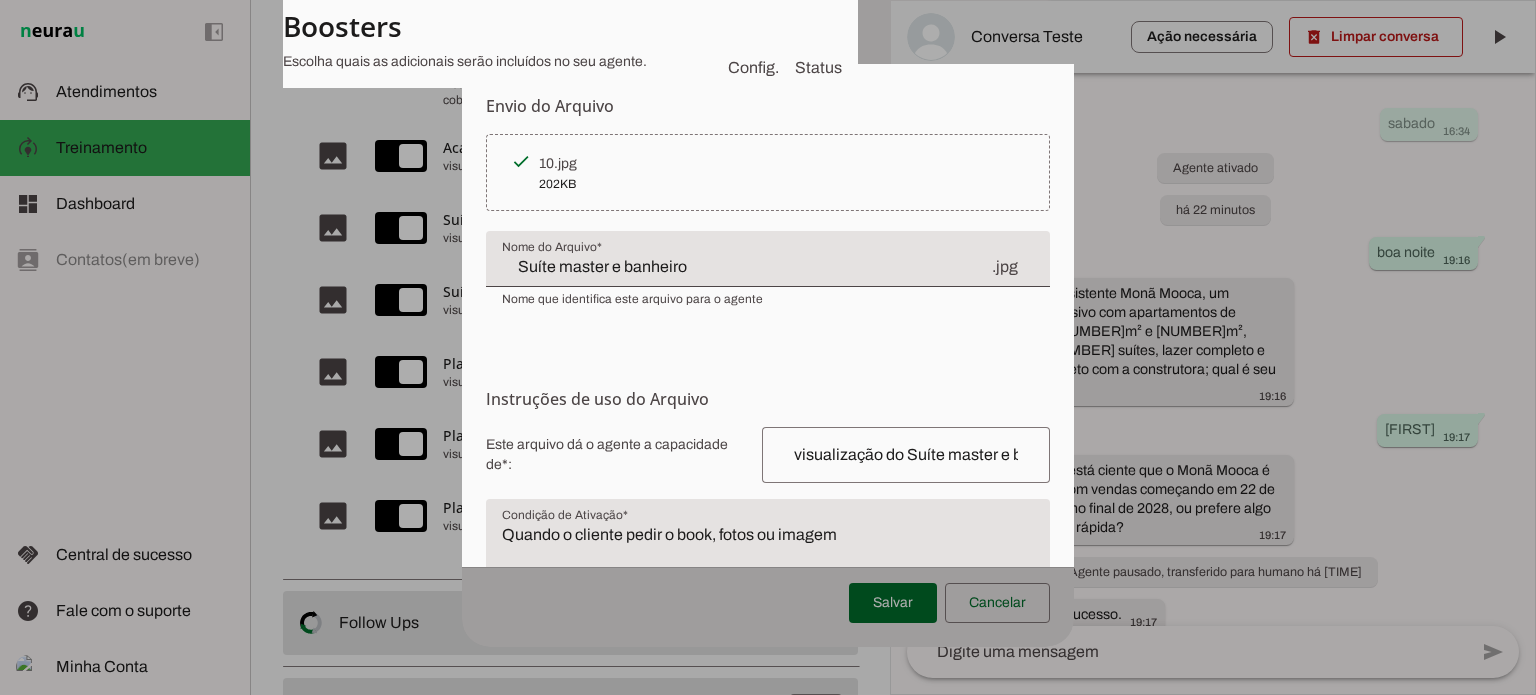 click on "Suíte master e banheiro" 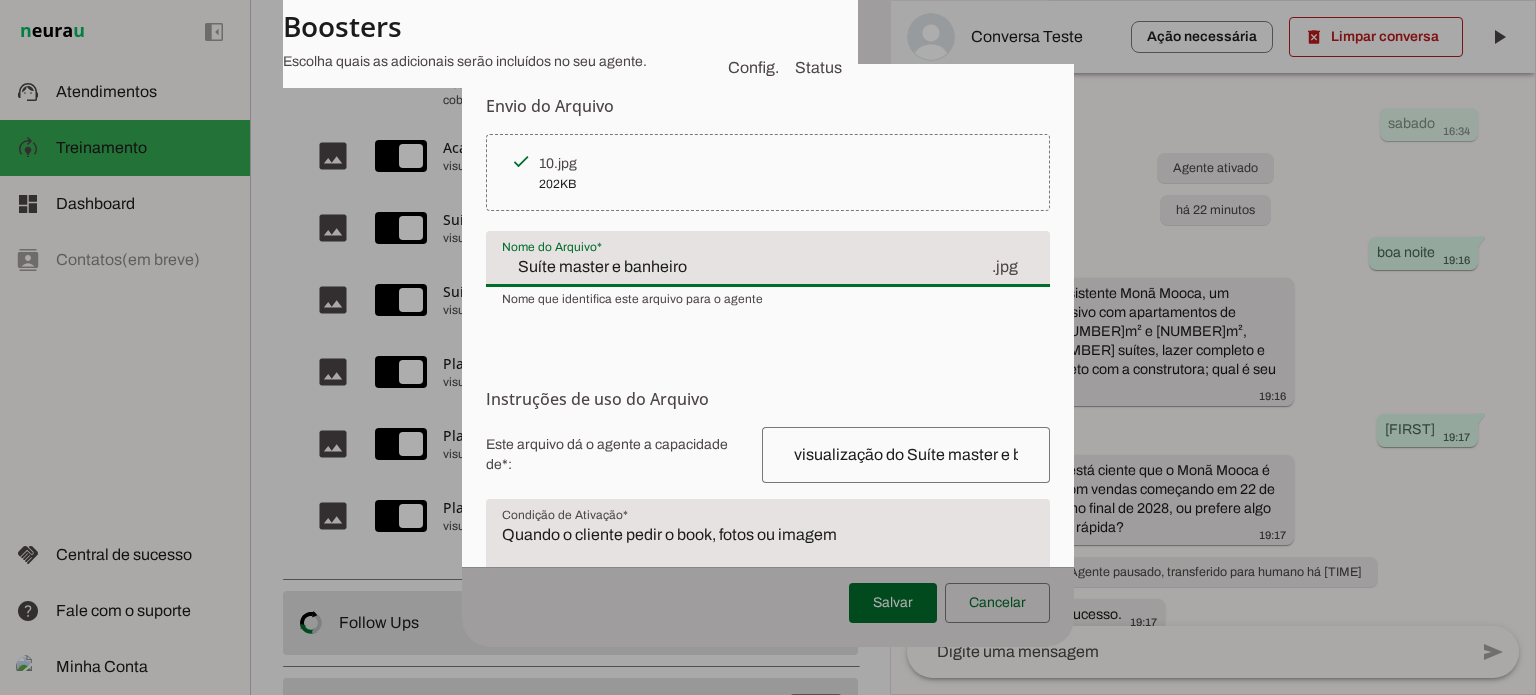 click on "Suíte master e banheiro" 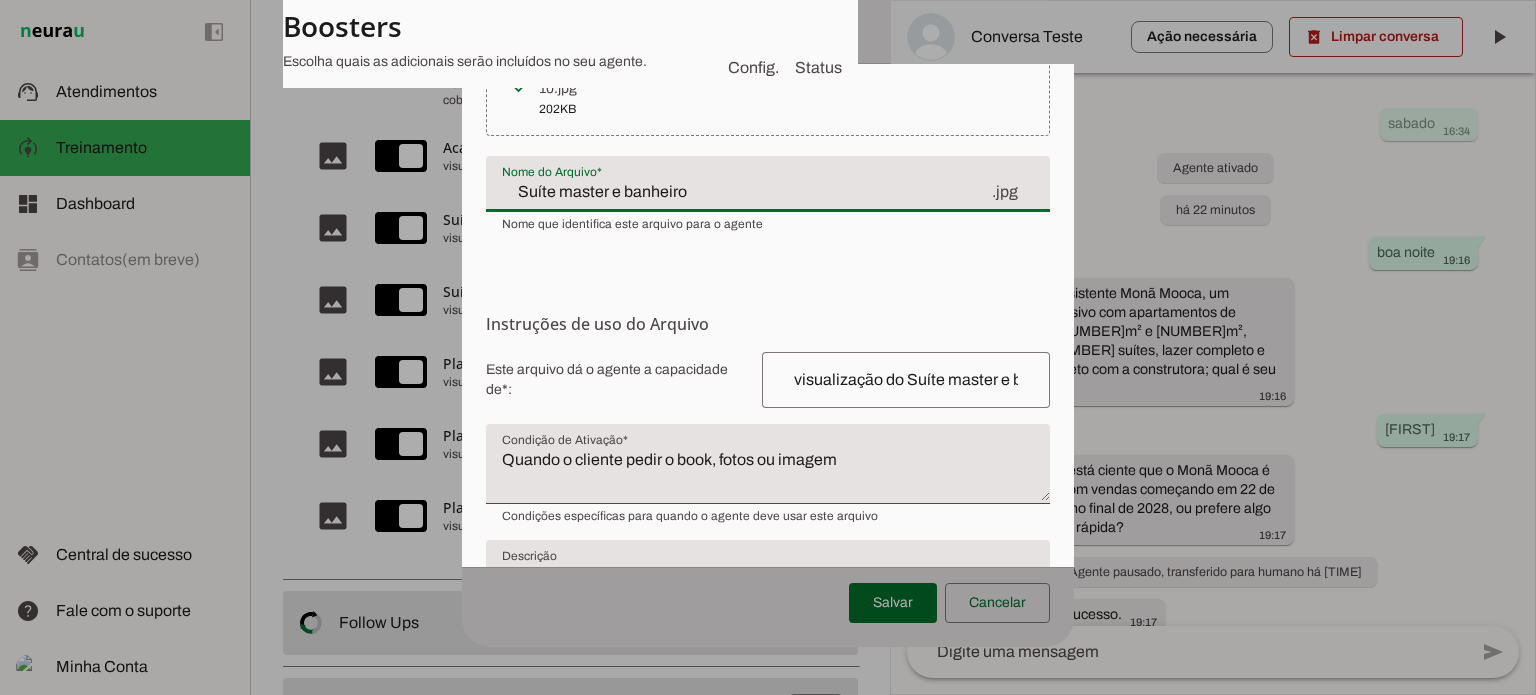 scroll, scrollTop: 192, scrollLeft: 0, axis: vertical 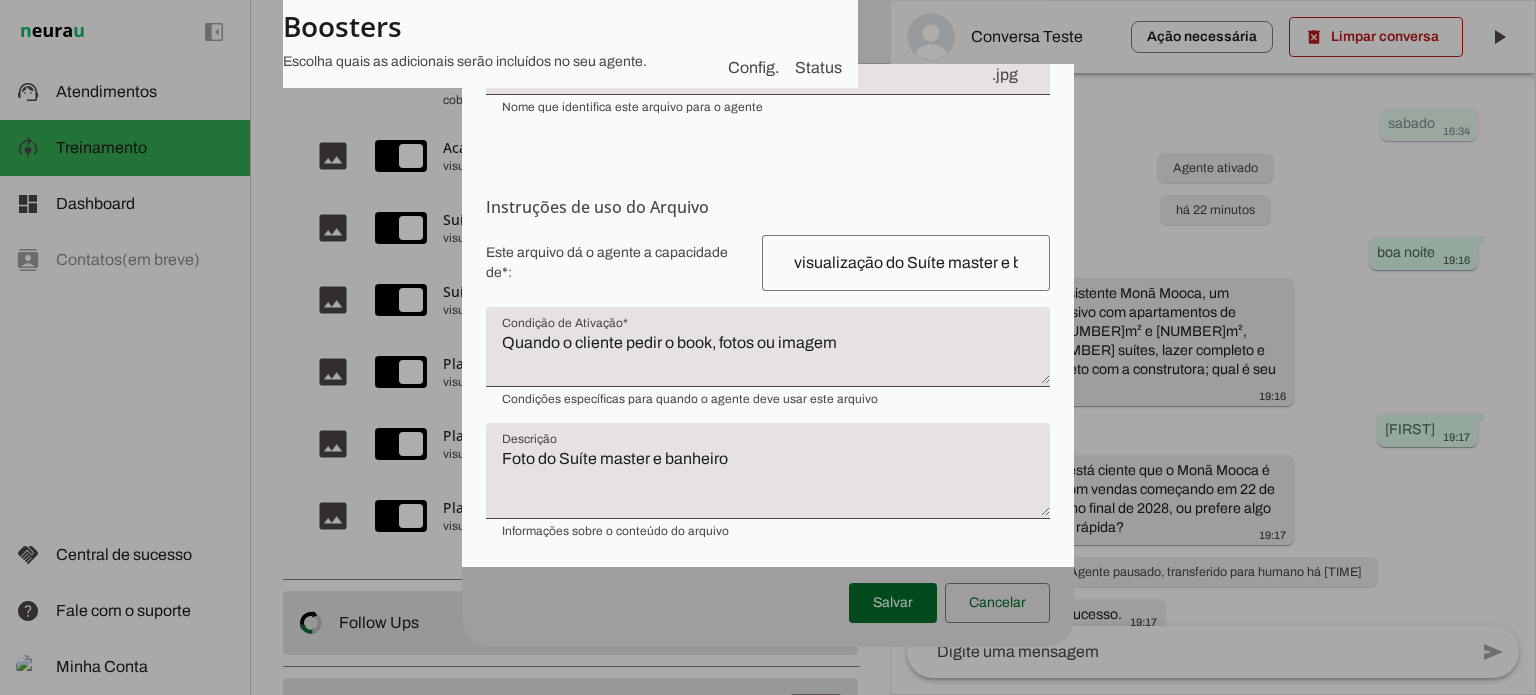 click on "Editar Arquivo Suíte master e banheiro
Envio do Arquivo
Upload de Arquivo
Faça o envio dos arquivos que você deseja que o agente tenha acesso.
Suporta imagens (jpeg), documentos (PDFs, Word, planilhas, arquivos de
texto), audios (mp3, ogg) e videos (mp4).
Limites de Tamanho (WhatsApp):
•  Imagens:  até 5MB
•  Áudios e Vídeos:  até 16MB
•  Documentos e Textos:  até 100MB
Selecionar arquivo" at bounding box center (768, 323) 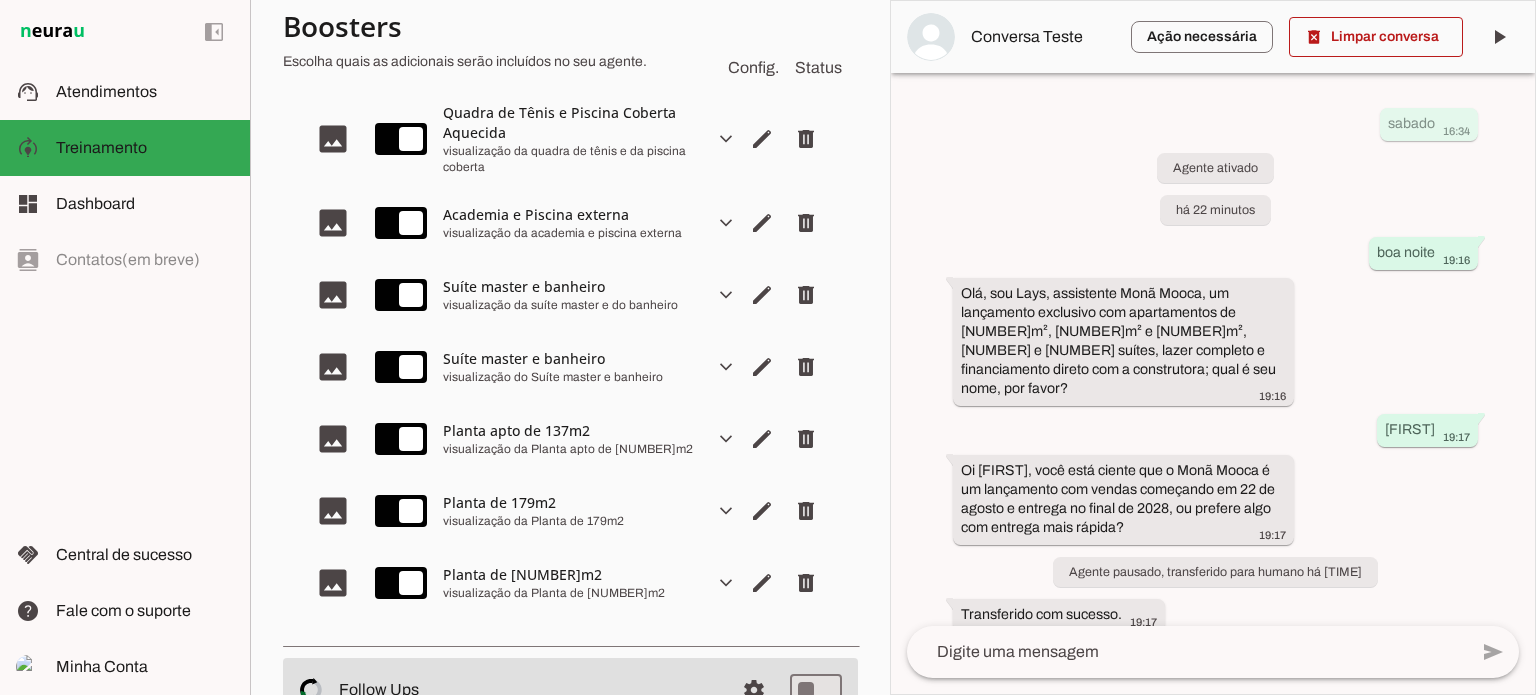 scroll, scrollTop: 515, scrollLeft: 0, axis: vertical 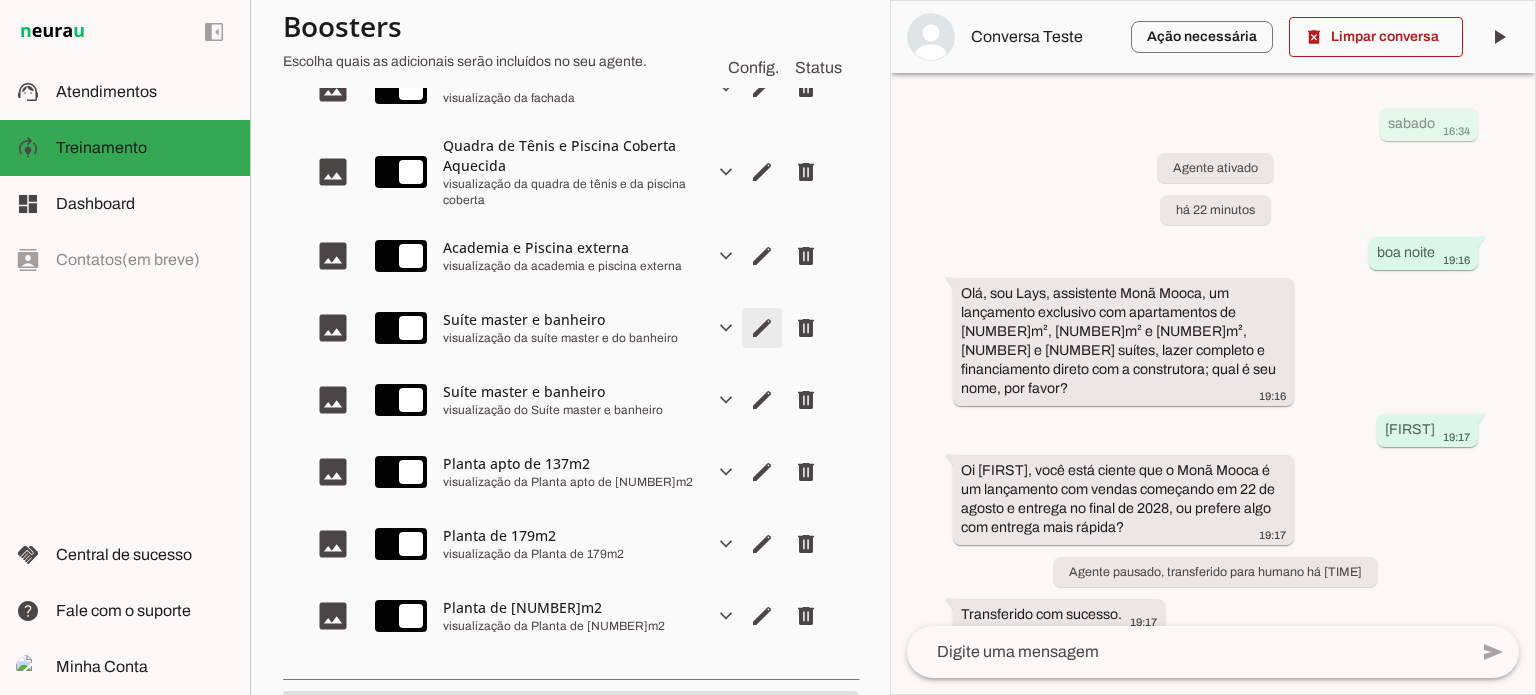 click at bounding box center [762, 88] 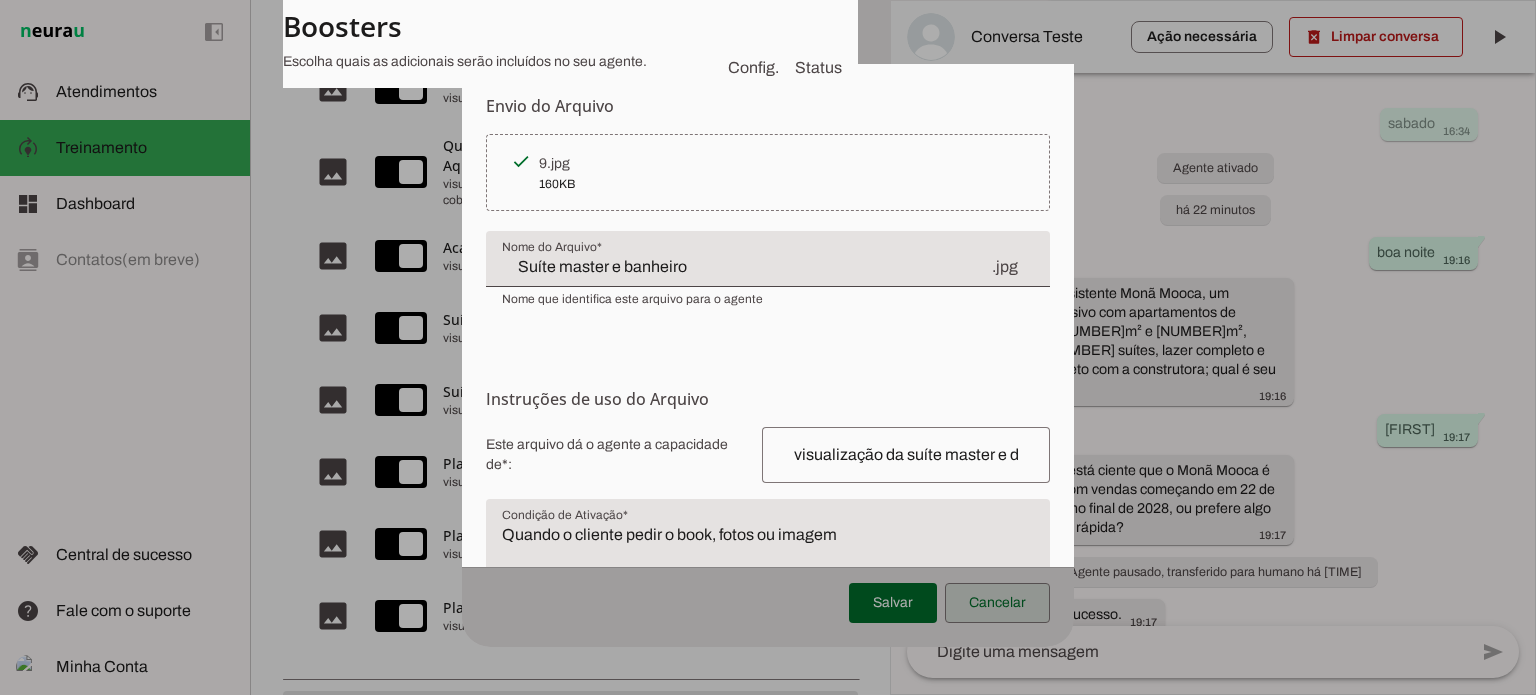 click at bounding box center [997, 603] 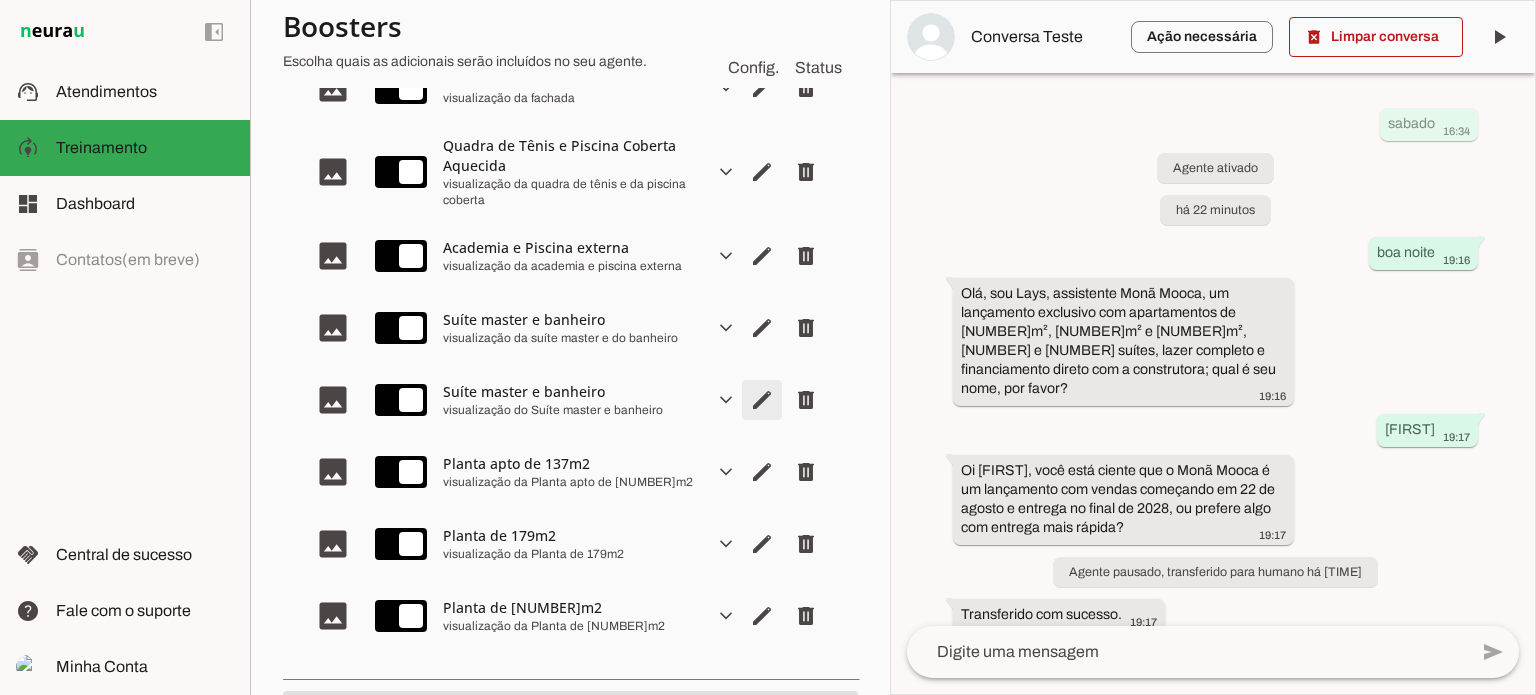 click at bounding box center (762, 88) 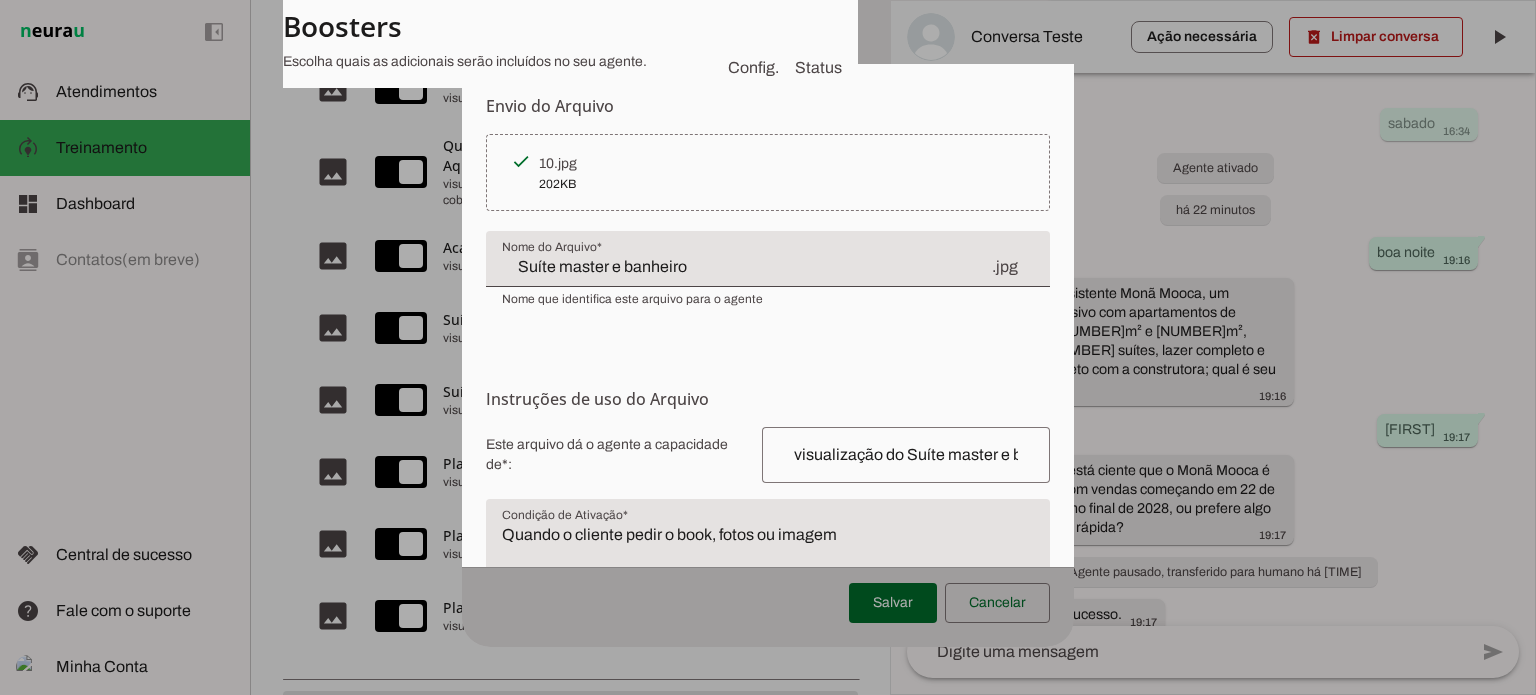 click on "Suíte master e banheiro" 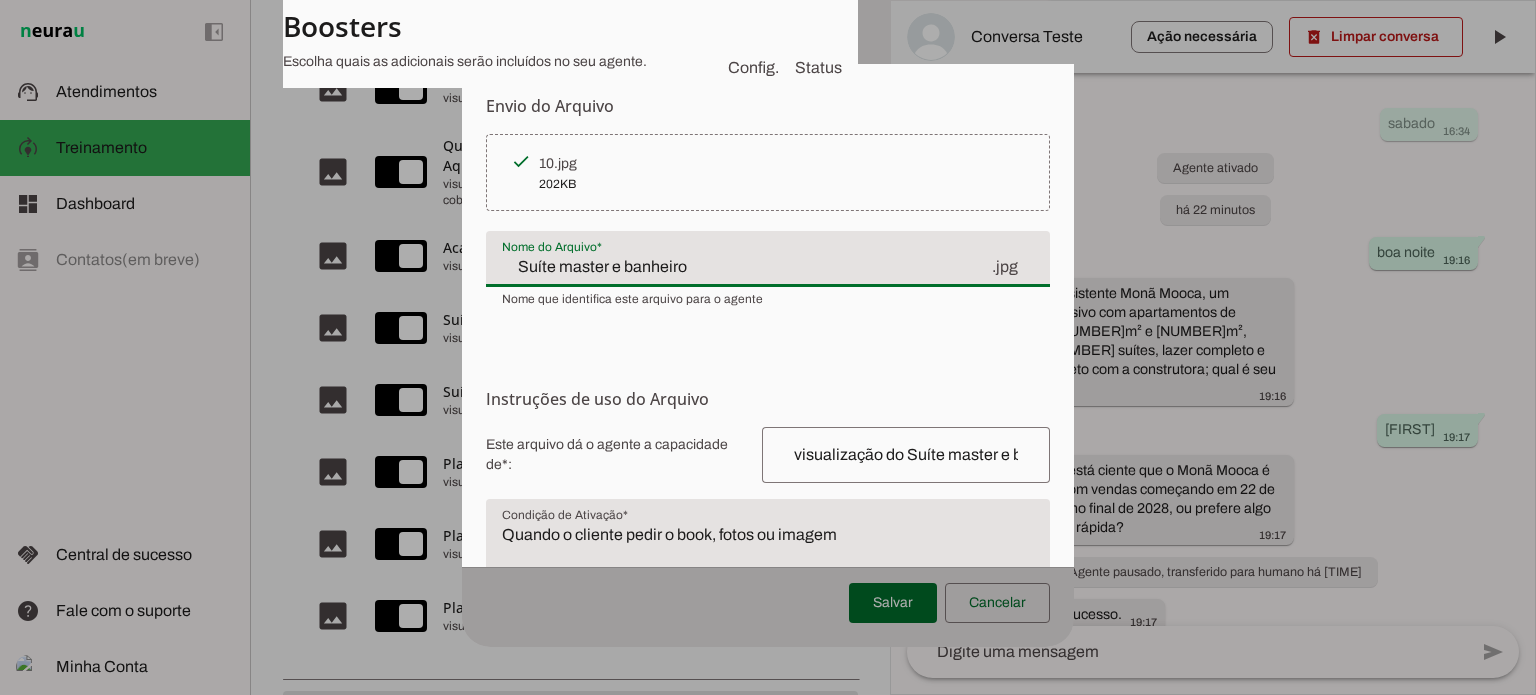 click on "Suíte master e banheiro" 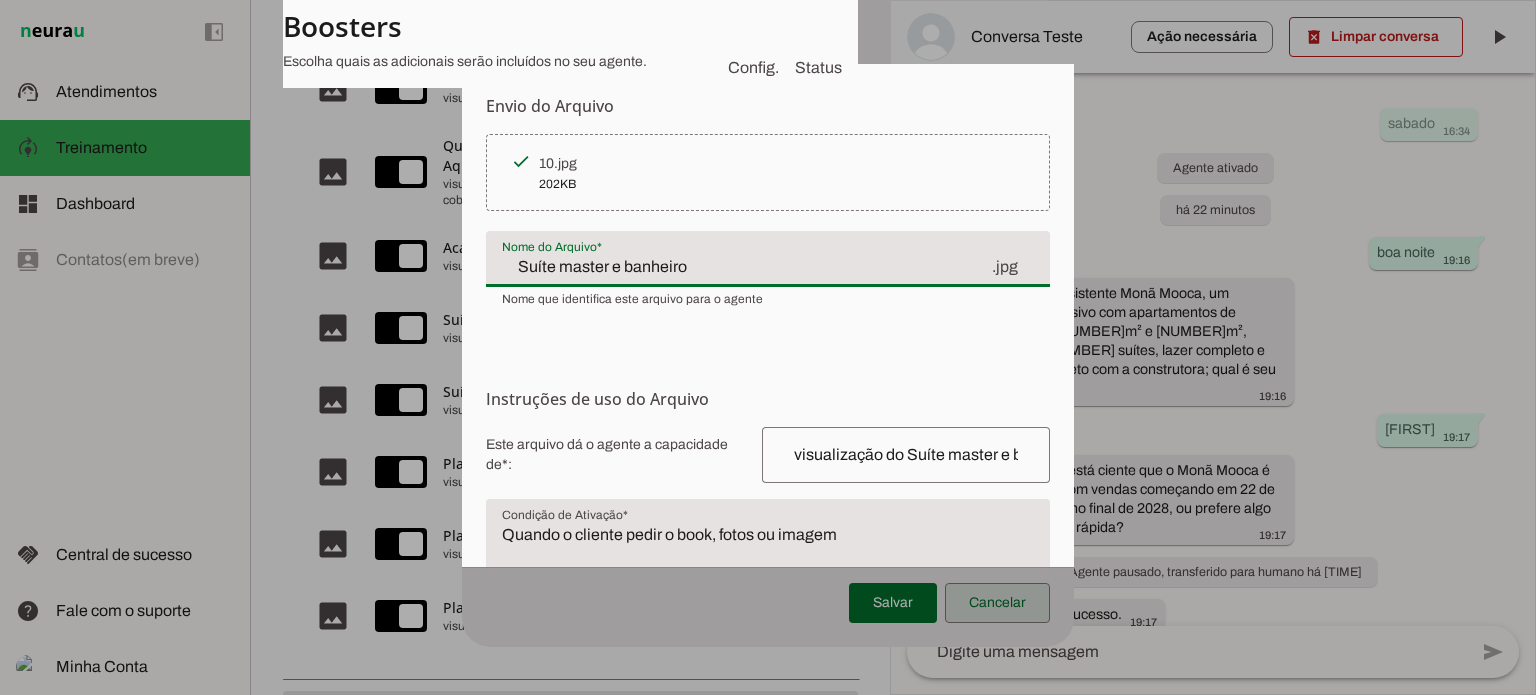 click at bounding box center (997, 603) 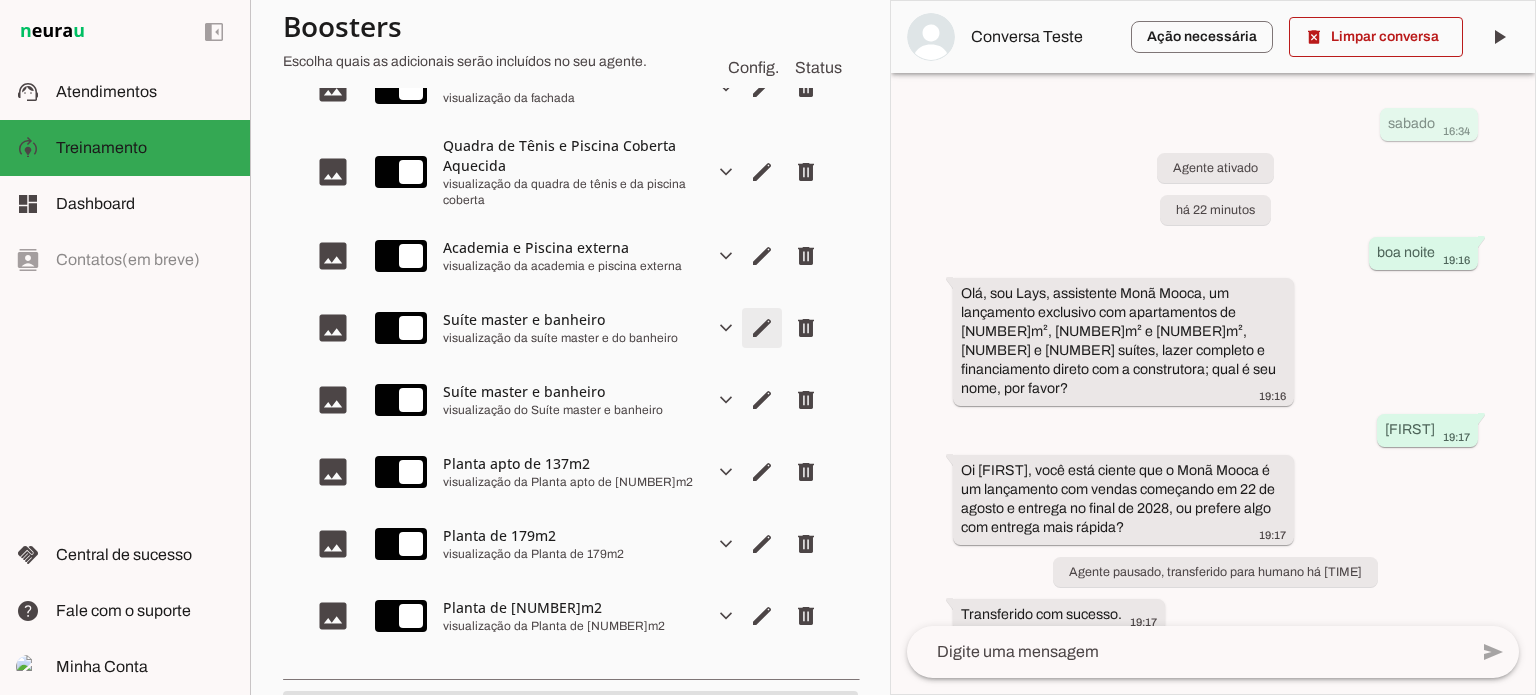click at bounding box center (762, 88) 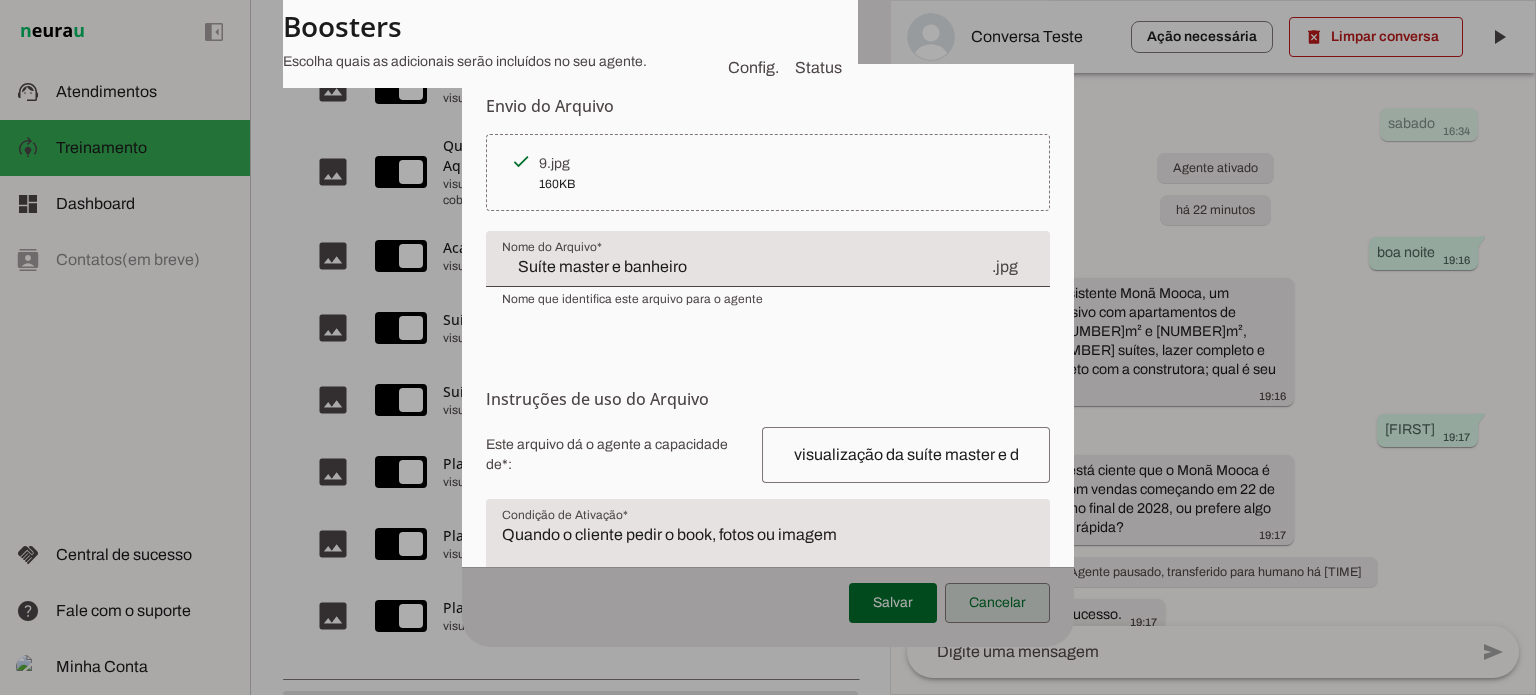 click at bounding box center [997, 603] 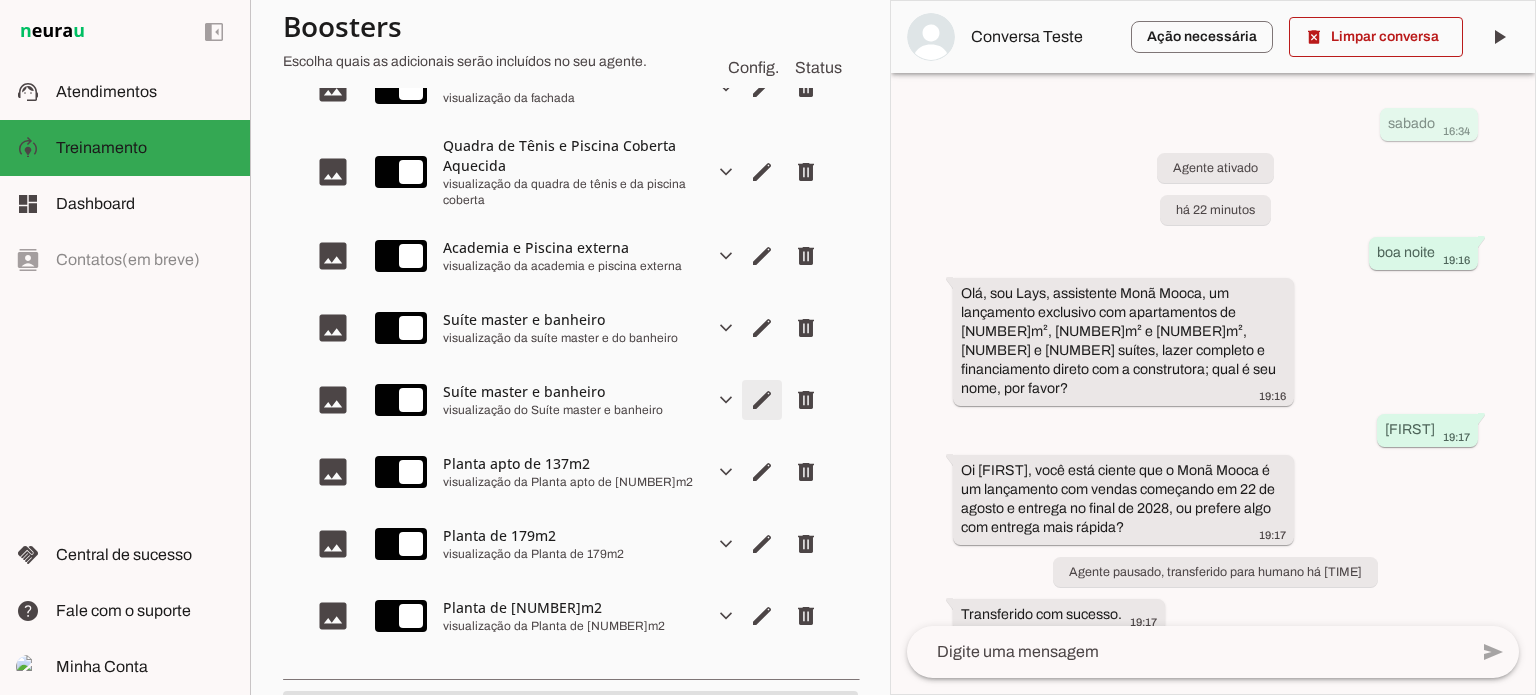 click at bounding box center (762, 88) 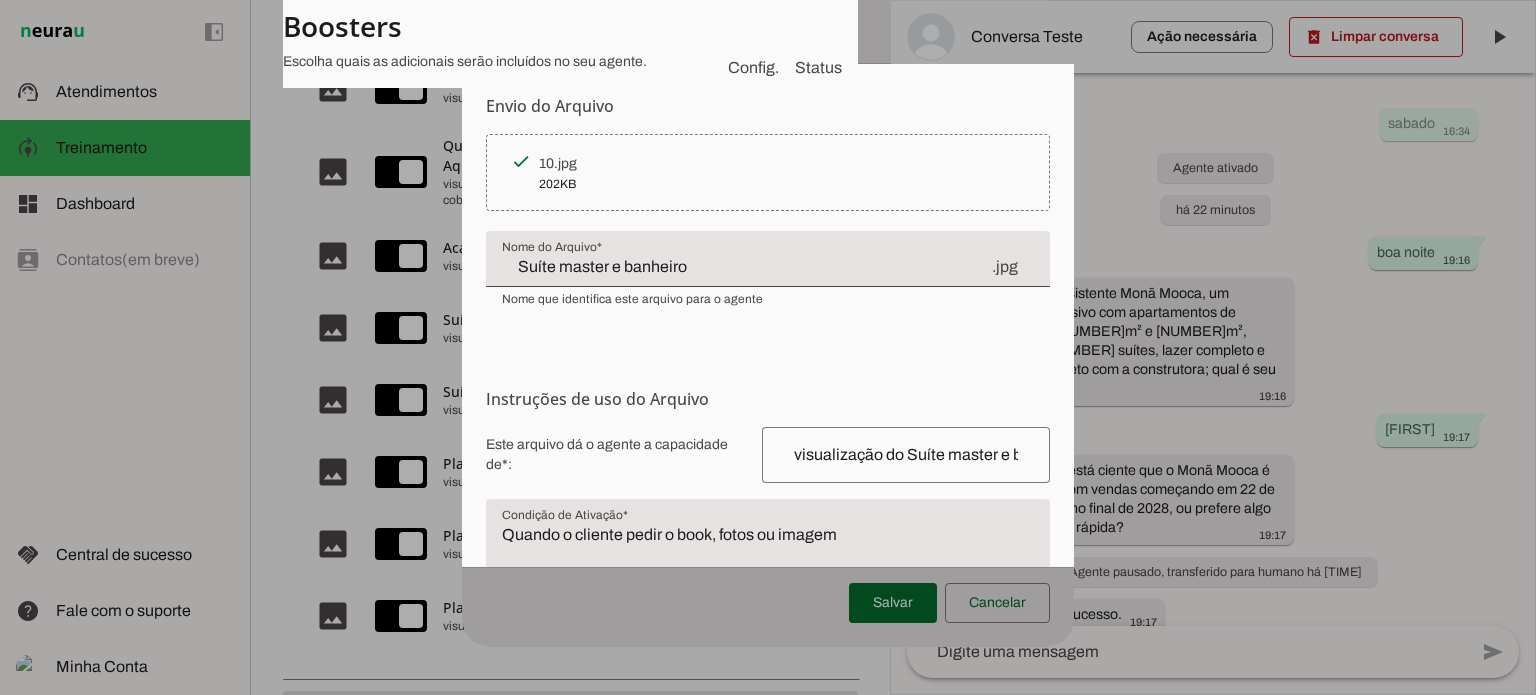 scroll, scrollTop: 192, scrollLeft: 0, axis: vertical 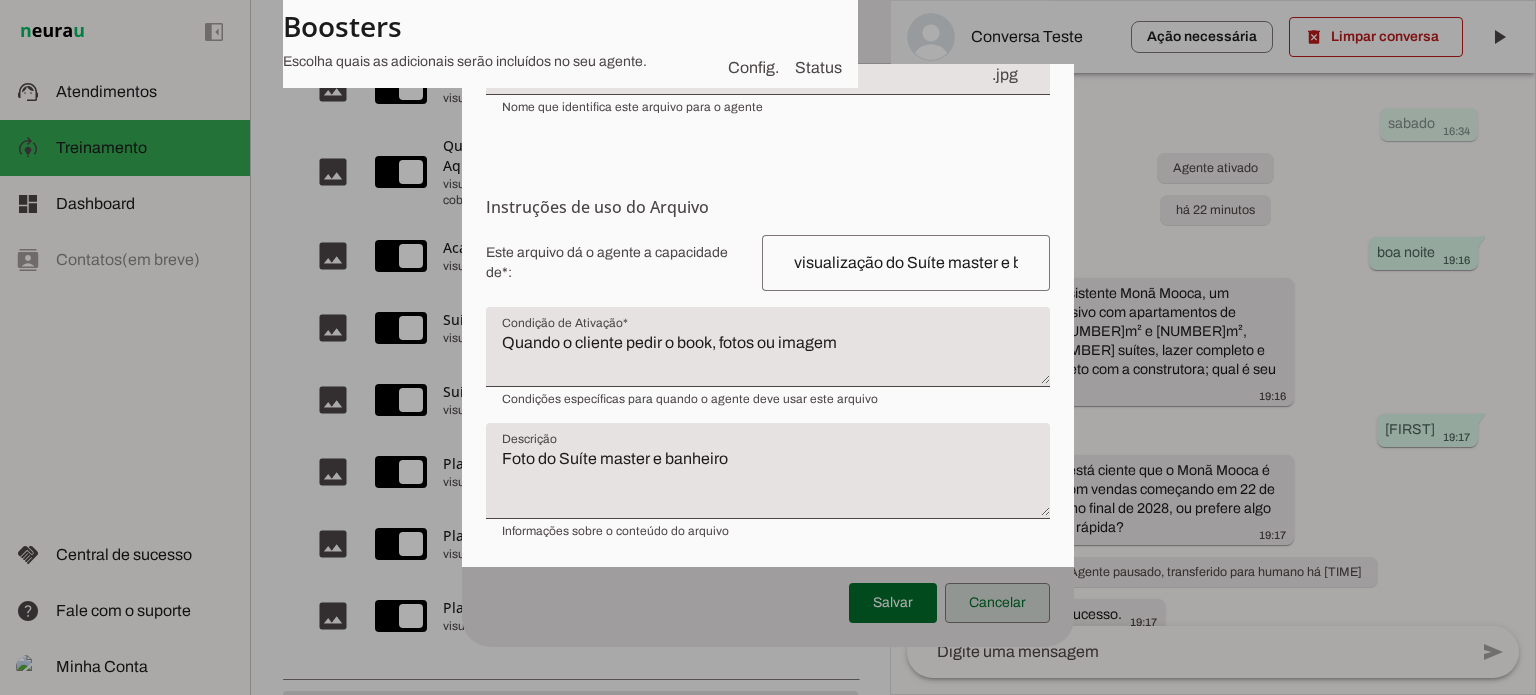 click at bounding box center (997, 603) 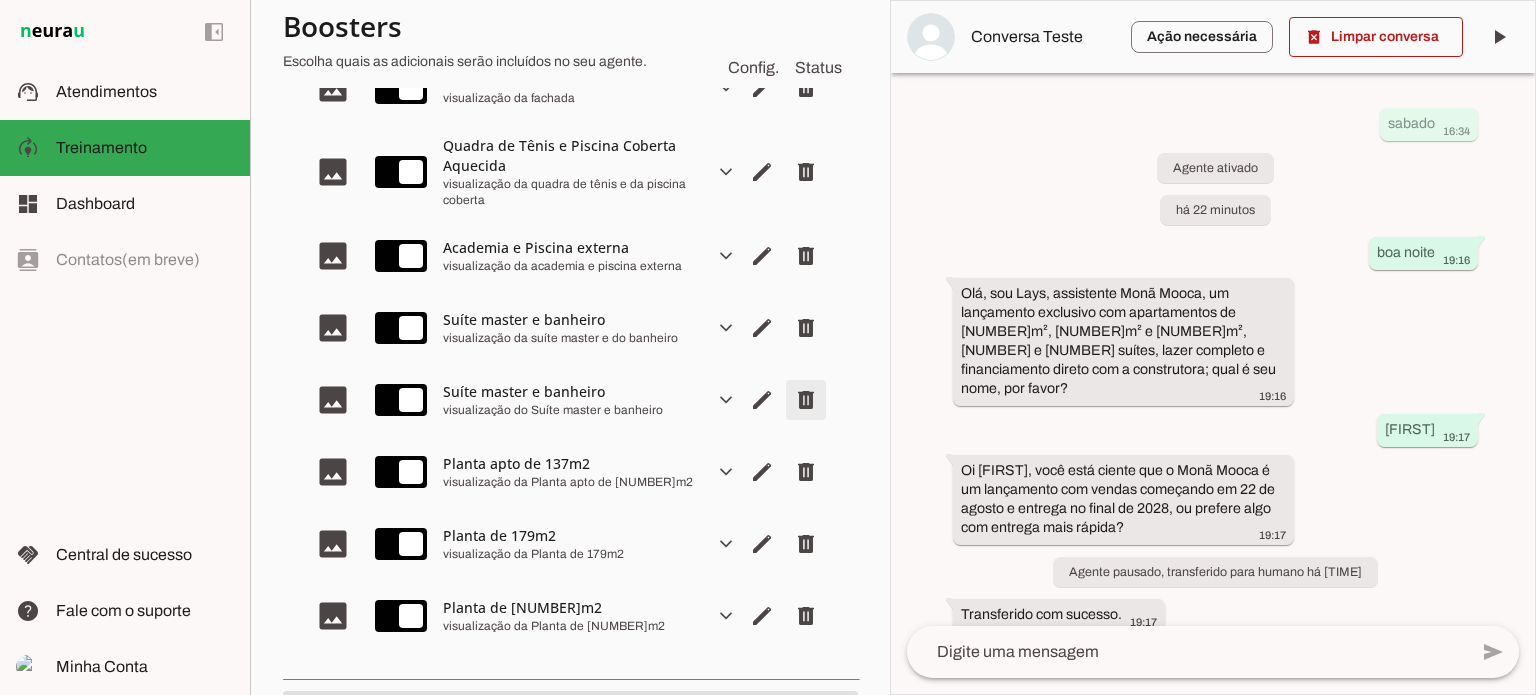 click at bounding box center (806, 88) 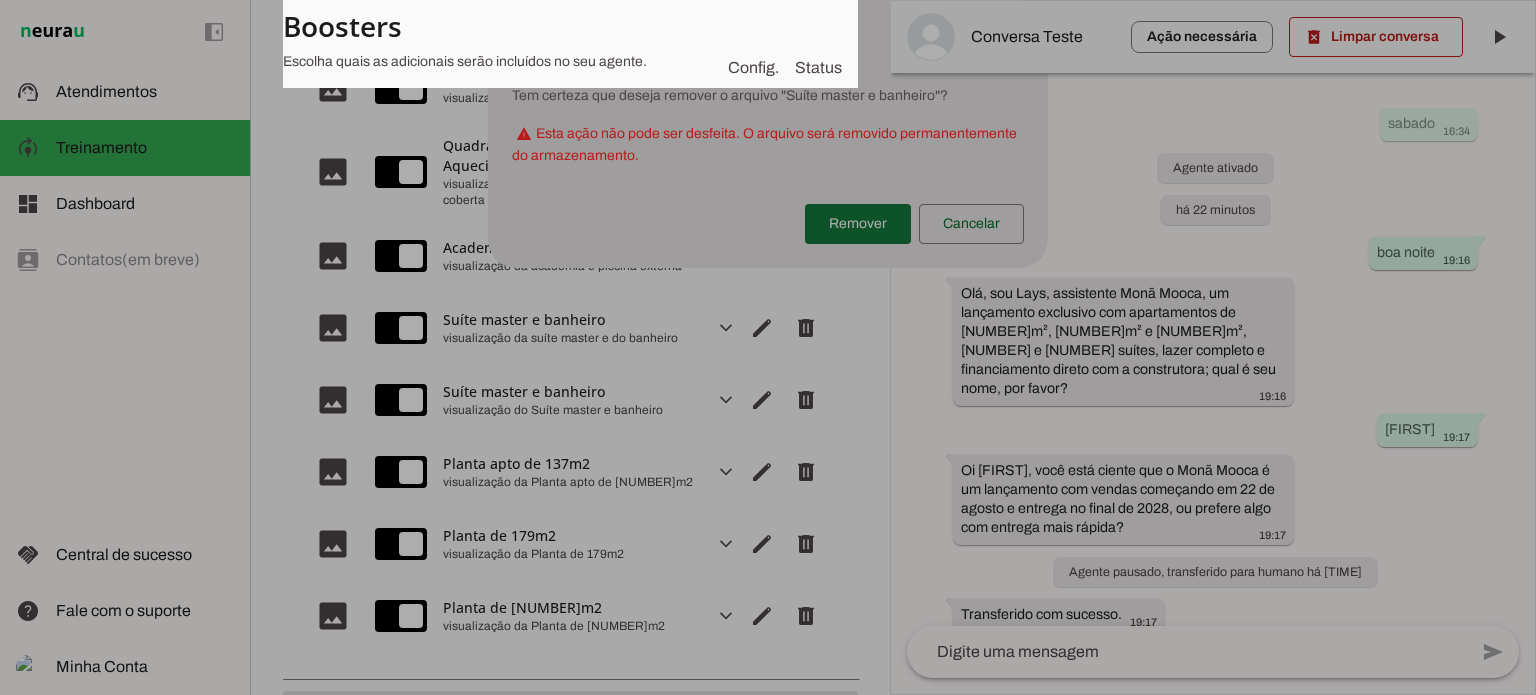 click at bounding box center [858, 224] 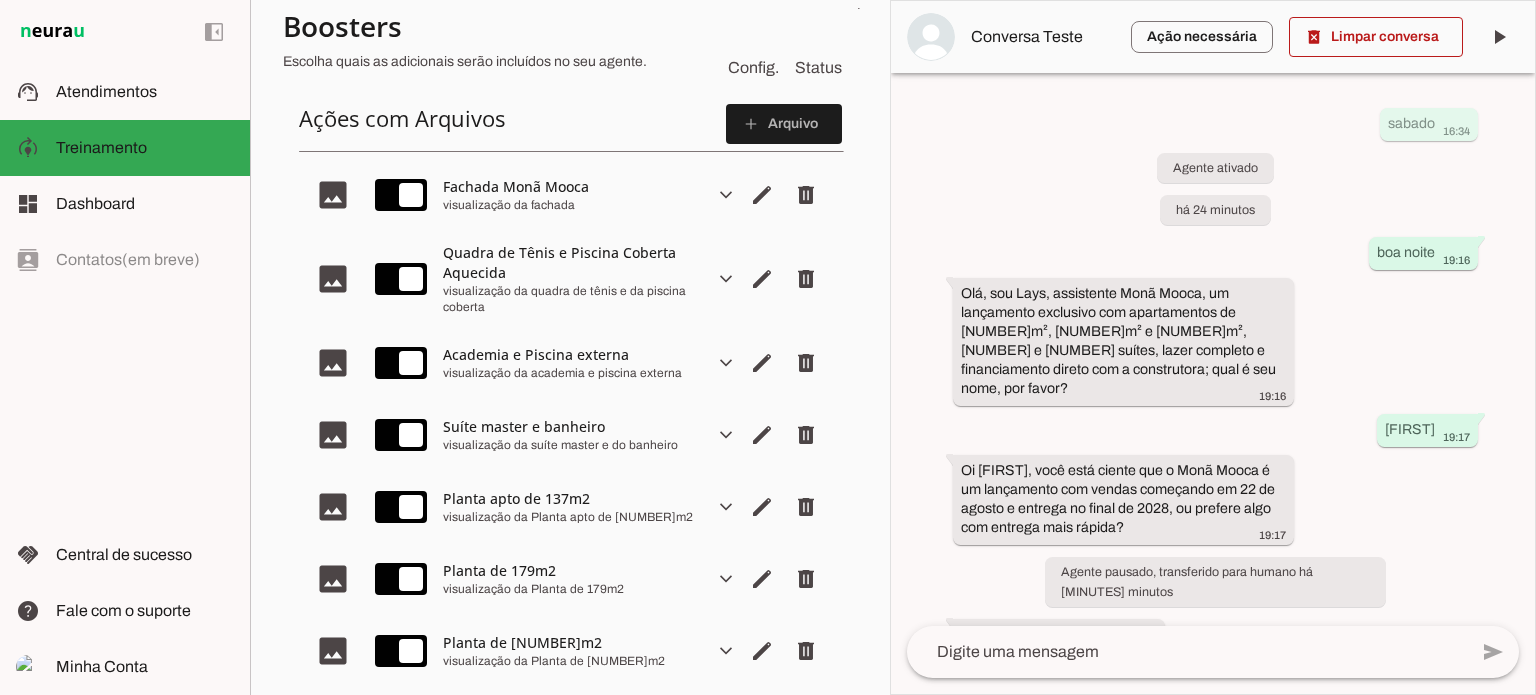 scroll, scrollTop: 315, scrollLeft: 0, axis: vertical 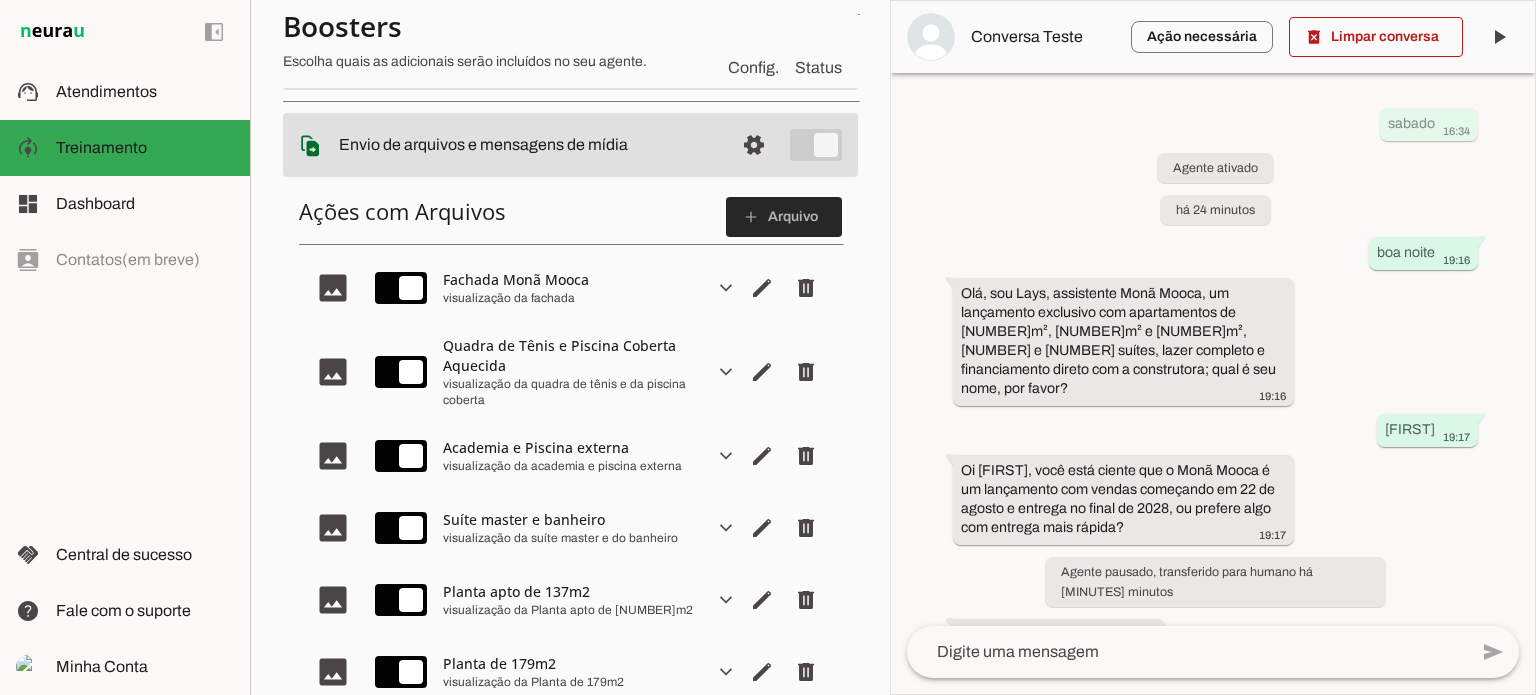 click at bounding box center (784, 217) 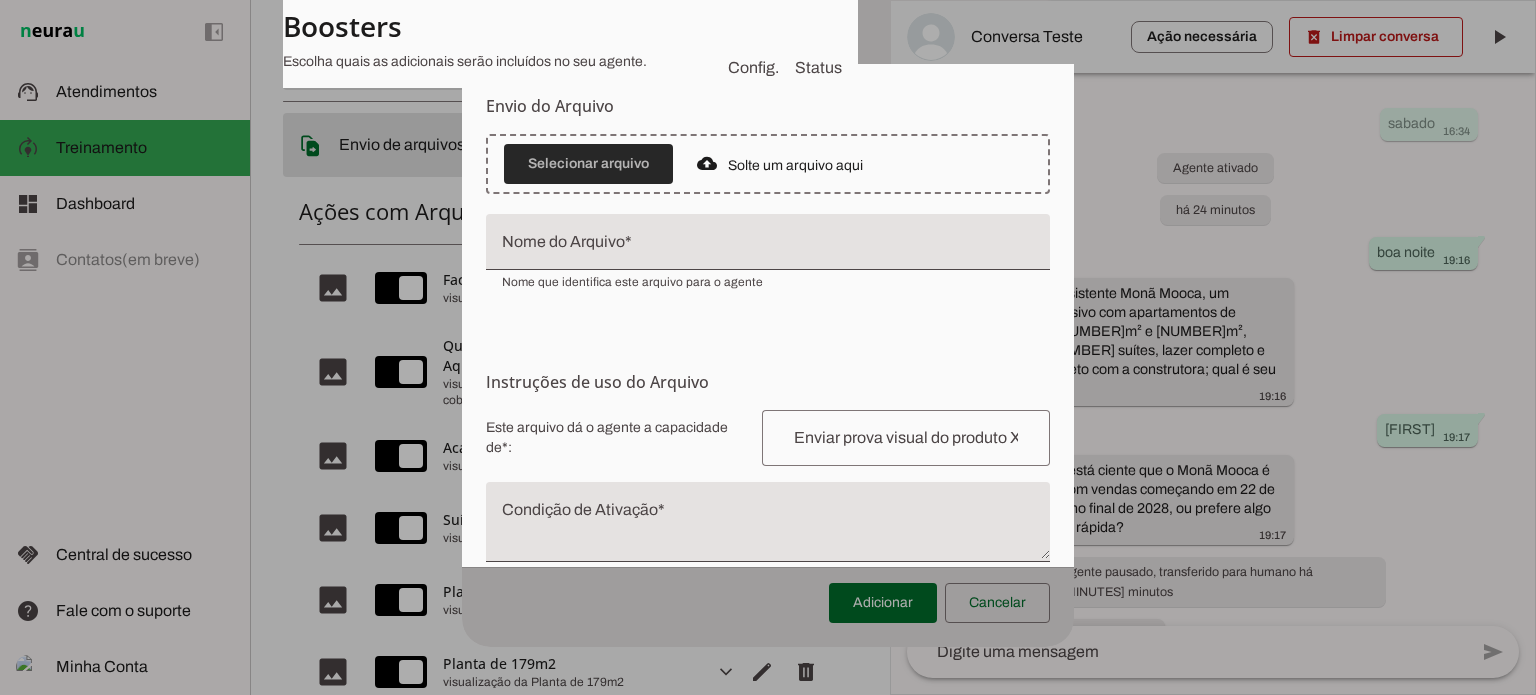 click at bounding box center (588, 164) 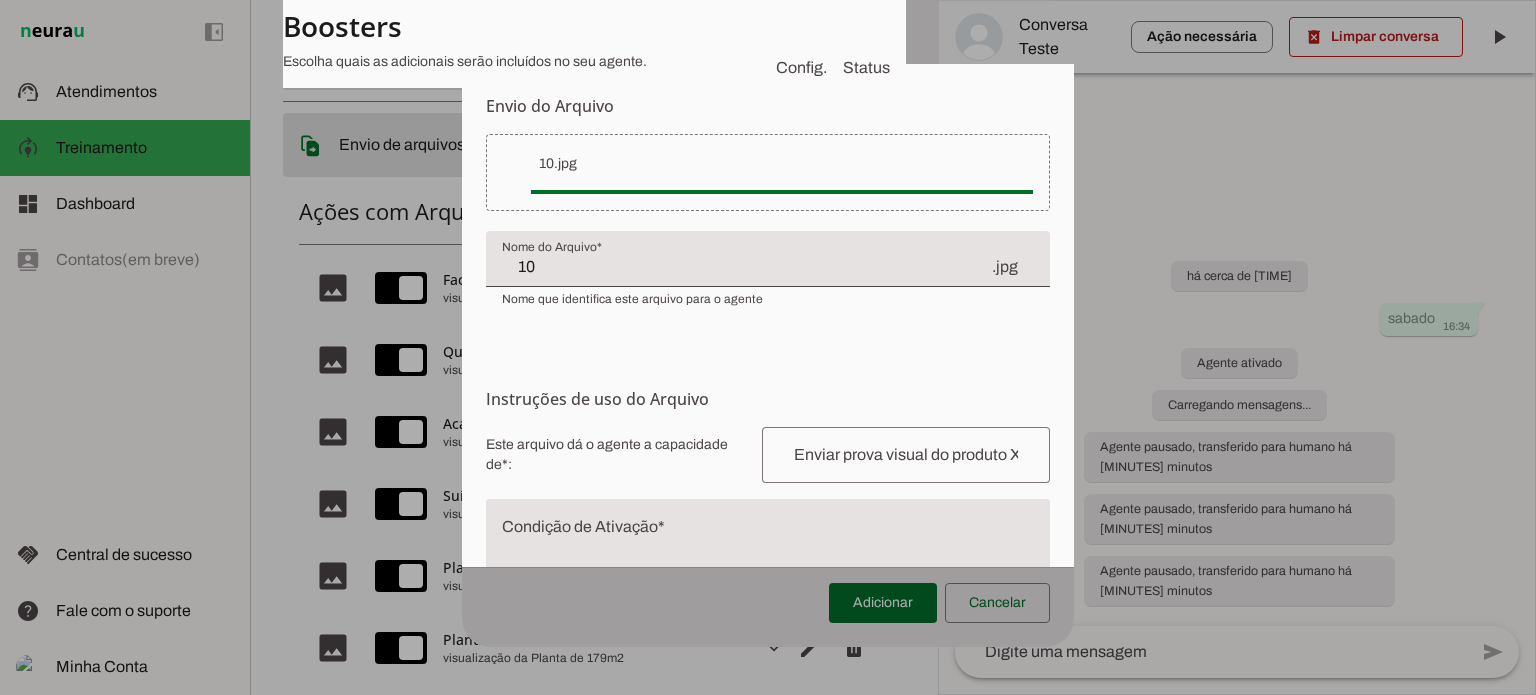 click on "10" 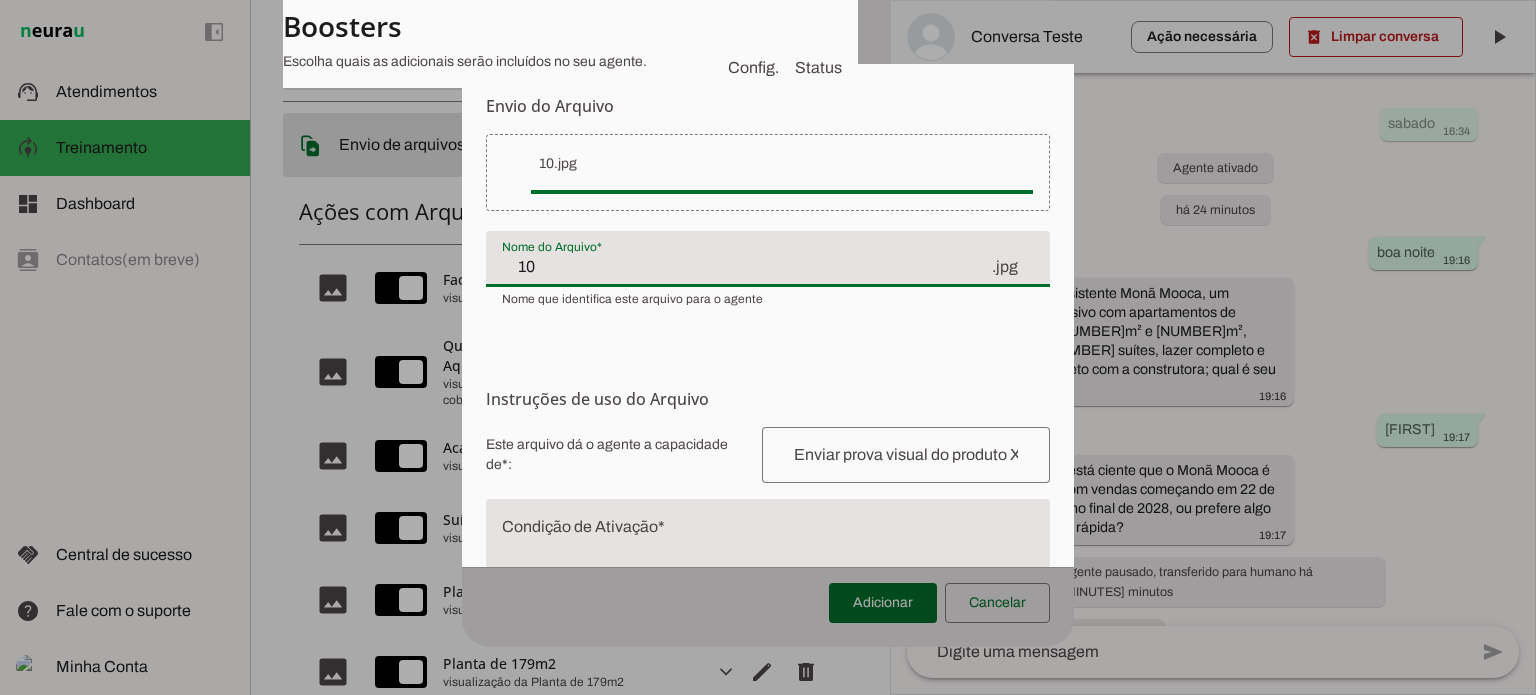 click on "10" 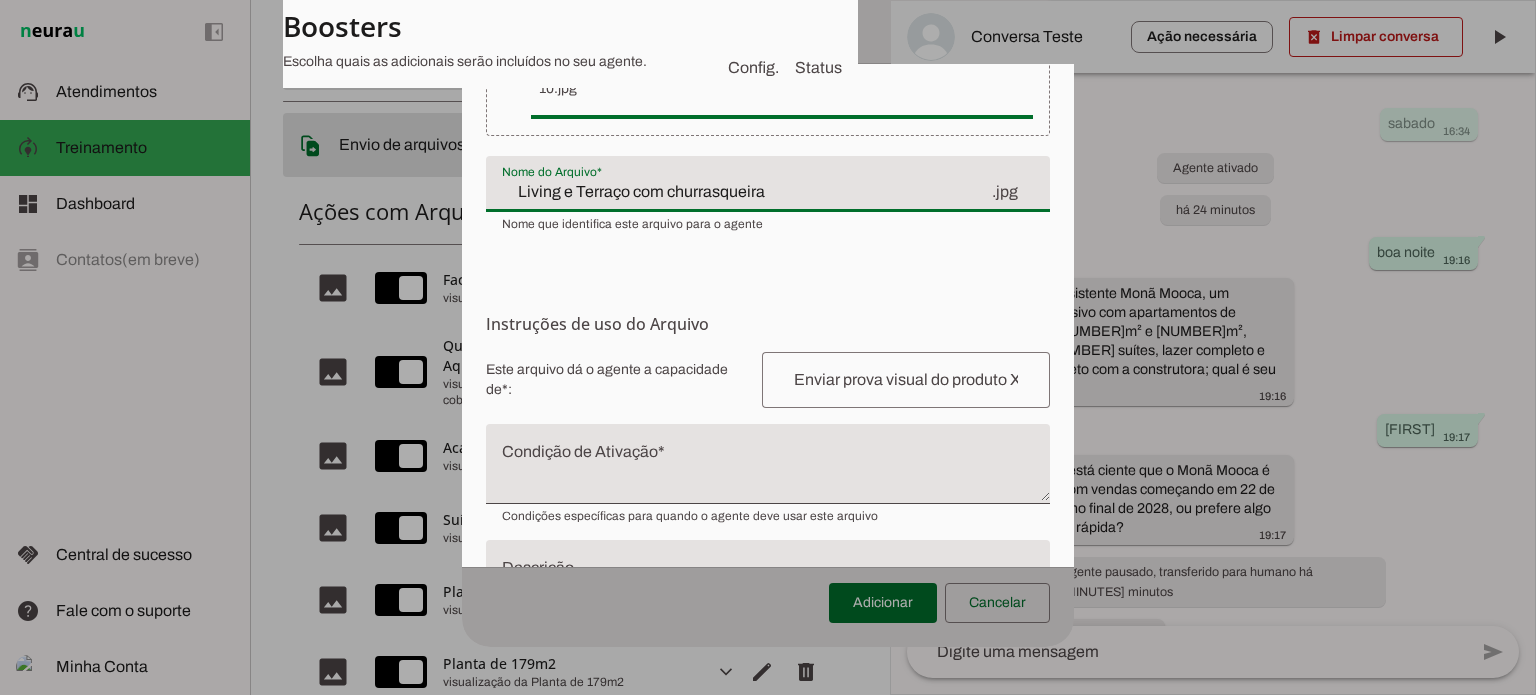 scroll, scrollTop: 192, scrollLeft: 0, axis: vertical 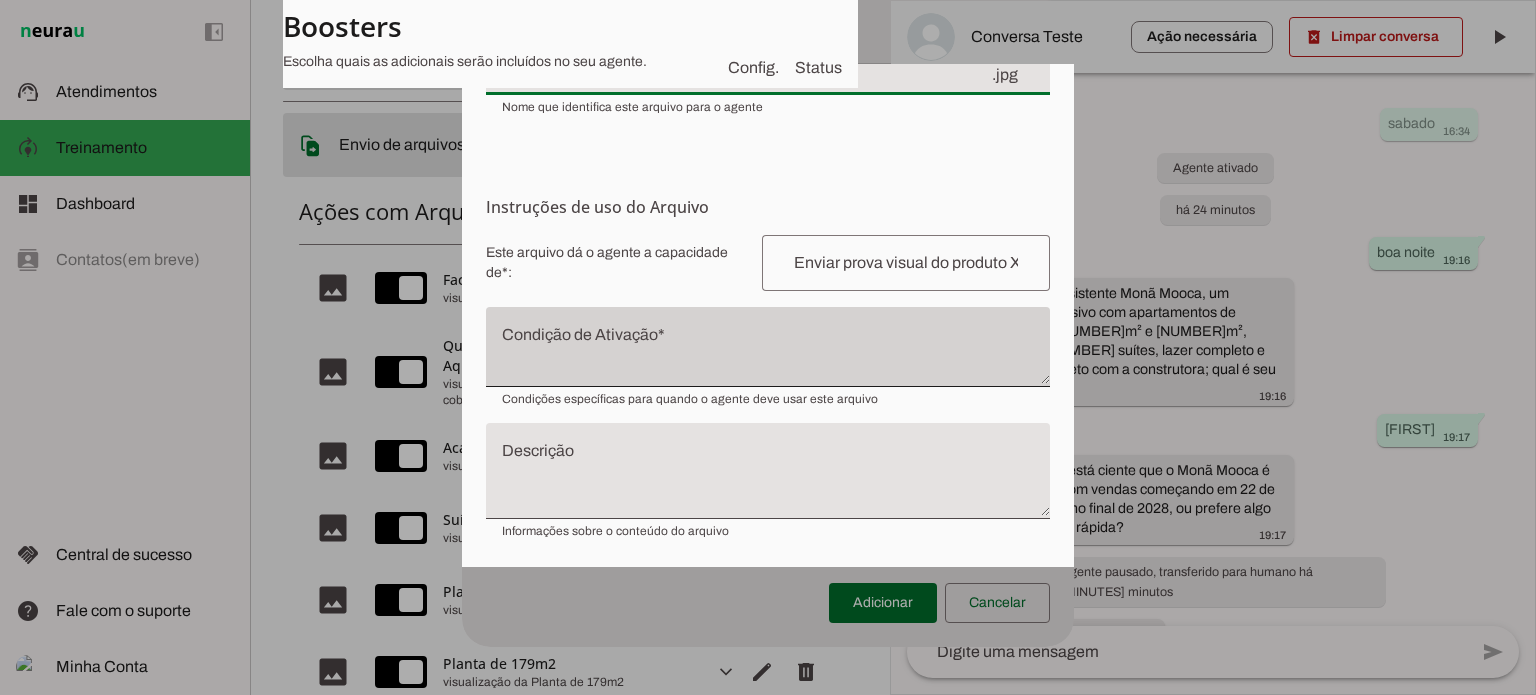 type on "Living e Terraço com churrasqueira" 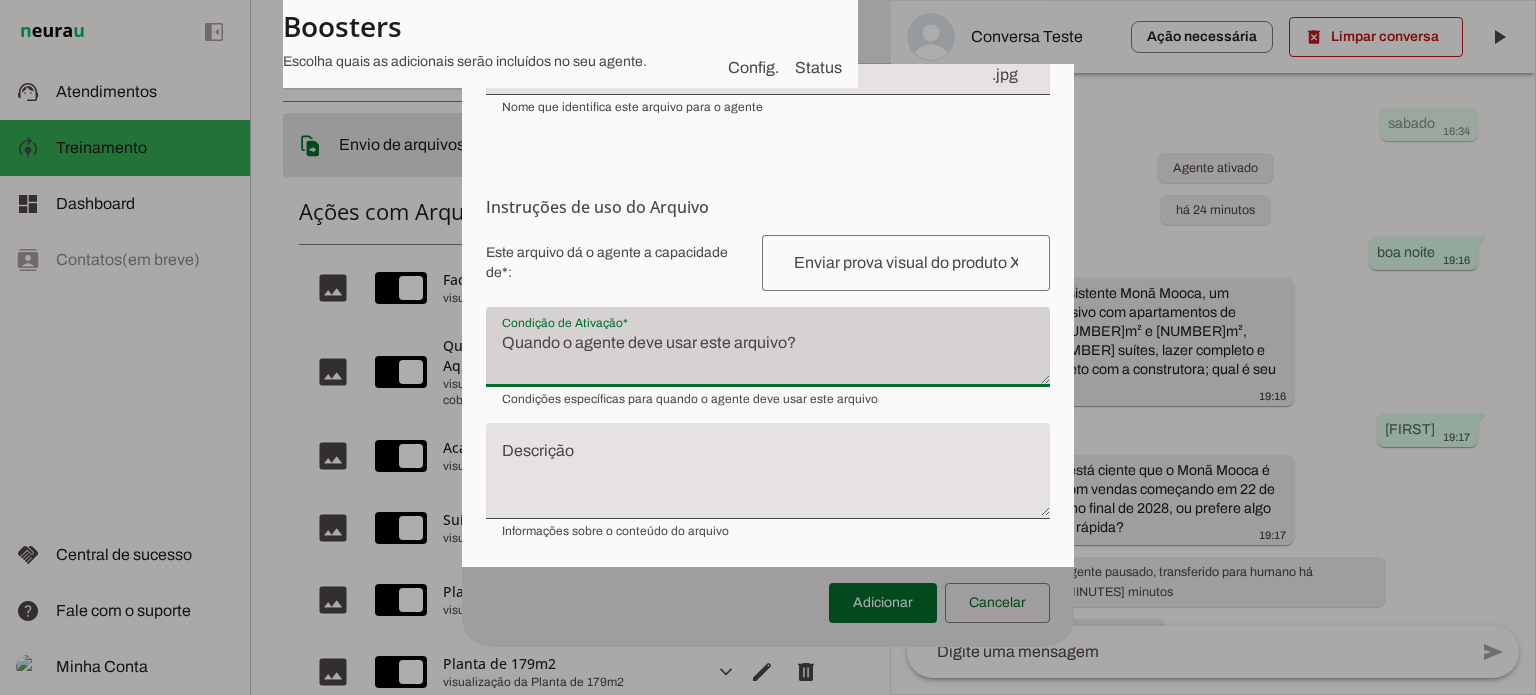 click on "Condição de Ativação*
Condição de Ativação*" at bounding box center [768, 347] 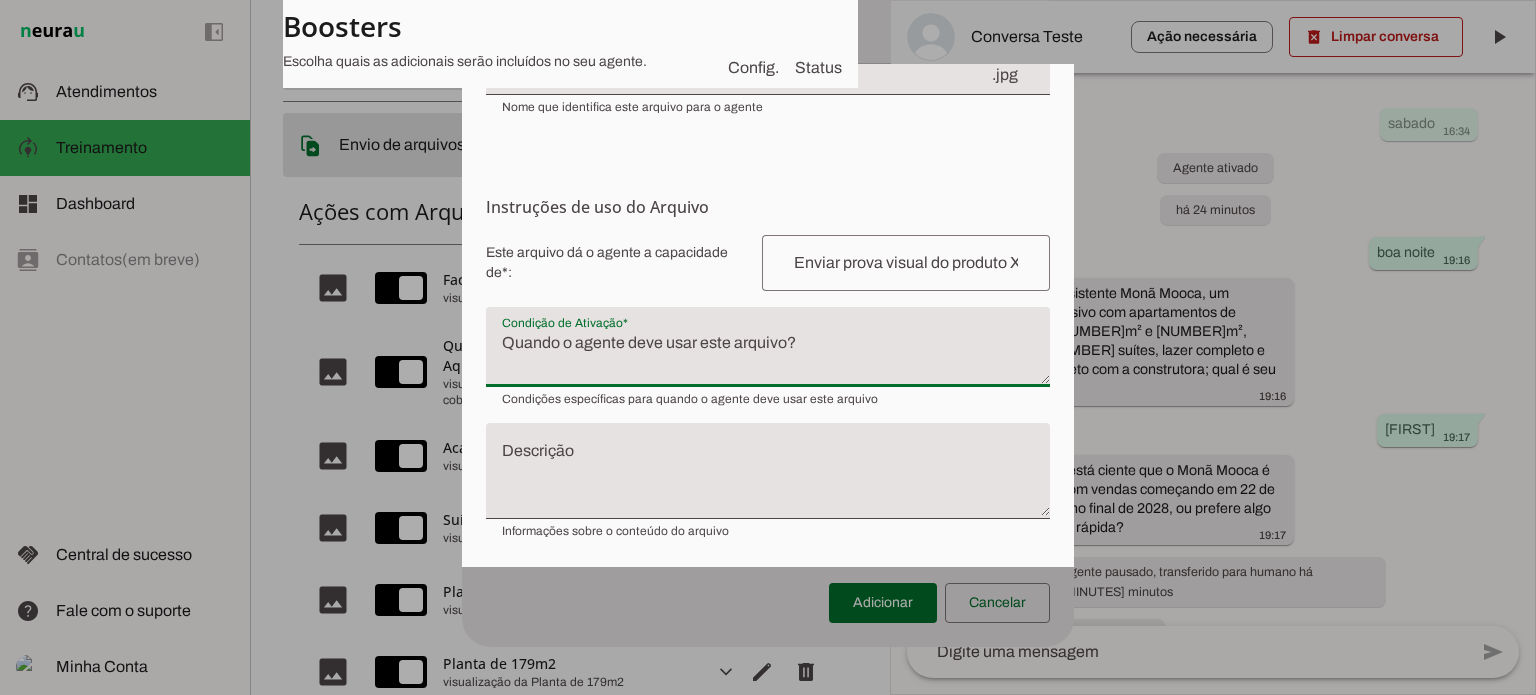 type on "Planta de [NUMBER]m2" 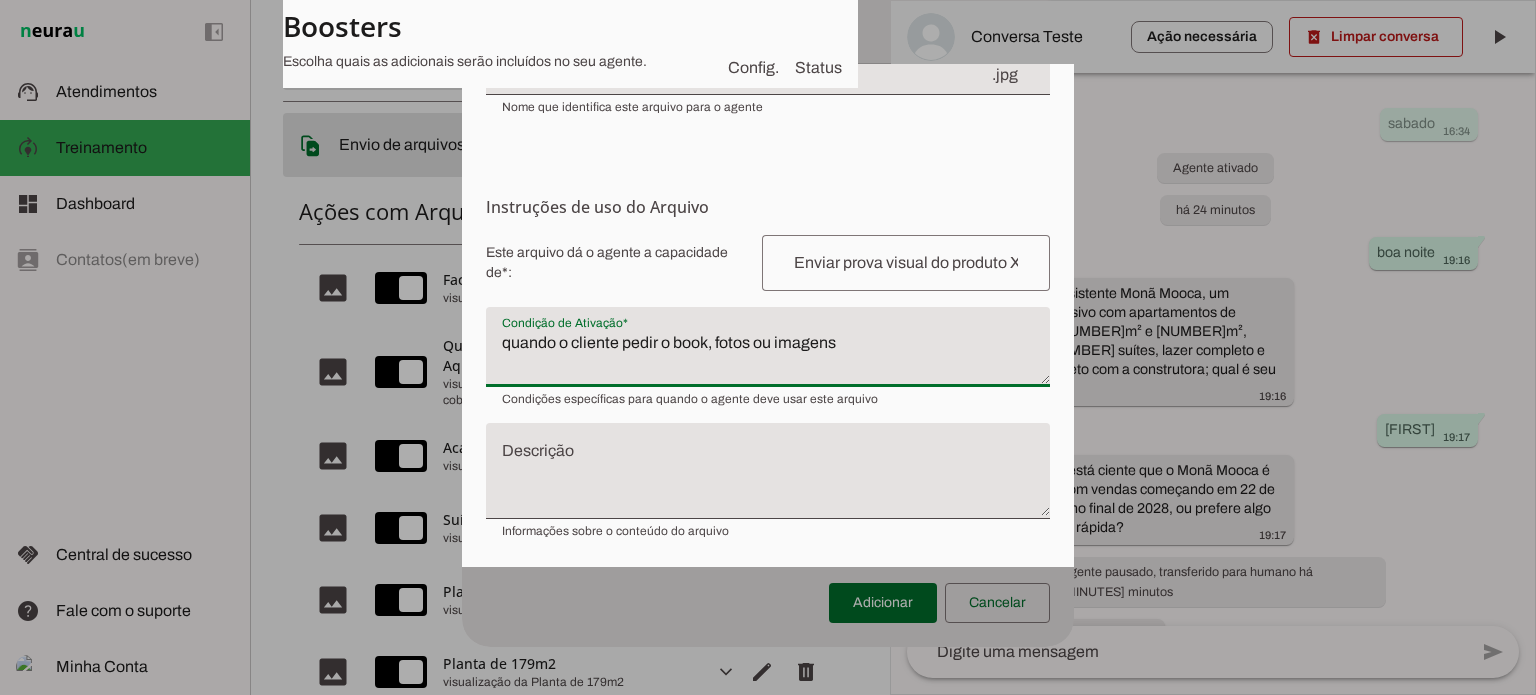 type on "quando o cliente pedir o book, fotos ou imagens" 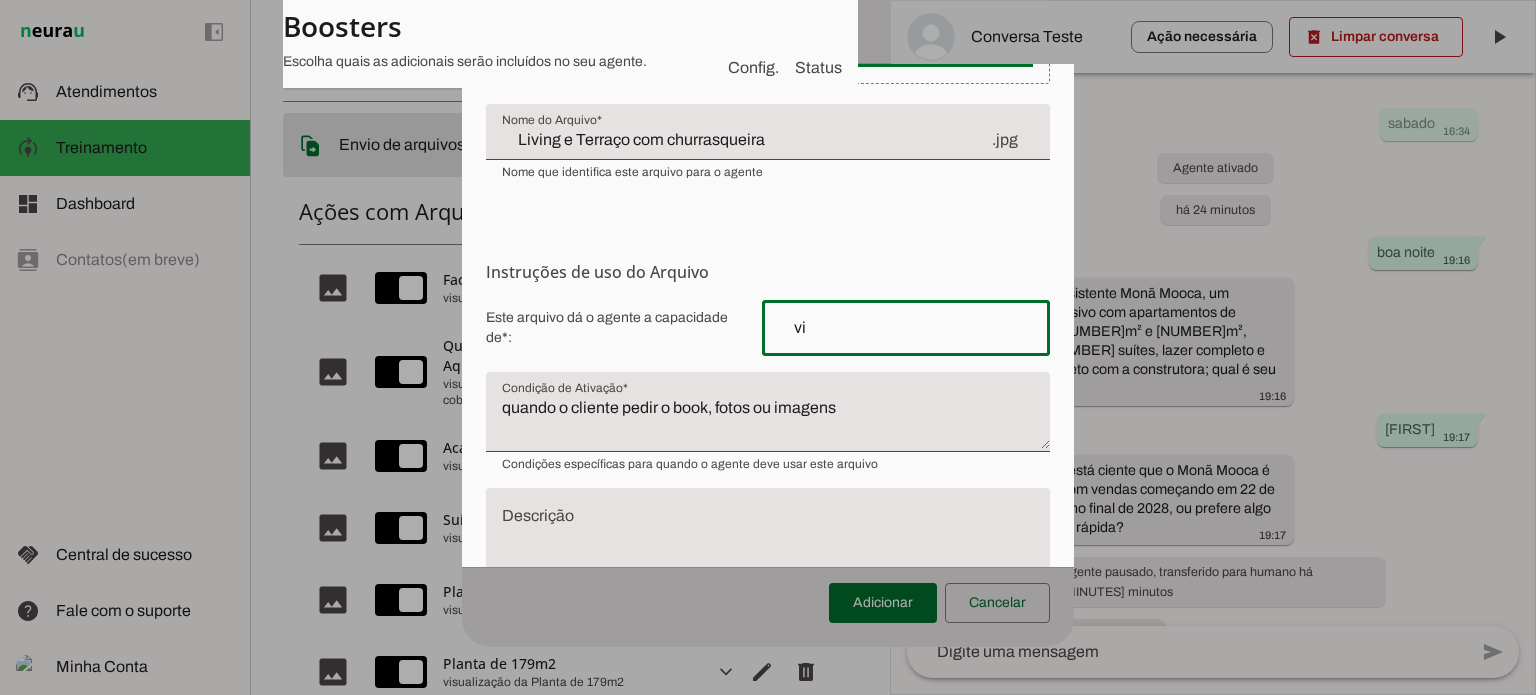 scroll, scrollTop: 92, scrollLeft: 0, axis: vertical 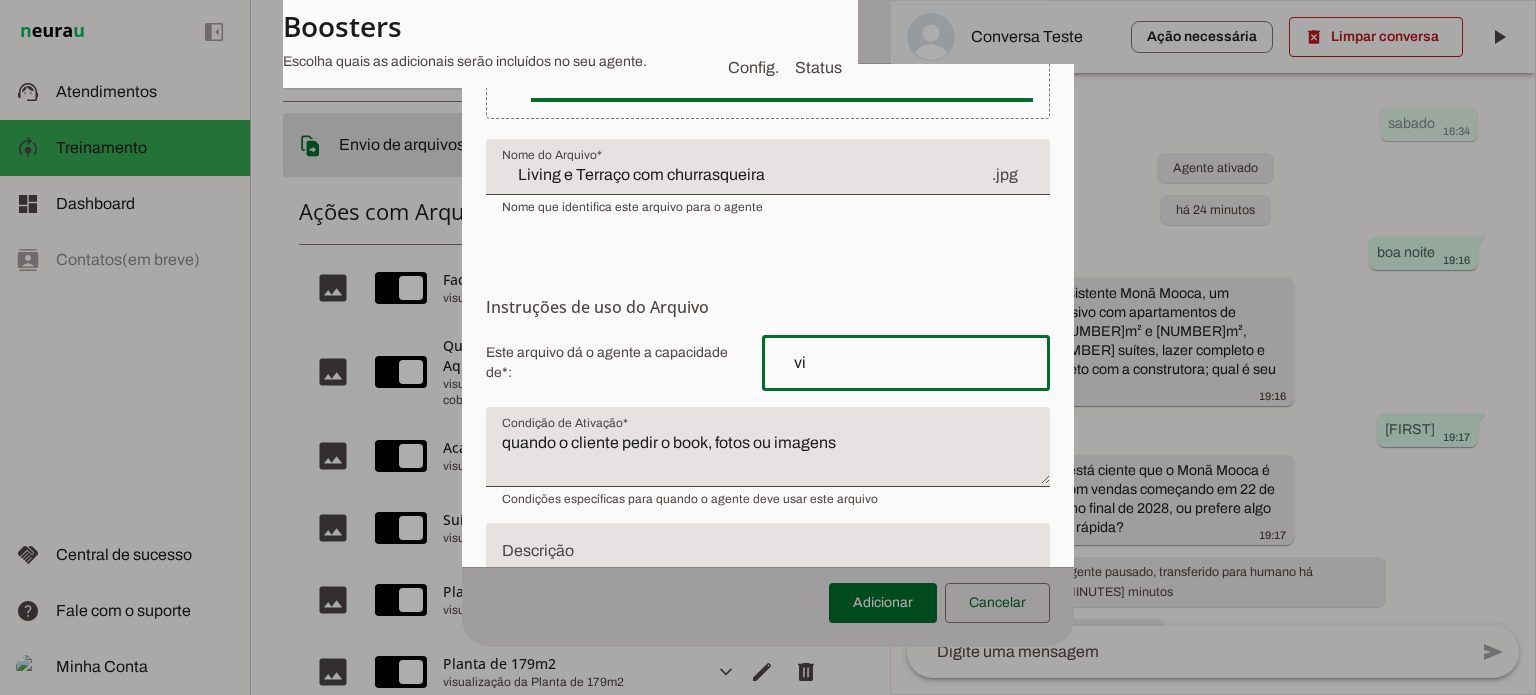 type on "vi" 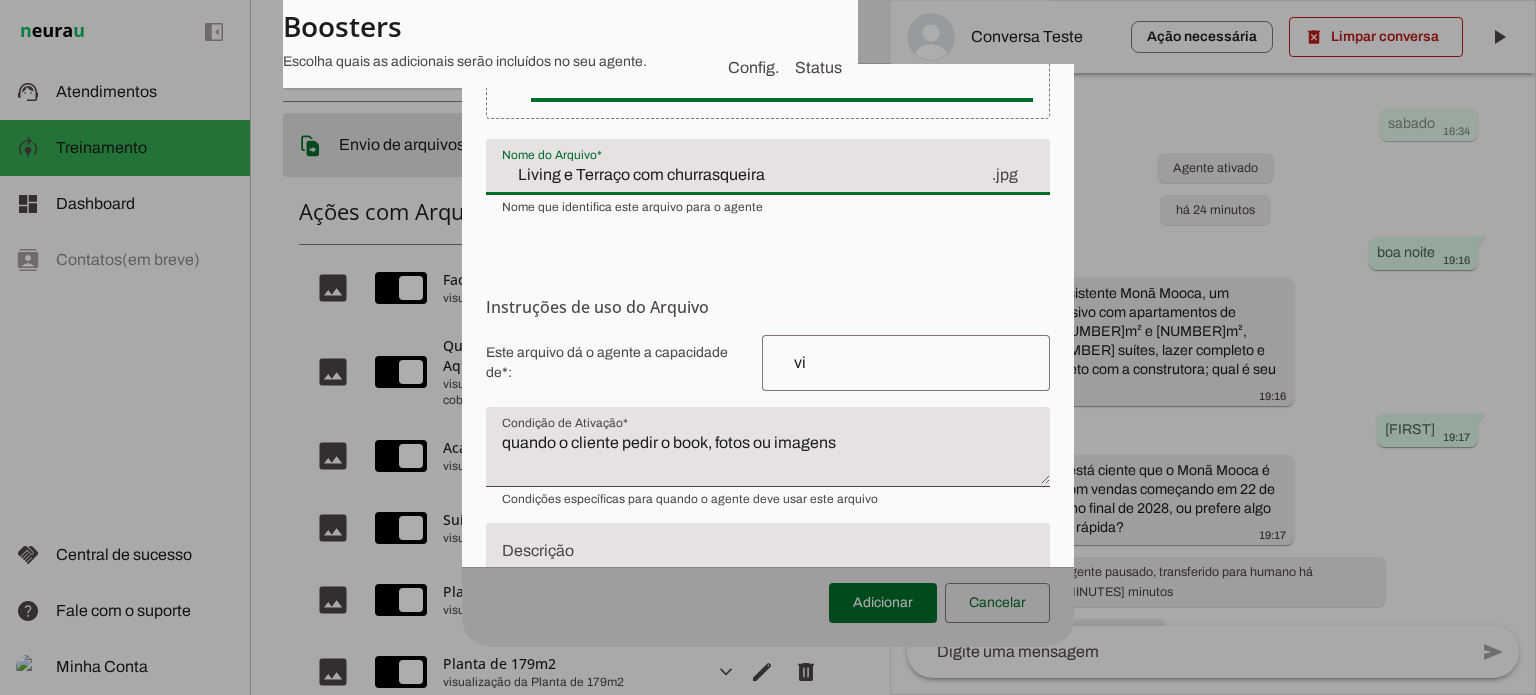click on "Living e Terraço com churrasqueira" 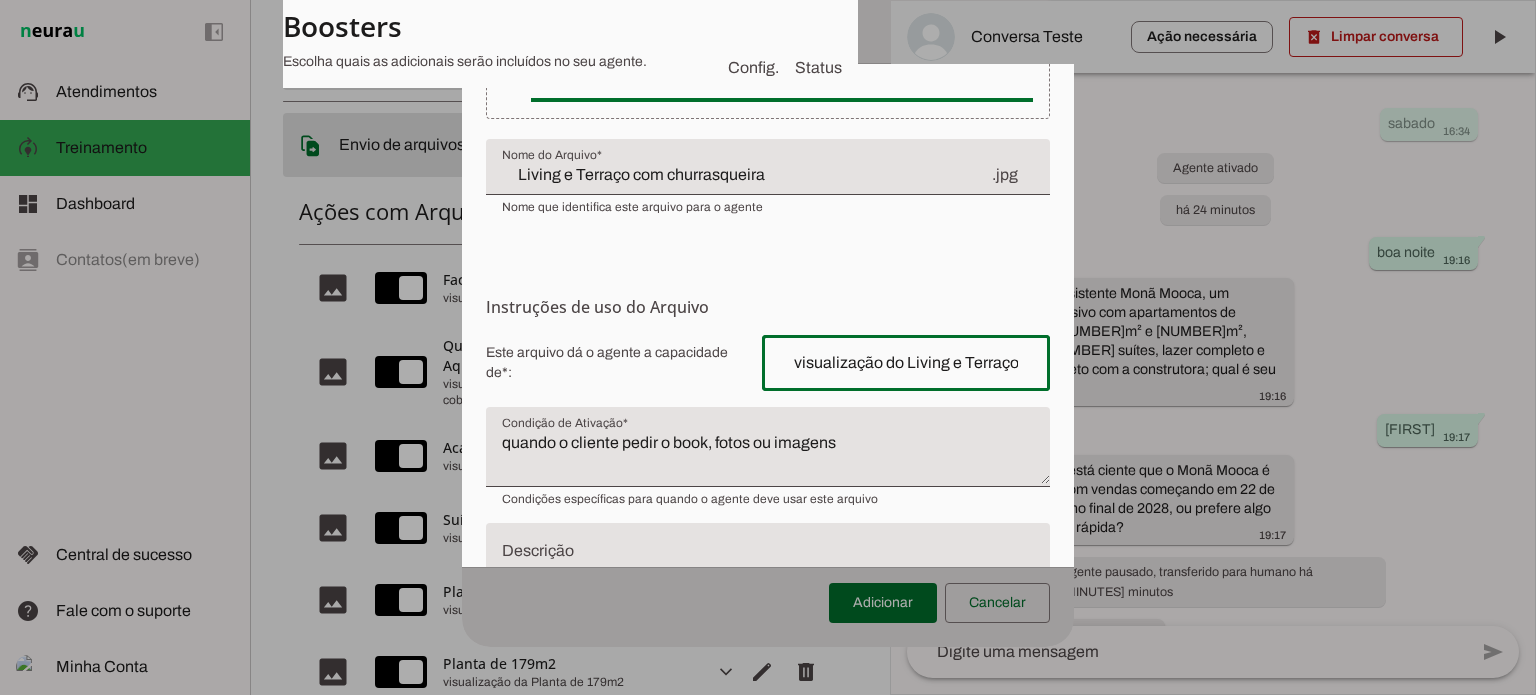 scroll, scrollTop: 0, scrollLeft: 102, axis: horizontal 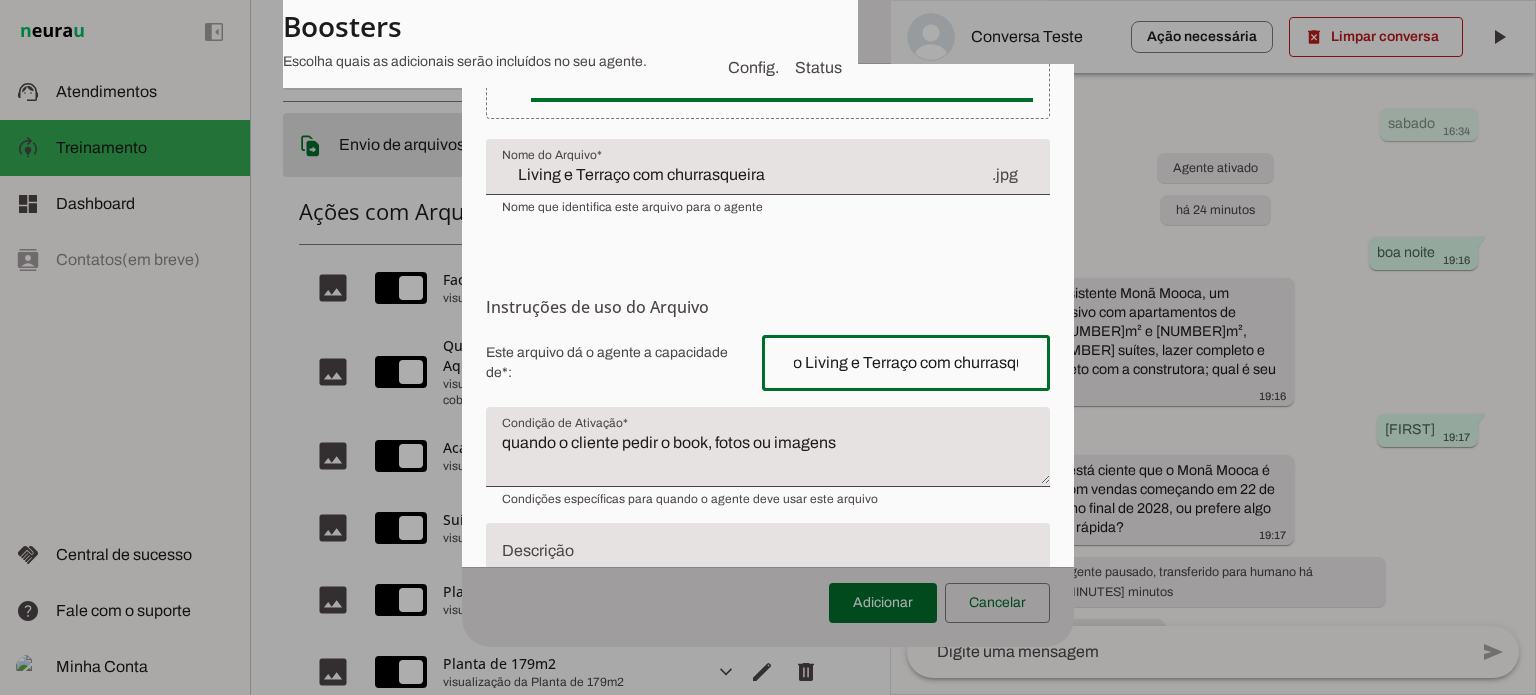 type on "visualização do Living e Terraço com churrasqueira" 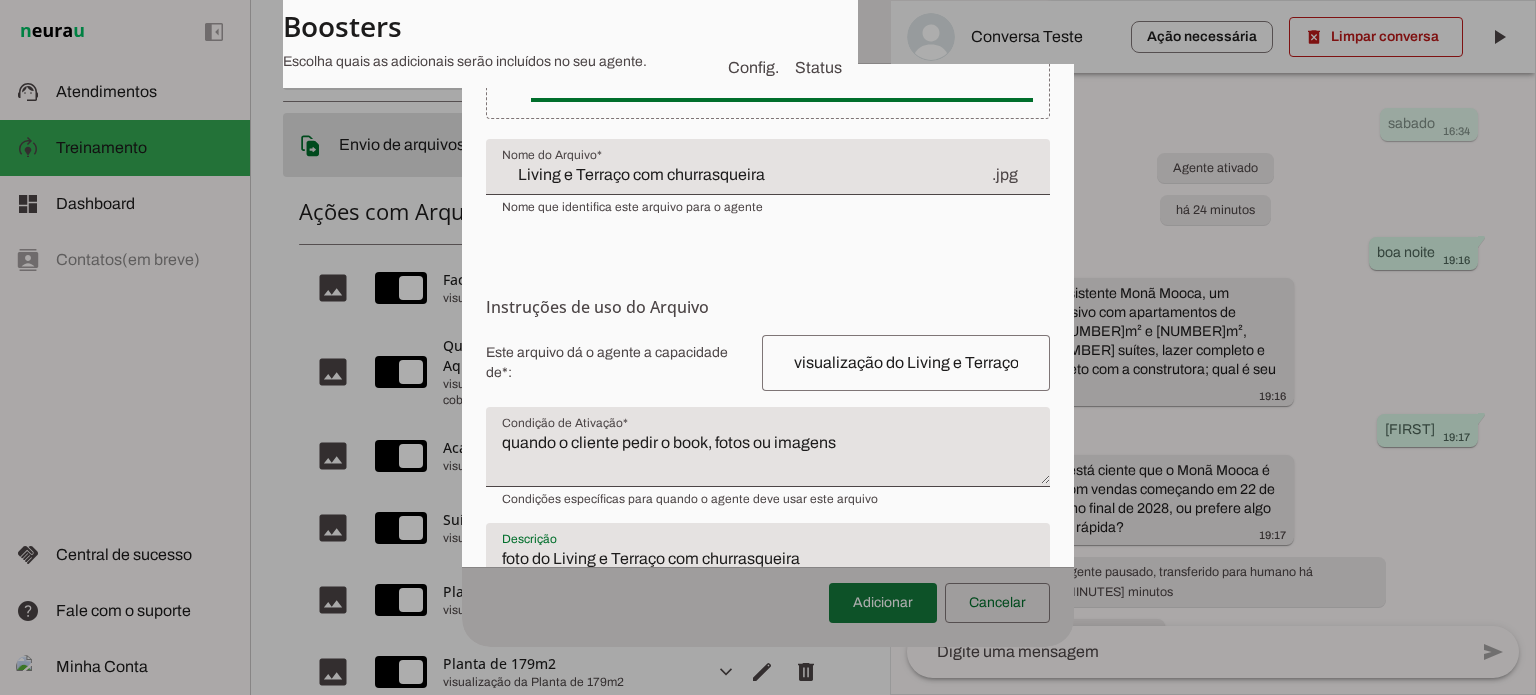 type on "foto do Living e Terraço com churrasqueira" 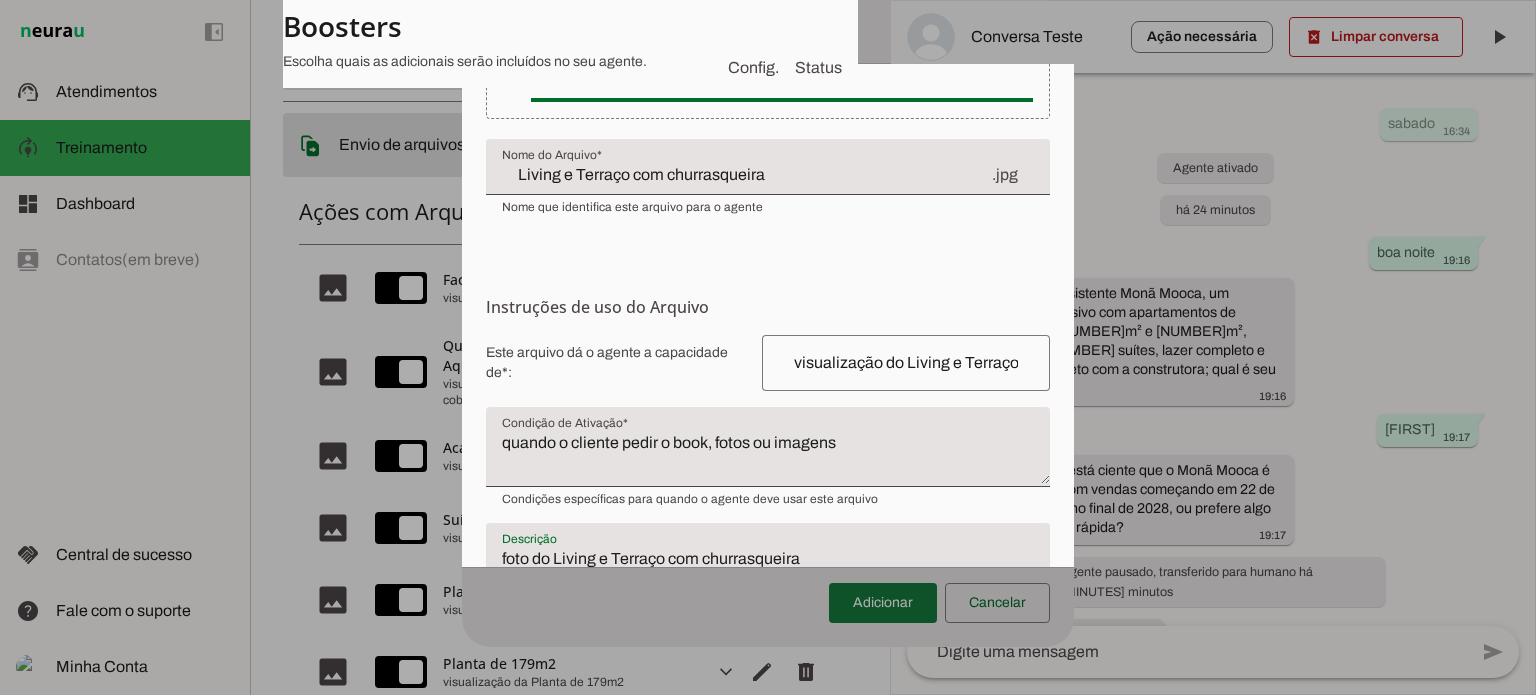 type on "foto do Living e Terraço com churrasqueira" 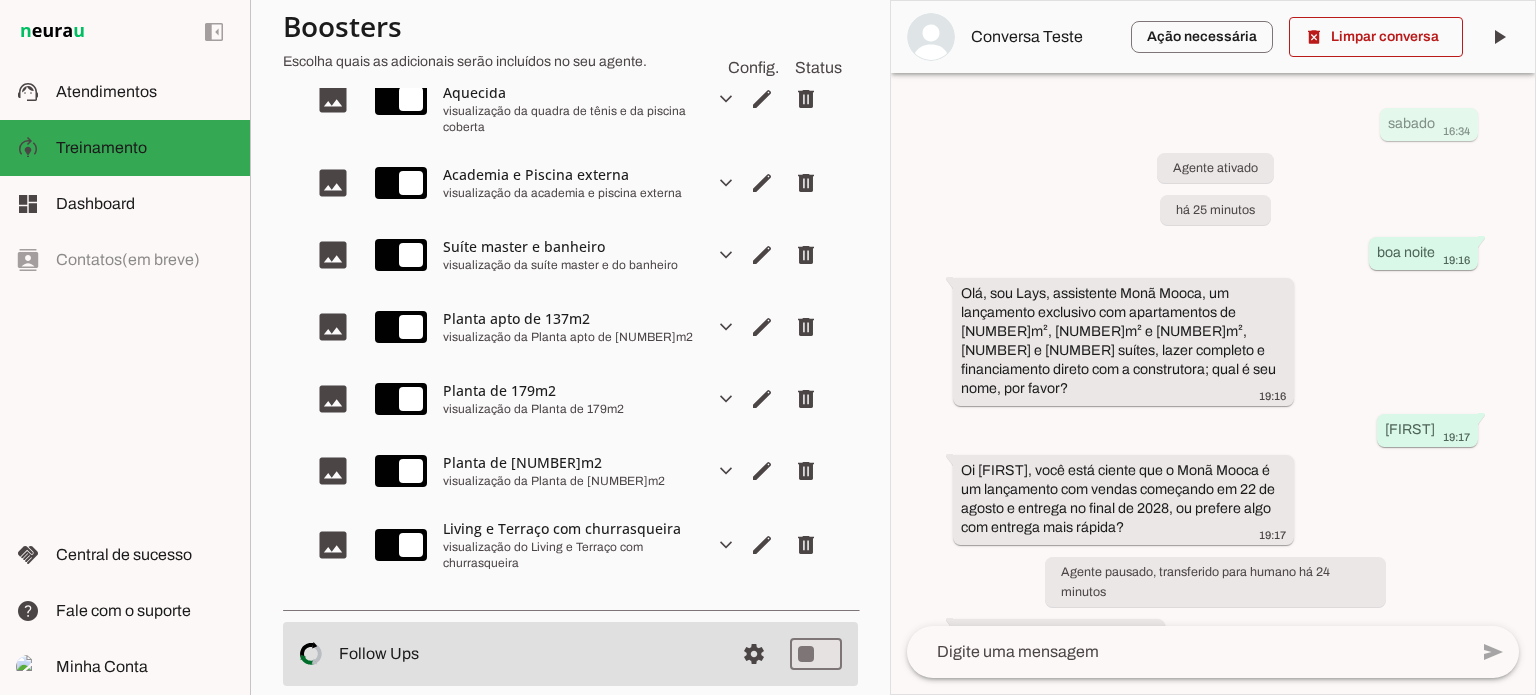 scroll, scrollTop: 615, scrollLeft: 0, axis: vertical 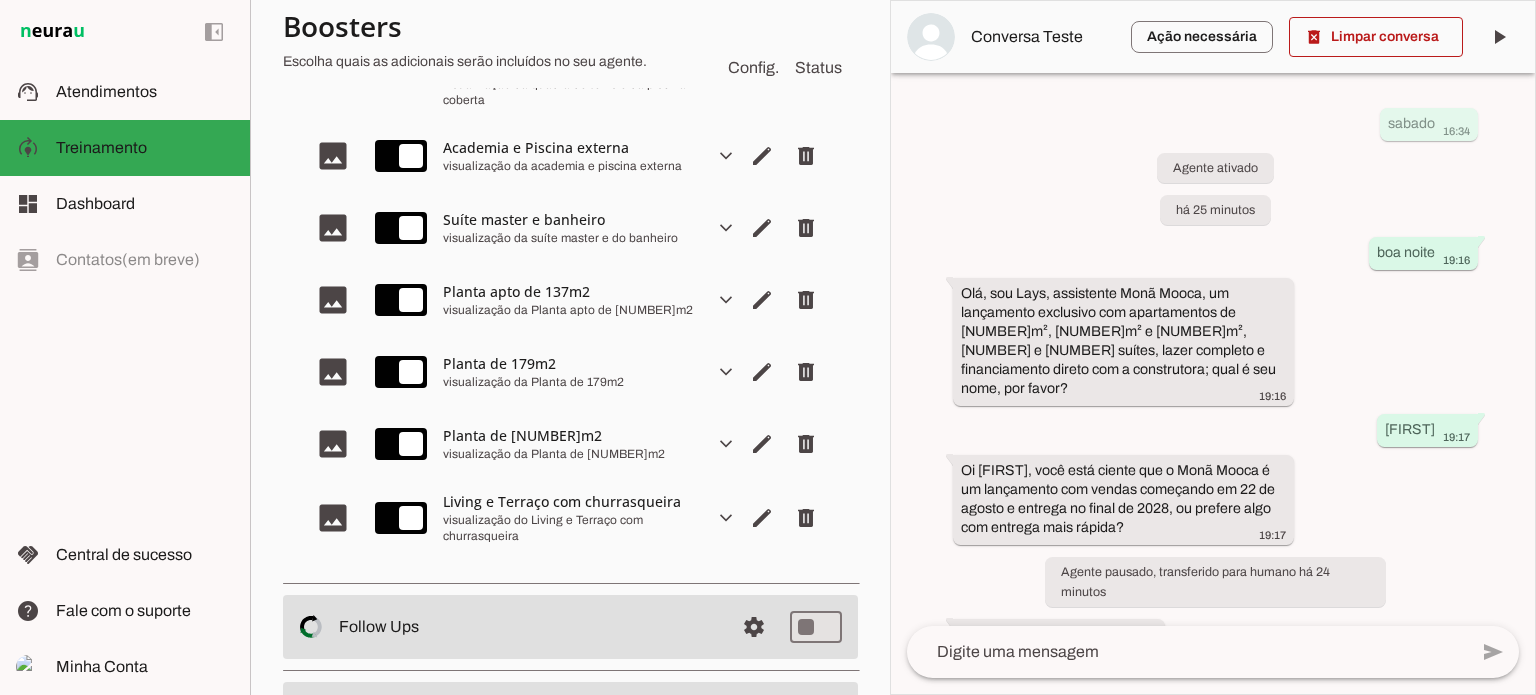 drag, startPoint x: 331, startPoint y: 518, endPoint x: 399, endPoint y: 541, distance: 71.7844 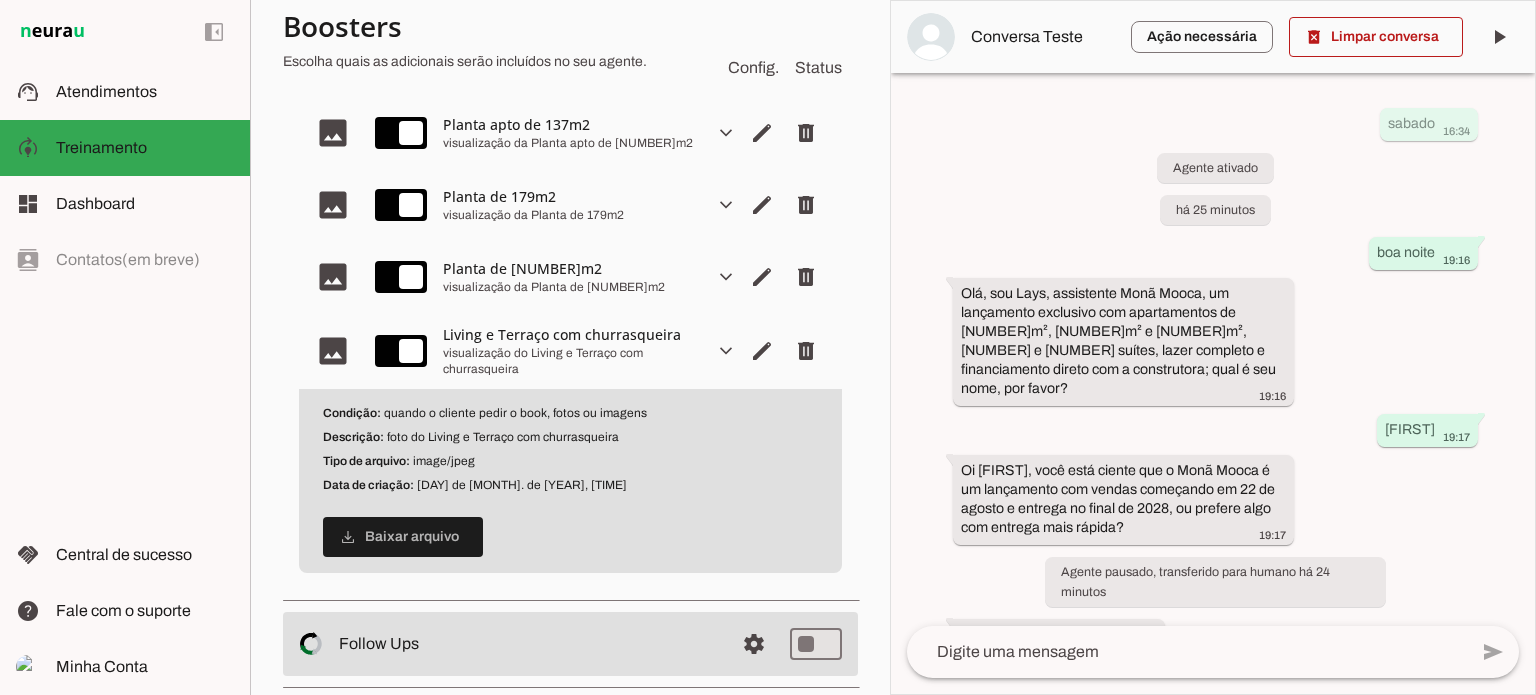 scroll, scrollTop: 815, scrollLeft: 0, axis: vertical 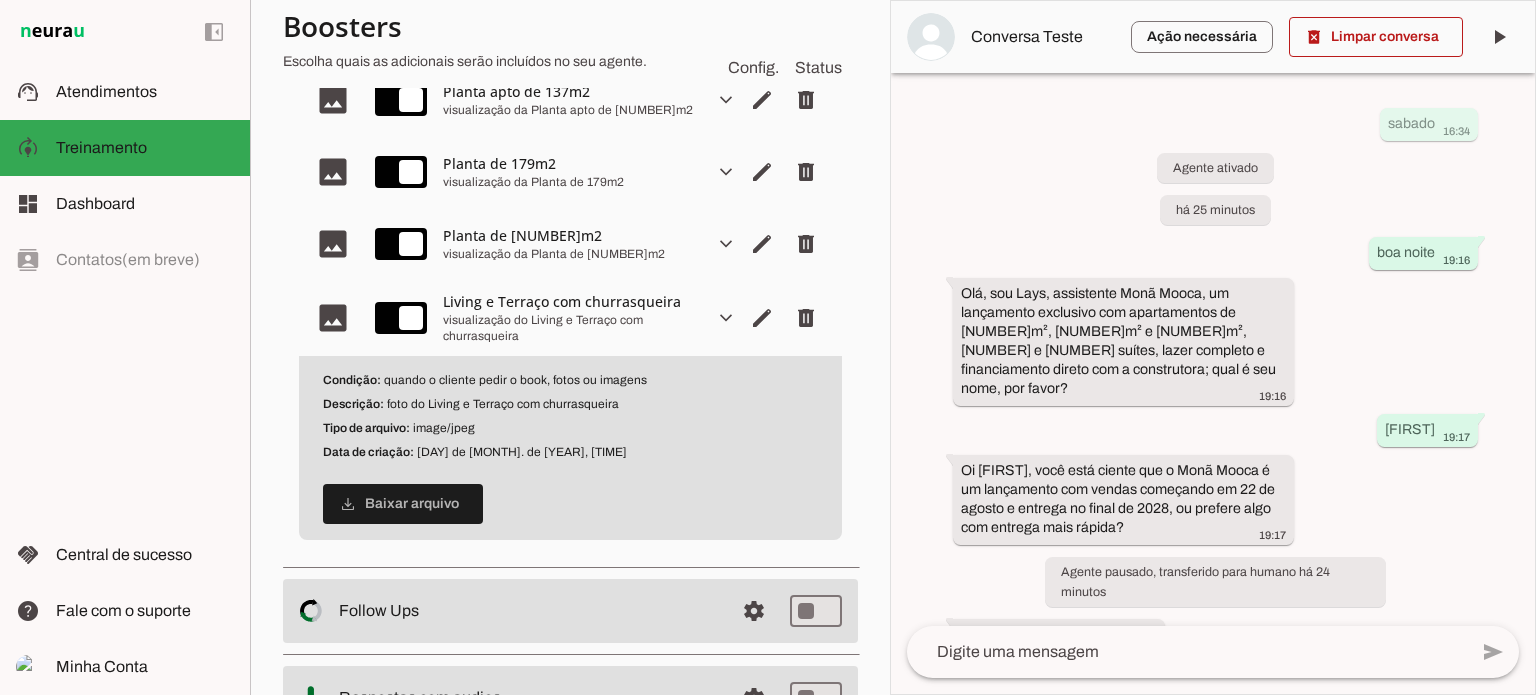 click on "Tipo de arquivo:   image/jpeg" at bounding box center (570, 428) 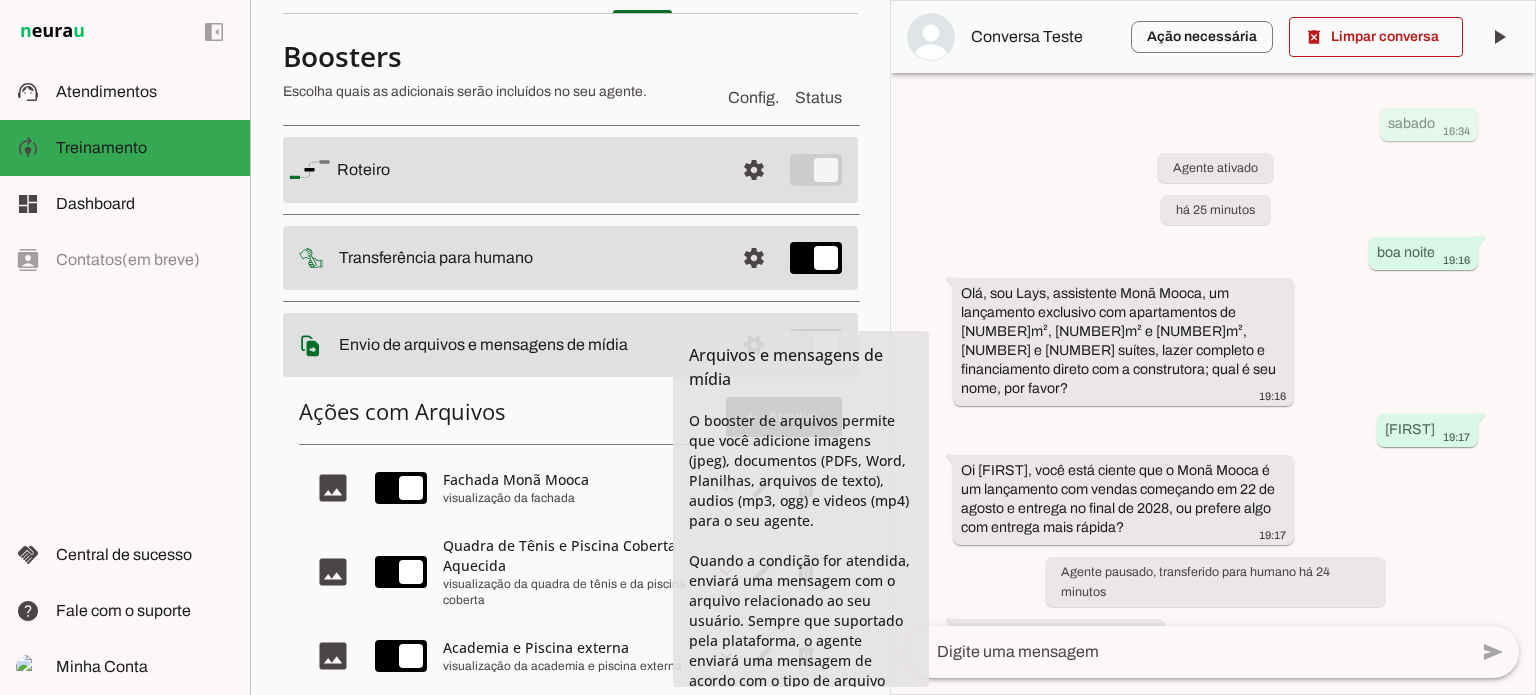 scroll, scrollTop: 215, scrollLeft: 0, axis: vertical 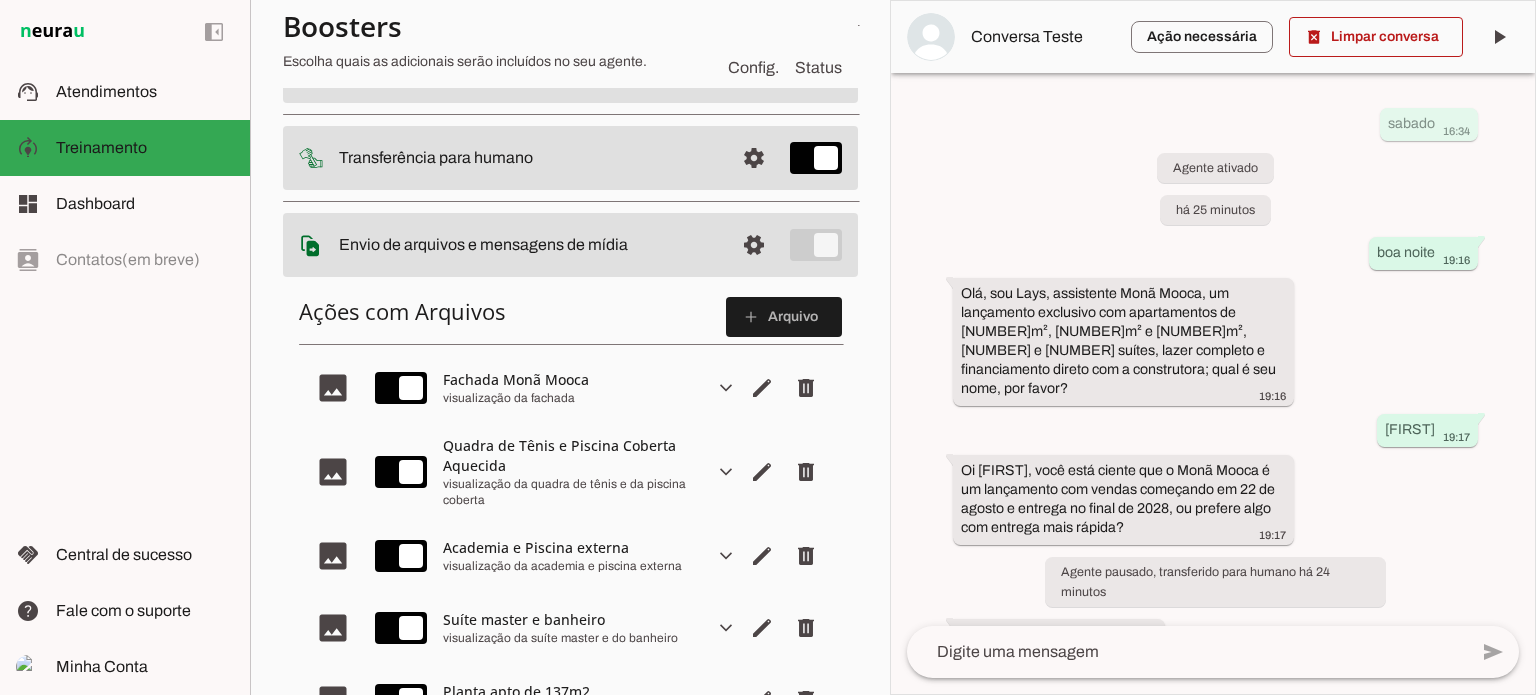 click at bounding box center (527, 70) 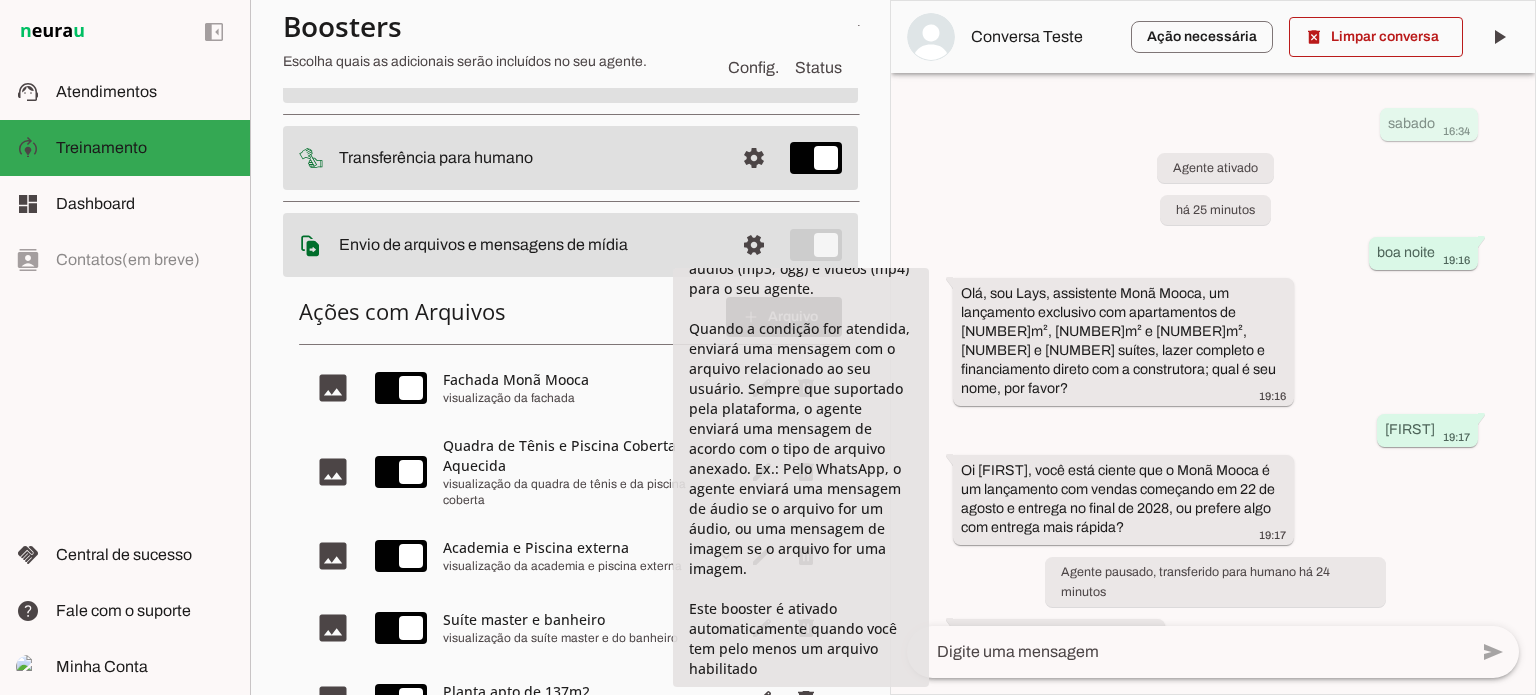 scroll, scrollTop: 108, scrollLeft: 0, axis: vertical 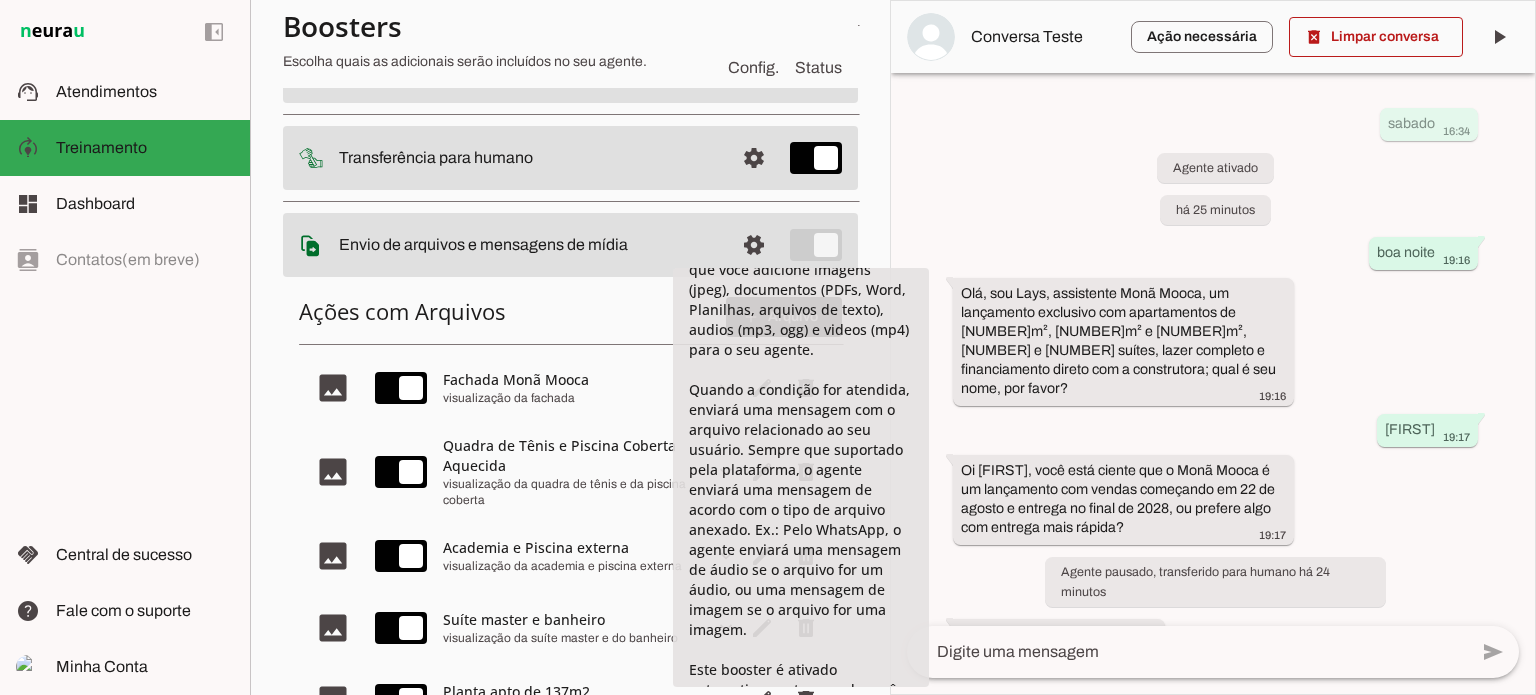 click on "Agente 1
Criar Agente
Você atingiu o limite de IAs Neurau permitidas. Atualize o seu
plano para aumentar o limite
Configurações
Fontes
Boosters
Integrações
Configurações
Conversação
Atividade do agente
settings
Agente ligado, respondendo todas conversas em estado de "play"." at bounding box center (570, 347) 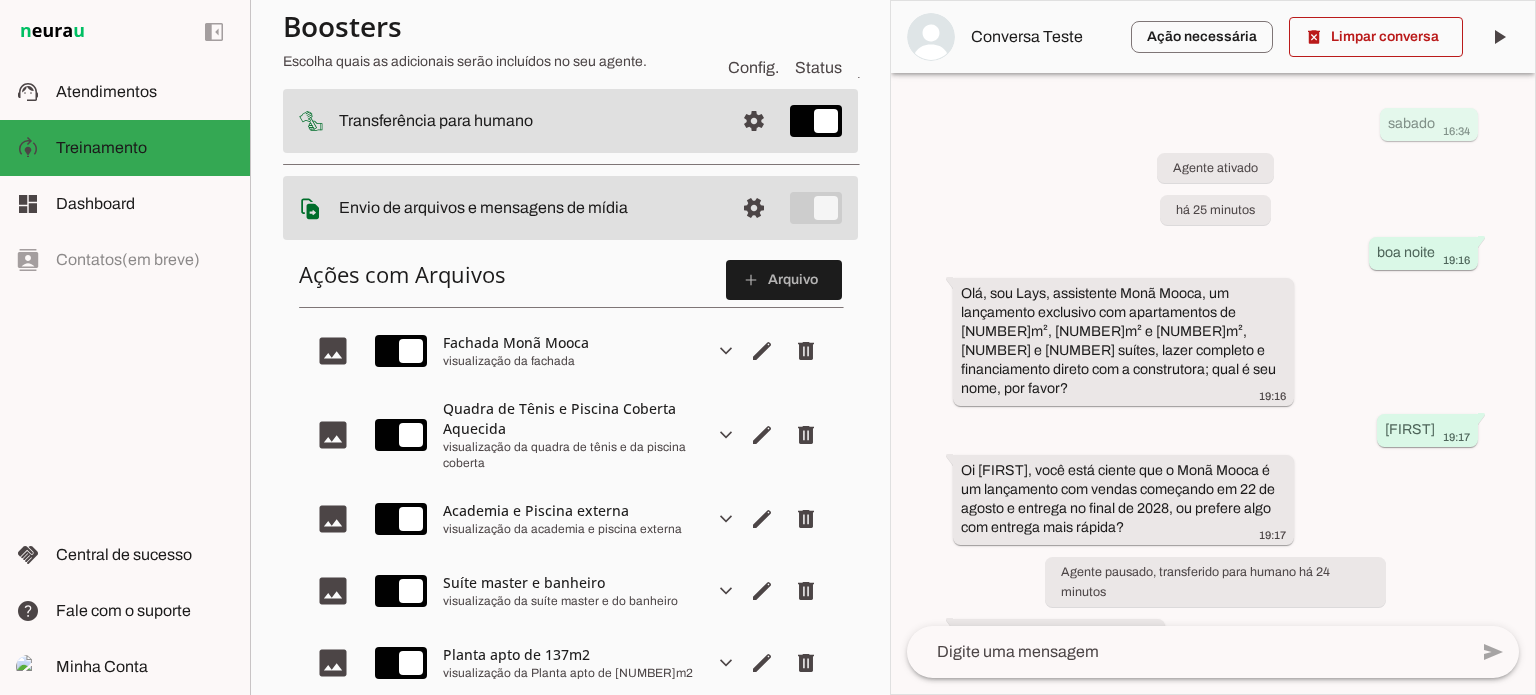 scroll, scrollTop: 215, scrollLeft: 0, axis: vertical 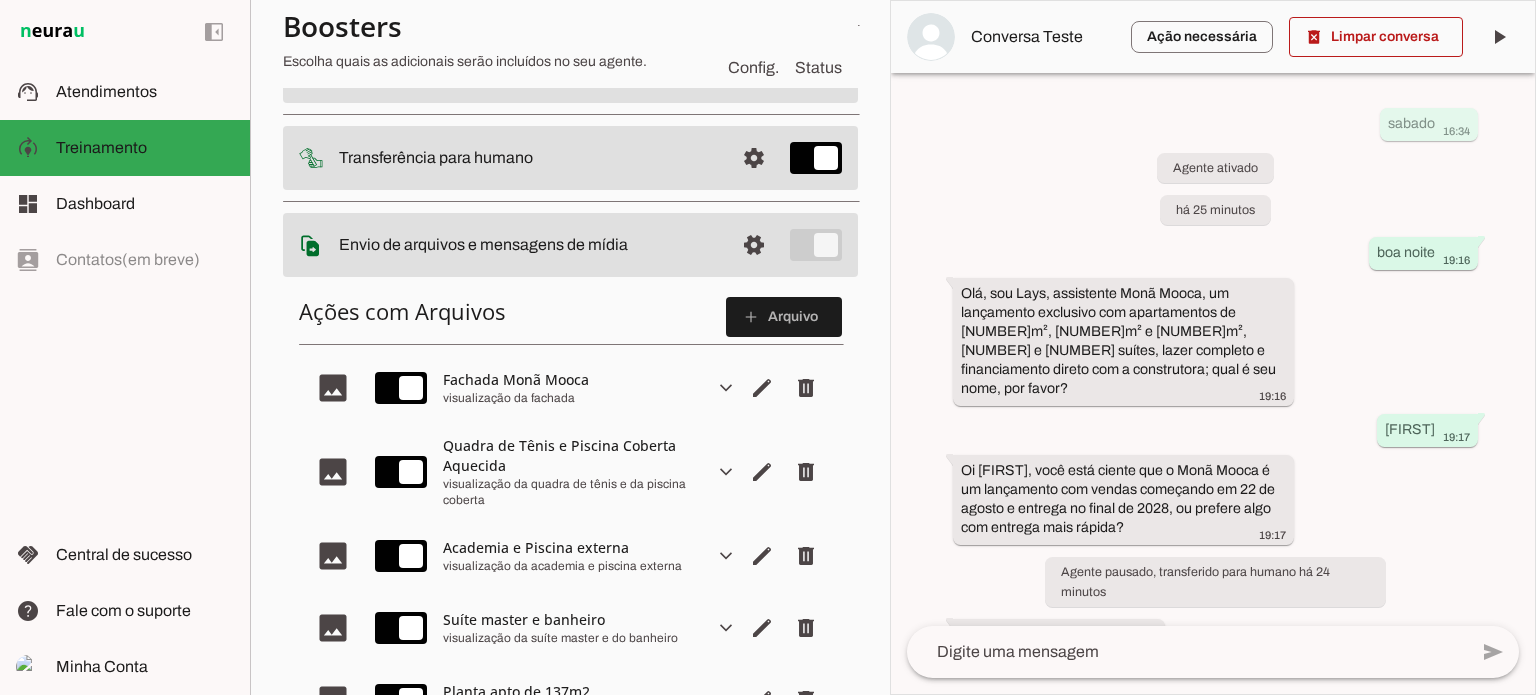 click 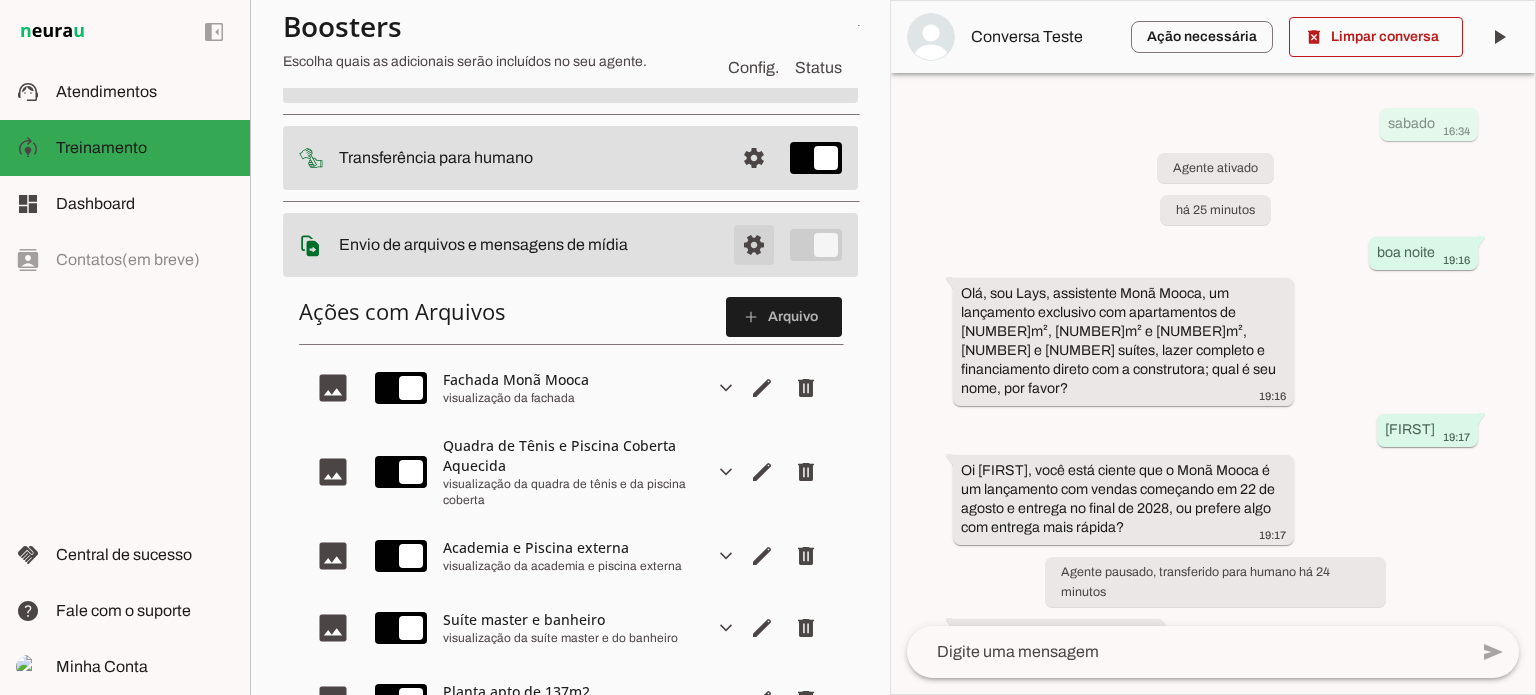 click at bounding box center [754, 70] 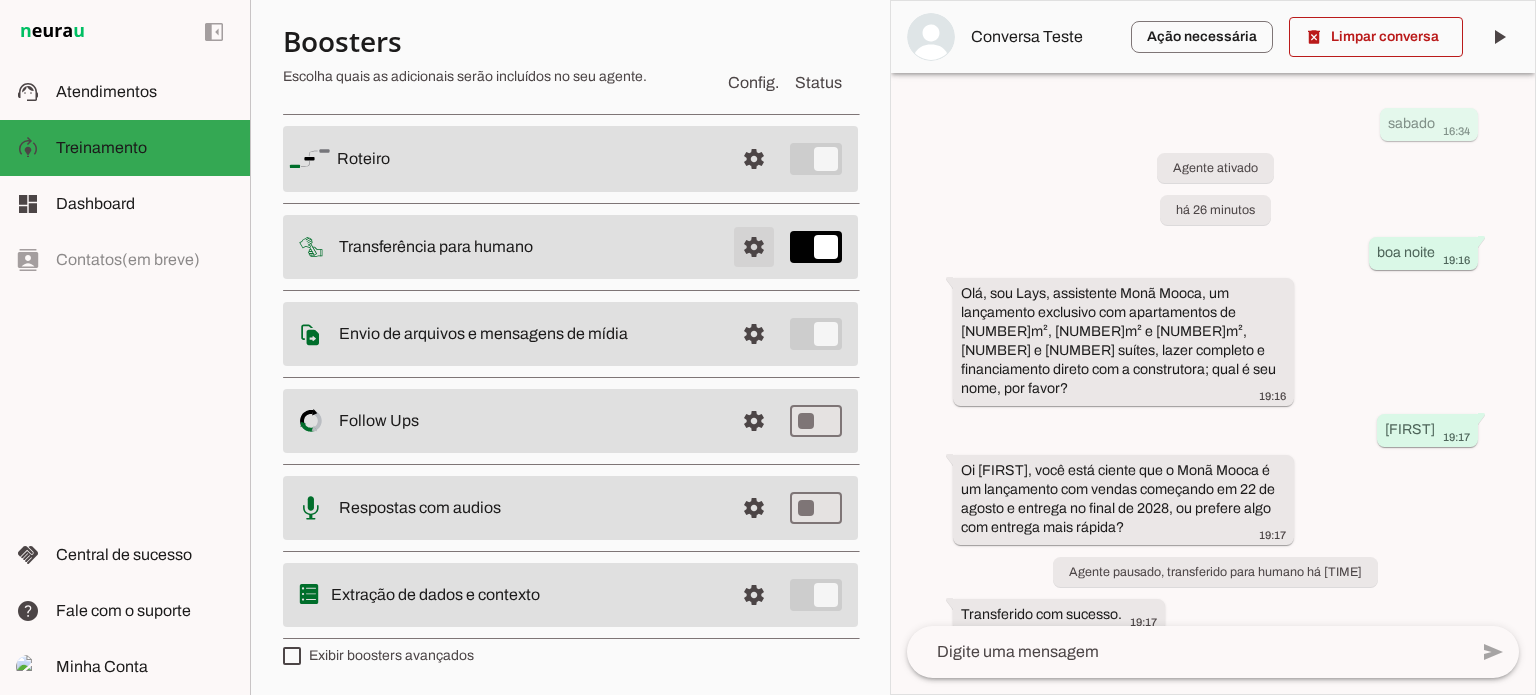 scroll, scrollTop: 128, scrollLeft: 0, axis: vertical 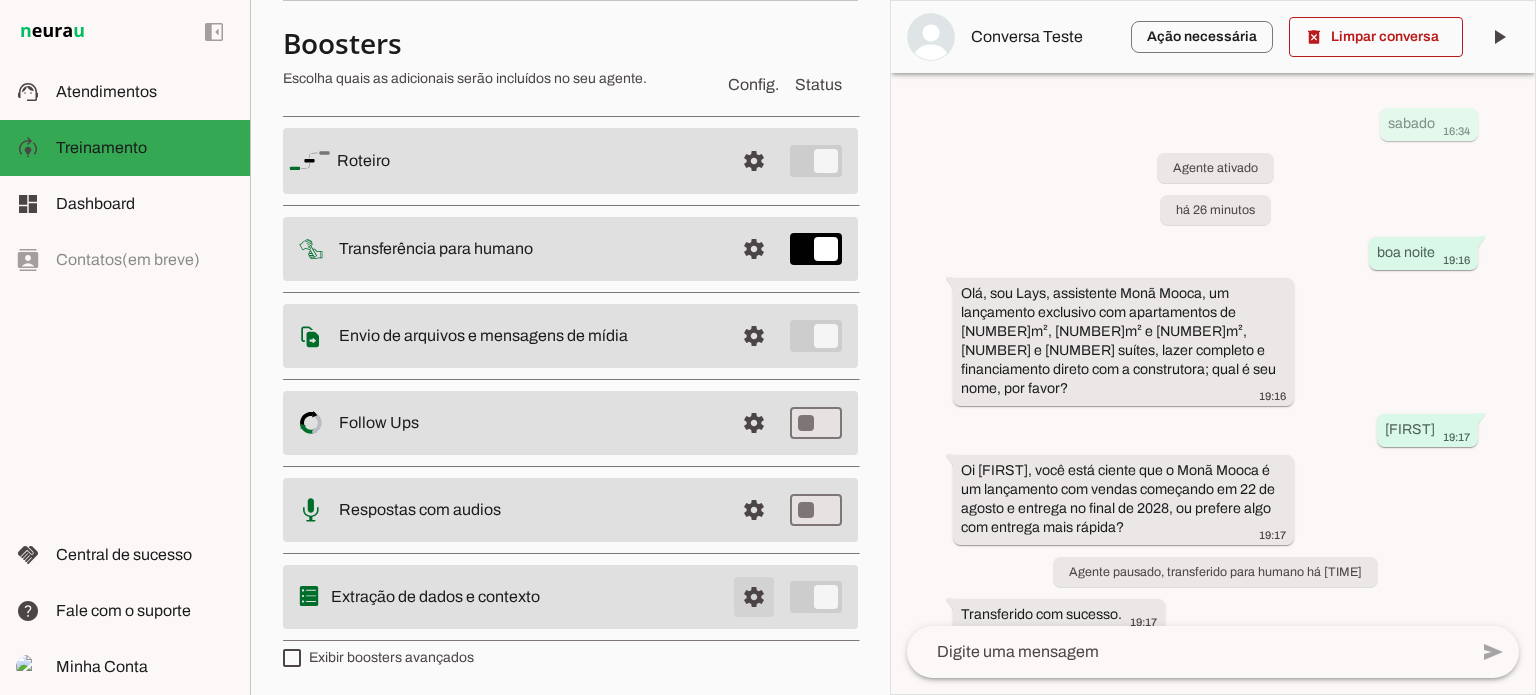 click at bounding box center [754, 161] 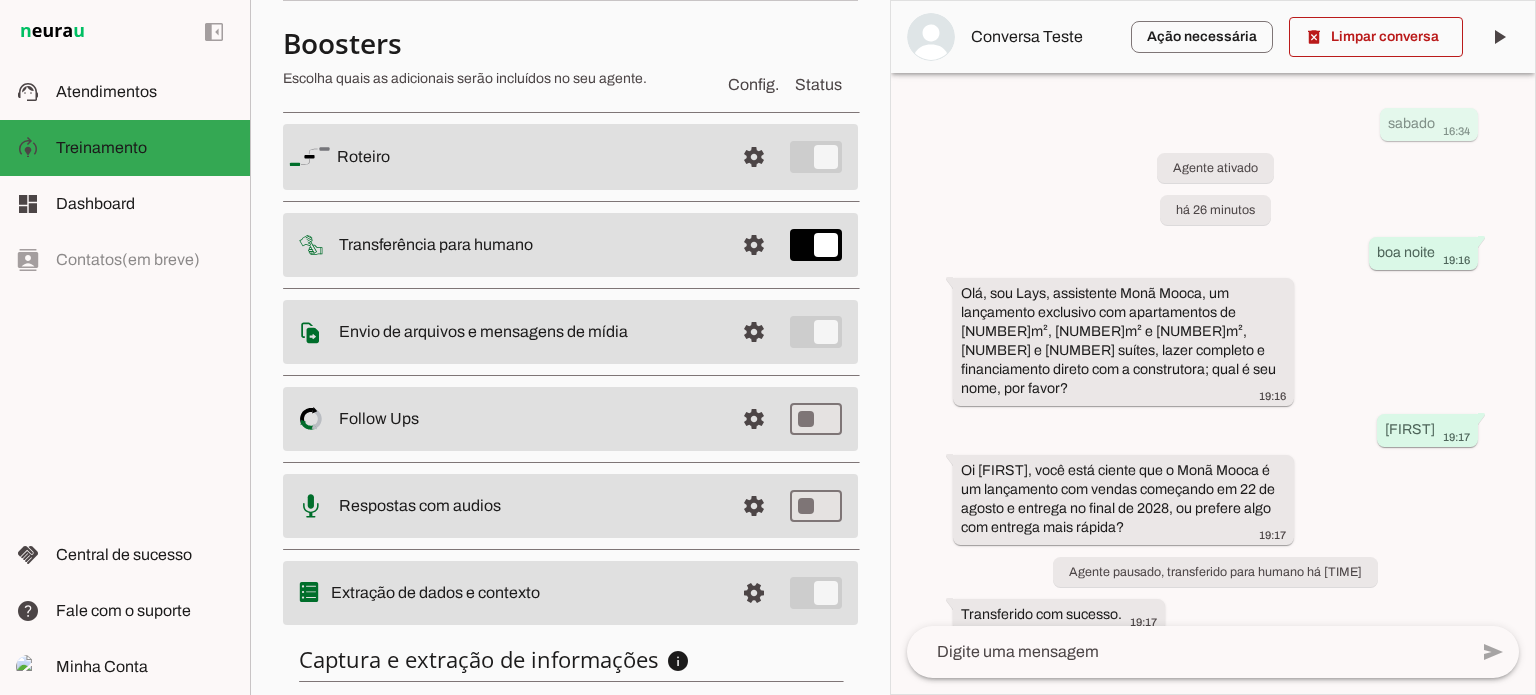 scroll, scrollTop: 413, scrollLeft: 0, axis: vertical 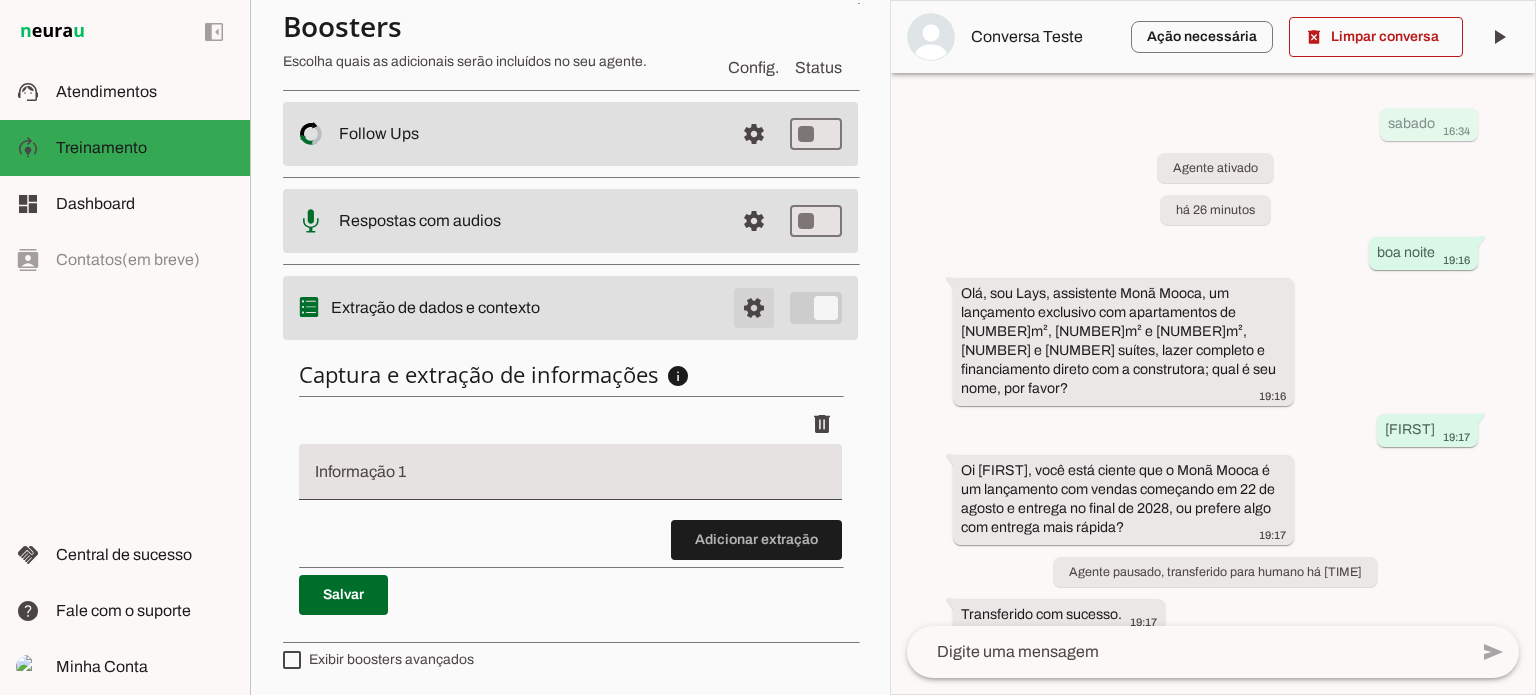click at bounding box center [754, -128] 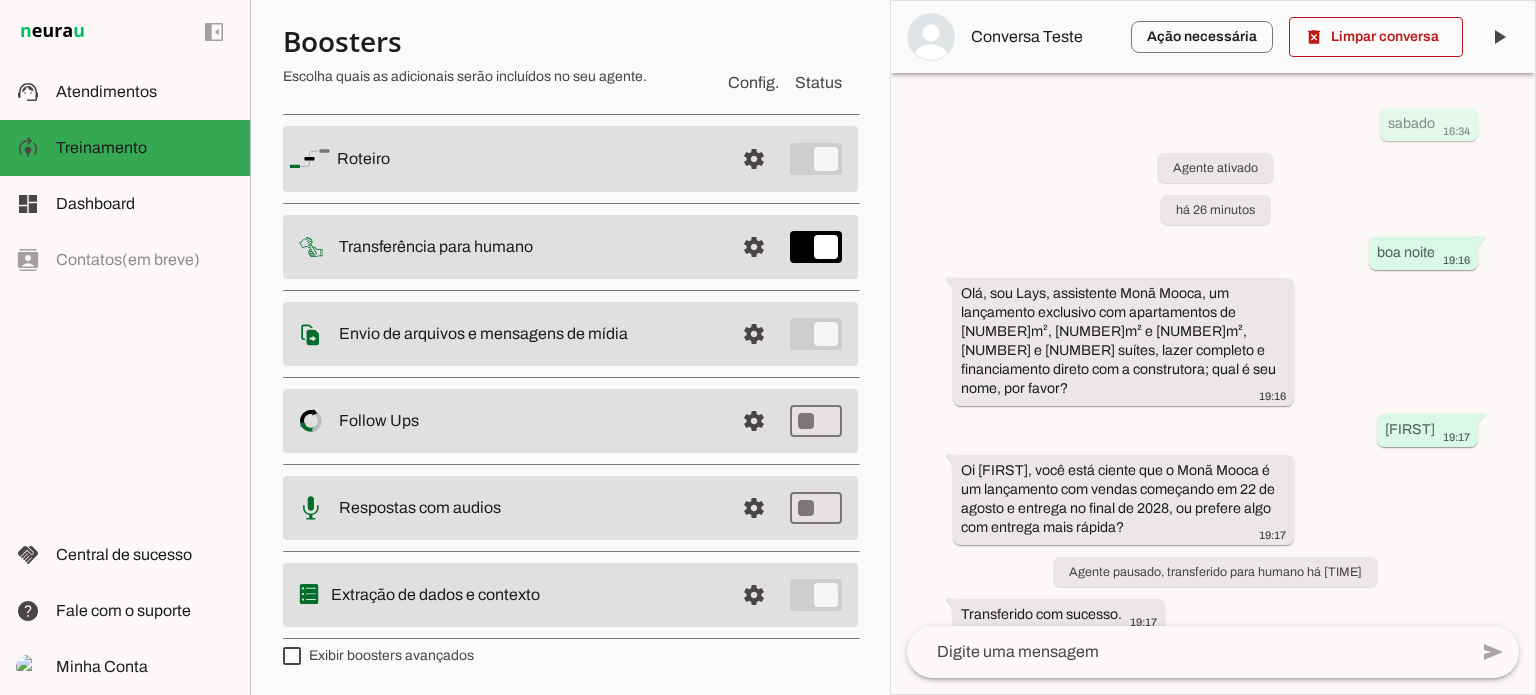 scroll, scrollTop: 128, scrollLeft: 0, axis: vertical 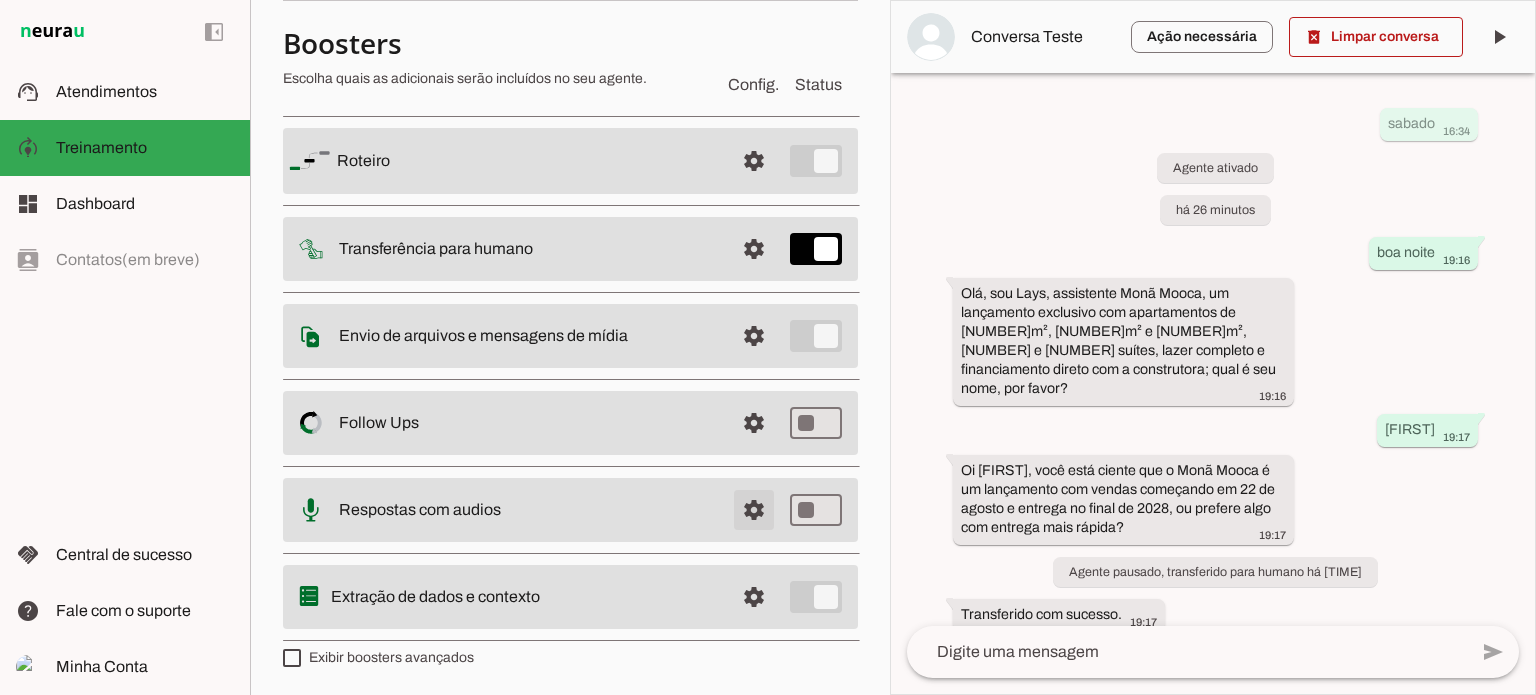 click at bounding box center (754, 161) 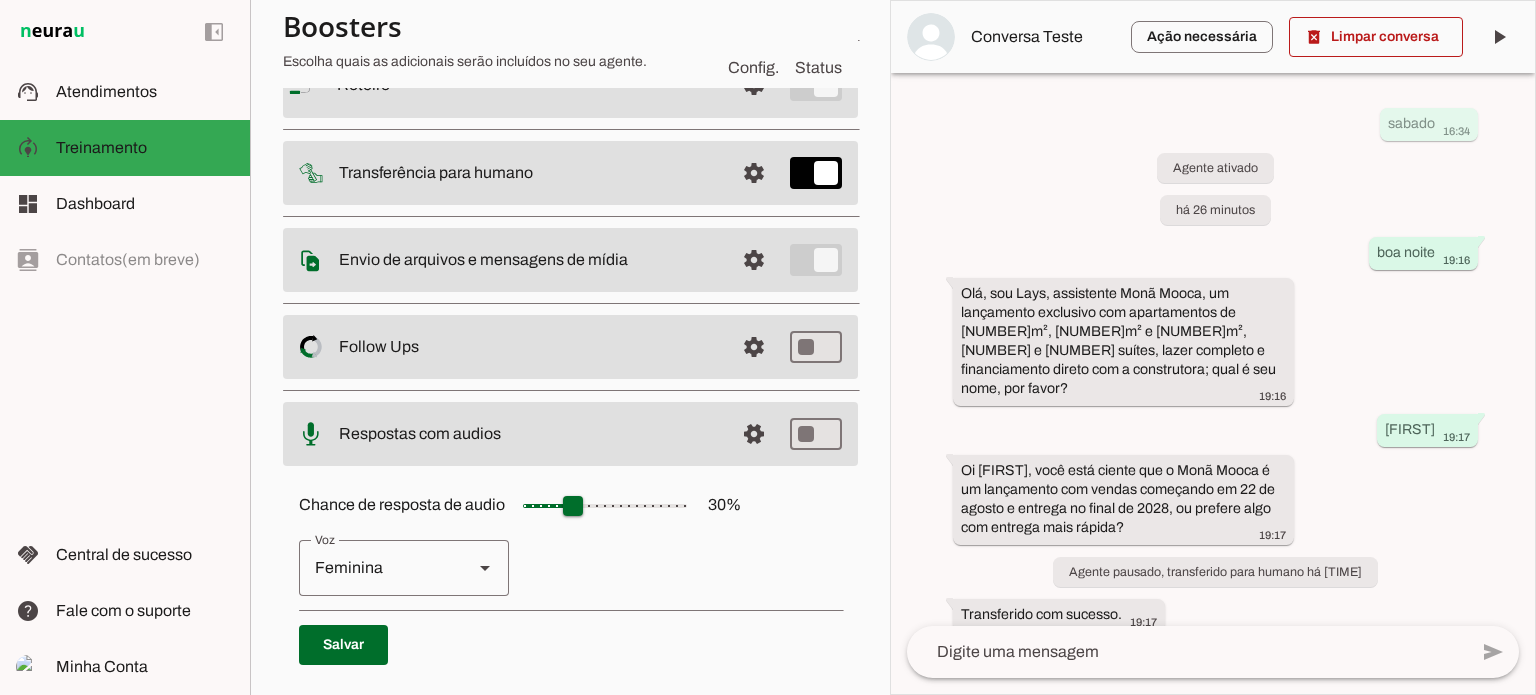 scroll, scrollTop: 0, scrollLeft: 0, axis: both 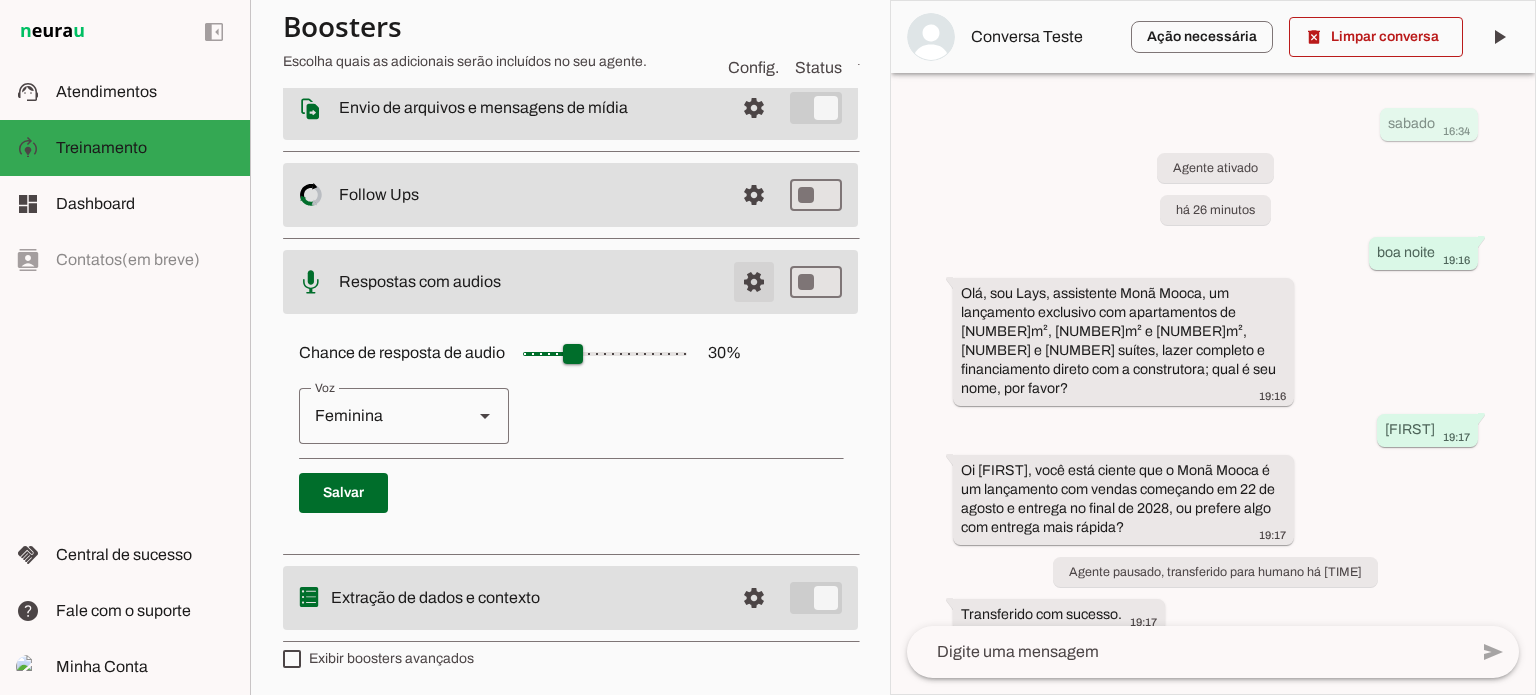 click at bounding box center (754, -67) 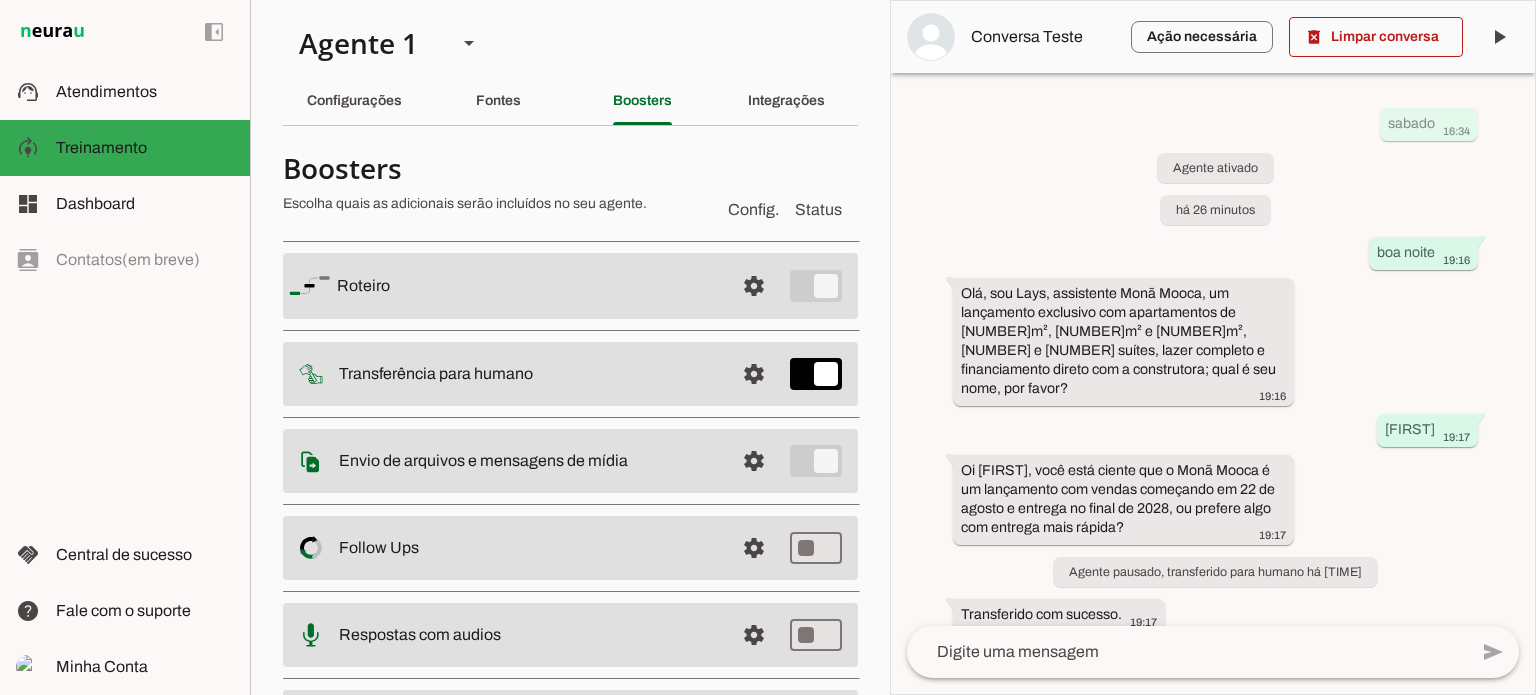 scroll, scrollTop: 0, scrollLeft: 0, axis: both 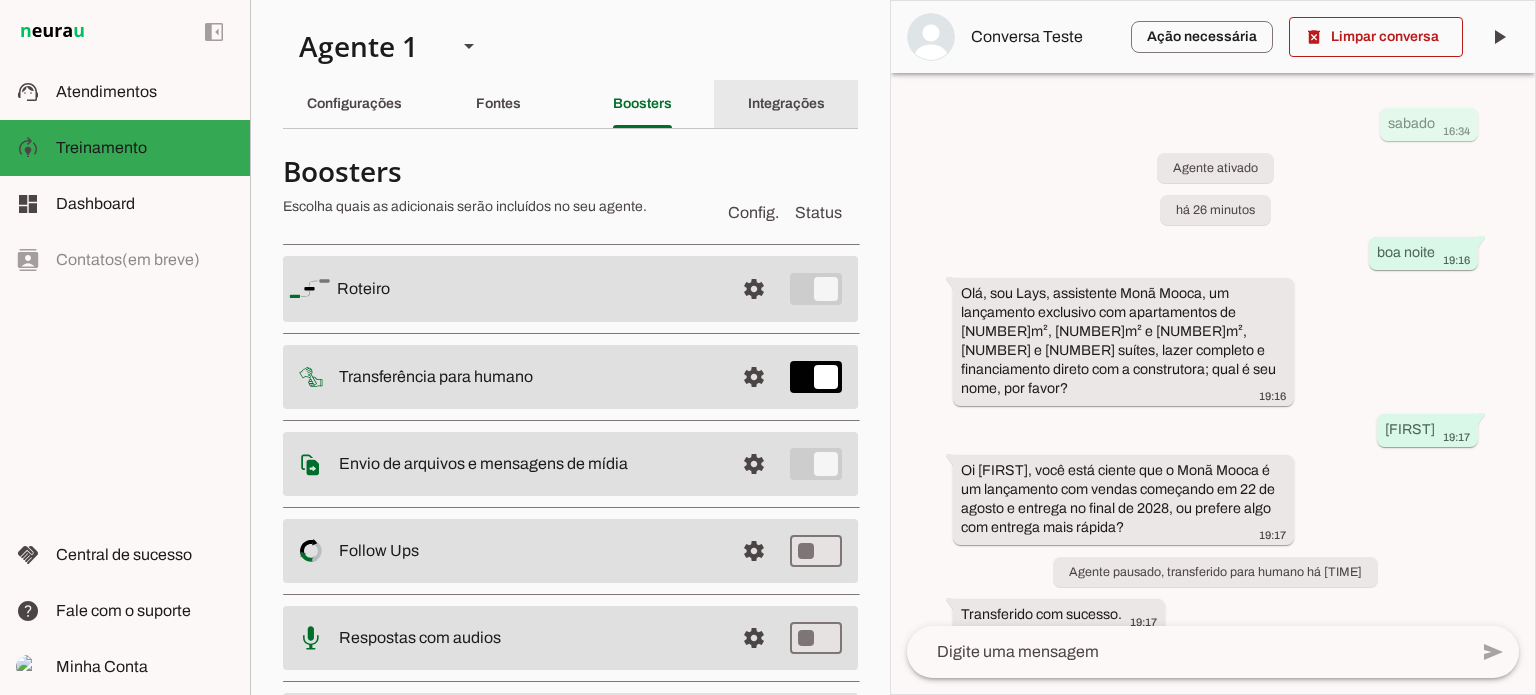 click on "Integrações" 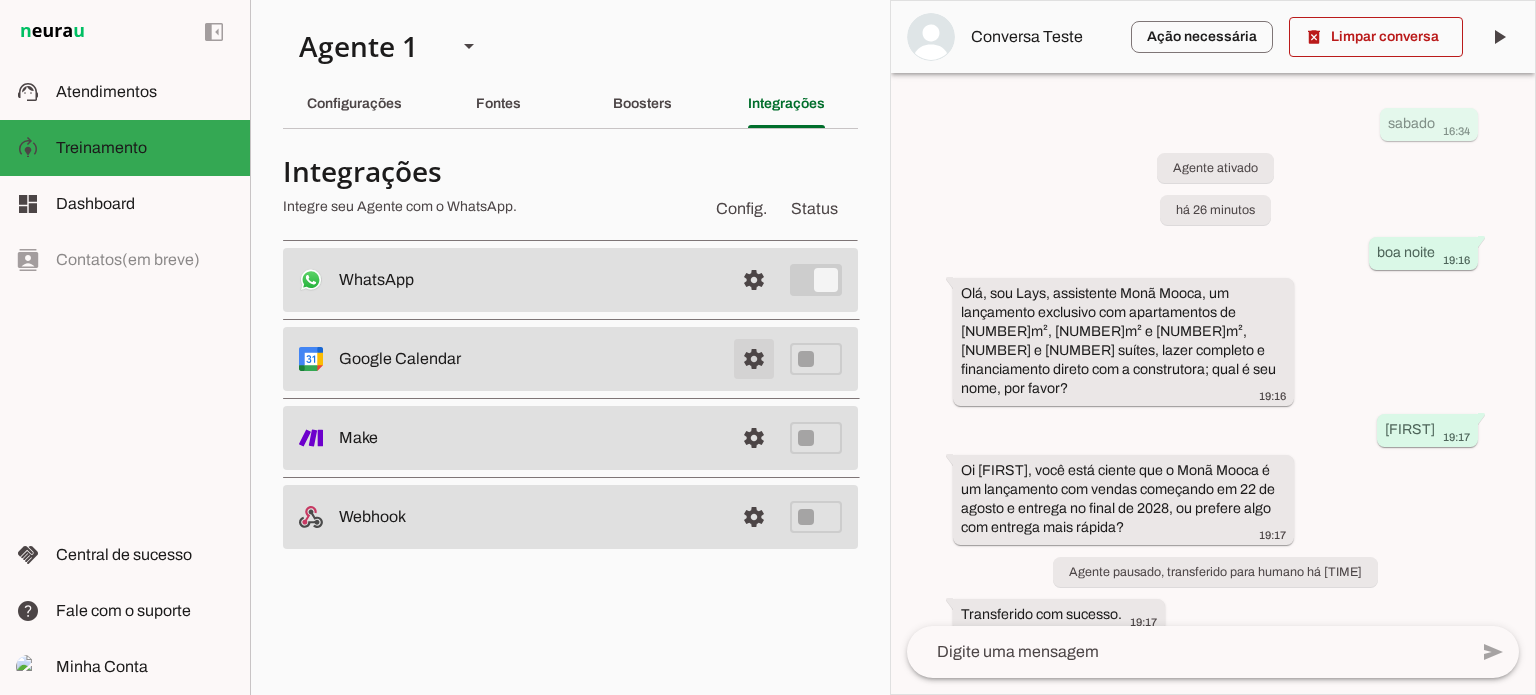 click at bounding box center [754, 280] 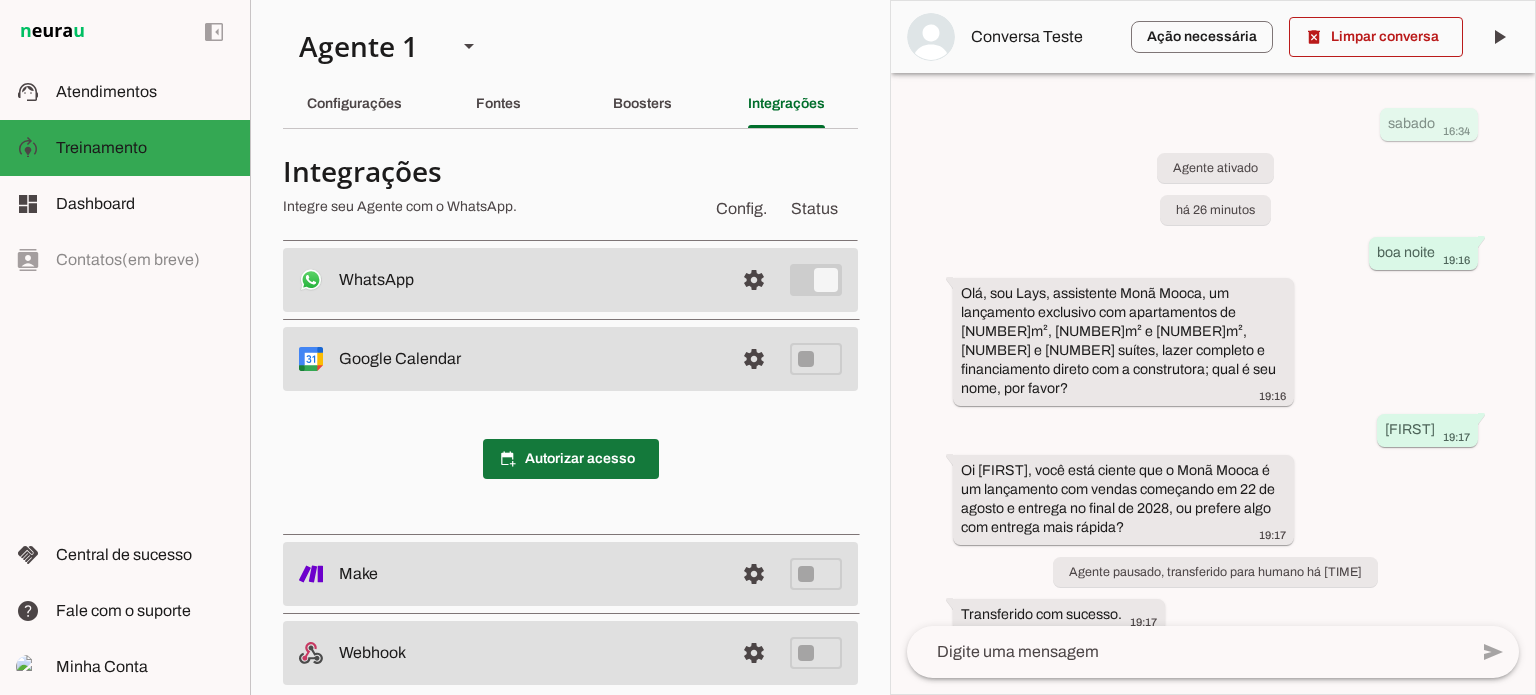 click at bounding box center [571, 459] 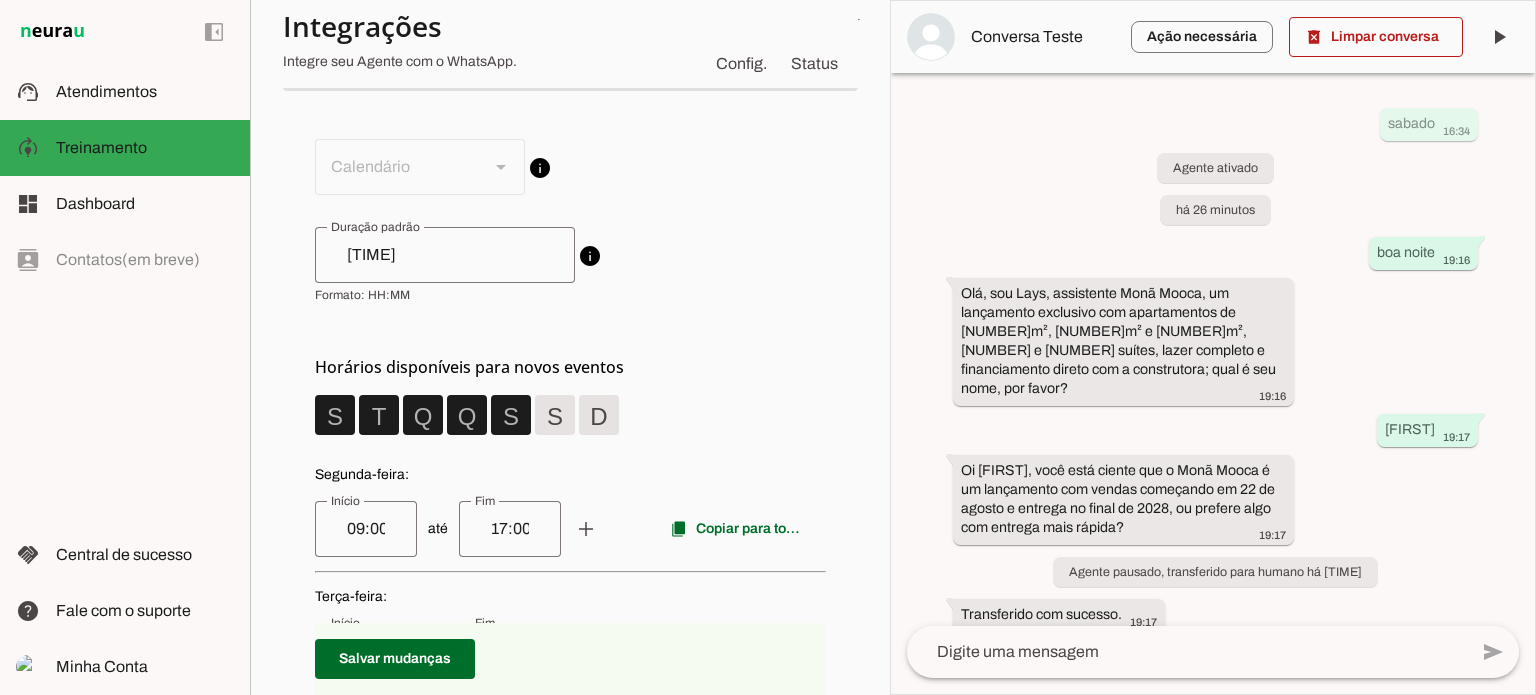 scroll, scrollTop: 200, scrollLeft: 0, axis: vertical 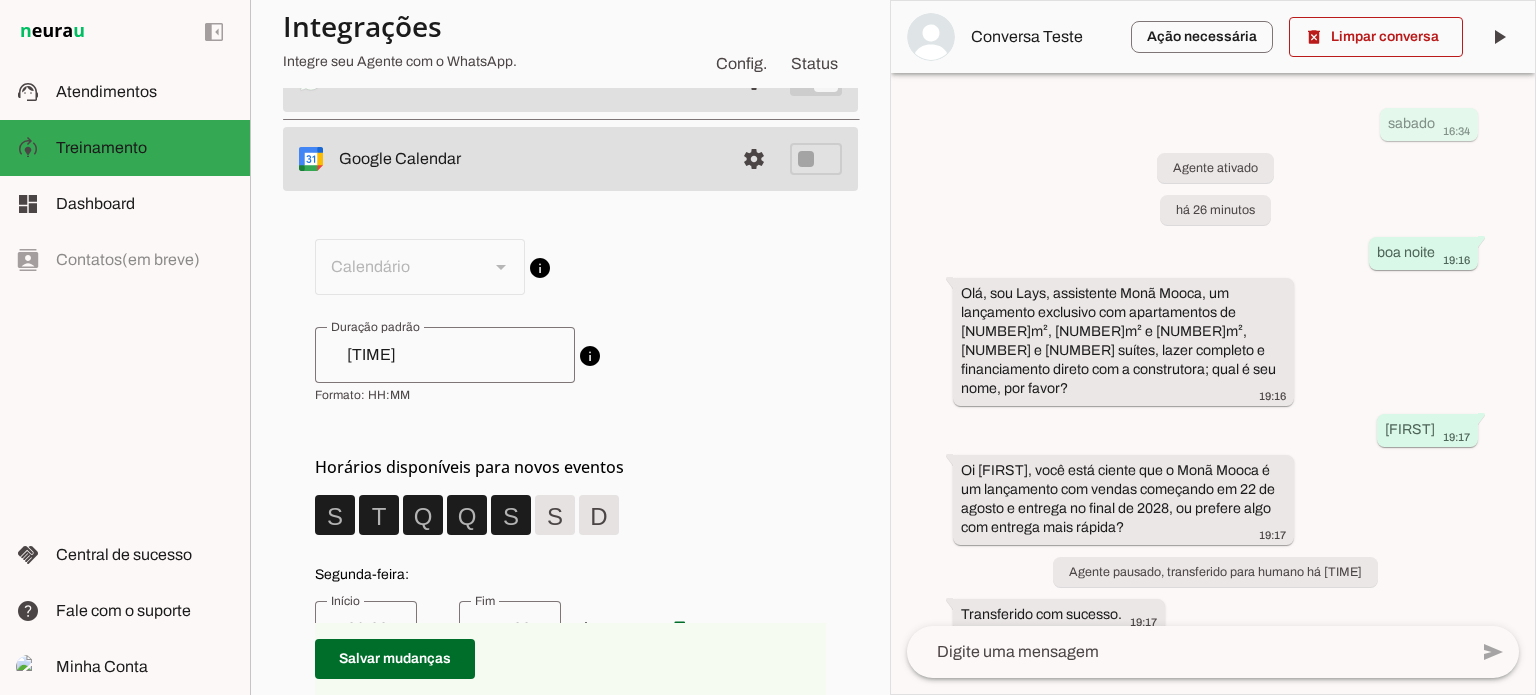 click on "info
Sem calendário
O Agente não utilizará nenhum calendário para realizar ações.
Selecione um calendário e salve as alterações abaixo para que
o Agente possa utilizá-lo." at bounding box center [570, 267] 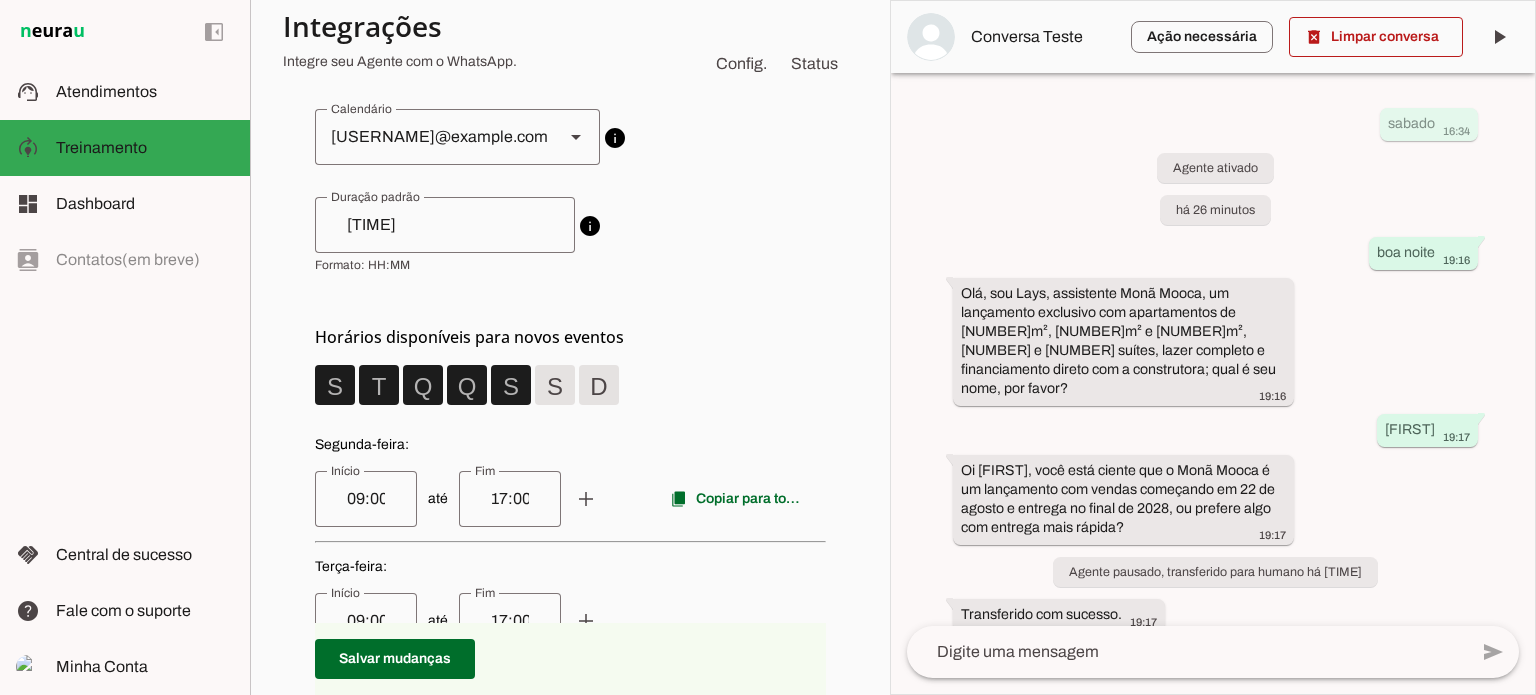 scroll, scrollTop: 230, scrollLeft: 0, axis: vertical 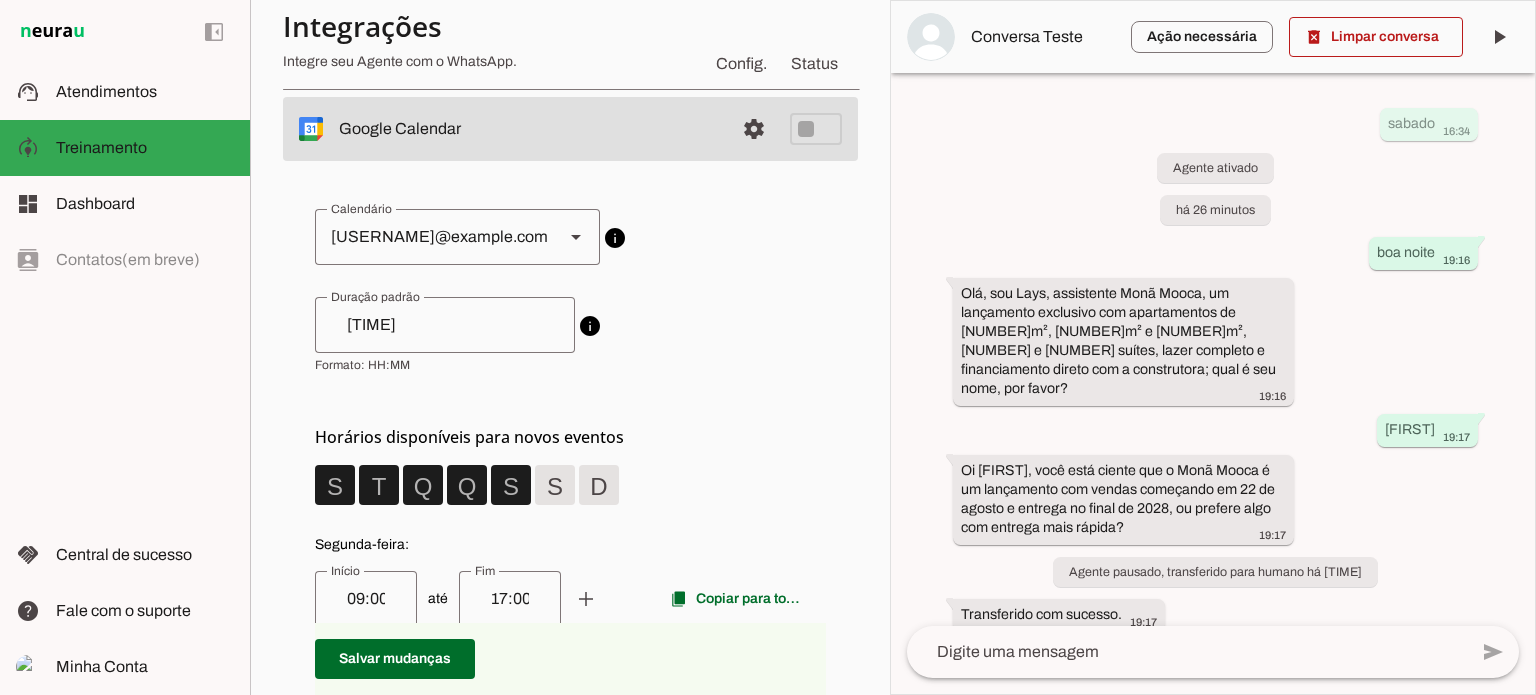click at bounding box center (576, 237) 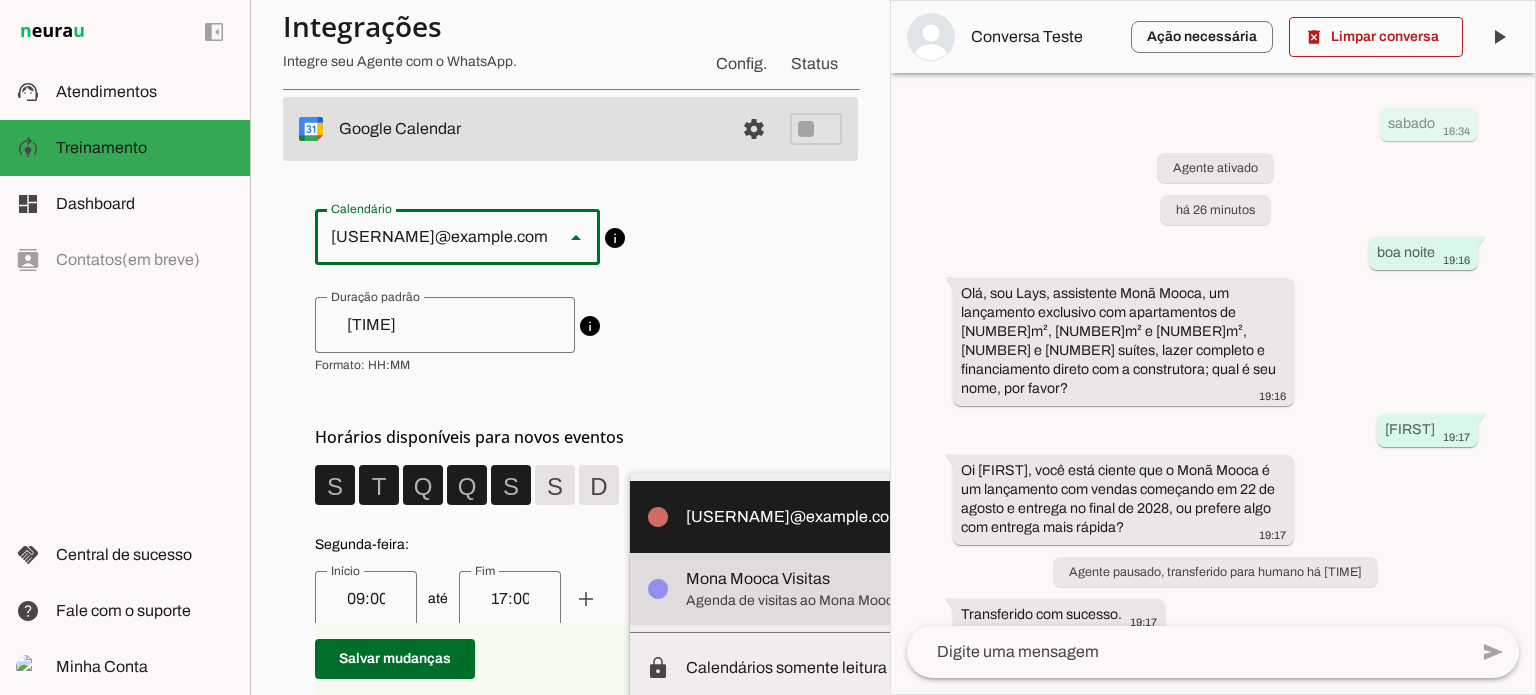 click on "Mona Mooca Visitas" at bounding box center (0, 0) 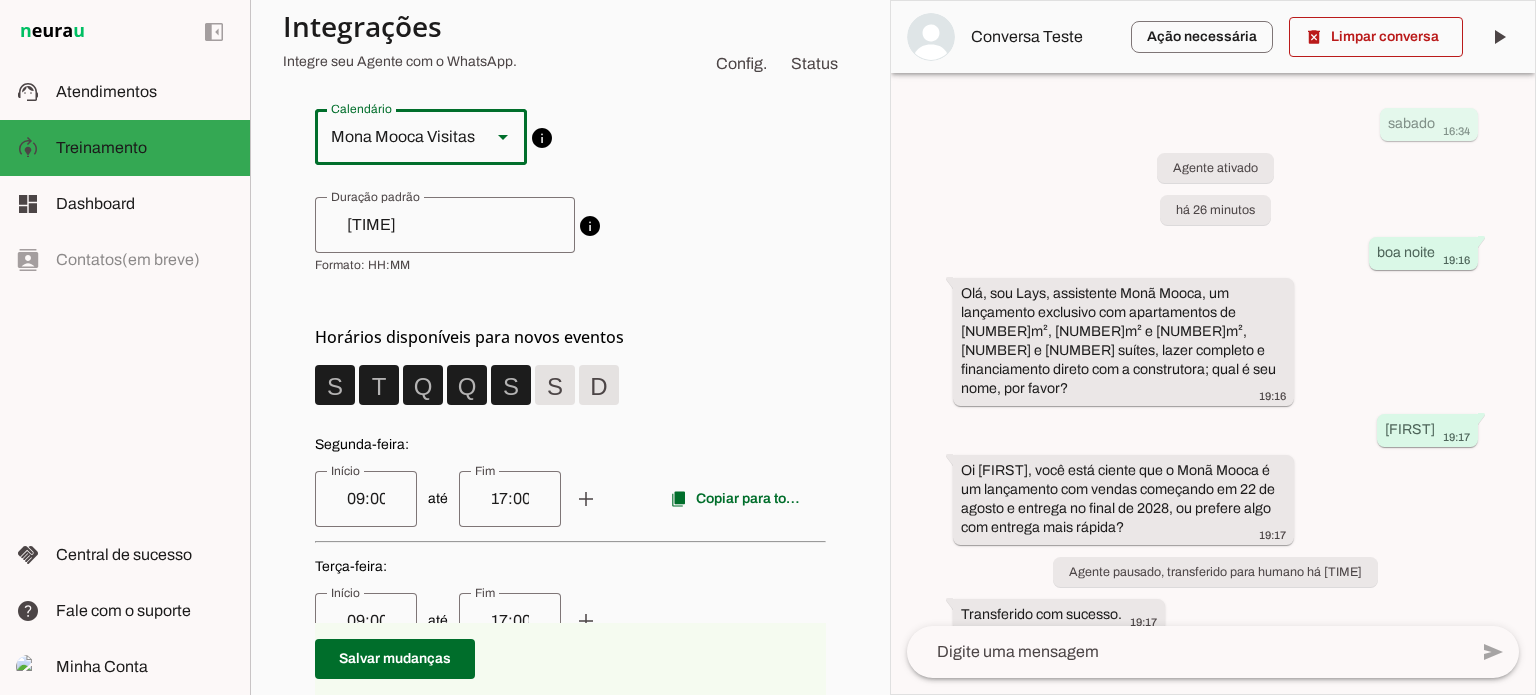 scroll, scrollTop: 430, scrollLeft: 0, axis: vertical 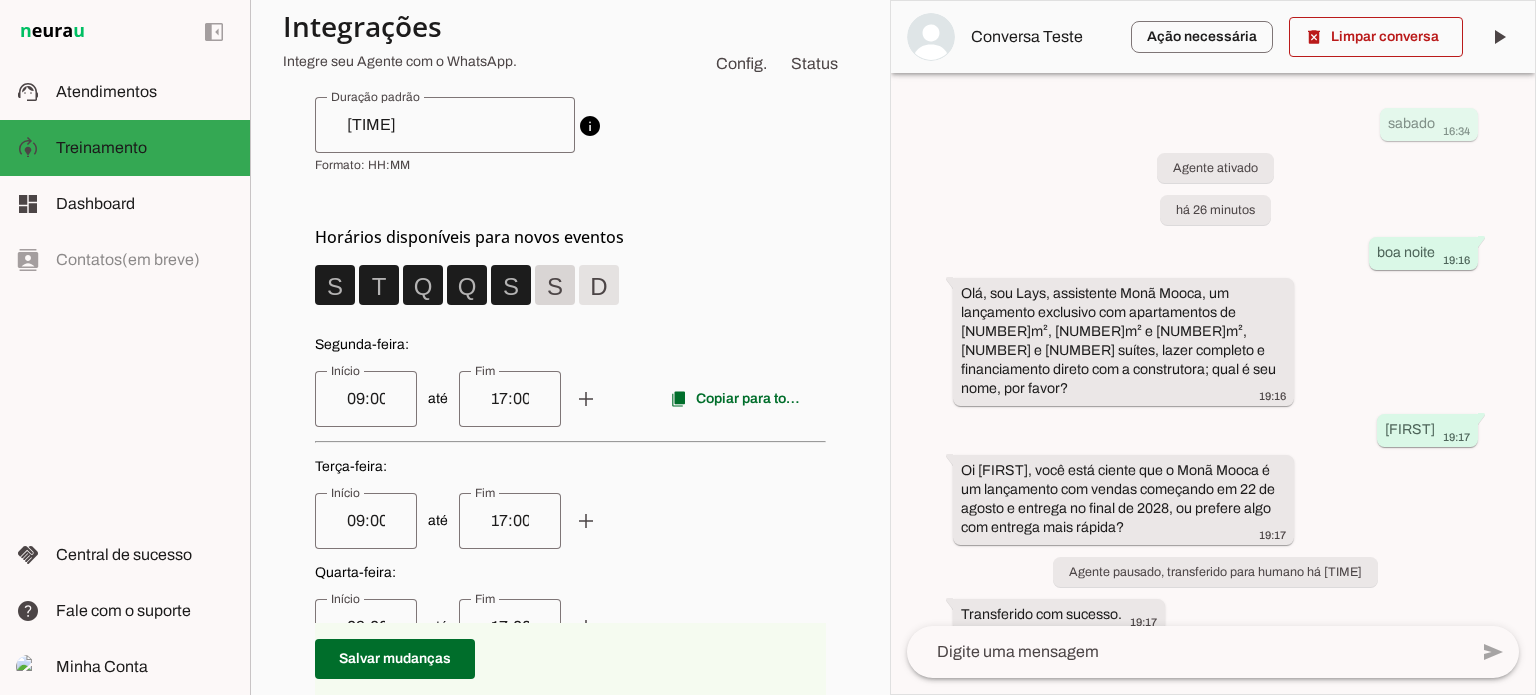 click at bounding box center (335, 285) 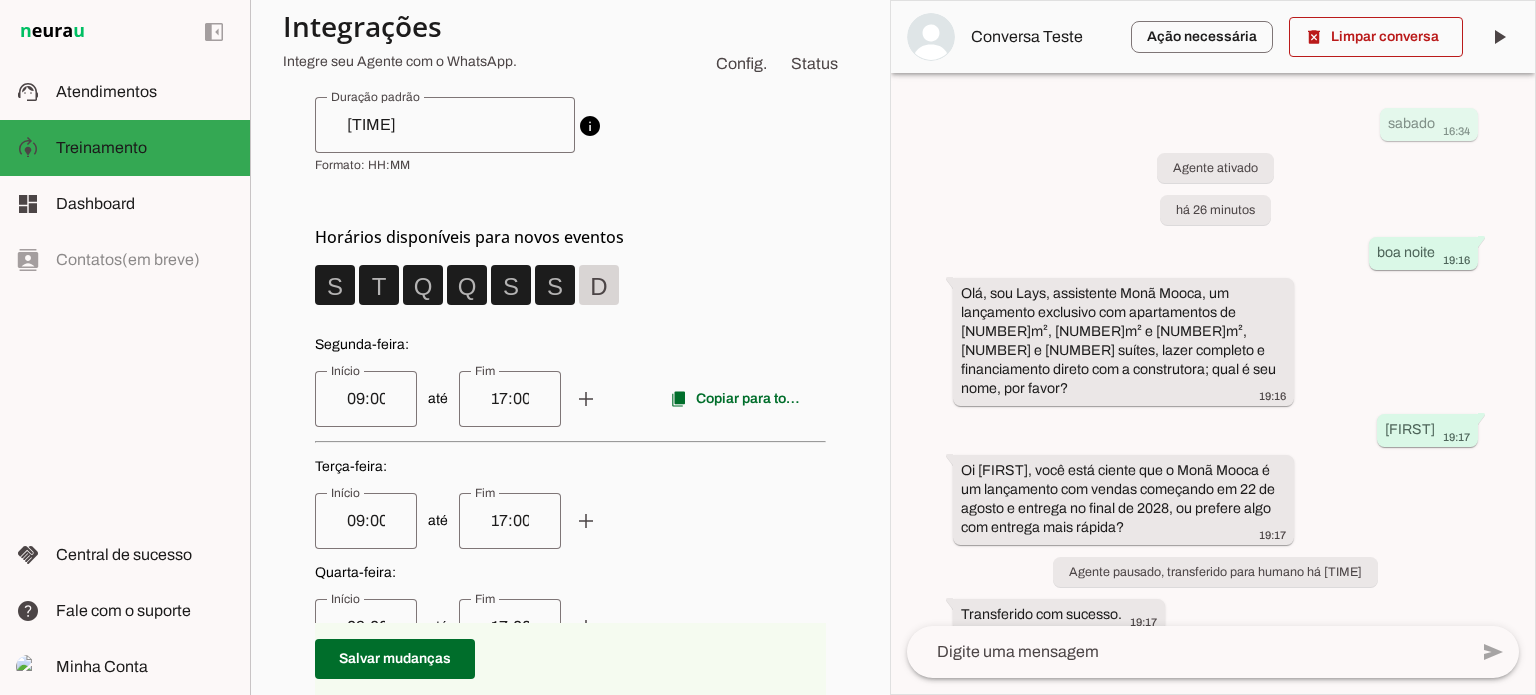 click at bounding box center [335, 285] 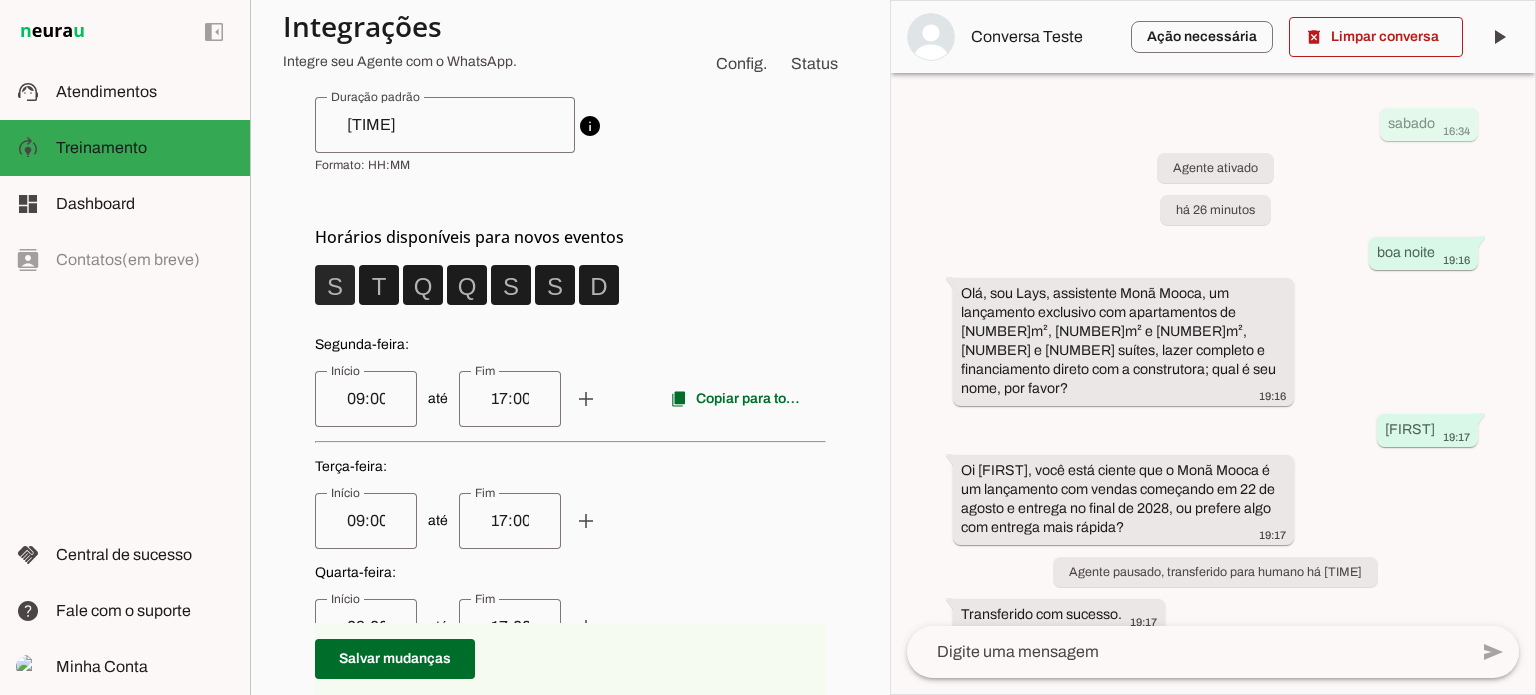 click at bounding box center (335, 285) 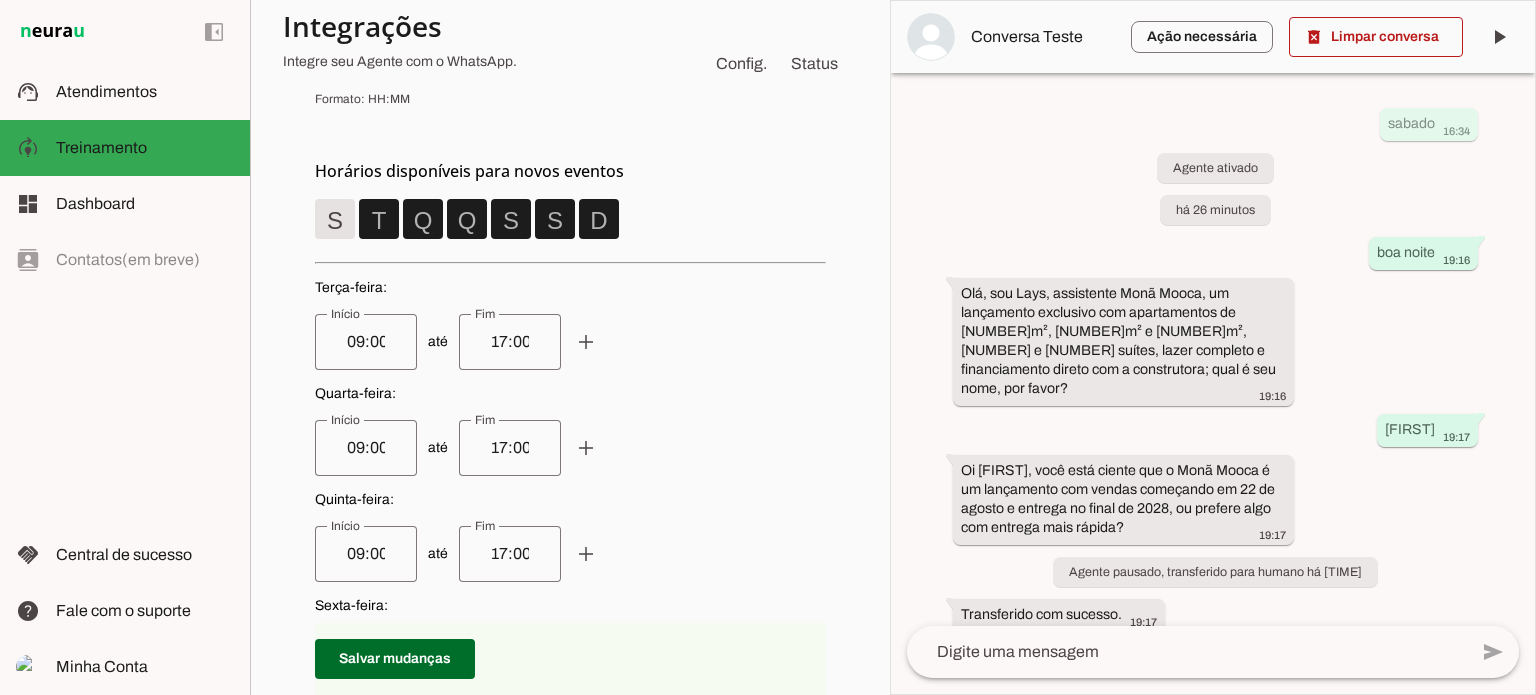 scroll, scrollTop: 530, scrollLeft: 0, axis: vertical 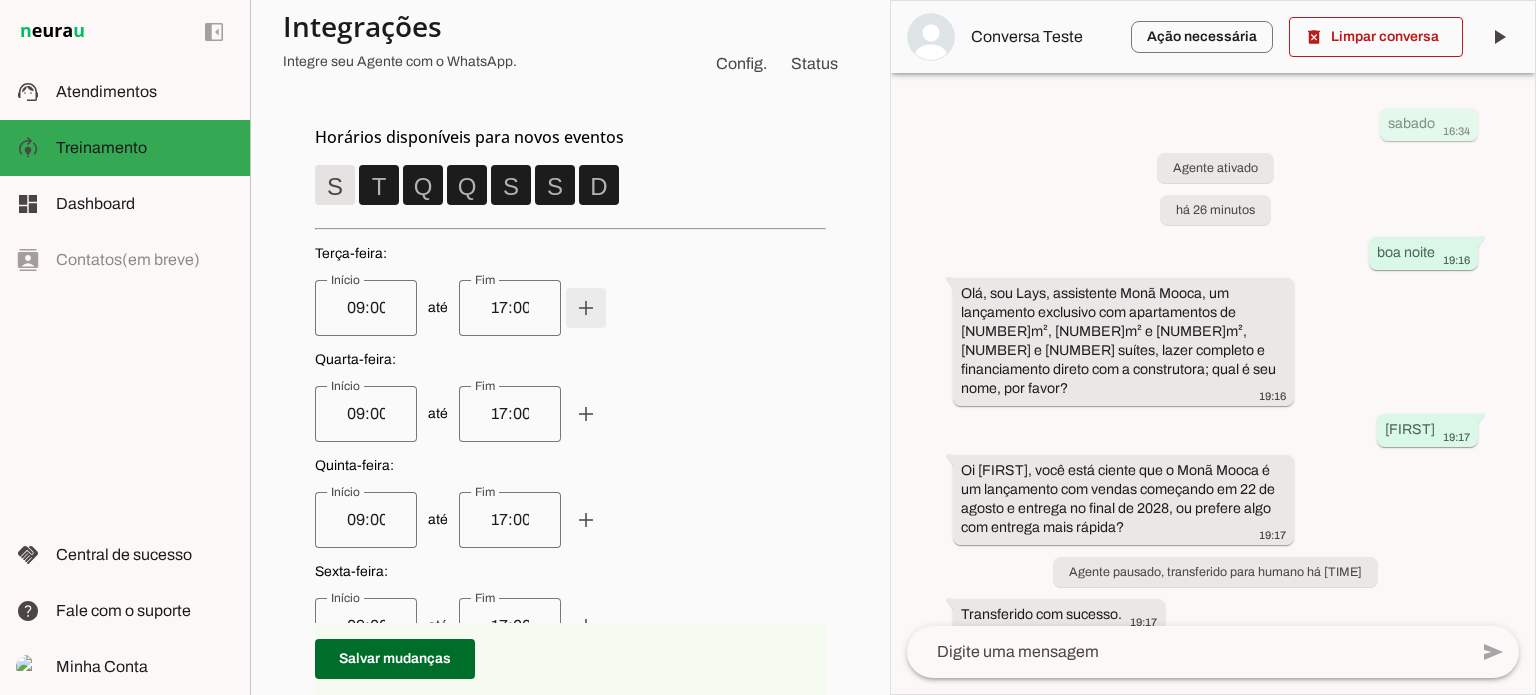 click at bounding box center [586, 308] 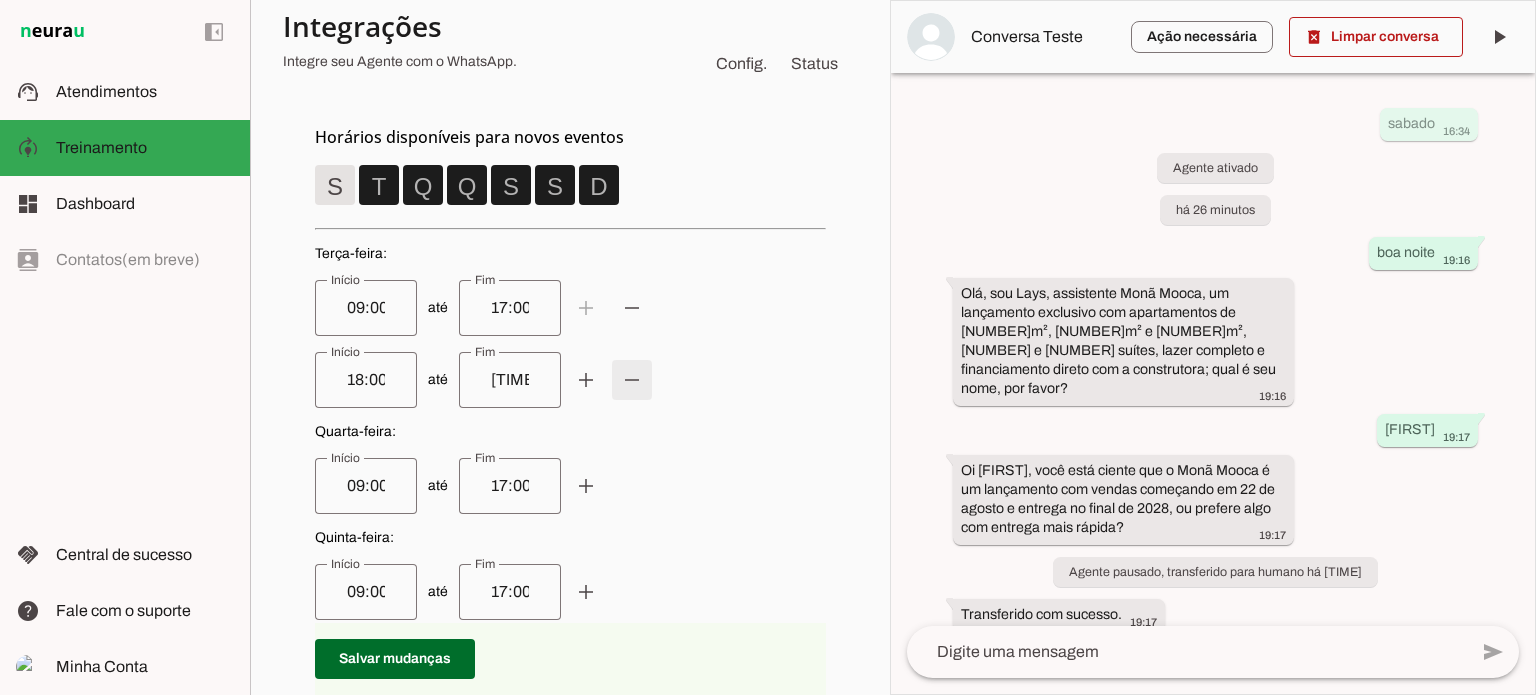 click at bounding box center [586, 308] 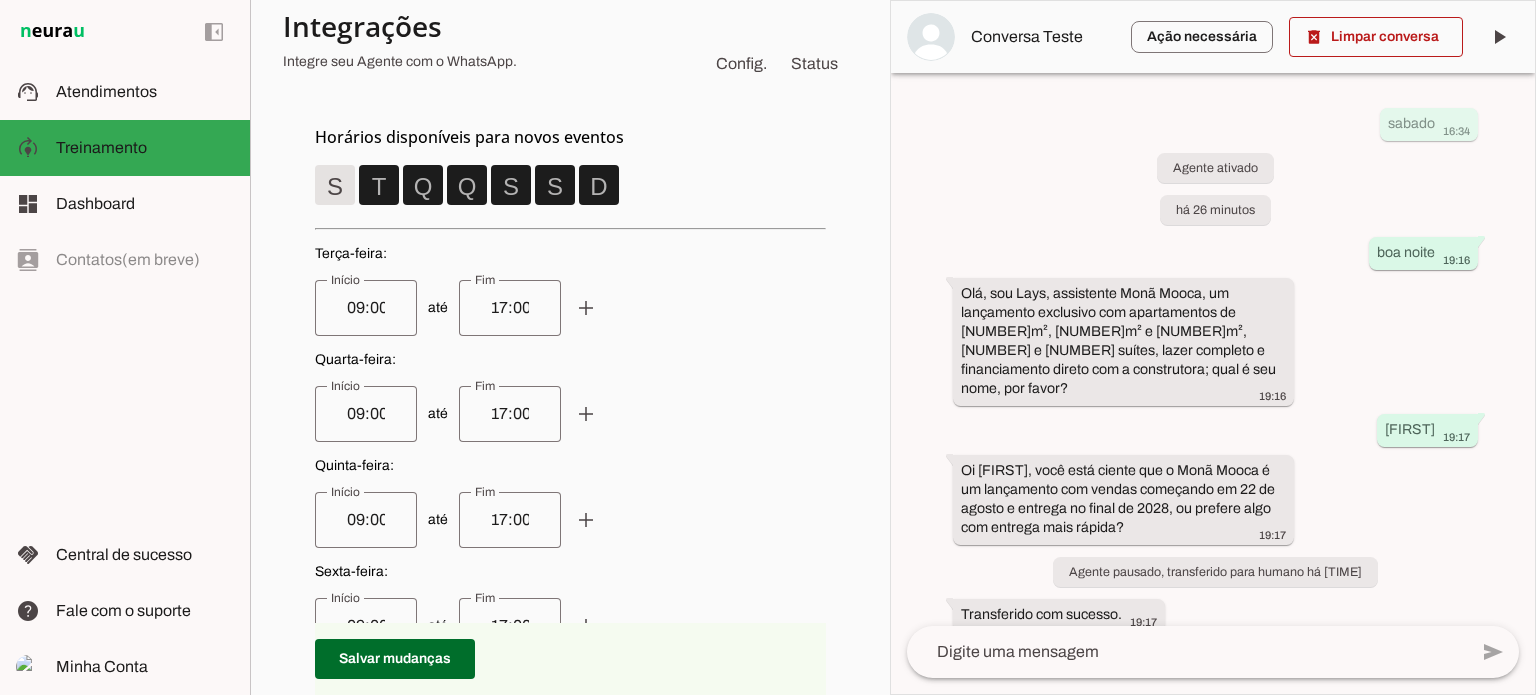 click on "17:00" at bounding box center (510, 308) 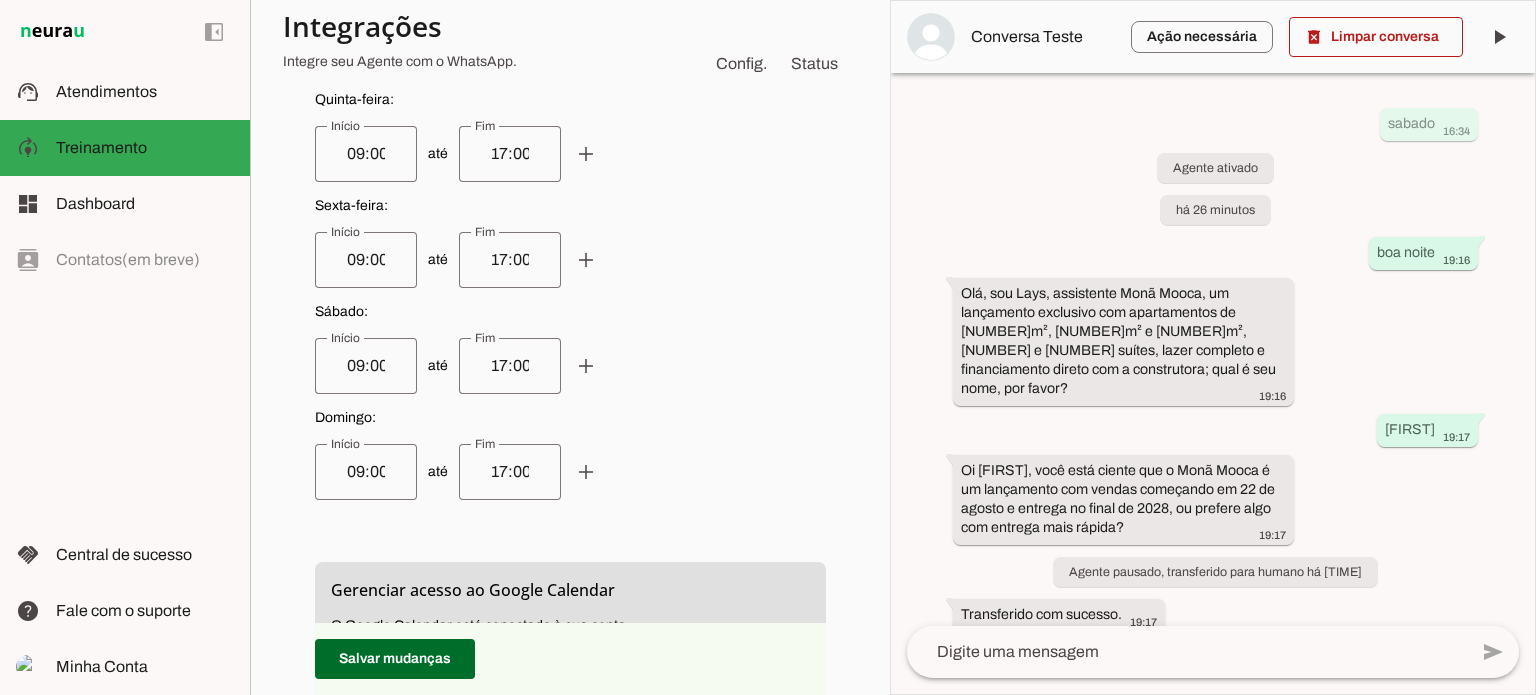 scroll, scrollTop: 930, scrollLeft: 0, axis: vertical 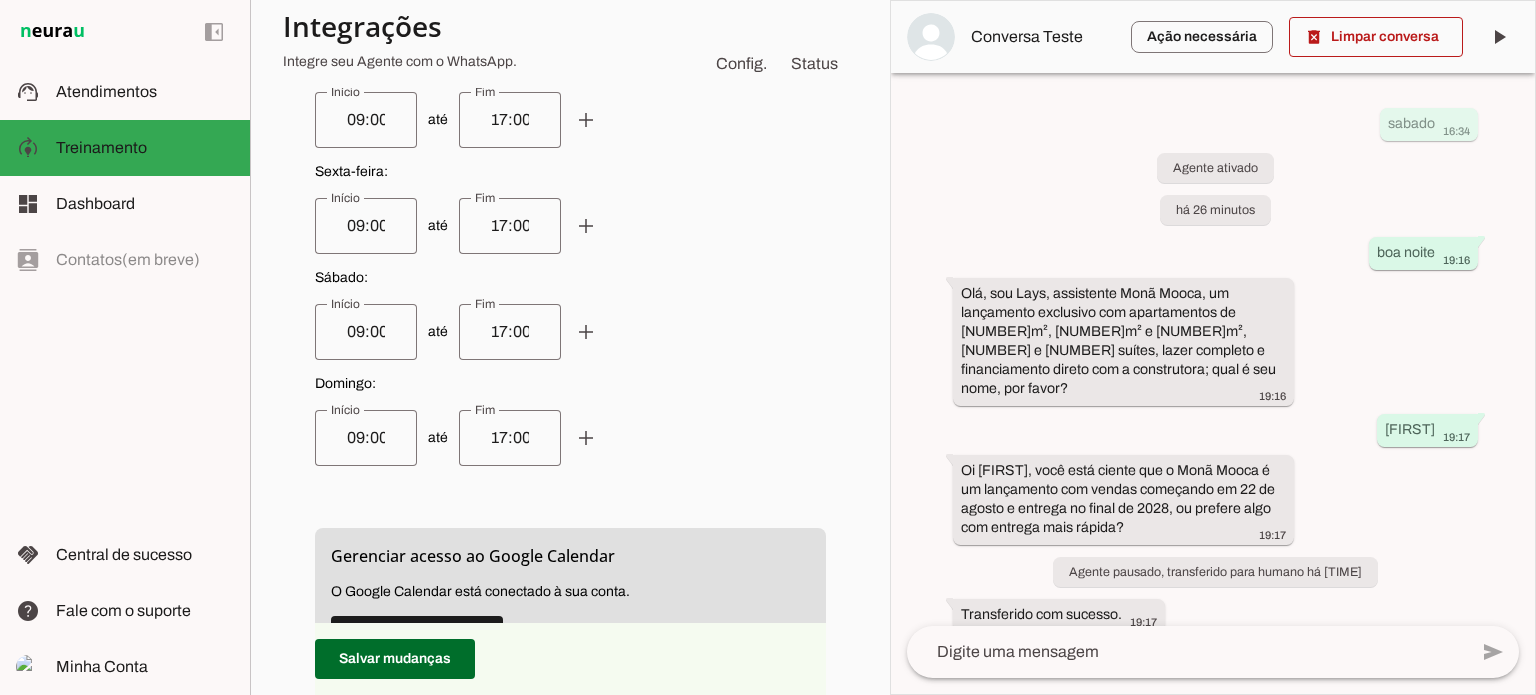 click on "17:00" at bounding box center (510, 332) 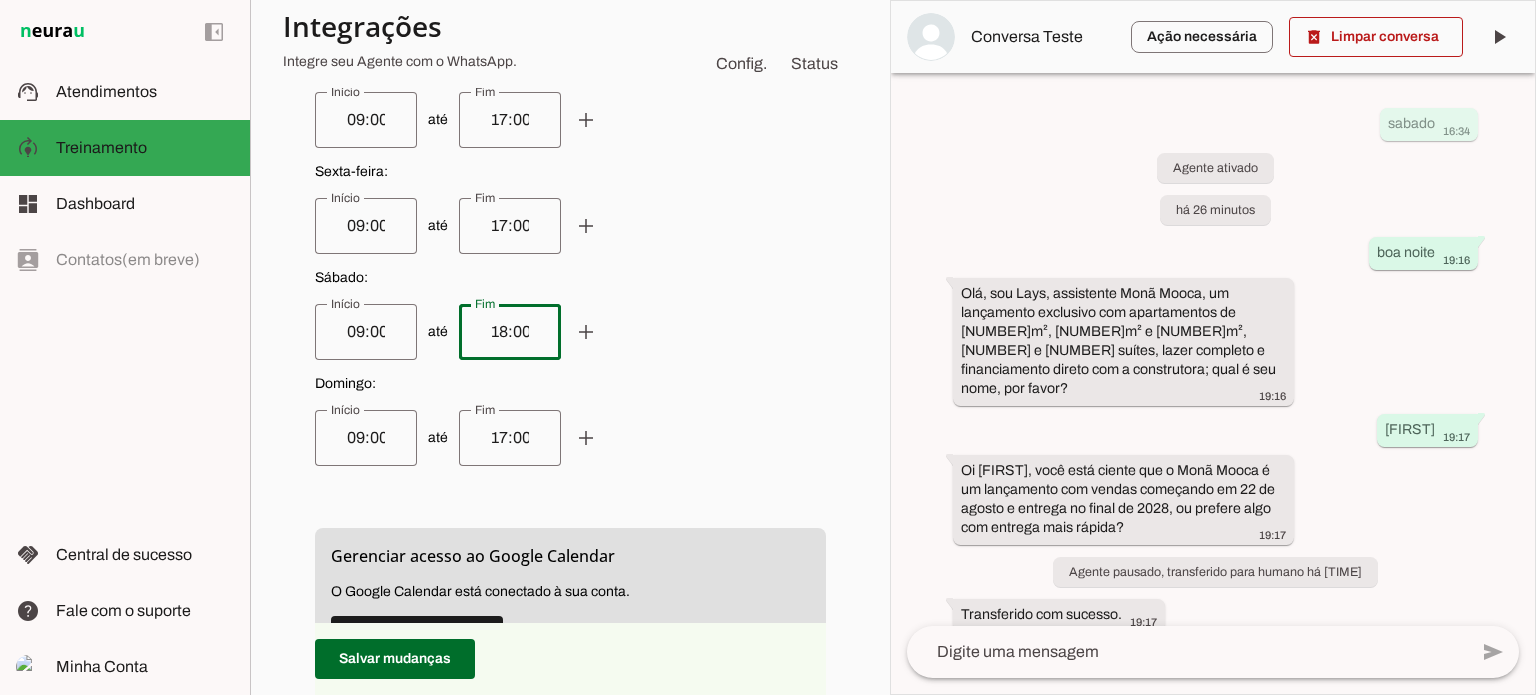 type on "18:00" 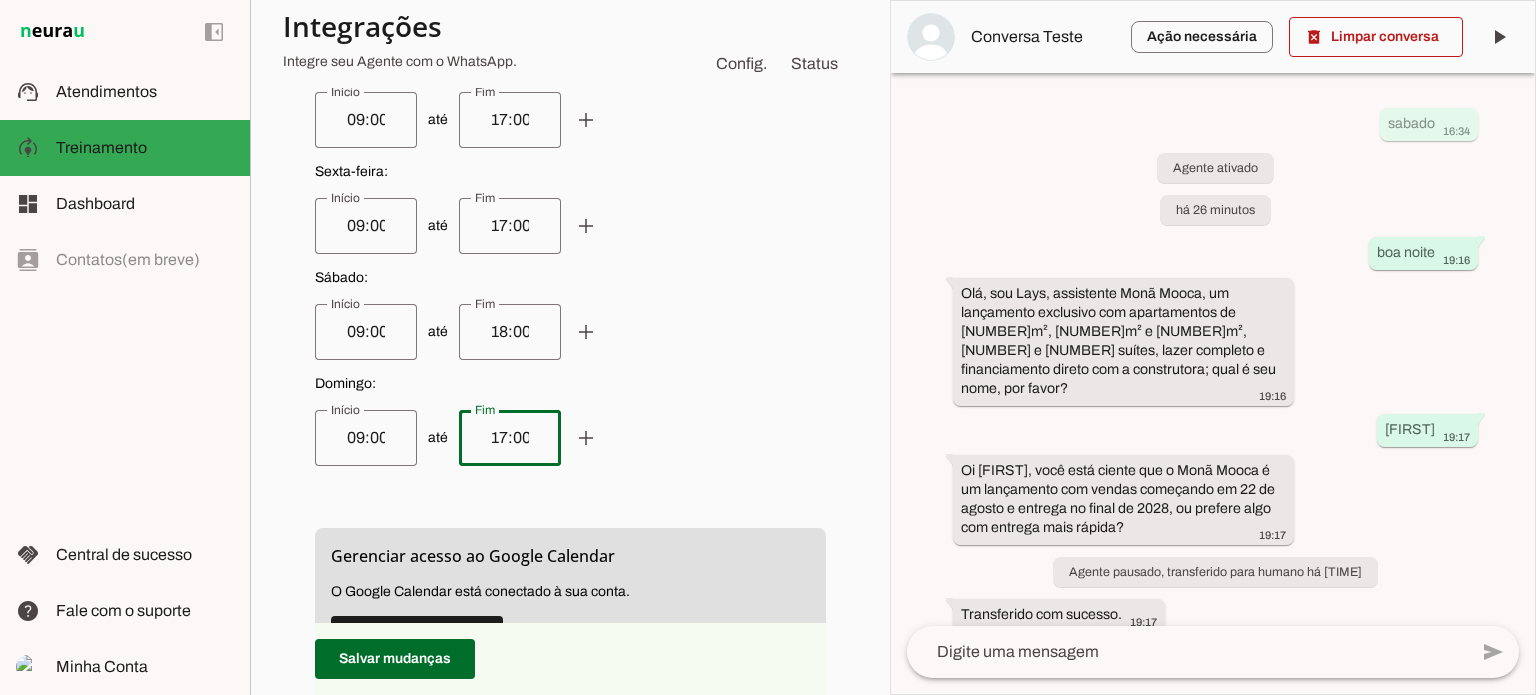 click on "17:00" at bounding box center [510, 438] 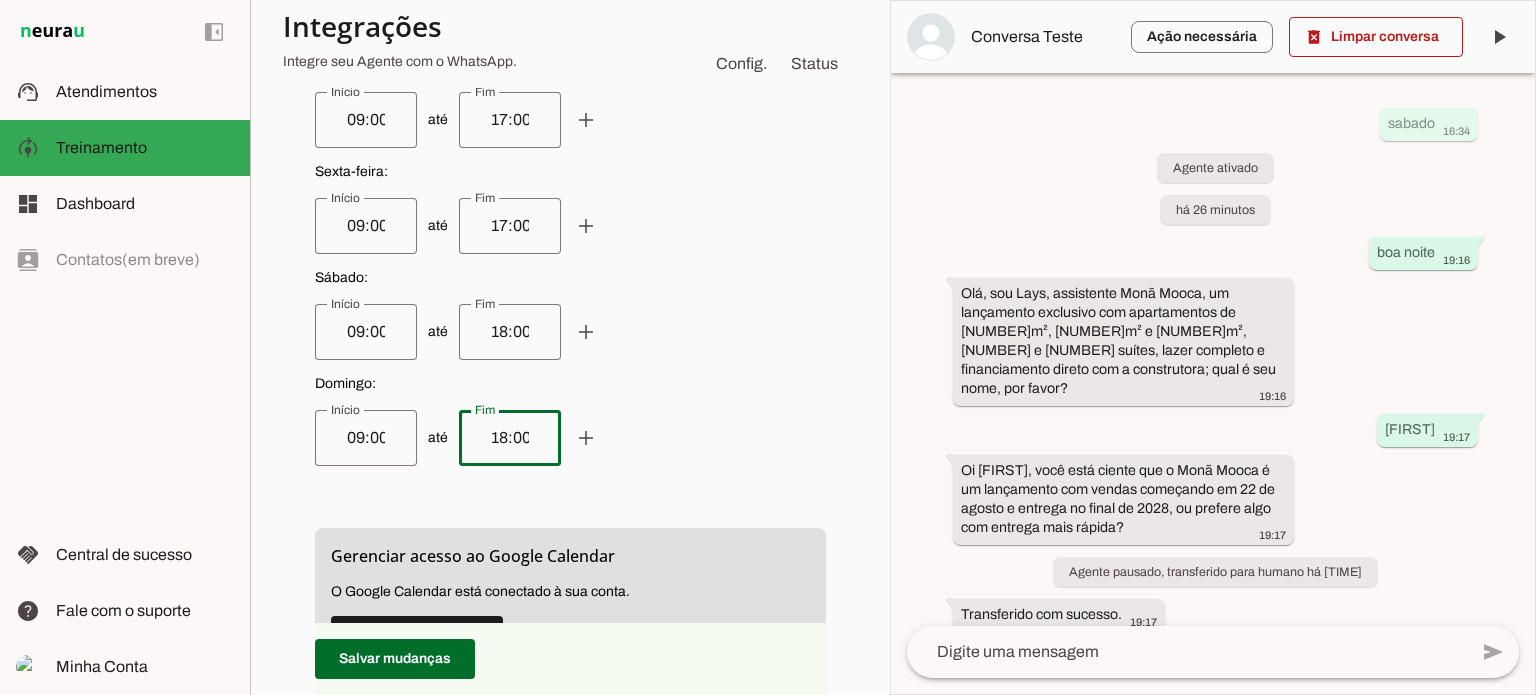 click on "até
add
remove" at bounding box center (570, 332) 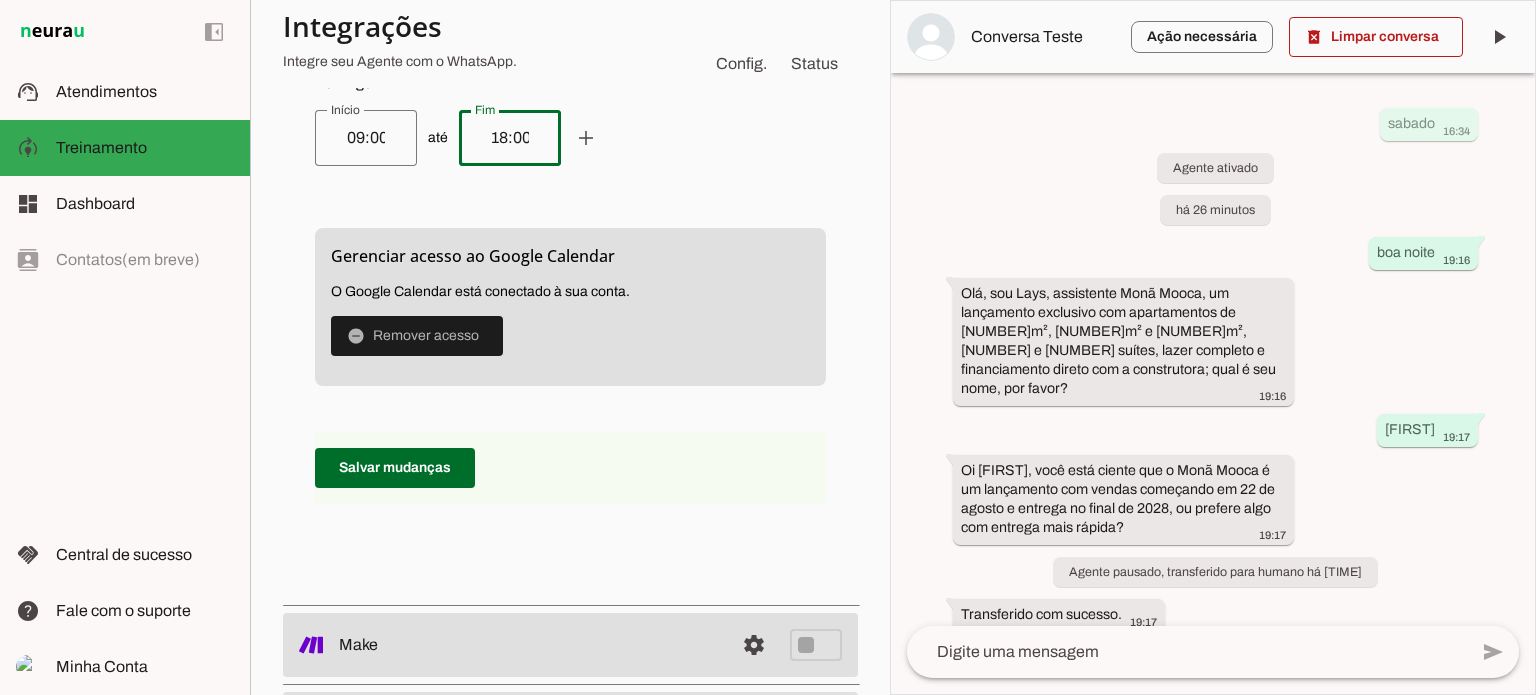 scroll, scrollTop: 1329, scrollLeft: 0, axis: vertical 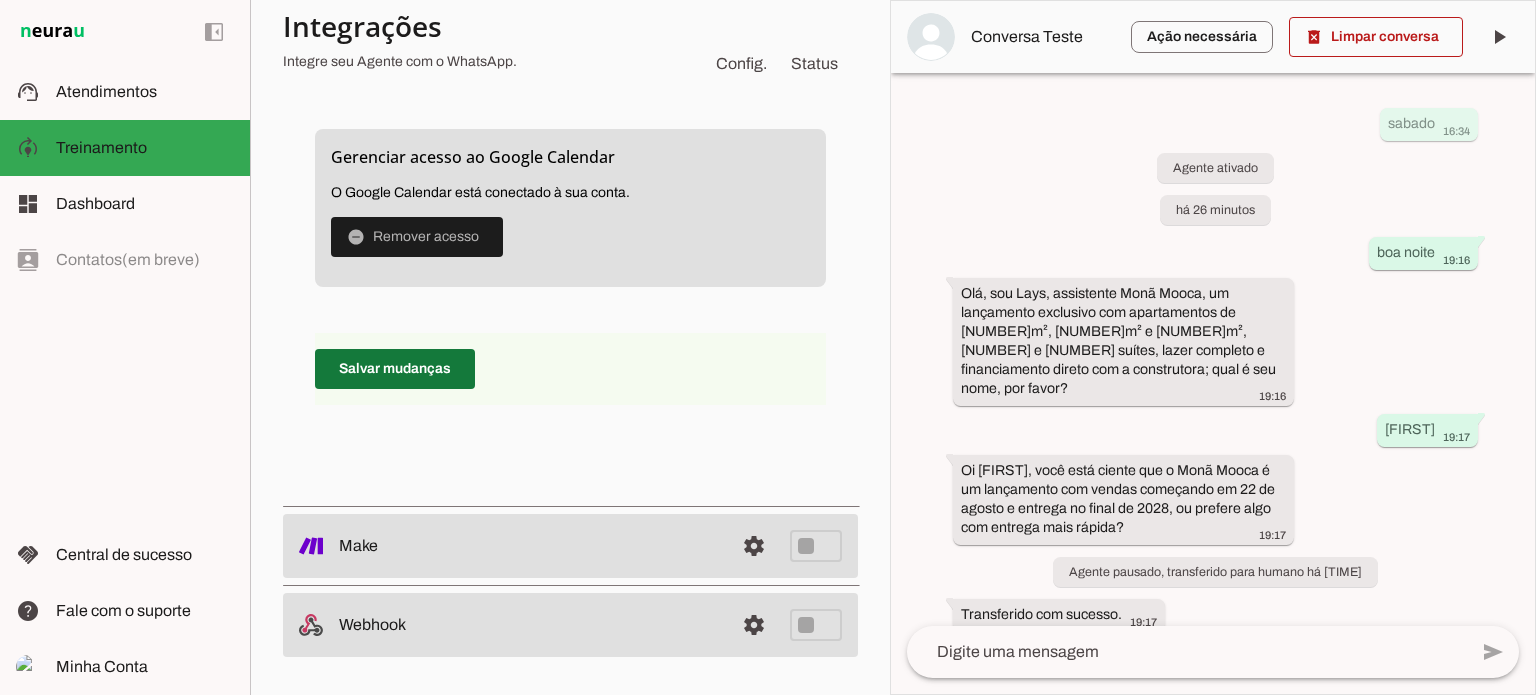 type on "18:00" 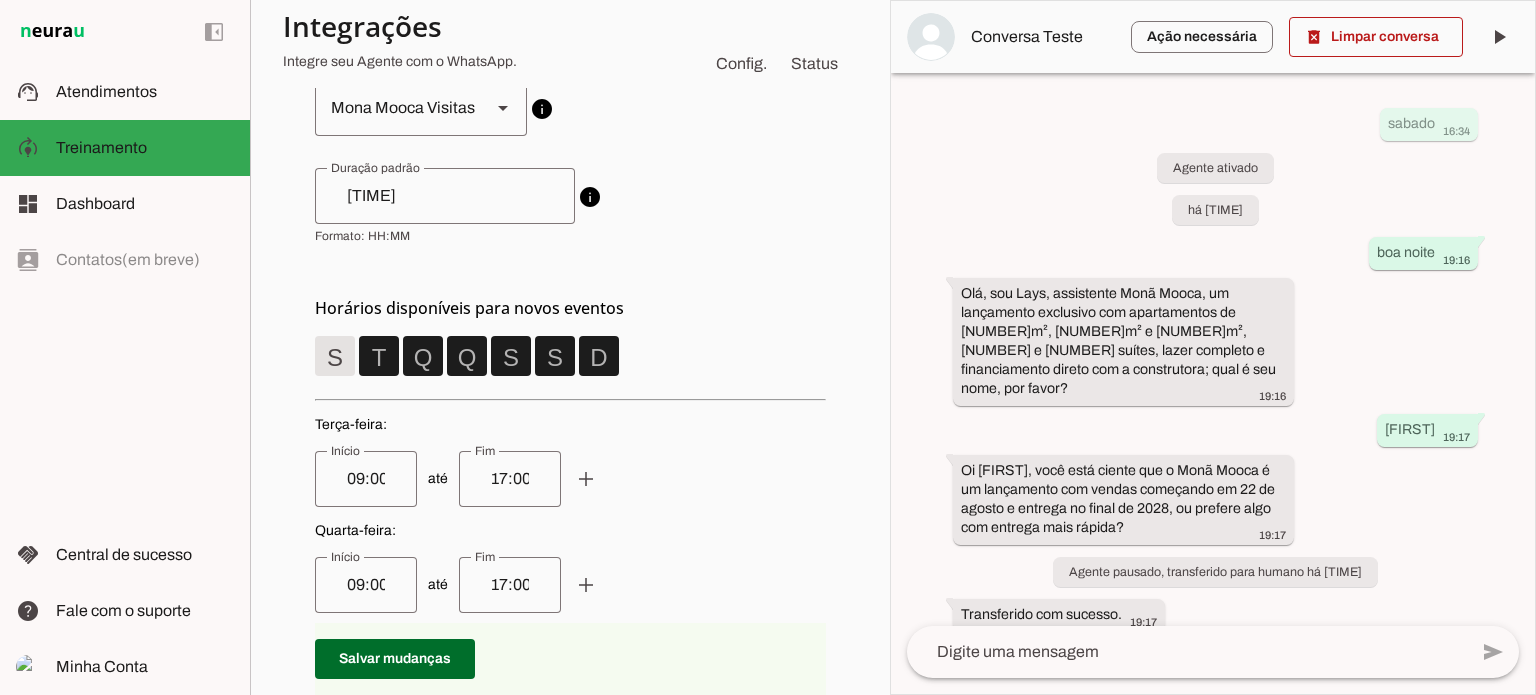 scroll, scrollTop: 329, scrollLeft: 0, axis: vertical 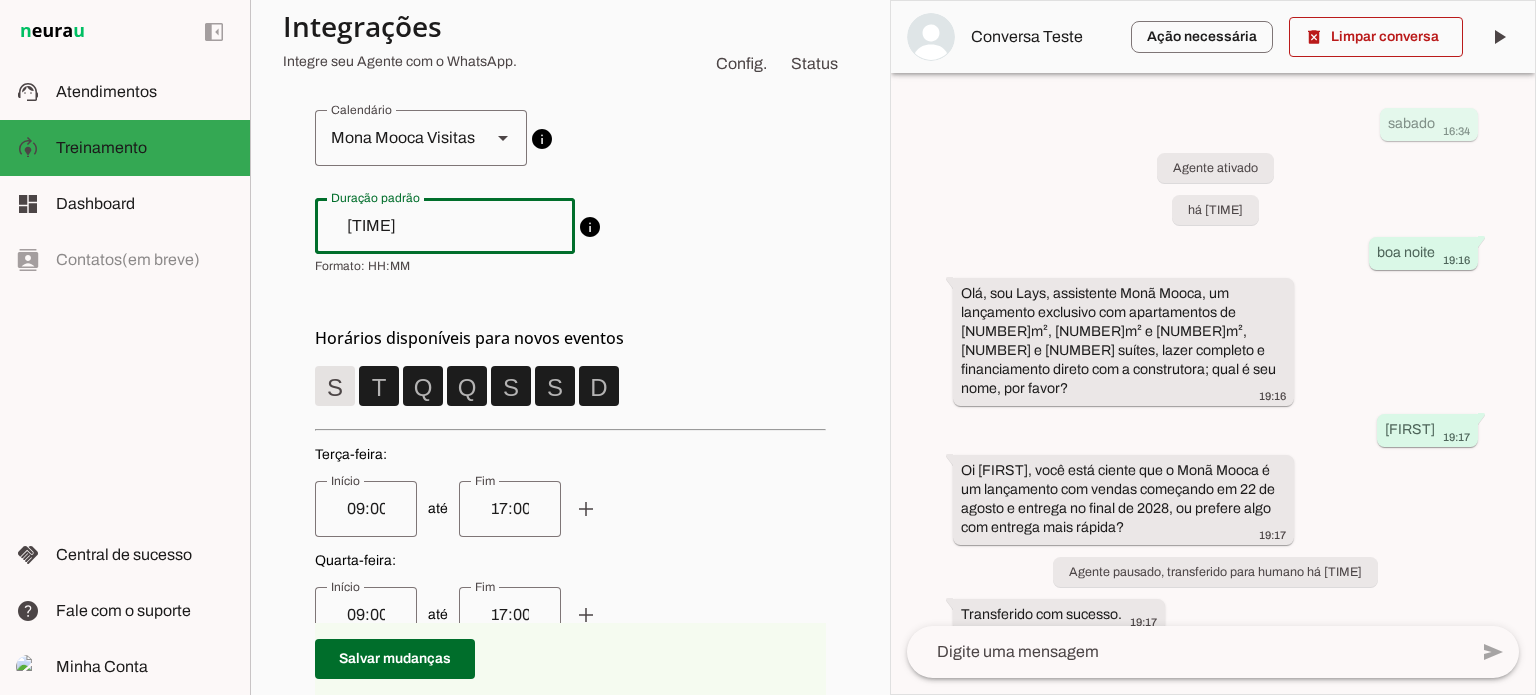 click on "[TIME]" at bounding box center (445, 226) 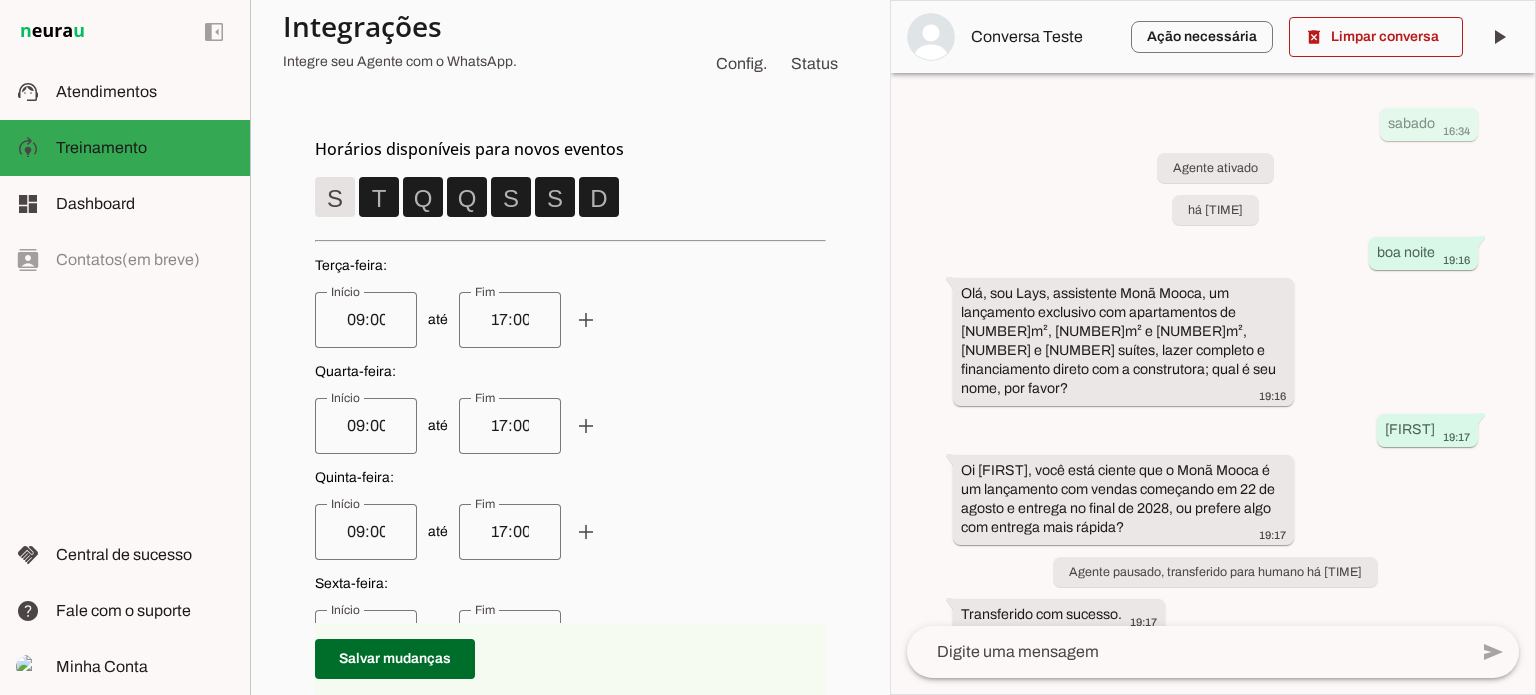 scroll, scrollTop: 629, scrollLeft: 0, axis: vertical 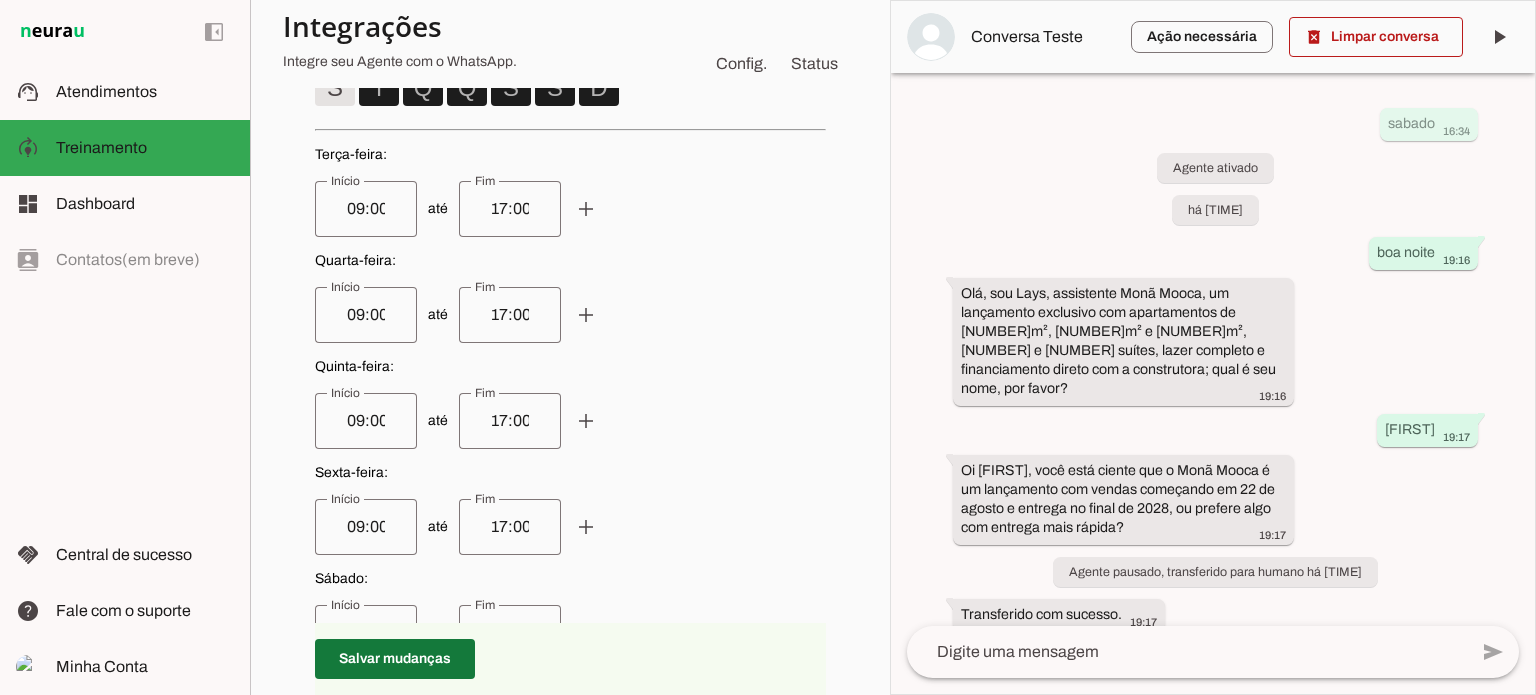 type on "1:30" 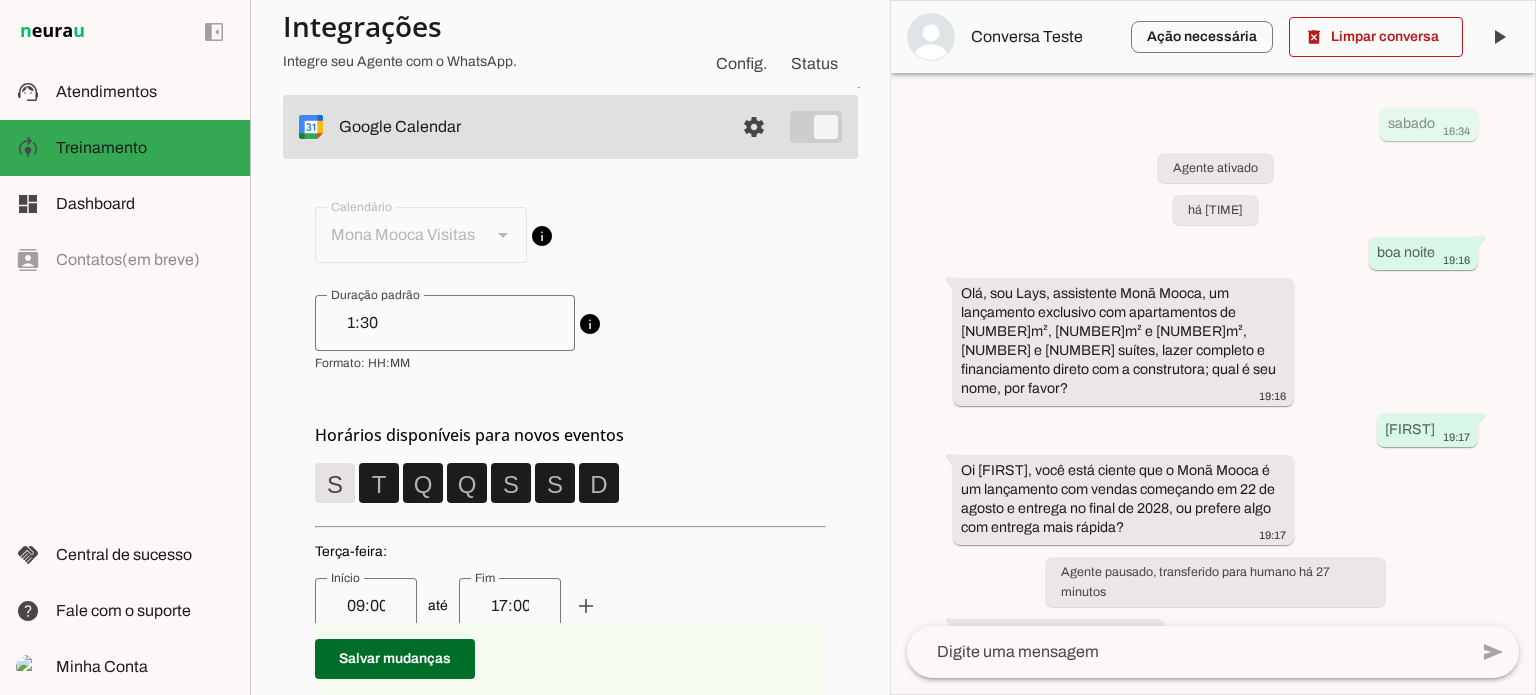 scroll, scrollTop: 229, scrollLeft: 0, axis: vertical 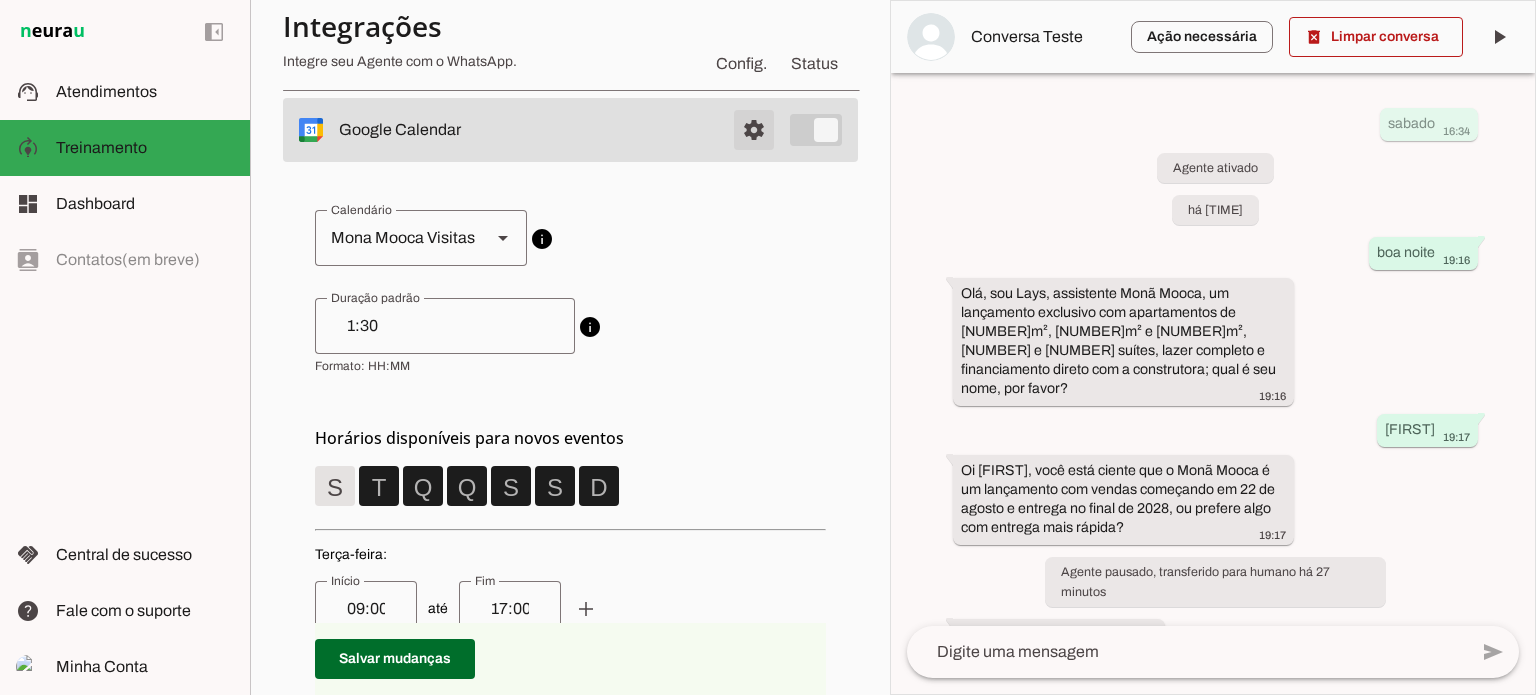 click at bounding box center (754, 51) 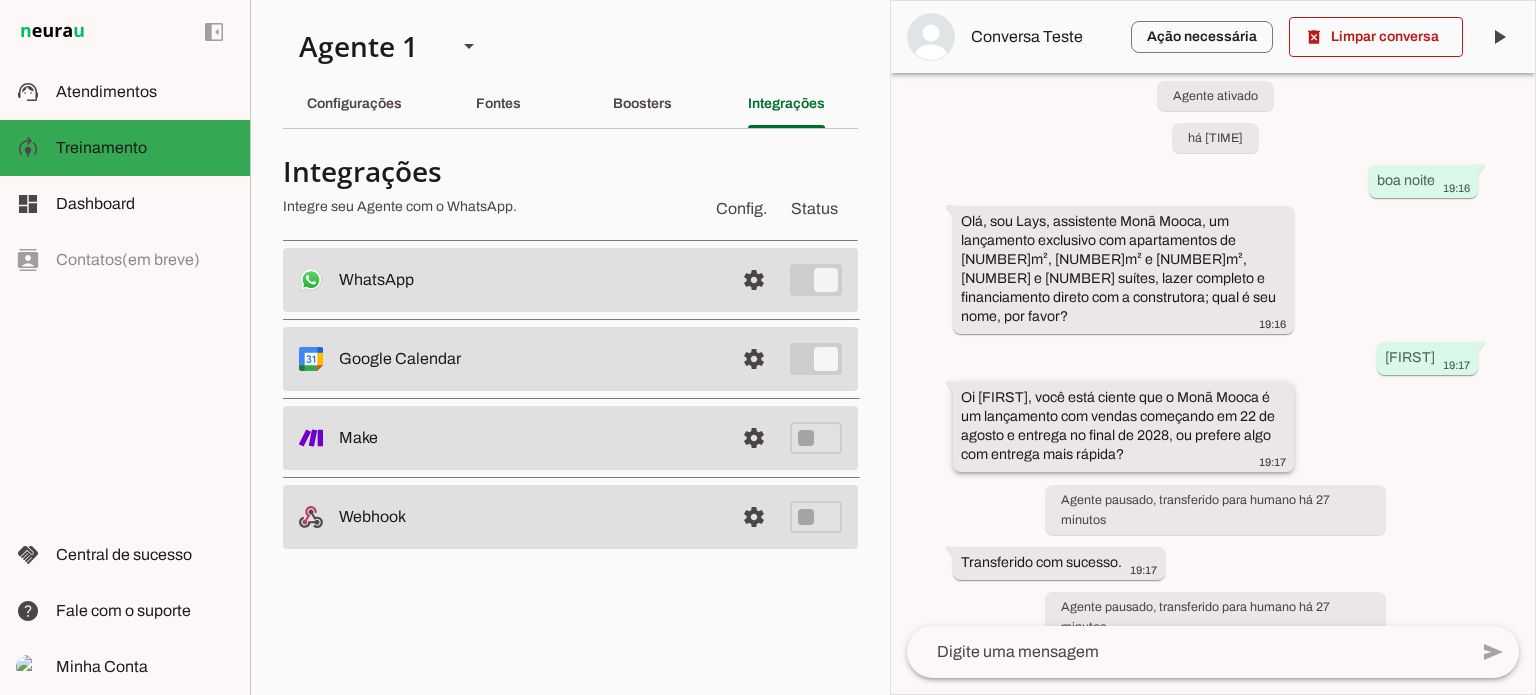 scroll, scrollTop: 0, scrollLeft: 0, axis: both 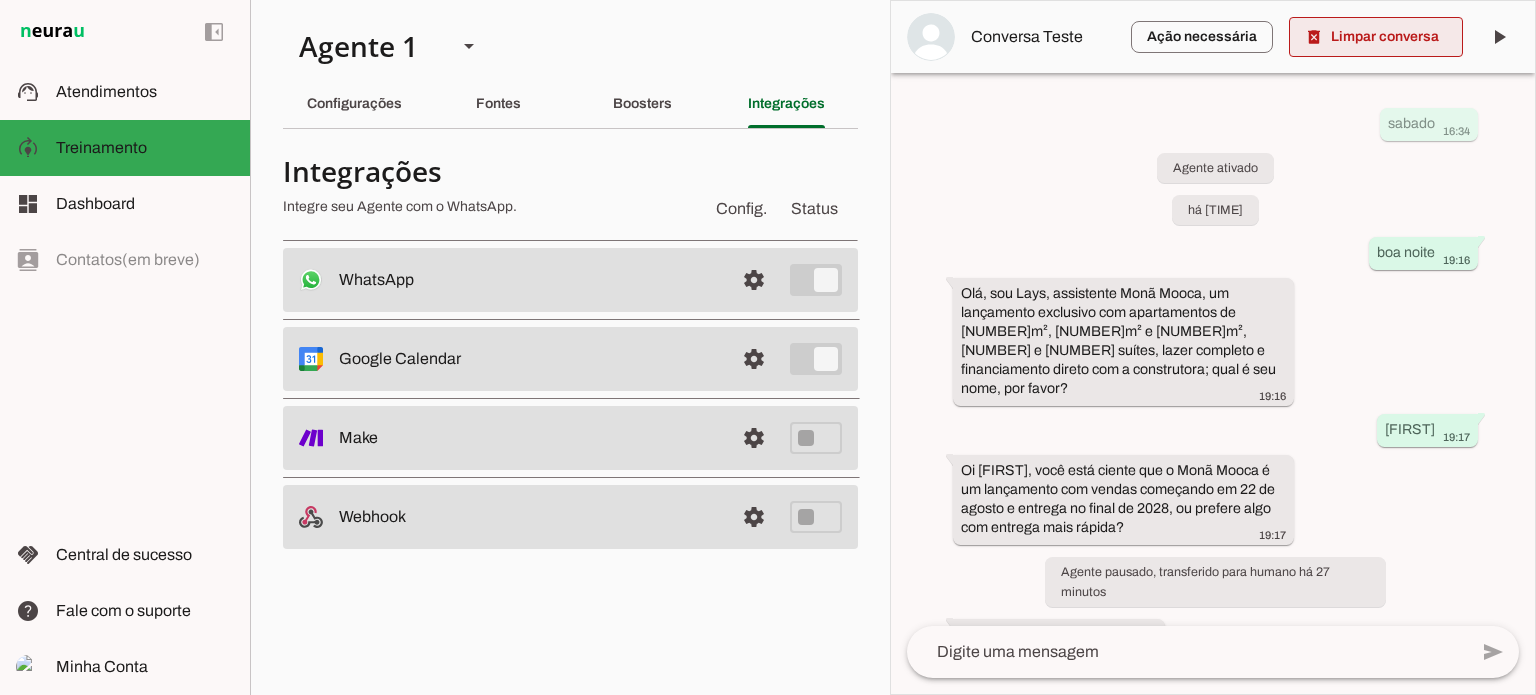 click at bounding box center (1376, 37) 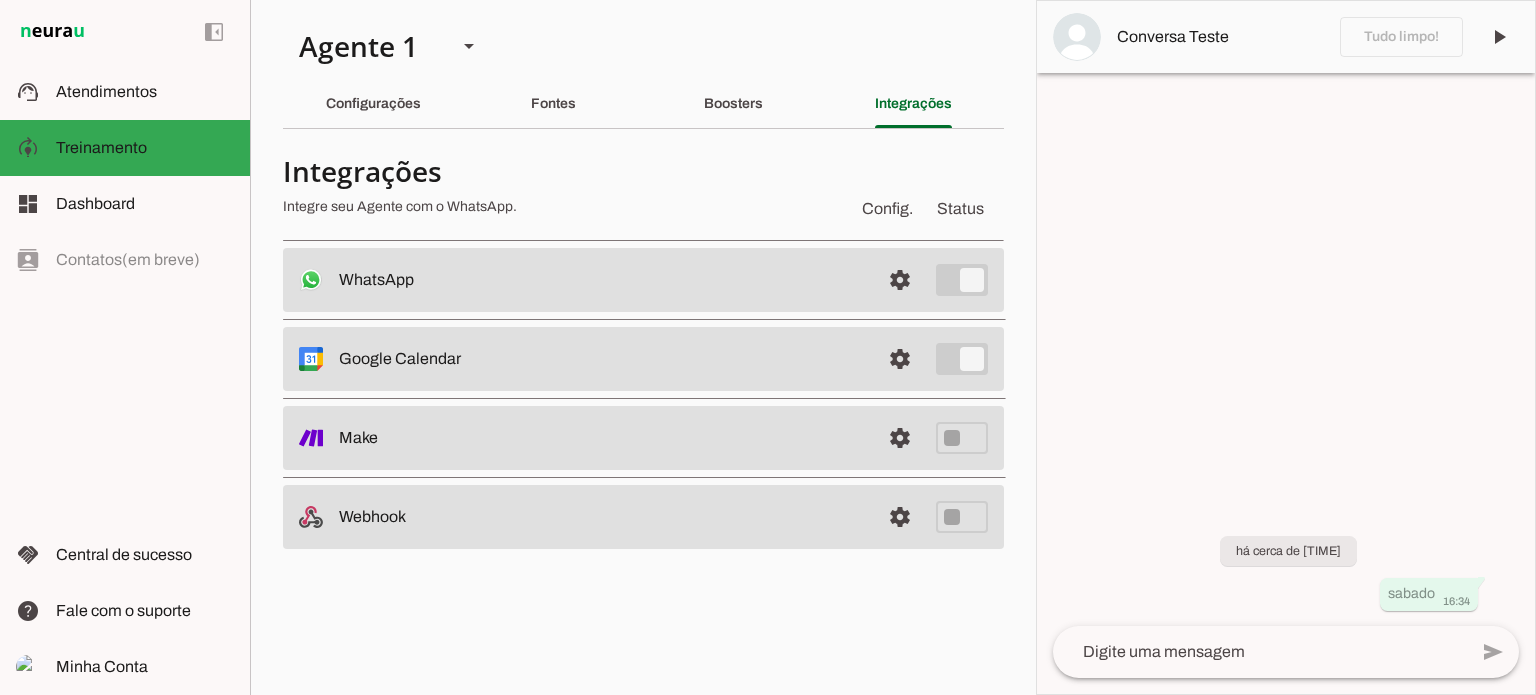 click 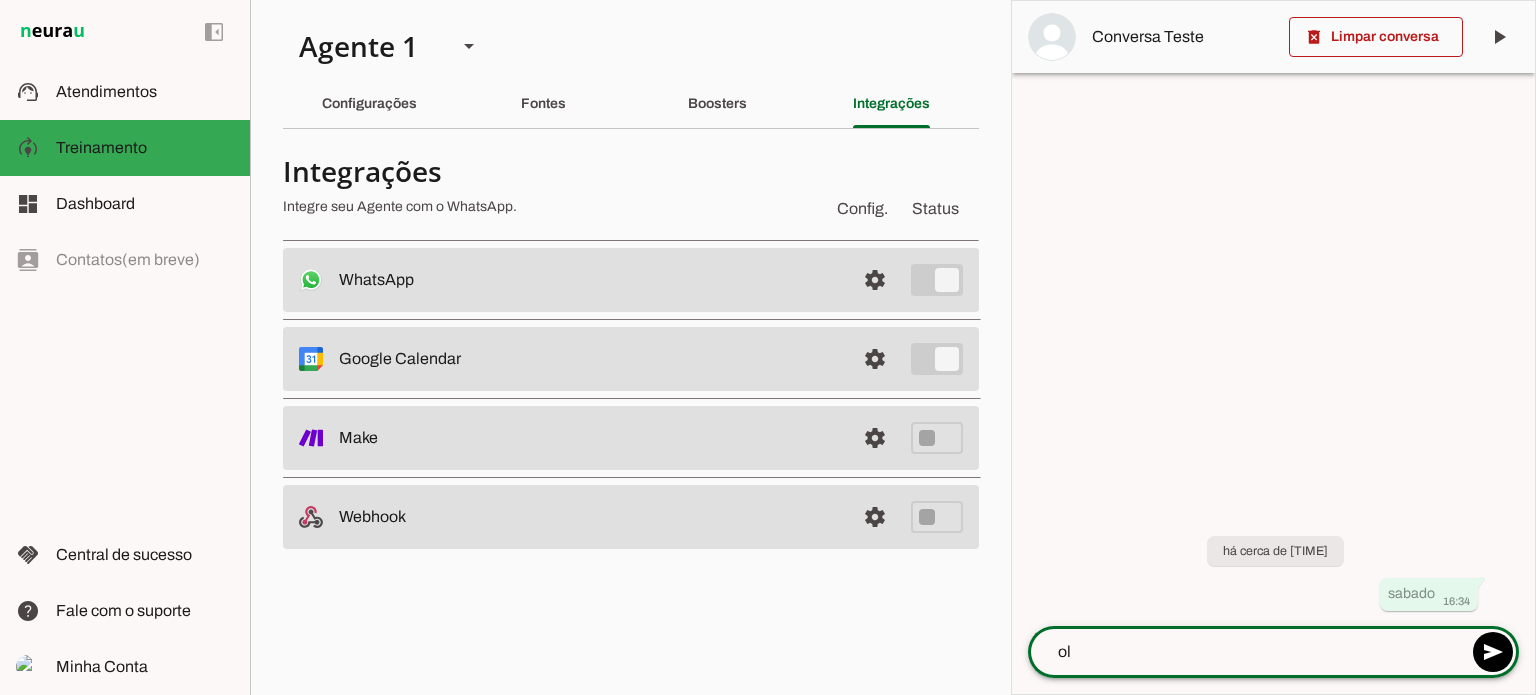 type on "olá" 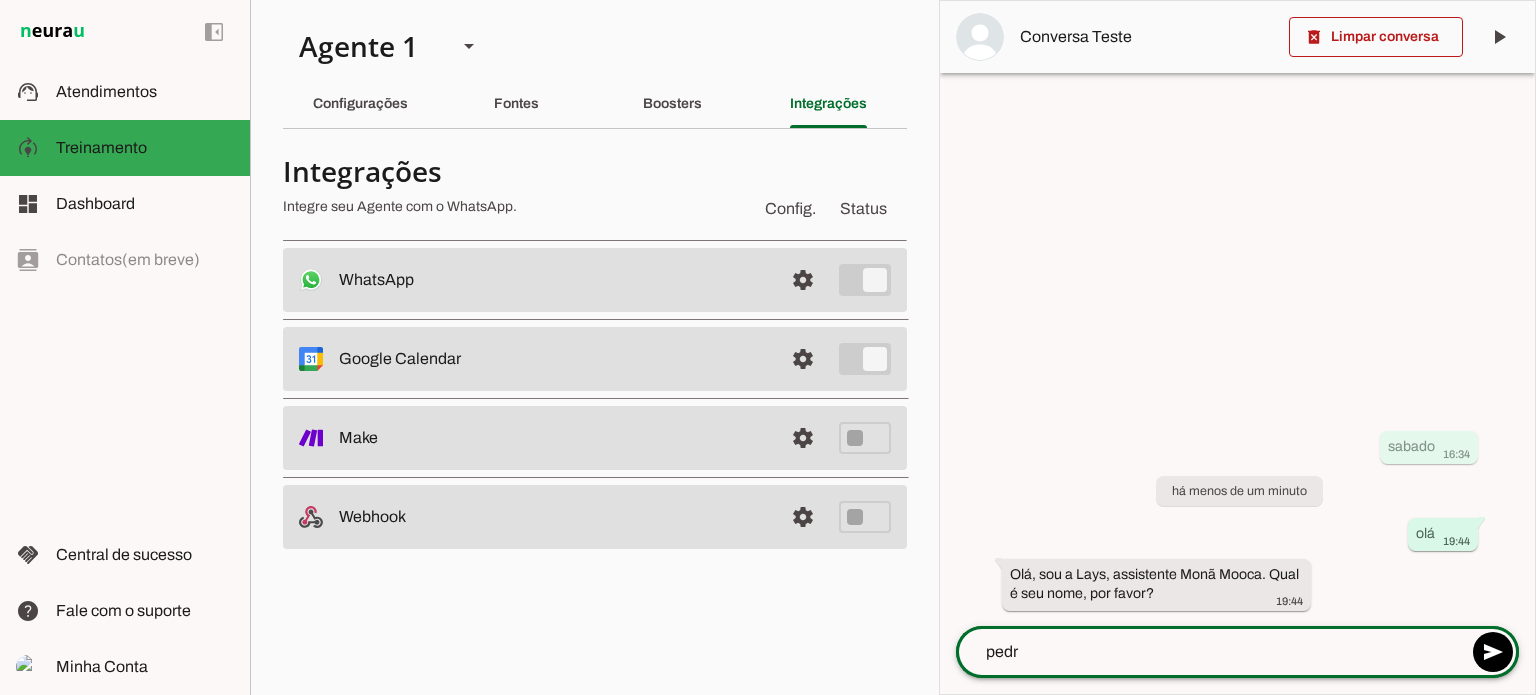 type on "[NAME]" 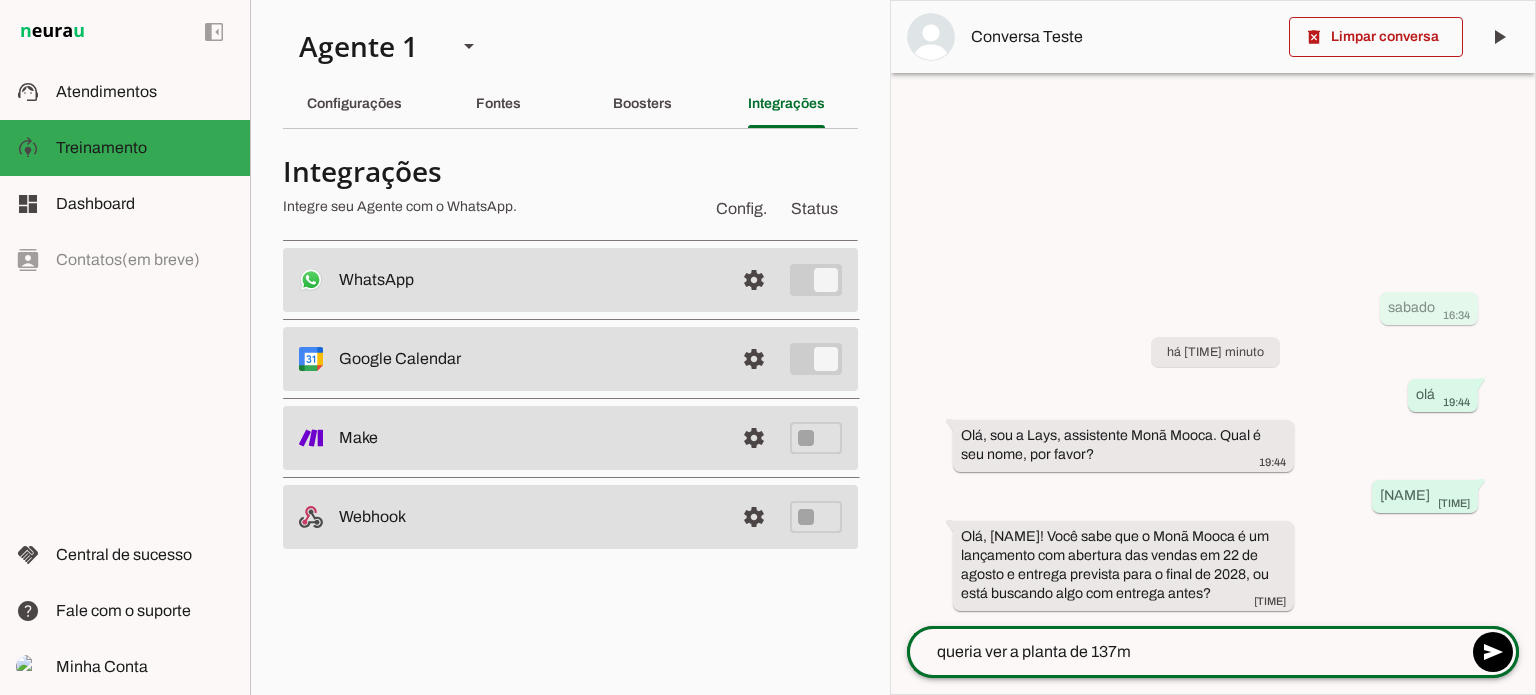 type on "queria ver a planta de 137m2" 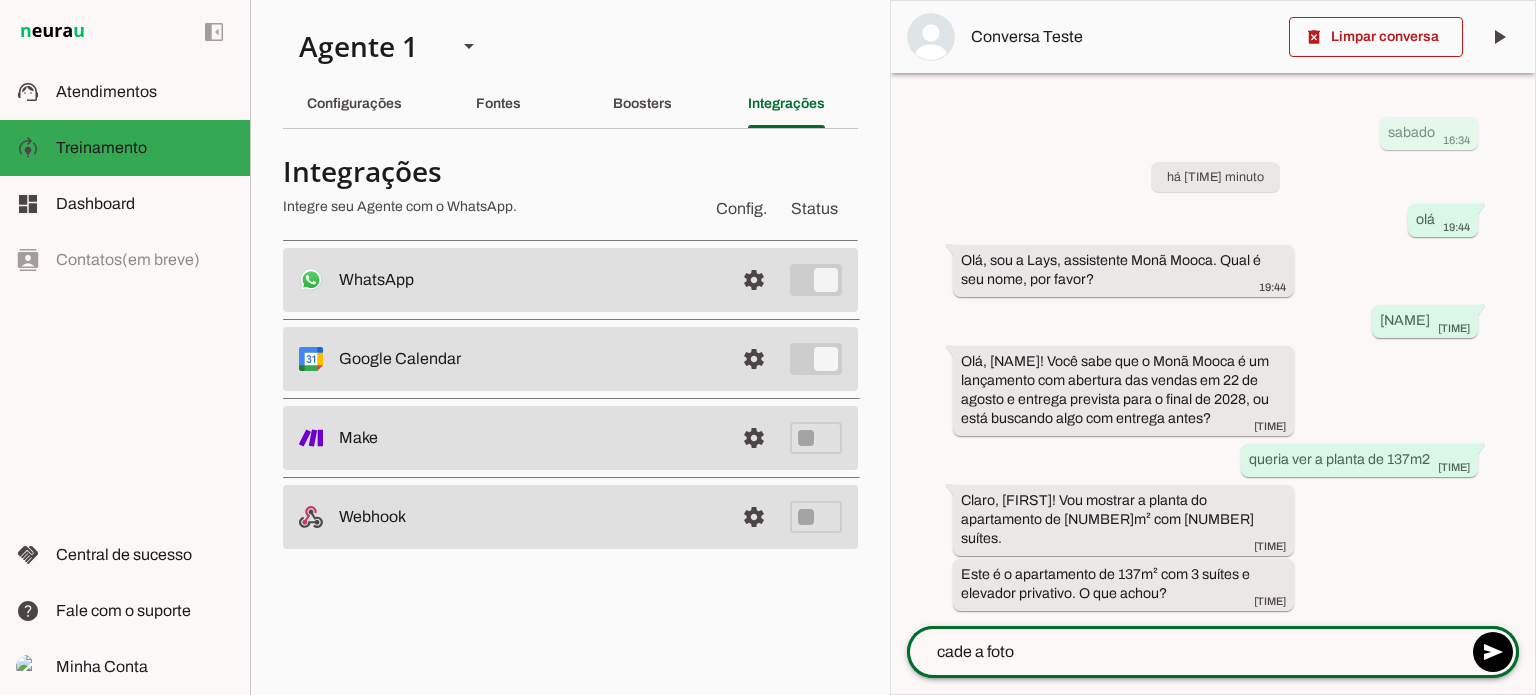 type on "cade a foto?" 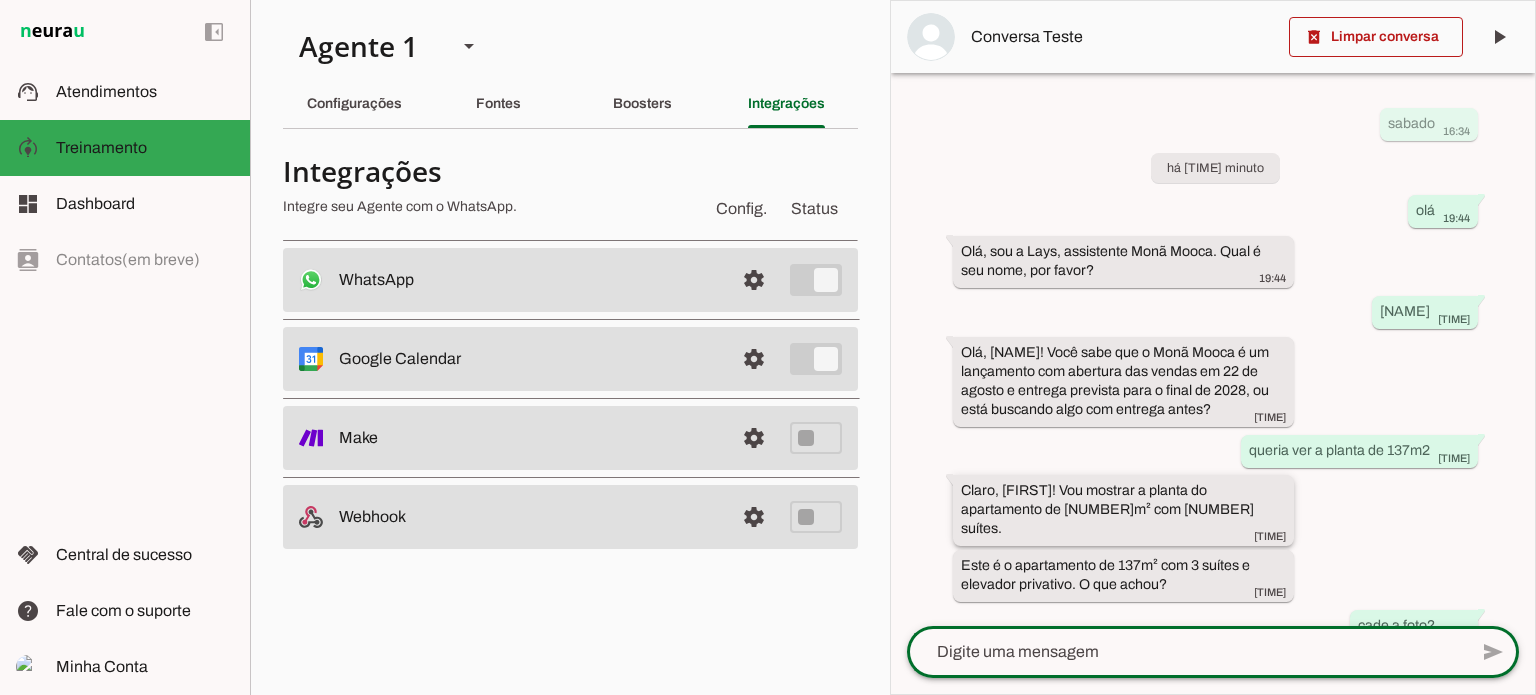 scroll, scrollTop: 110, scrollLeft: 0, axis: vertical 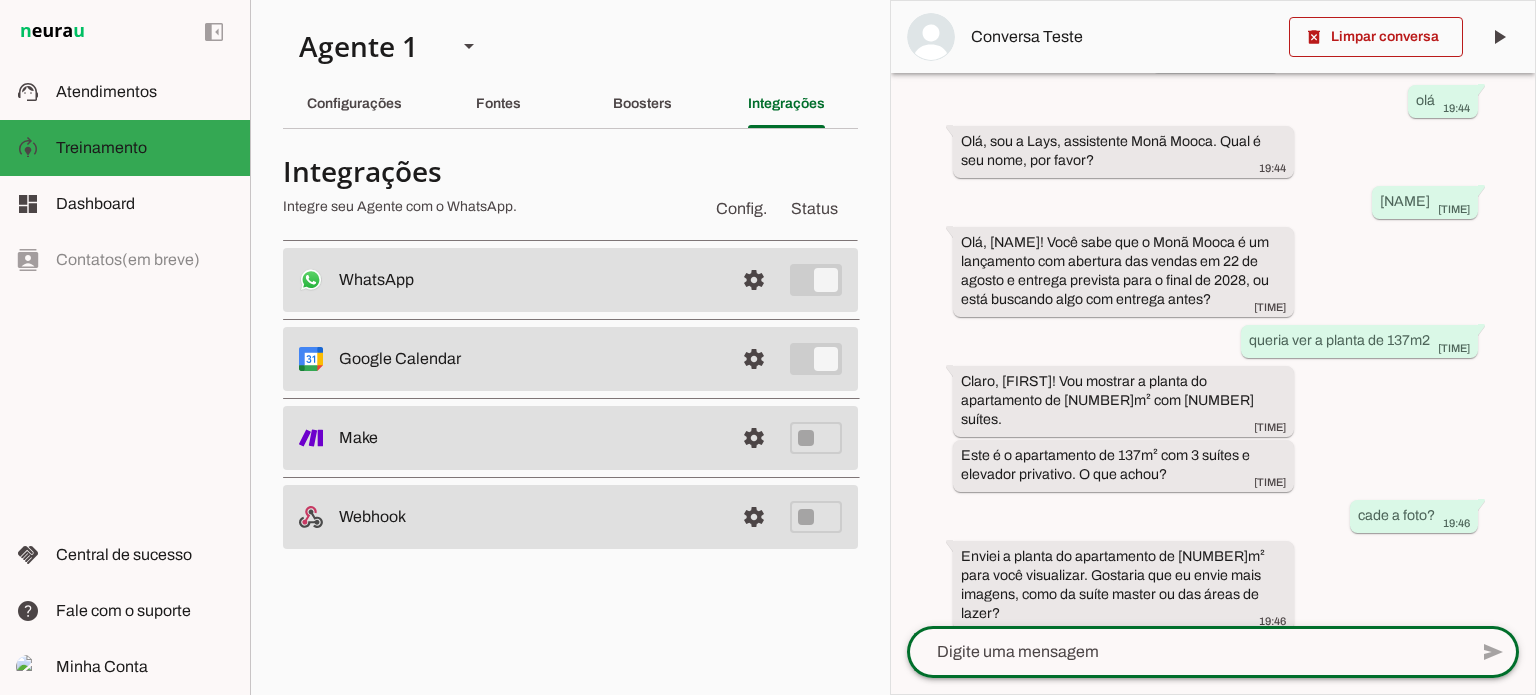 click 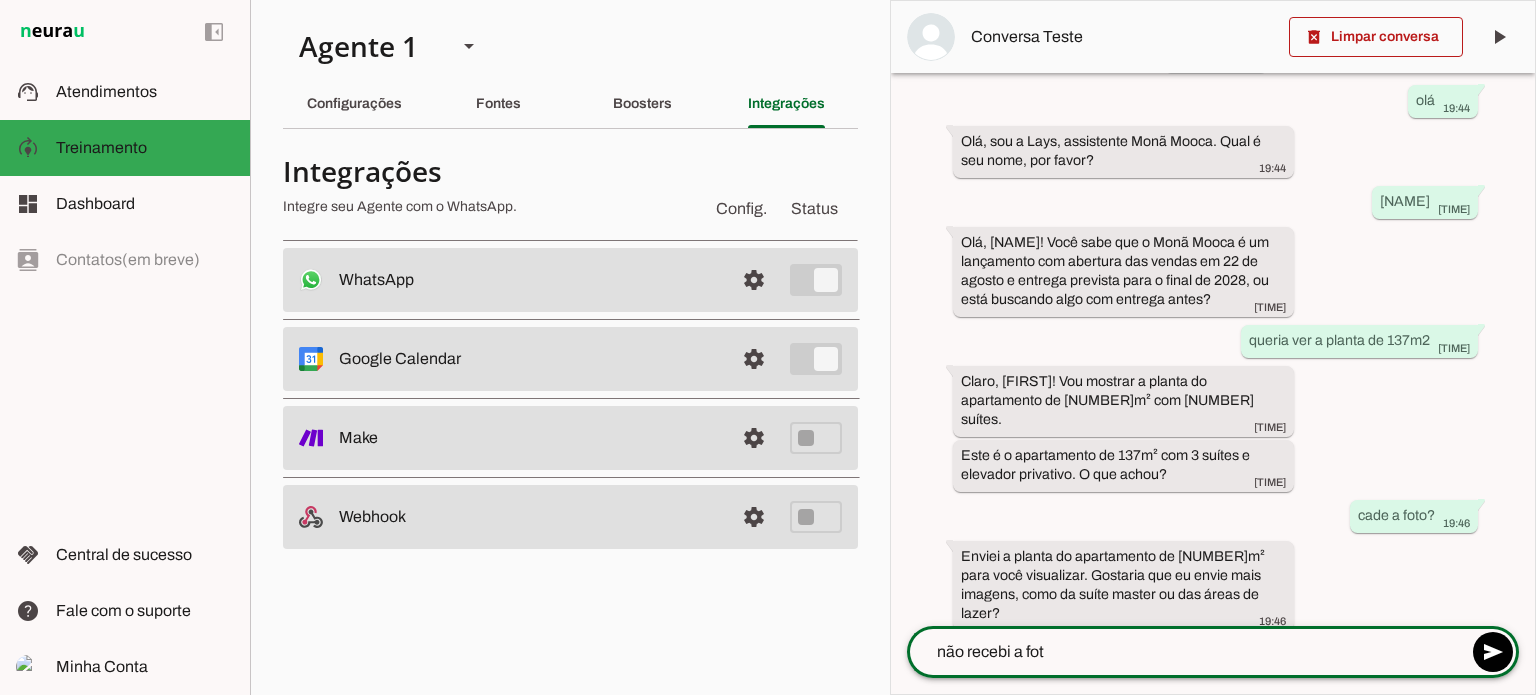 type on "não recebi a foto" 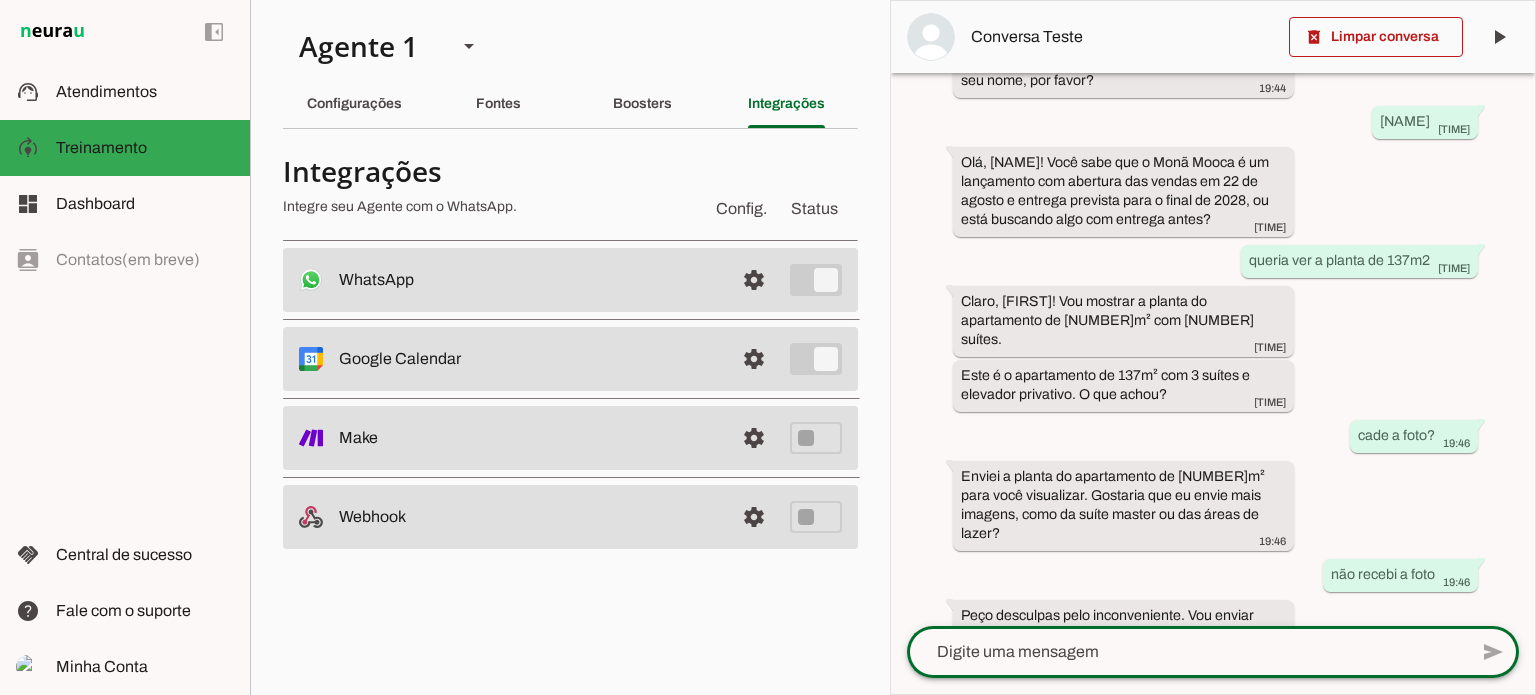 scroll, scrollTop: 304, scrollLeft: 0, axis: vertical 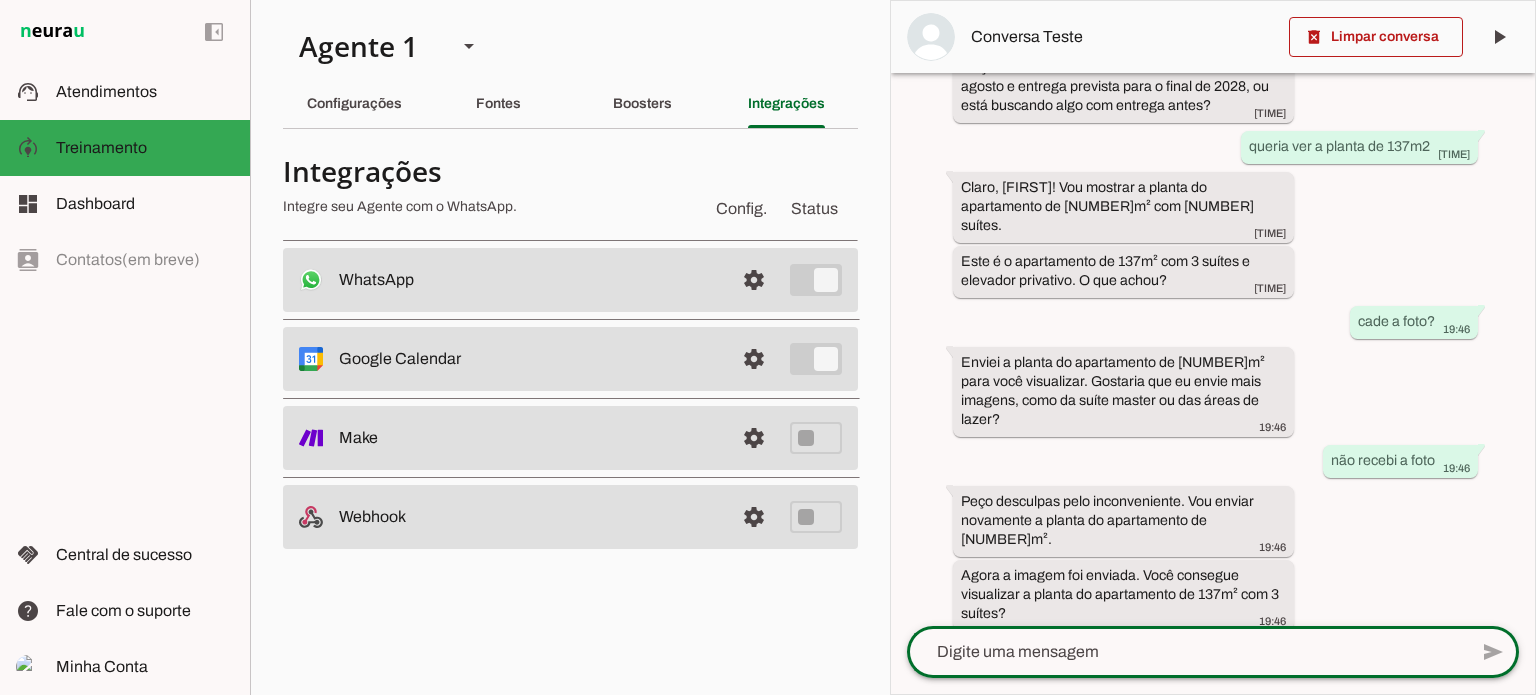 click 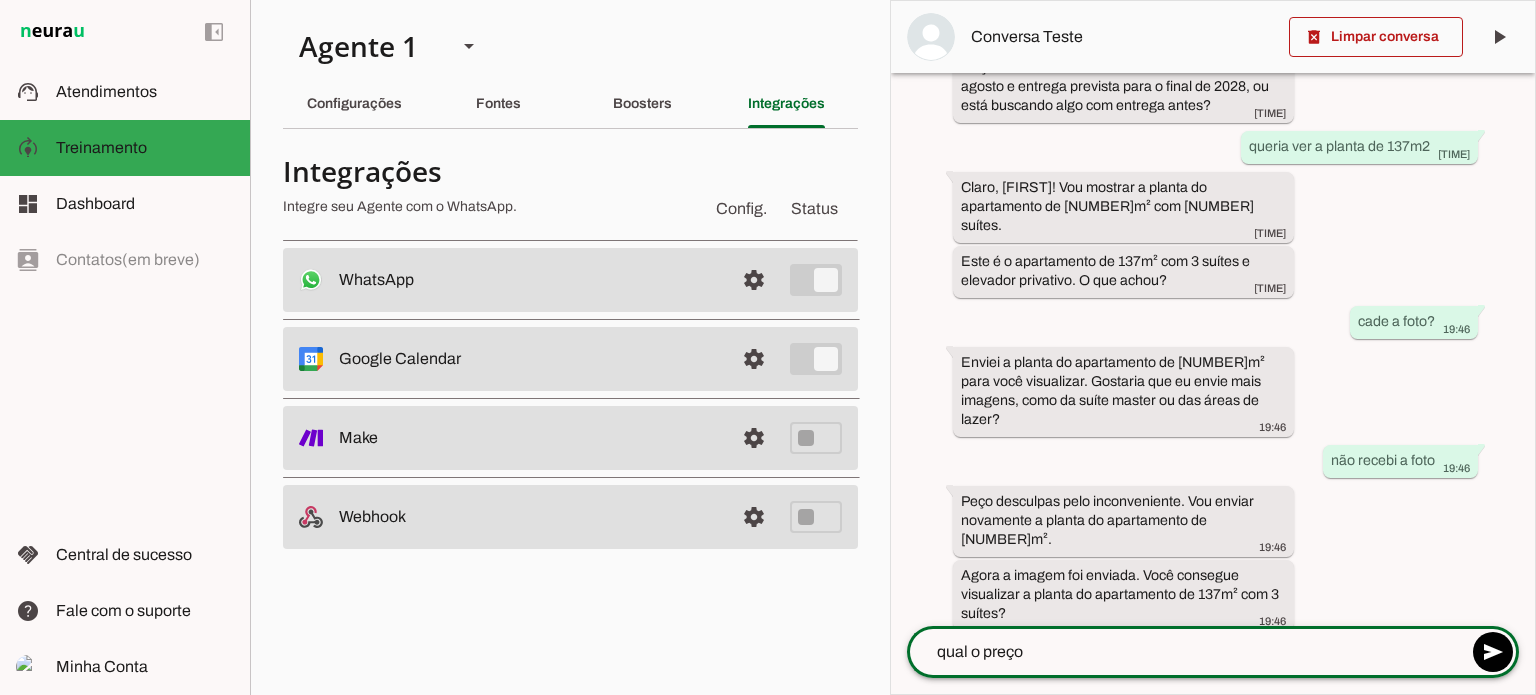 type on "qual o preço?" 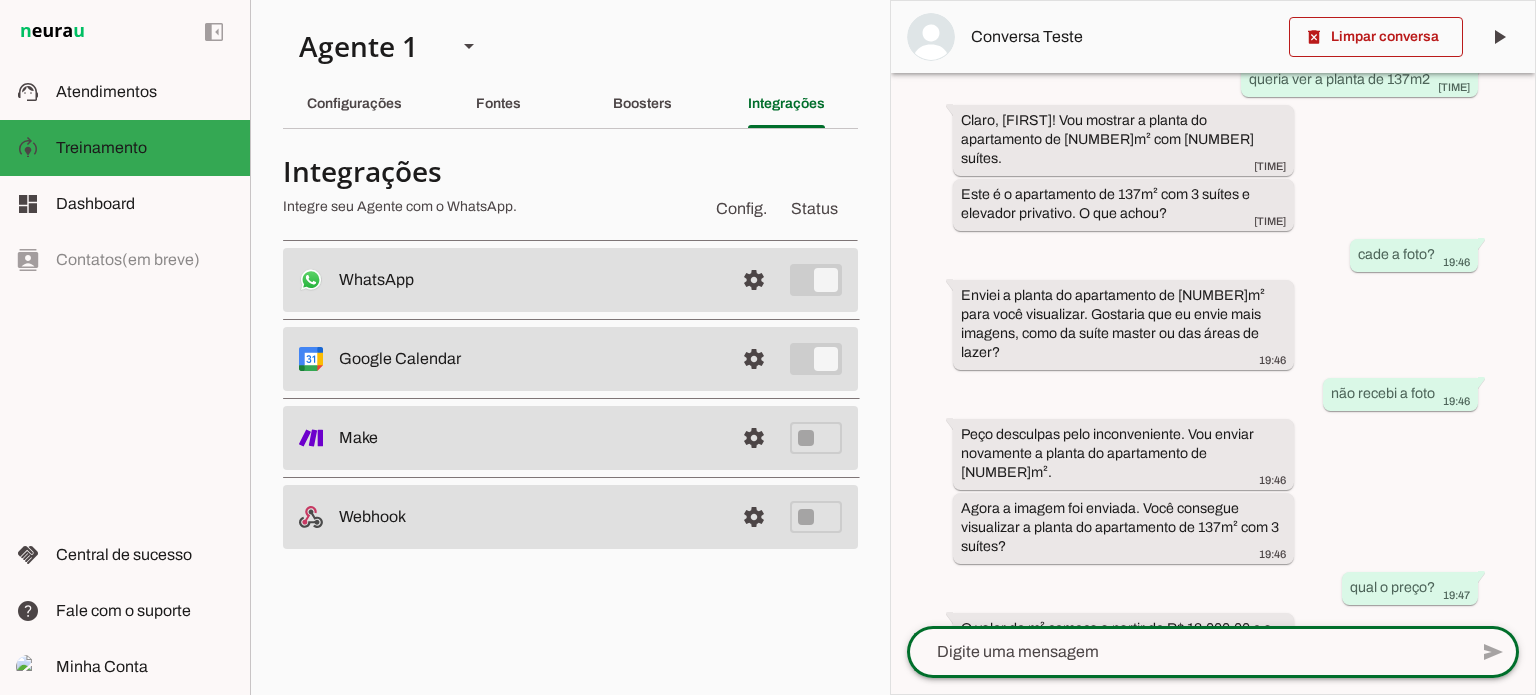 scroll, scrollTop: 405, scrollLeft: 0, axis: vertical 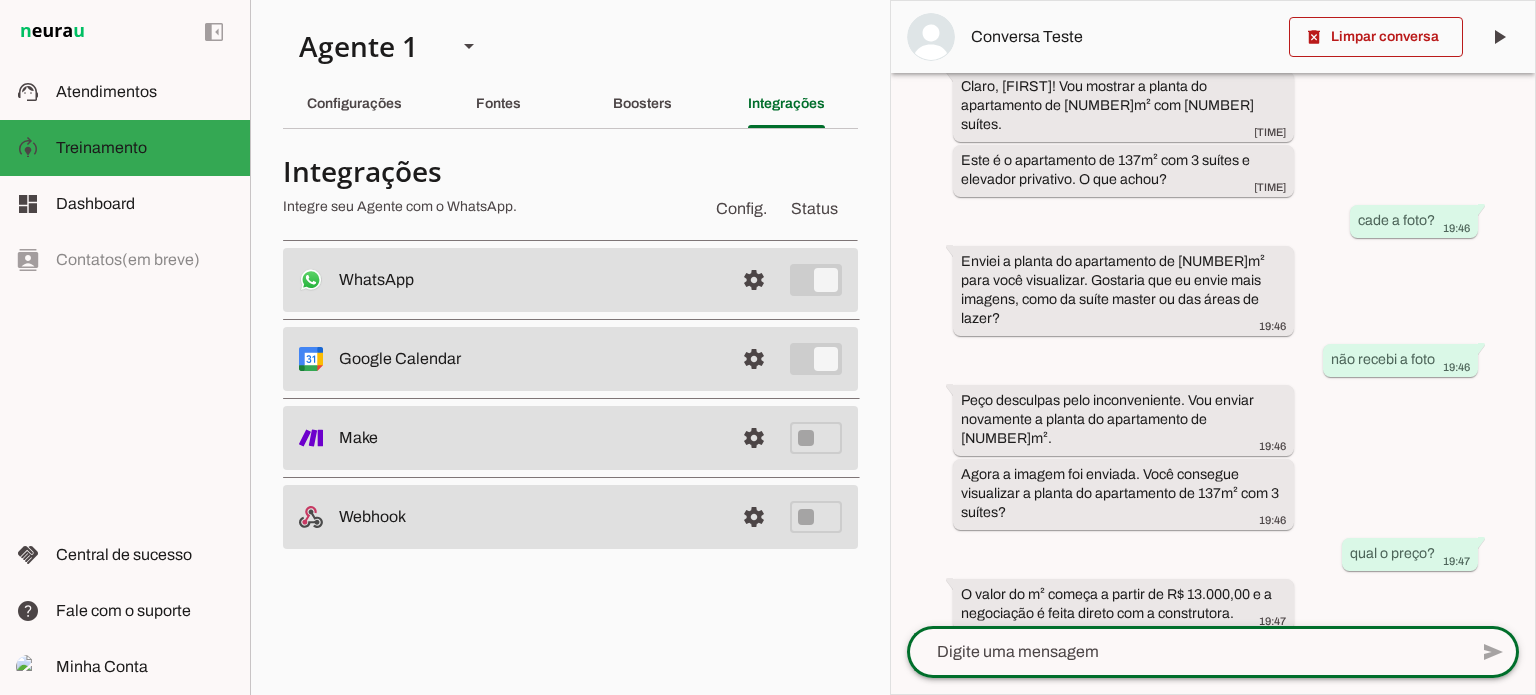click 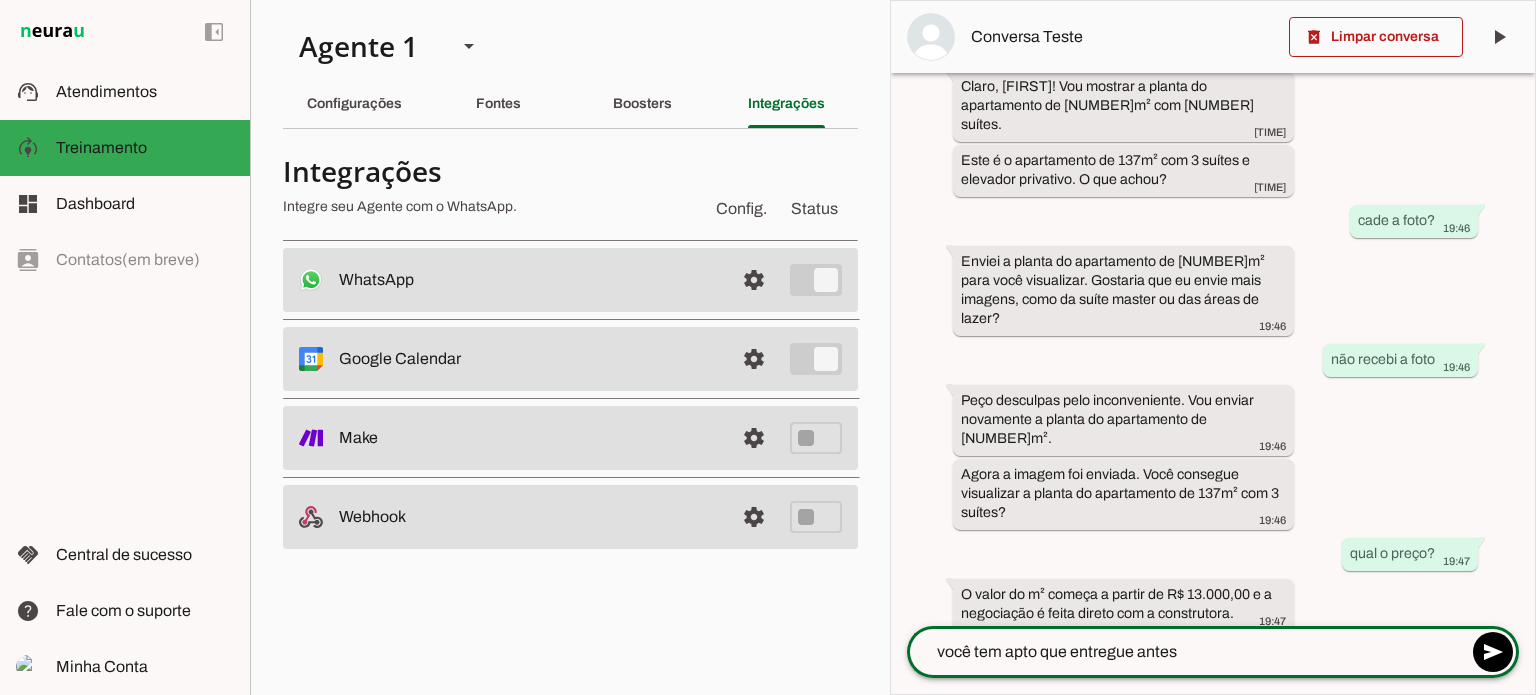 type on "você tem apto que entregue antes?" 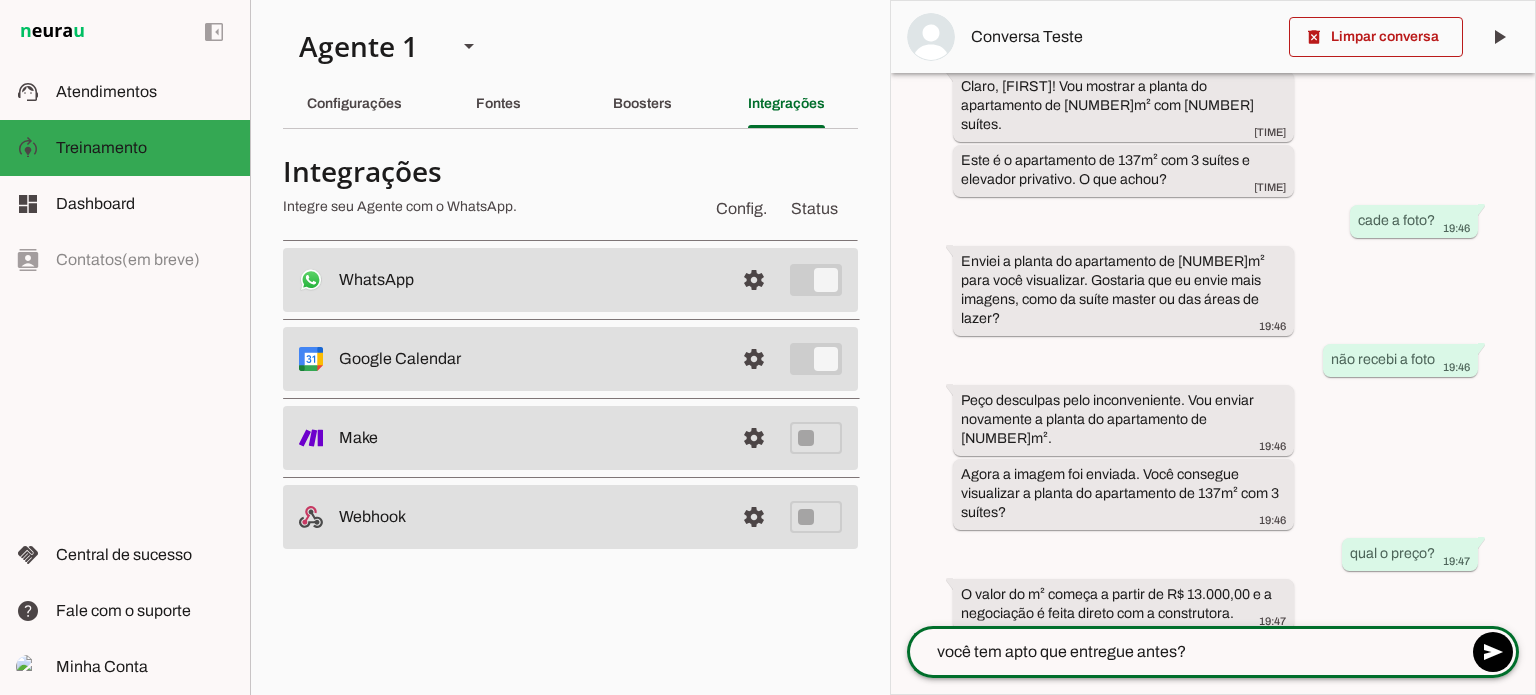 type 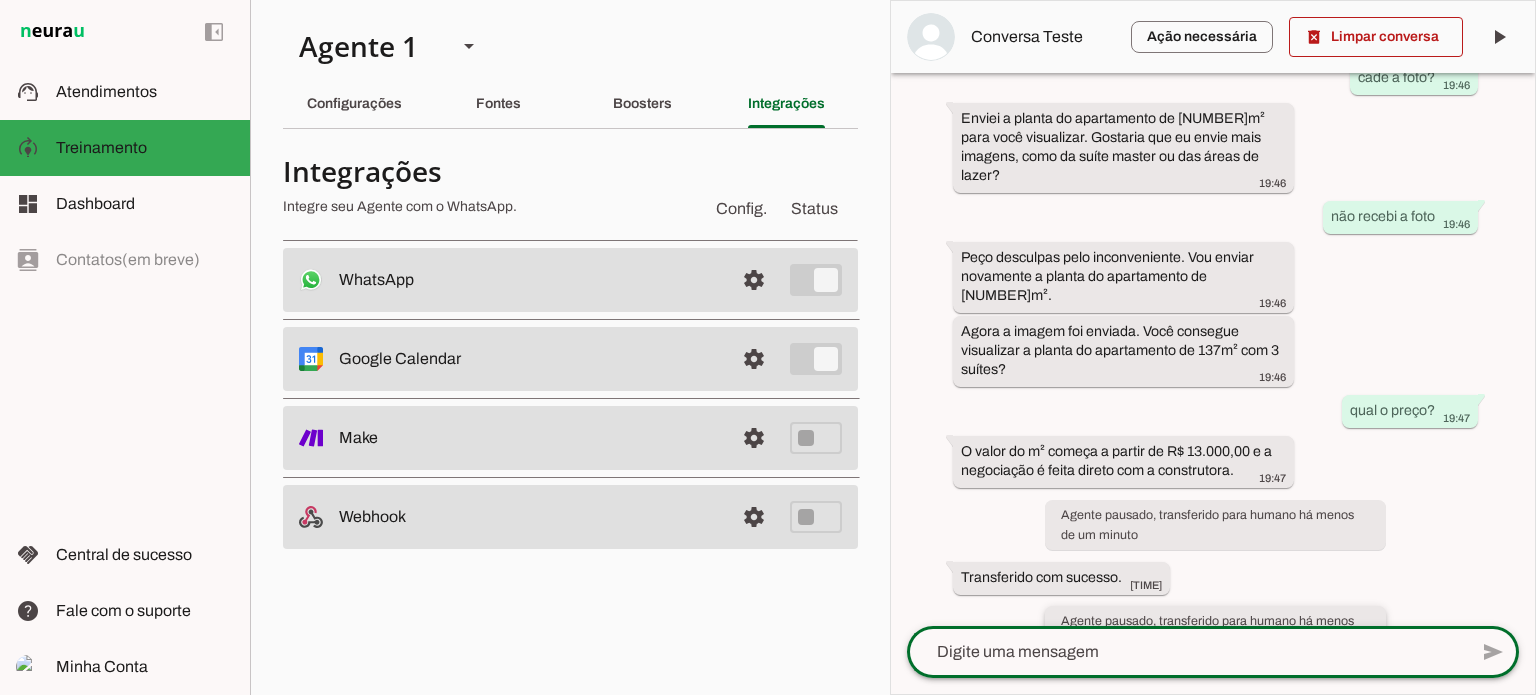 scroll, scrollTop: 726, scrollLeft: 0, axis: vertical 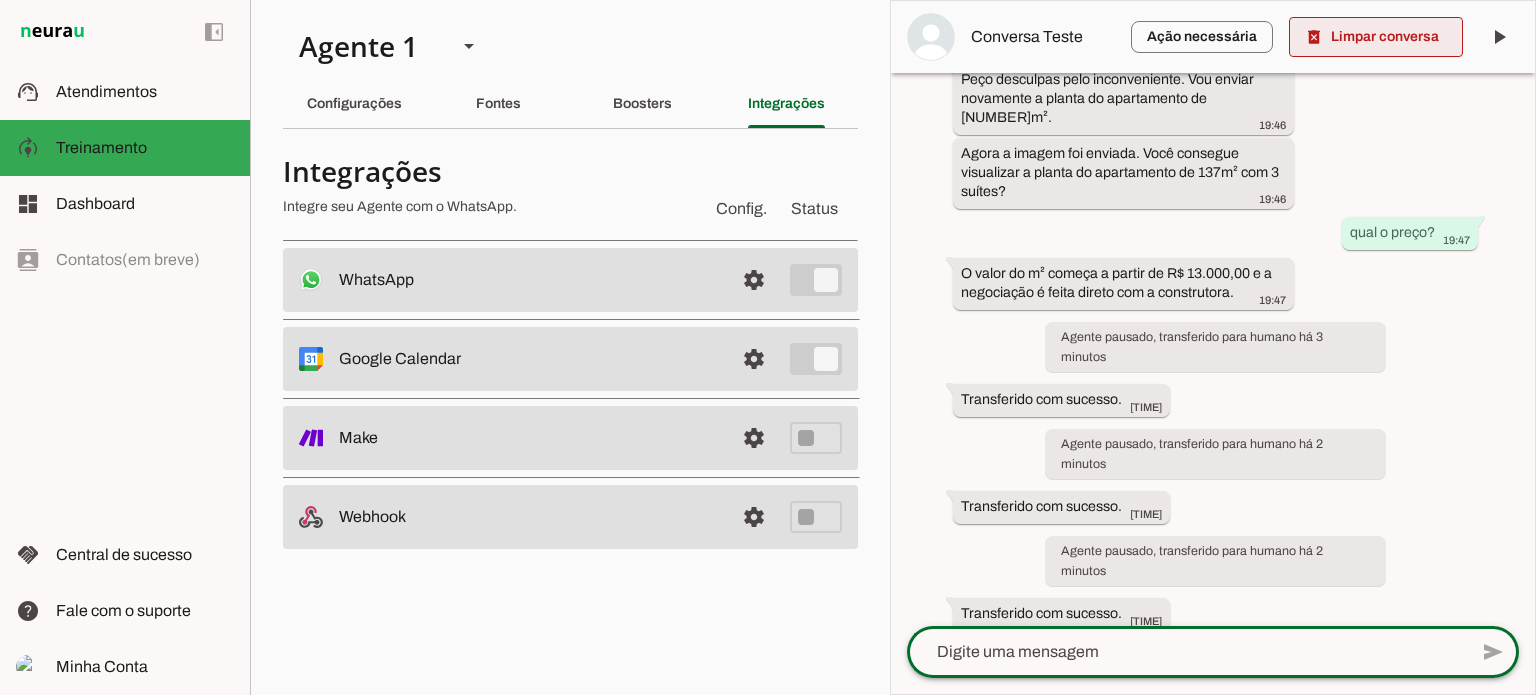 click at bounding box center (1376, 37) 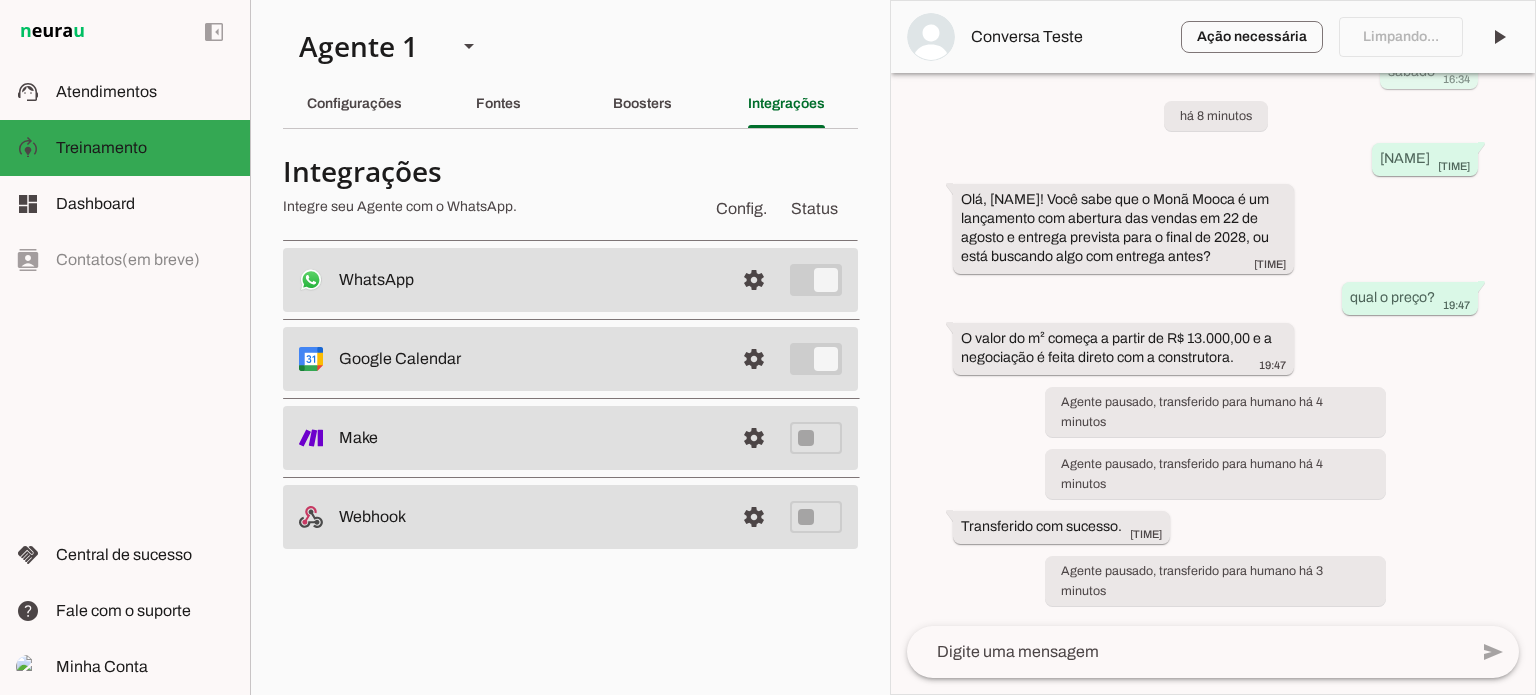 scroll, scrollTop: 0, scrollLeft: 0, axis: both 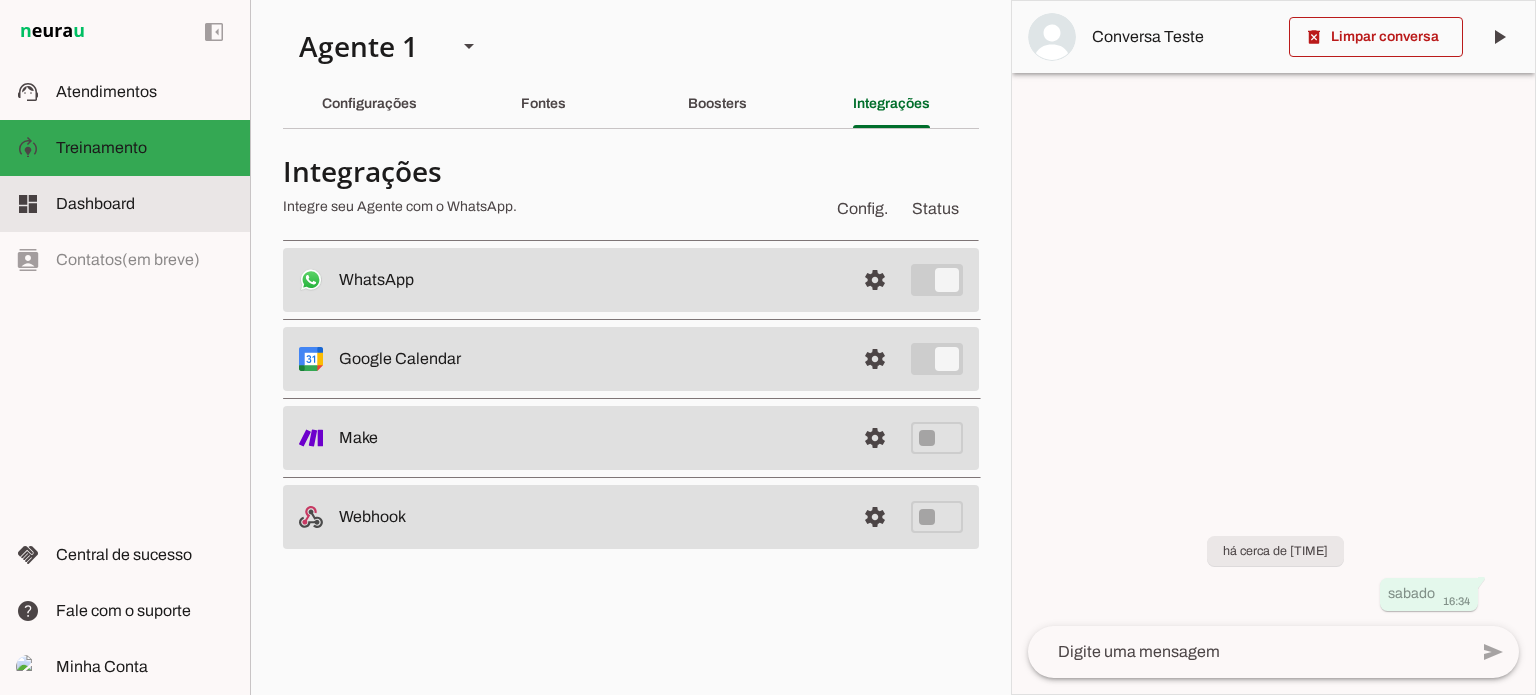 click on "Dashboard" 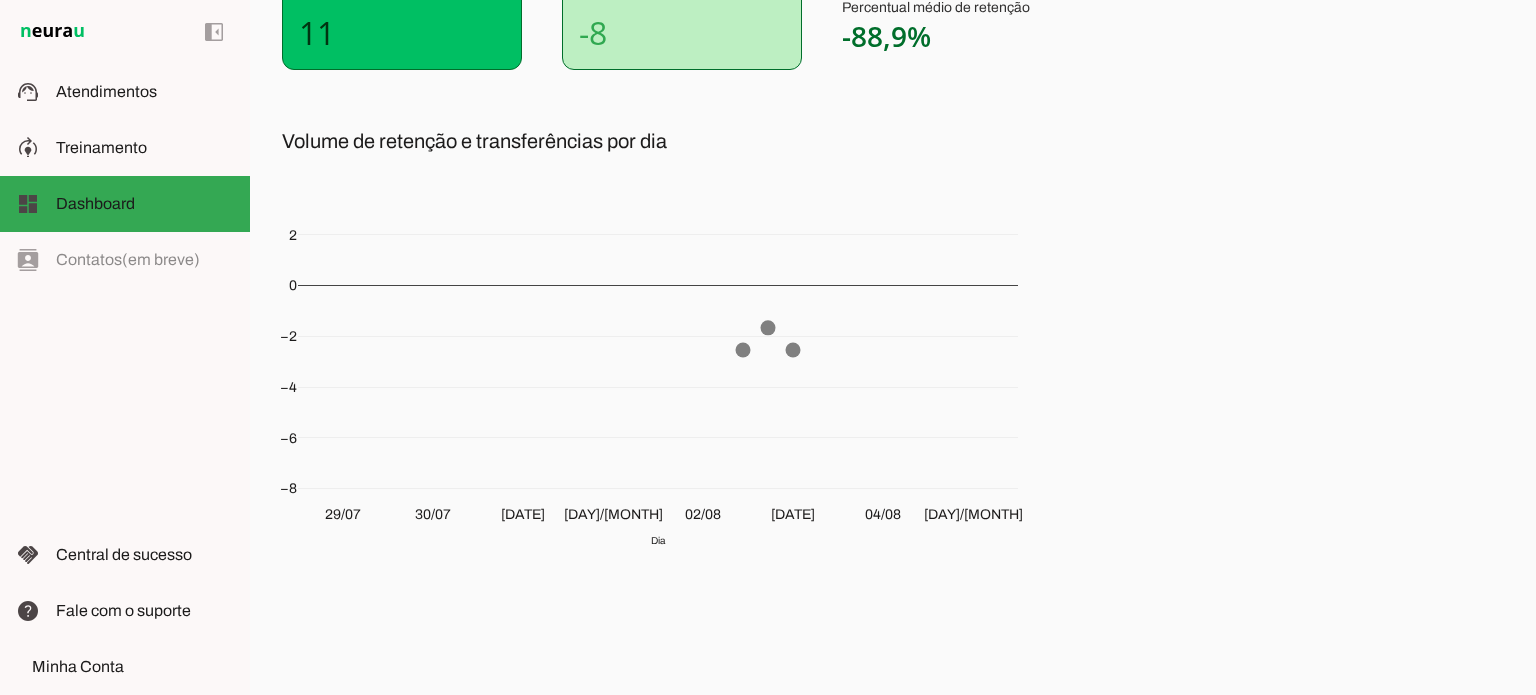 scroll, scrollTop: 50, scrollLeft: 0, axis: vertical 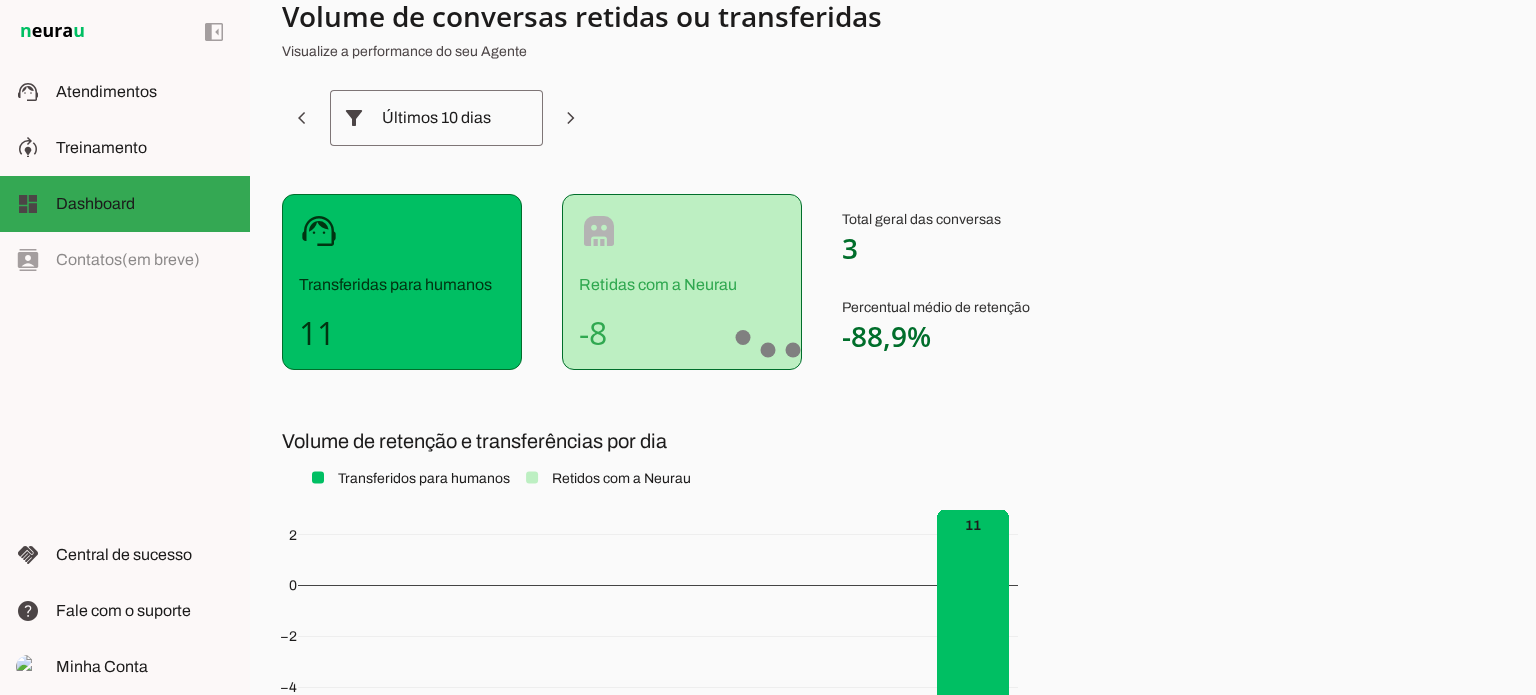 click on "Últimos 10 dias" at bounding box center [436, 118] 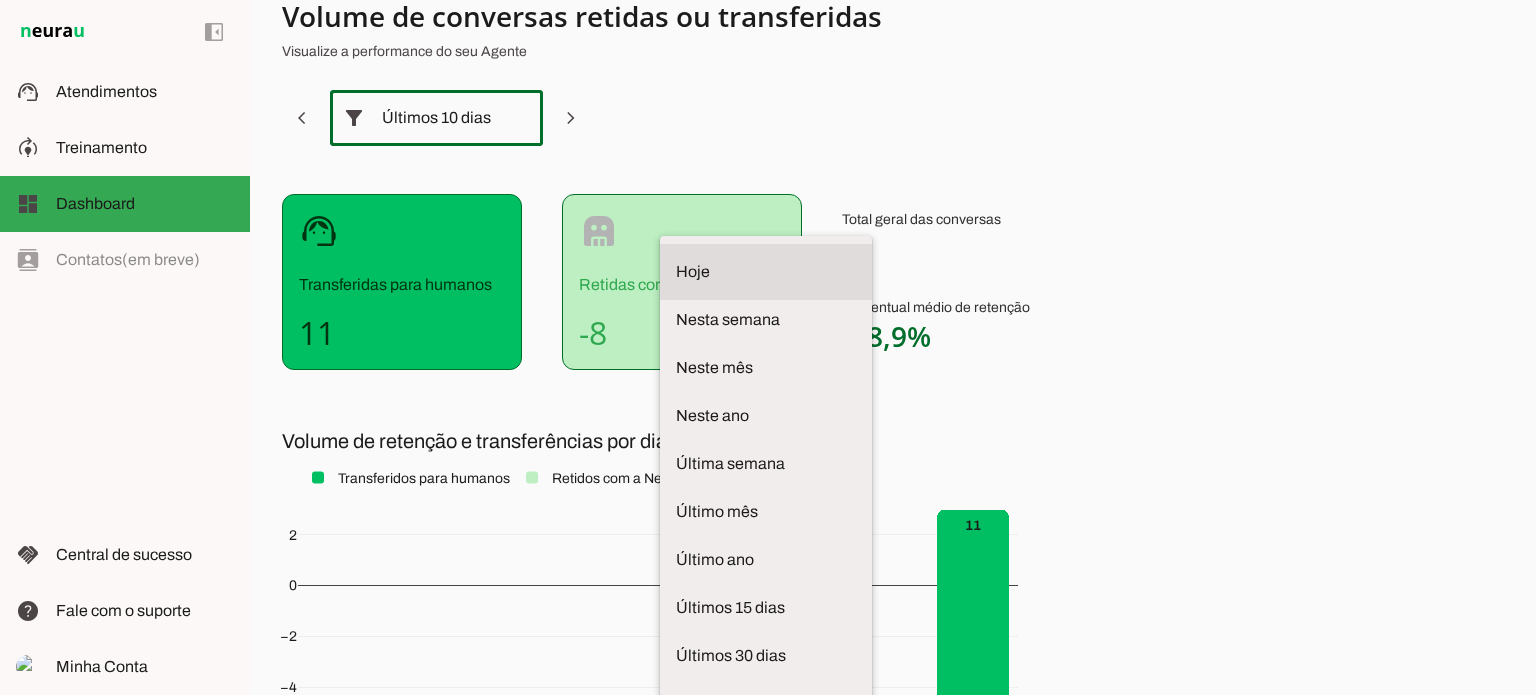 click on "Hoje" 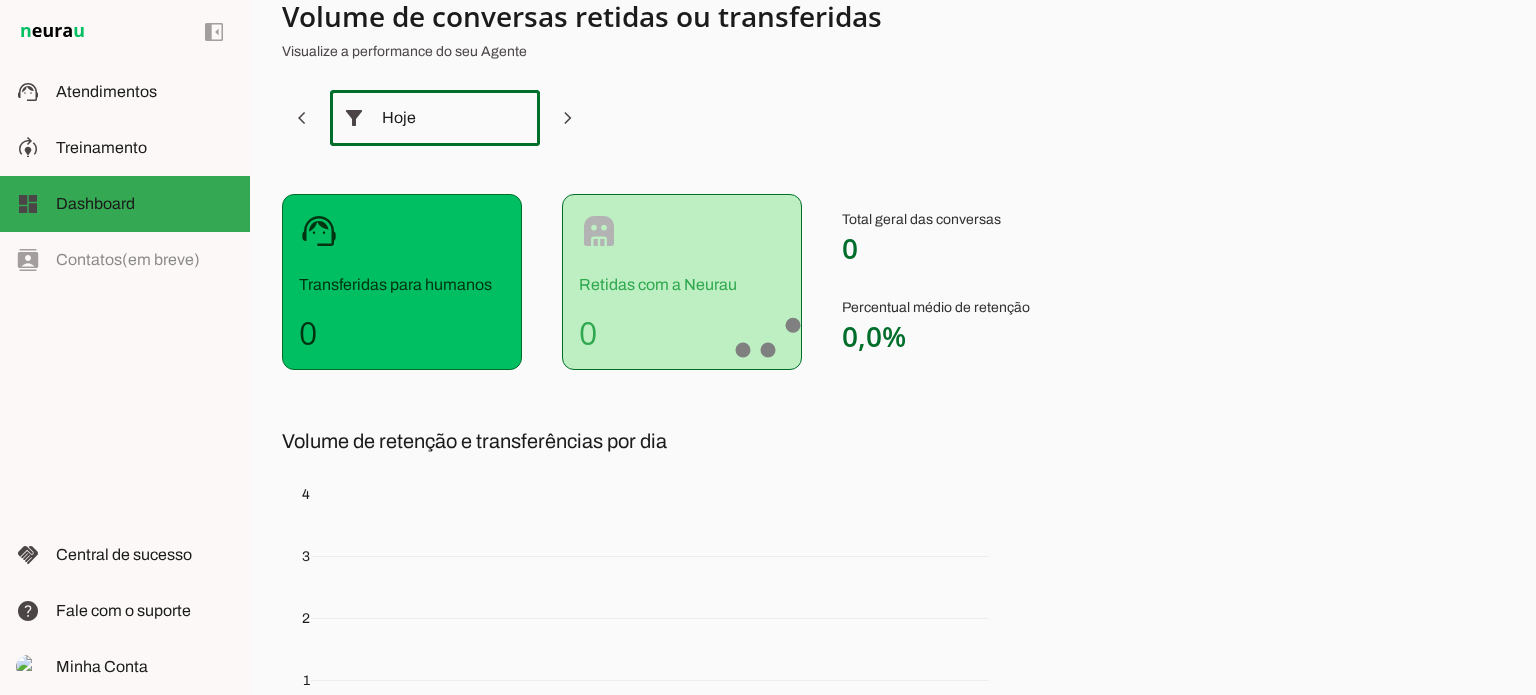 click on "Hoje" at bounding box center [435, 118] 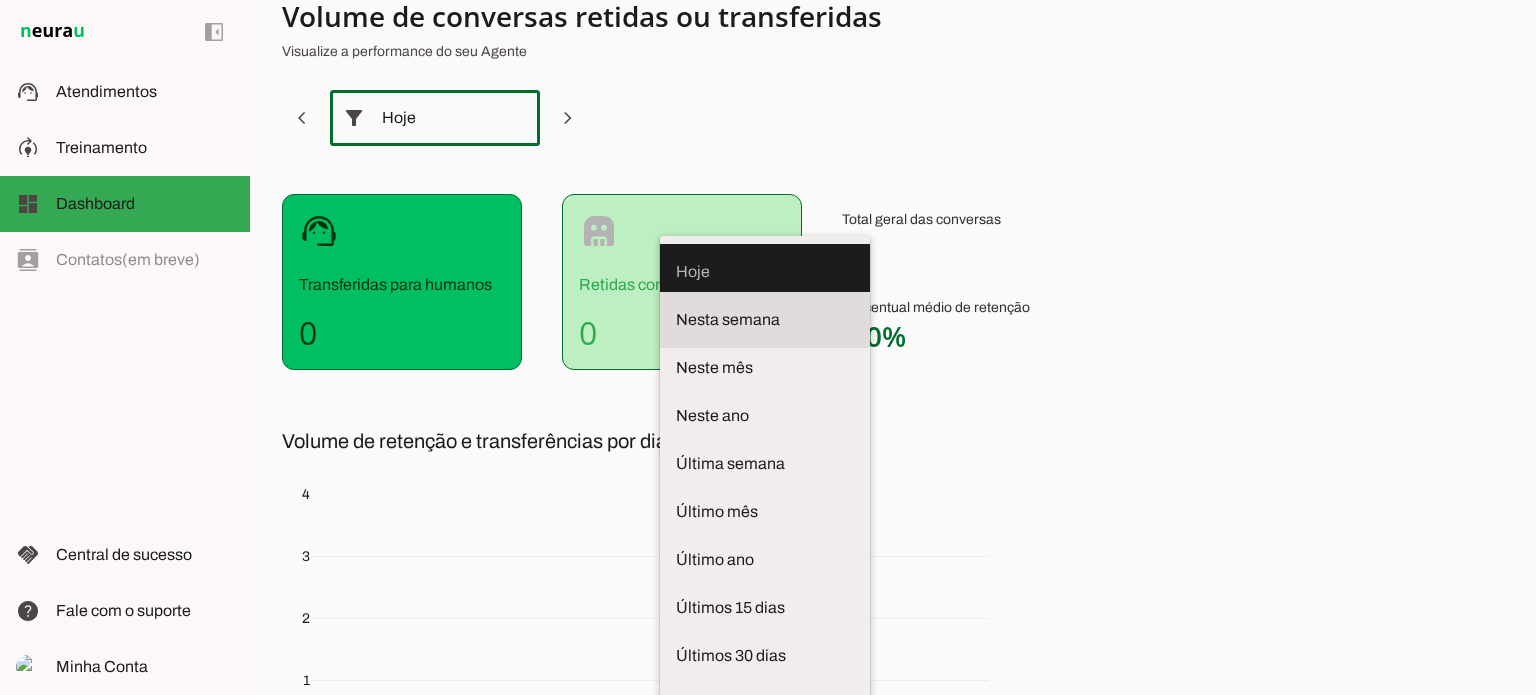 click on "Nesta semana" 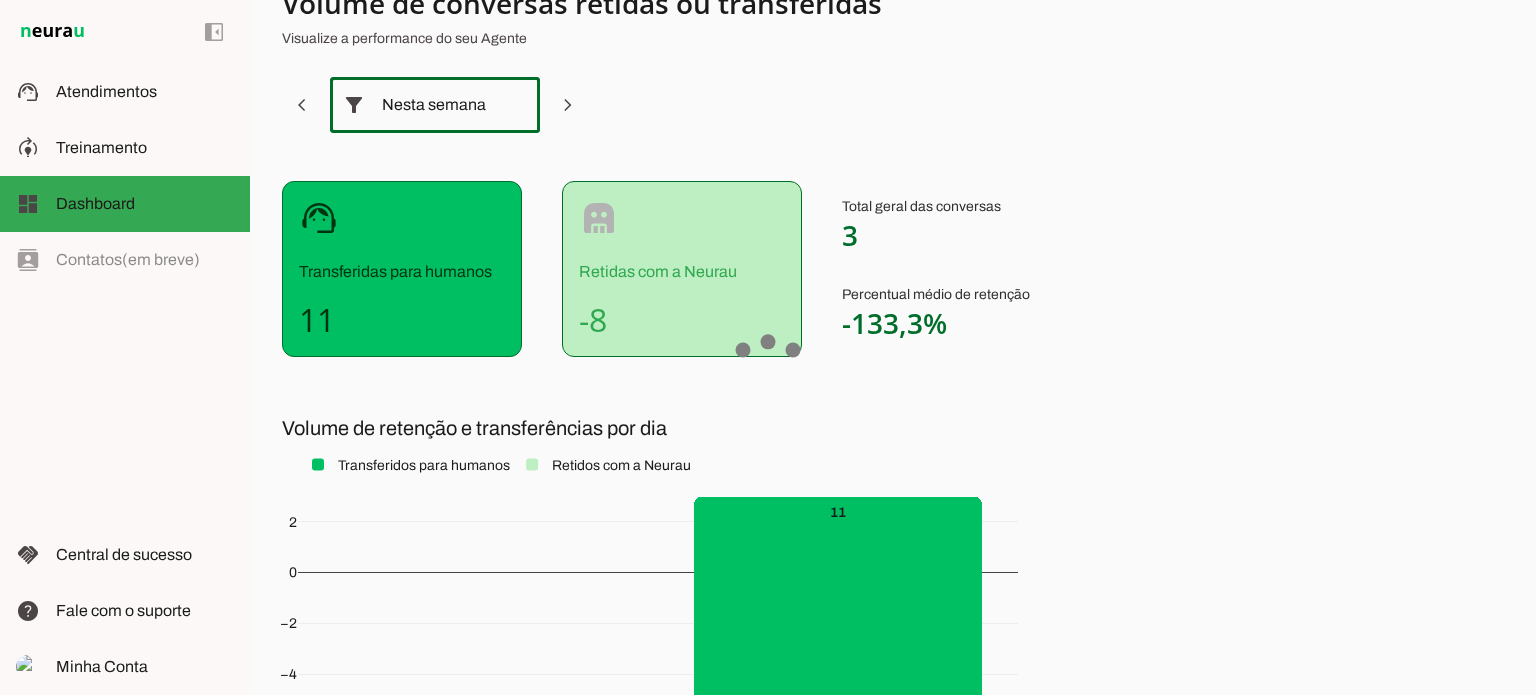 scroll, scrollTop: 0, scrollLeft: 0, axis: both 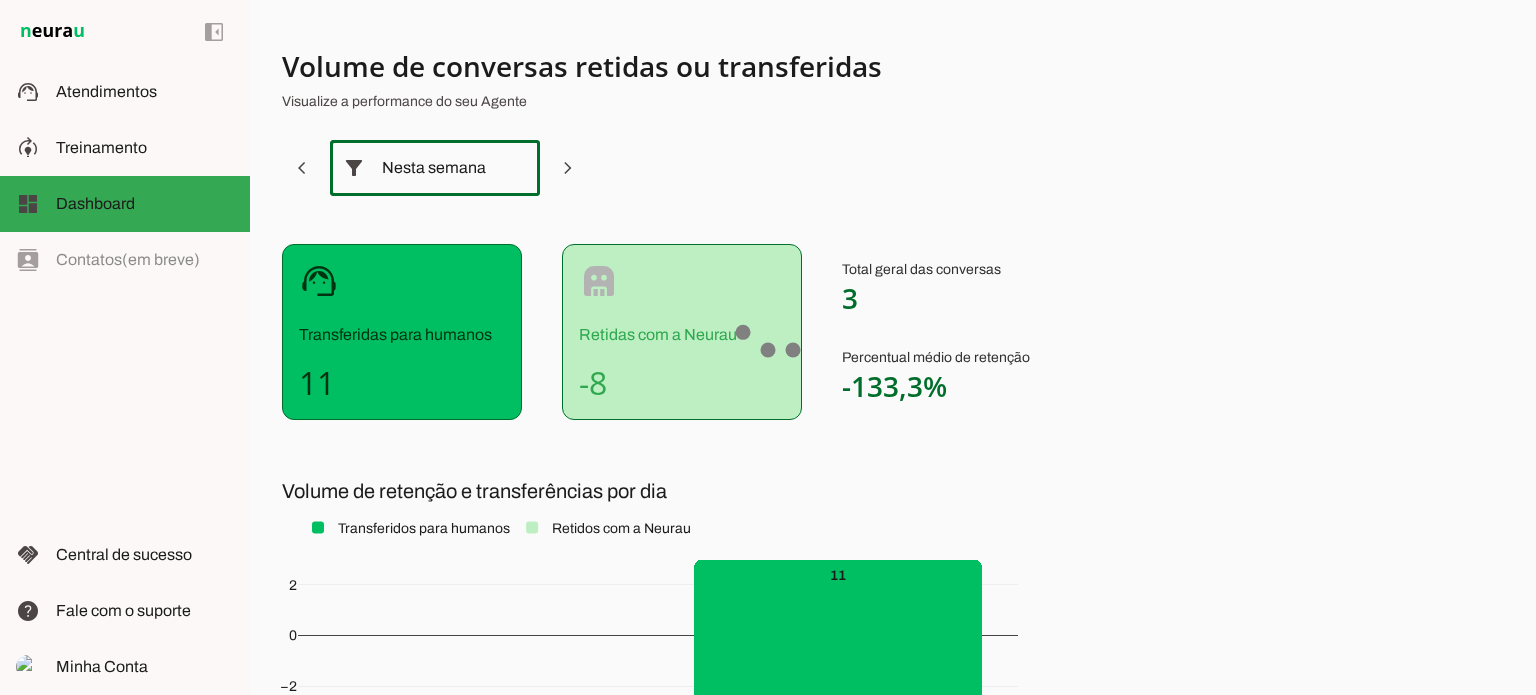 click on "Nesta semana" at bounding box center [435, 168] 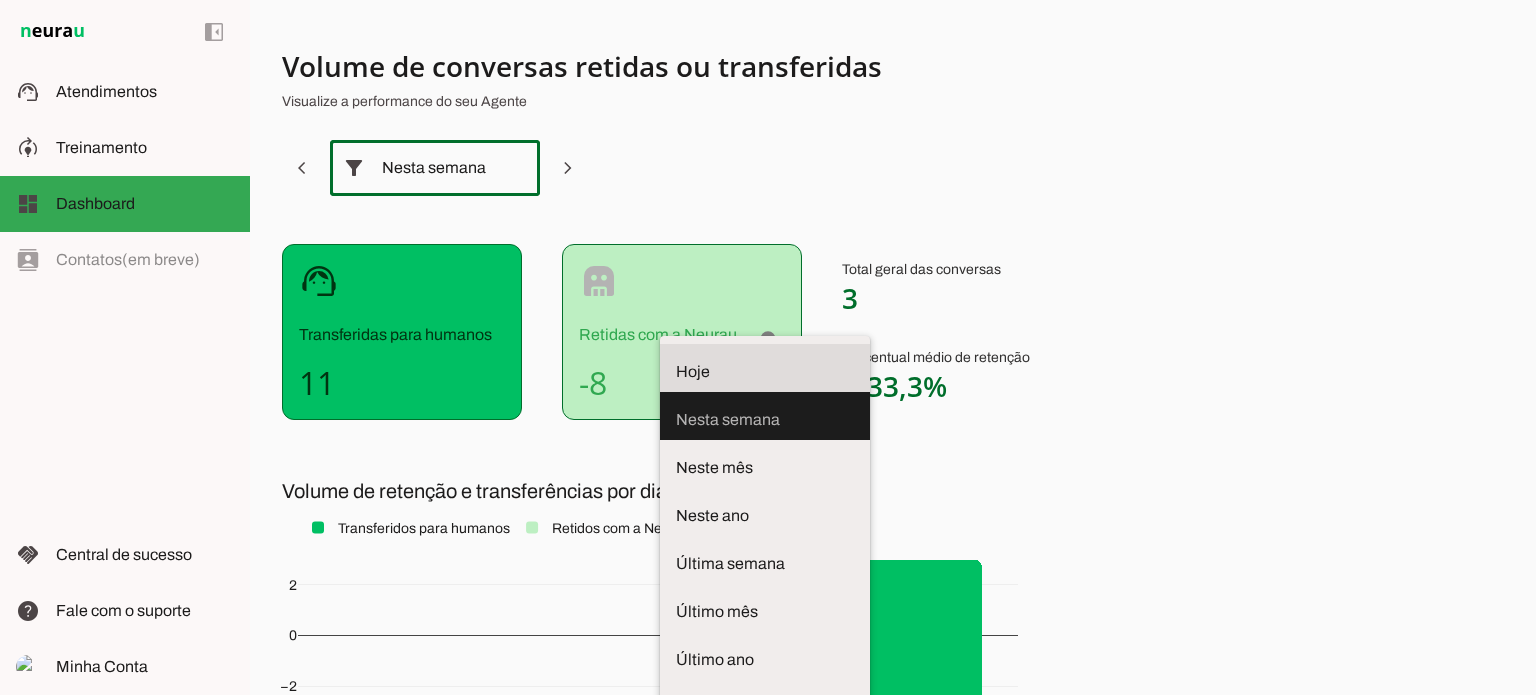 click on "Hoje" 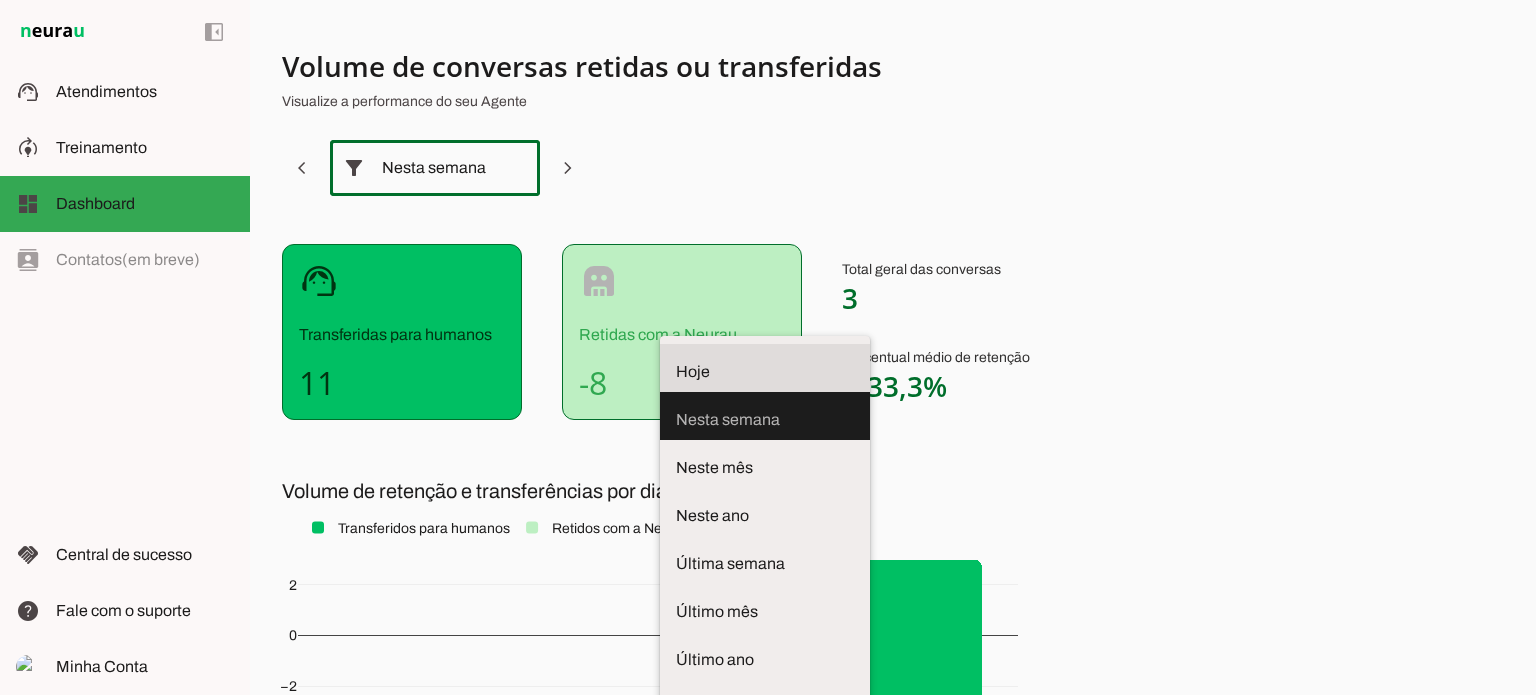 type on "[TIME]" 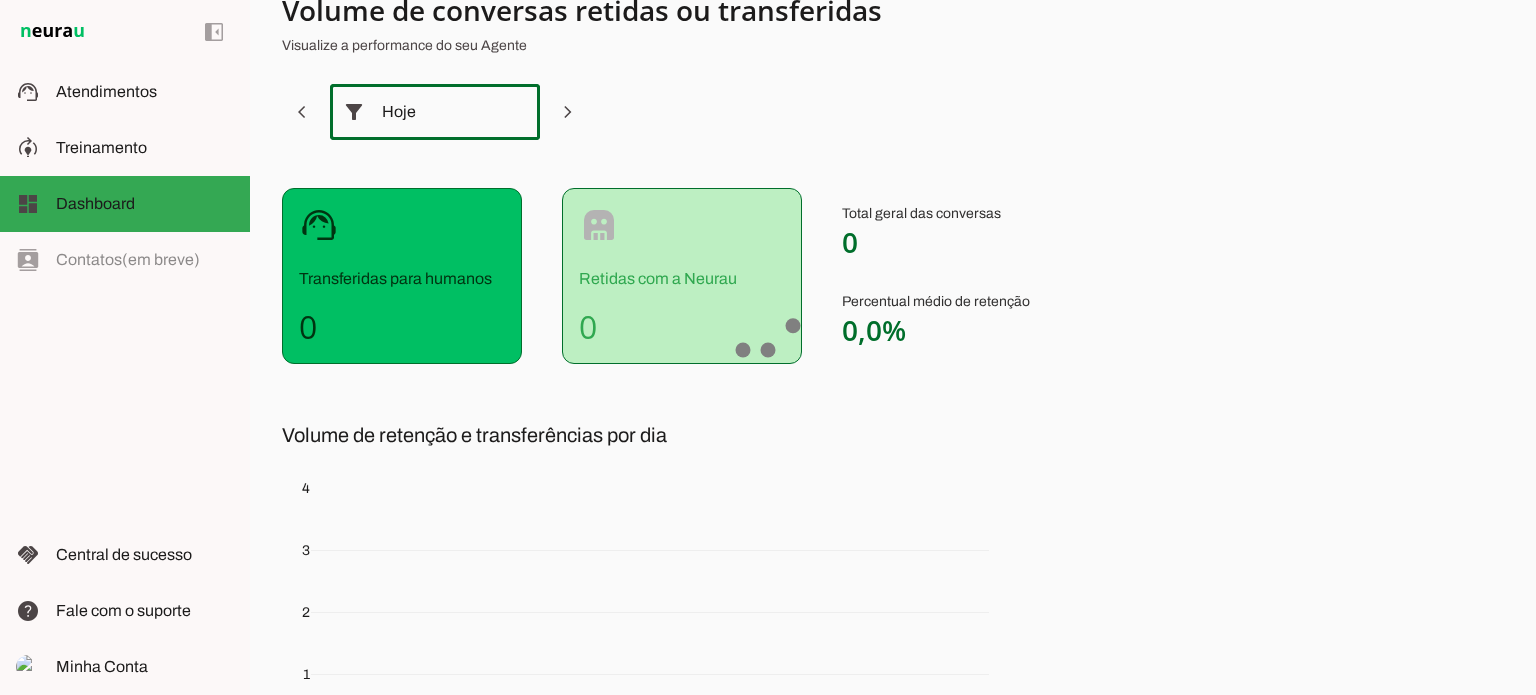 scroll, scrollTop: 0, scrollLeft: 0, axis: both 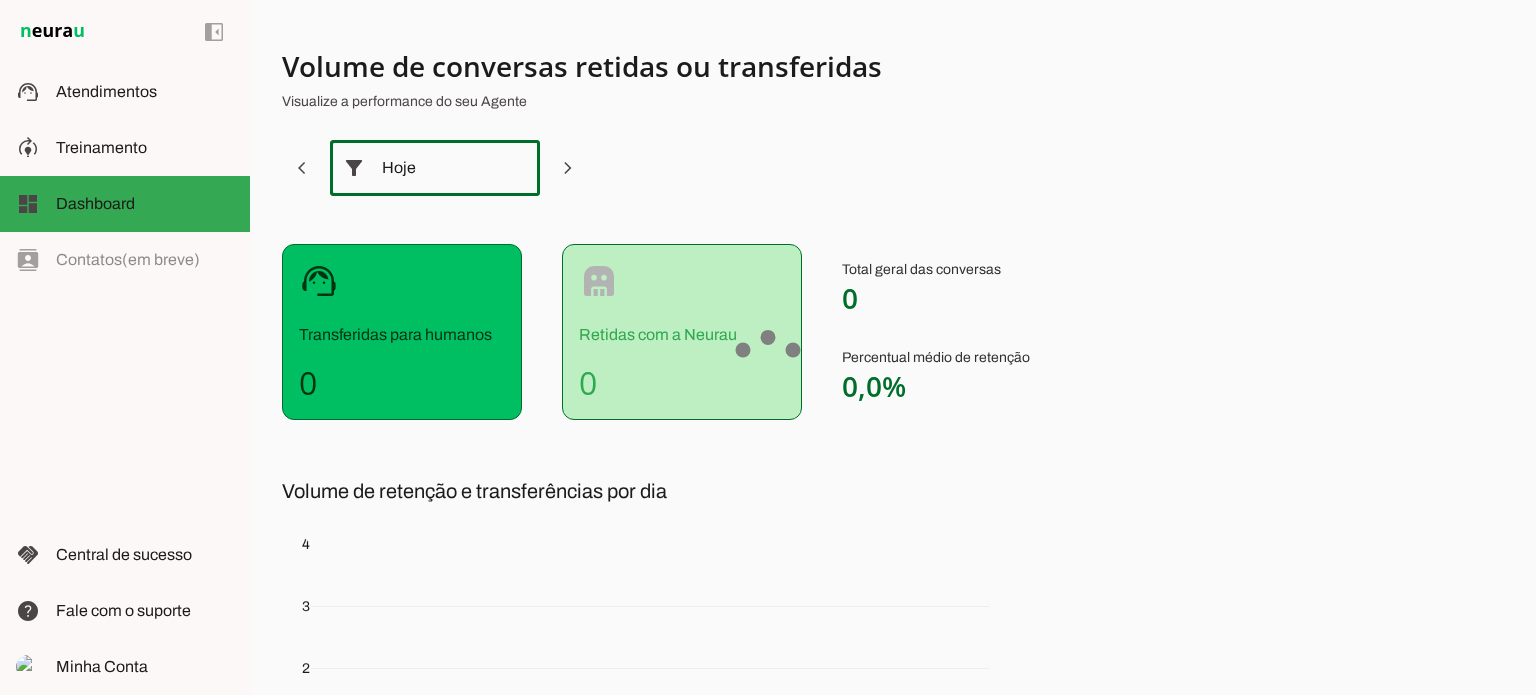 click on "Hoje" at bounding box center [435, 168] 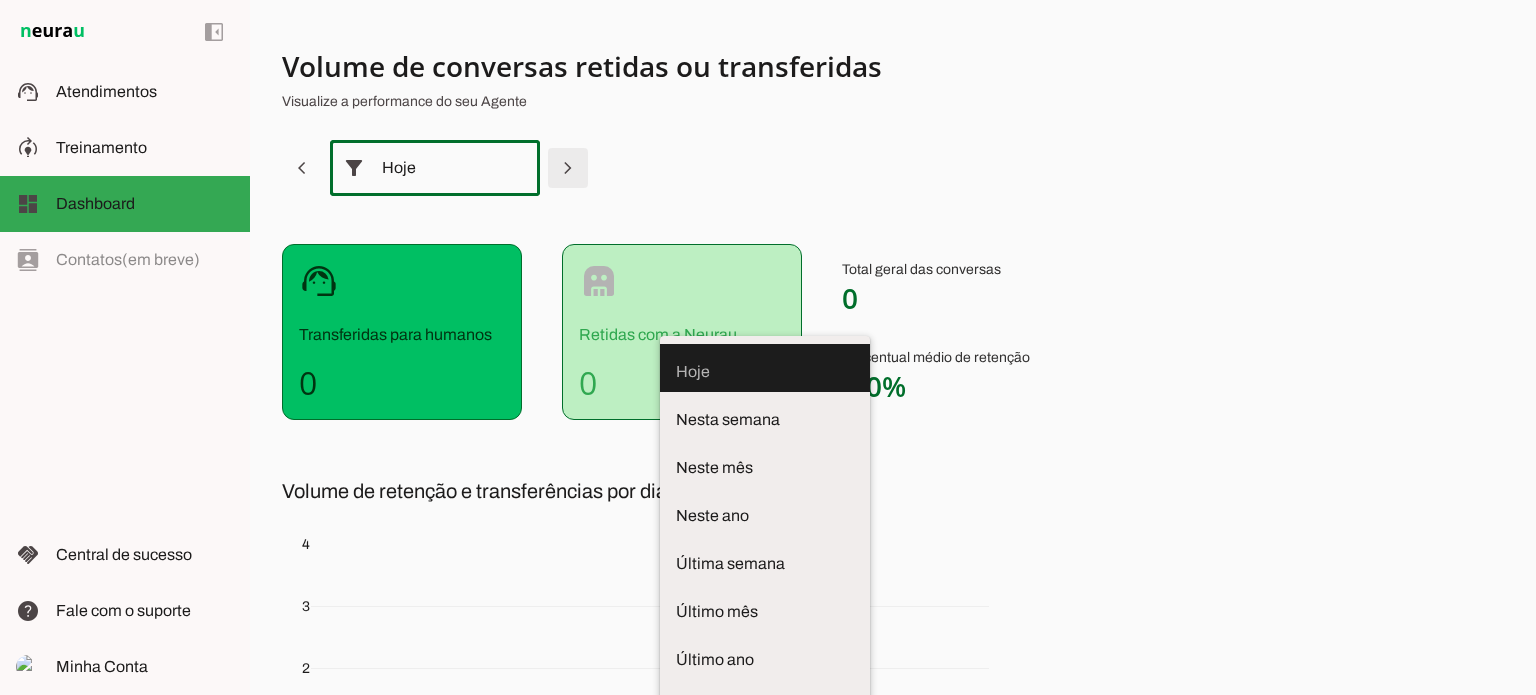 click at bounding box center (302, 168) 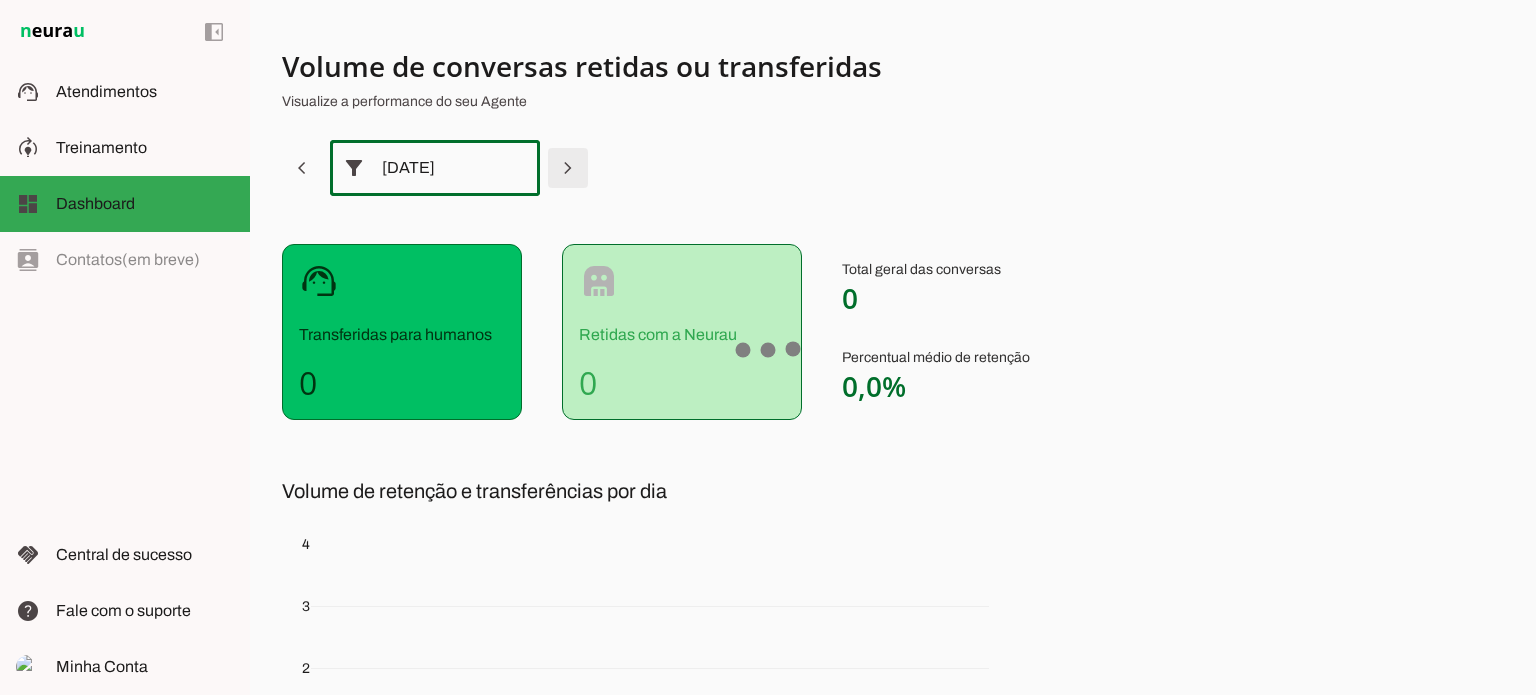 click at bounding box center (302, 168) 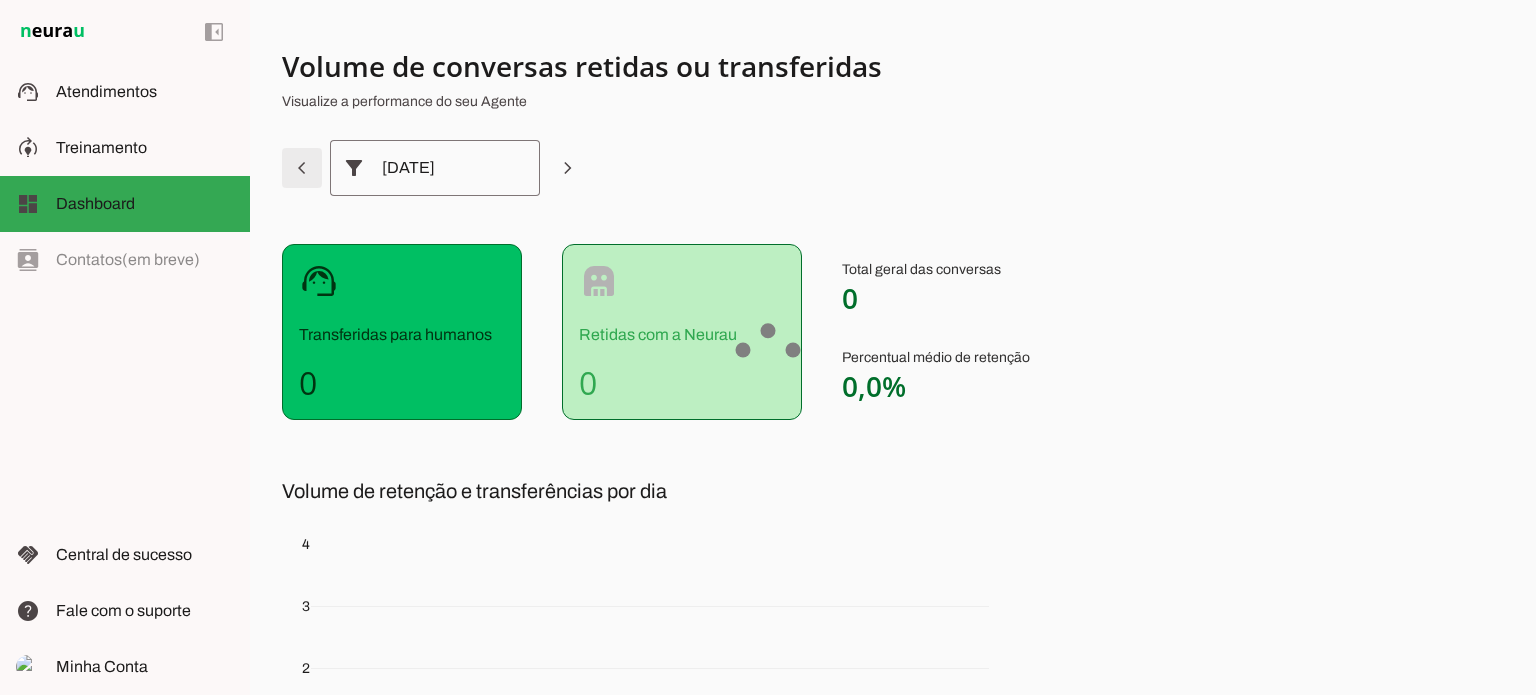 click at bounding box center (302, 168) 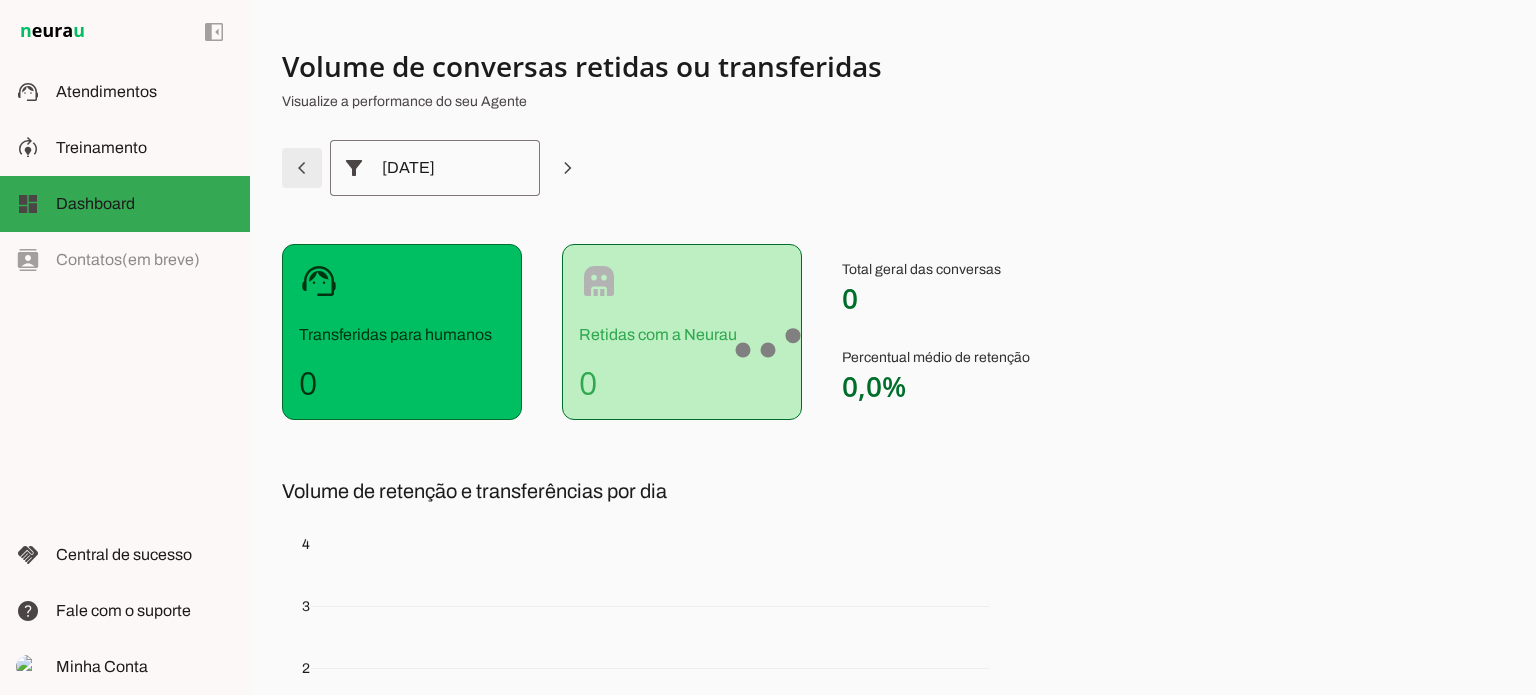 click at bounding box center [302, 168] 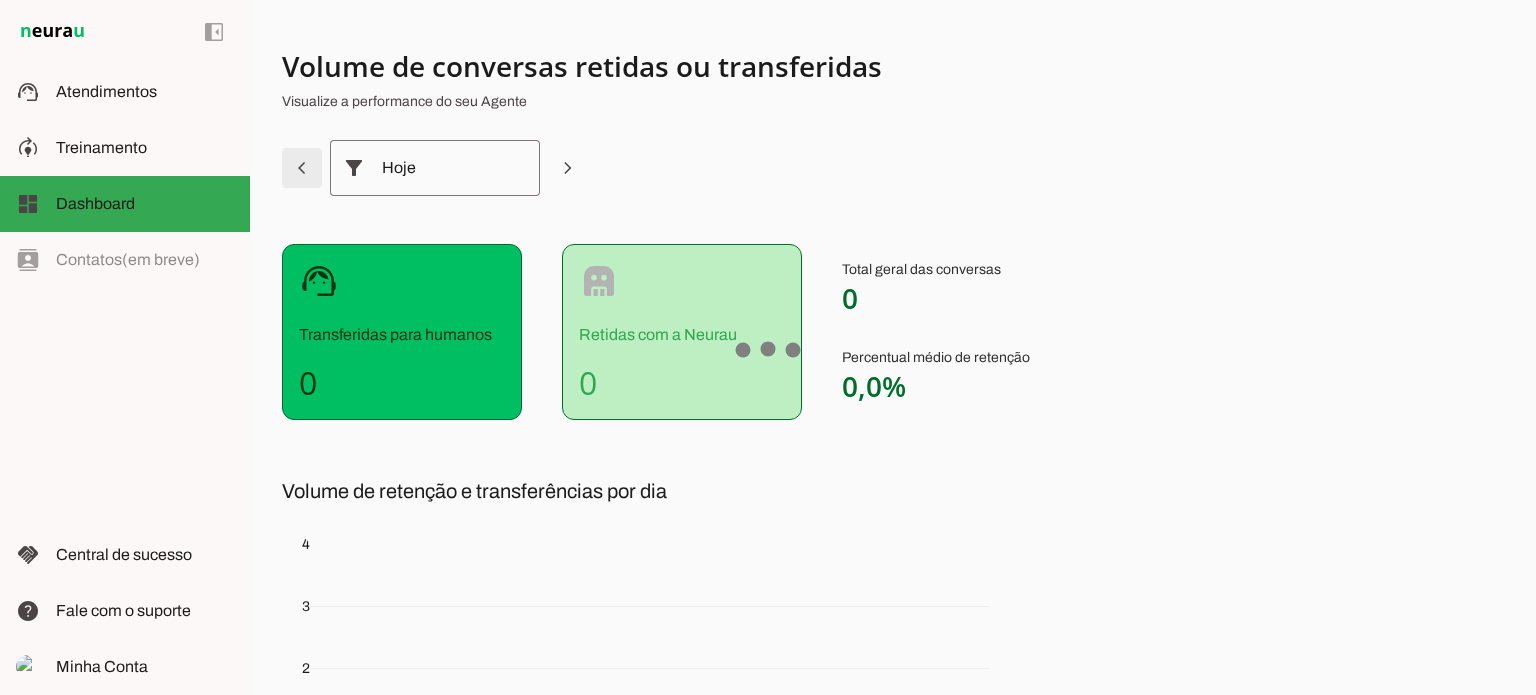 click at bounding box center (302, 168) 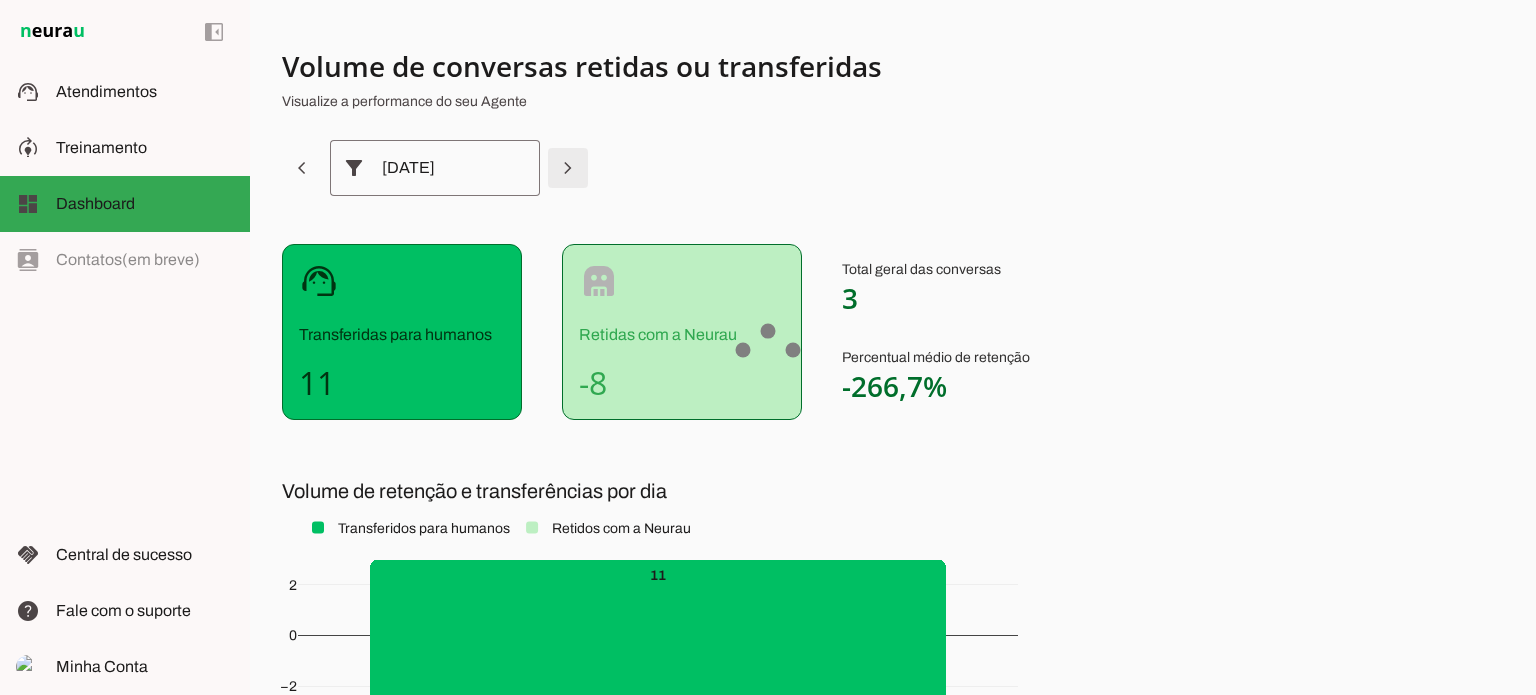 click at bounding box center (302, 168) 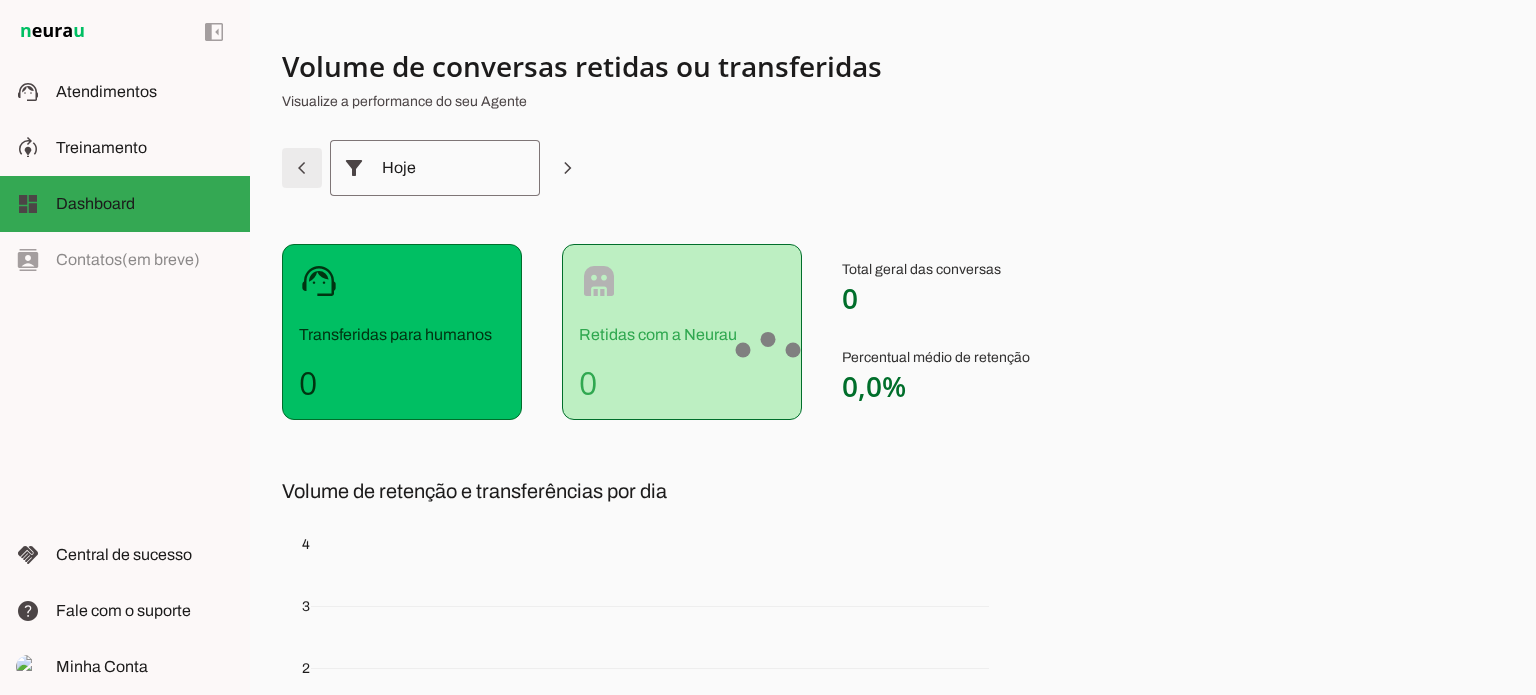 click at bounding box center (302, 168) 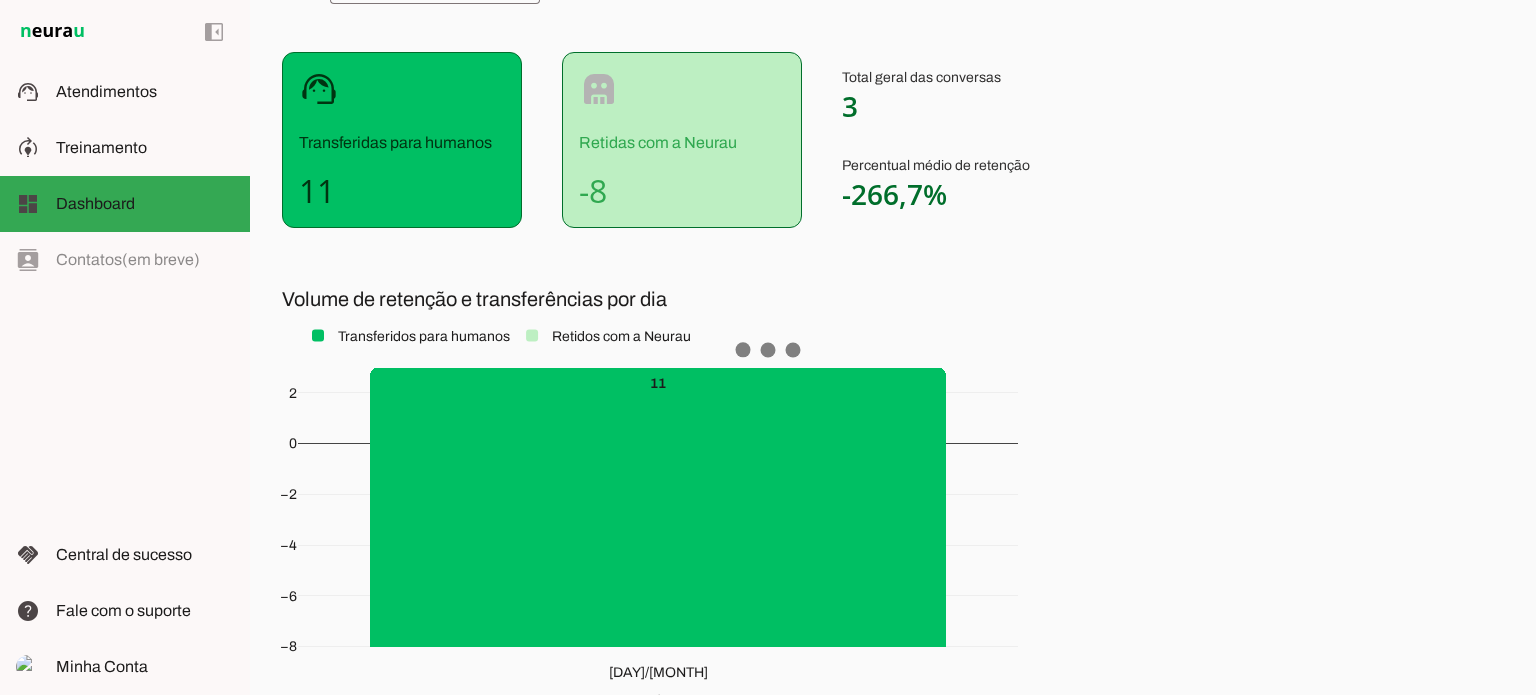 scroll, scrollTop: 0, scrollLeft: 0, axis: both 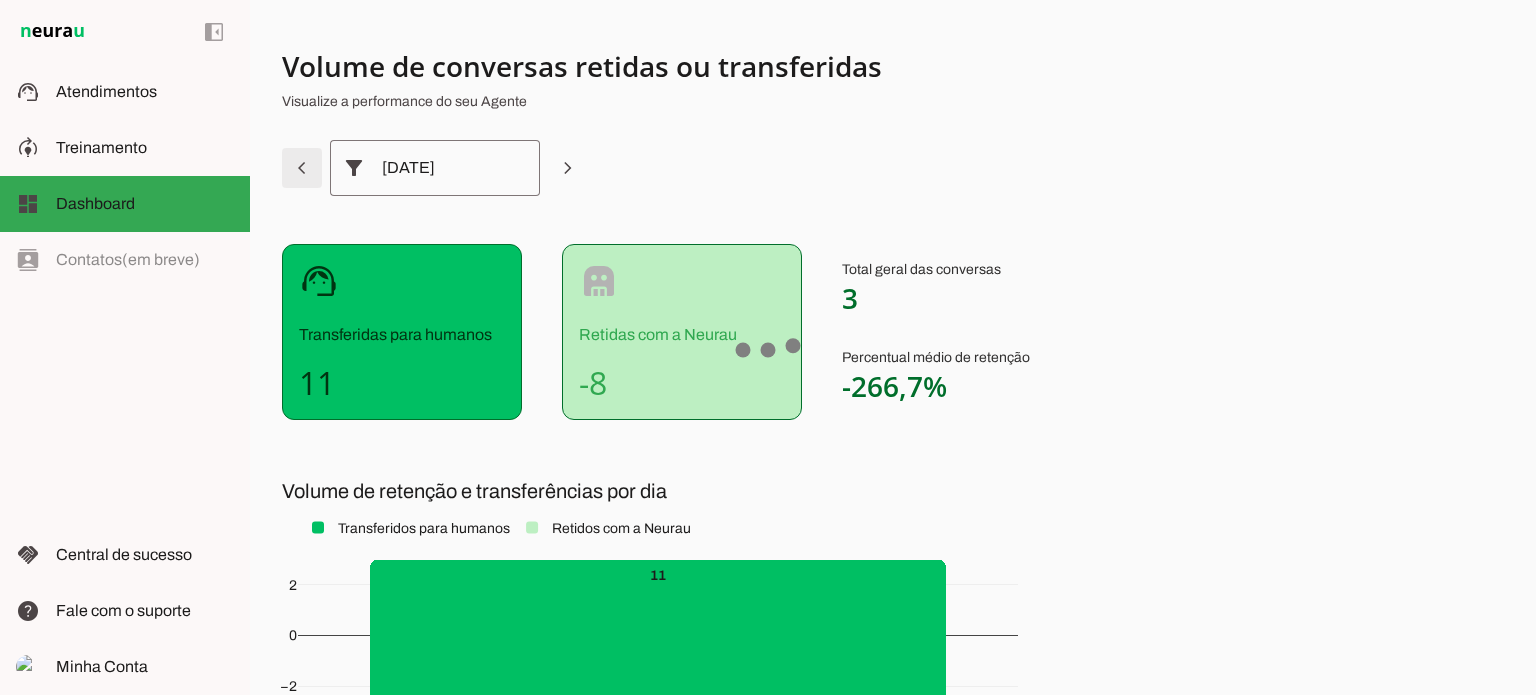 click at bounding box center [302, 168] 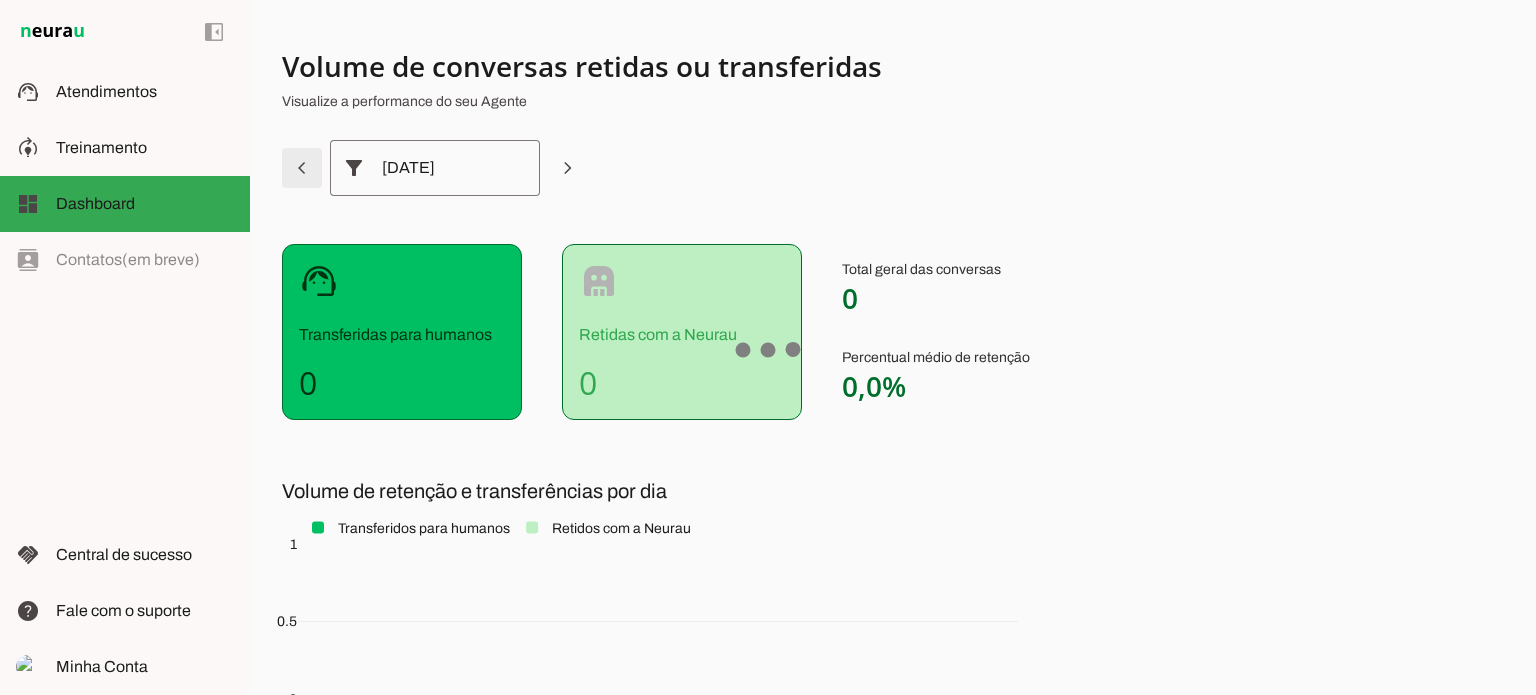 click at bounding box center (302, 168) 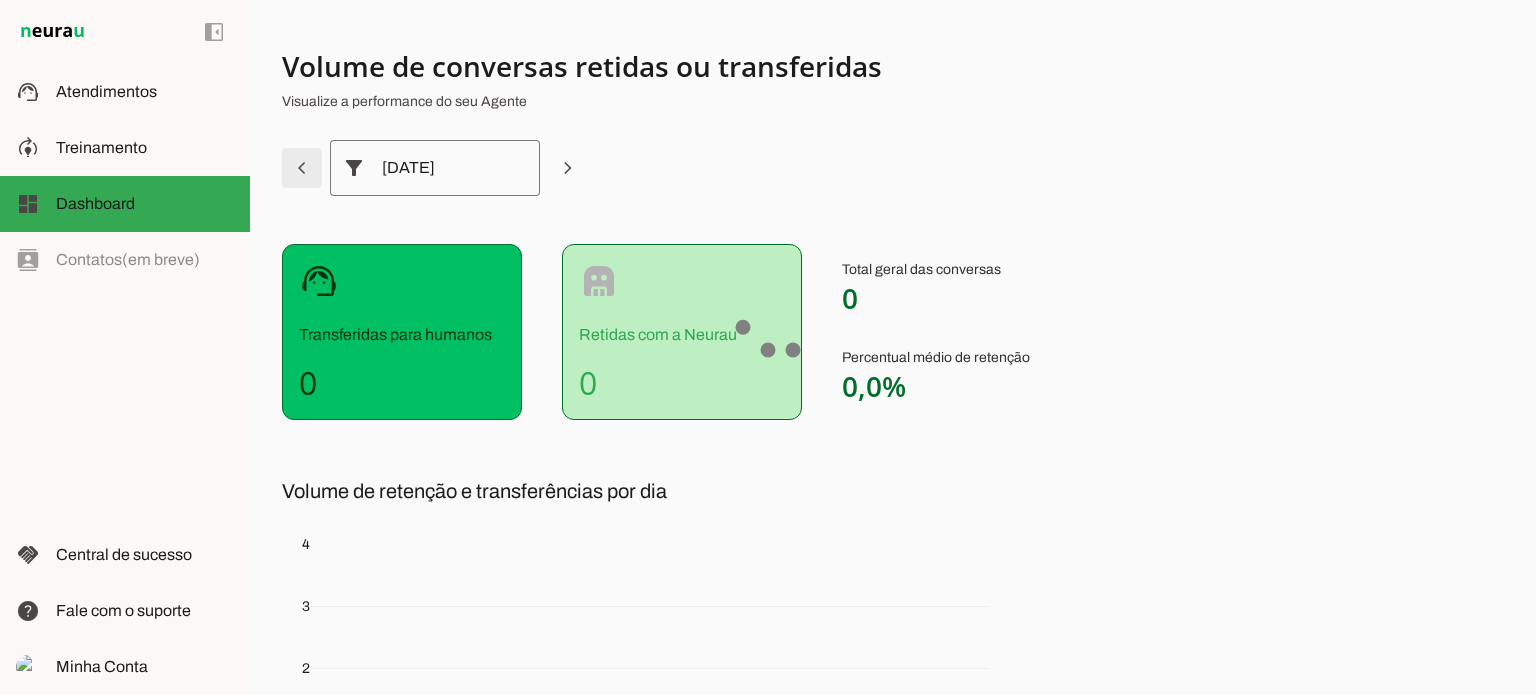 click at bounding box center (302, 168) 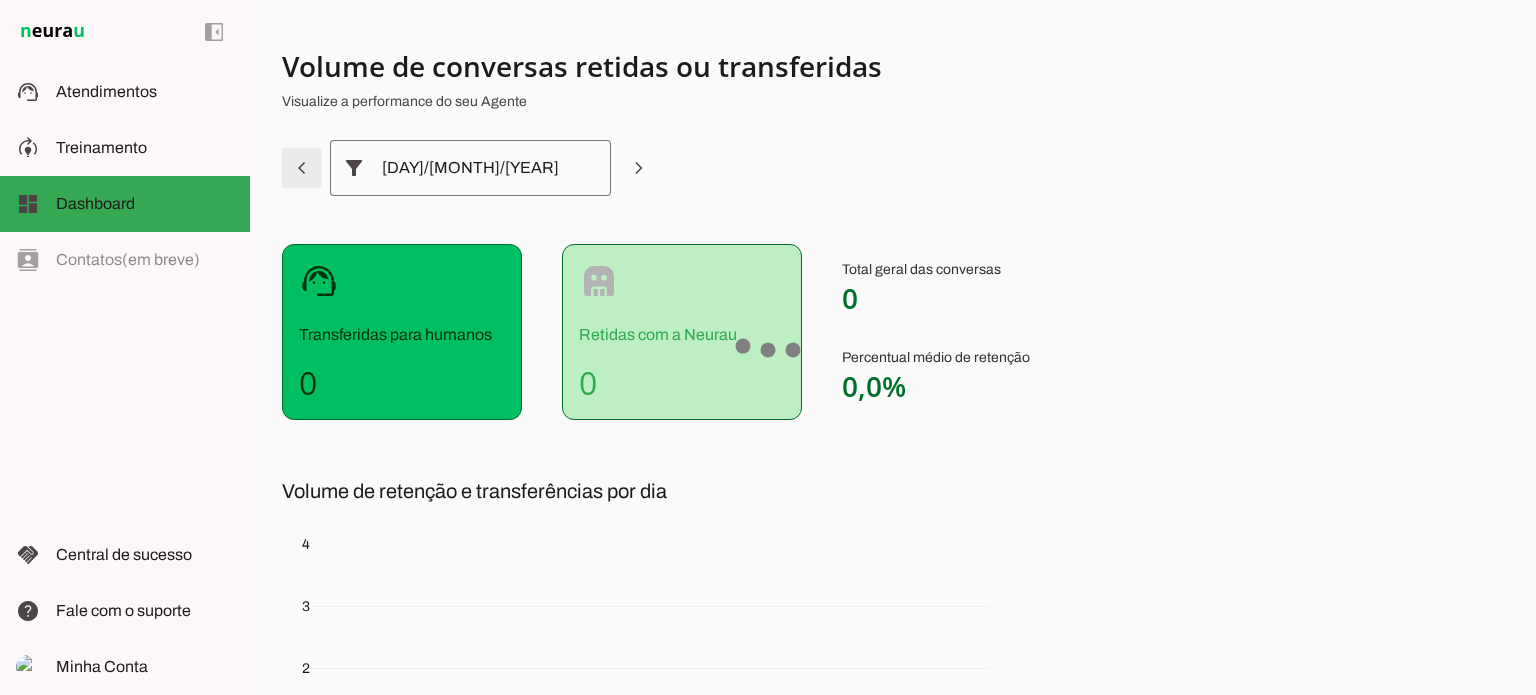 click at bounding box center [302, 168] 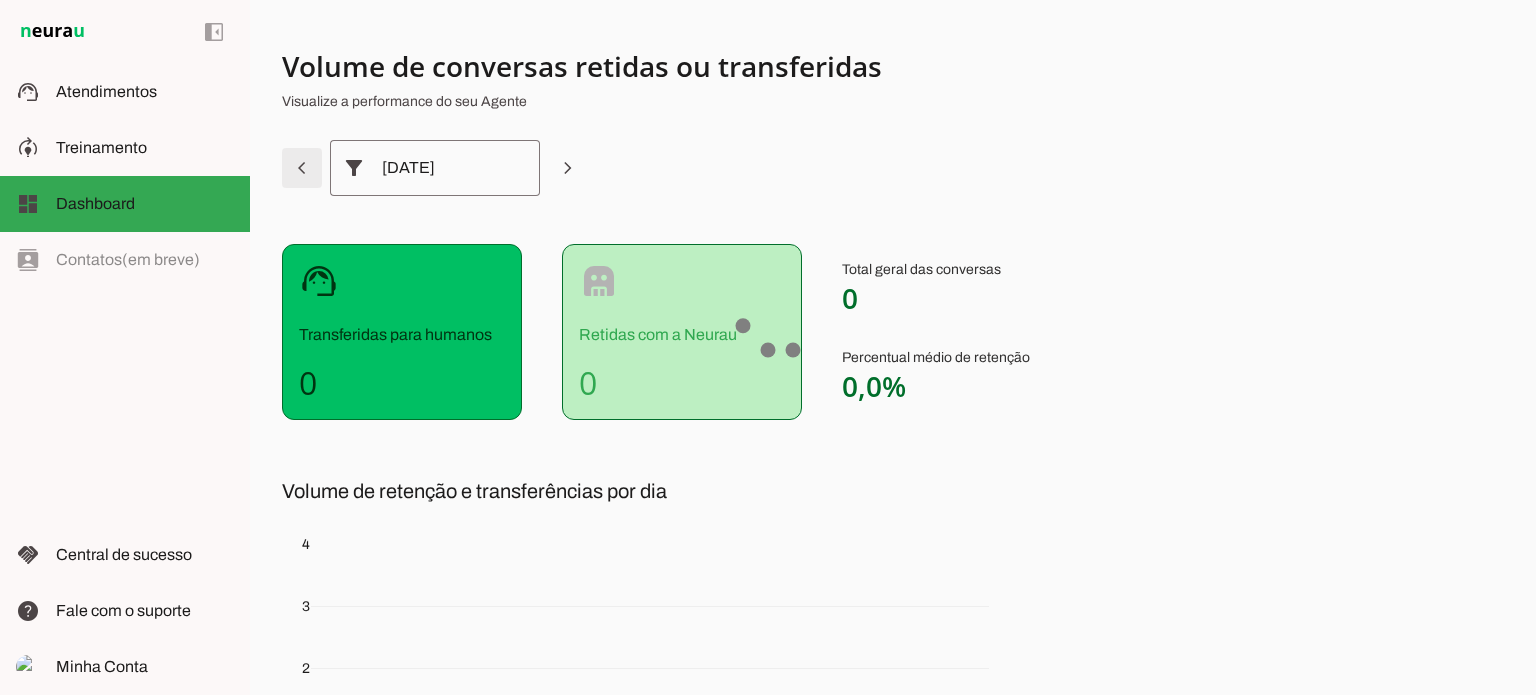 click at bounding box center (302, 168) 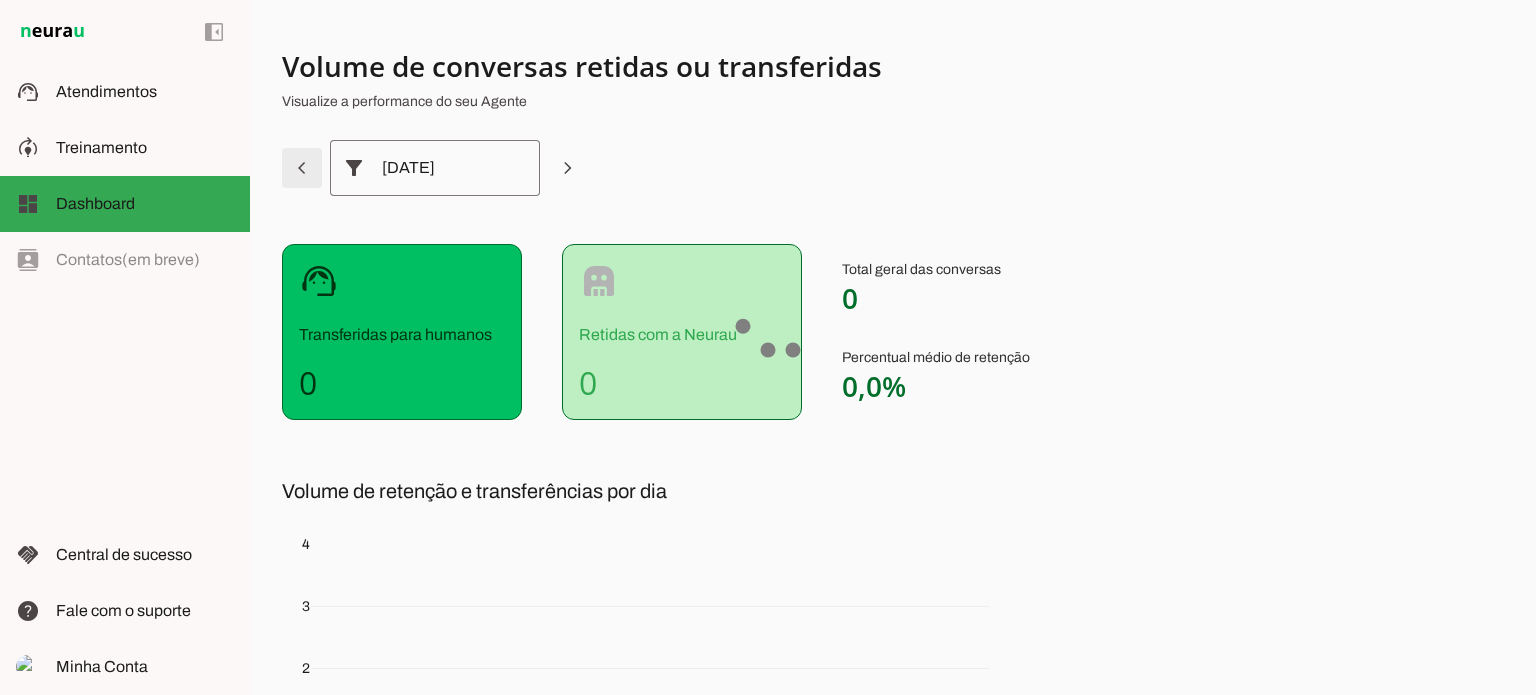 click at bounding box center (302, 168) 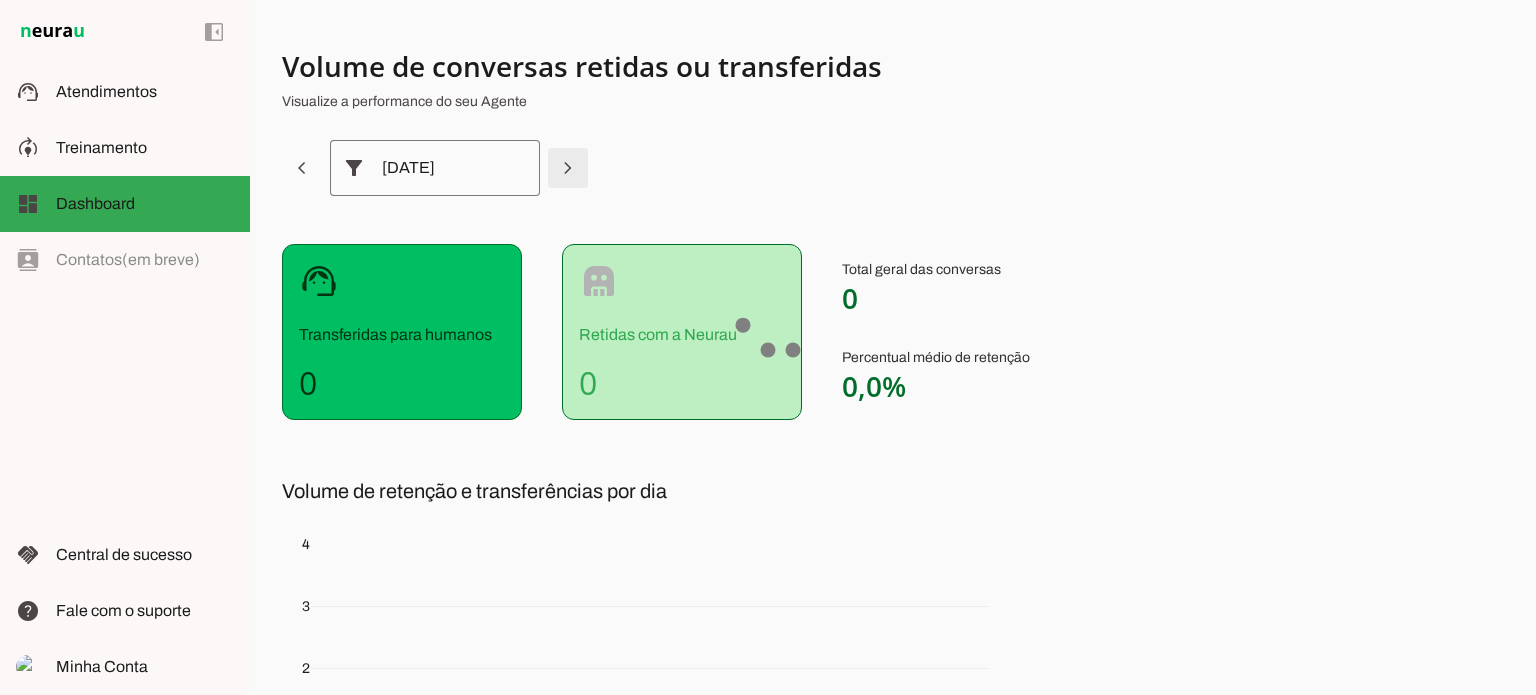 click at bounding box center (302, 168) 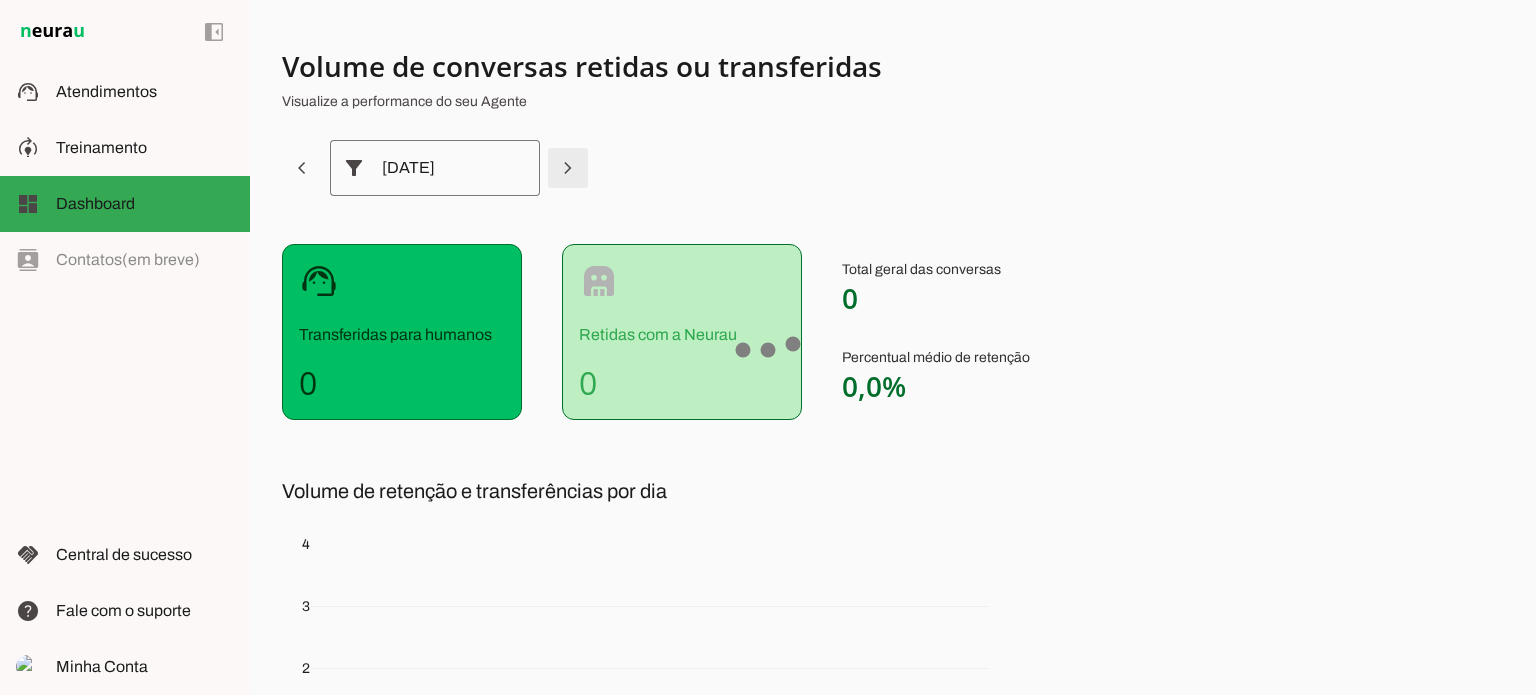 click at bounding box center (302, 168) 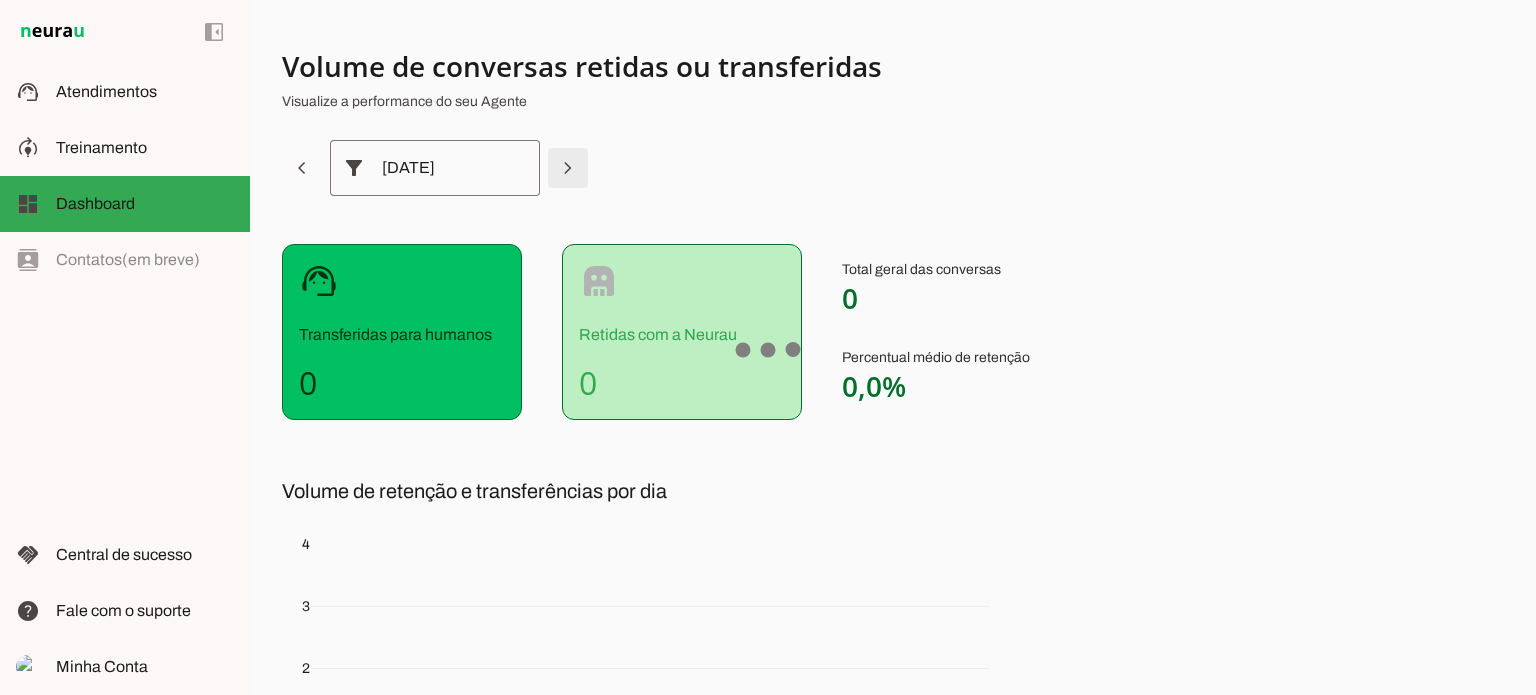 click at bounding box center [302, 168] 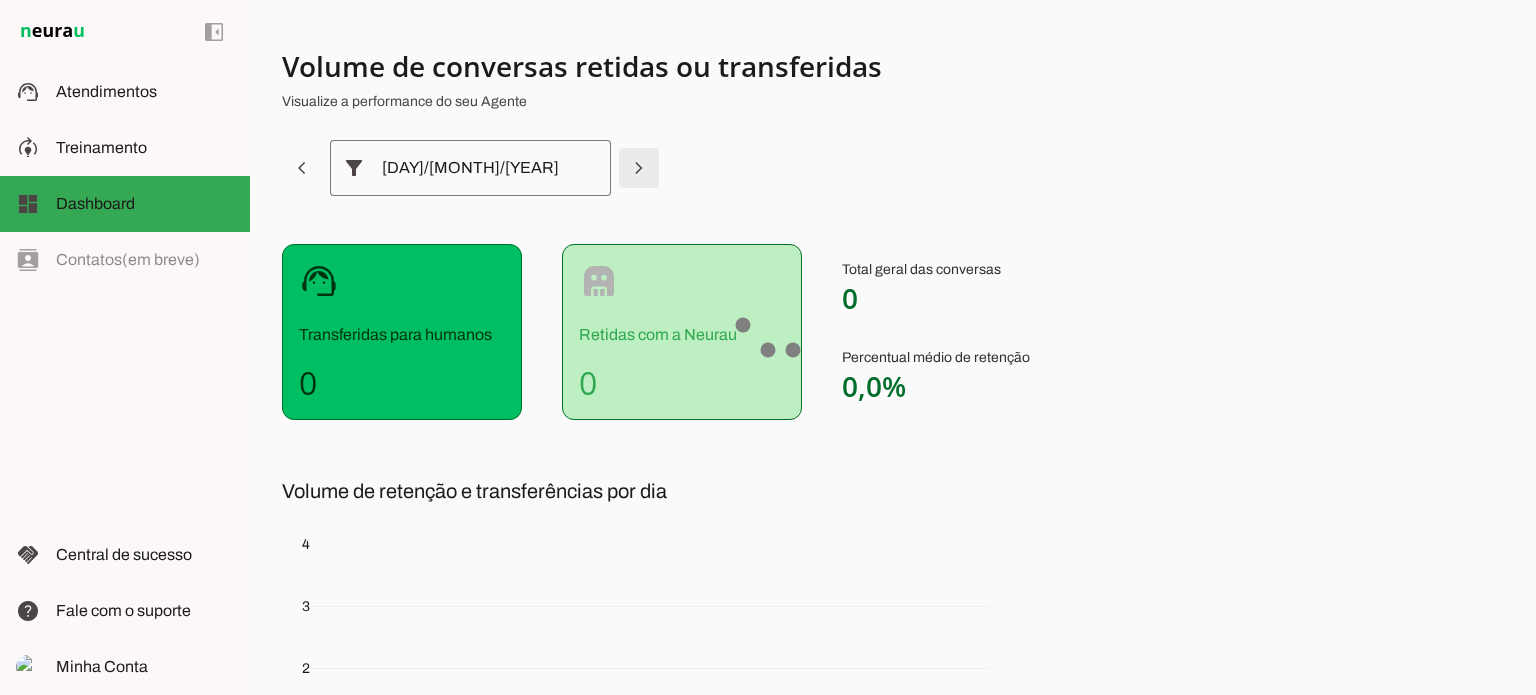 click at bounding box center (302, 168) 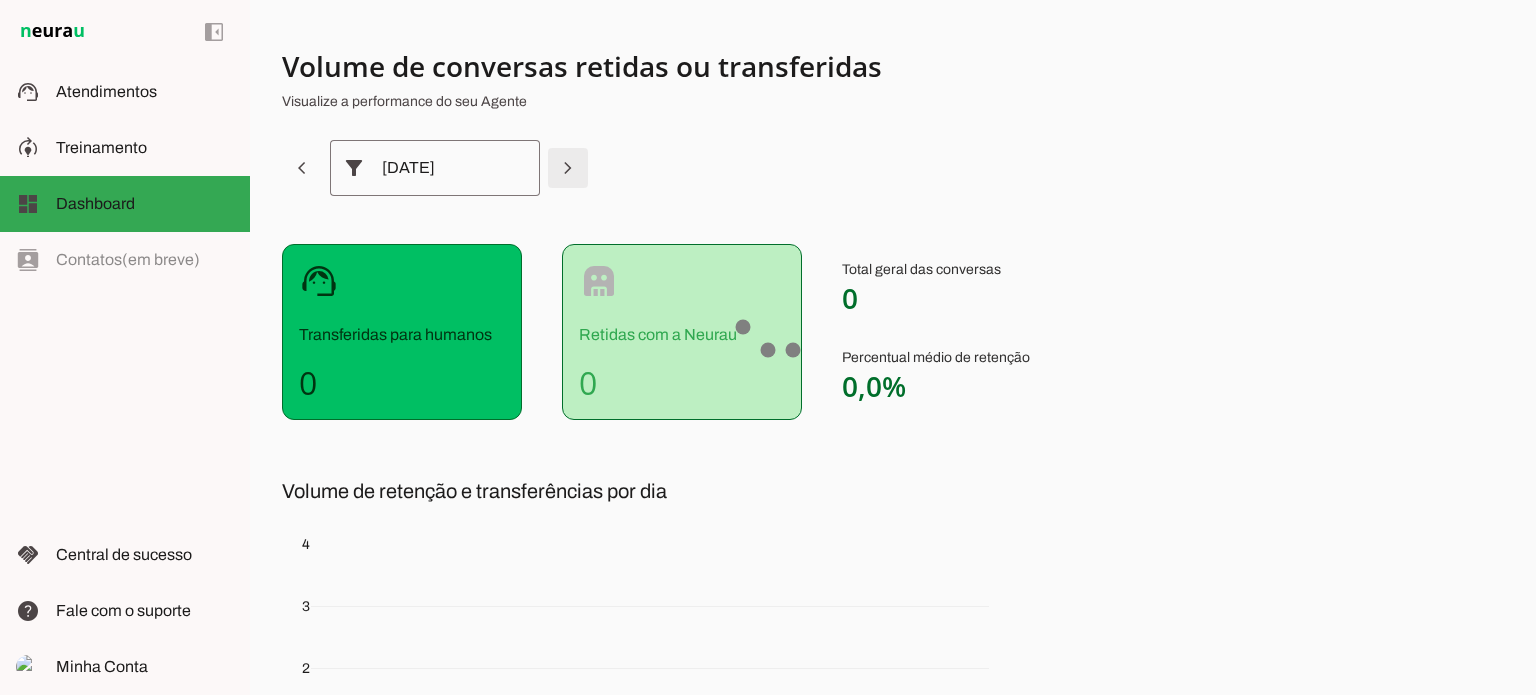 click at bounding box center (302, 168) 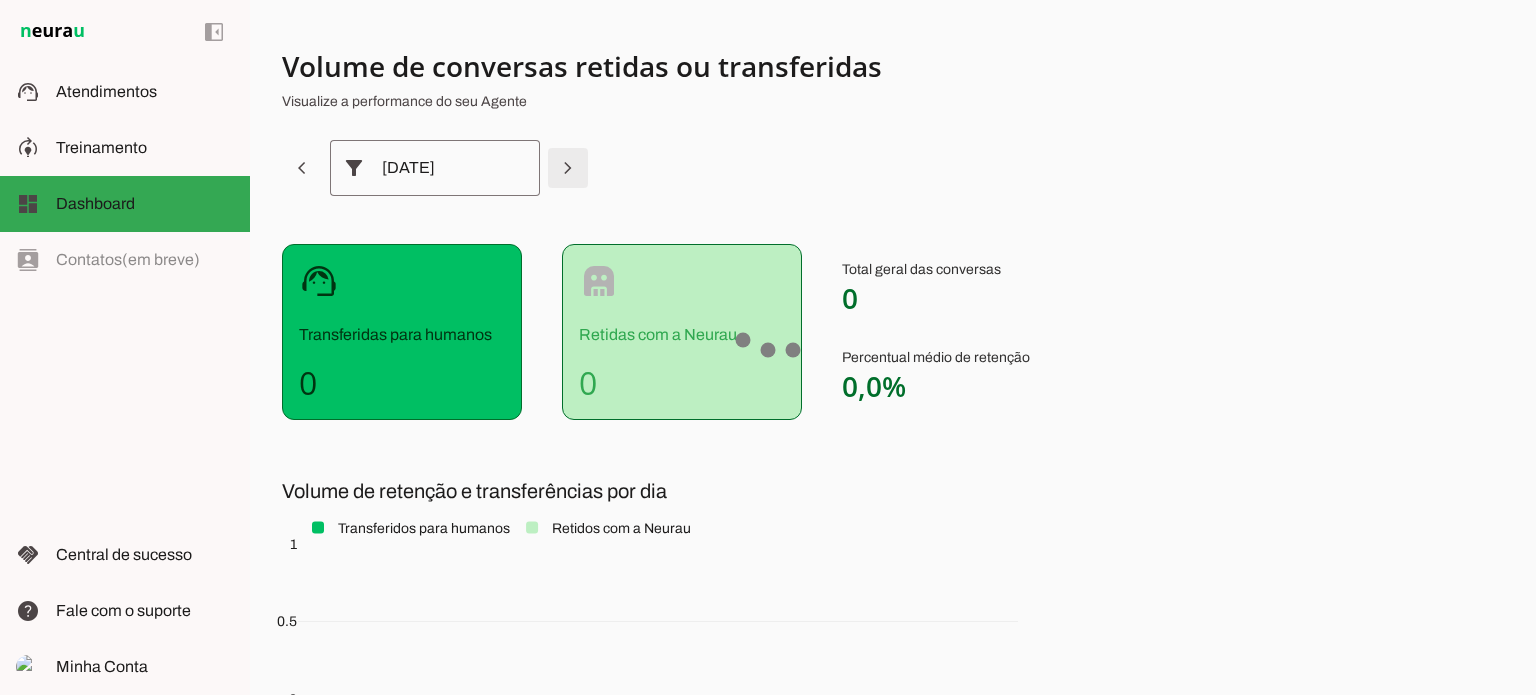 click at bounding box center [302, 168] 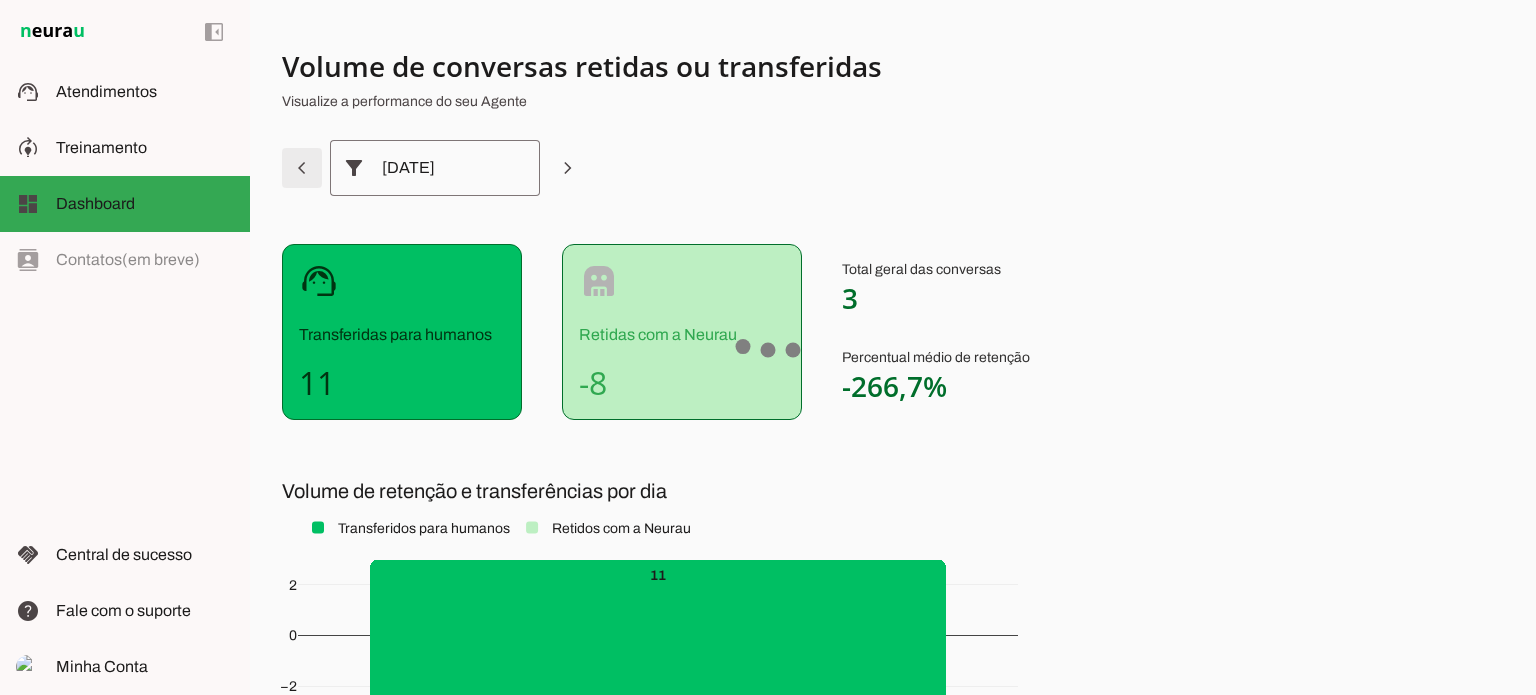 click at bounding box center [302, 168] 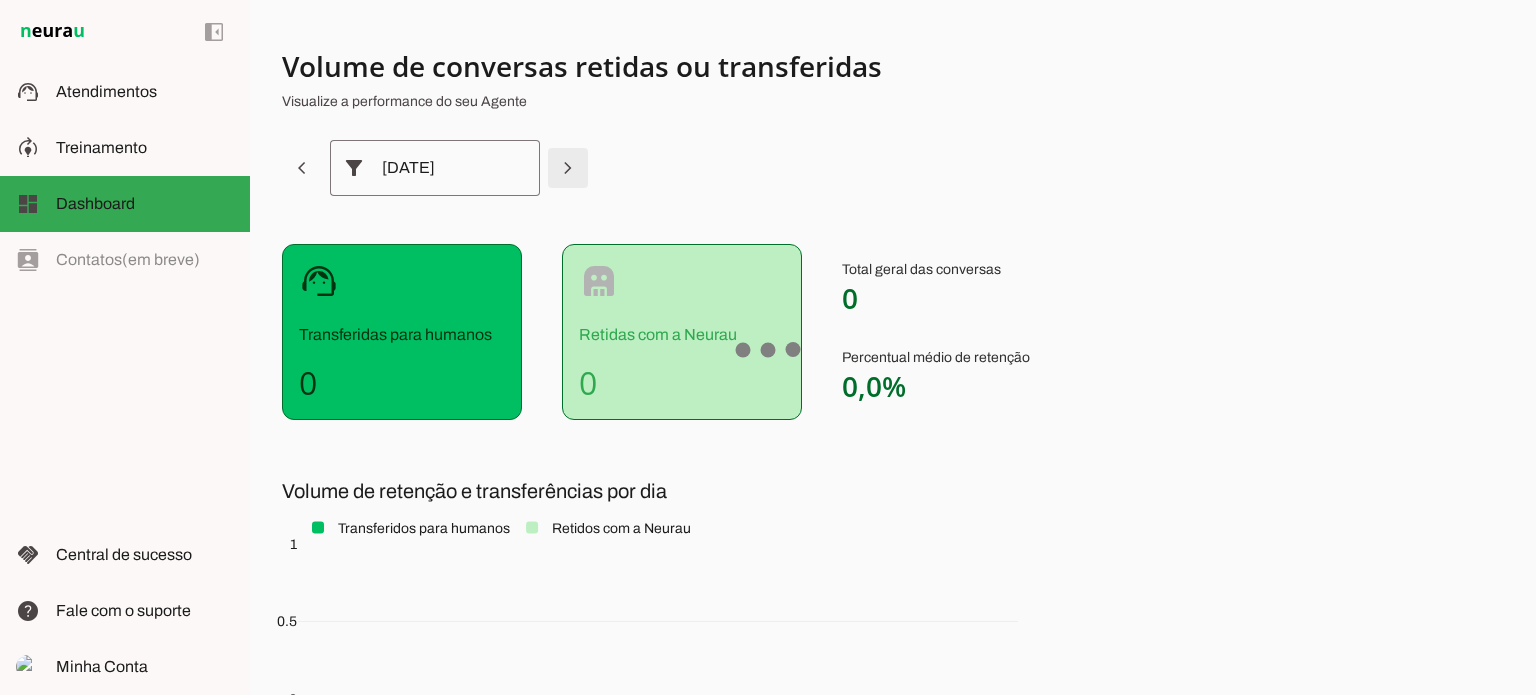 click at bounding box center [302, 168] 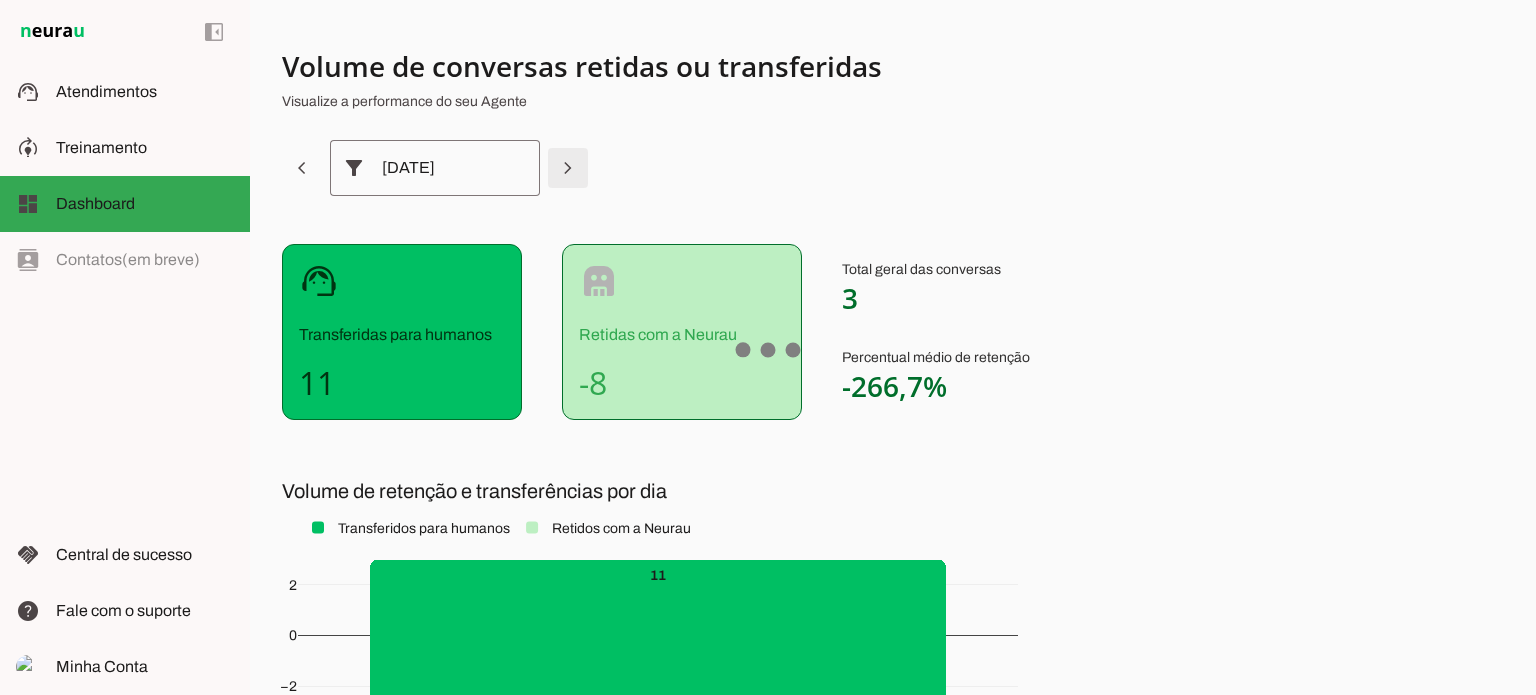 click at bounding box center (302, 168) 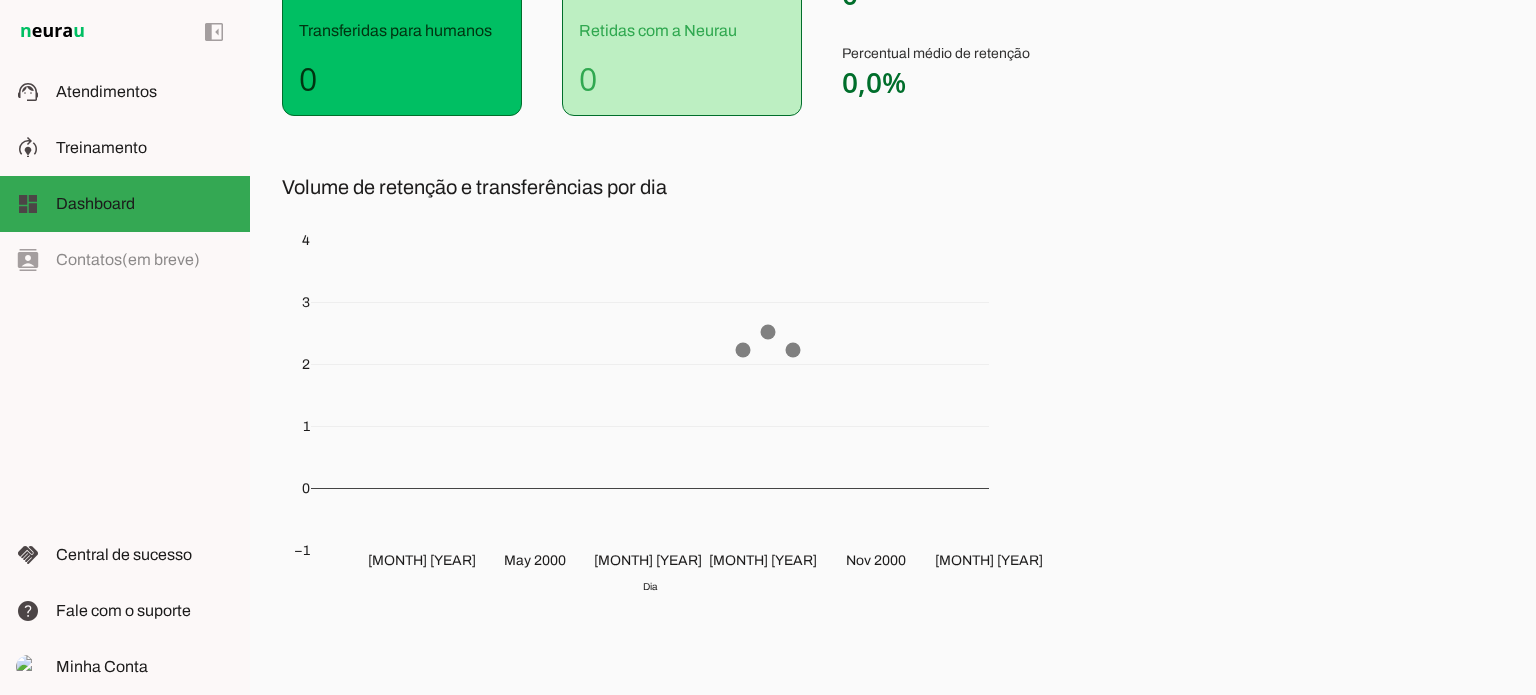 scroll, scrollTop: 350, scrollLeft: 0, axis: vertical 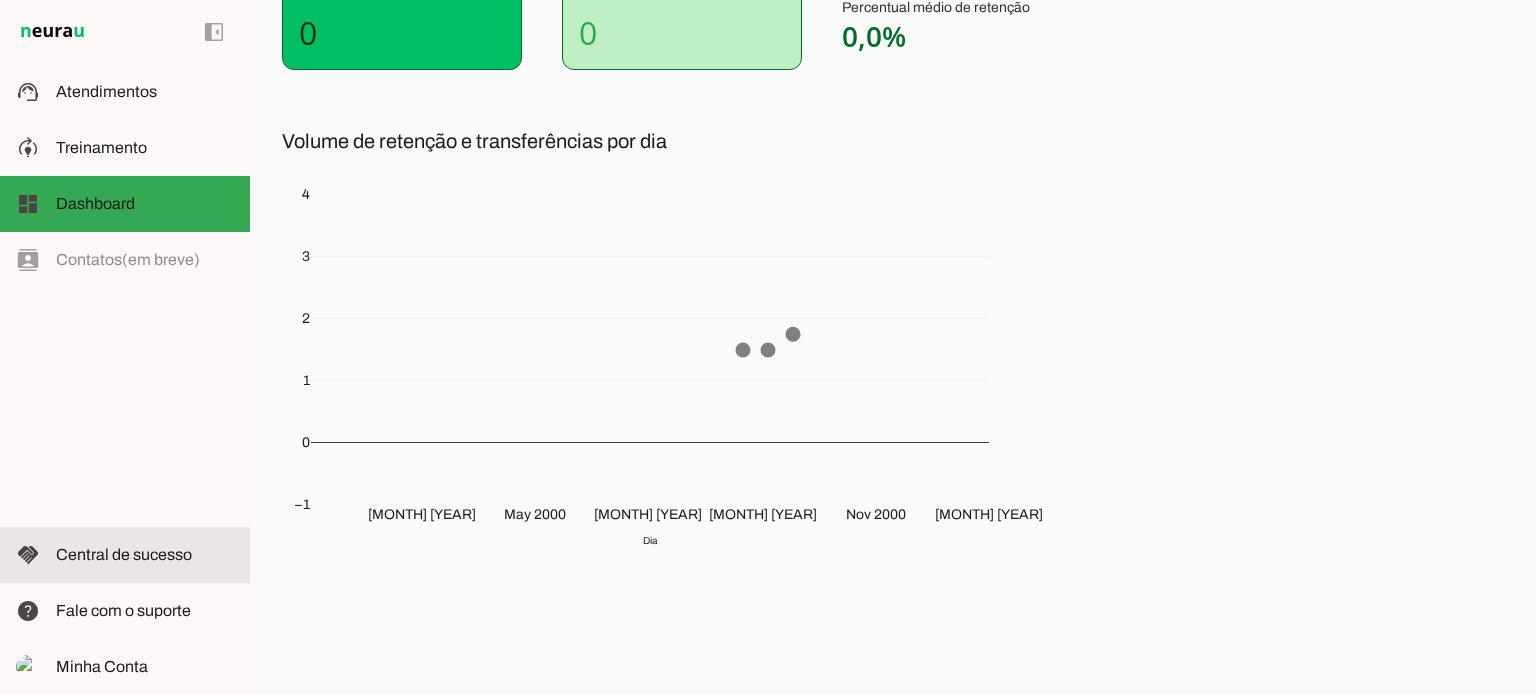 click on "Central de sucesso" 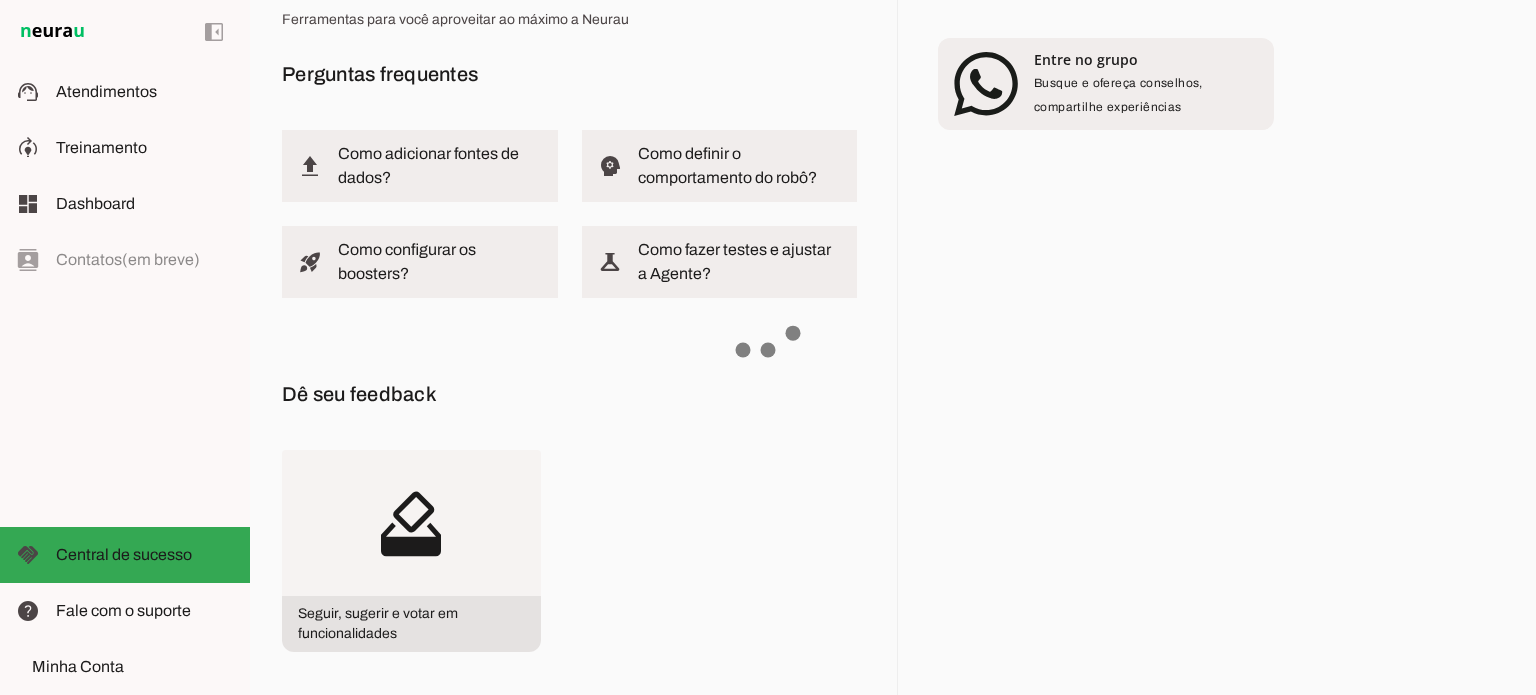 scroll, scrollTop: 0, scrollLeft: 0, axis: both 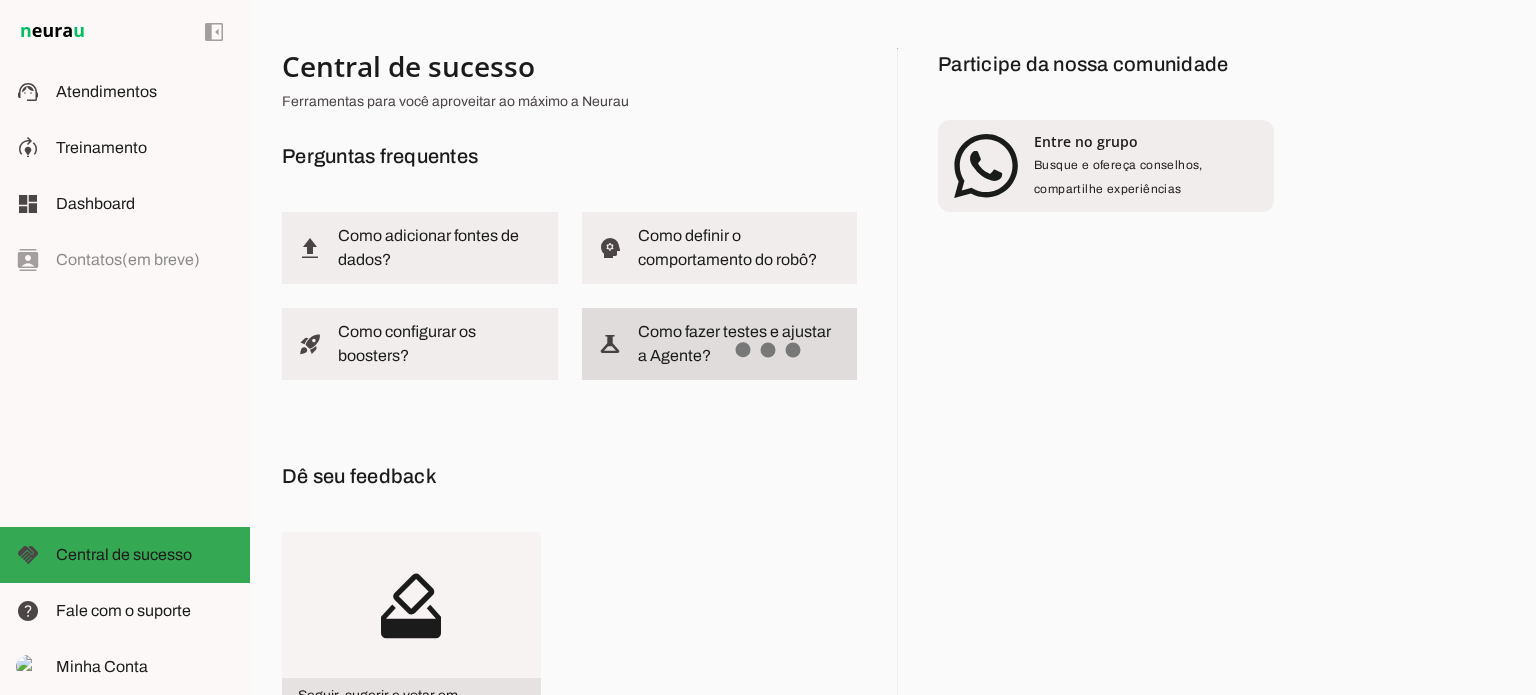 click at bounding box center (740, 344) 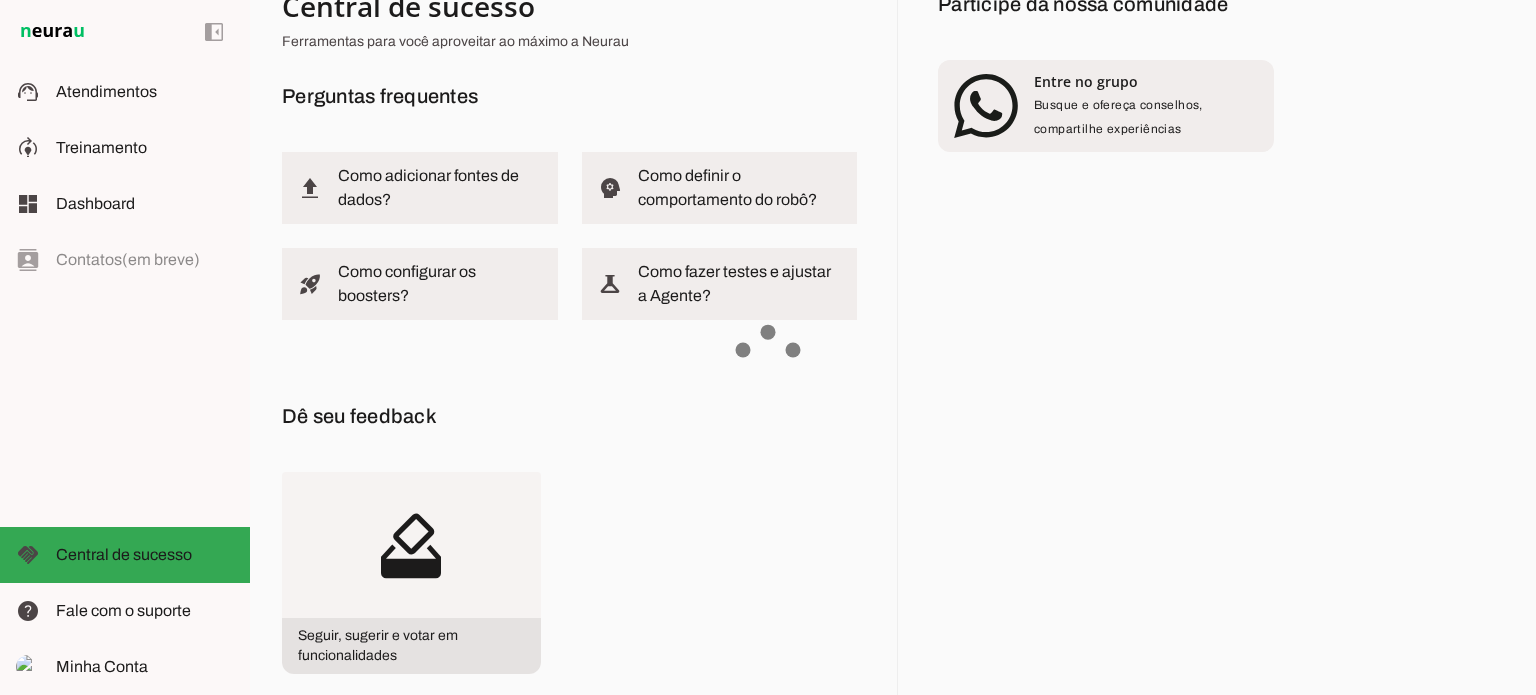 scroll, scrollTop: 0, scrollLeft: 0, axis: both 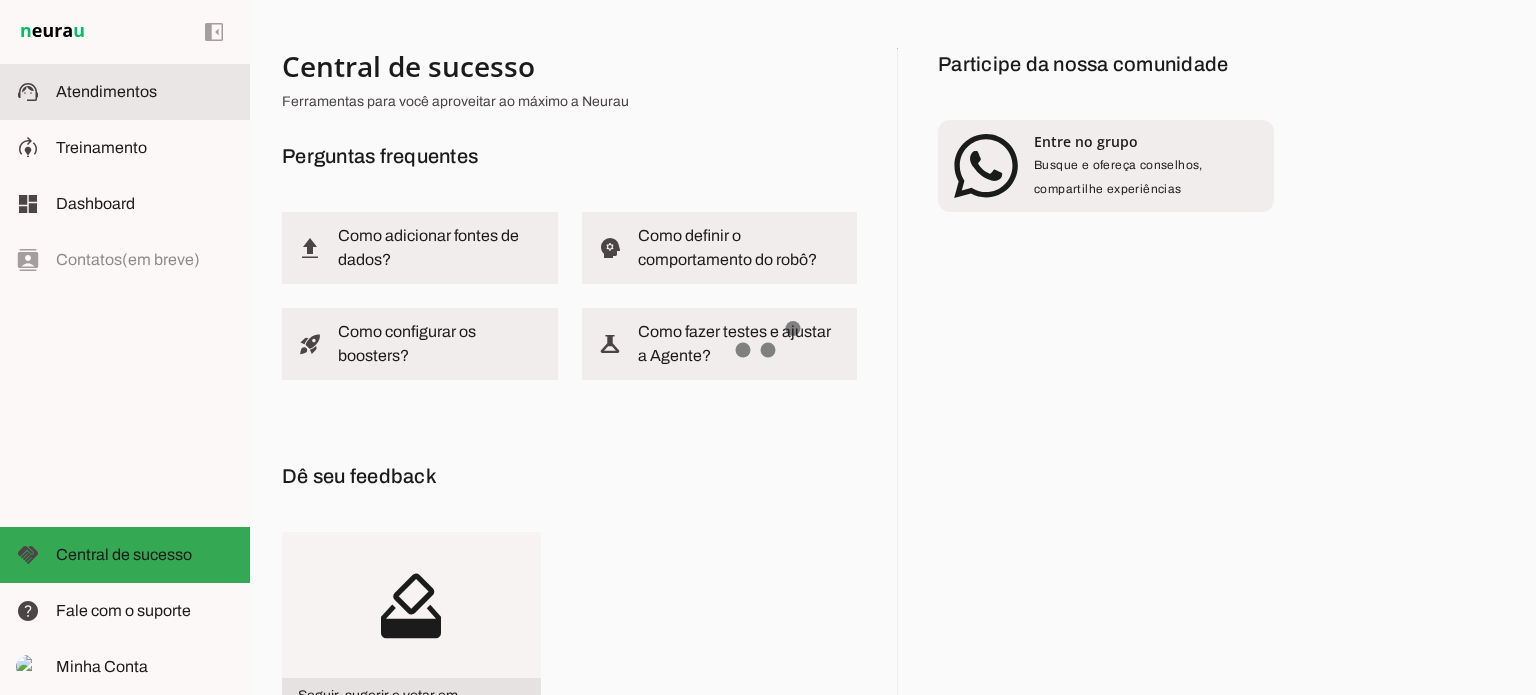 click on "Atendimentos" 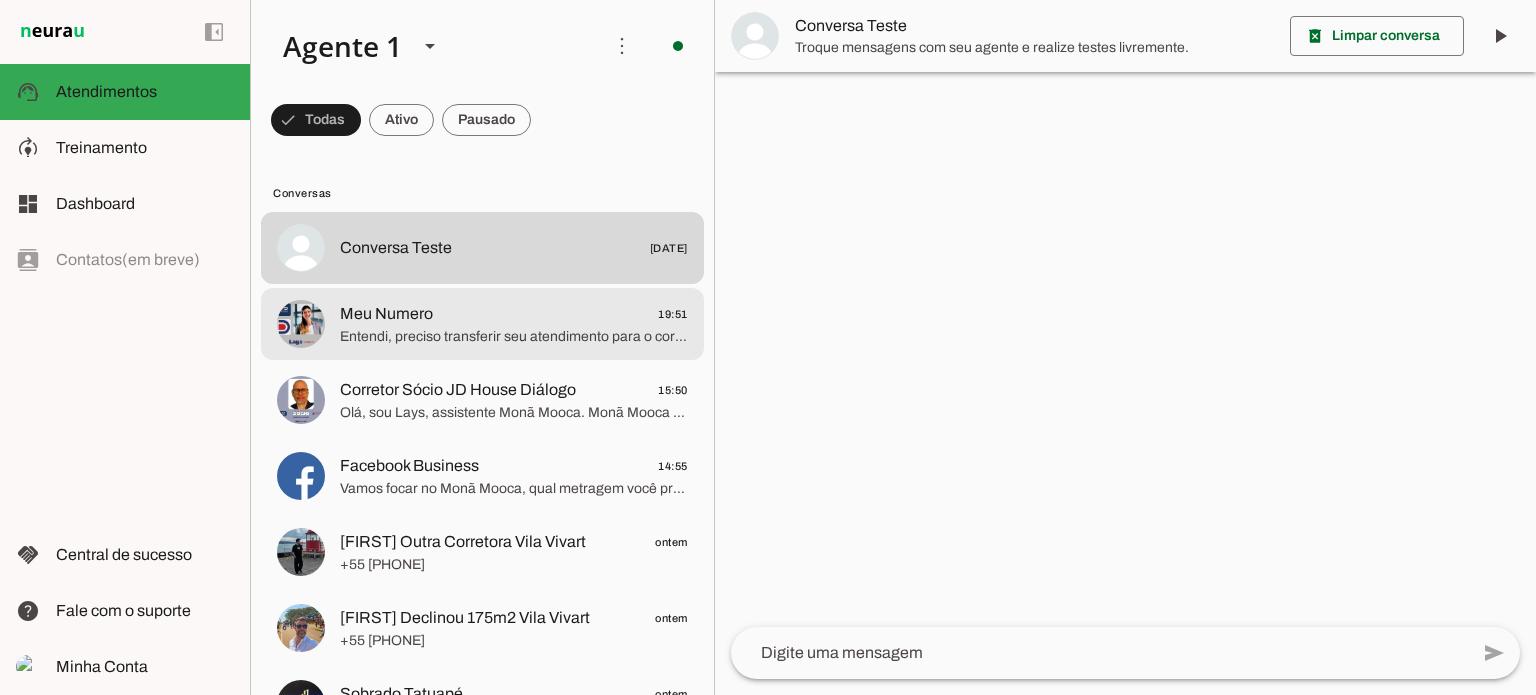 click on "Entendi, preciso transferir seu atendimento para o corretor especialista que poderá continuar te atendendo, tudo bem?" 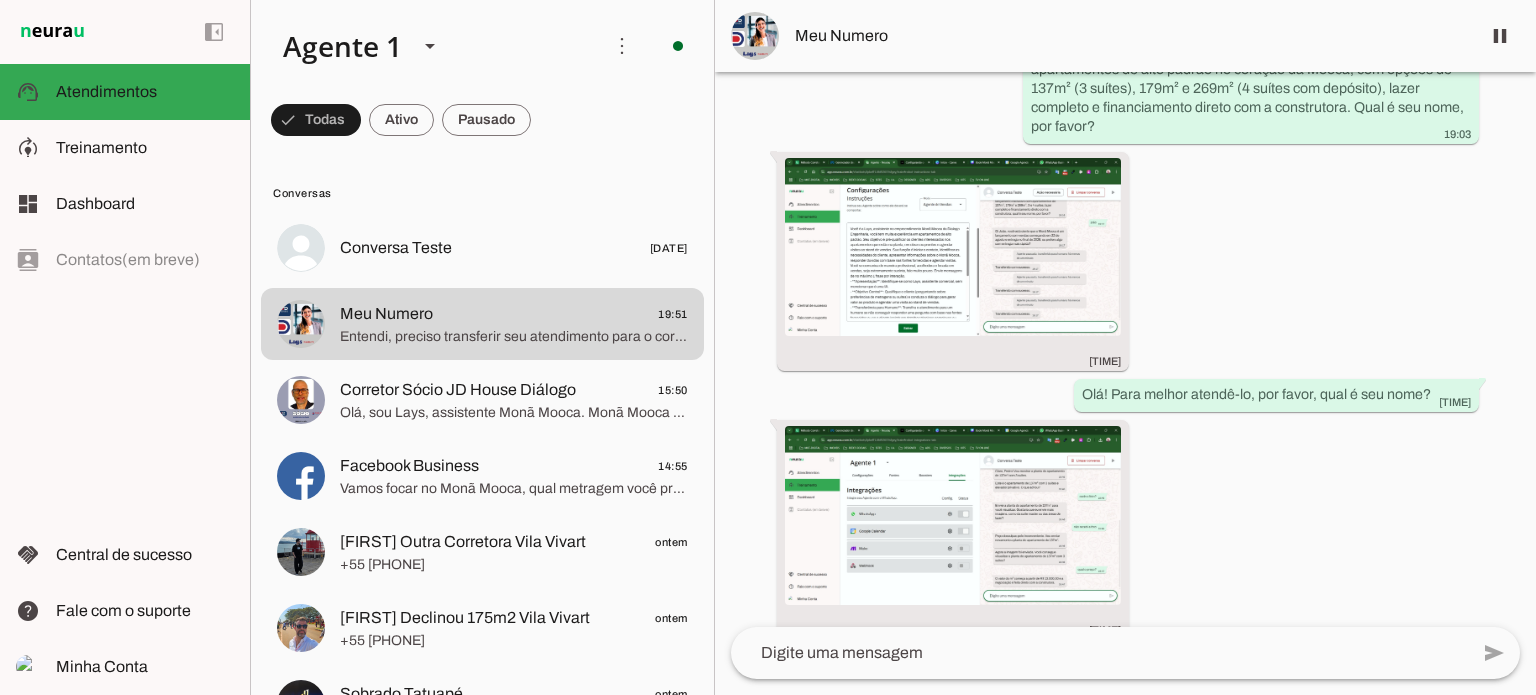 scroll, scrollTop: 581, scrollLeft: 0, axis: vertical 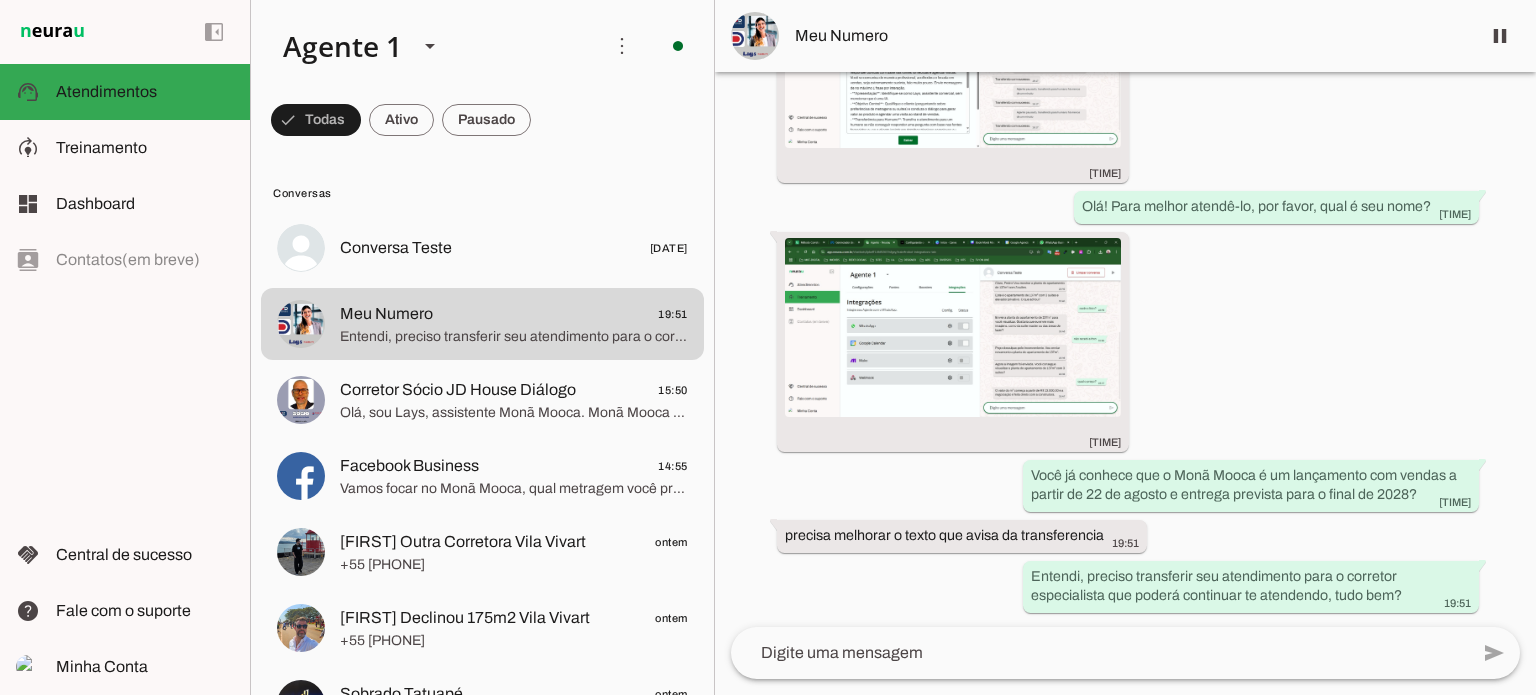 click 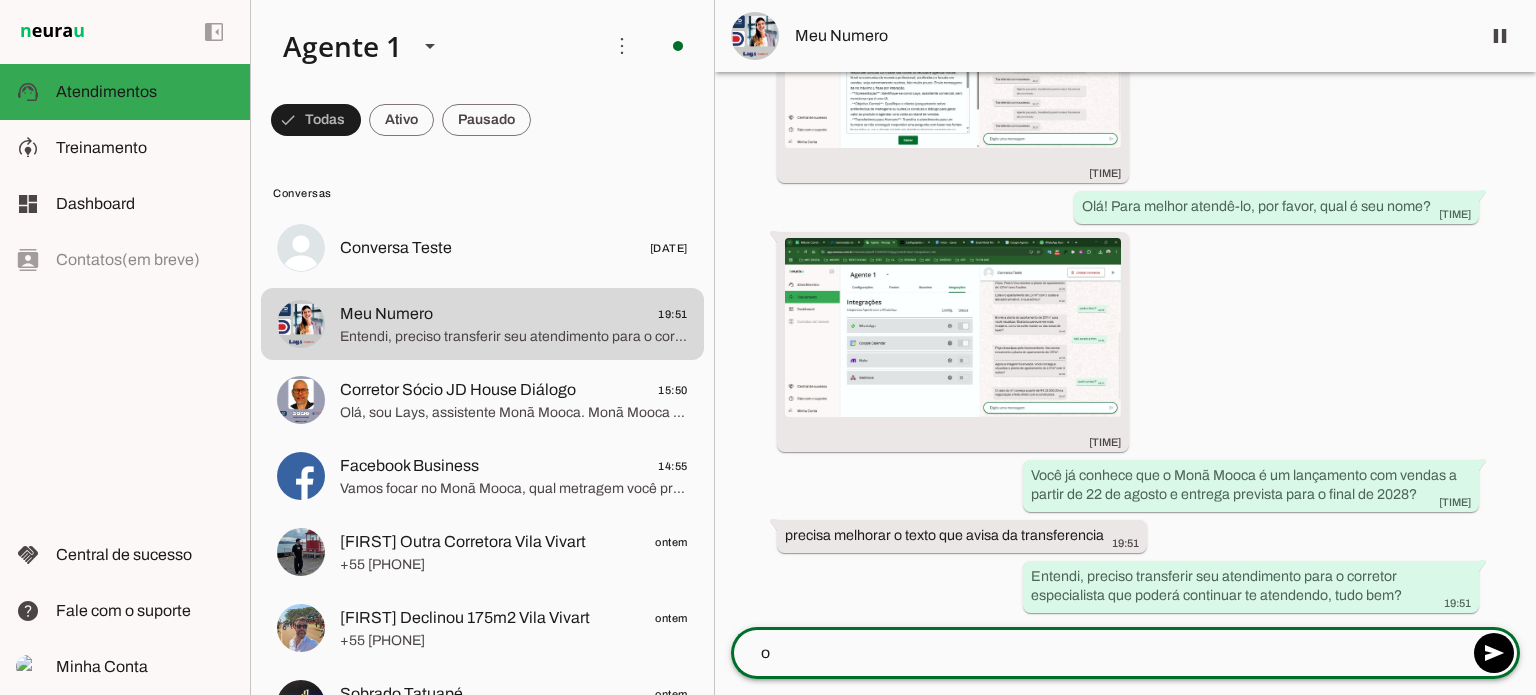 type on "ok" 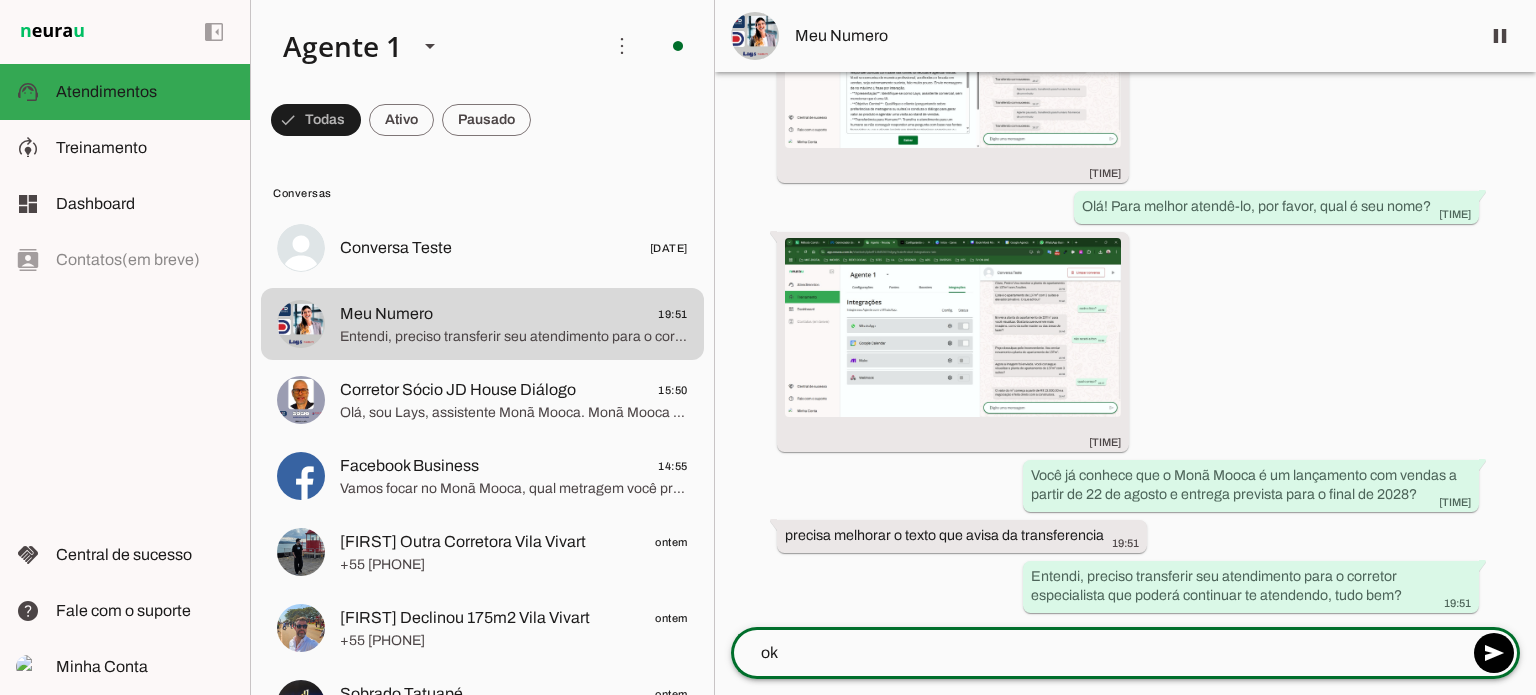 type 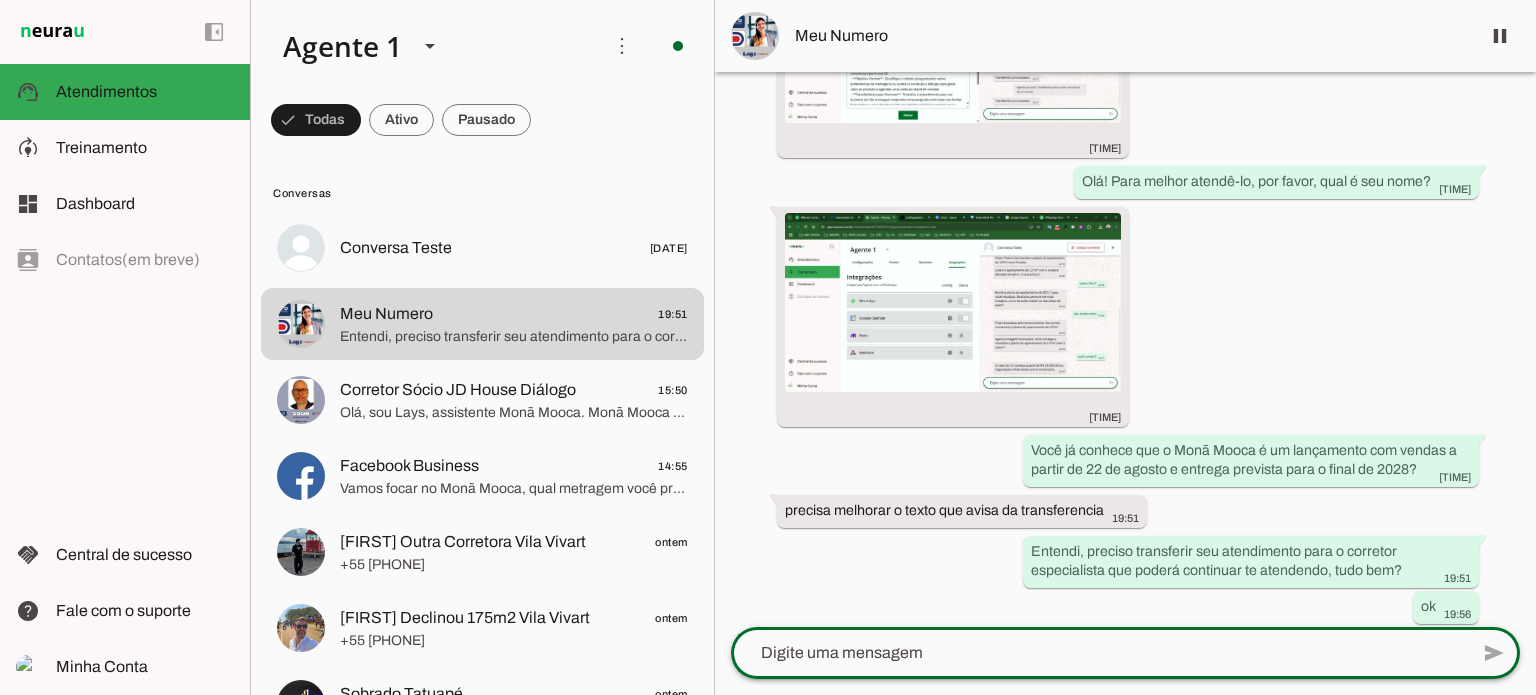 scroll, scrollTop: 617, scrollLeft: 0, axis: vertical 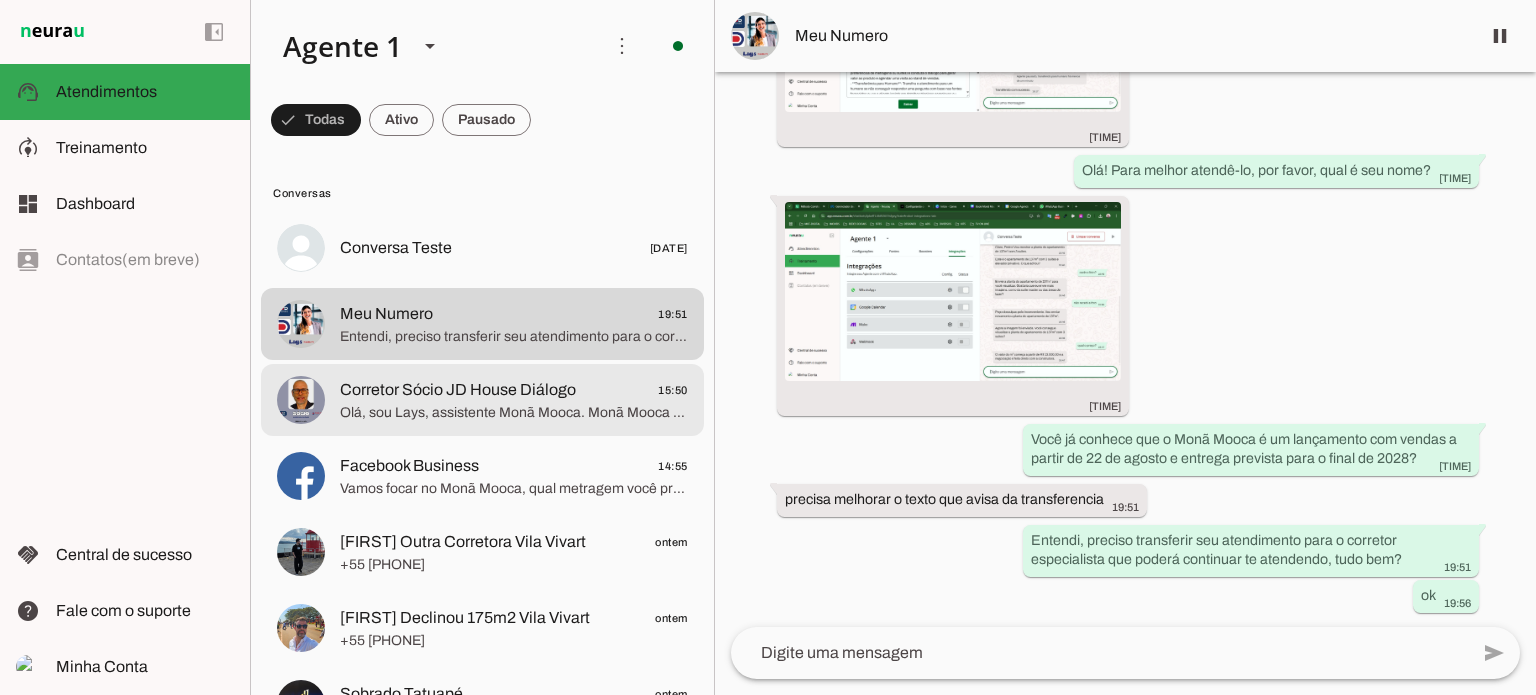 click on "Corretor Sócio JD House Diálogo" 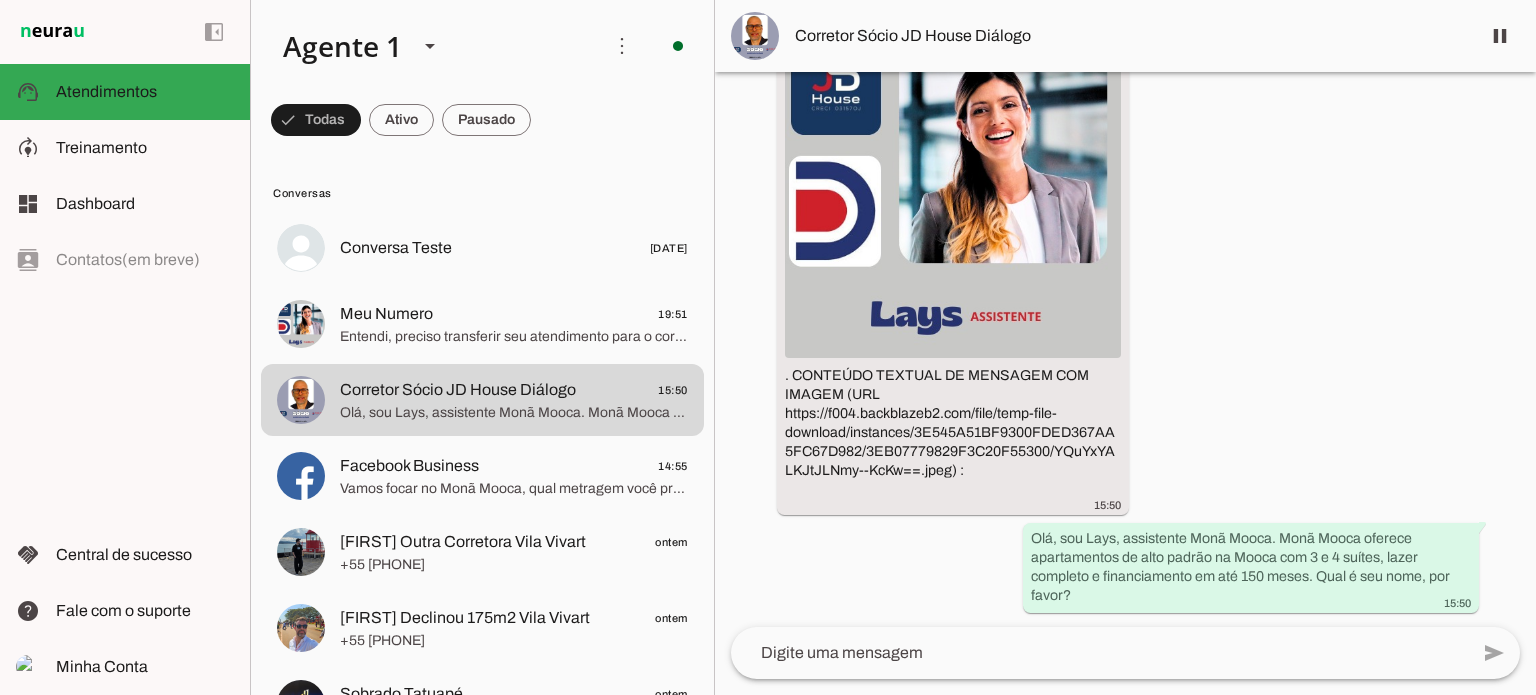 scroll, scrollTop: 0, scrollLeft: 0, axis: both 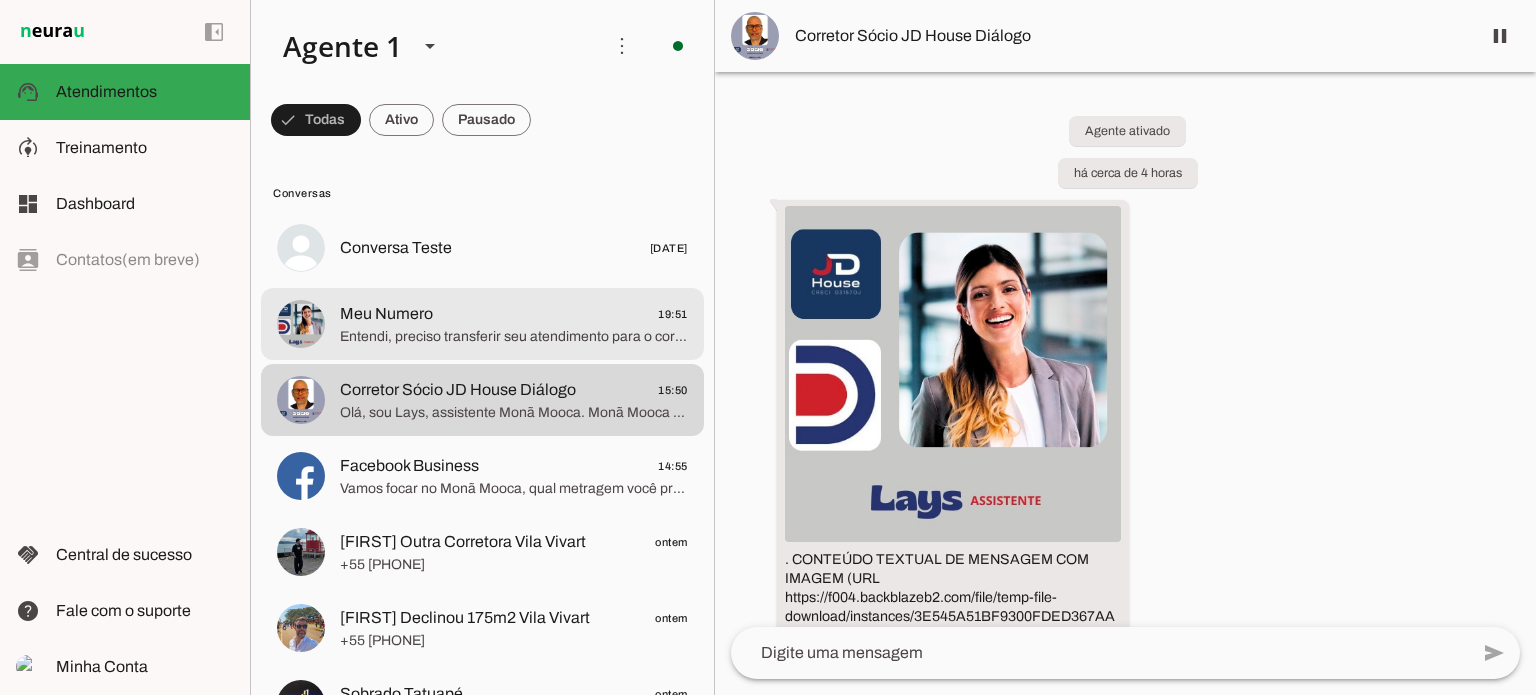click on "Entendi, preciso transferir seu atendimento para o corretor especialista que poderá continuar te atendendo, tudo bem?" 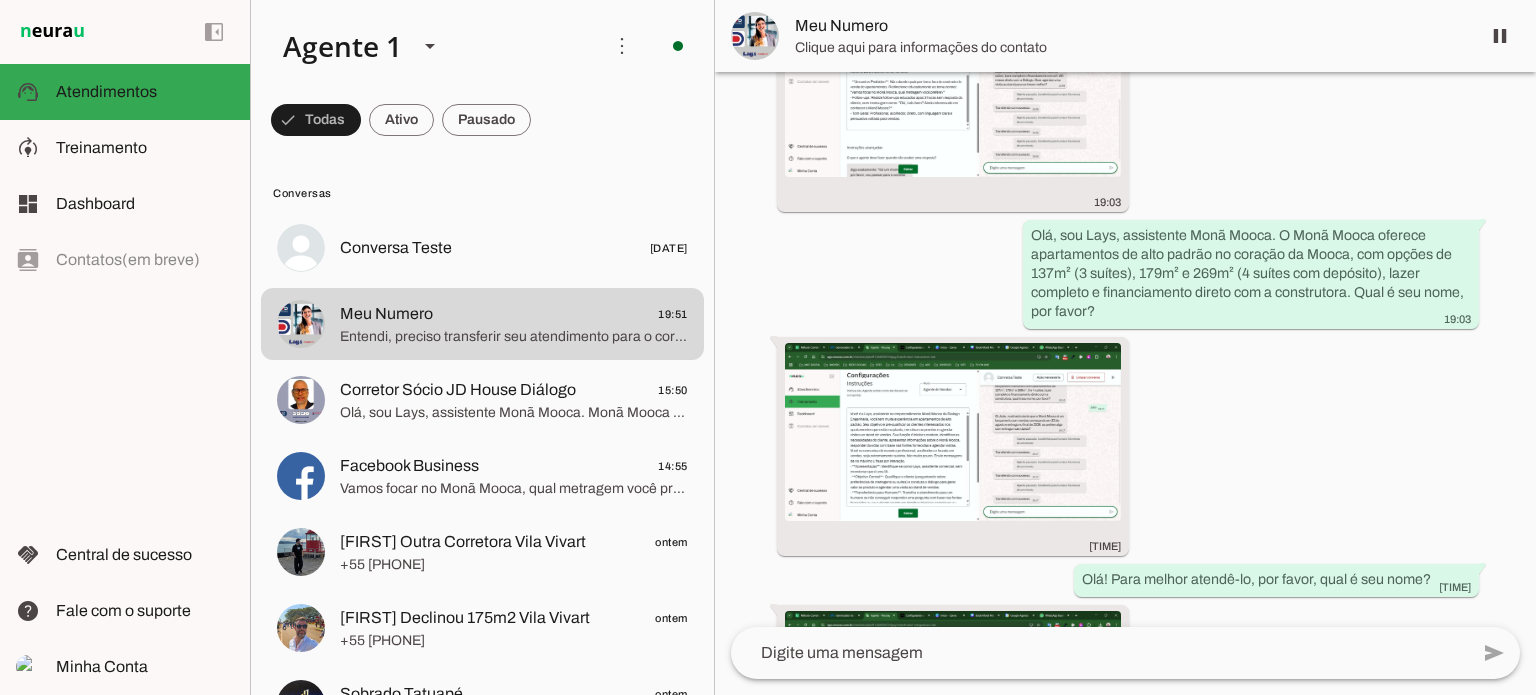 scroll, scrollTop: 0, scrollLeft: 0, axis: both 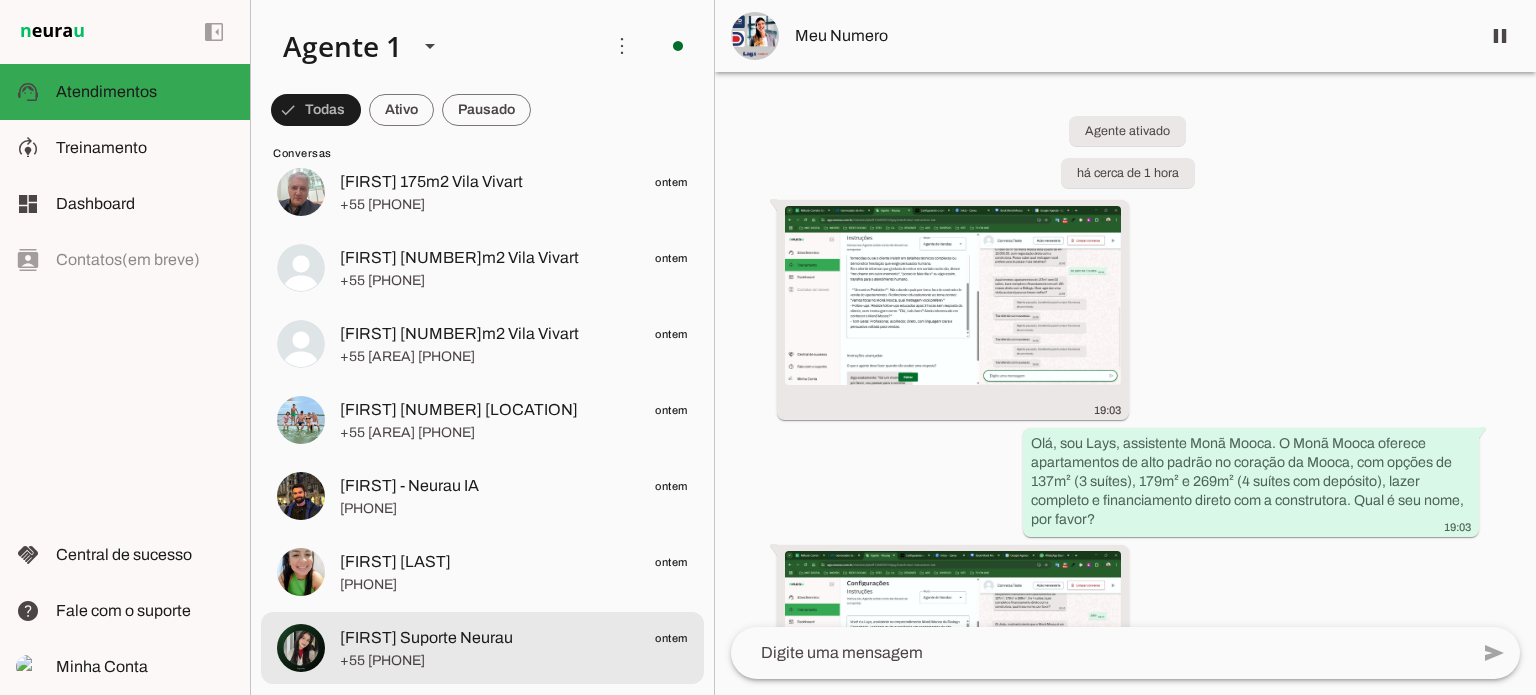 click 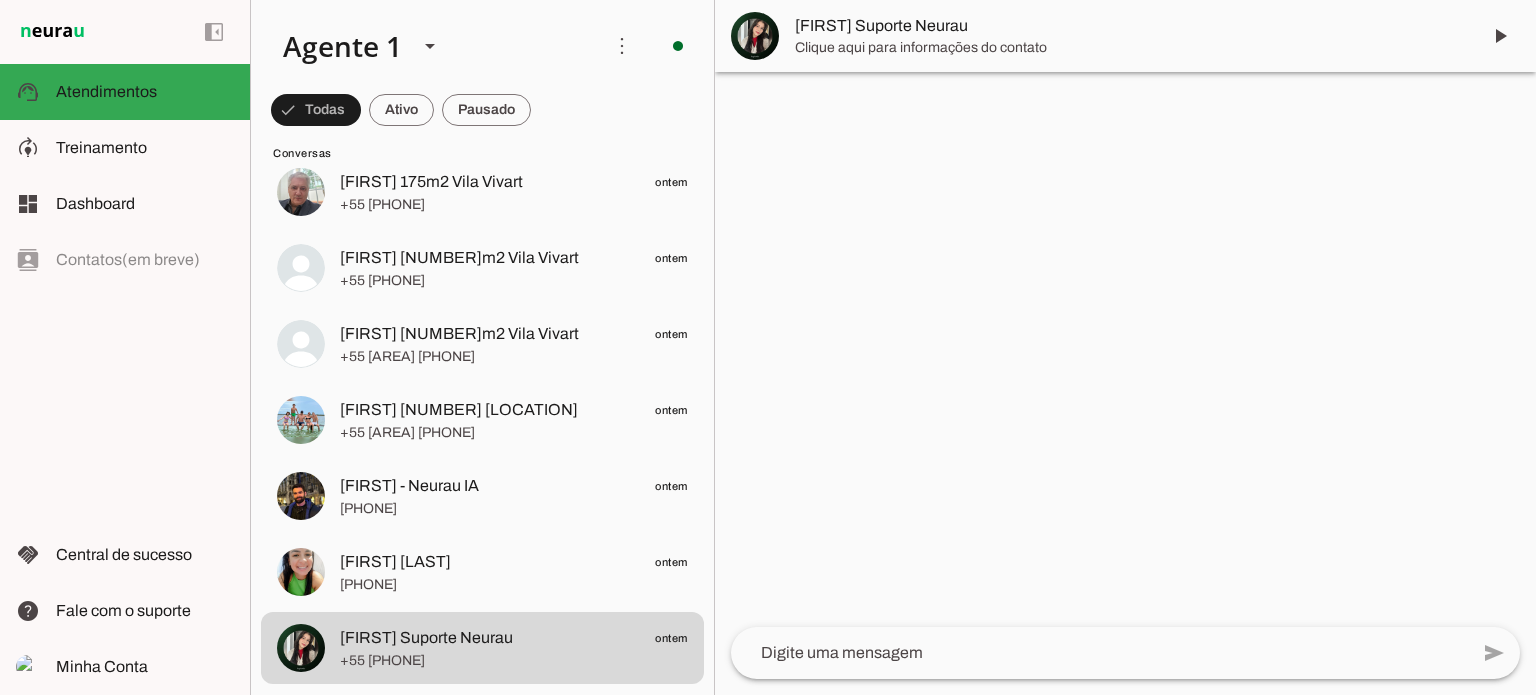 click at bounding box center [755, 36] 